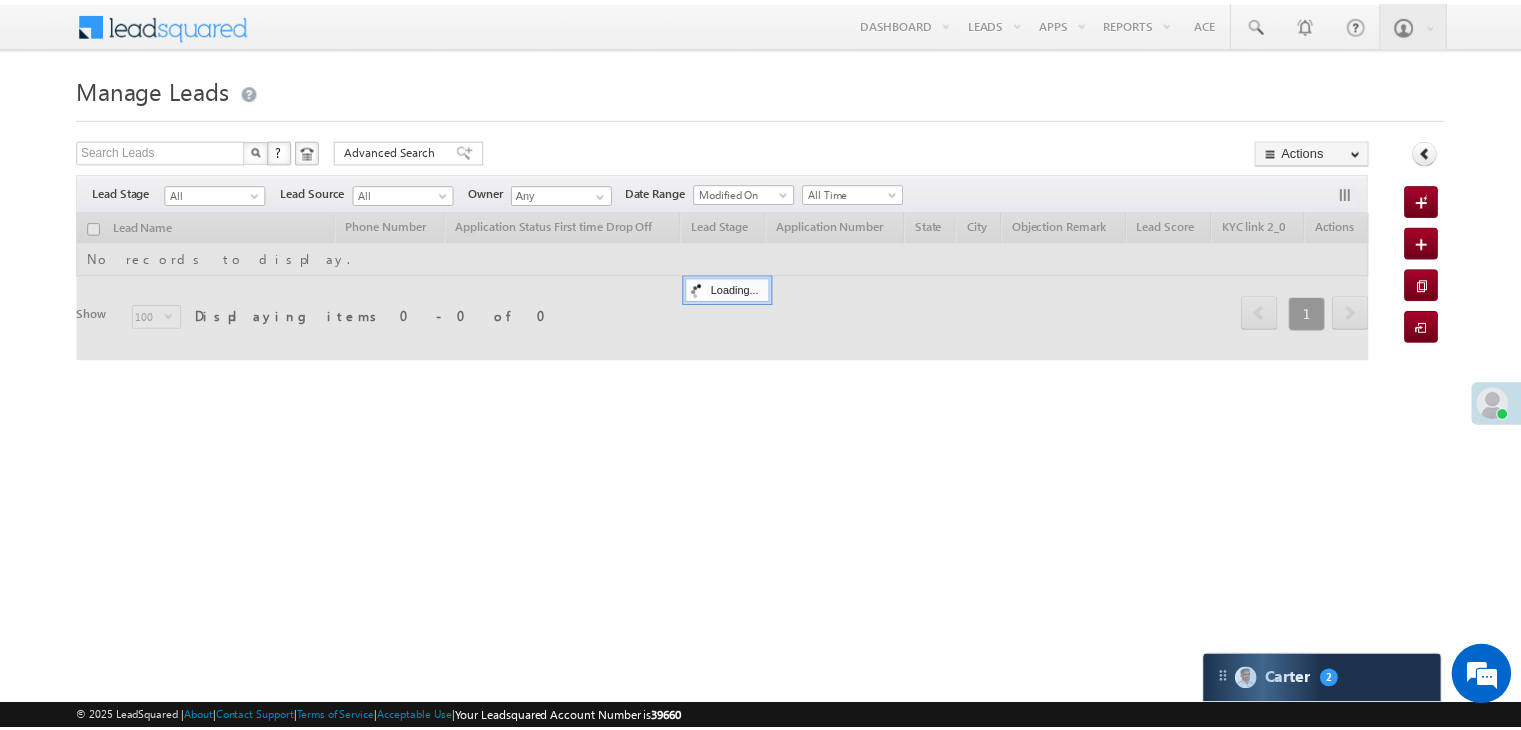 scroll, scrollTop: 0, scrollLeft: 0, axis: both 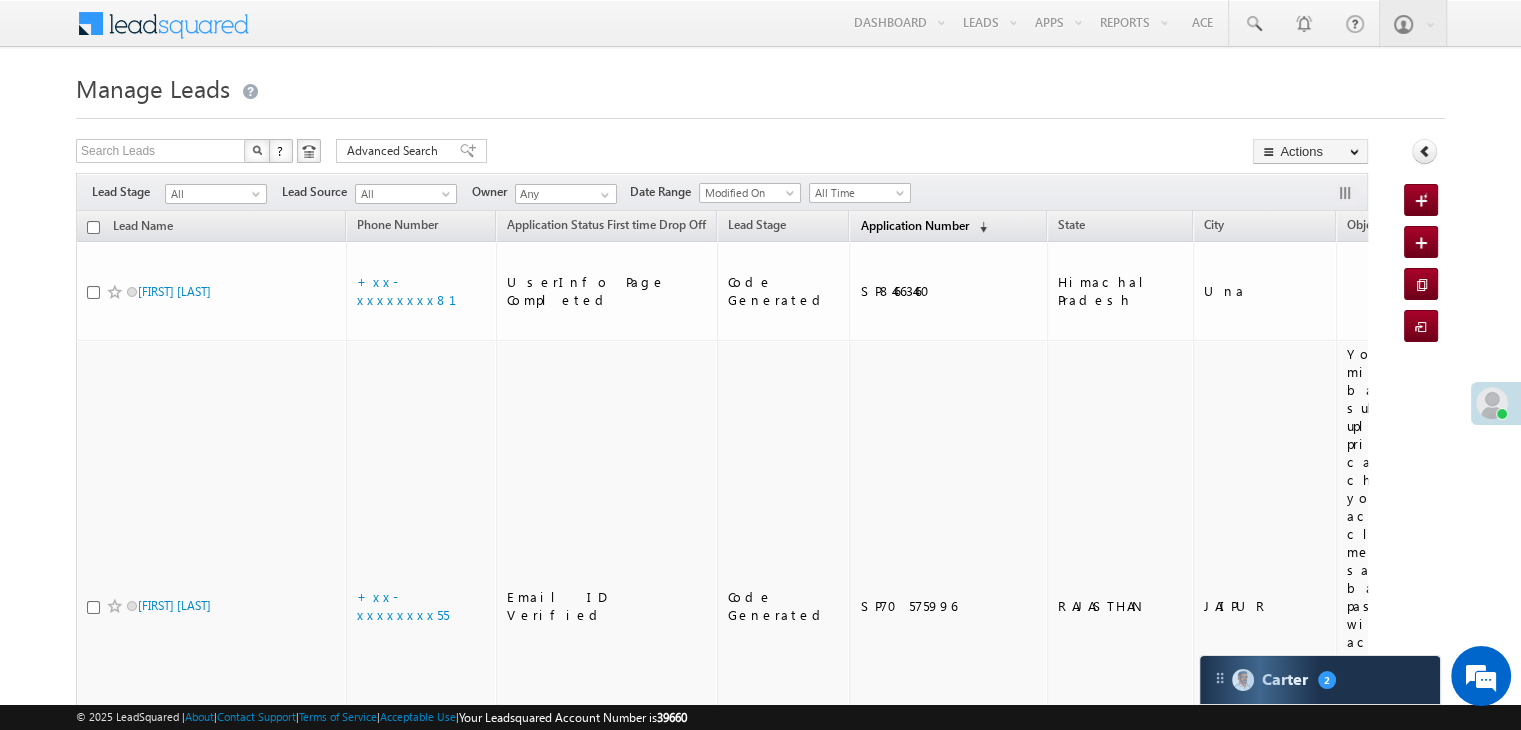 click on "Application Number" at bounding box center [914, 225] 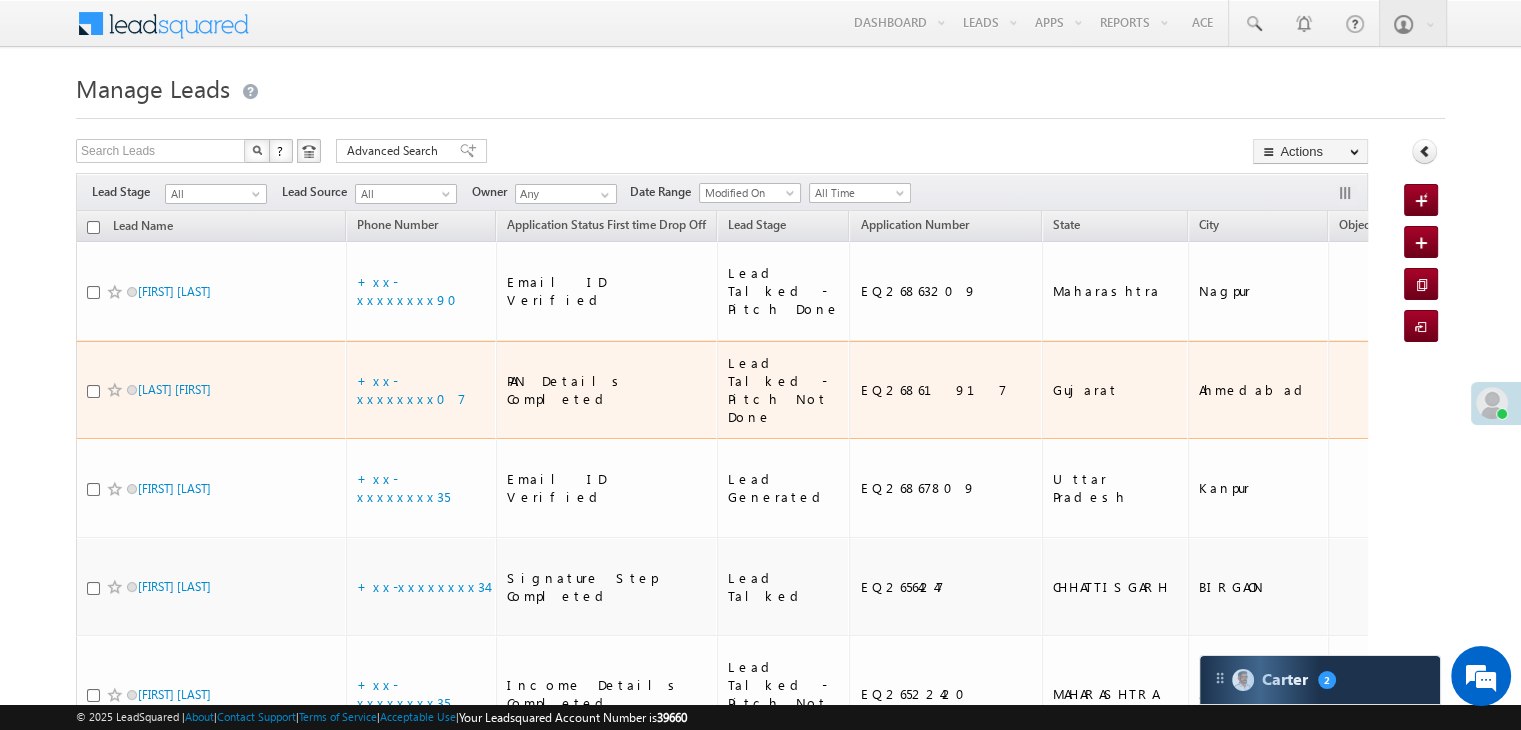 scroll, scrollTop: 100, scrollLeft: 0, axis: vertical 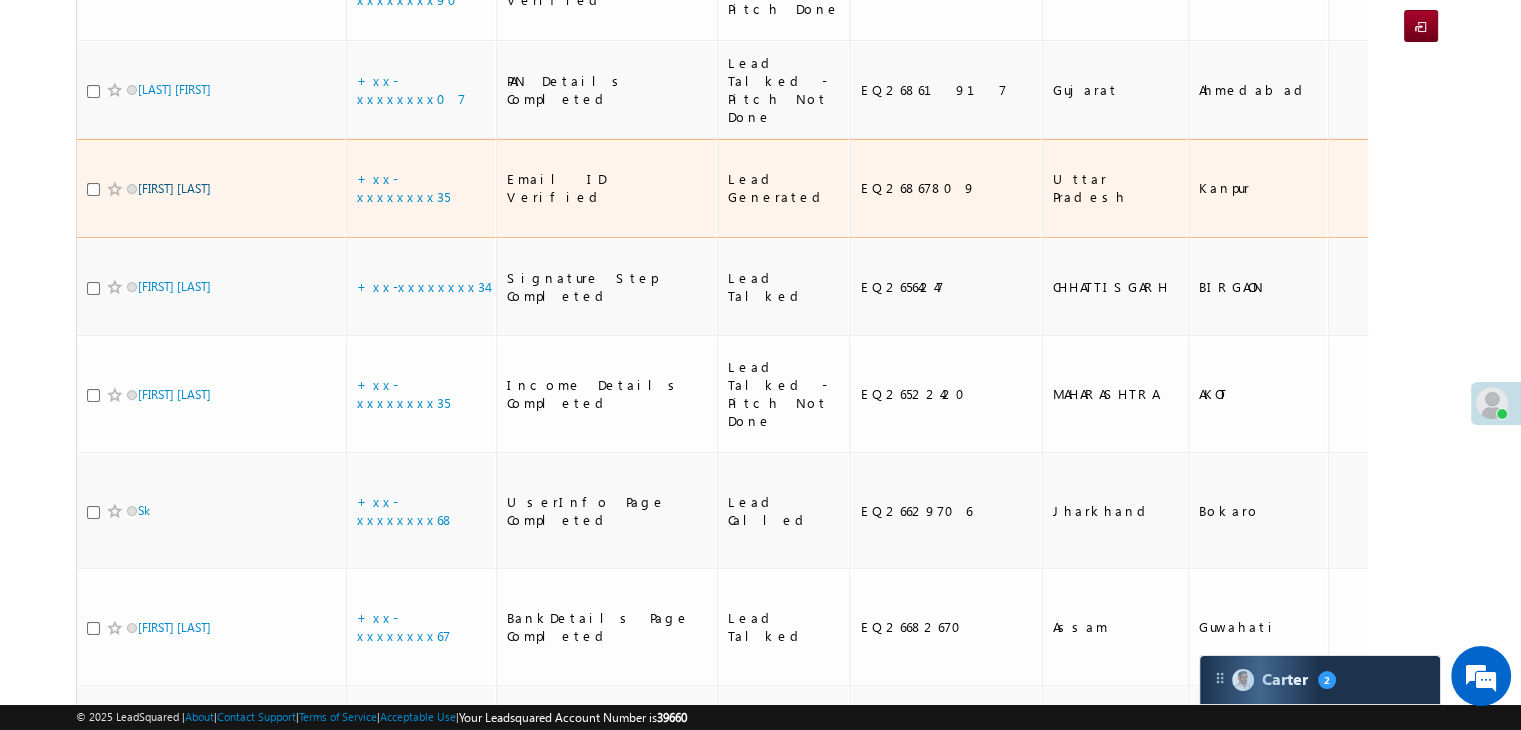 click on "[FIRST] [LAST]" at bounding box center (174, 188) 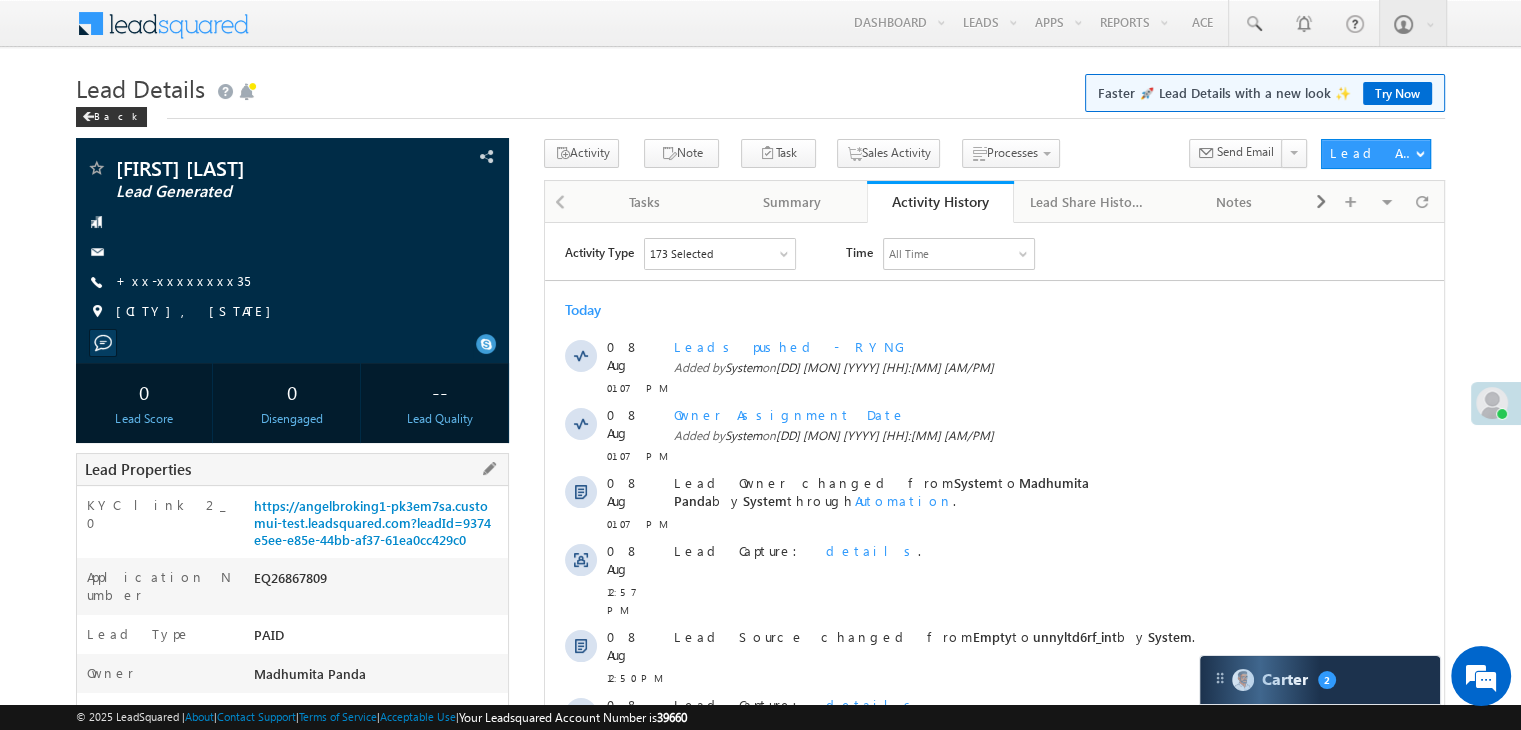 scroll, scrollTop: 0, scrollLeft: 0, axis: both 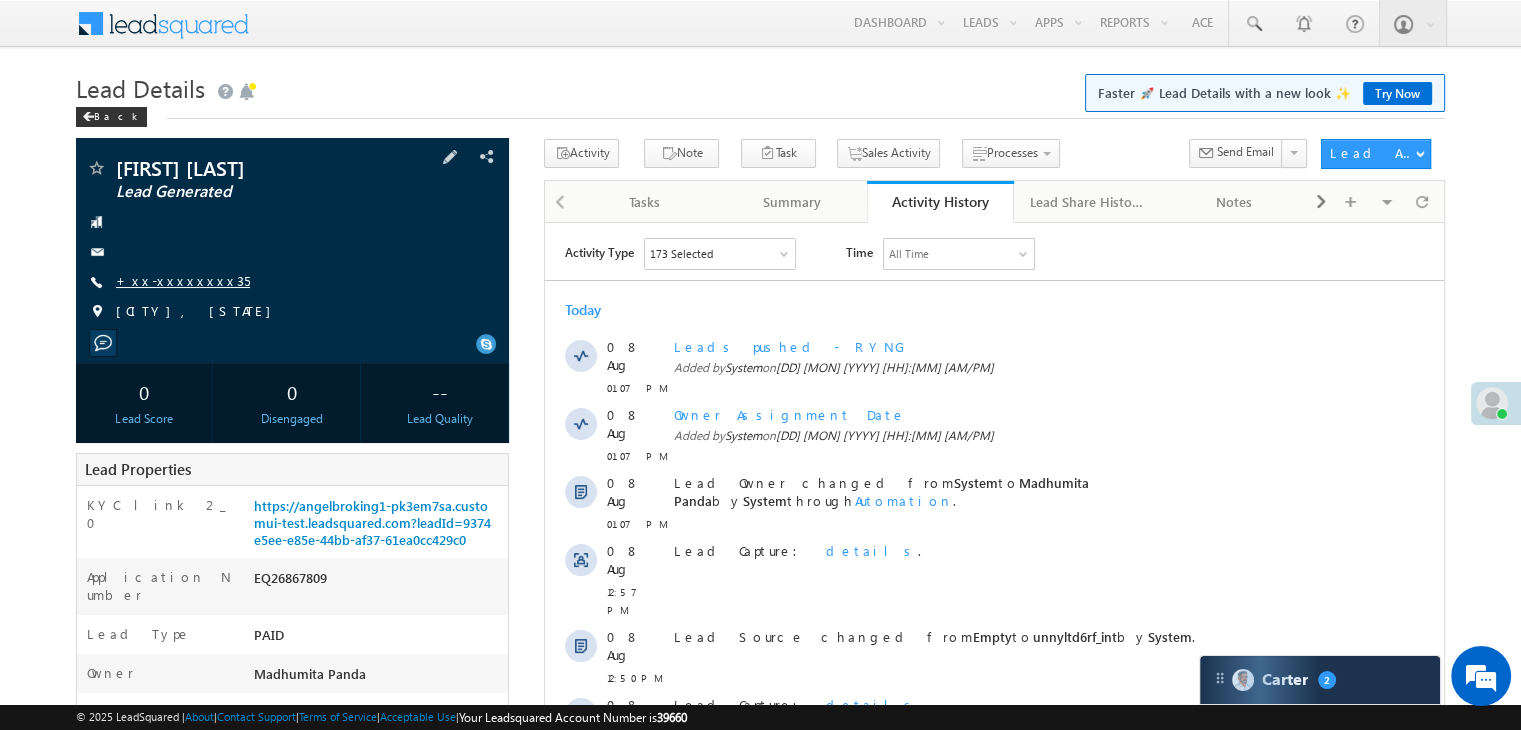click on "+xx-xxxxxxxx35" at bounding box center (183, 280) 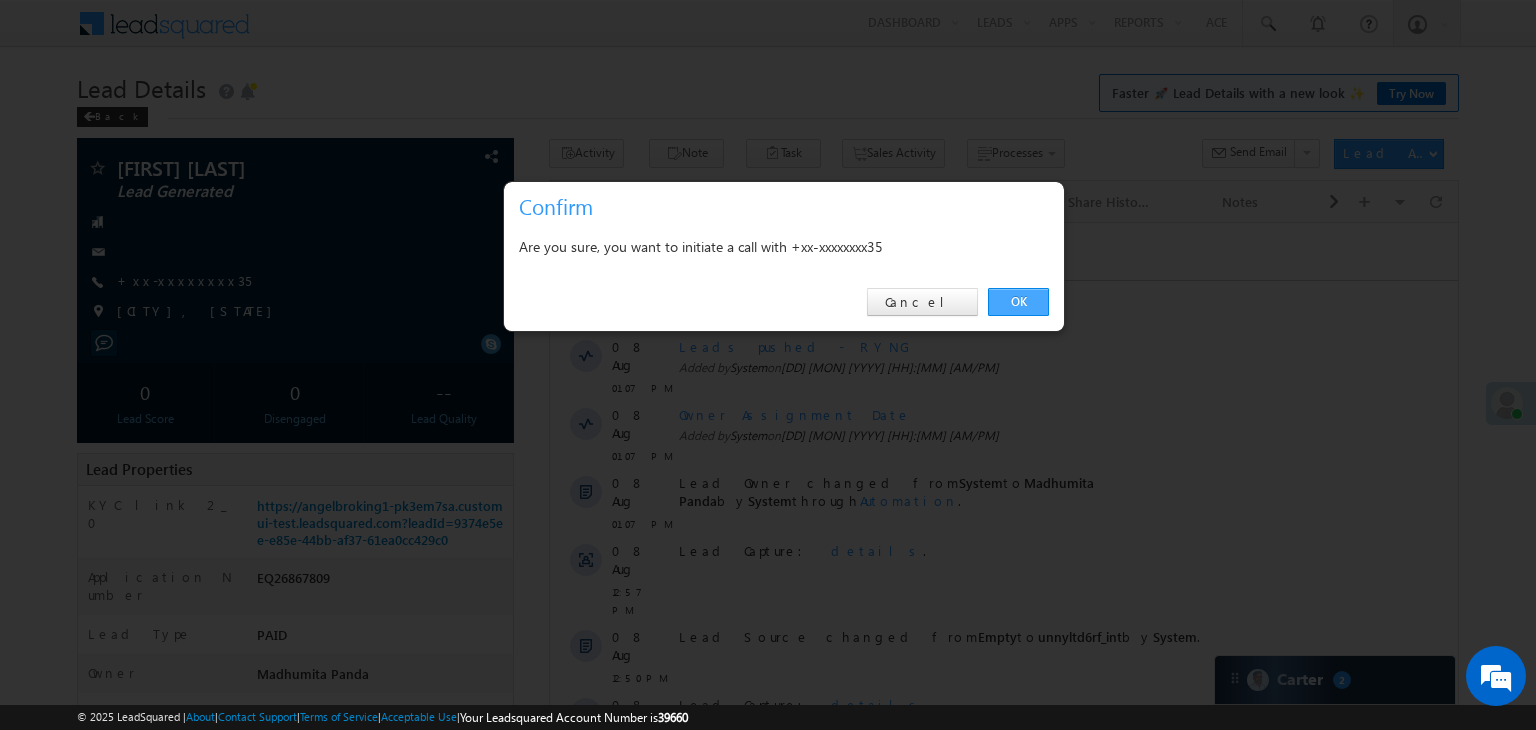 click on "OK" at bounding box center [1018, 302] 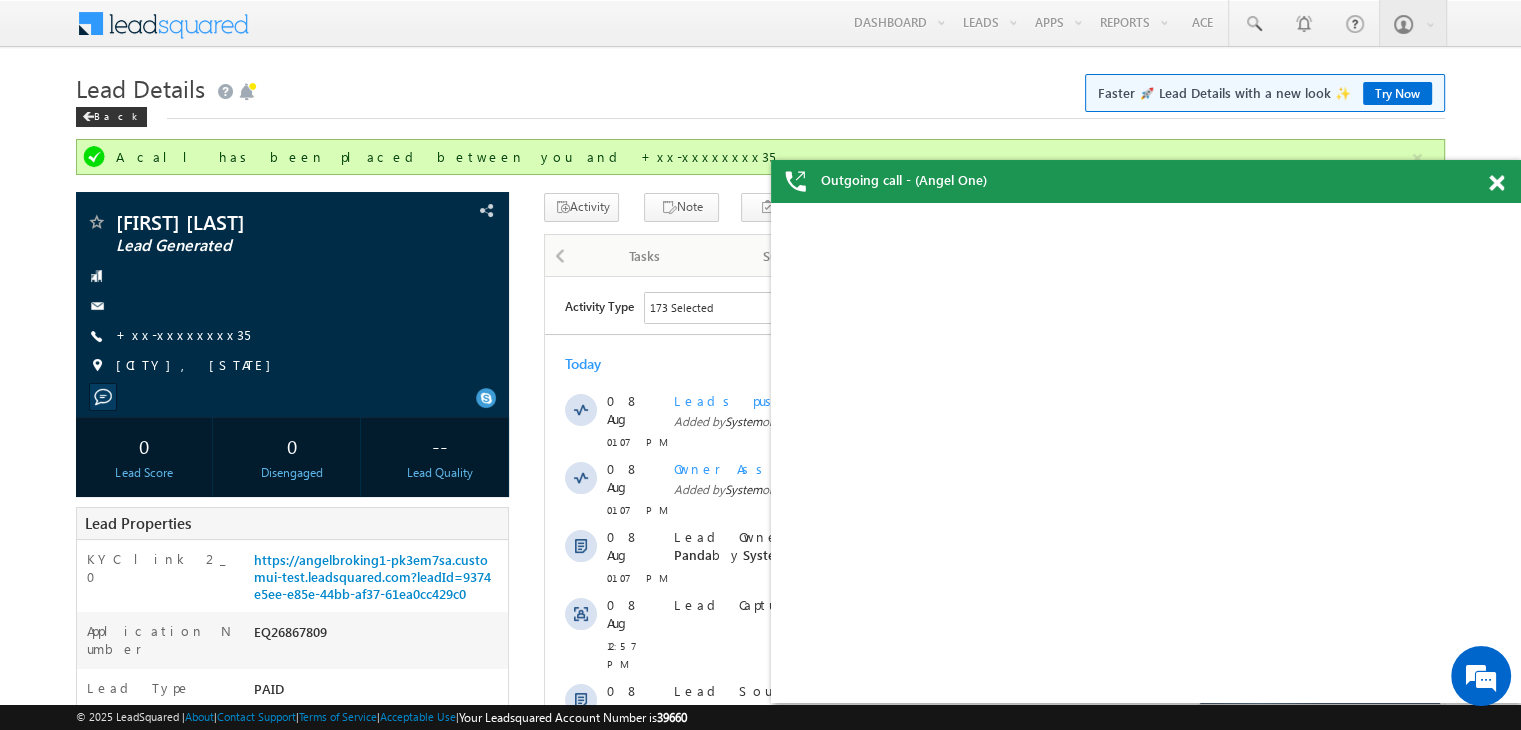 scroll, scrollTop: 0, scrollLeft: 0, axis: both 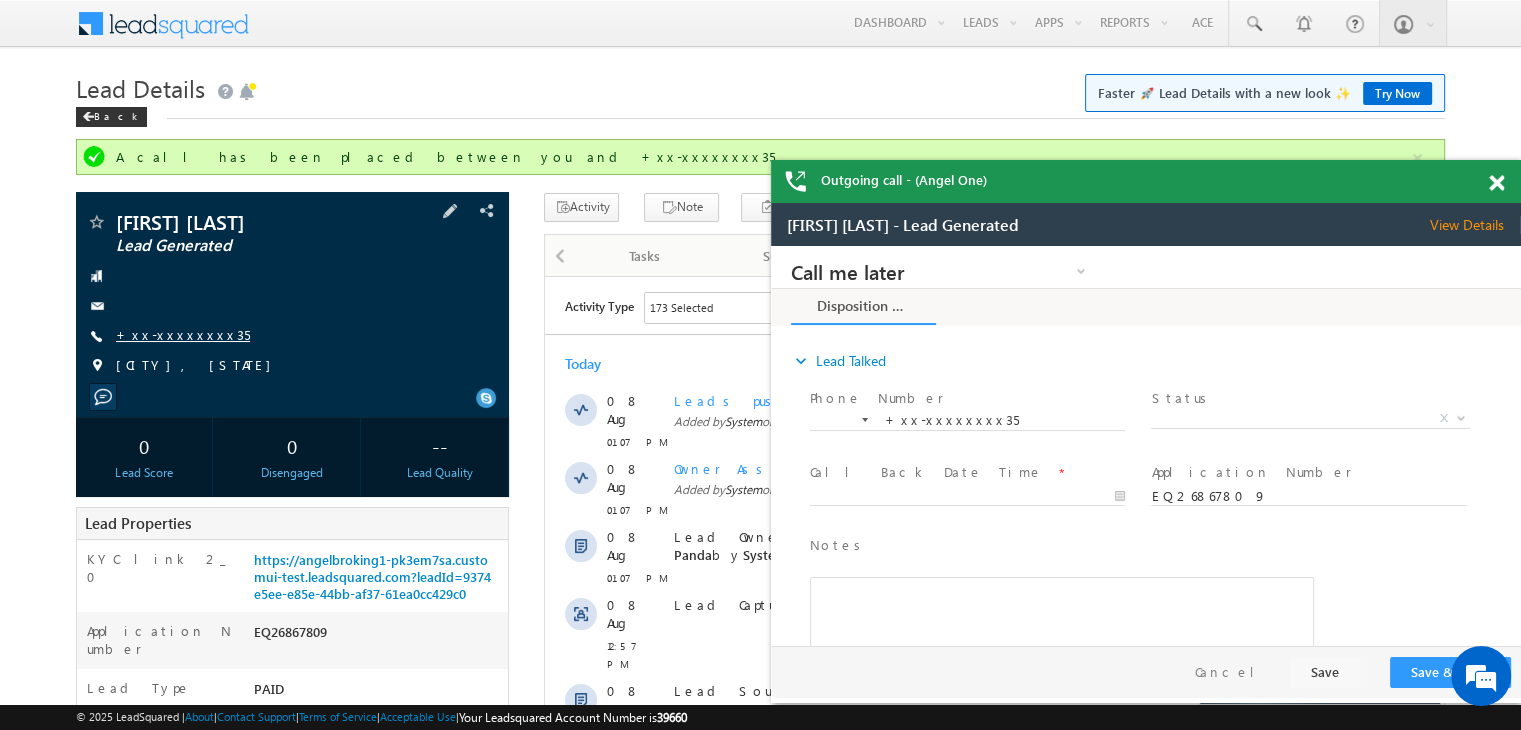 click on "+xx-xxxxxxxx35" at bounding box center (183, 334) 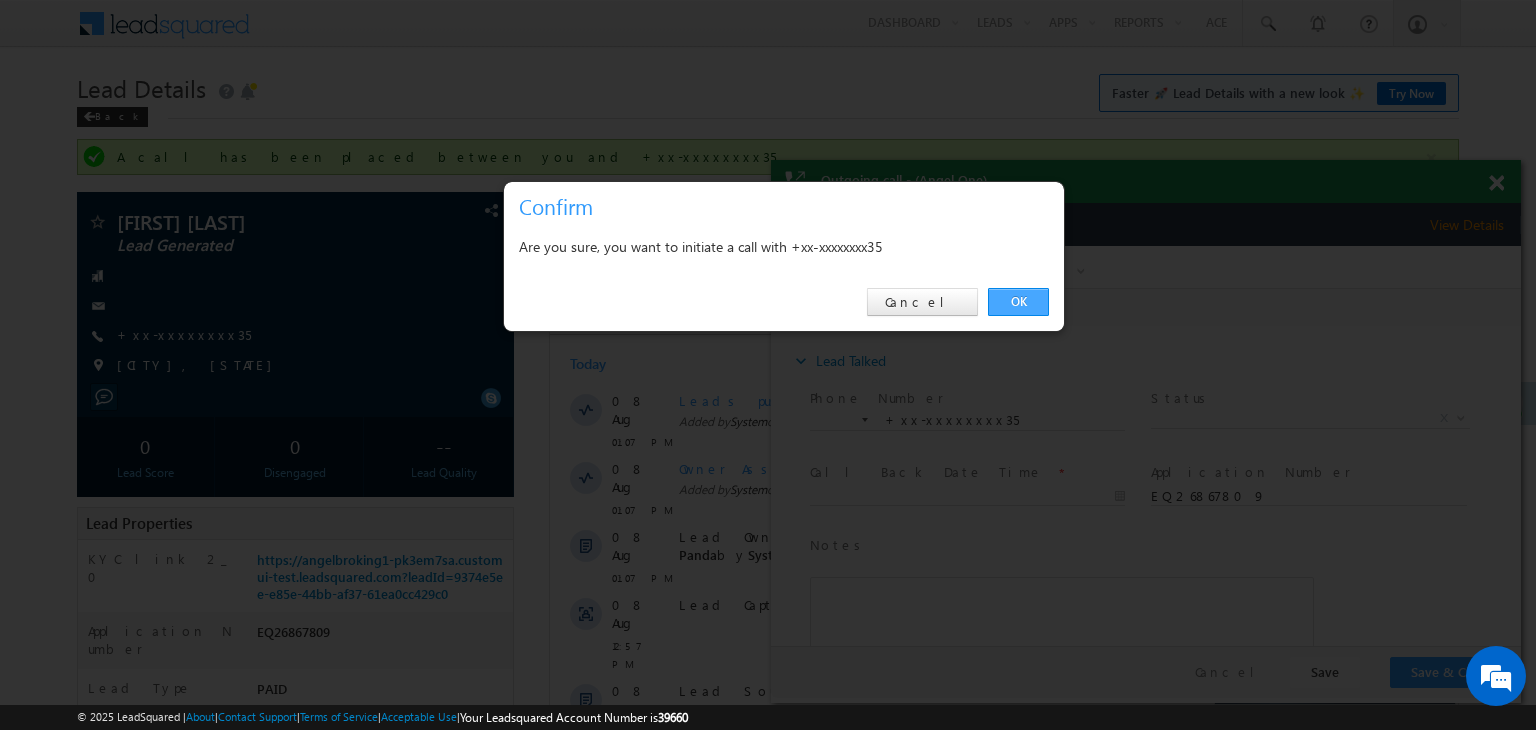 click on "OK" at bounding box center [1018, 302] 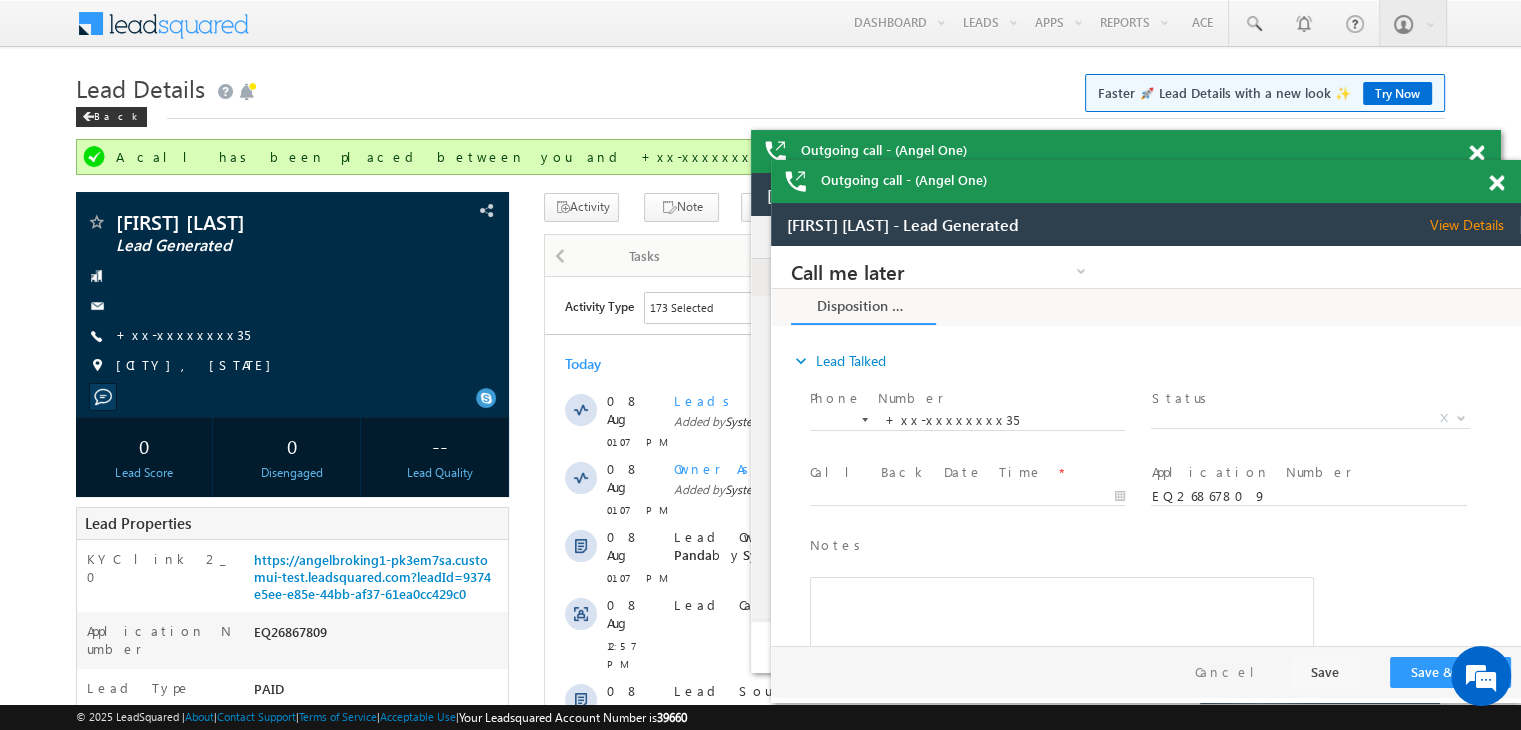 scroll, scrollTop: 0, scrollLeft: 0, axis: both 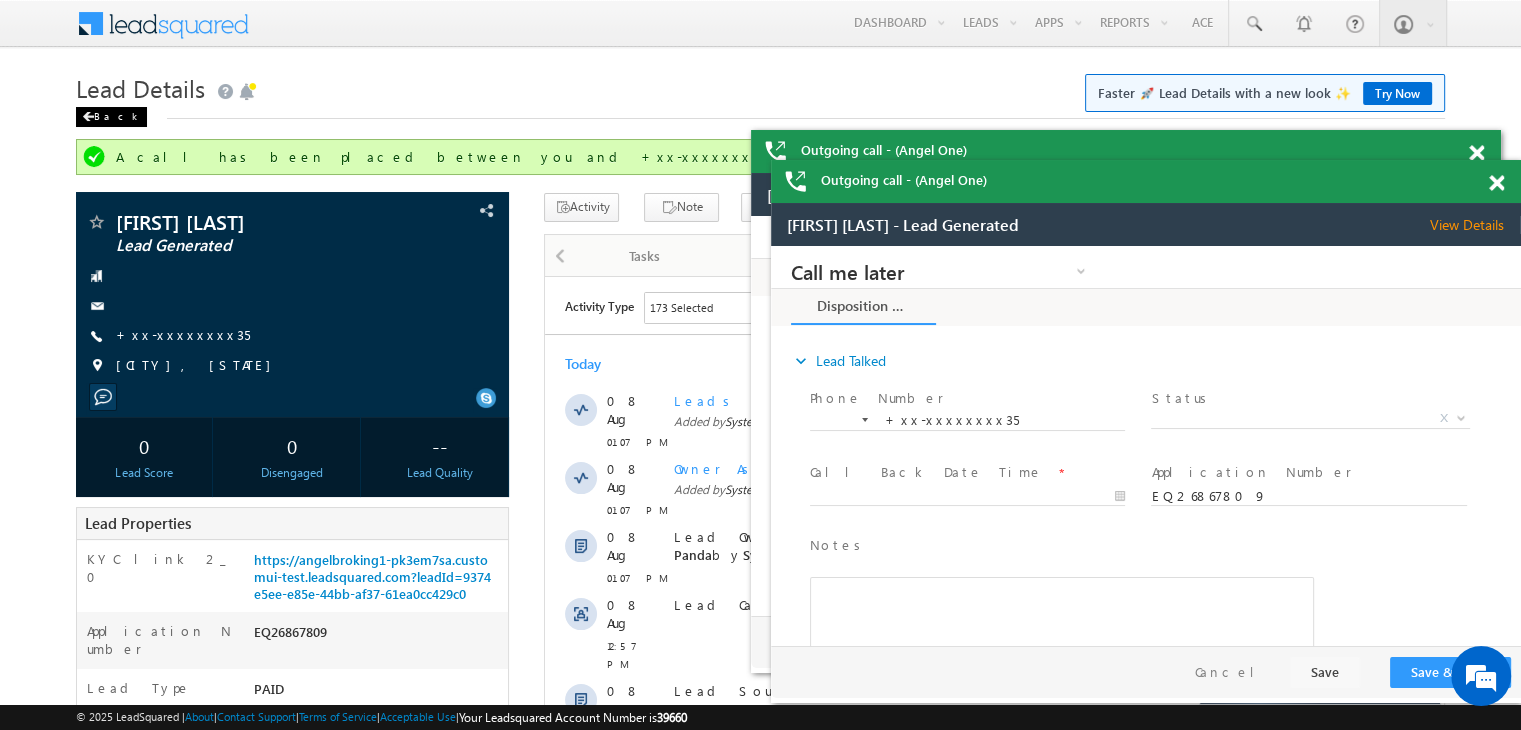 click at bounding box center (88, 117) 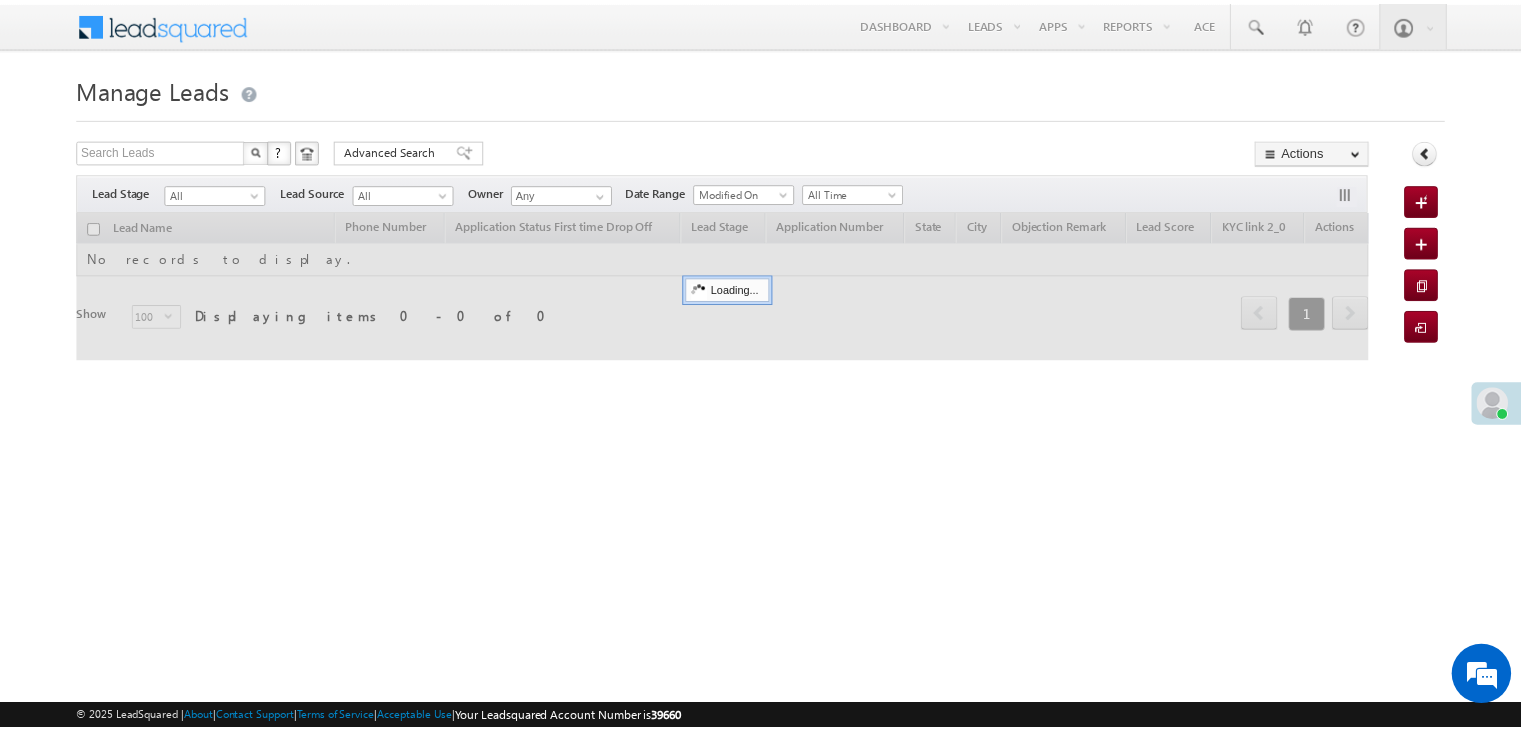 scroll, scrollTop: 0, scrollLeft: 0, axis: both 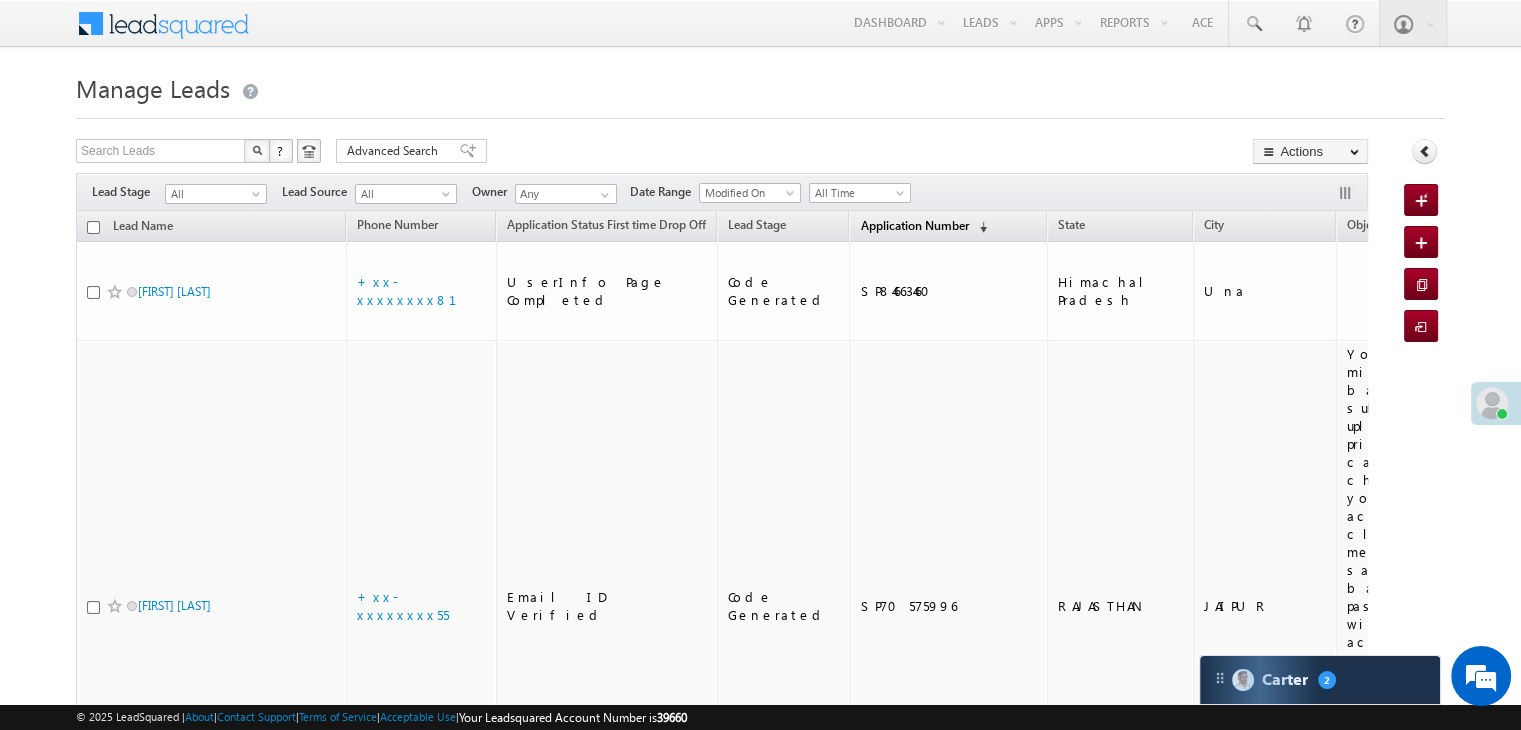click on "Application Number" at bounding box center (914, 225) 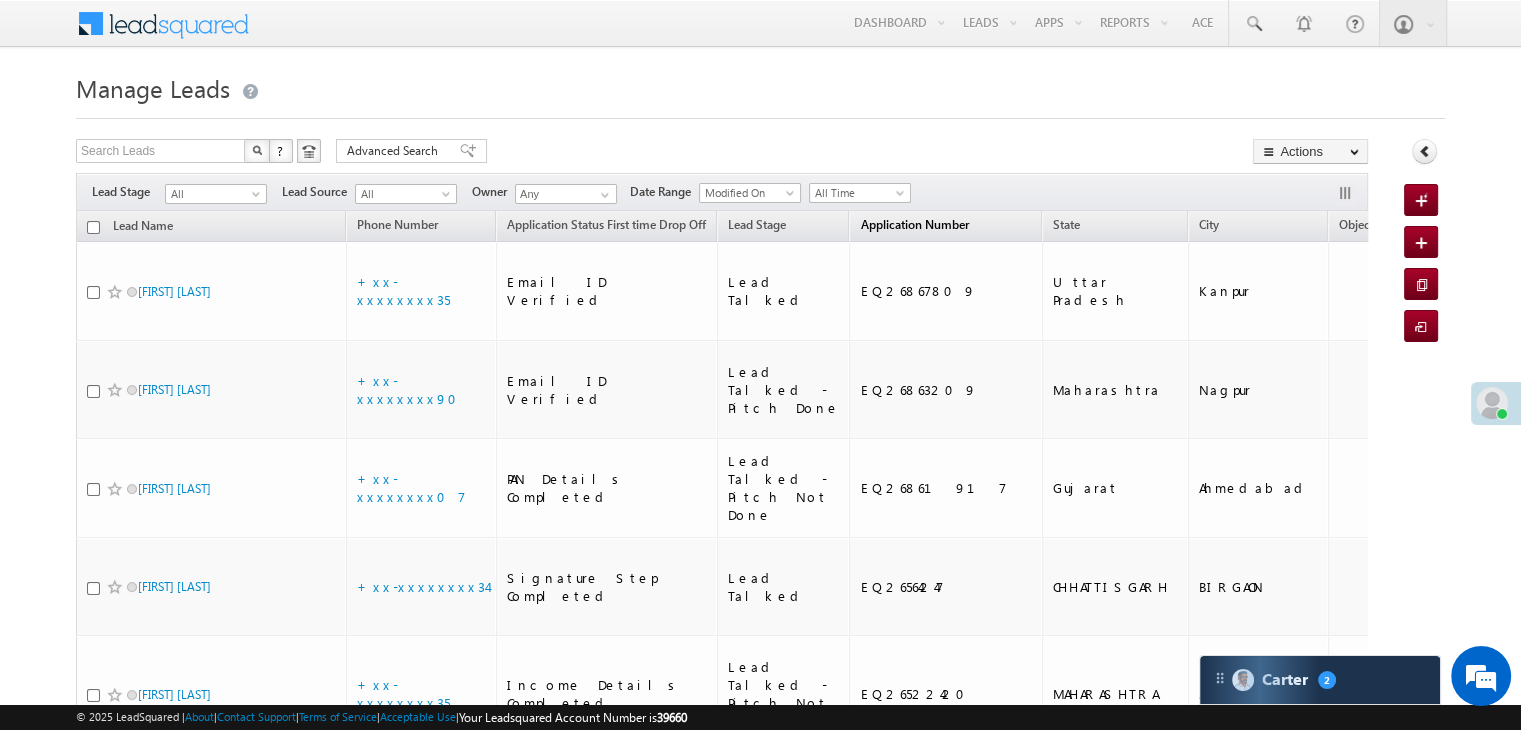 scroll, scrollTop: 0, scrollLeft: 0, axis: both 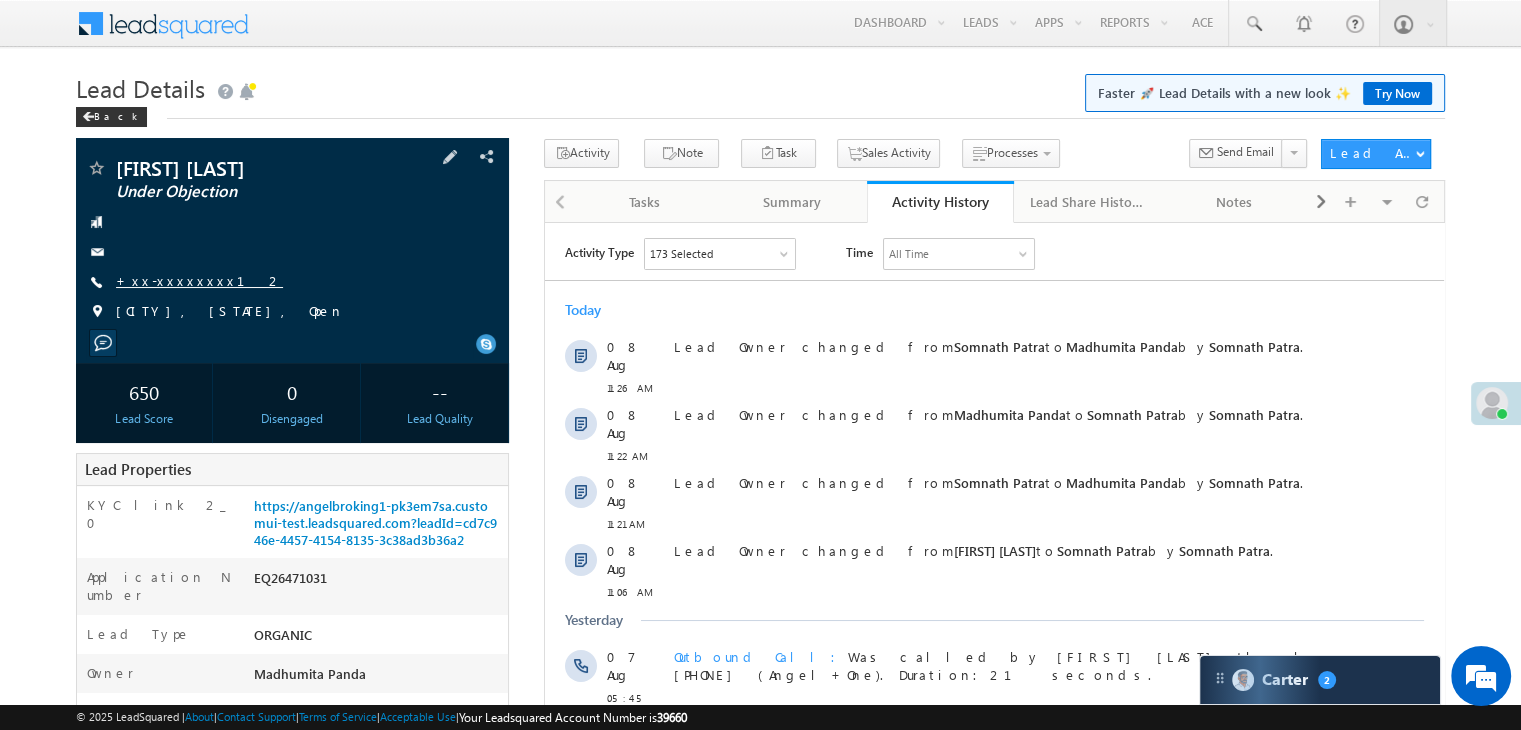 click on "+xx-xxxxxxxx12" at bounding box center (199, 280) 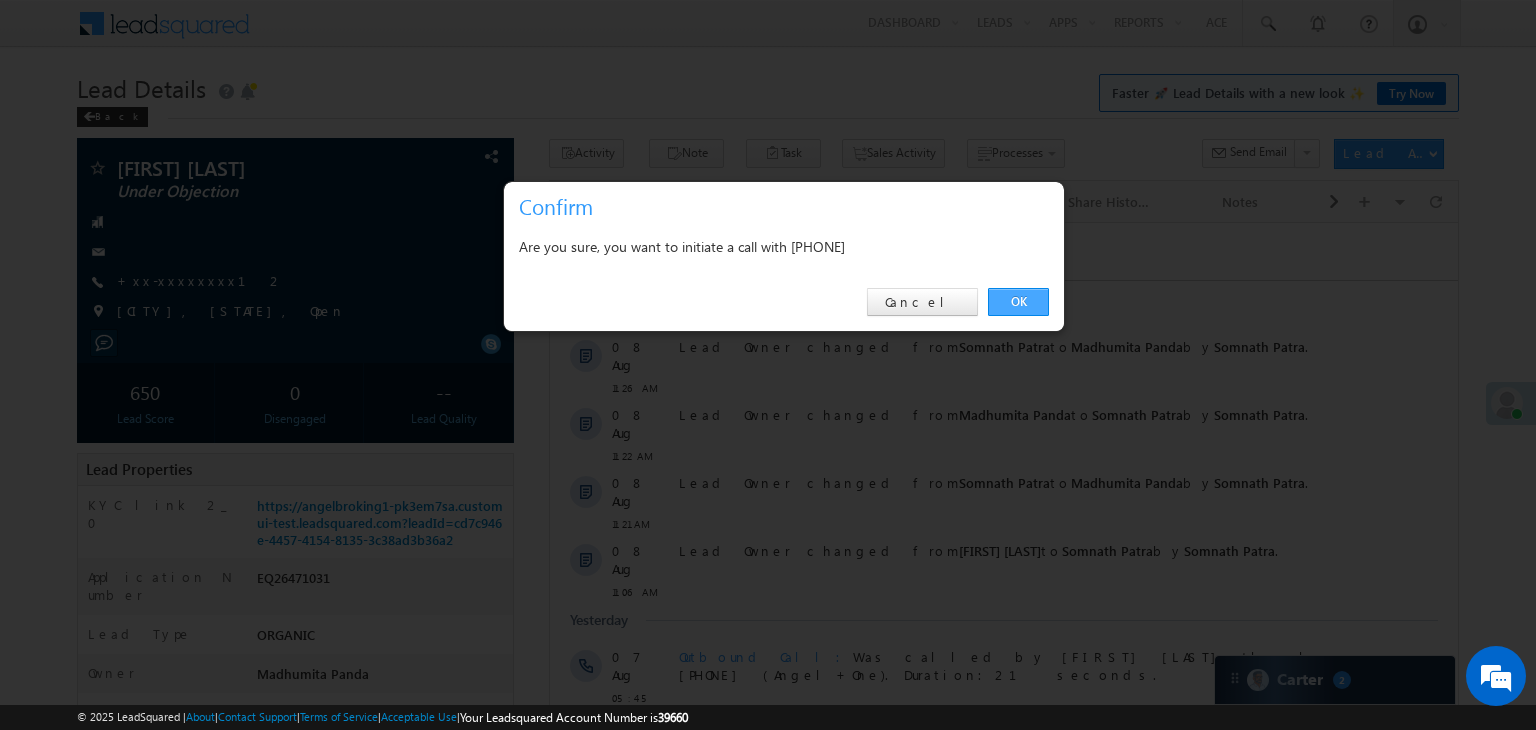 drag, startPoint x: 1009, startPoint y: 292, endPoint x: 417, endPoint y: 79, distance: 629.1526 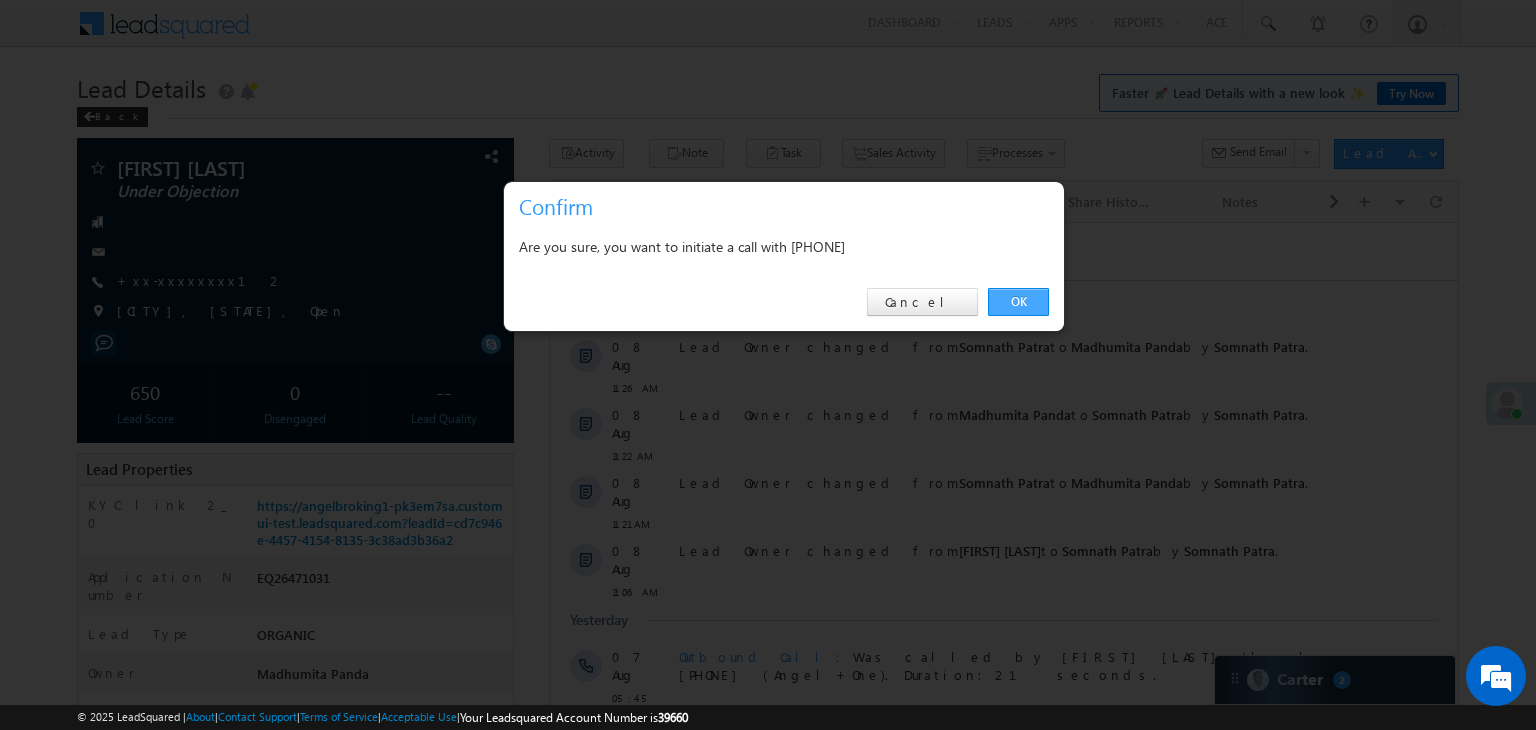 click on "OK" at bounding box center [1018, 302] 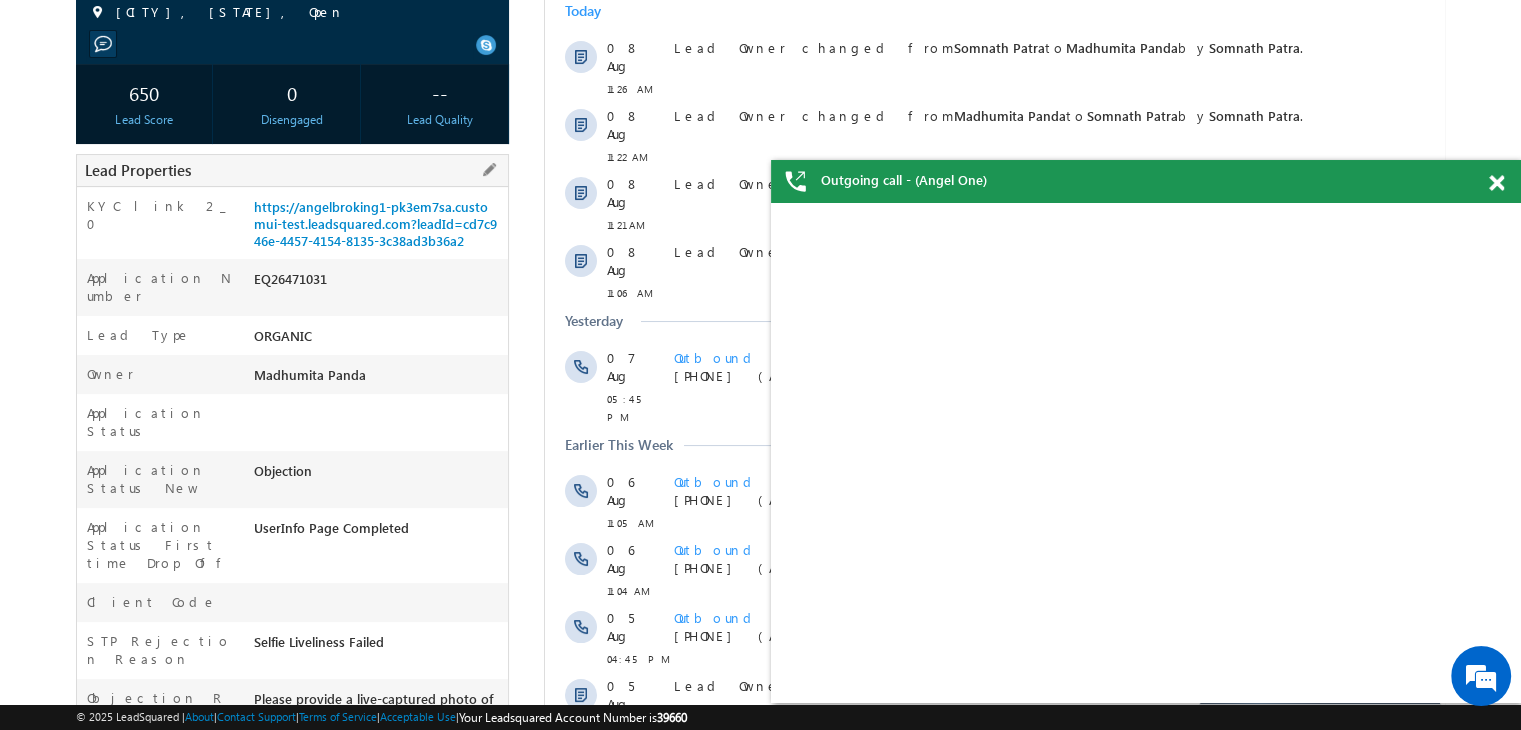 scroll, scrollTop: 0, scrollLeft: 0, axis: both 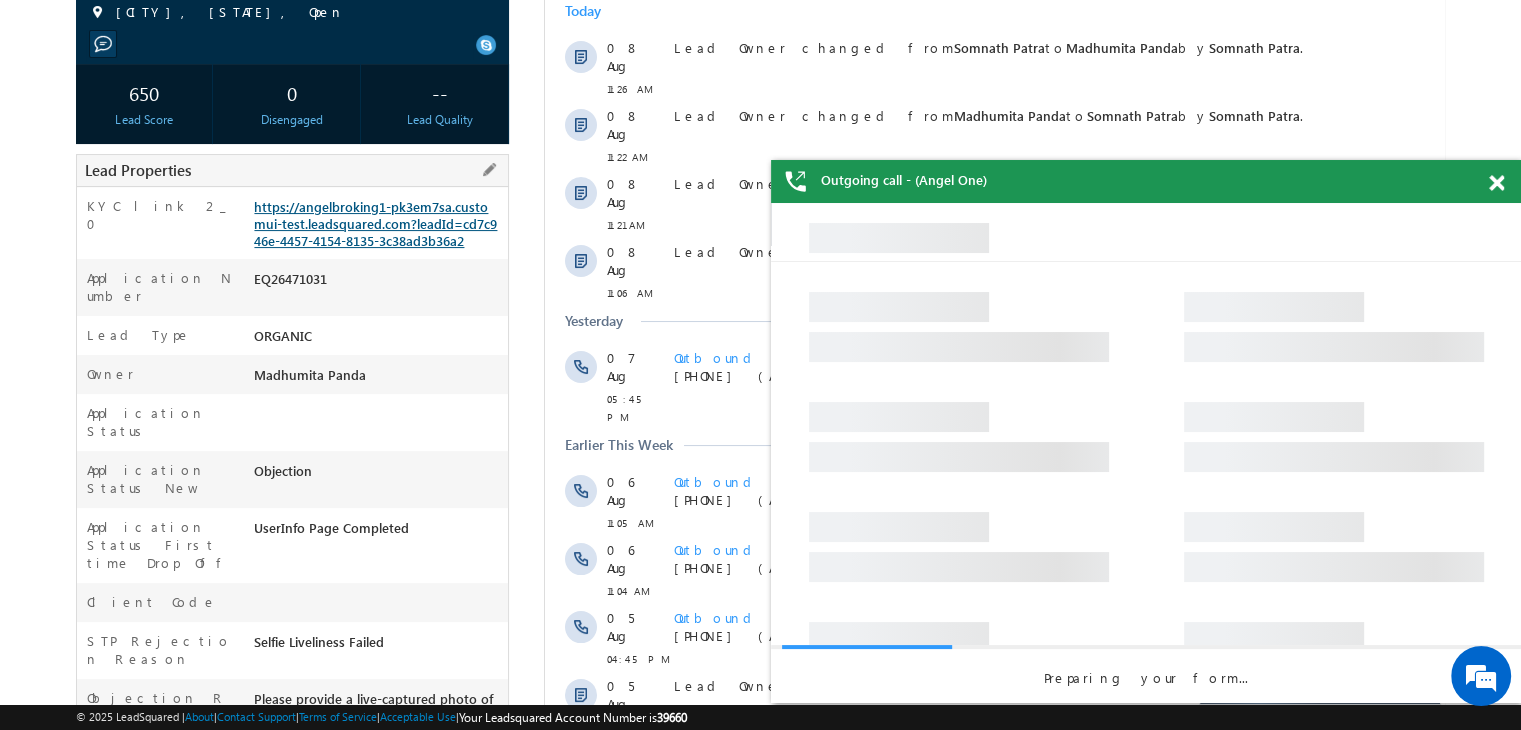 click on "https://angelbroking1-pk3em7sa.customui-test.leadsquared.com?leadId=cd7c946e-4457-4154-8135-3c38ad3b36a2" at bounding box center [375, 223] 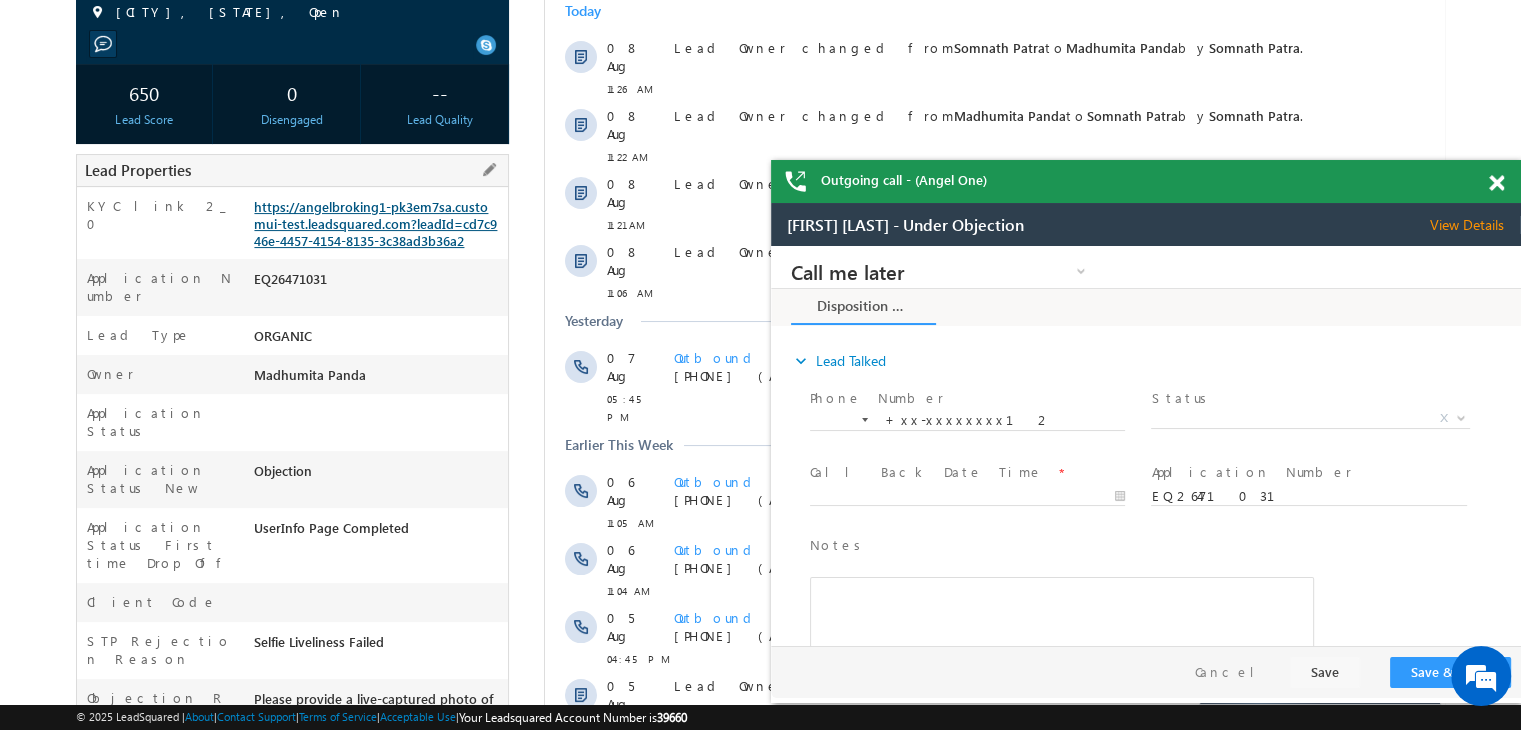 scroll, scrollTop: 0, scrollLeft: 0, axis: both 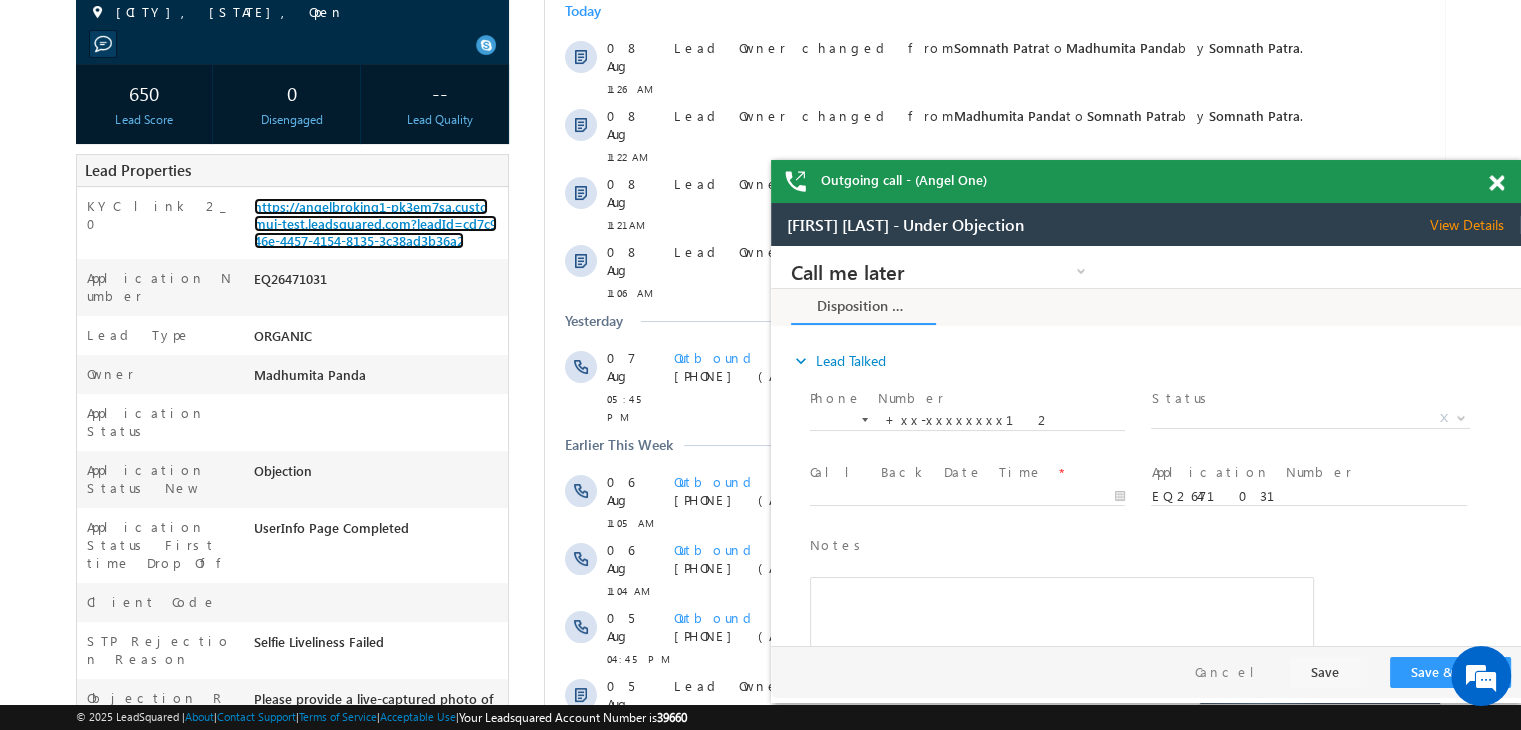 click at bounding box center (1496, 183) 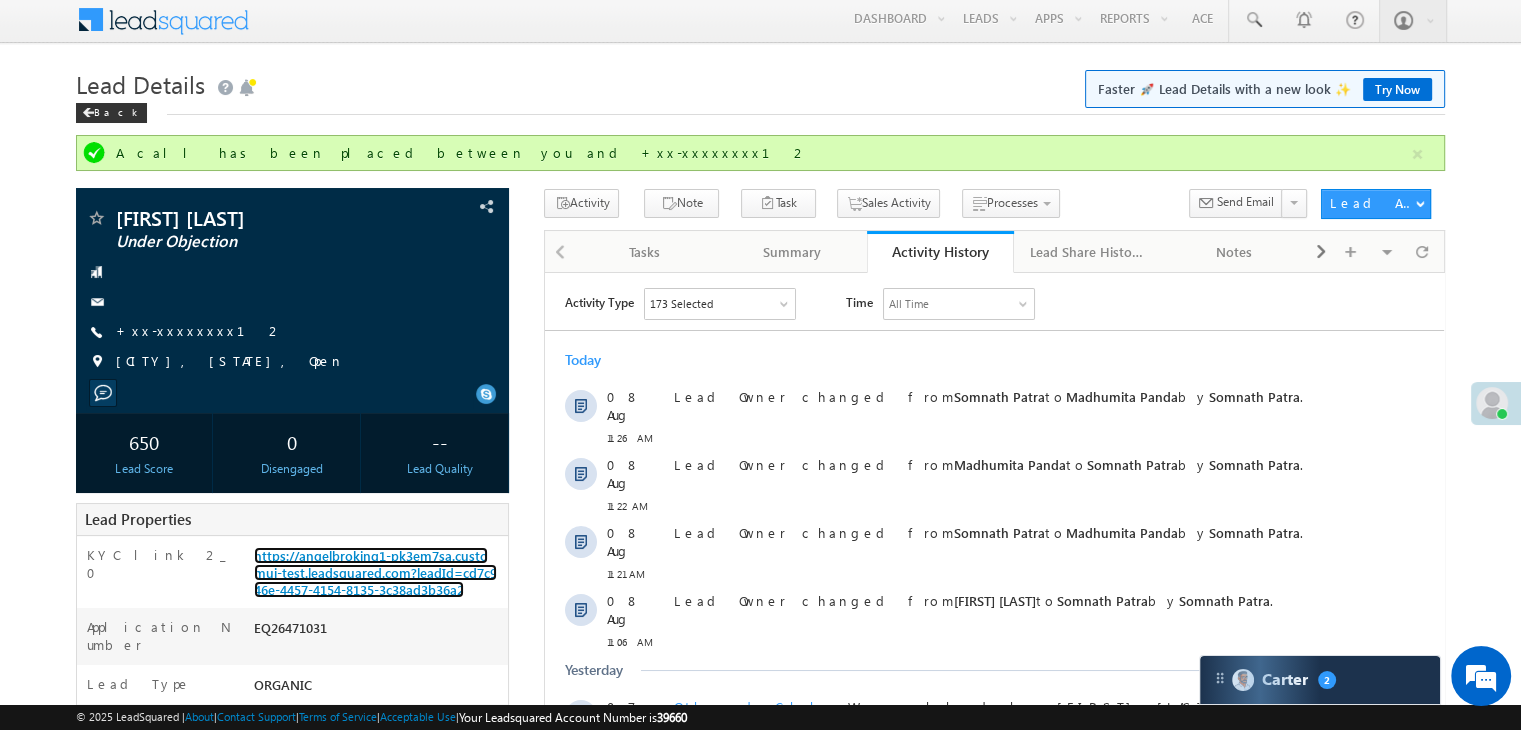 scroll, scrollTop: 0, scrollLeft: 0, axis: both 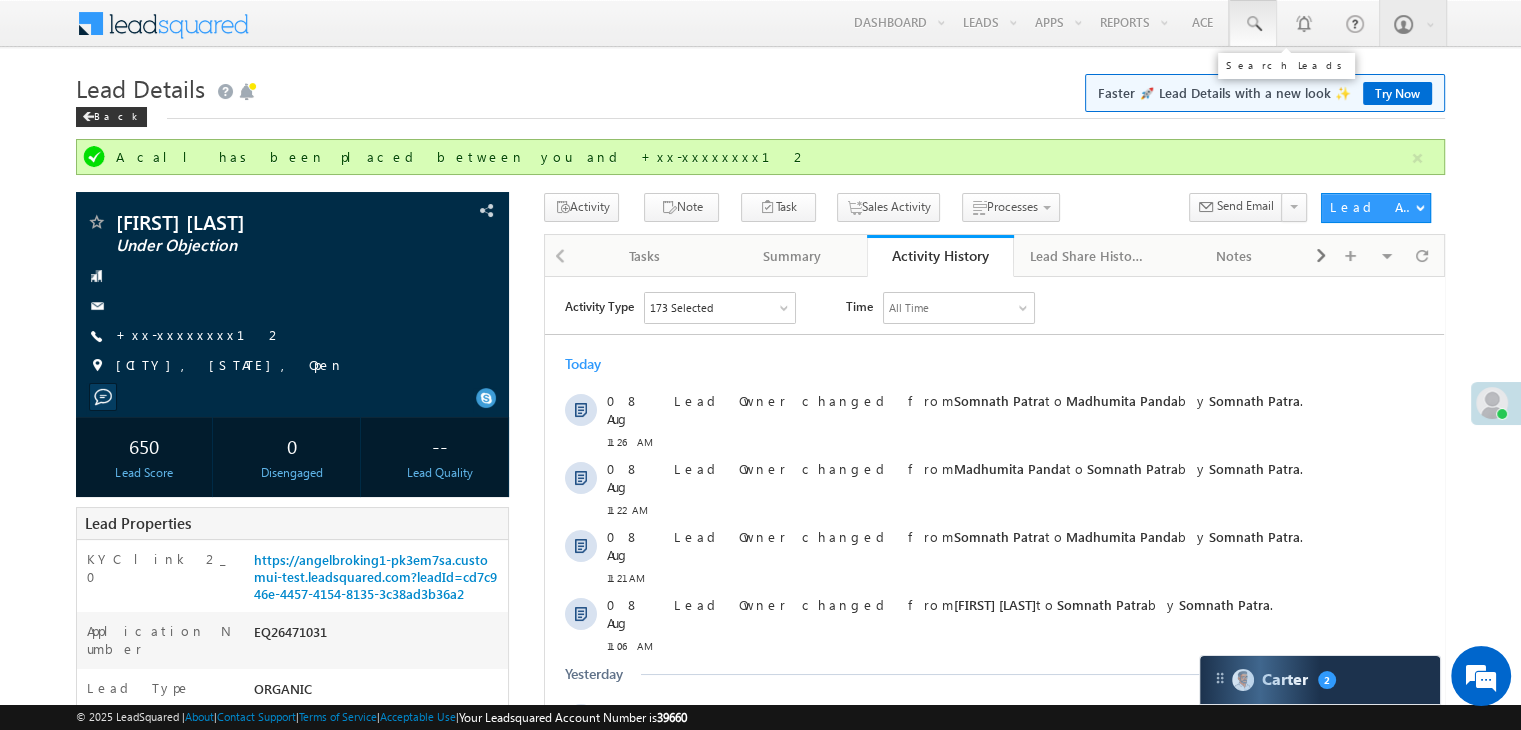 click at bounding box center (1253, 24) 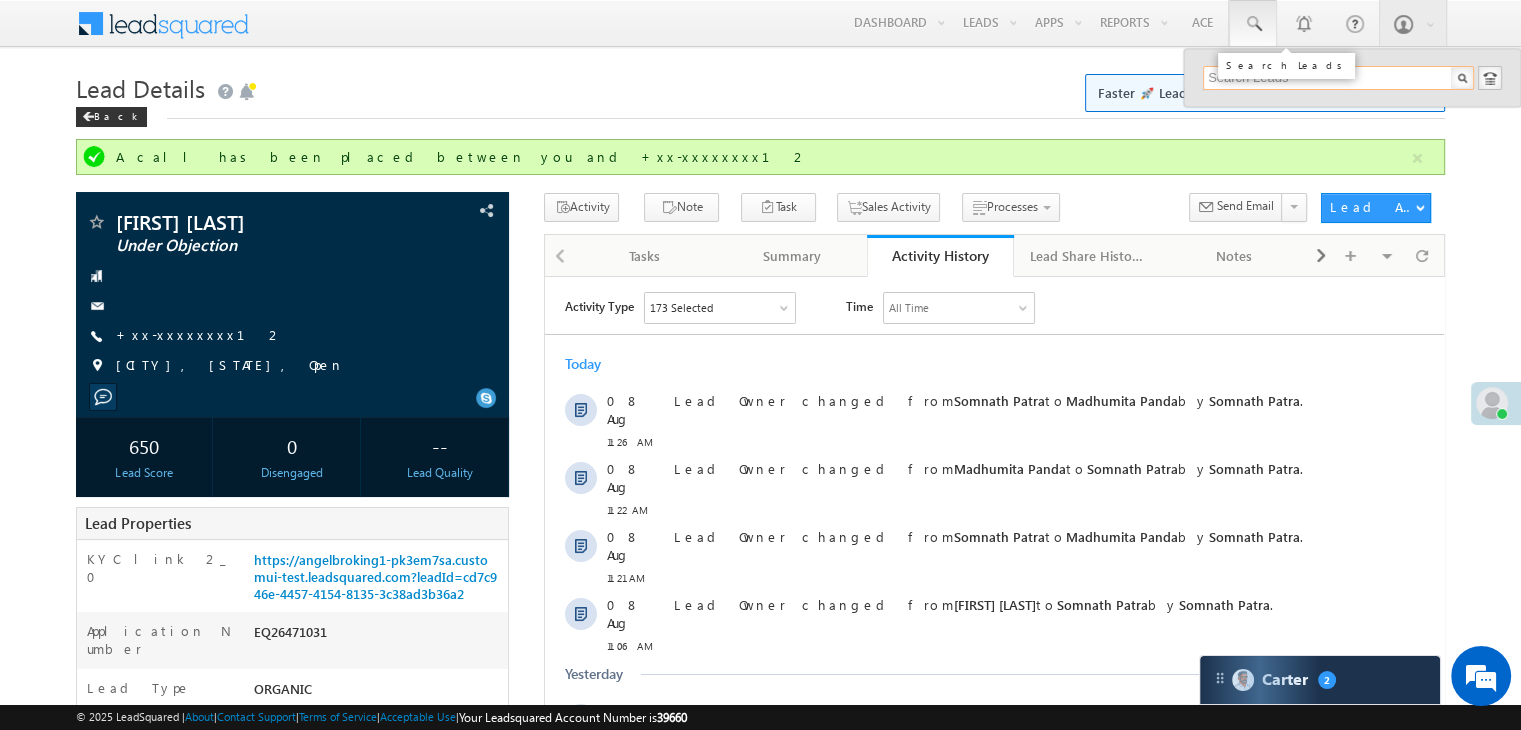 paste on "EQ26528044" 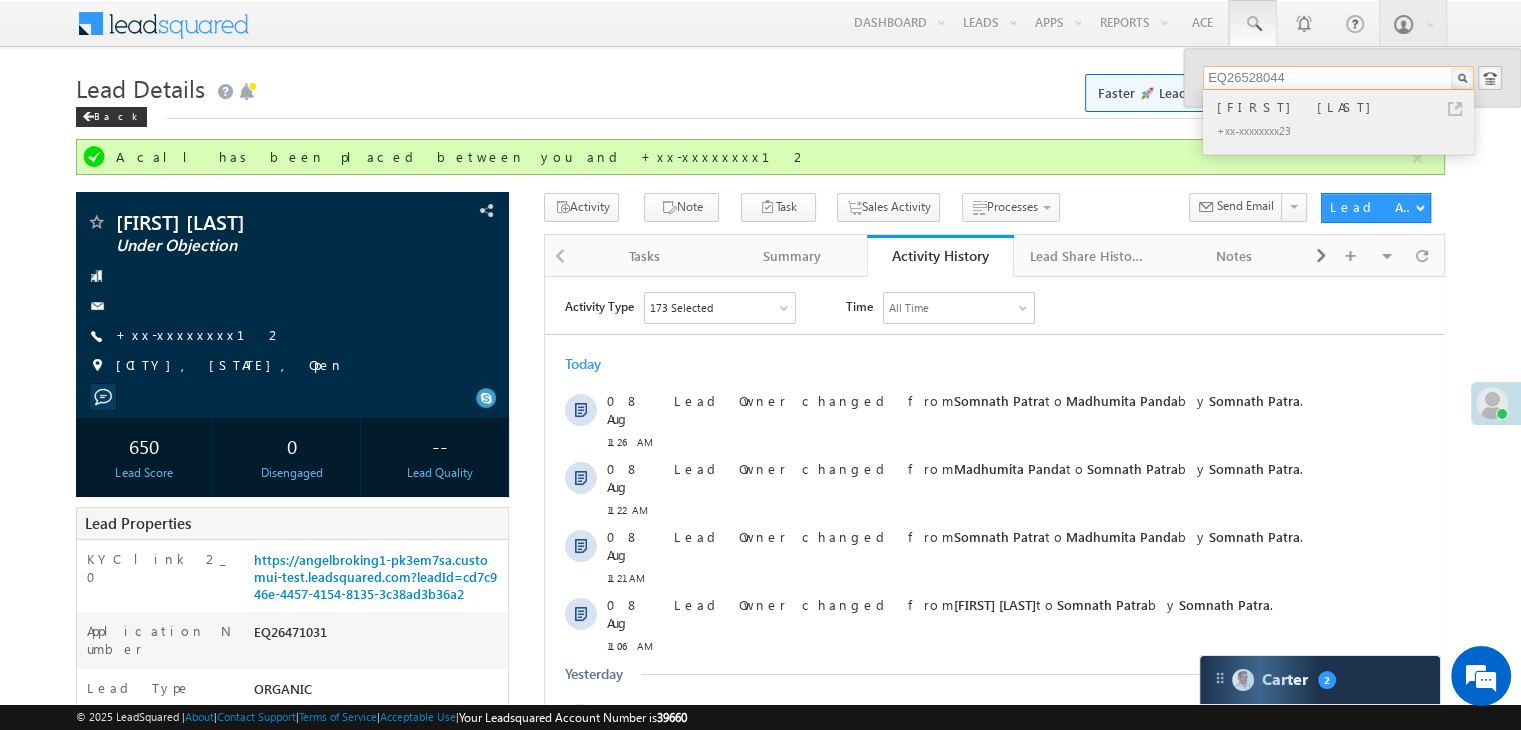 type on "EQ26528044" 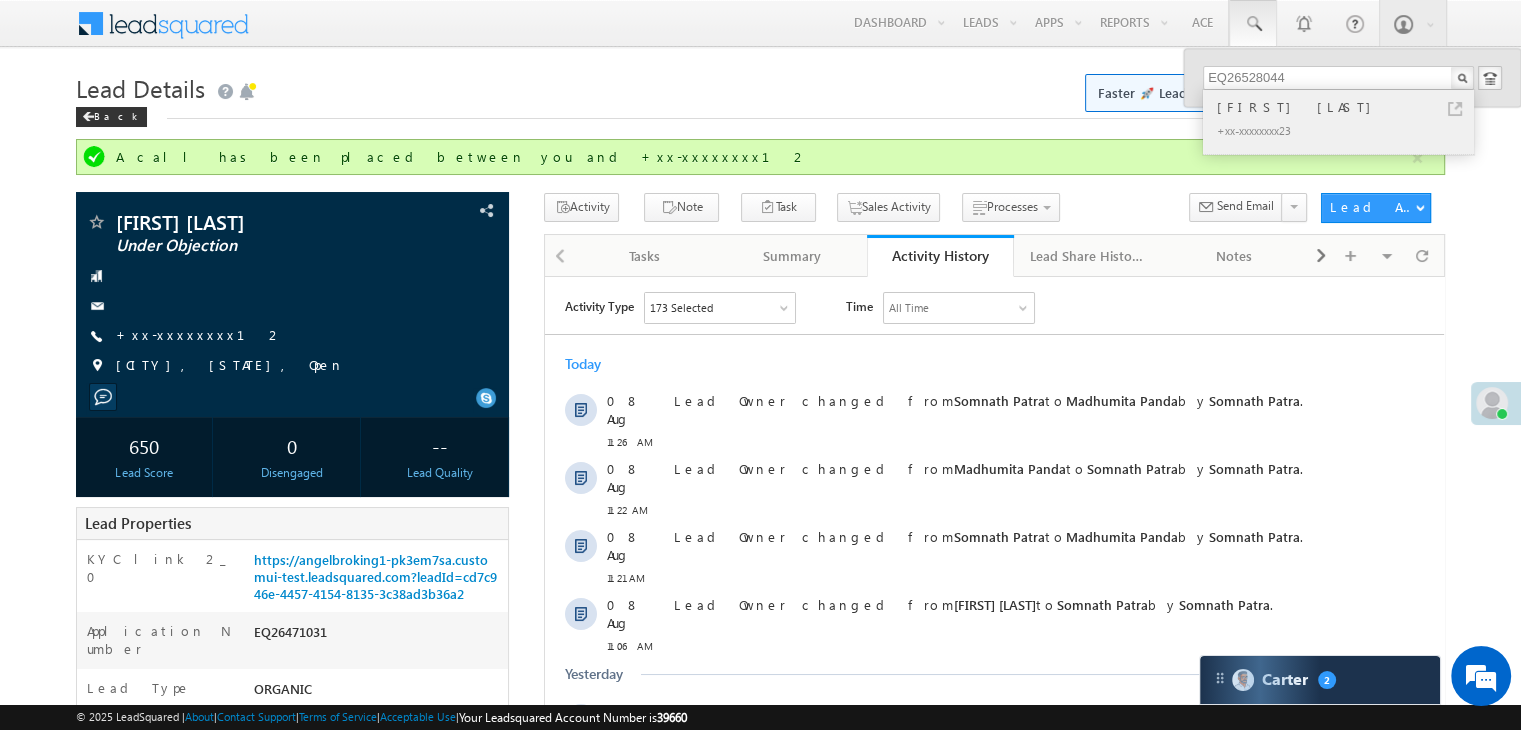 click on "[FIRST] [LAST]" at bounding box center [1347, 107] 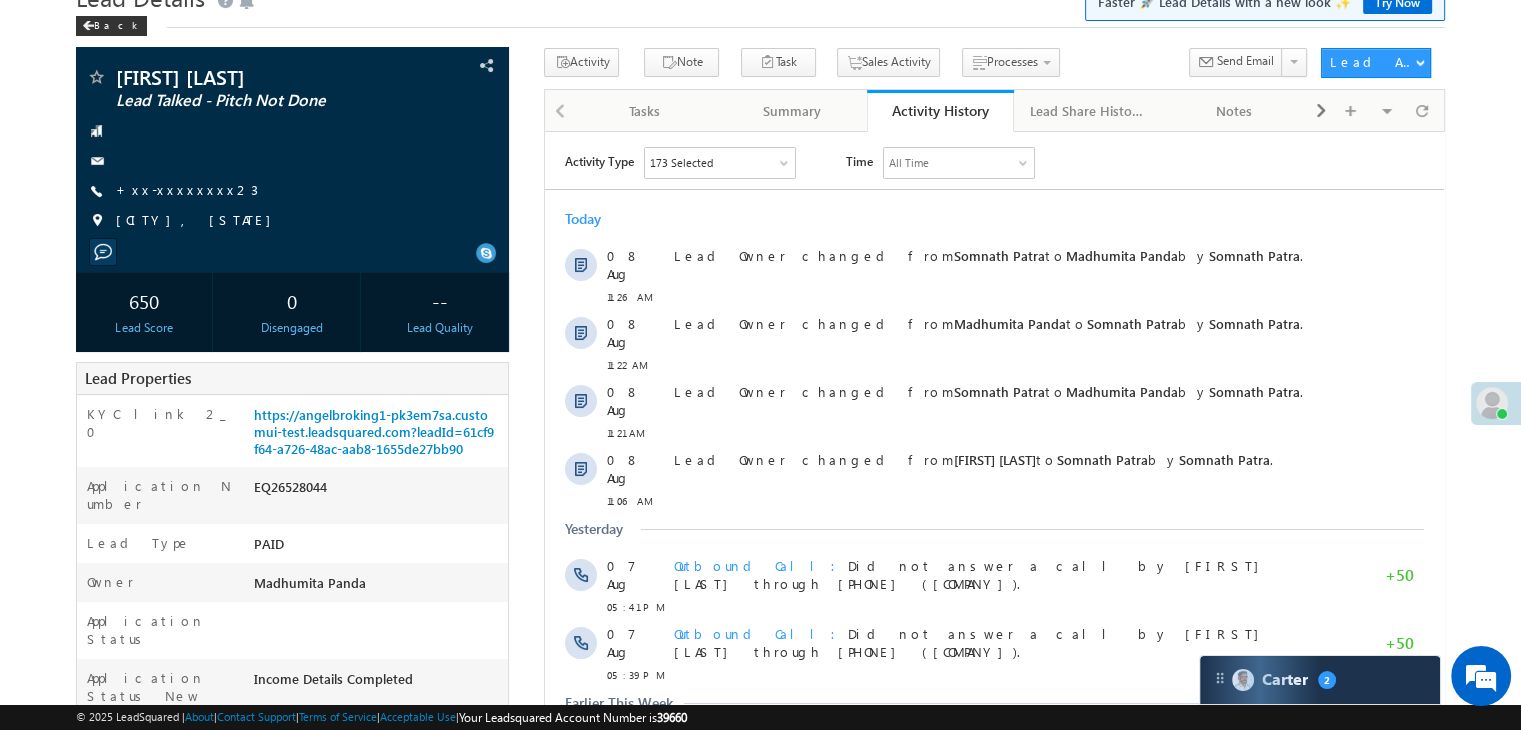 scroll, scrollTop: 200, scrollLeft: 0, axis: vertical 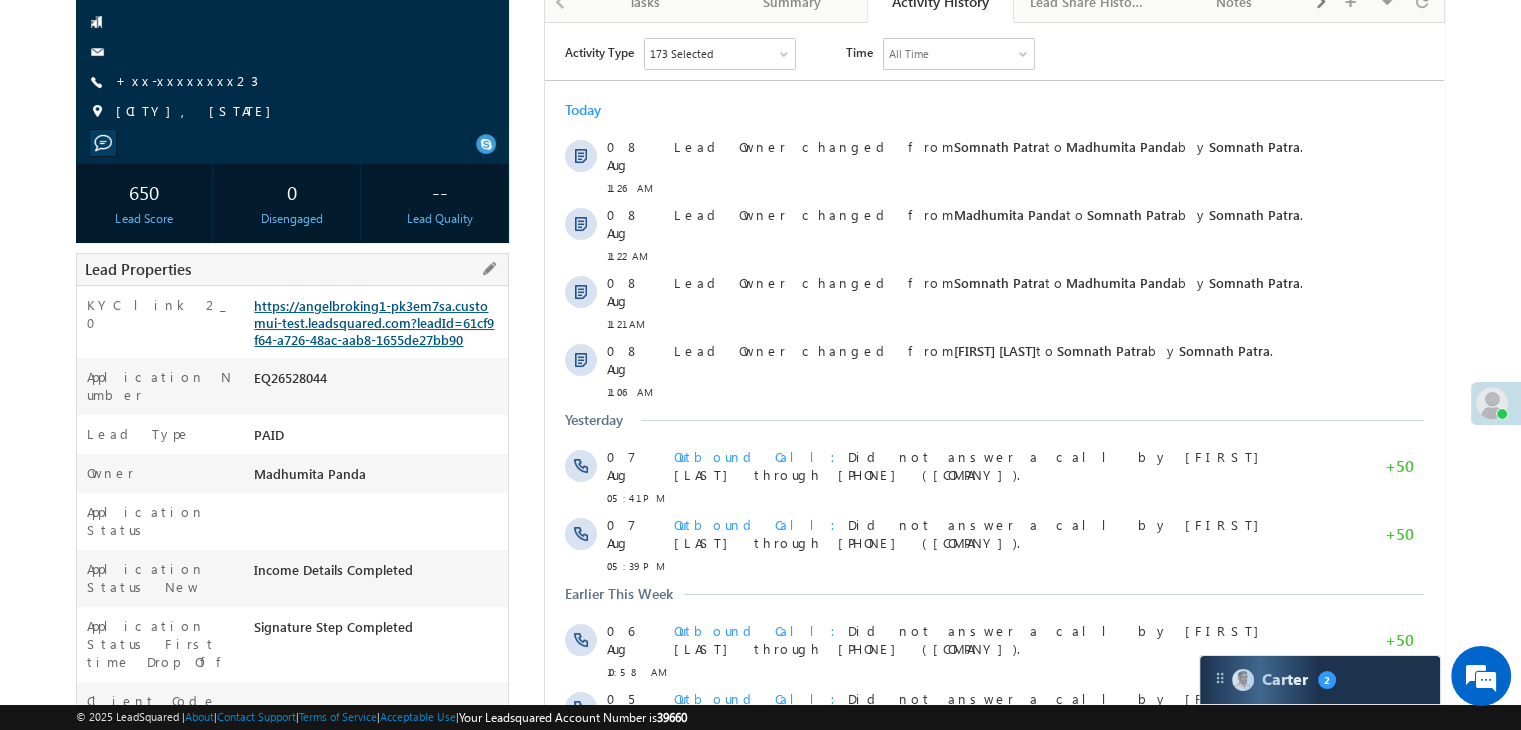 click on "https://angelbroking1-pk3em7sa.customui-test.leadsquared.com?leadId=61cf9f64-a726-48ac-aab8-1655de27bb90" at bounding box center [374, 322] 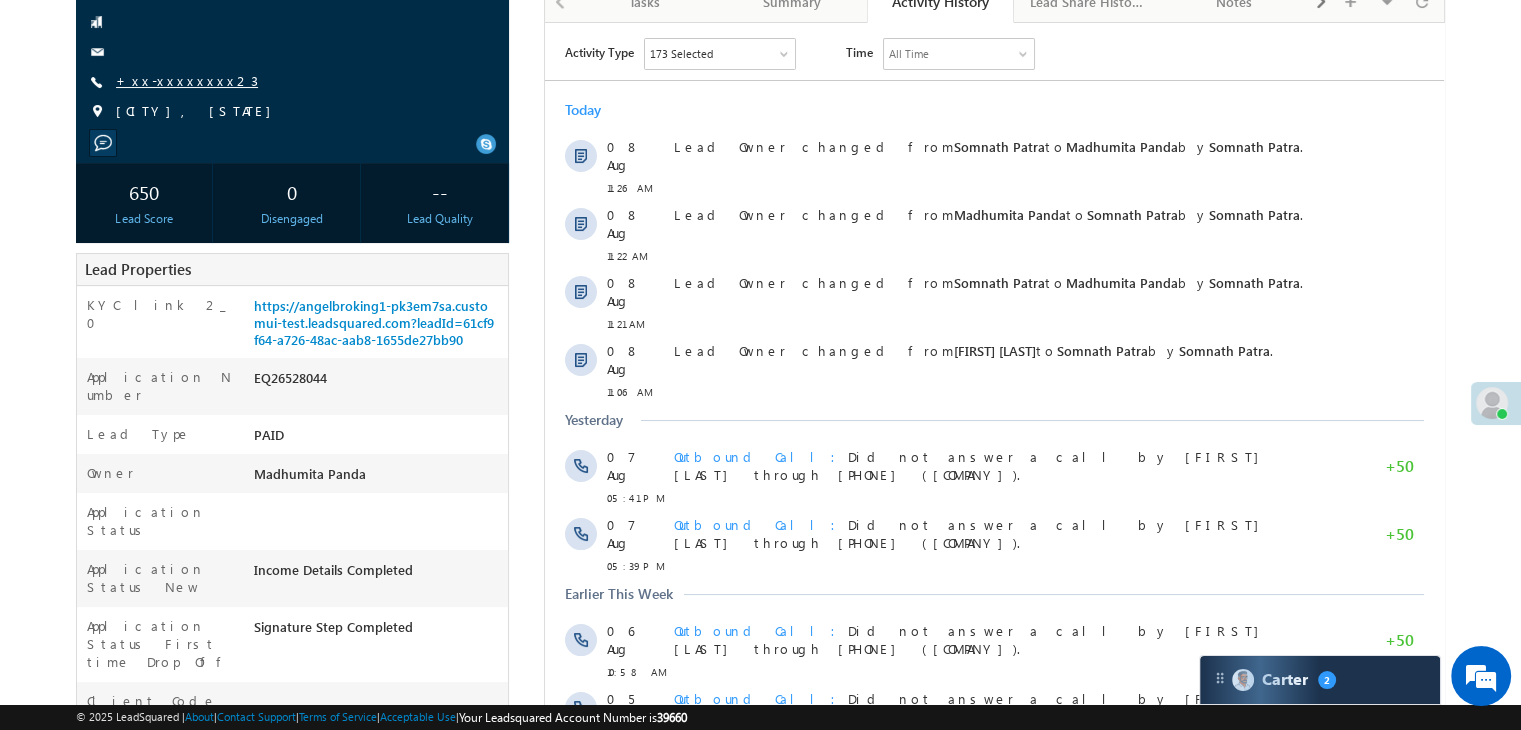 click on "+xx-xxxxxxxx23" at bounding box center (187, 80) 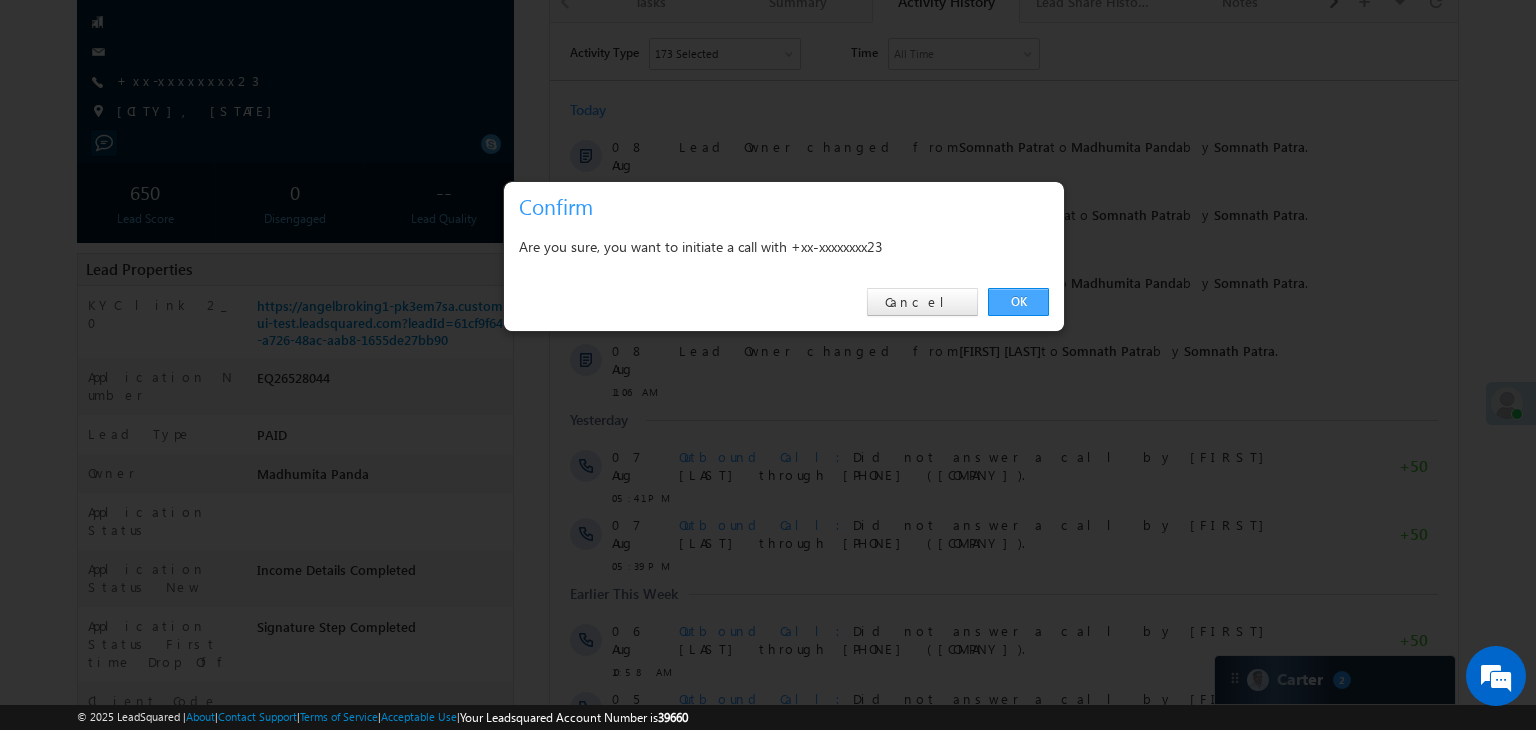 click on "OK" at bounding box center [1018, 302] 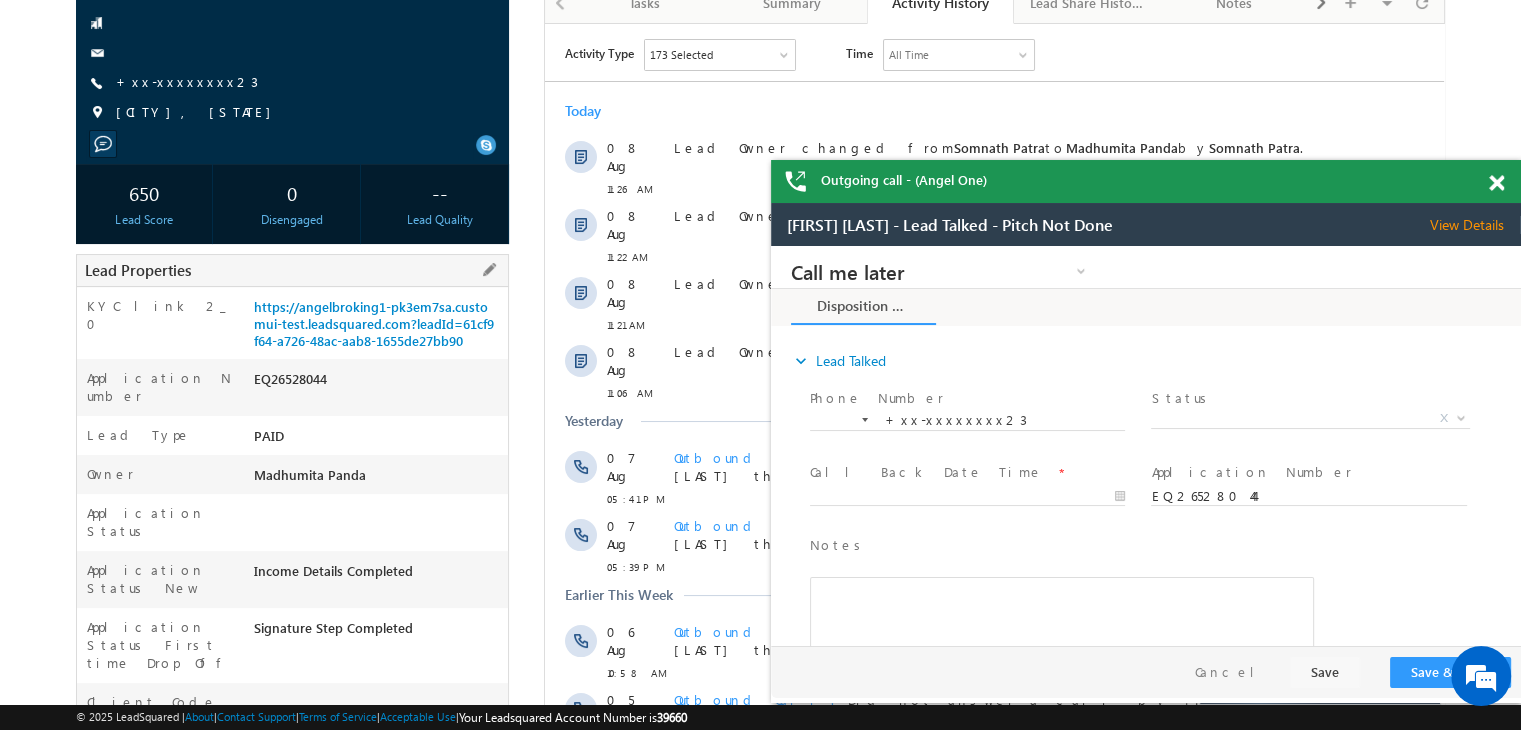 scroll, scrollTop: 0, scrollLeft: 0, axis: both 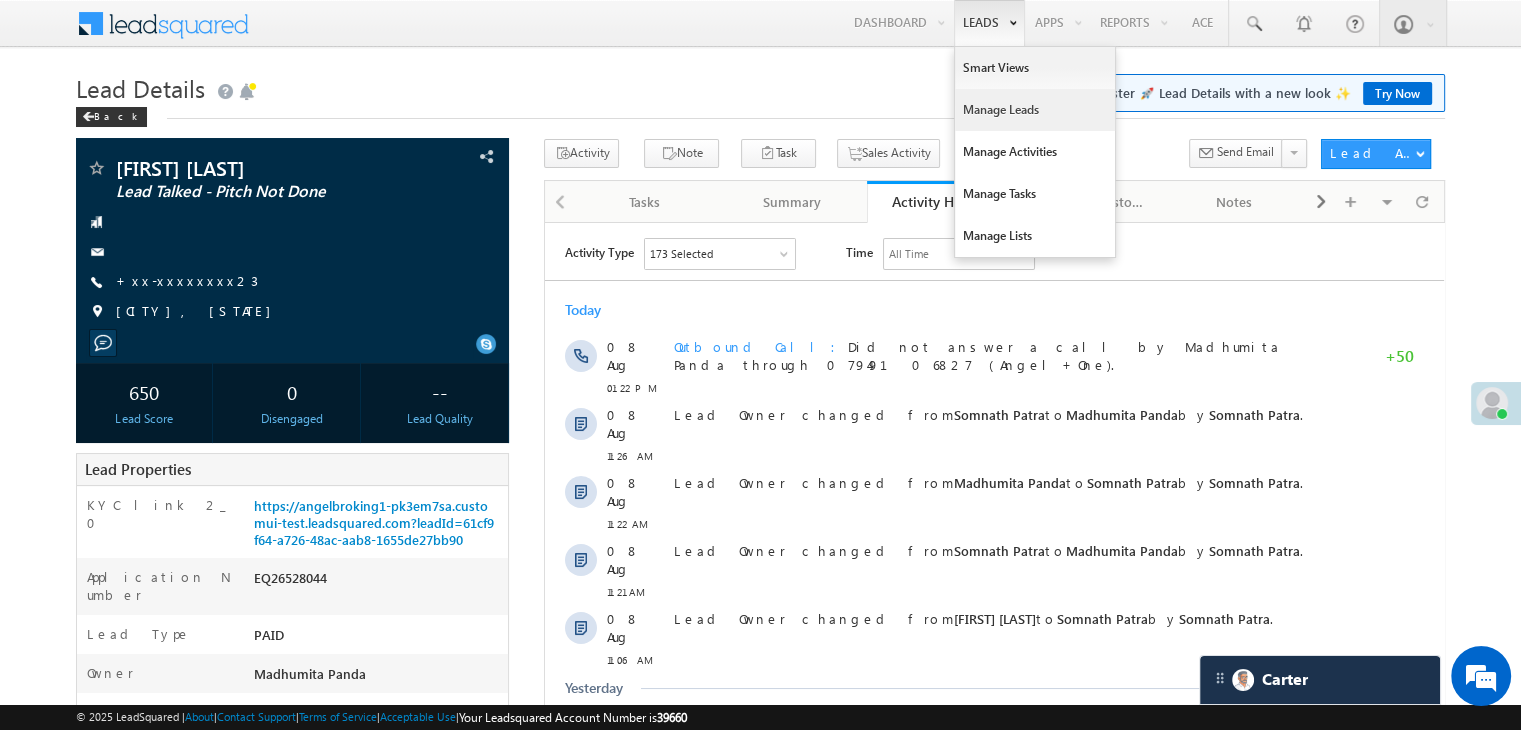 click on "Manage Leads" at bounding box center [1035, 110] 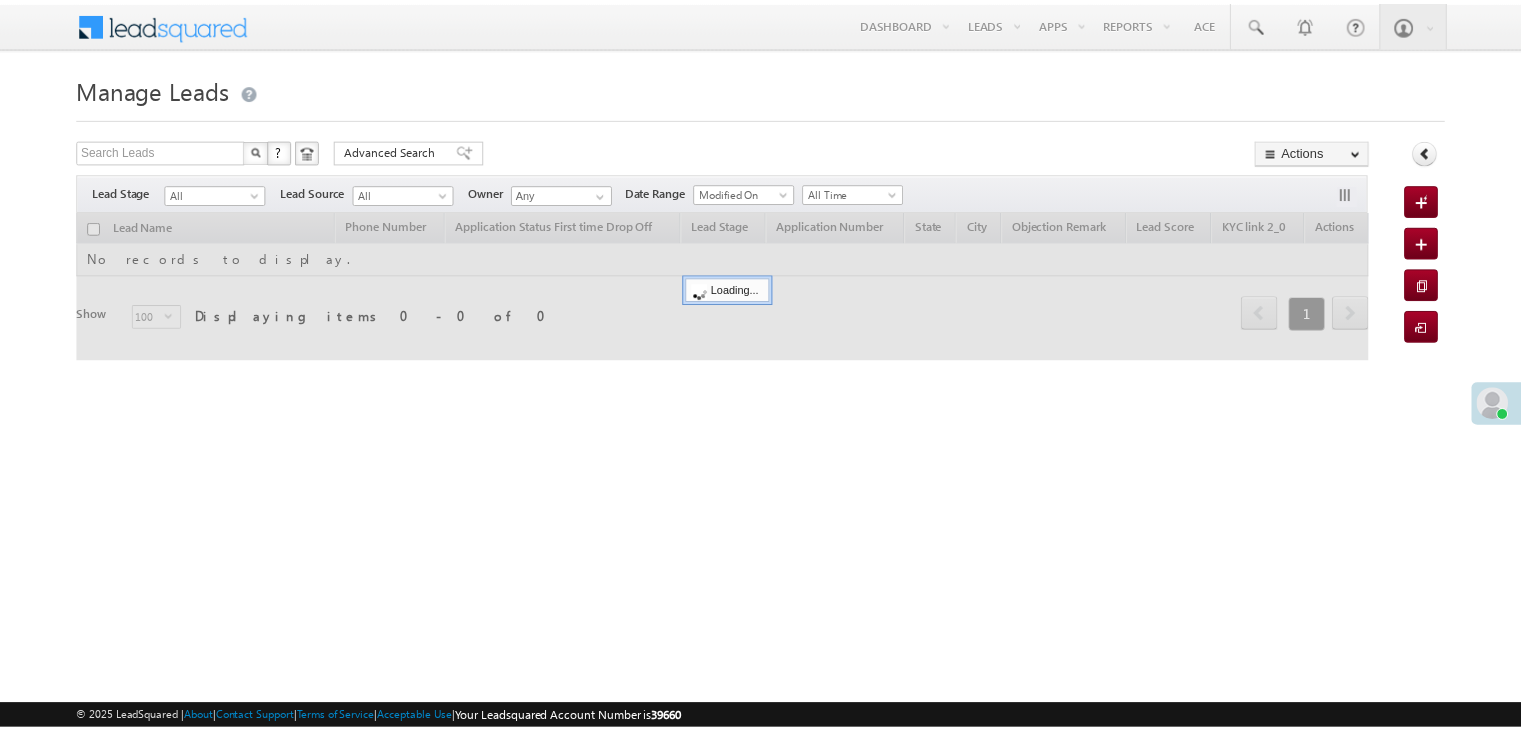scroll, scrollTop: 0, scrollLeft: 0, axis: both 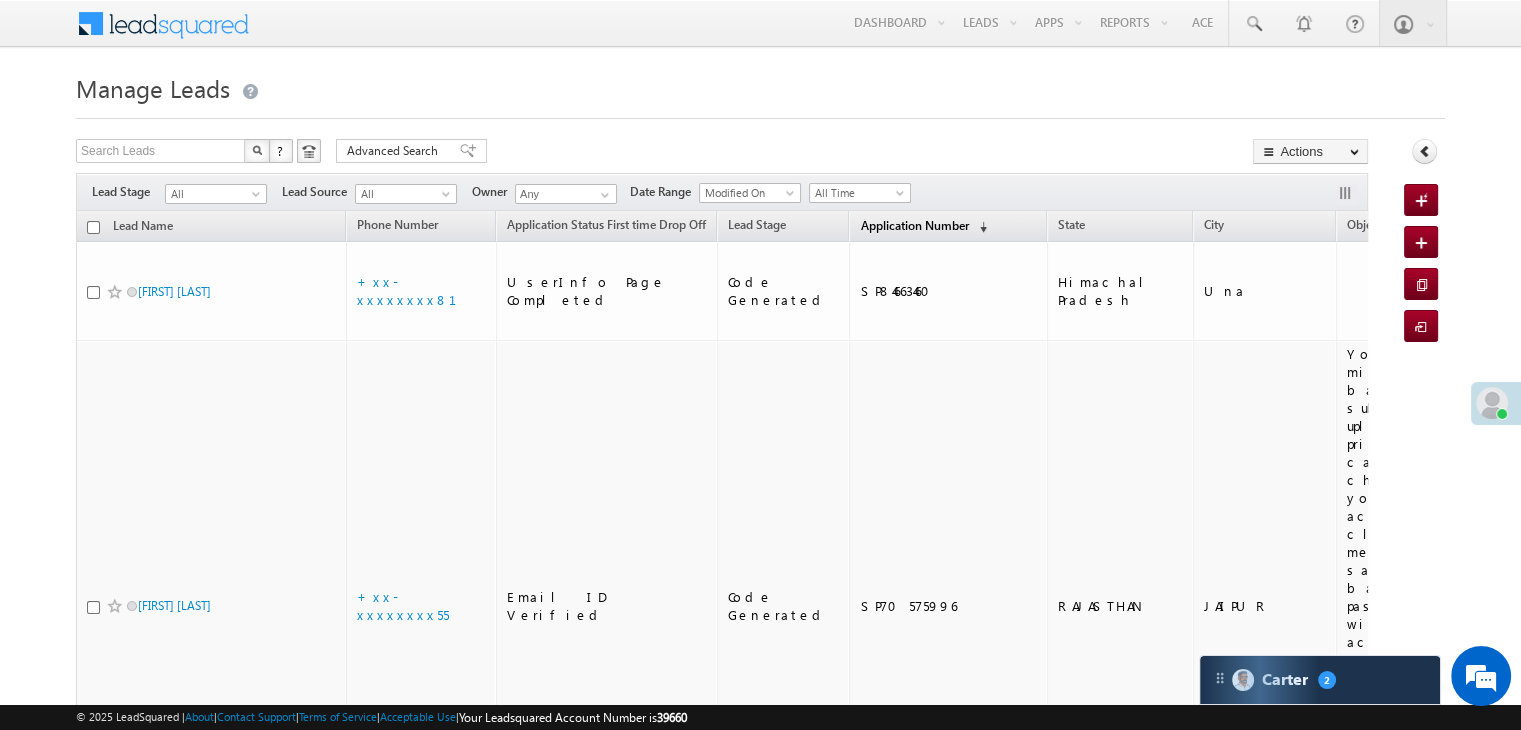 click on "Application Number" at bounding box center (914, 225) 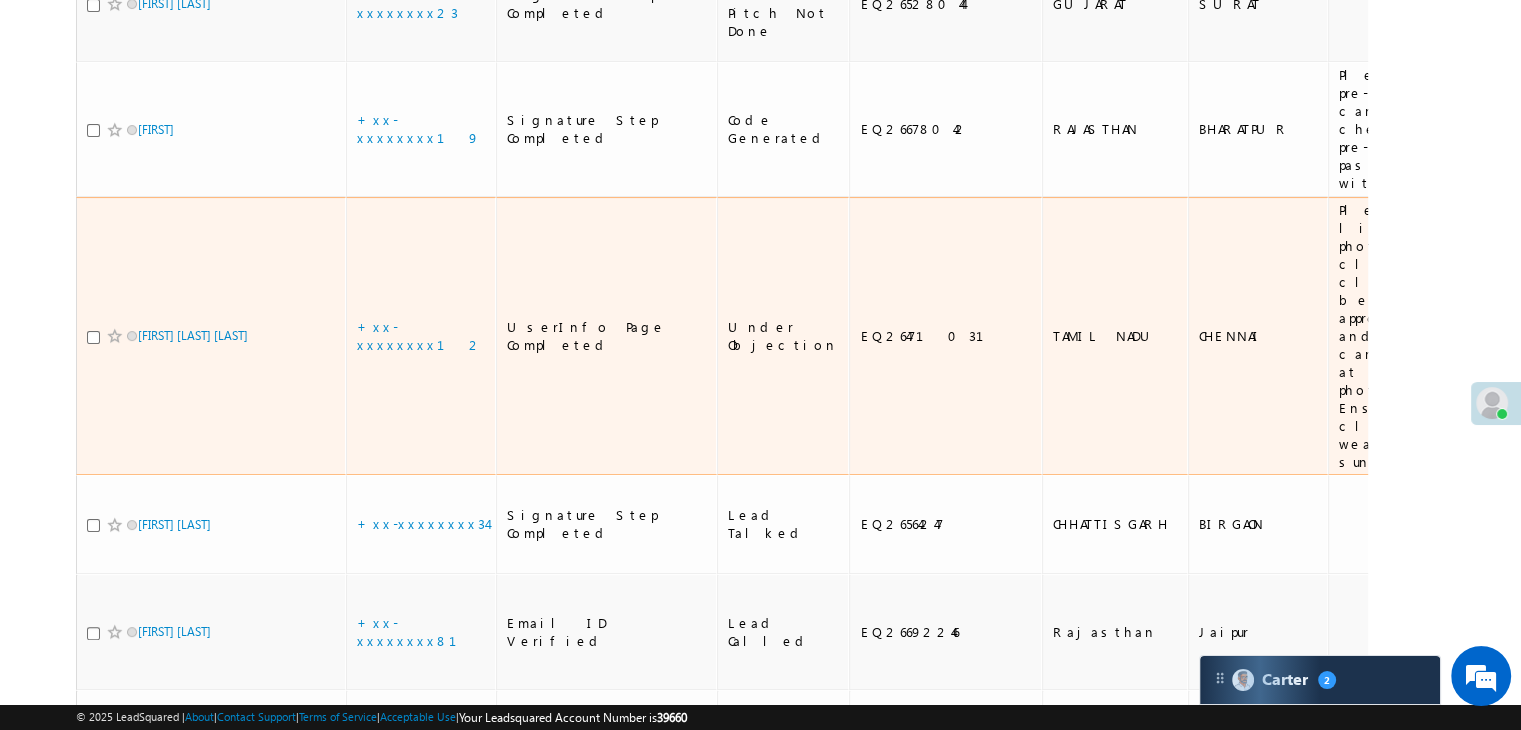 scroll, scrollTop: 400, scrollLeft: 0, axis: vertical 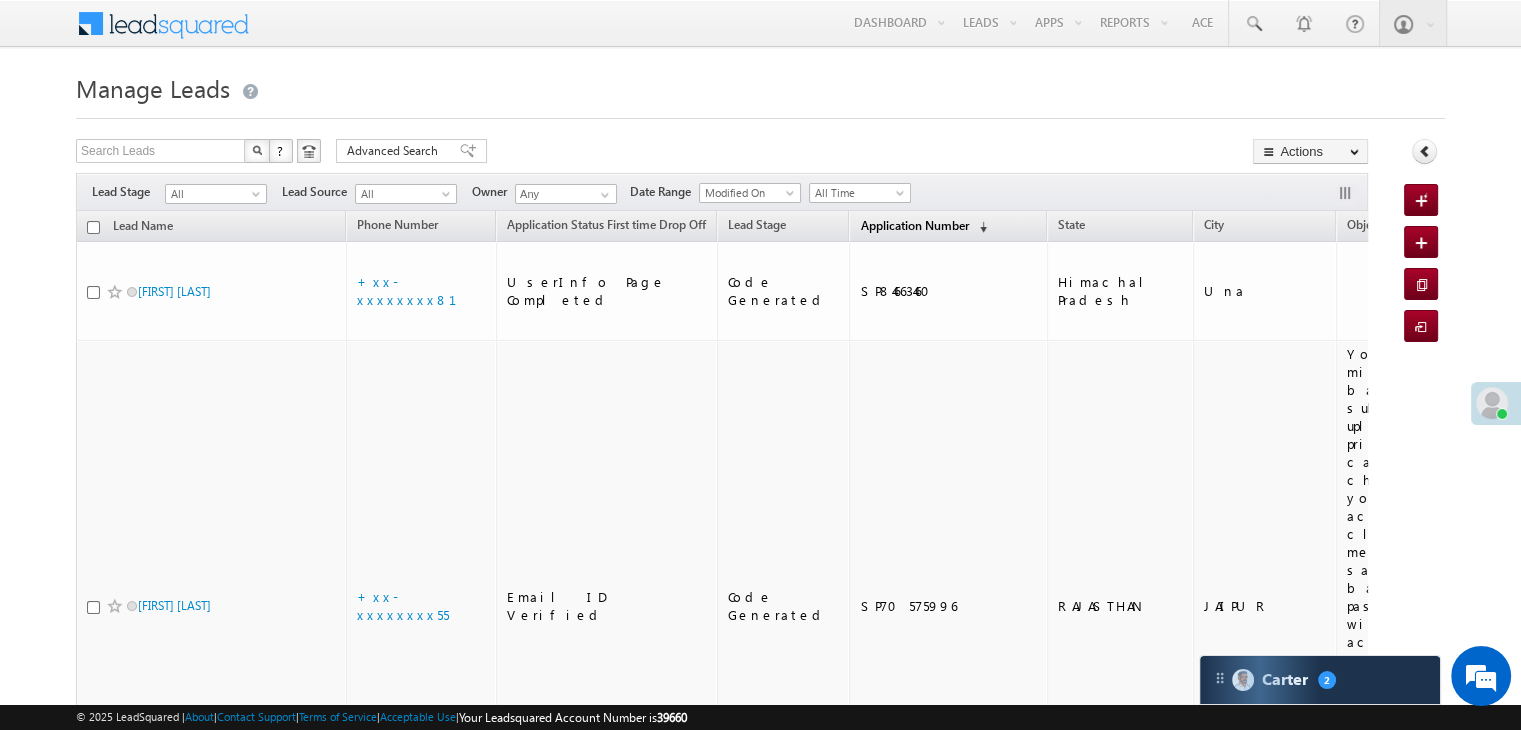 click on "Application Number" at bounding box center (914, 225) 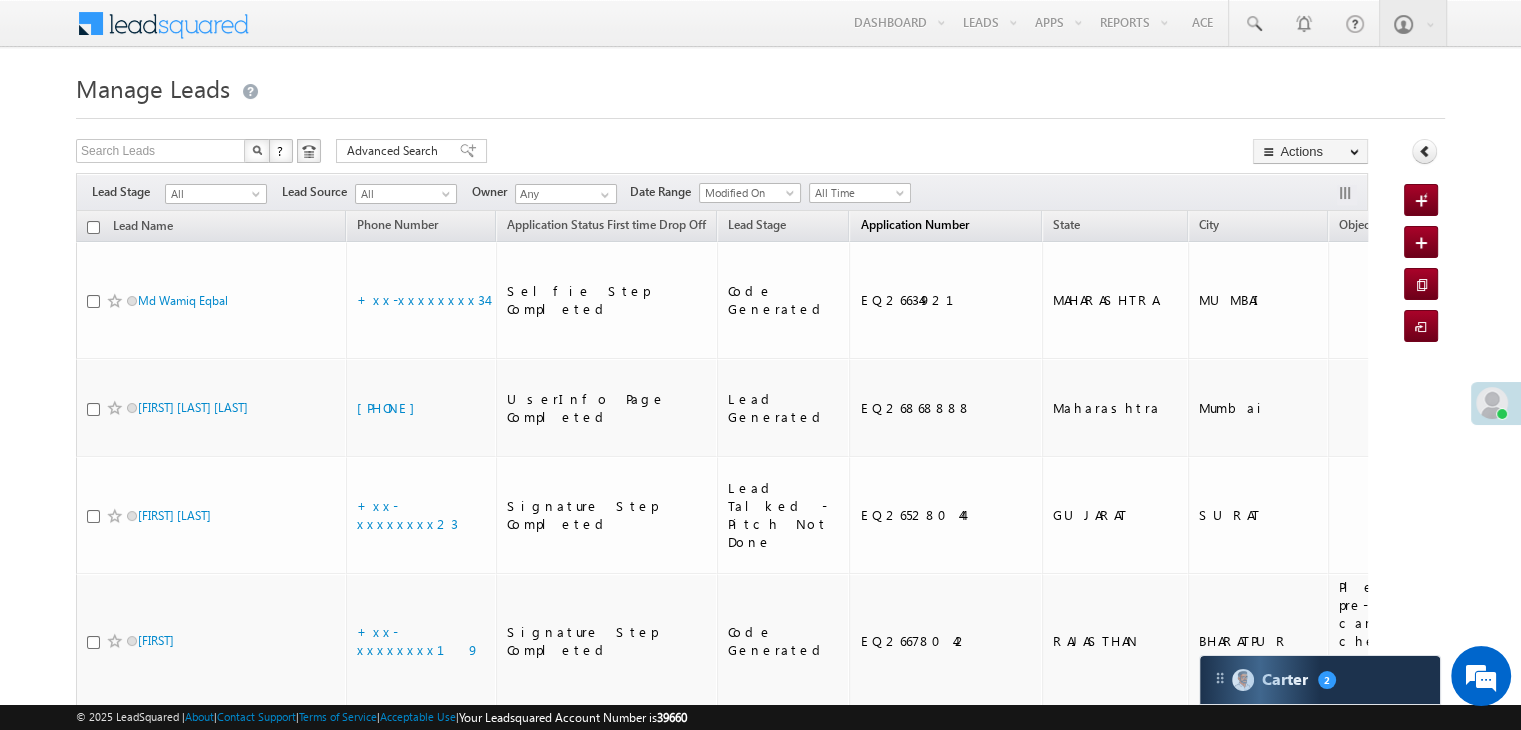 scroll, scrollTop: 0, scrollLeft: 0, axis: both 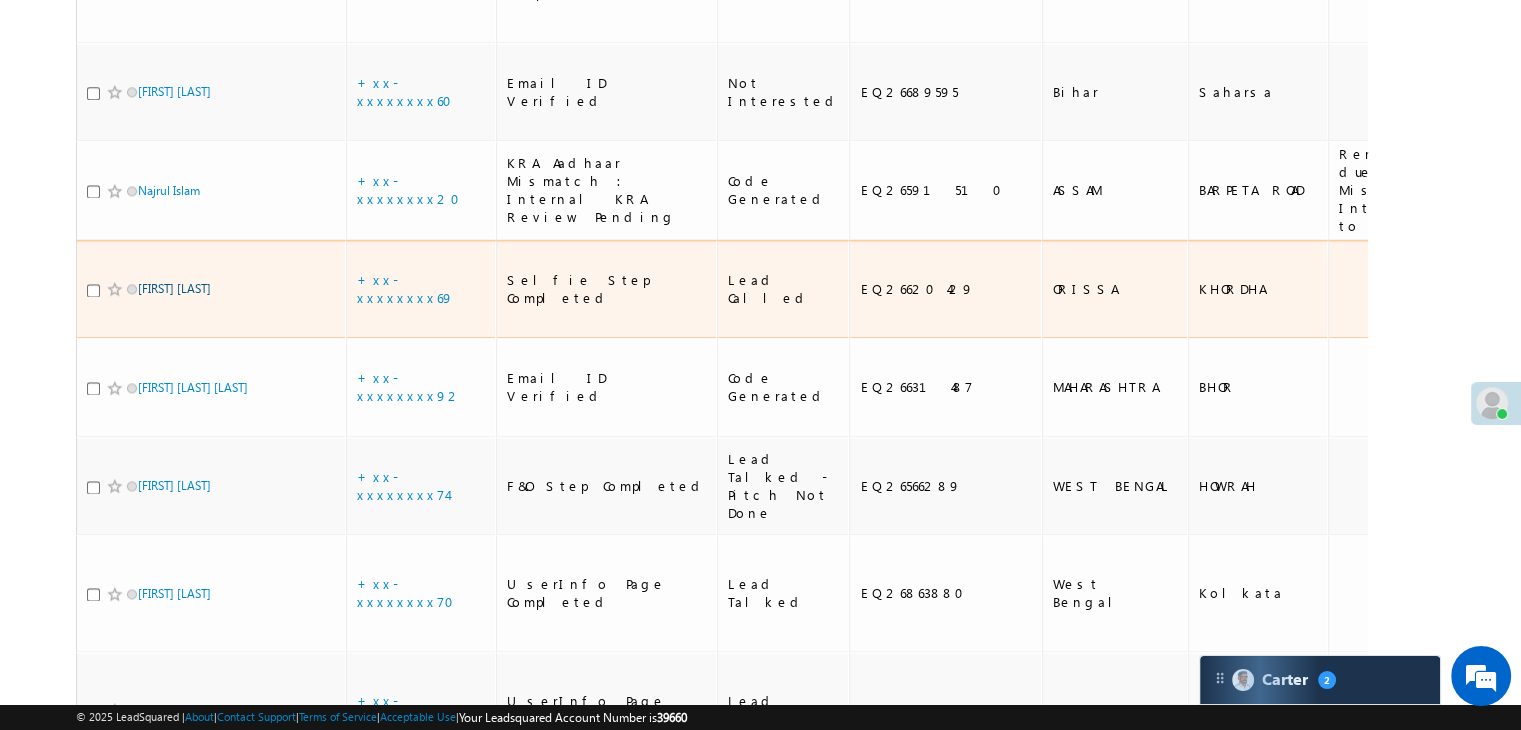 click on "[FIRST] [LAST]" at bounding box center [174, 288] 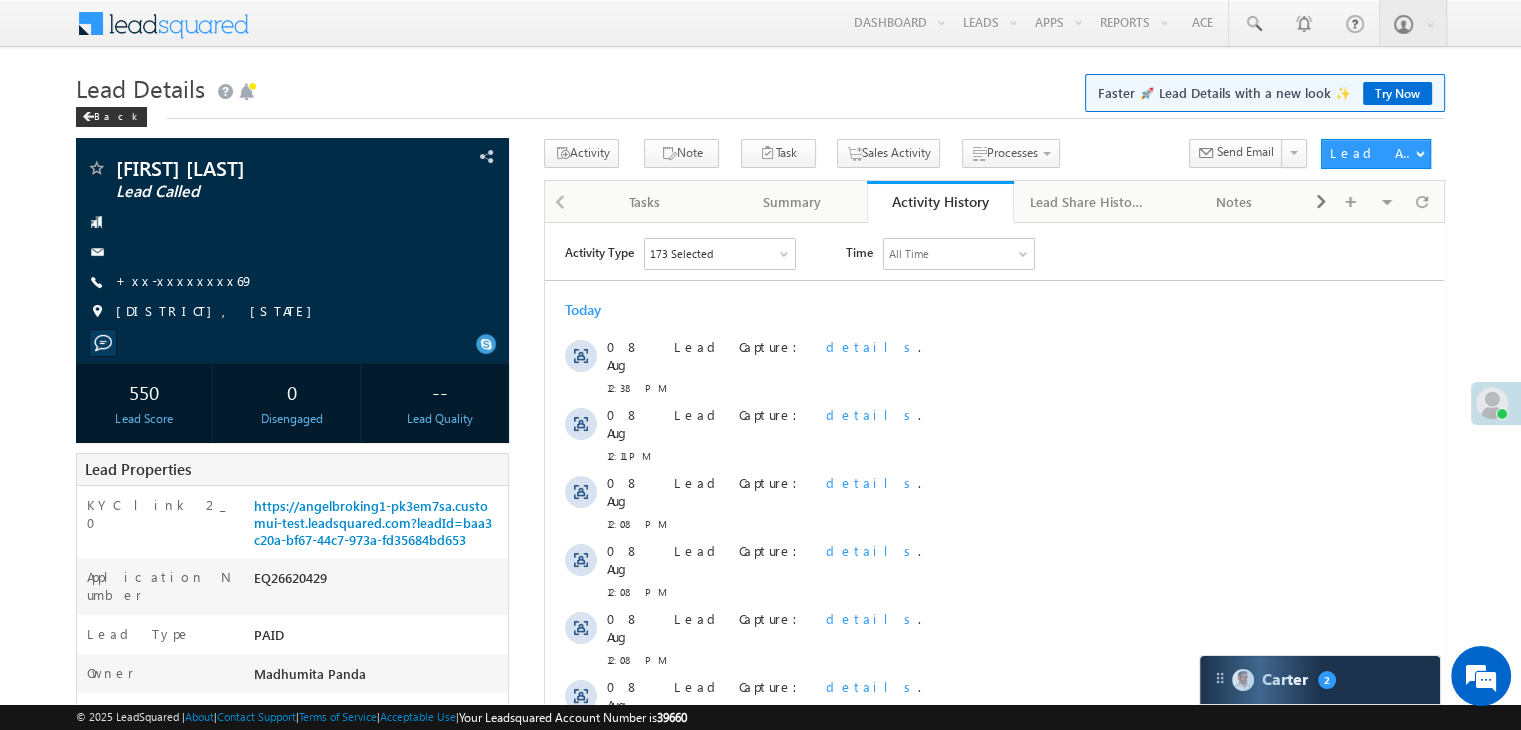 scroll, scrollTop: 200, scrollLeft: 0, axis: vertical 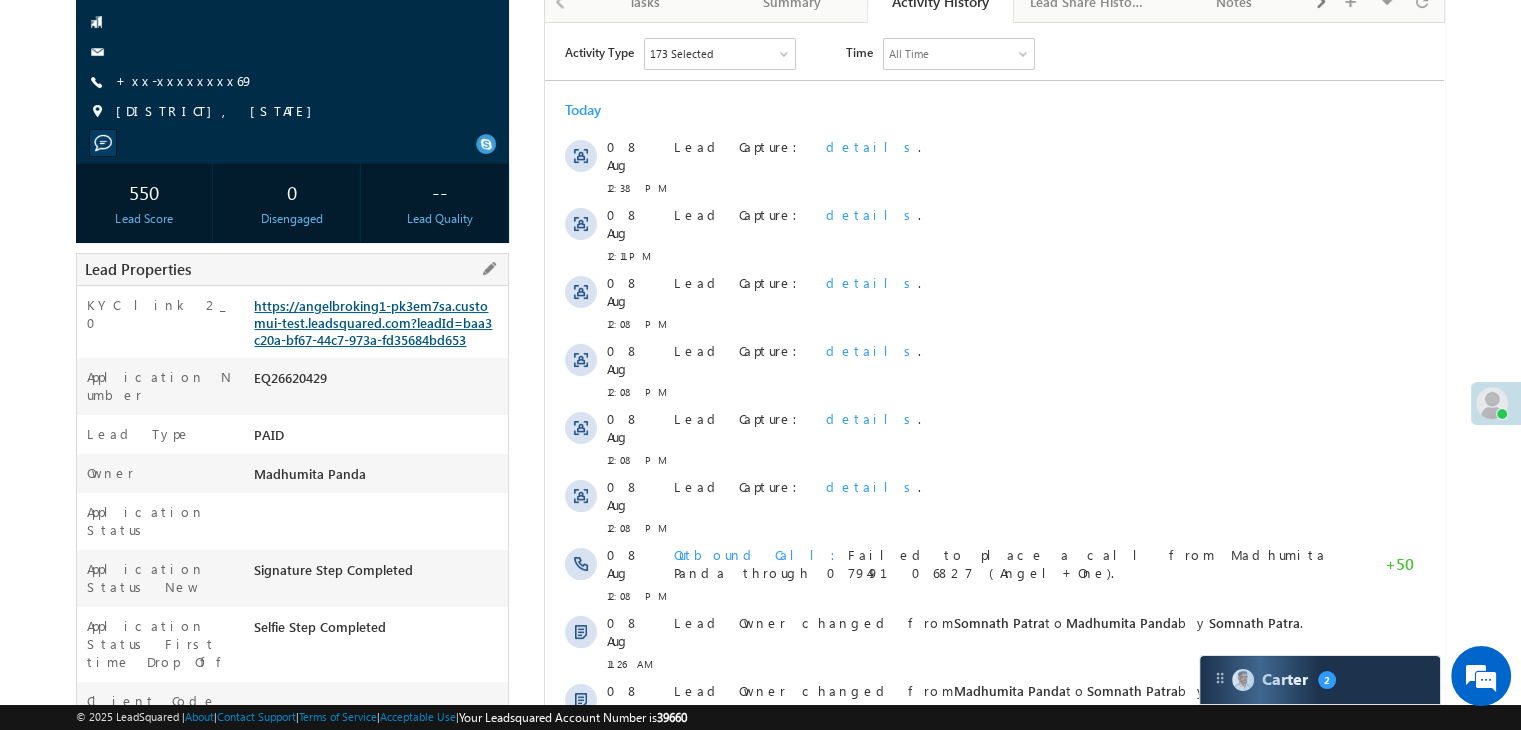 click on "https://angelbroking1-pk3em7sa.customui-test.leadsquared.com?leadId=baa3c20a-bf67-44c7-973a-fd35684bd653" at bounding box center (373, 322) 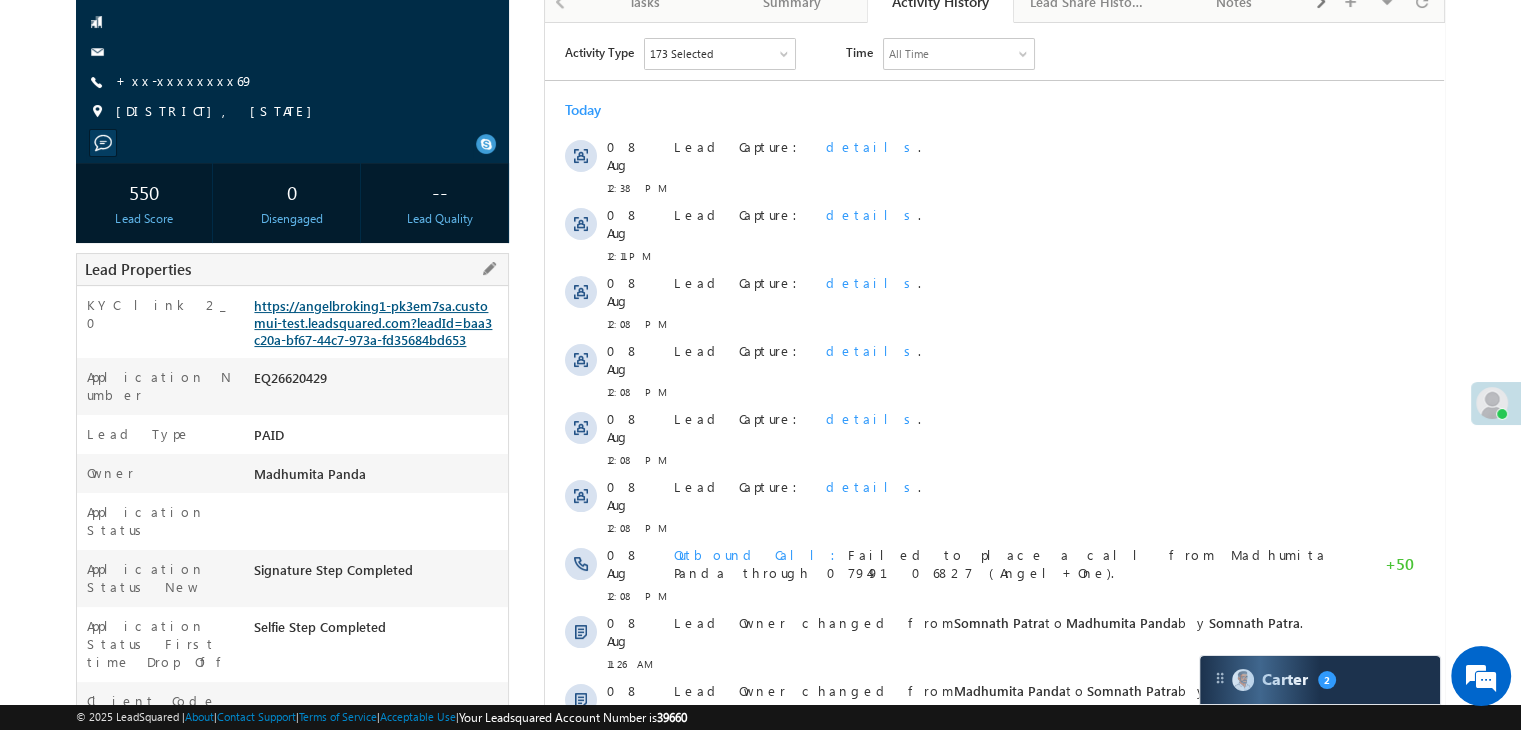 scroll, scrollTop: 0, scrollLeft: 0, axis: both 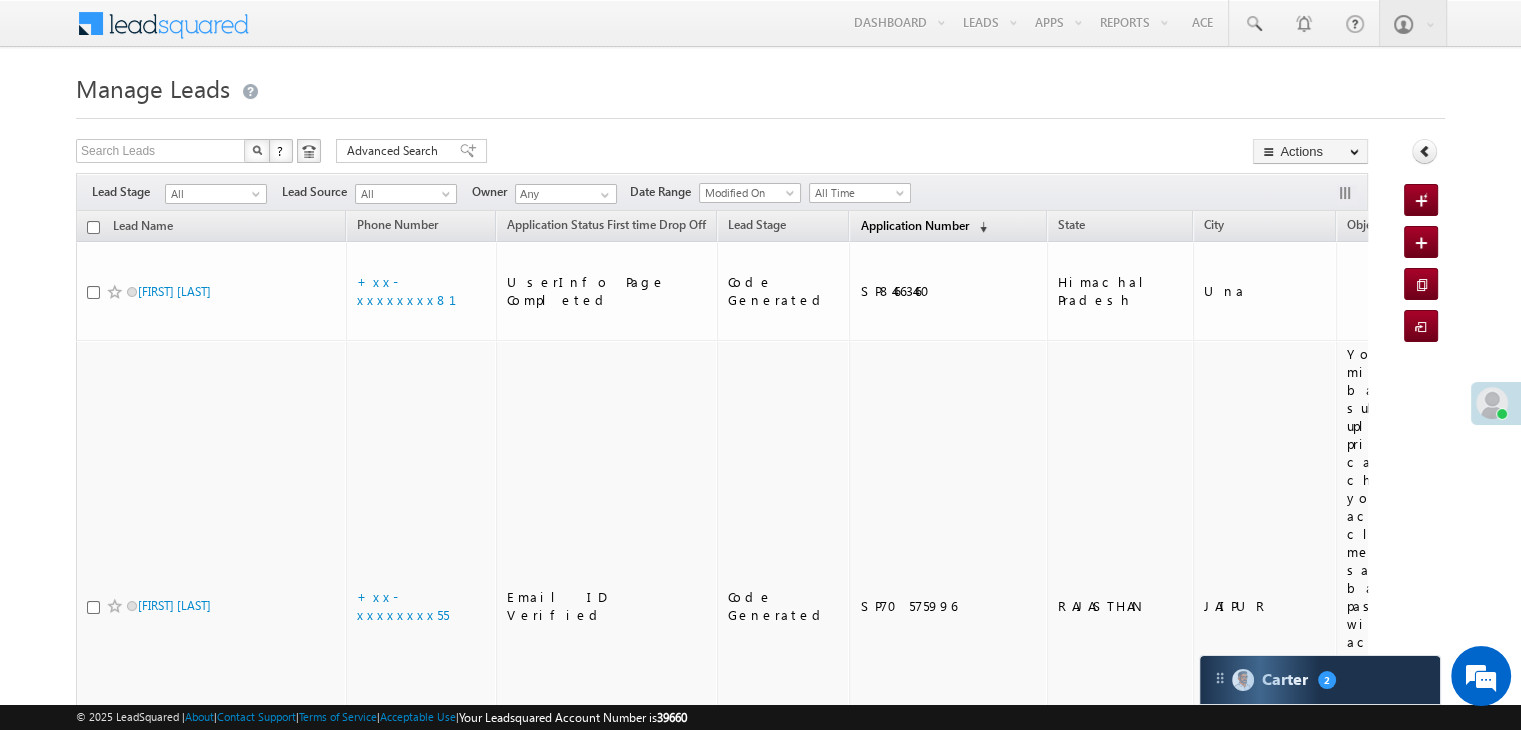 click on "Application Number" at bounding box center (914, 225) 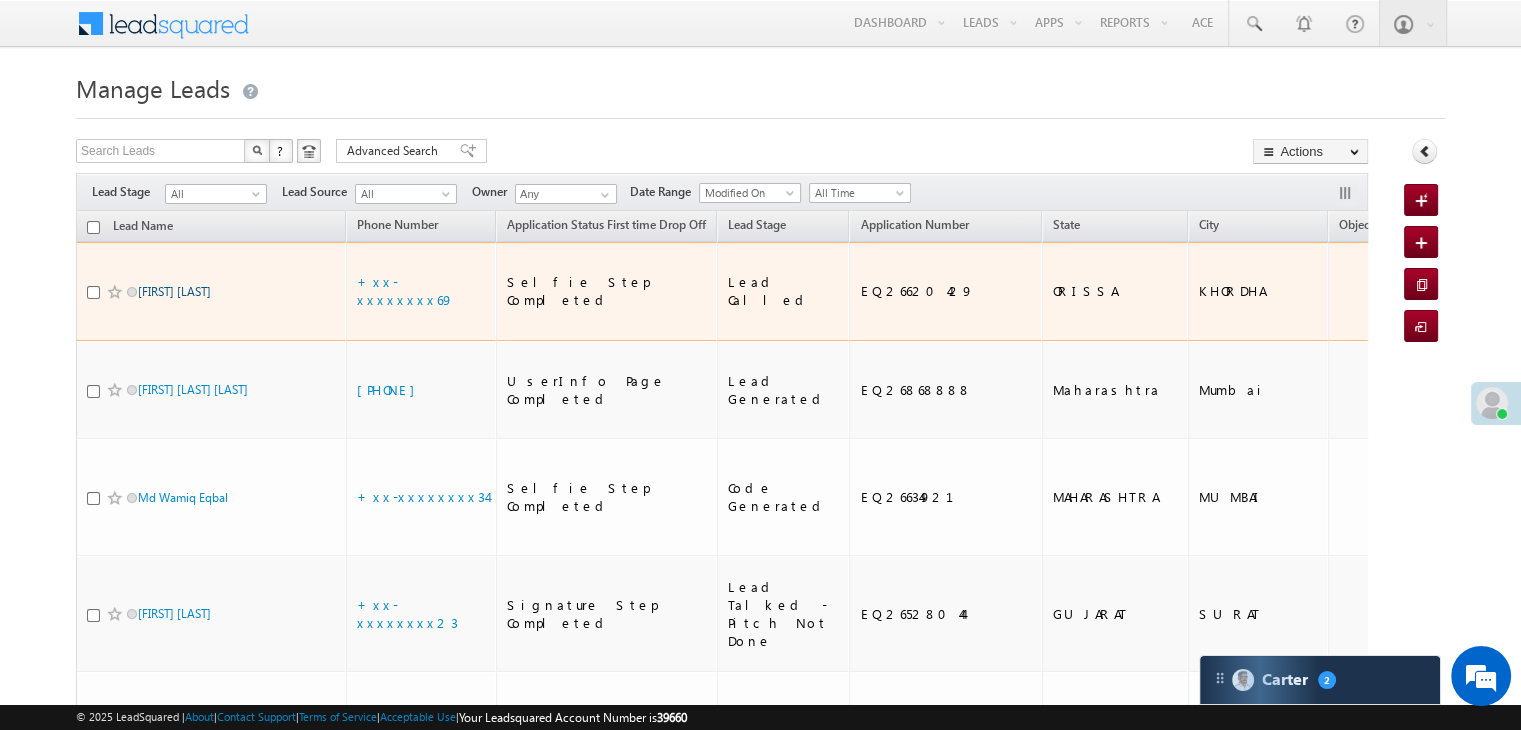 click on "[FIRST] [LAST]" at bounding box center [174, 291] 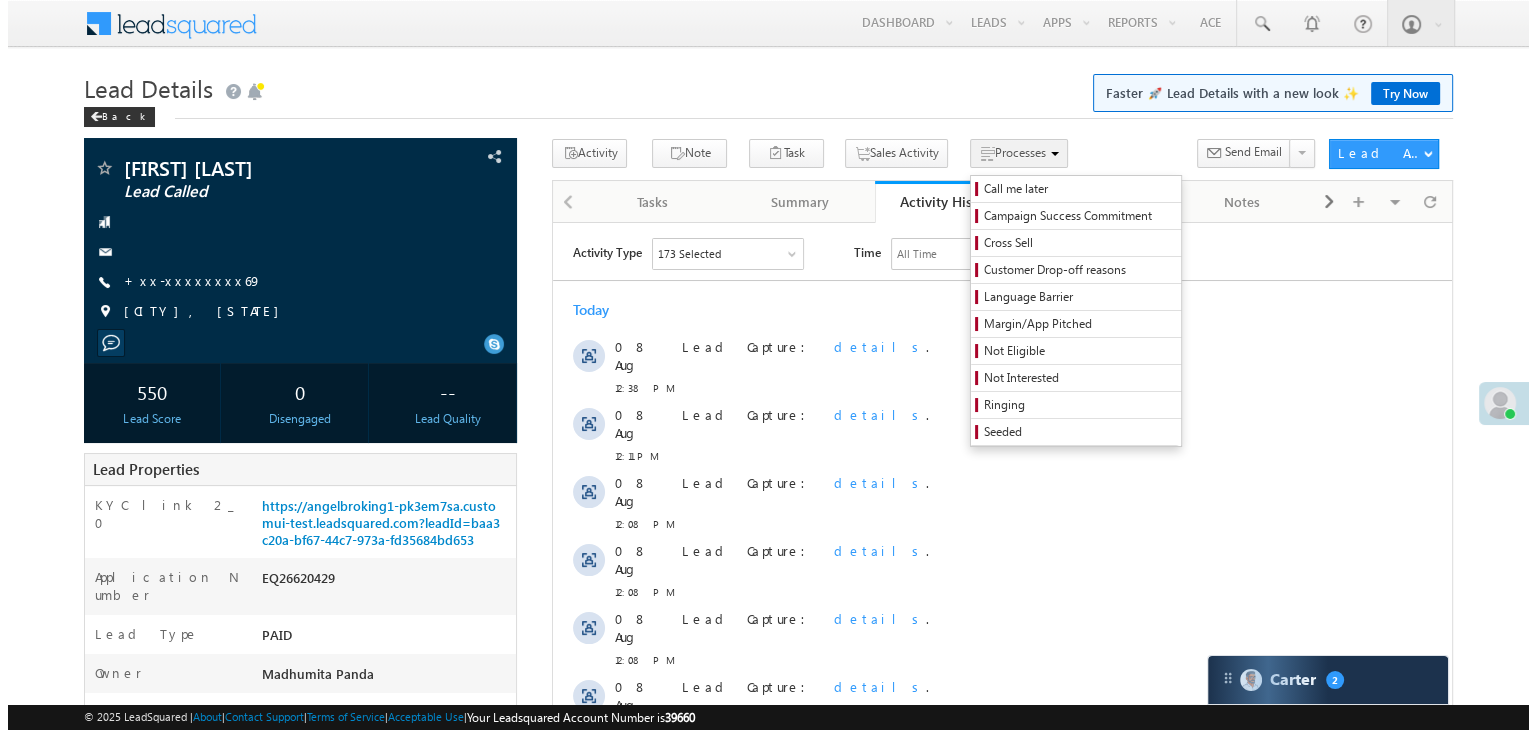 scroll, scrollTop: 0, scrollLeft: 0, axis: both 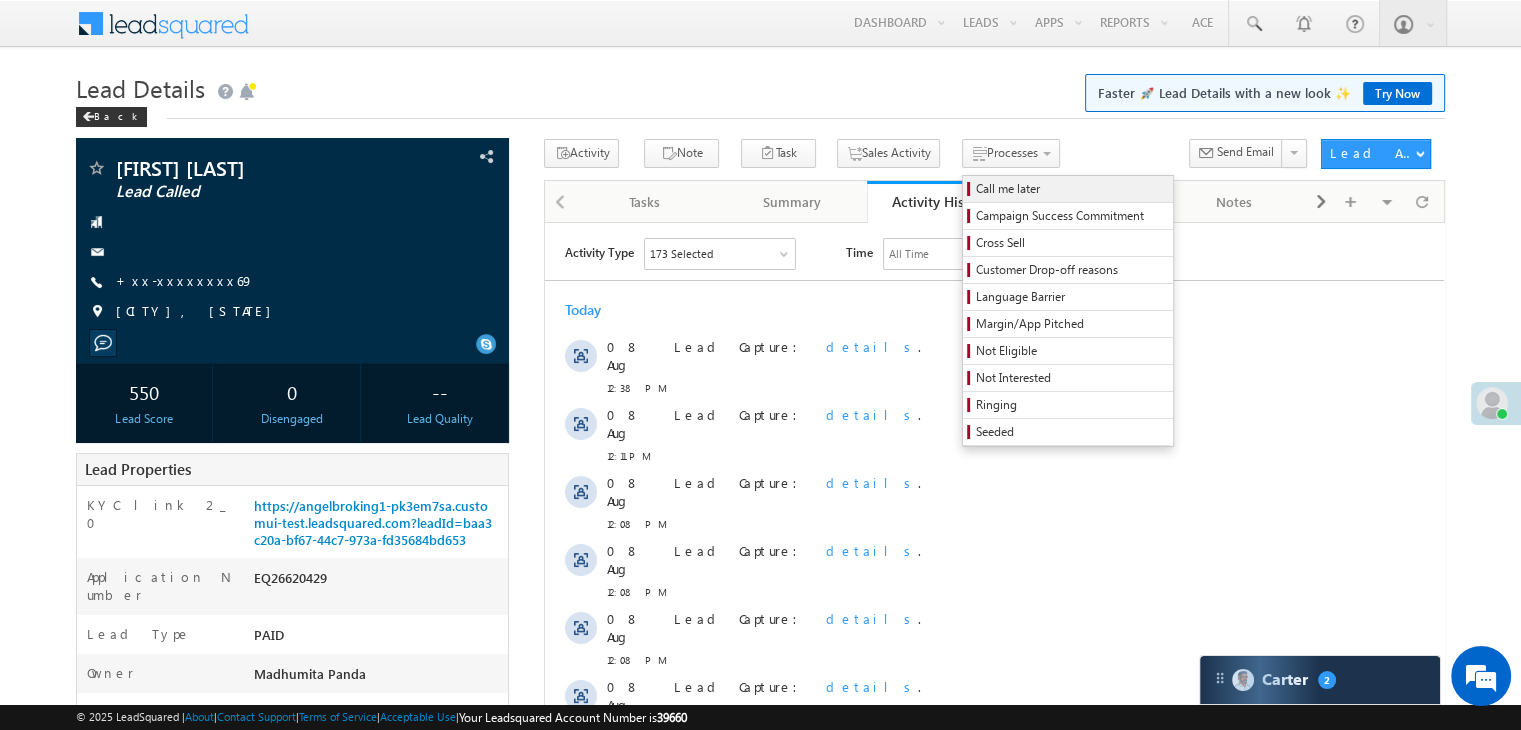 click on "Call me later" at bounding box center (1071, 189) 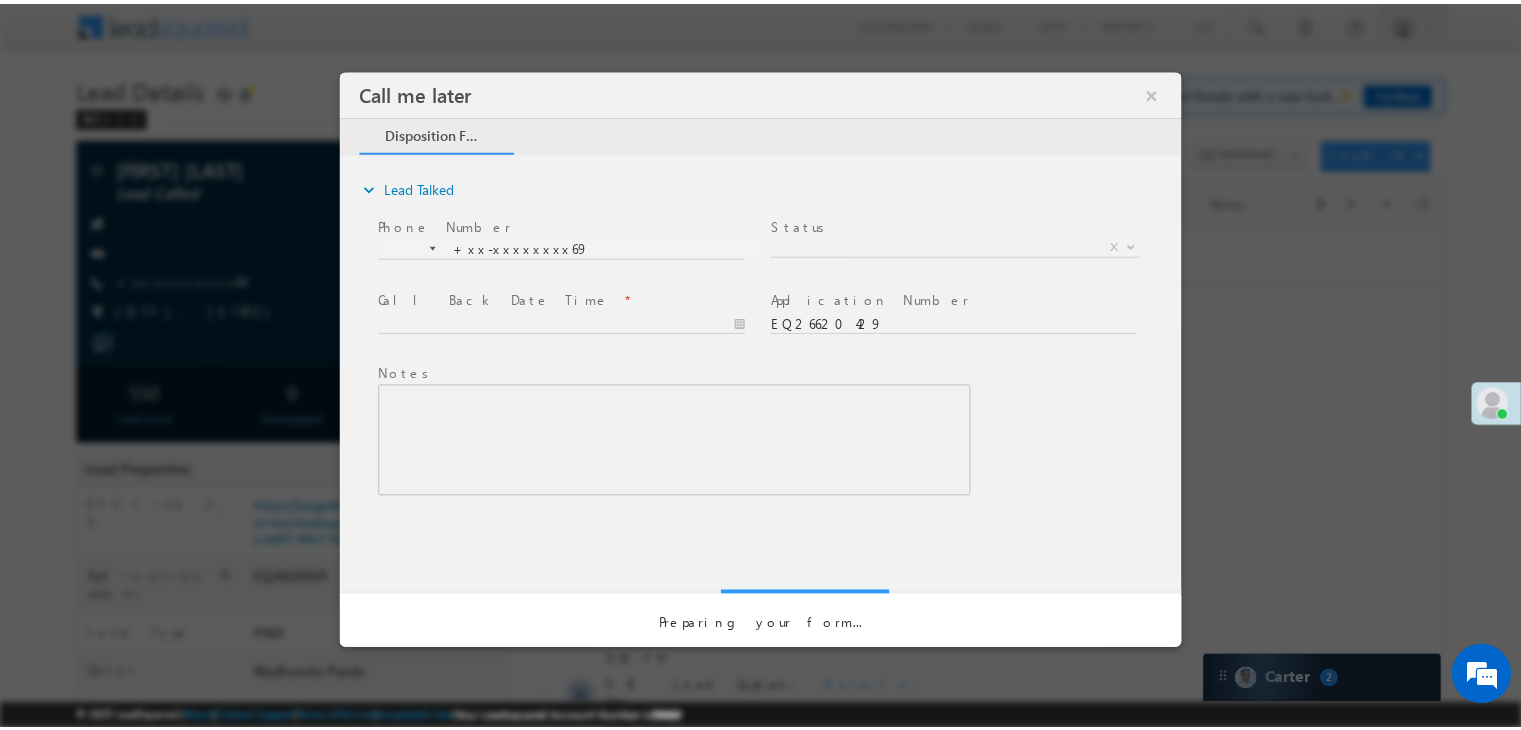 scroll, scrollTop: 0, scrollLeft: 0, axis: both 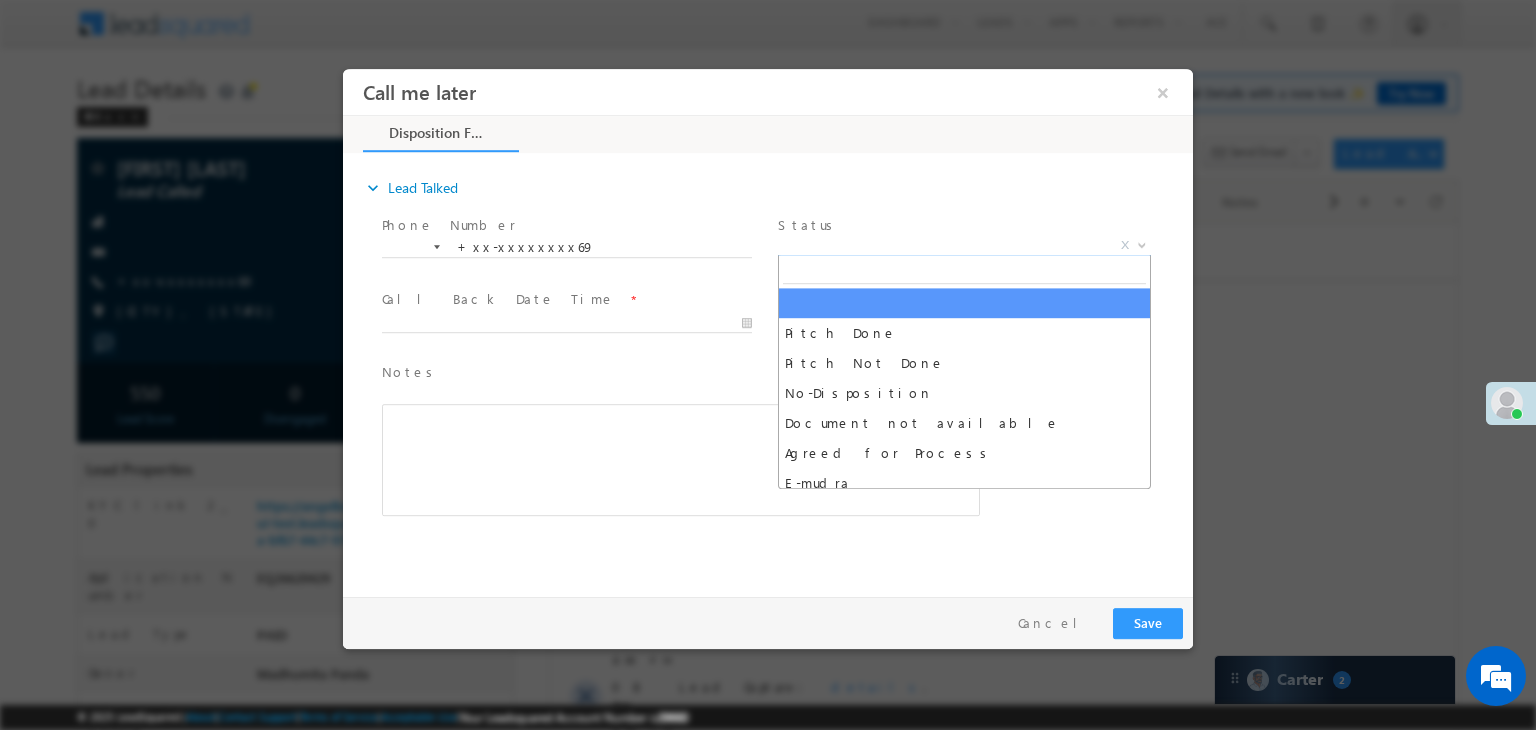 click on "X" at bounding box center [964, 246] 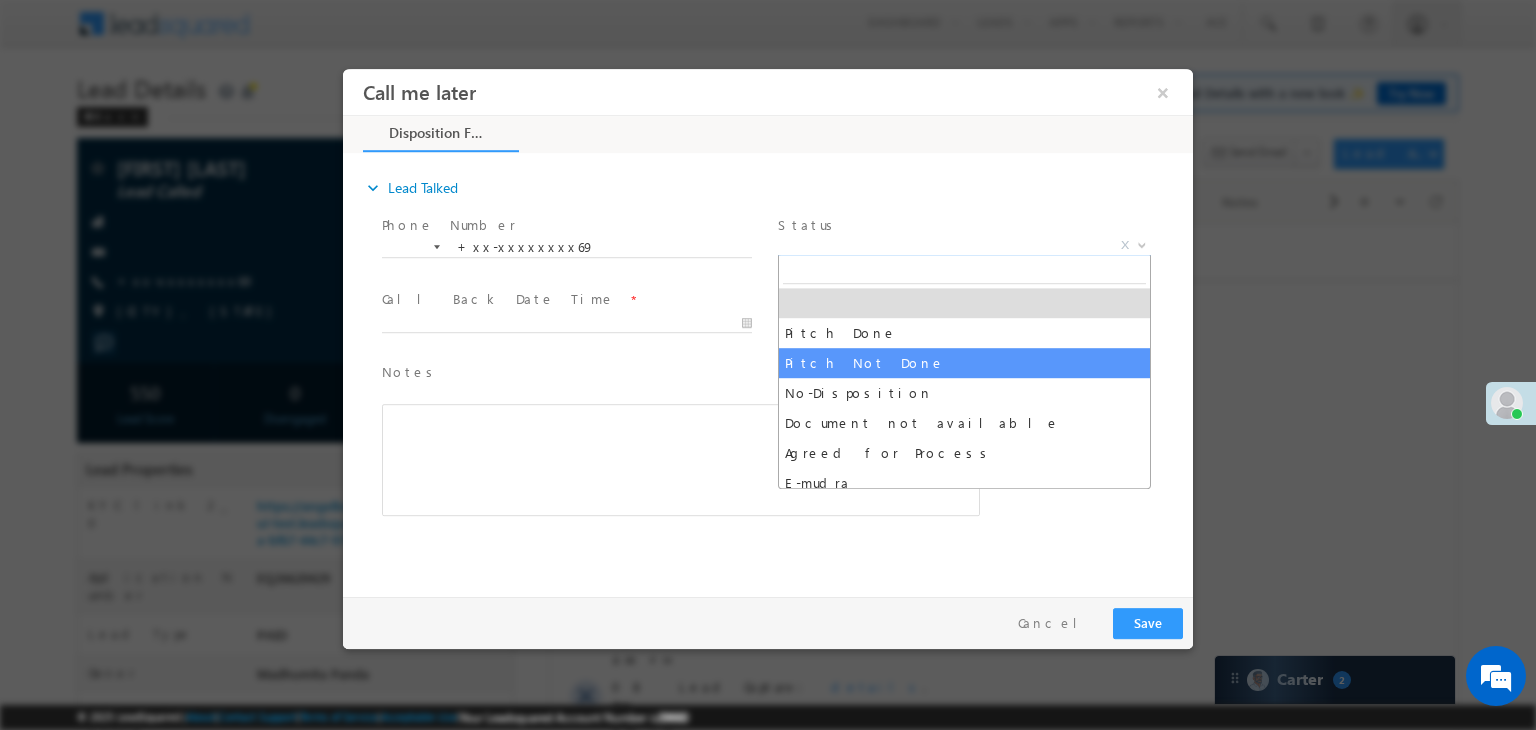 select on "Pitch Not Done" 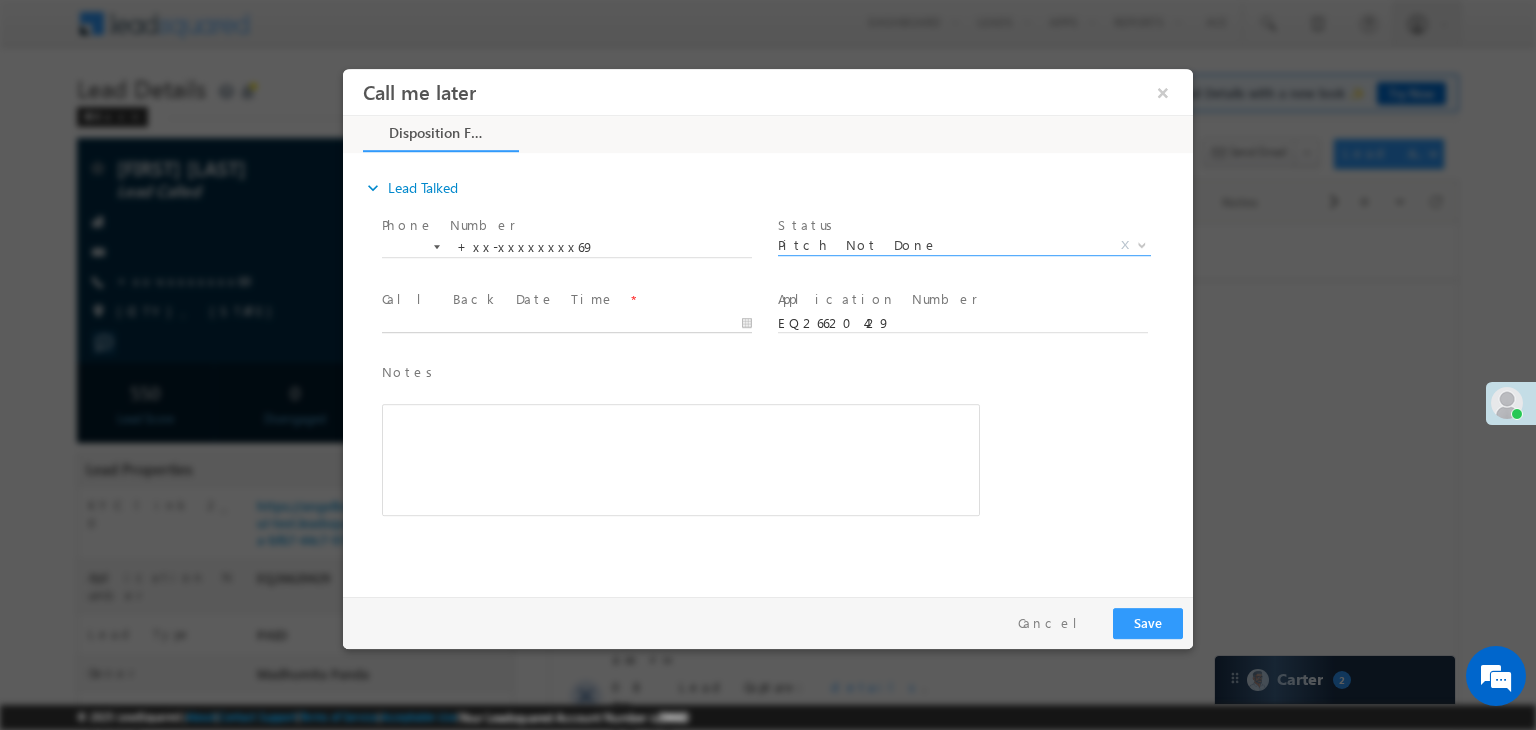 click at bounding box center [567, 324] 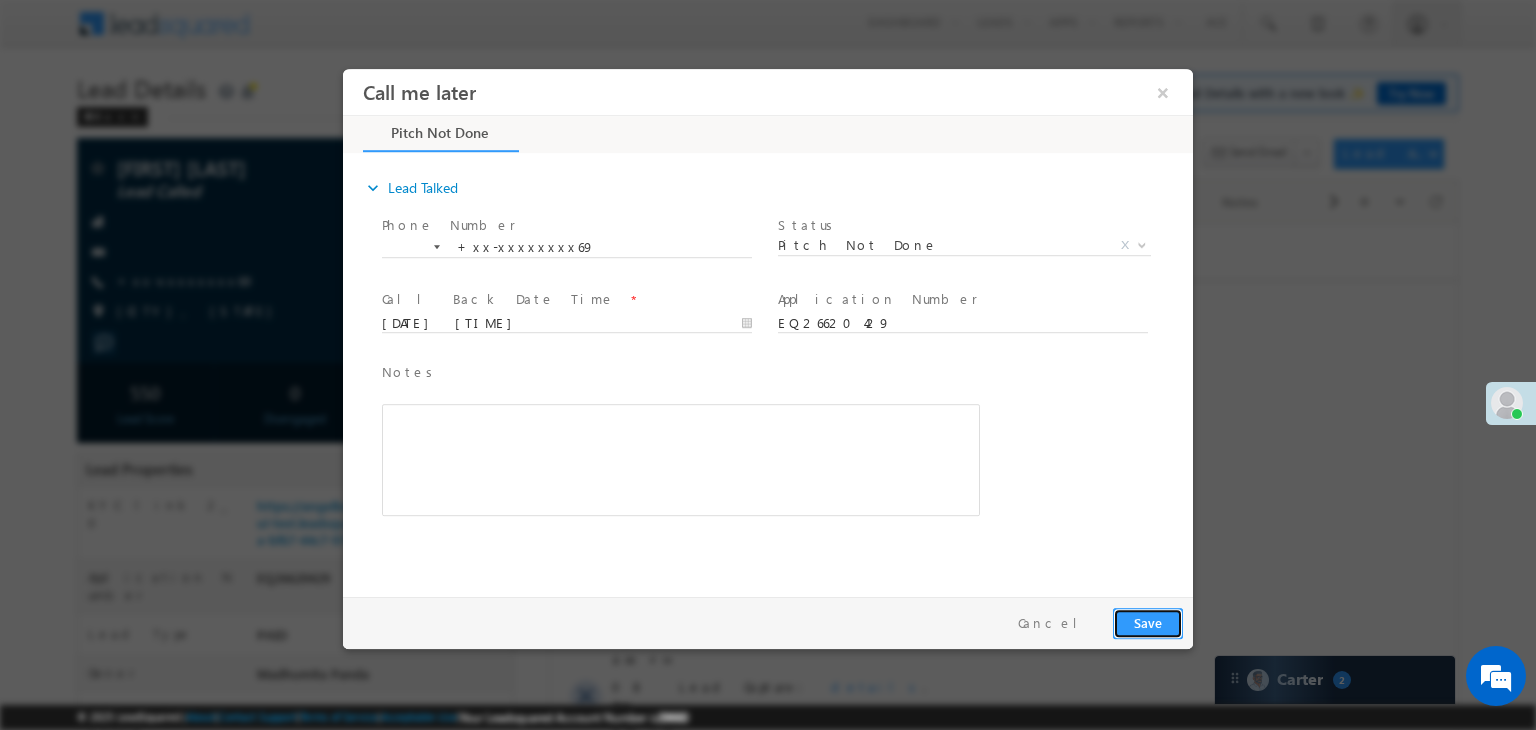 click on "Save" at bounding box center [1148, 623] 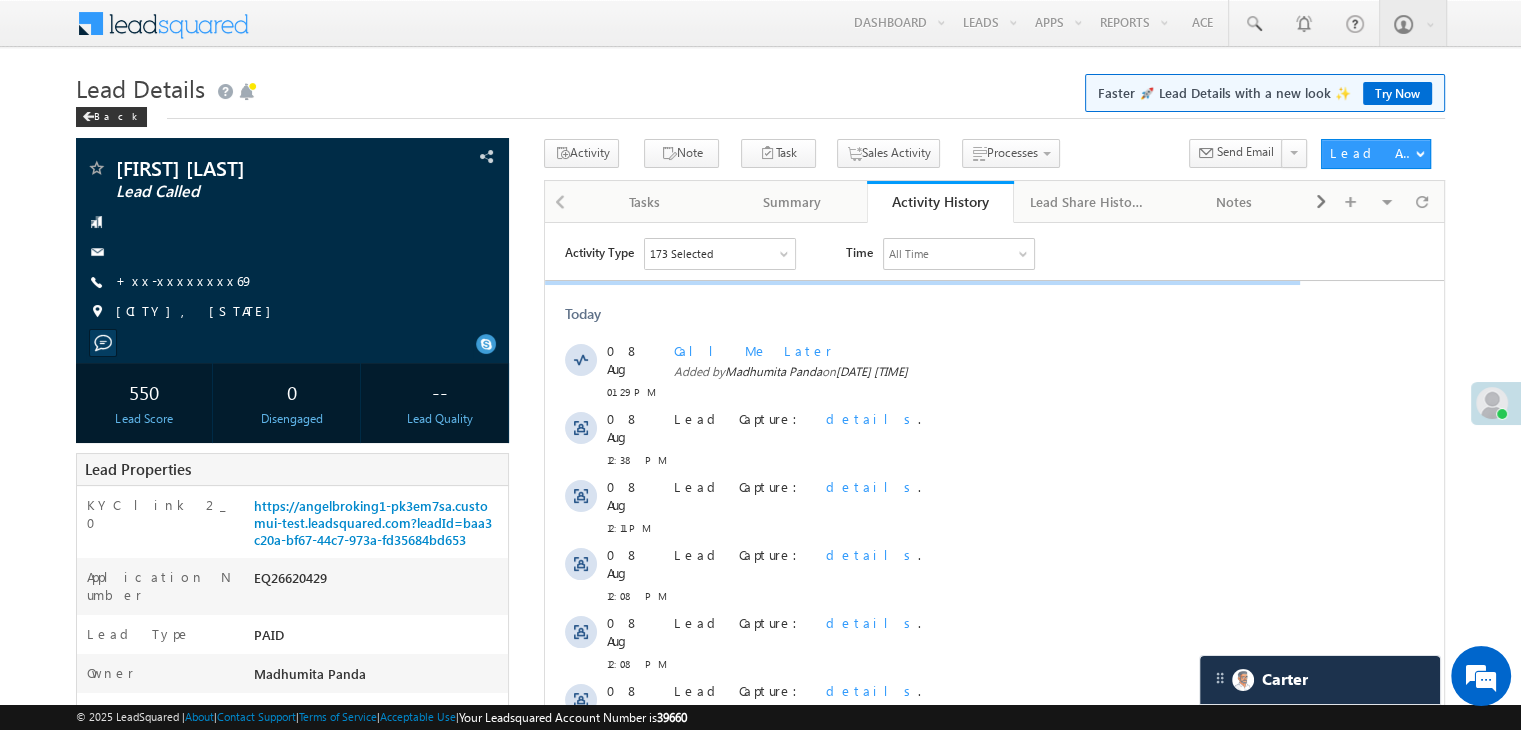 scroll, scrollTop: 0, scrollLeft: 0, axis: both 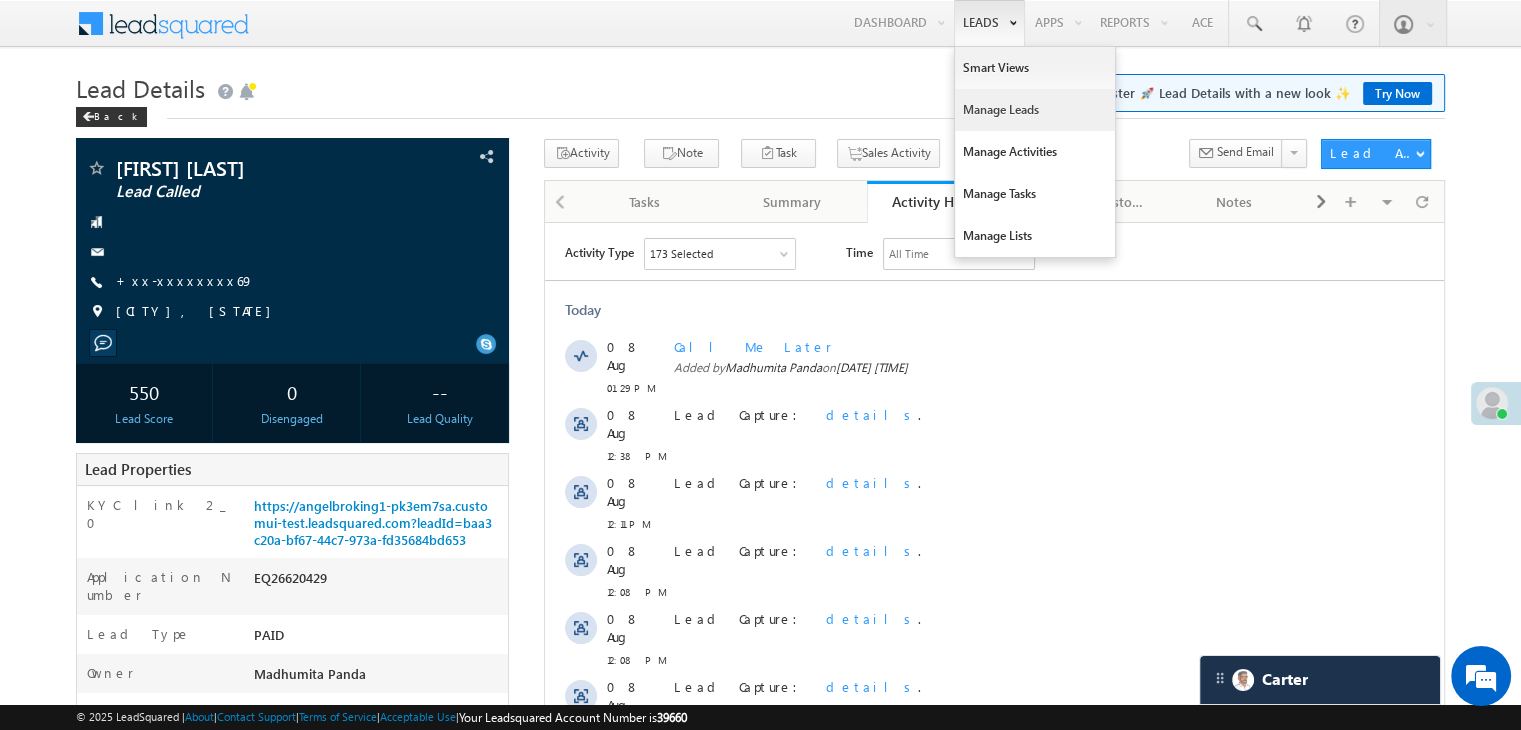 click on "Manage Leads" at bounding box center (1035, 110) 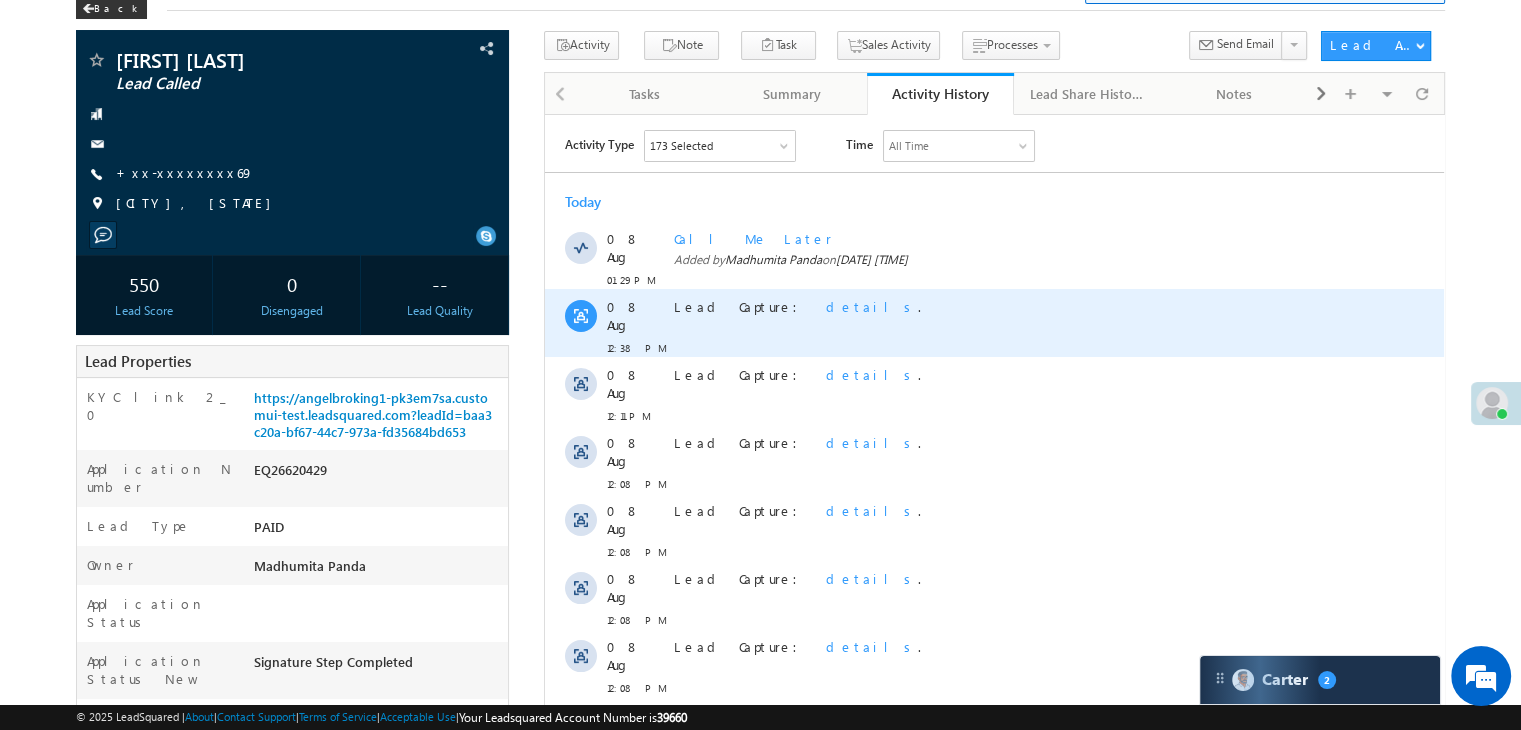 scroll, scrollTop: 0, scrollLeft: 0, axis: both 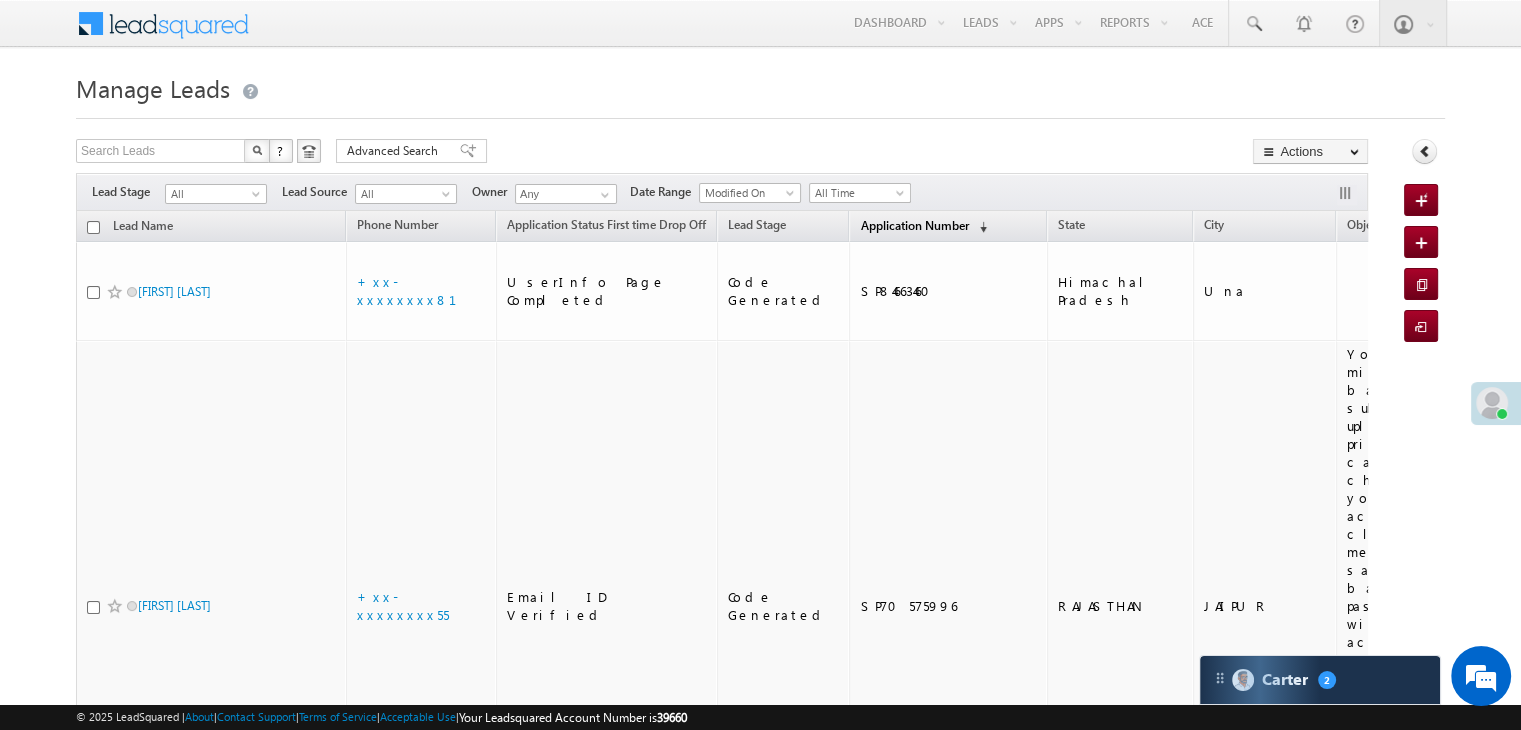 click on "Application Number" at bounding box center [914, 225] 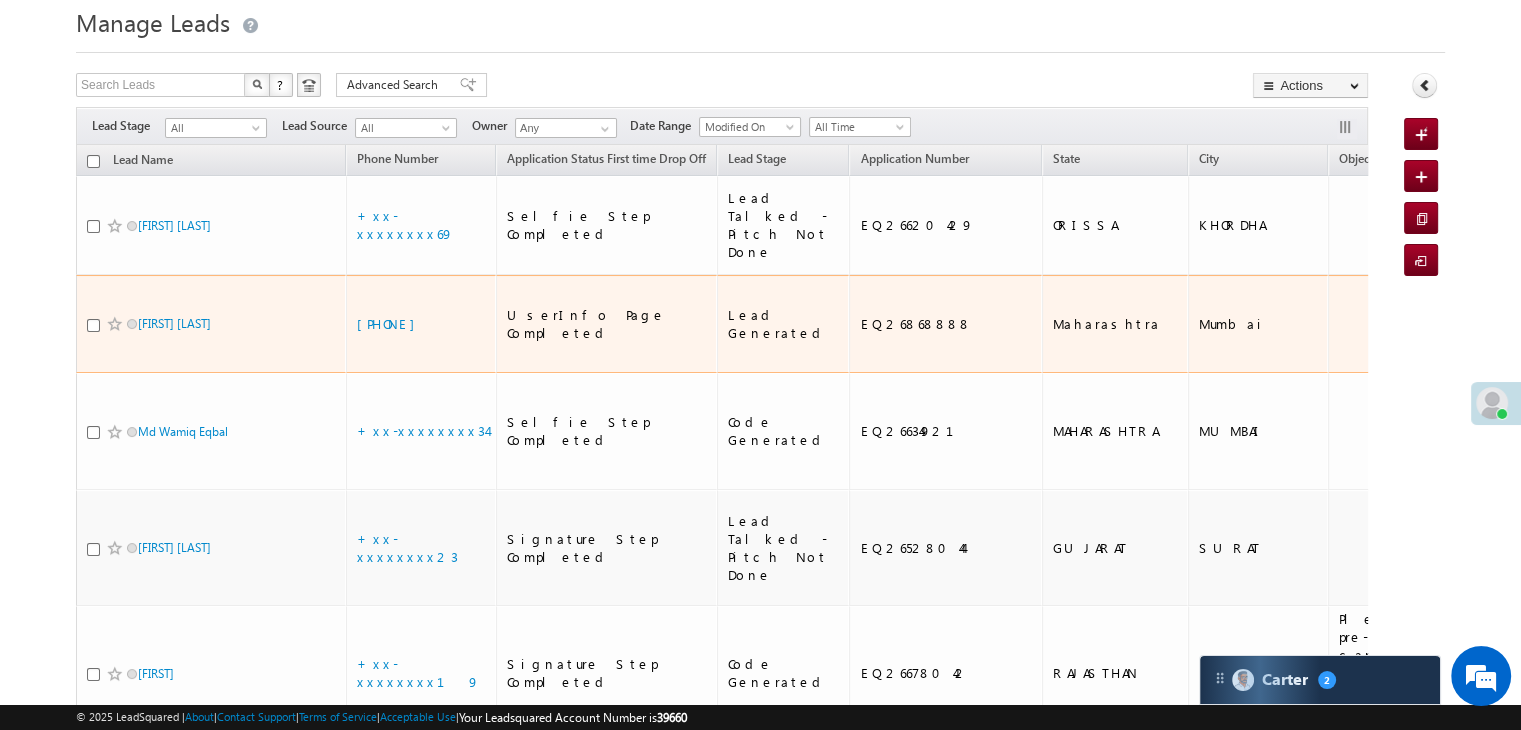 scroll, scrollTop: 100, scrollLeft: 0, axis: vertical 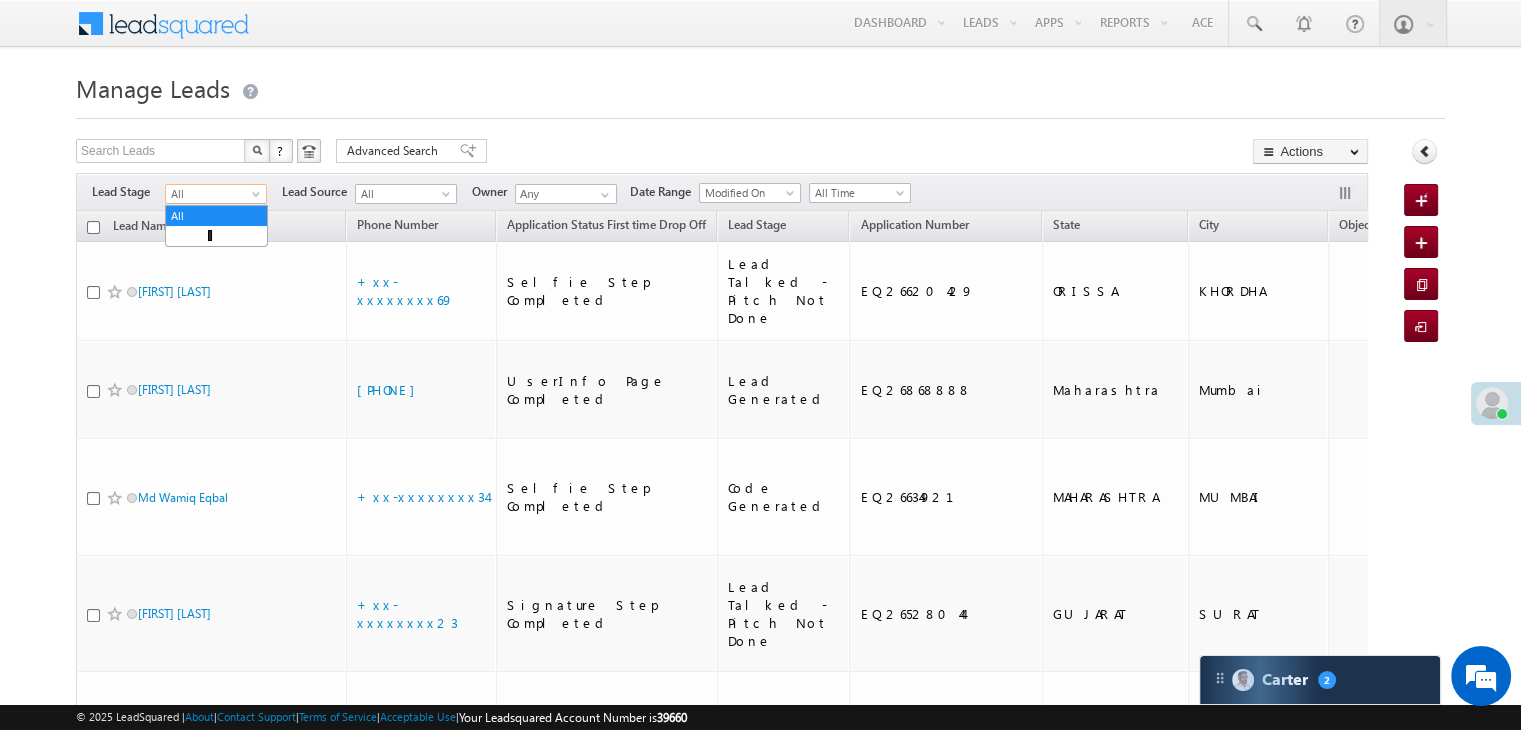click at bounding box center (258, 198) 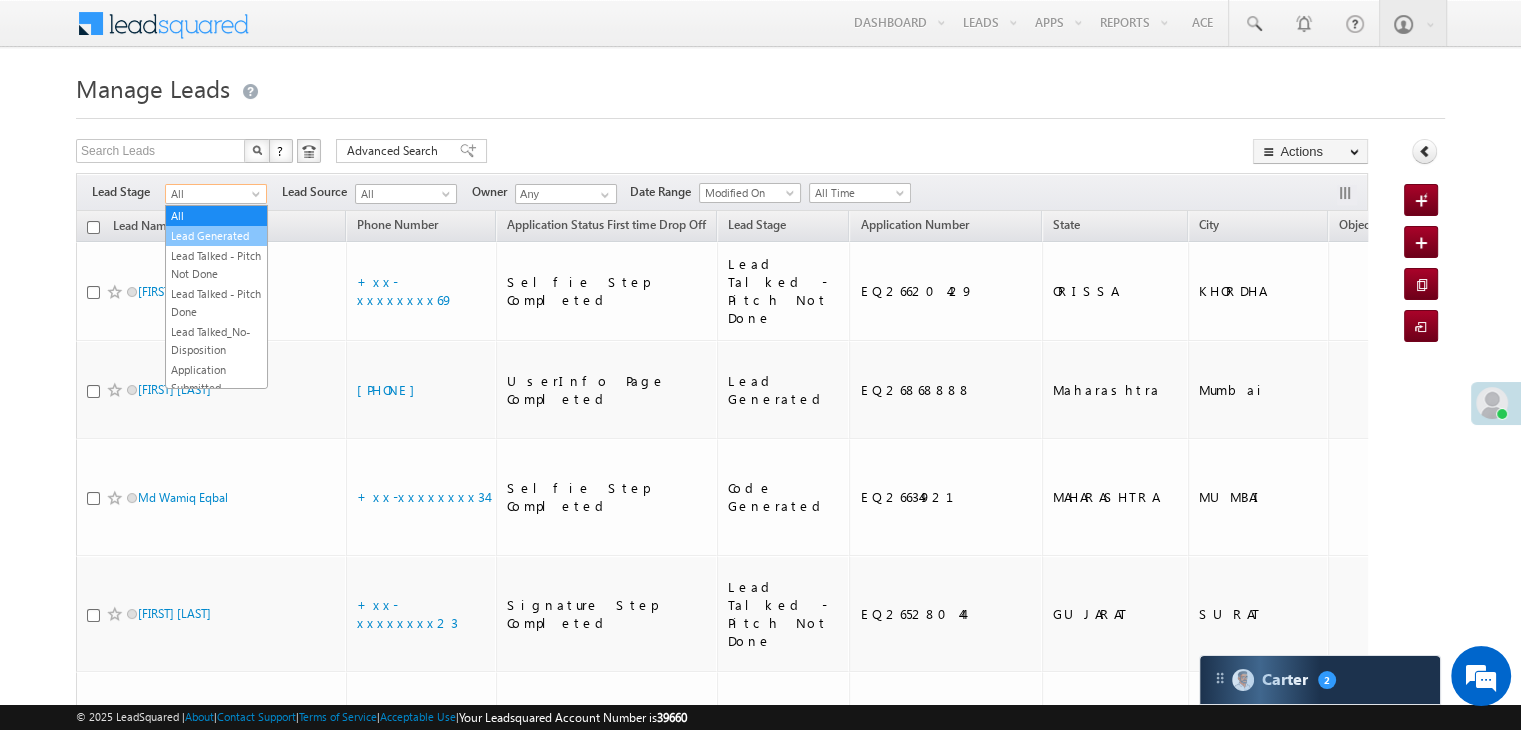 click on "Lead Generated" at bounding box center [216, 236] 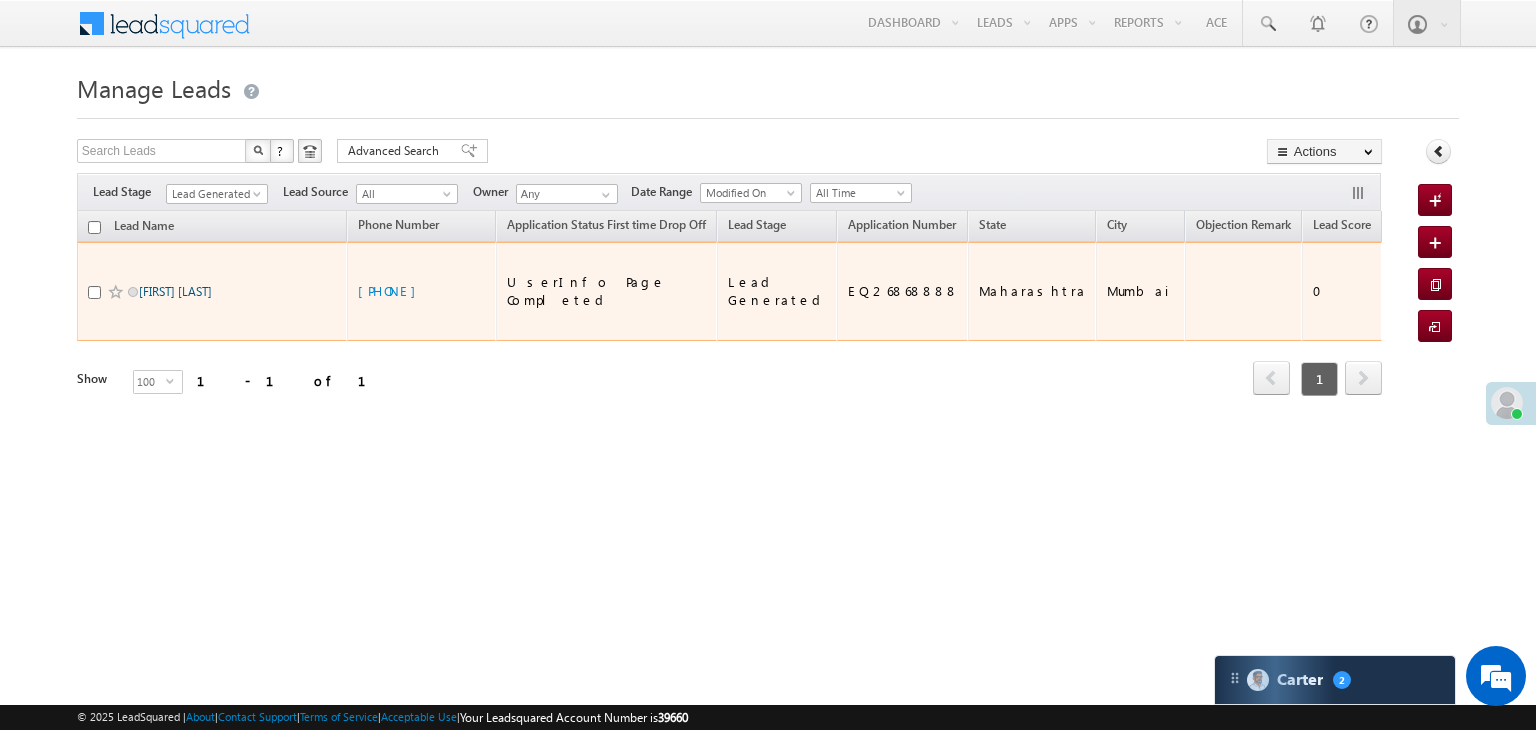 click on "Rehan asif ansari" at bounding box center [175, 291] 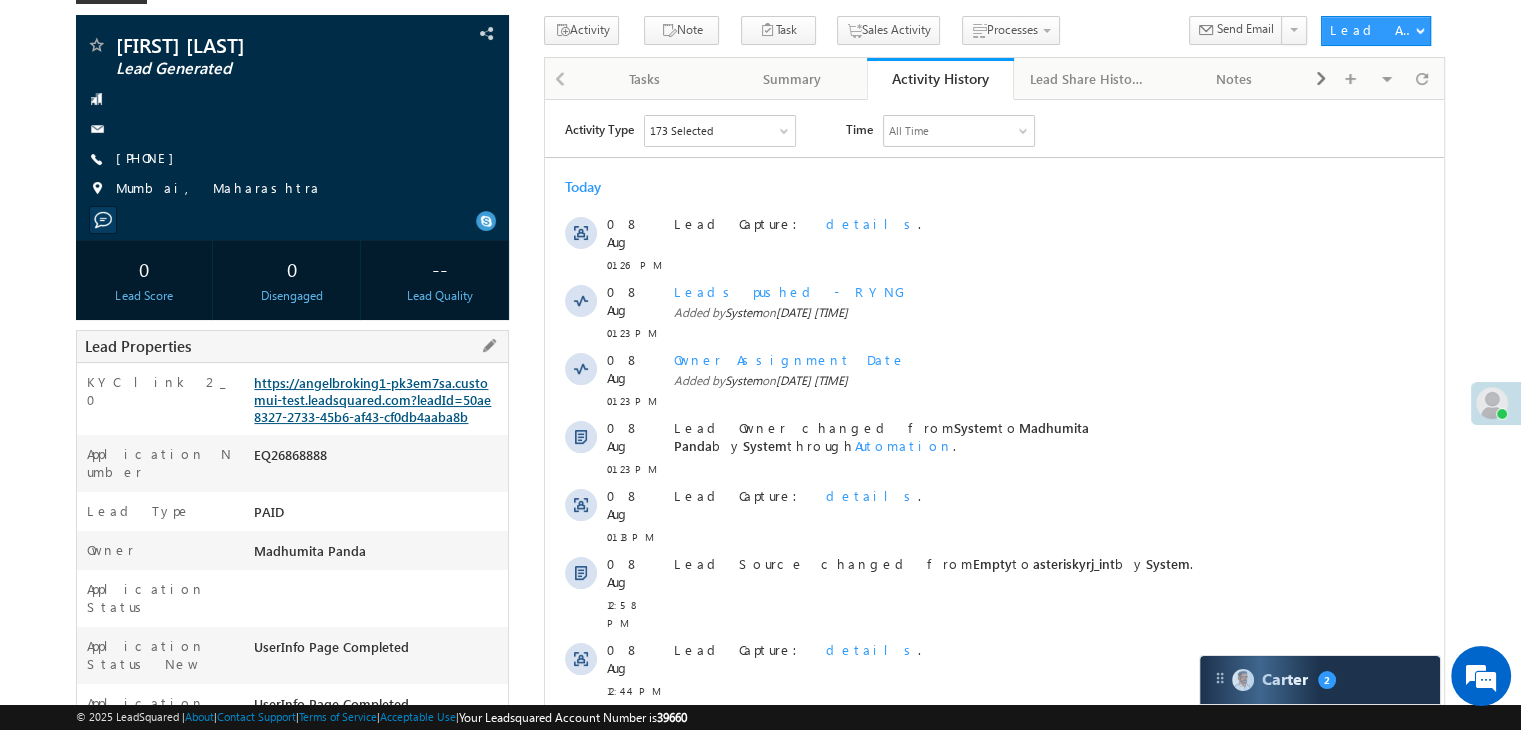 scroll, scrollTop: 0, scrollLeft: 0, axis: both 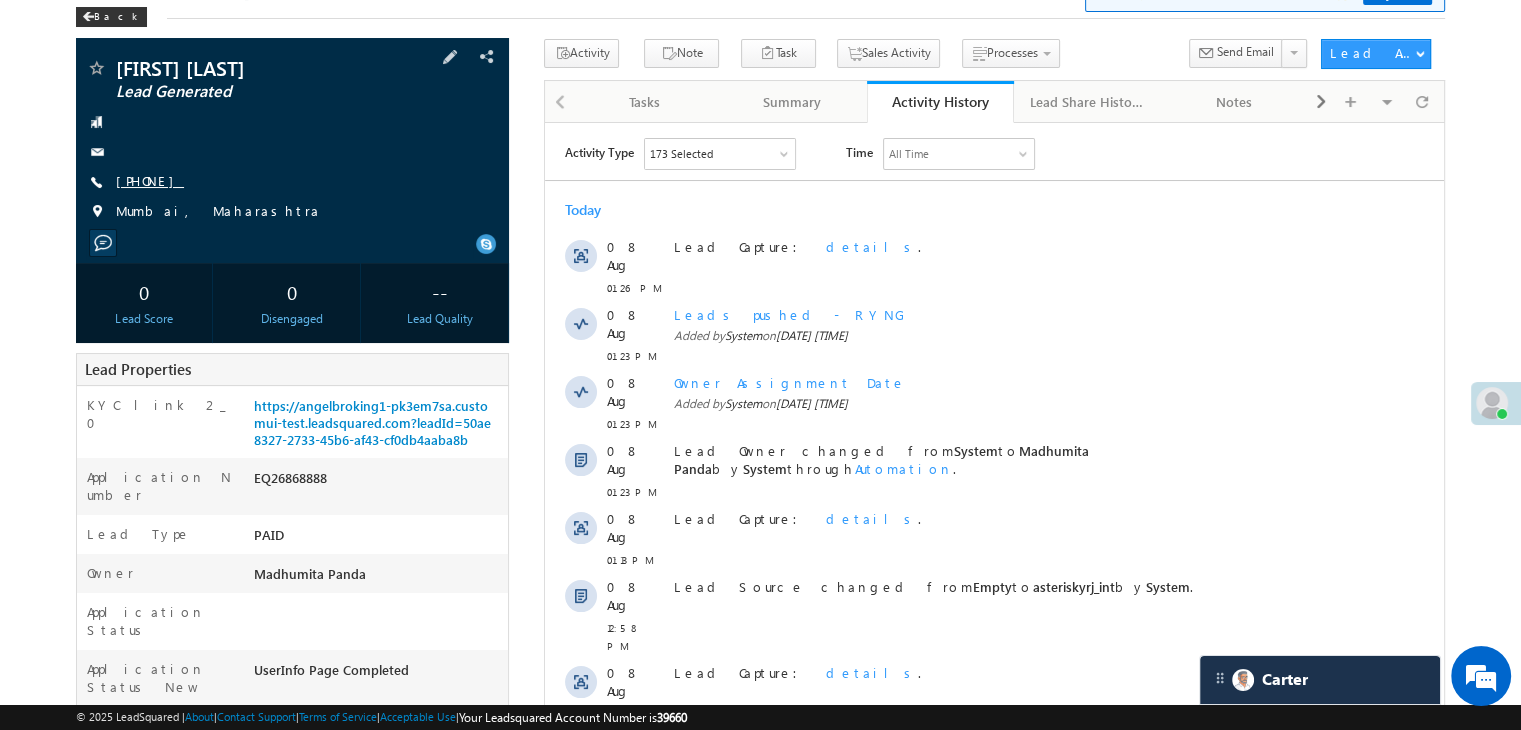 click on "[PHONE]" at bounding box center [150, 180] 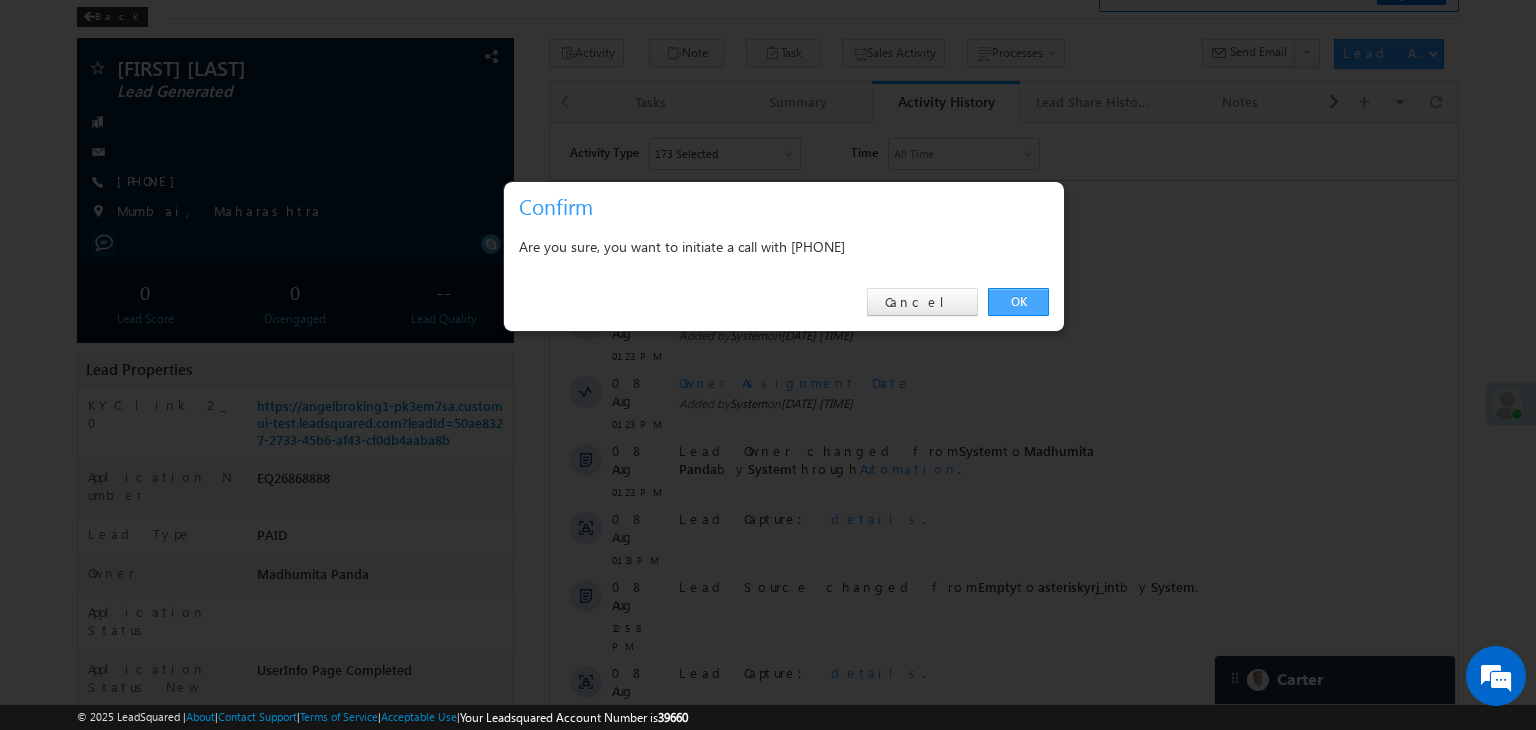 click on "OK" at bounding box center (1018, 302) 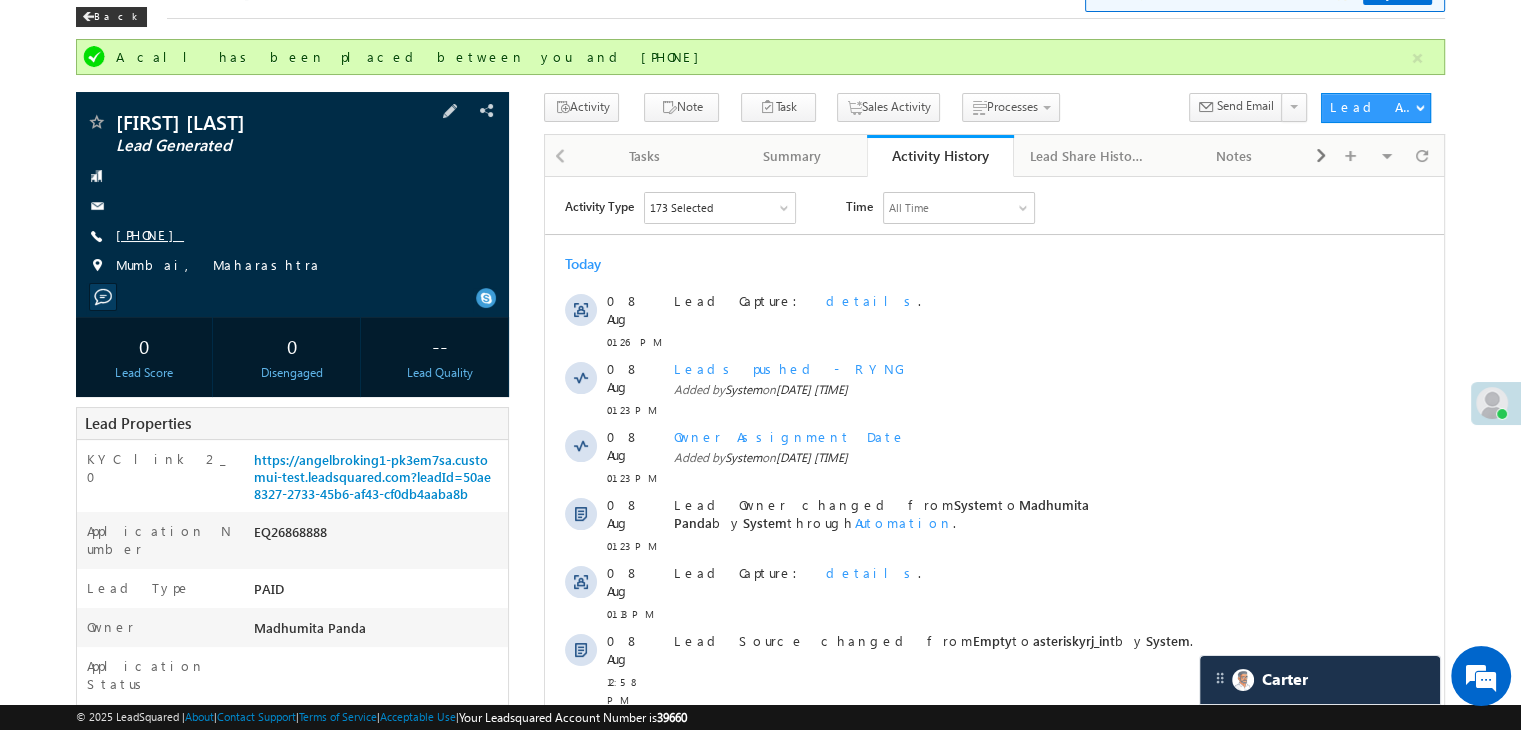 click on "[PHONE]" at bounding box center [150, 234] 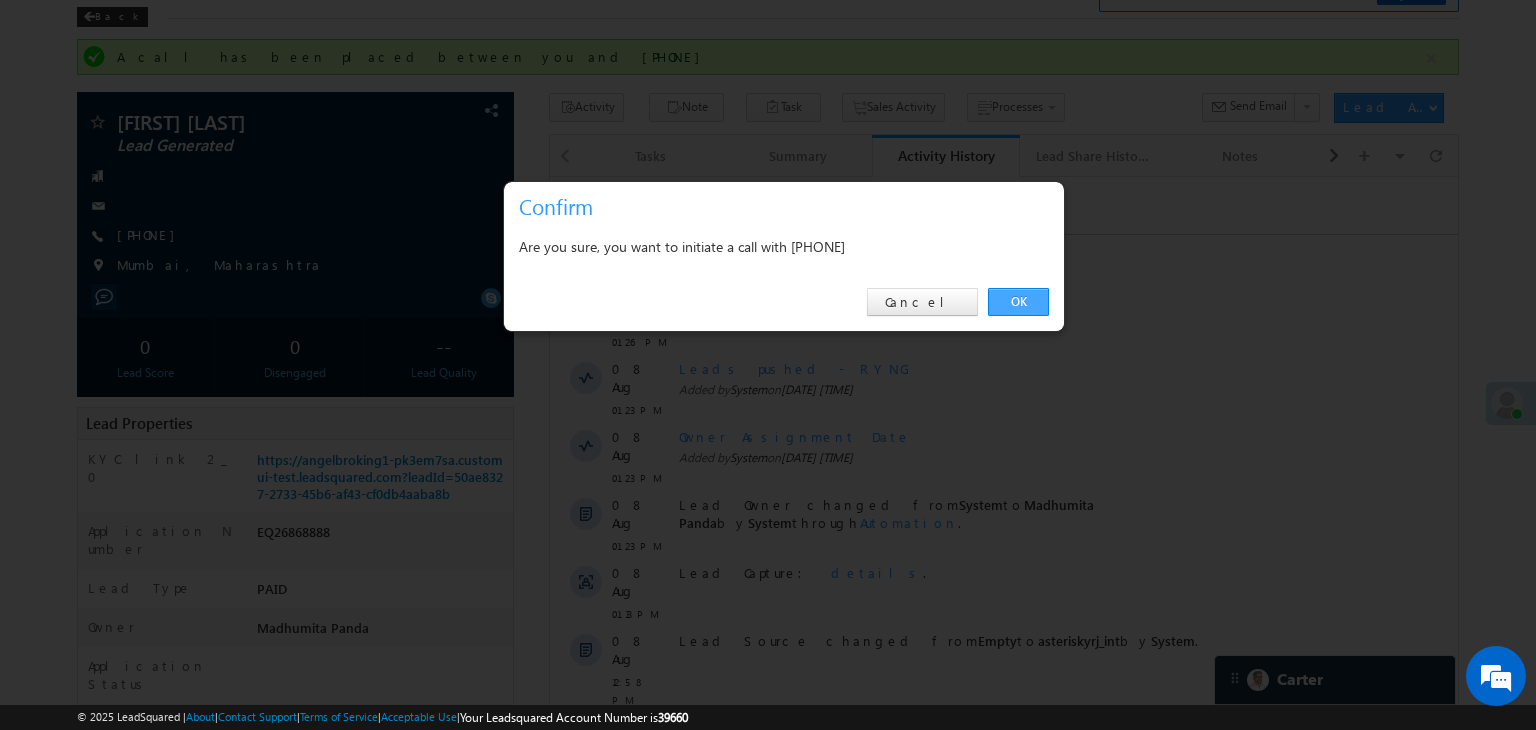 click on "OK" at bounding box center (1018, 302) 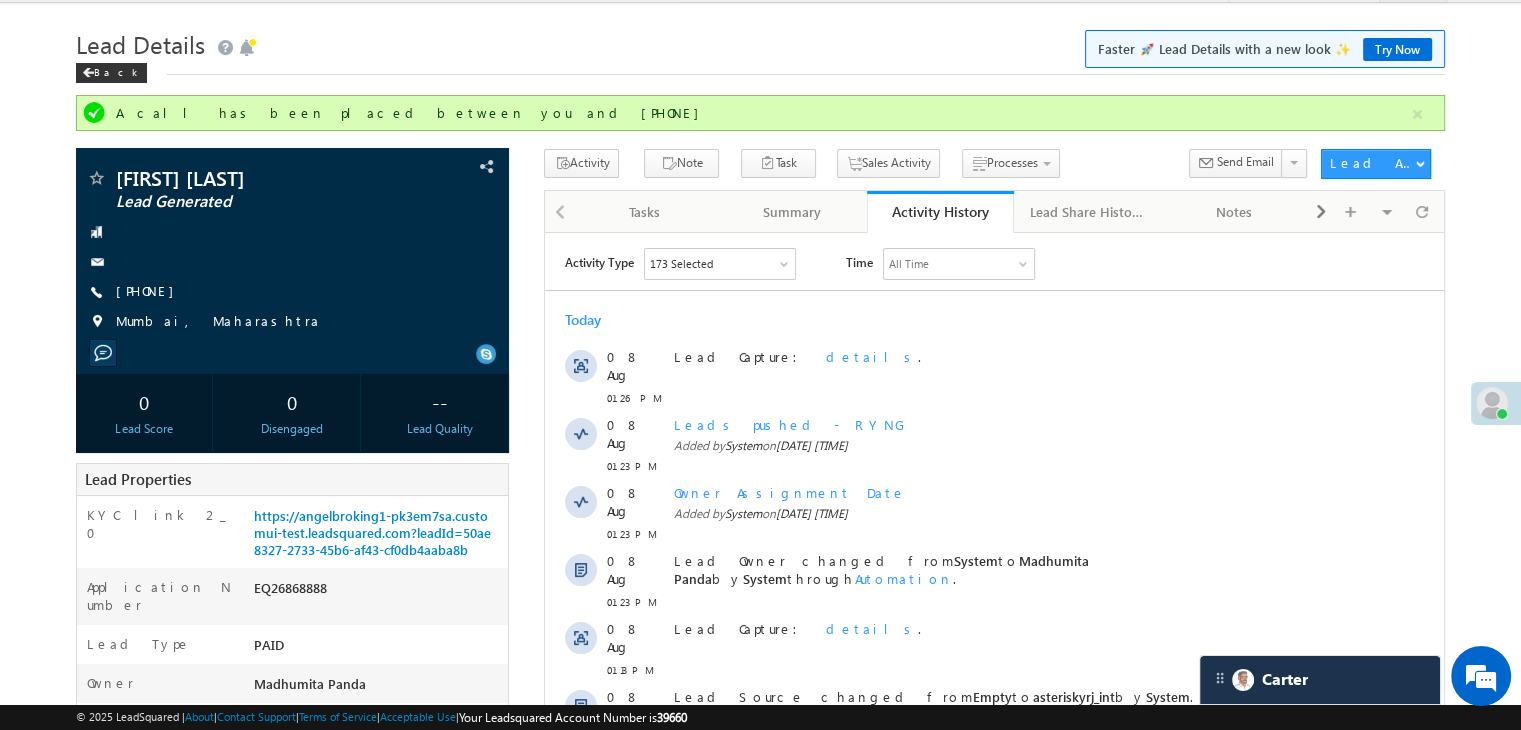 scroll, scrollTop: 0, scrollLeft: 0, axis: both 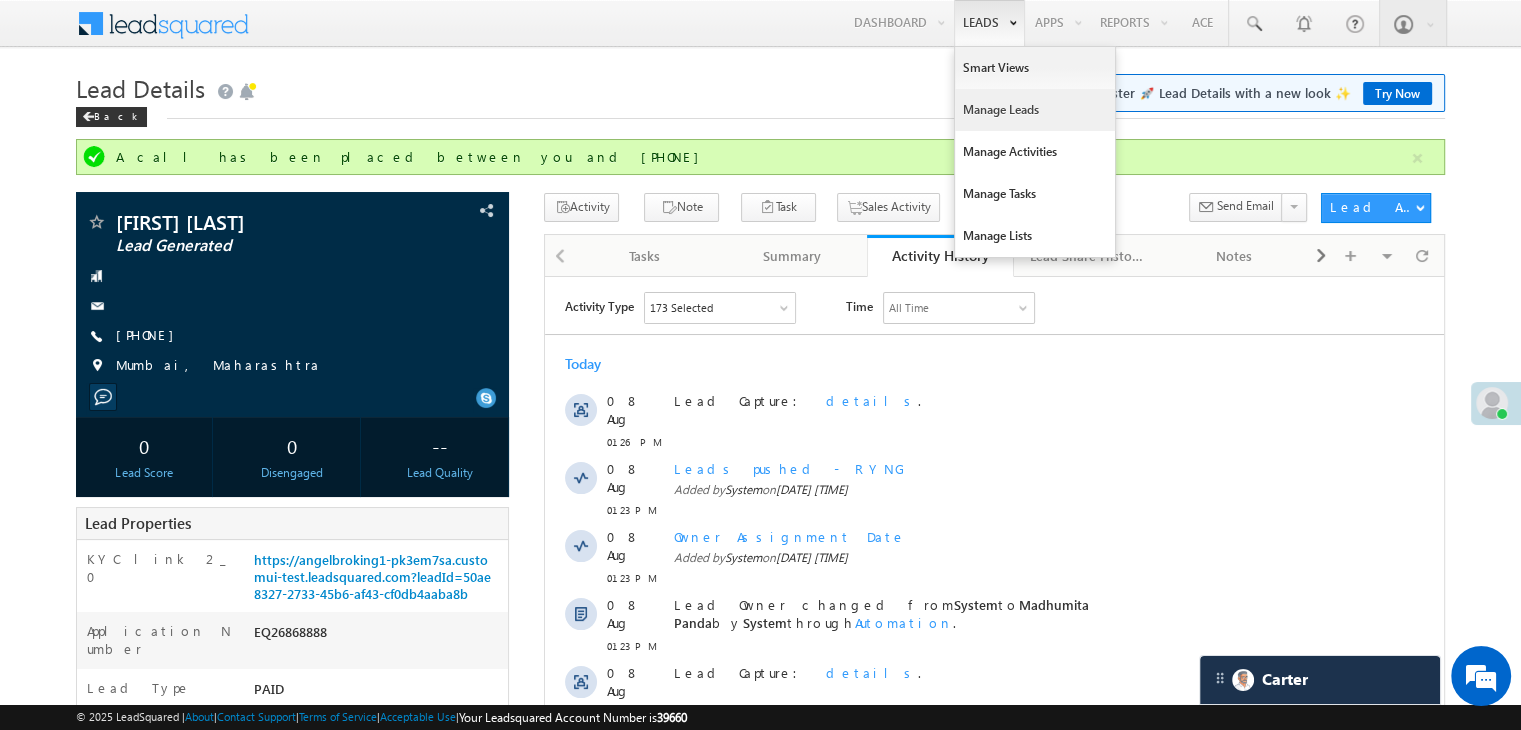 click on "Manage Leads" at bounding box center (1035, 110) 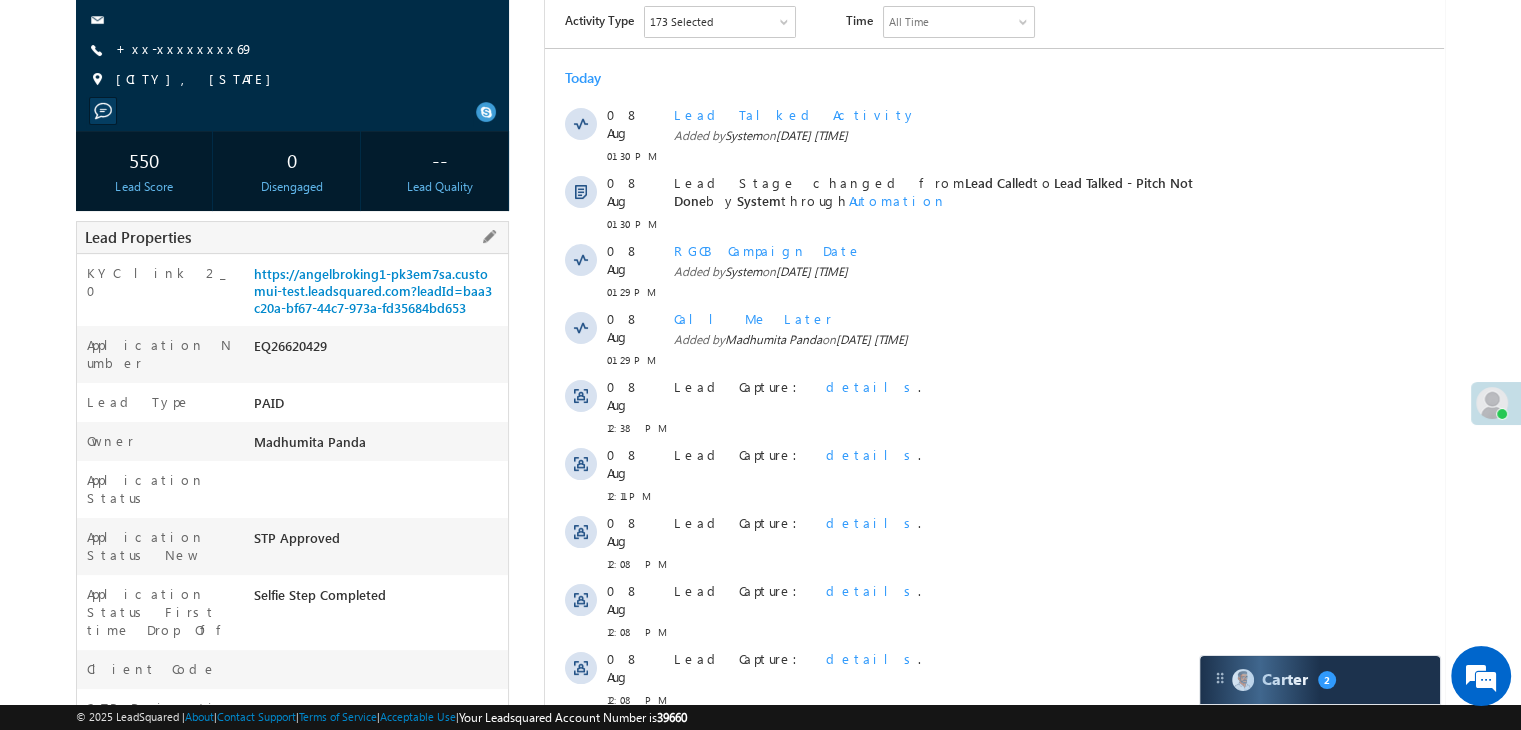 scroll, scrollTop: 100, scrollLeft: 0, axis: vertical 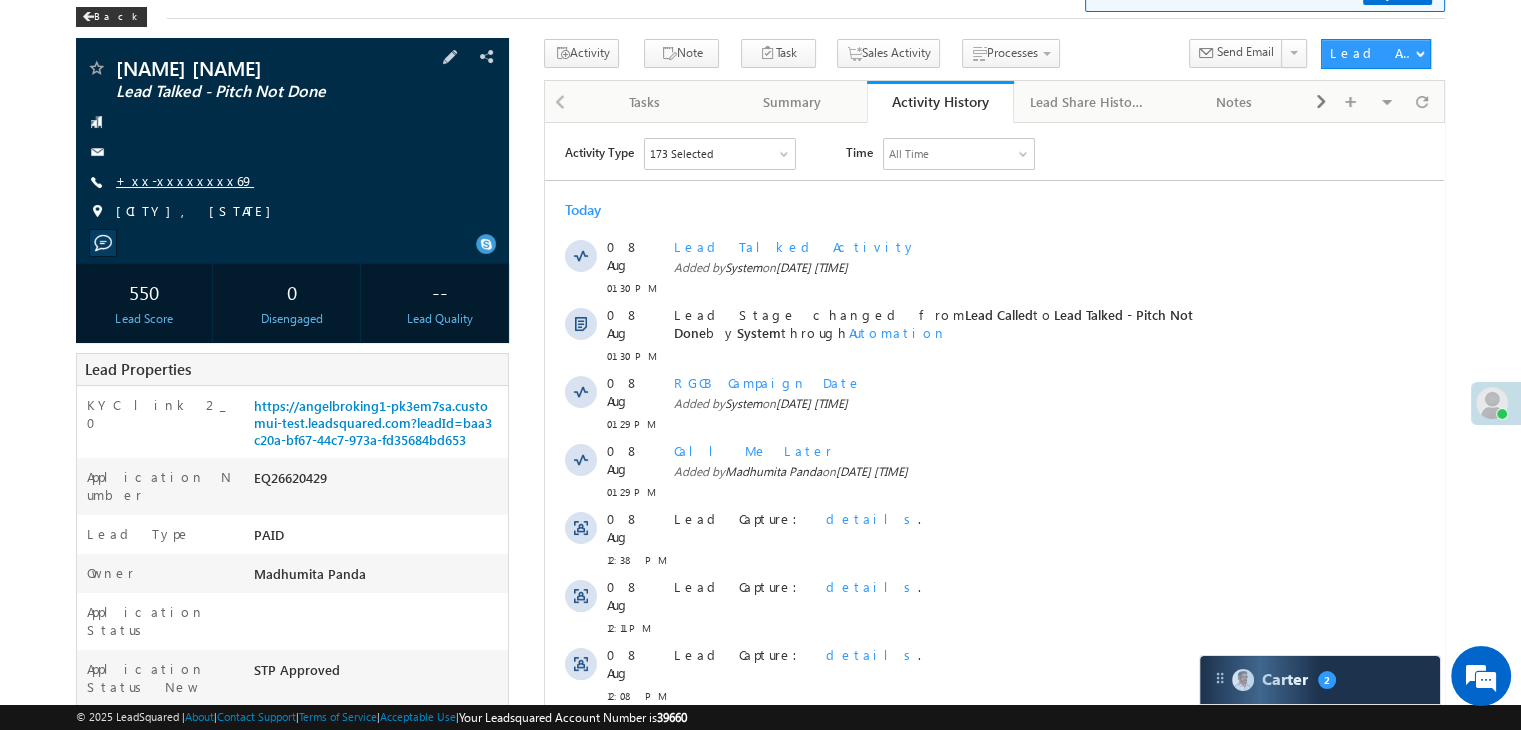 click on "+xx-xxxxxxxx69" at bounding box center [185, 180] 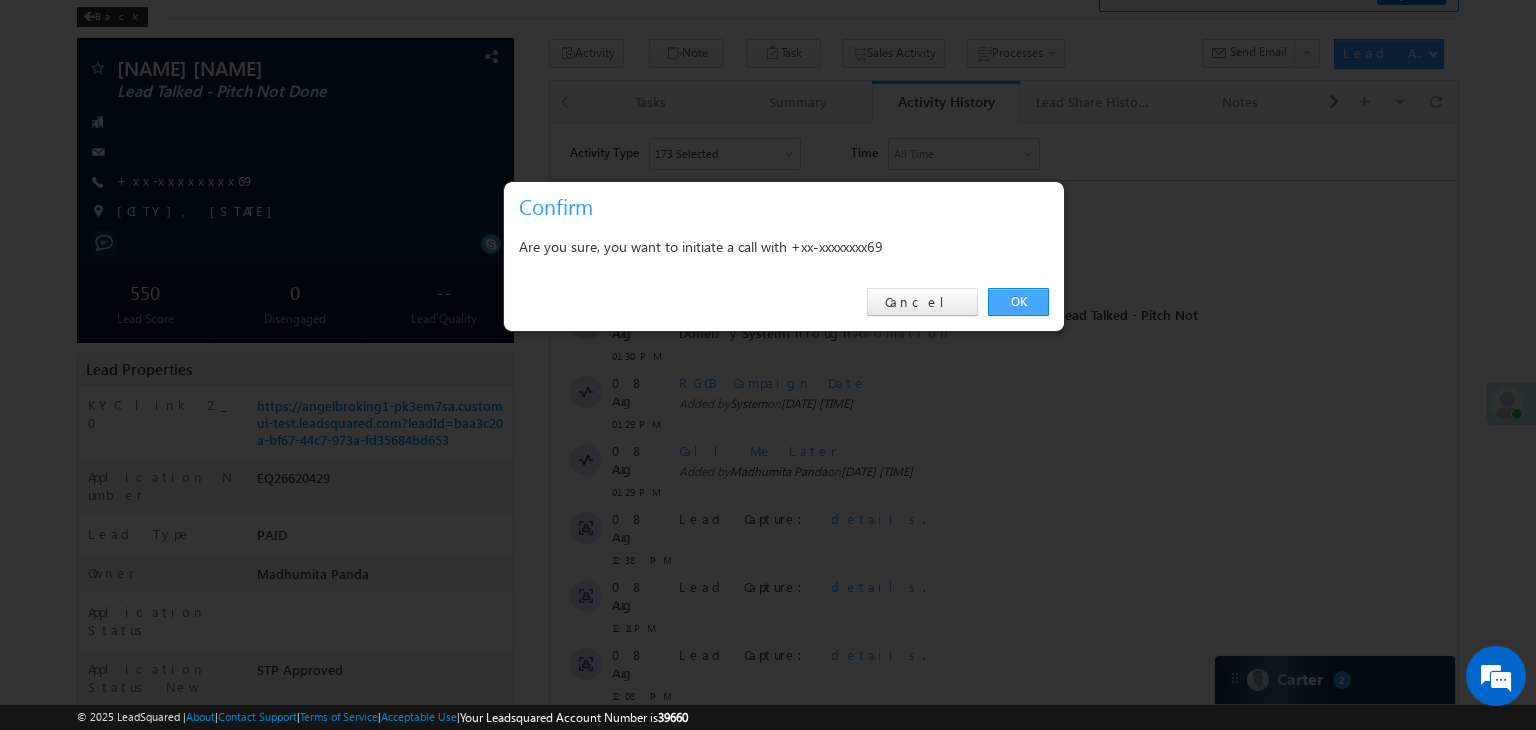 click on "OK" at bounding box center (1018, 302) 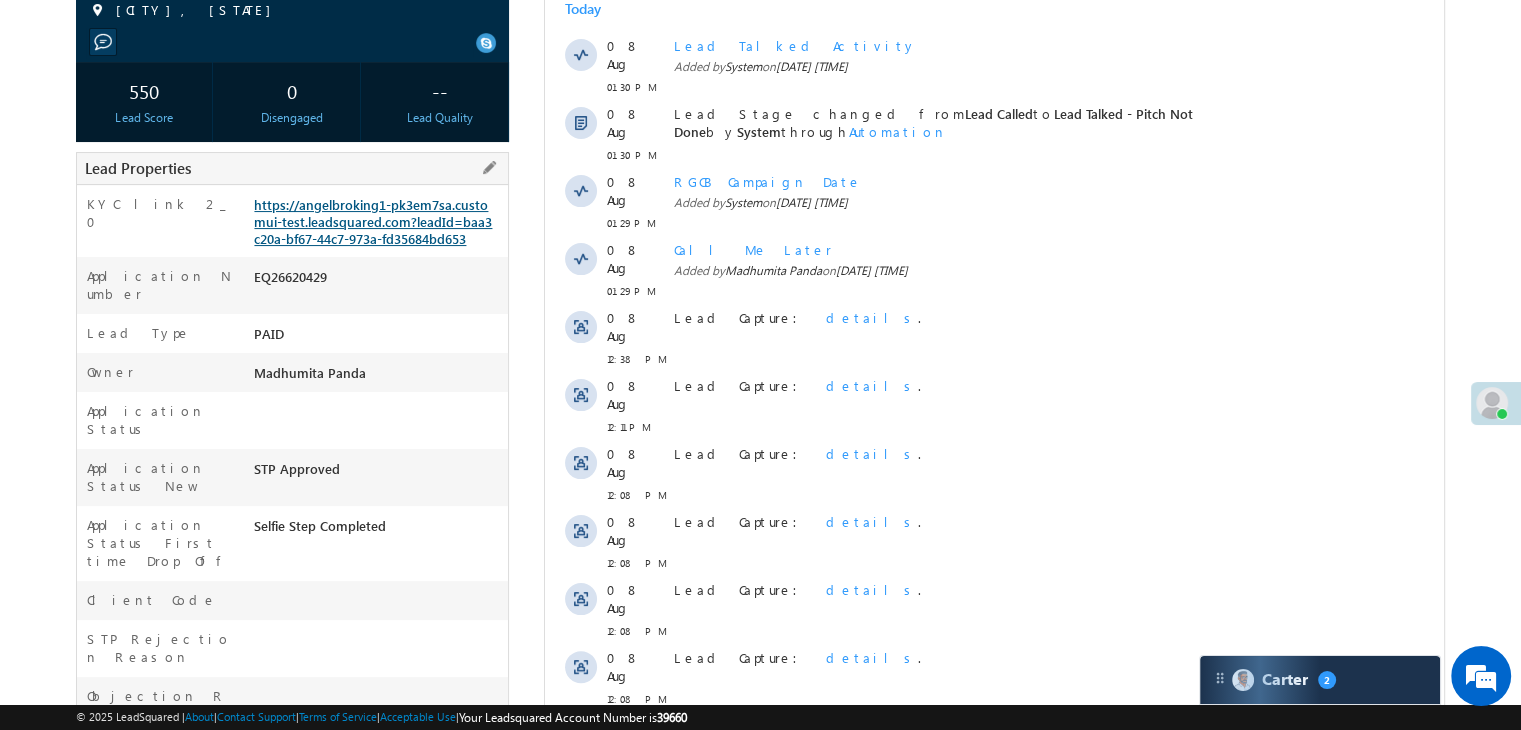 scroll, scrollTop: 0, scrollLeft: 0, axis: both 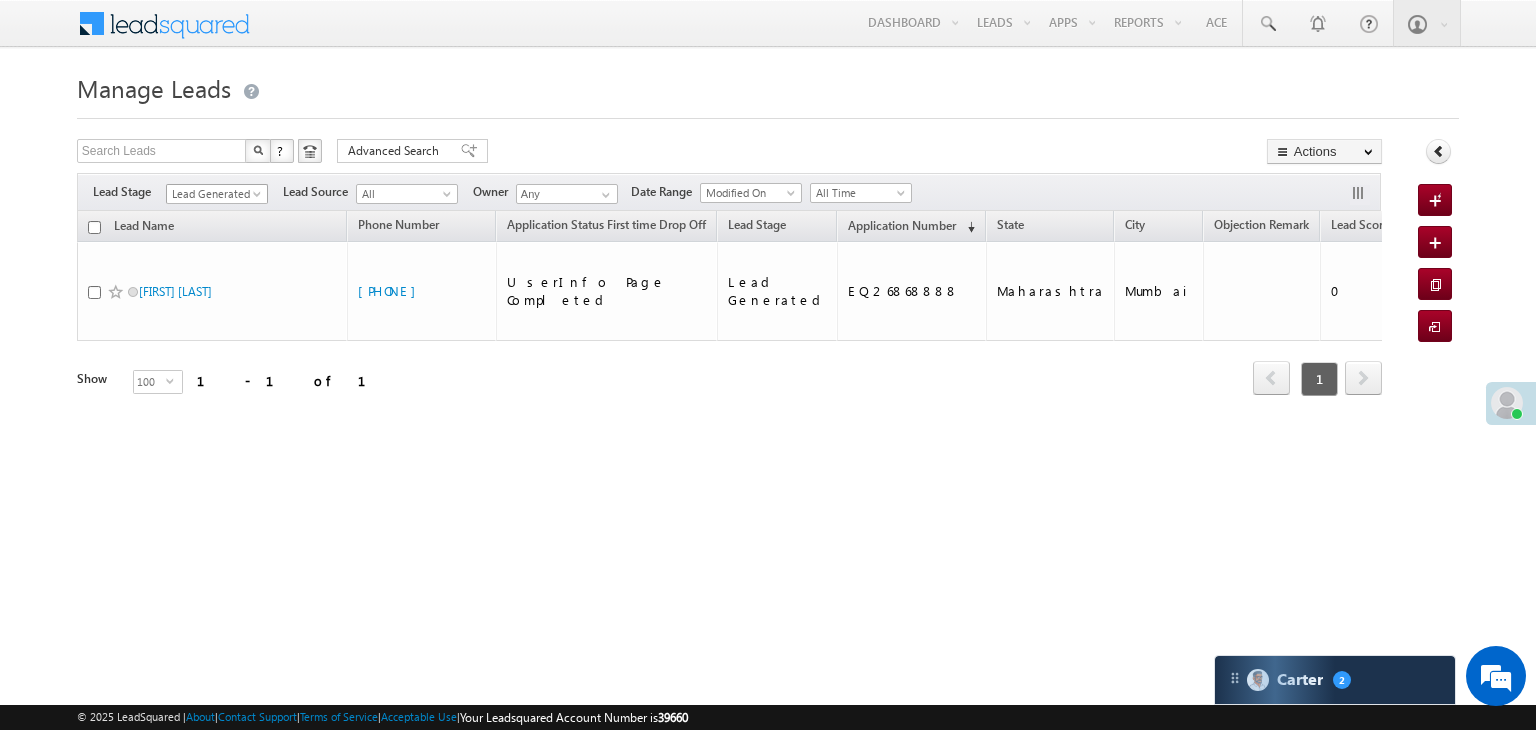click at bounding box center (259, 198) 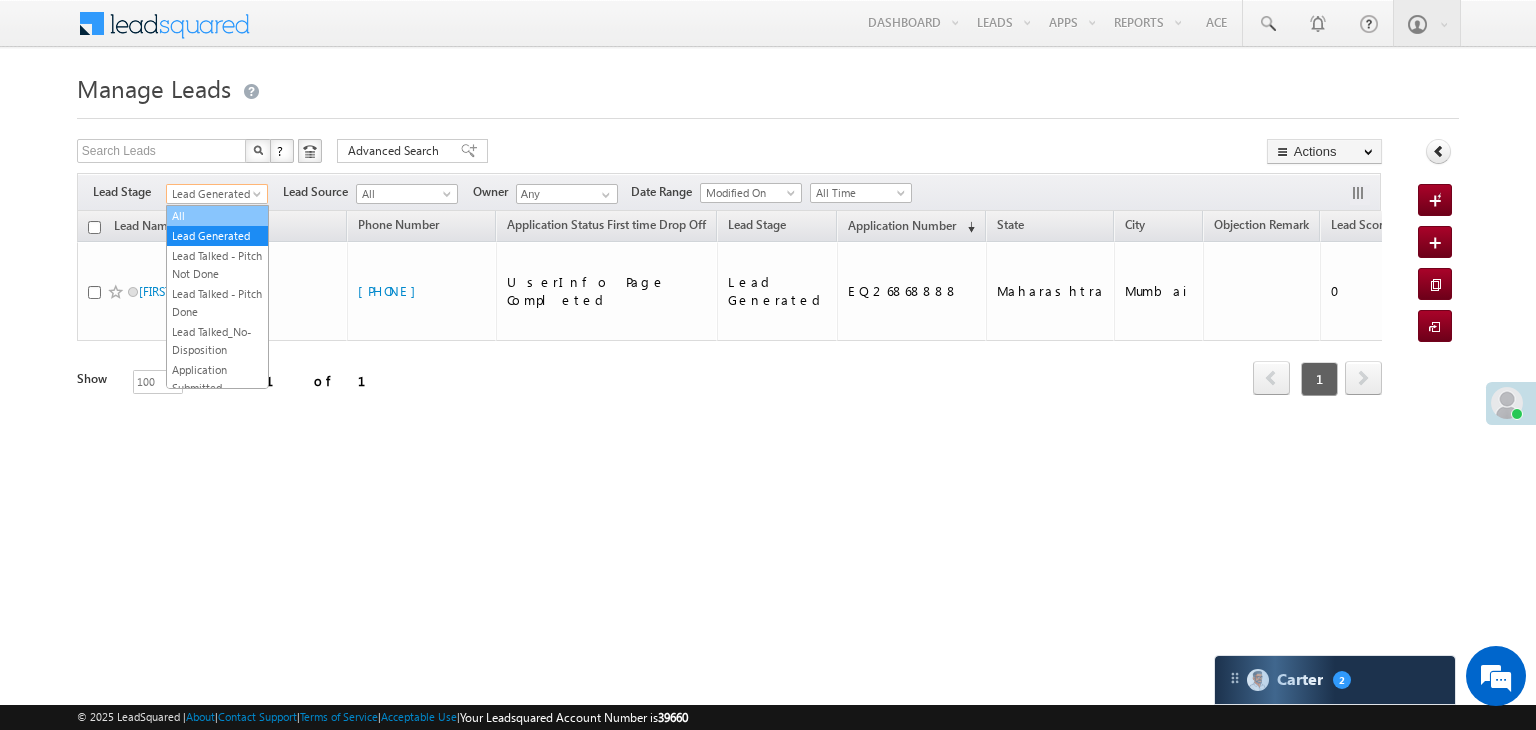 click on "All" at bounding box center [217, 216] 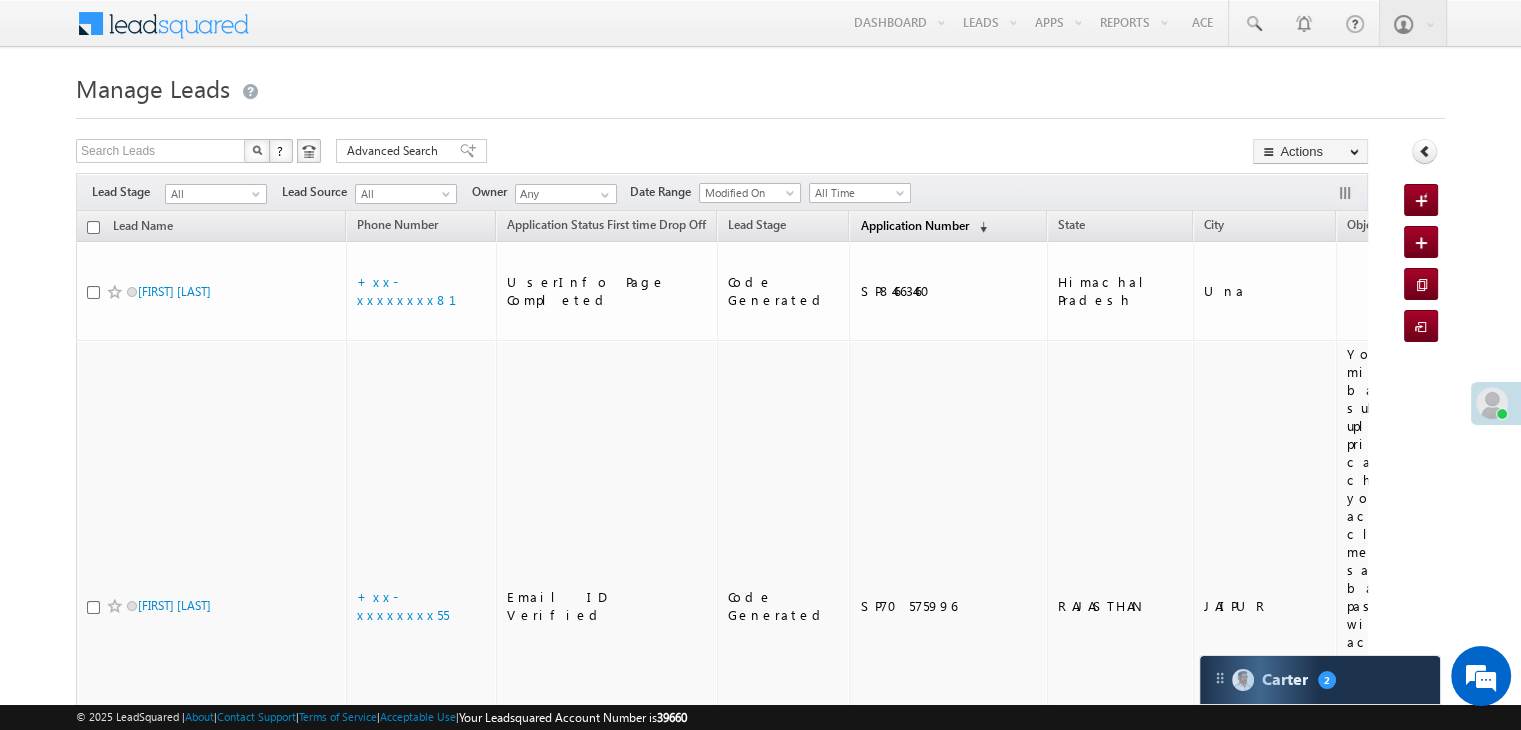 click on "Application Number" at bounding box center (914, 225) 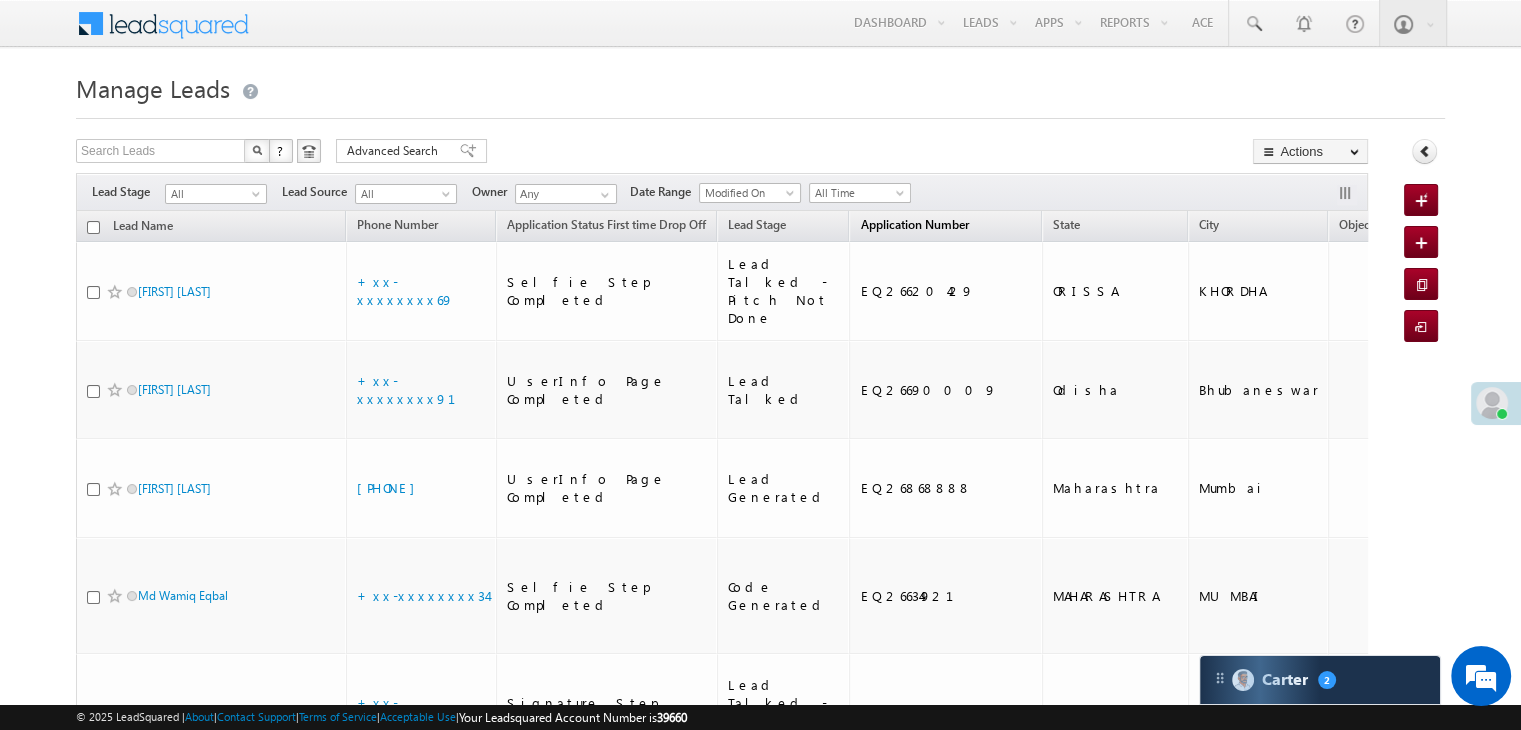 scroll, scrollTop: 0, scrollLeft: 0, axis: both 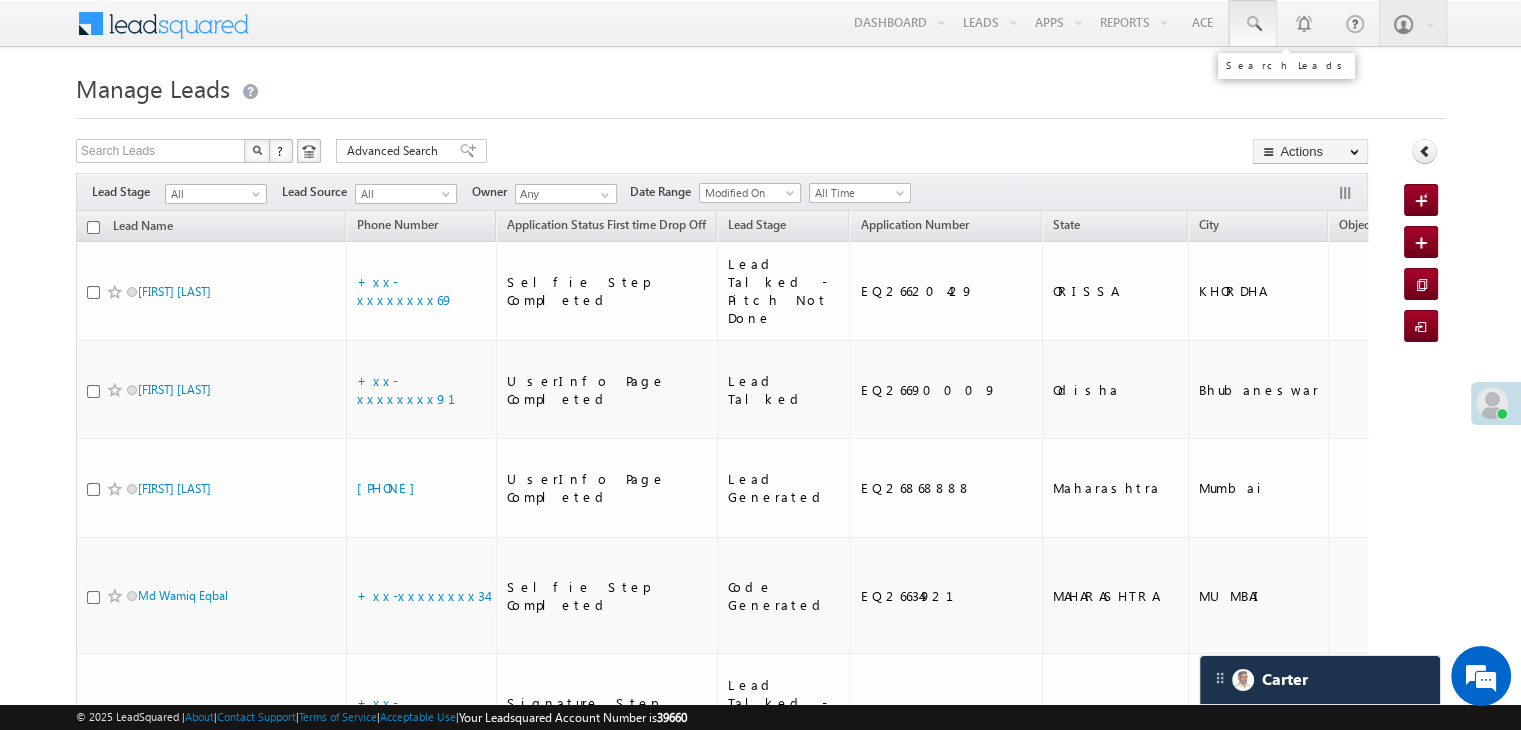 click at bounding box center [1253, 24] 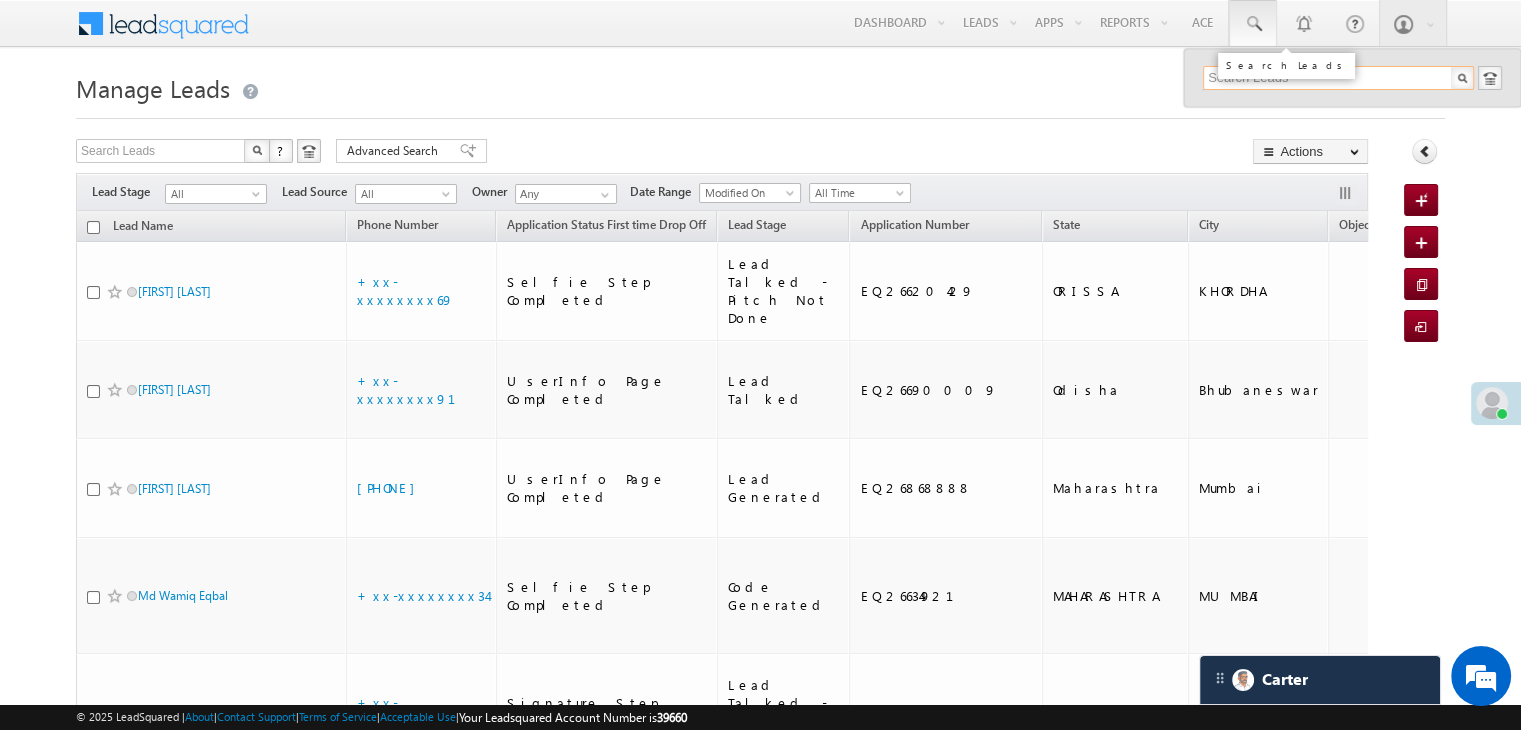 paste on "EQ26453685" 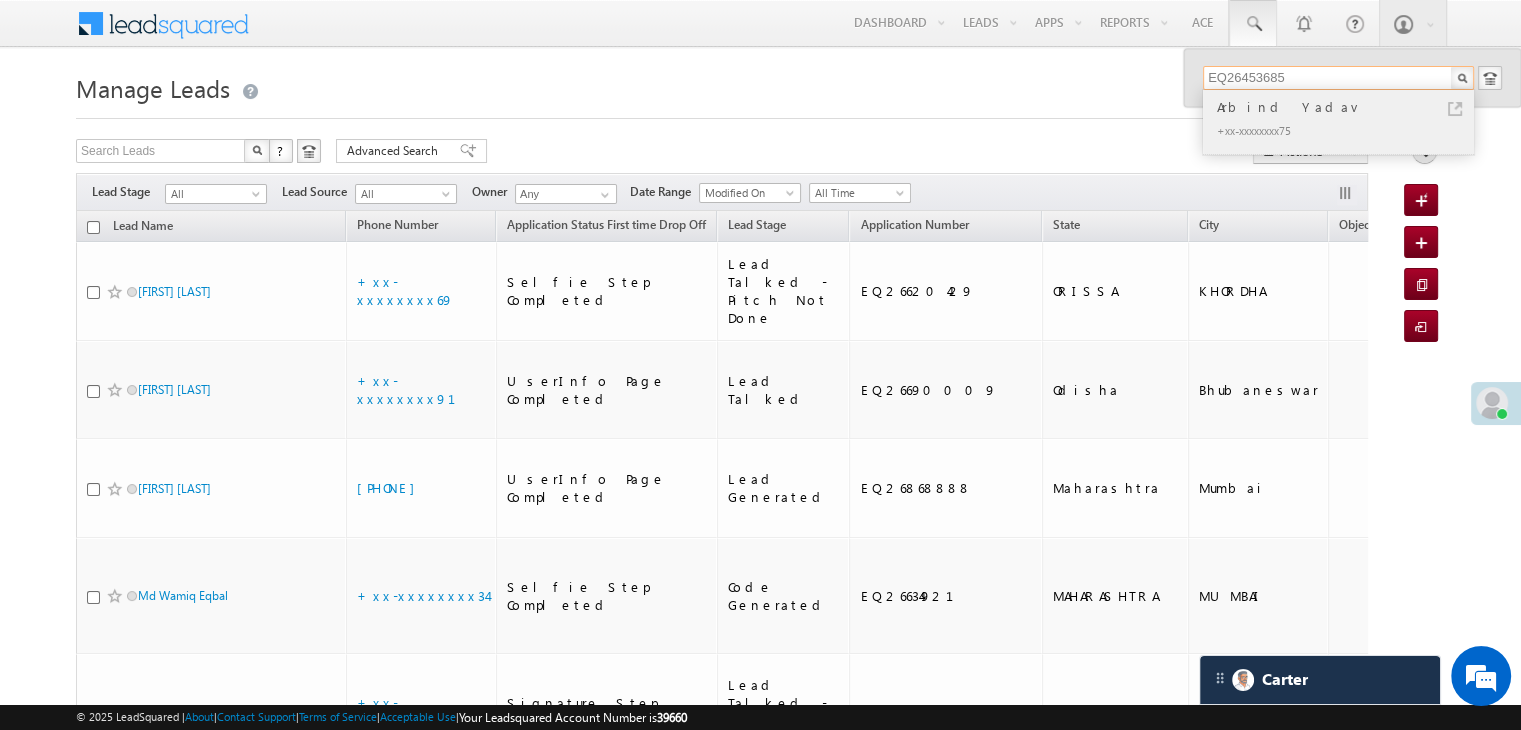 type on "EQ26453685" 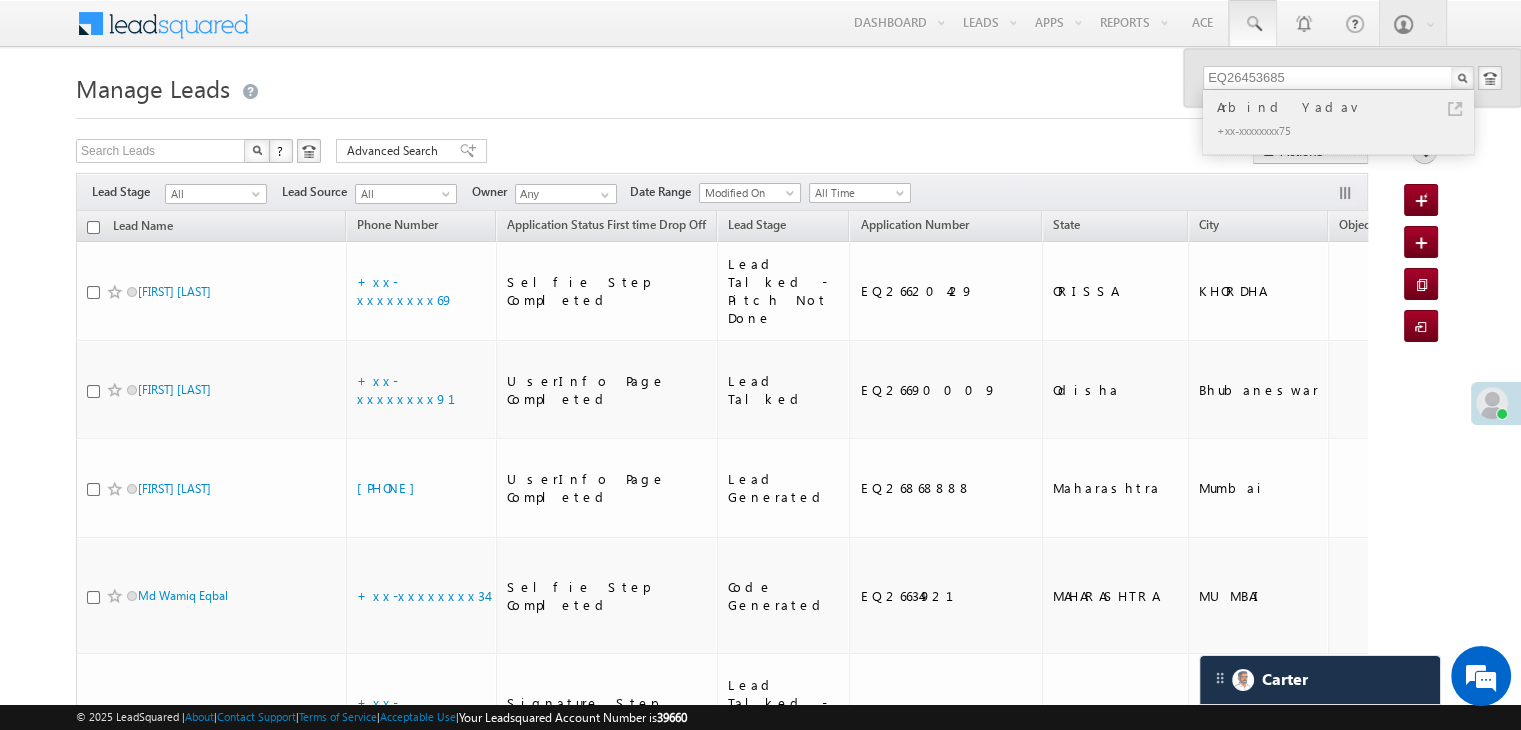 click on "Arbind Yadav" at bounding box center [1347, 107] 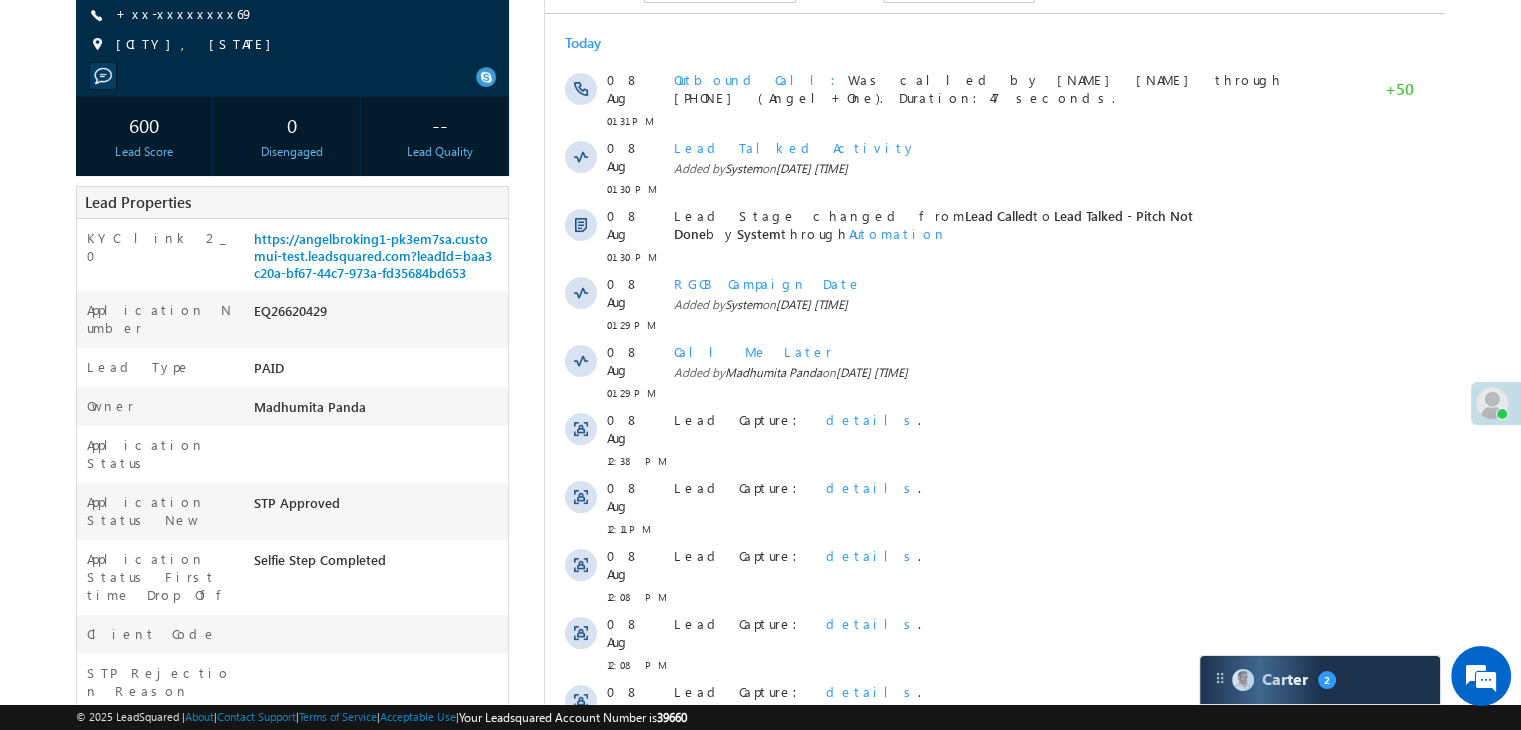scroll, scrollTop: 100, scrollLeft: 0, axis: vertical 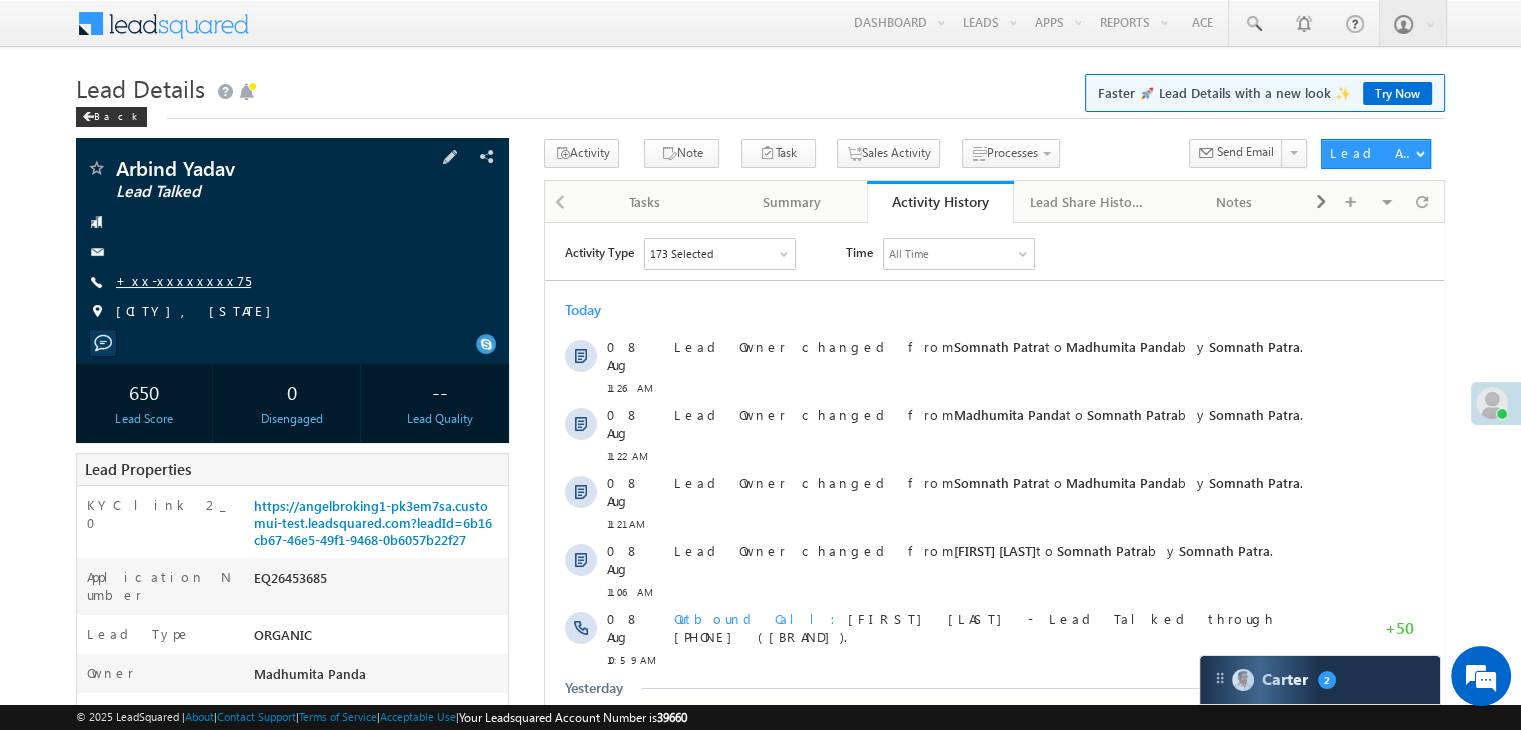 click on "+xx-xxxxxxxx75" at bounding box center [183, 280] 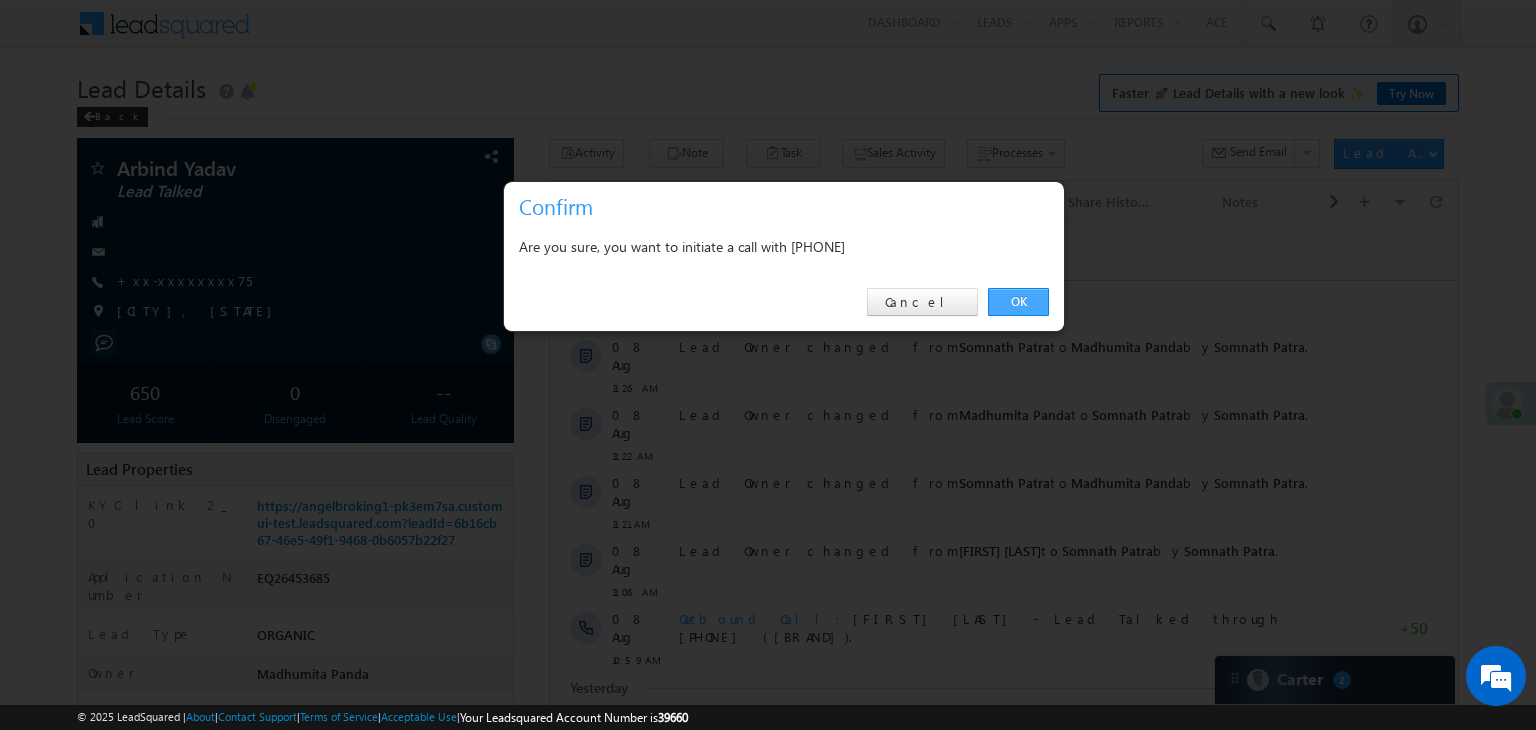 click on "OK" at bounding box center [1018, 302] 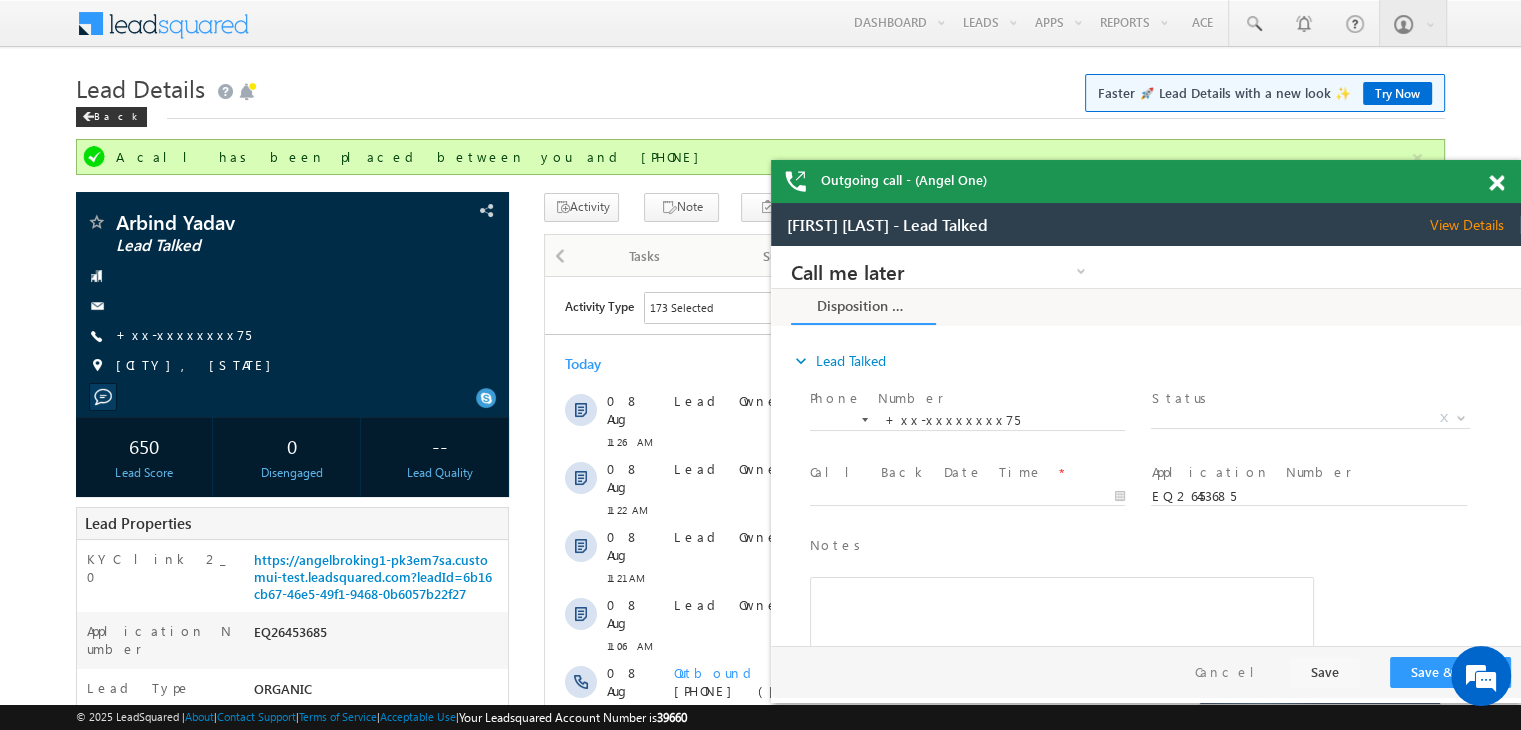 scroll, scrollTop: 0, scrollLeft: 0, axis: both 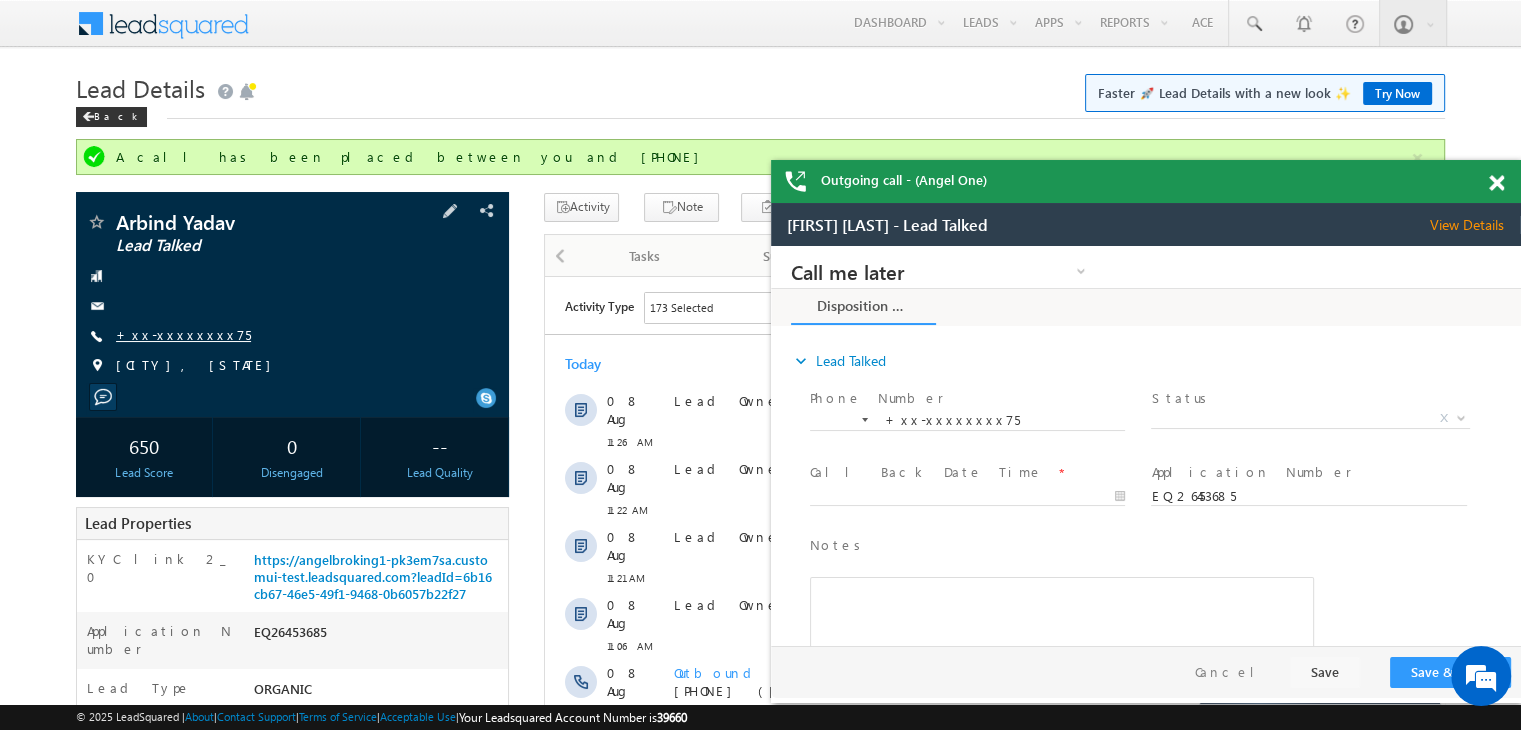 click on "+xx-xxxxxxxx75" at bounding box center [183, 334] 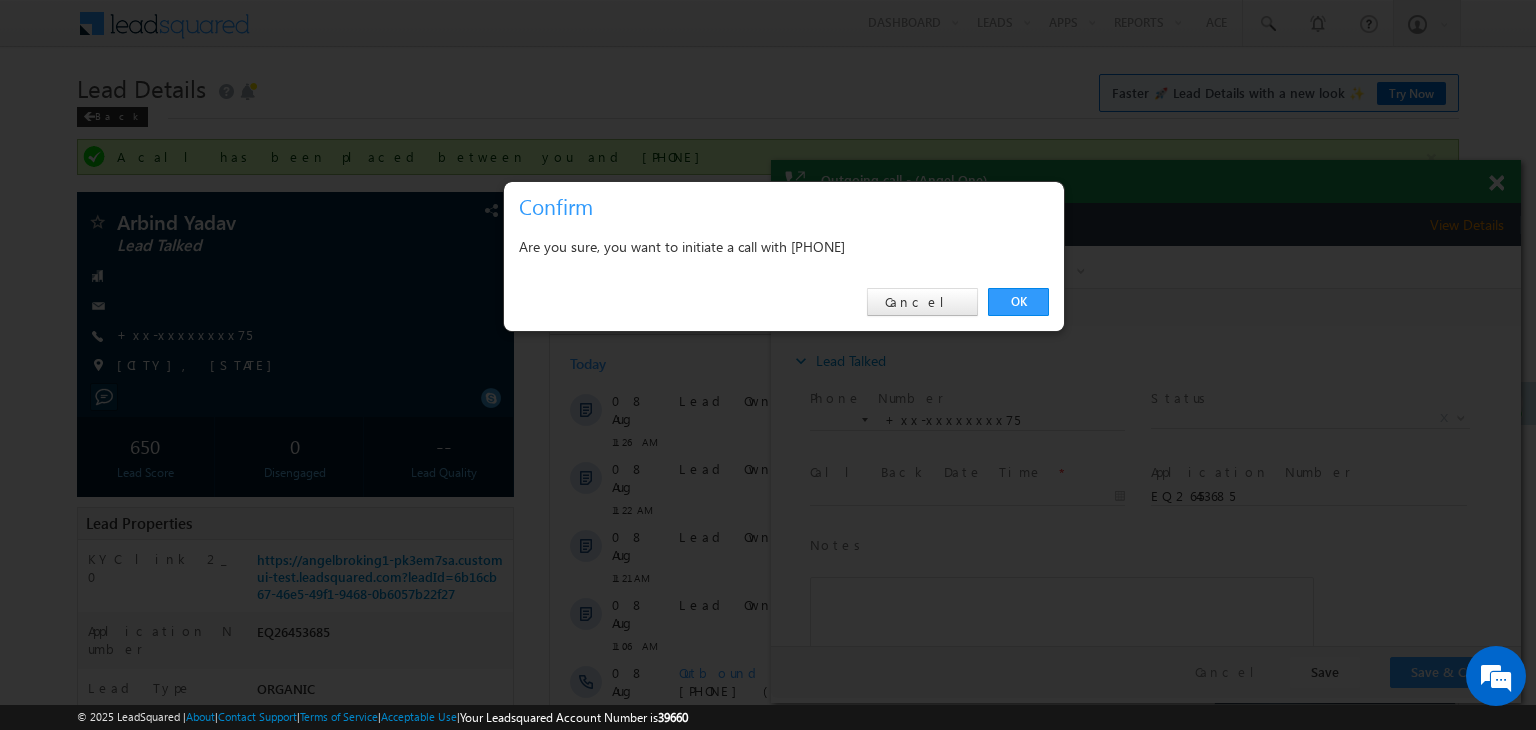click on "OK Cancel" at bounding box center (784, 302) 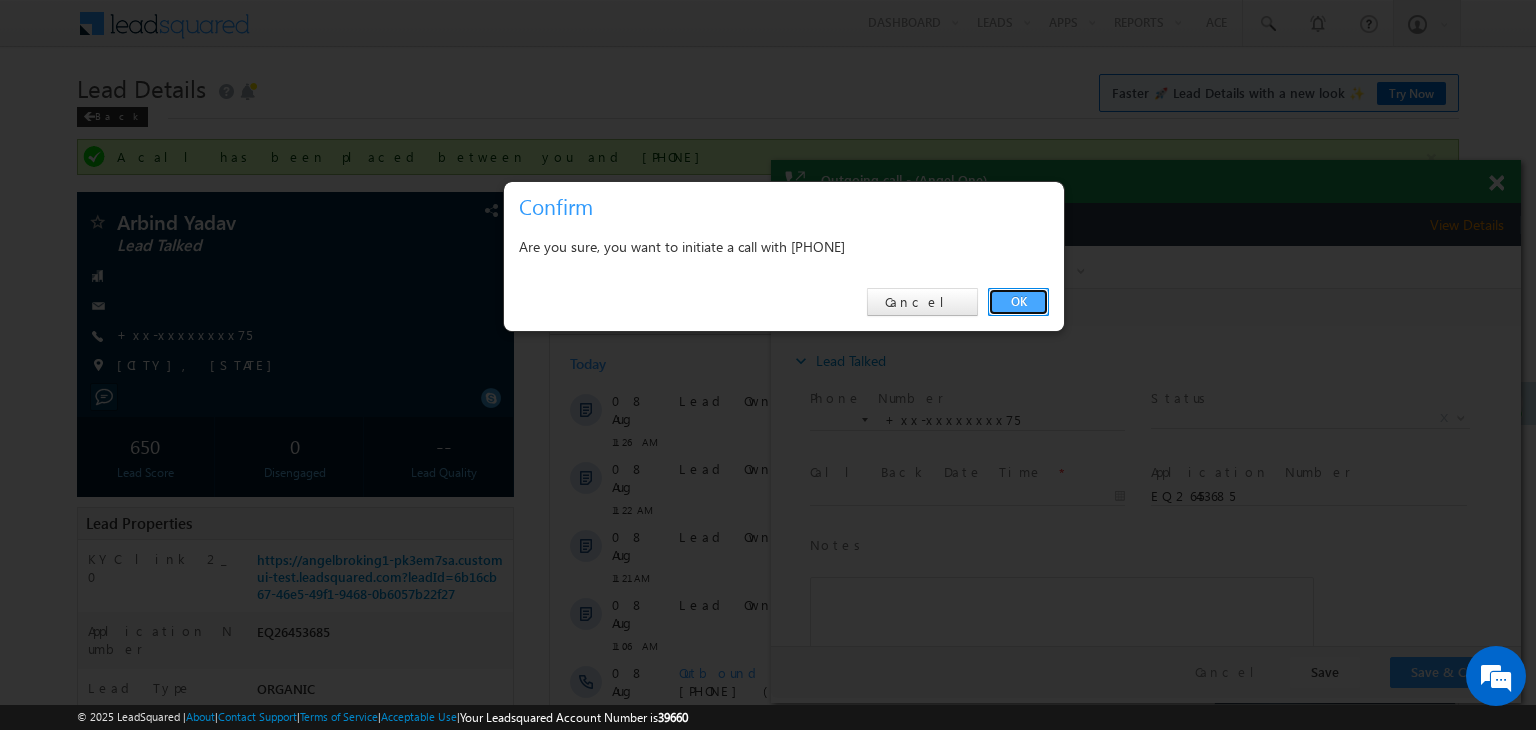 click on "OK" at bounding box center (1018, 302) 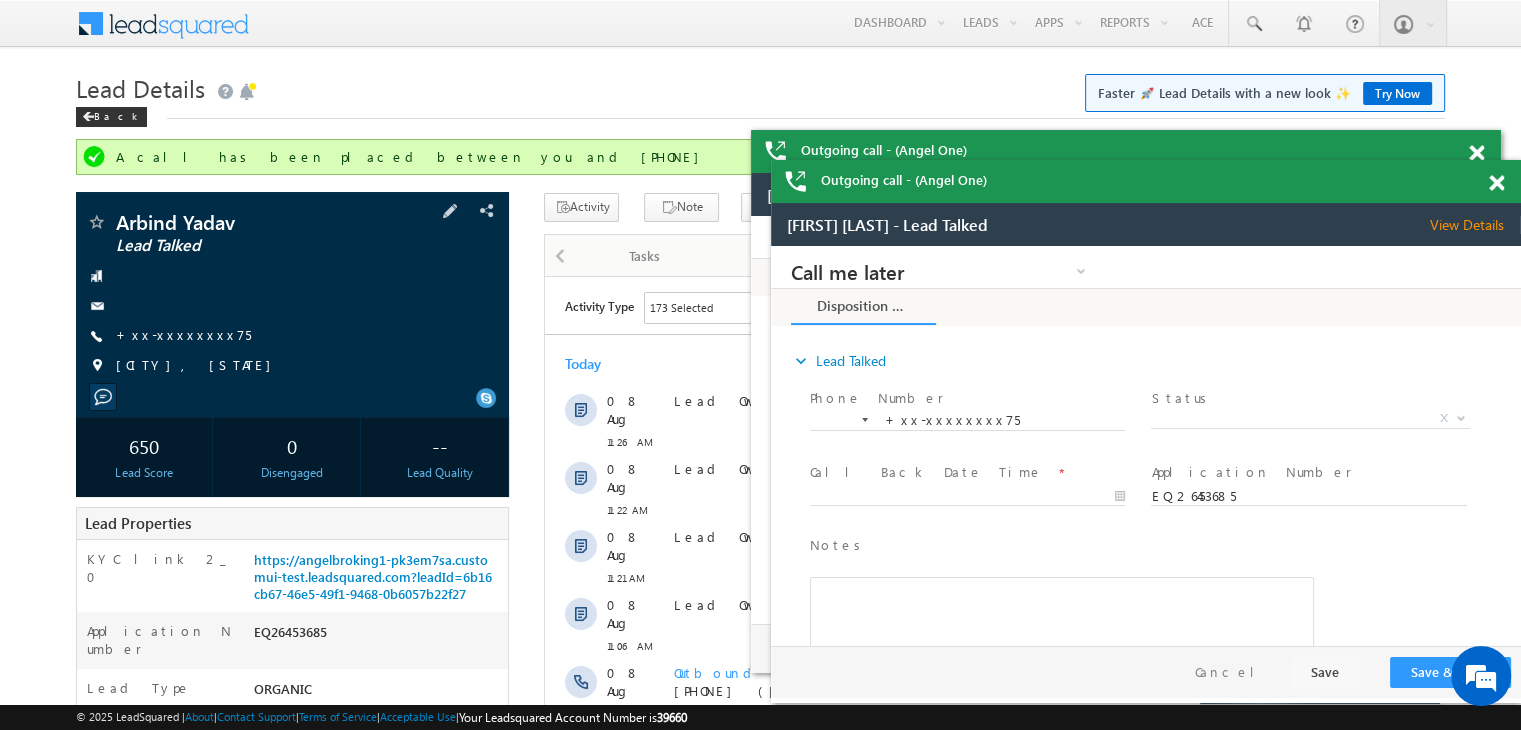 scroll, scrollTop: 0, scrollLeft: 0, axis: both 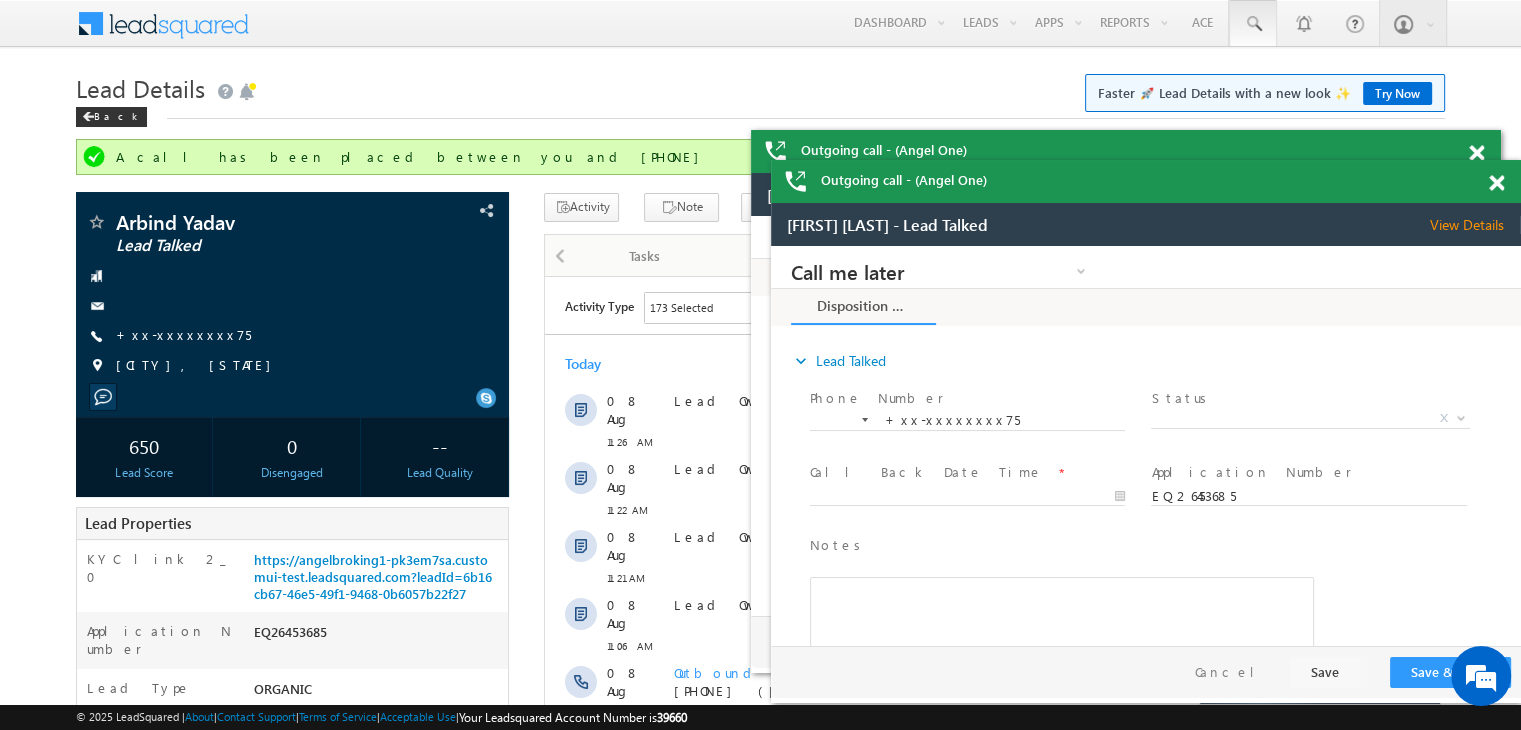 click at bounding box center [1253, 24] 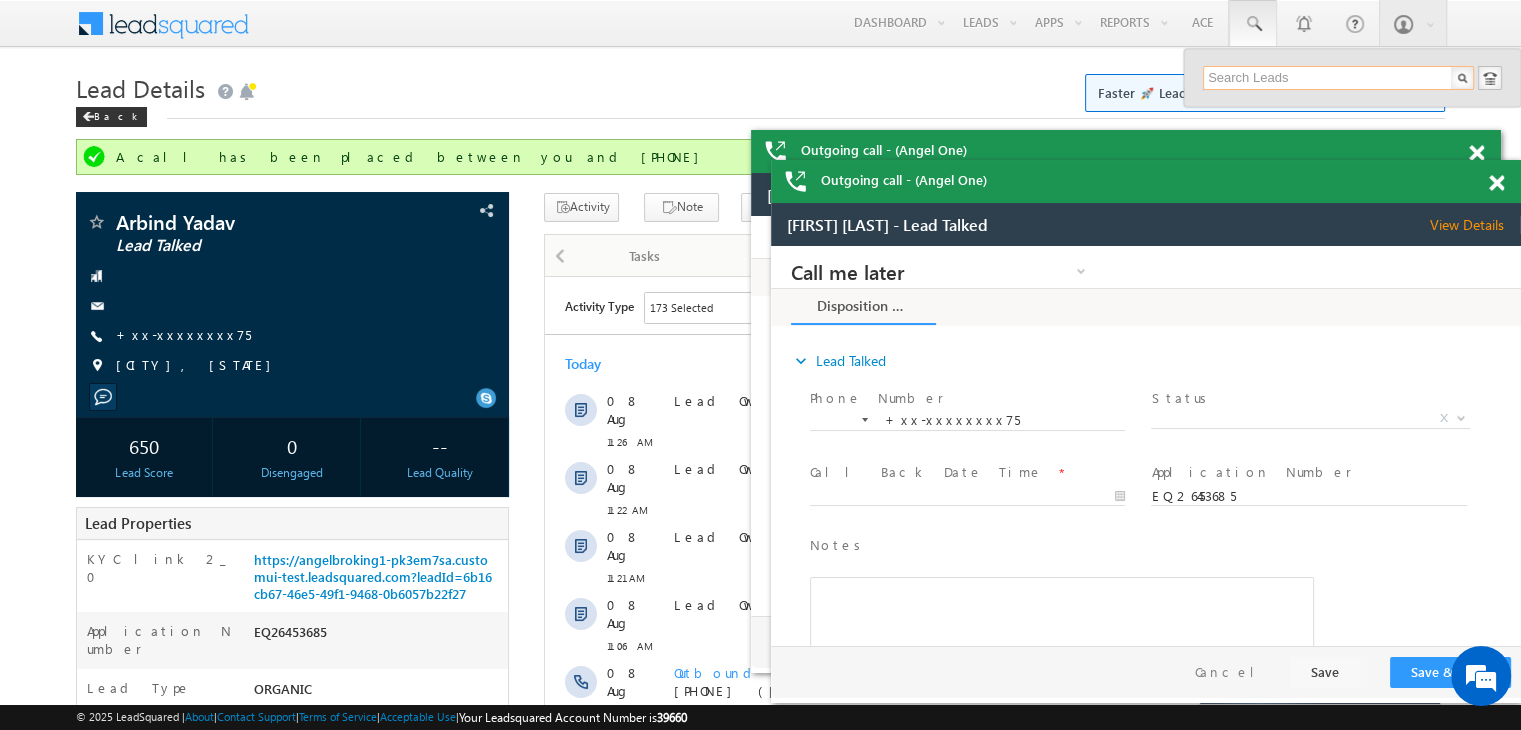paste on "EQ26566338" 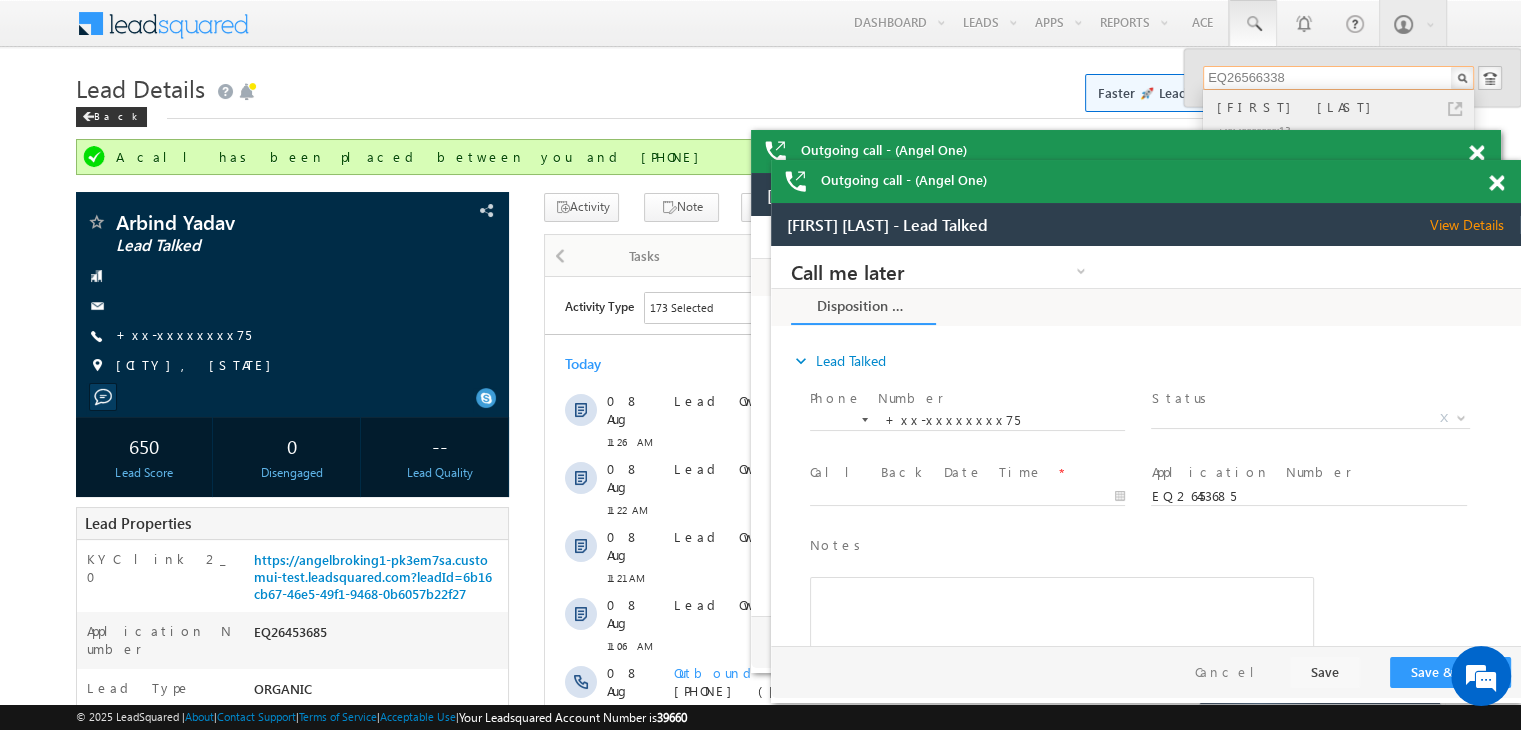 type on "EQ26566338" 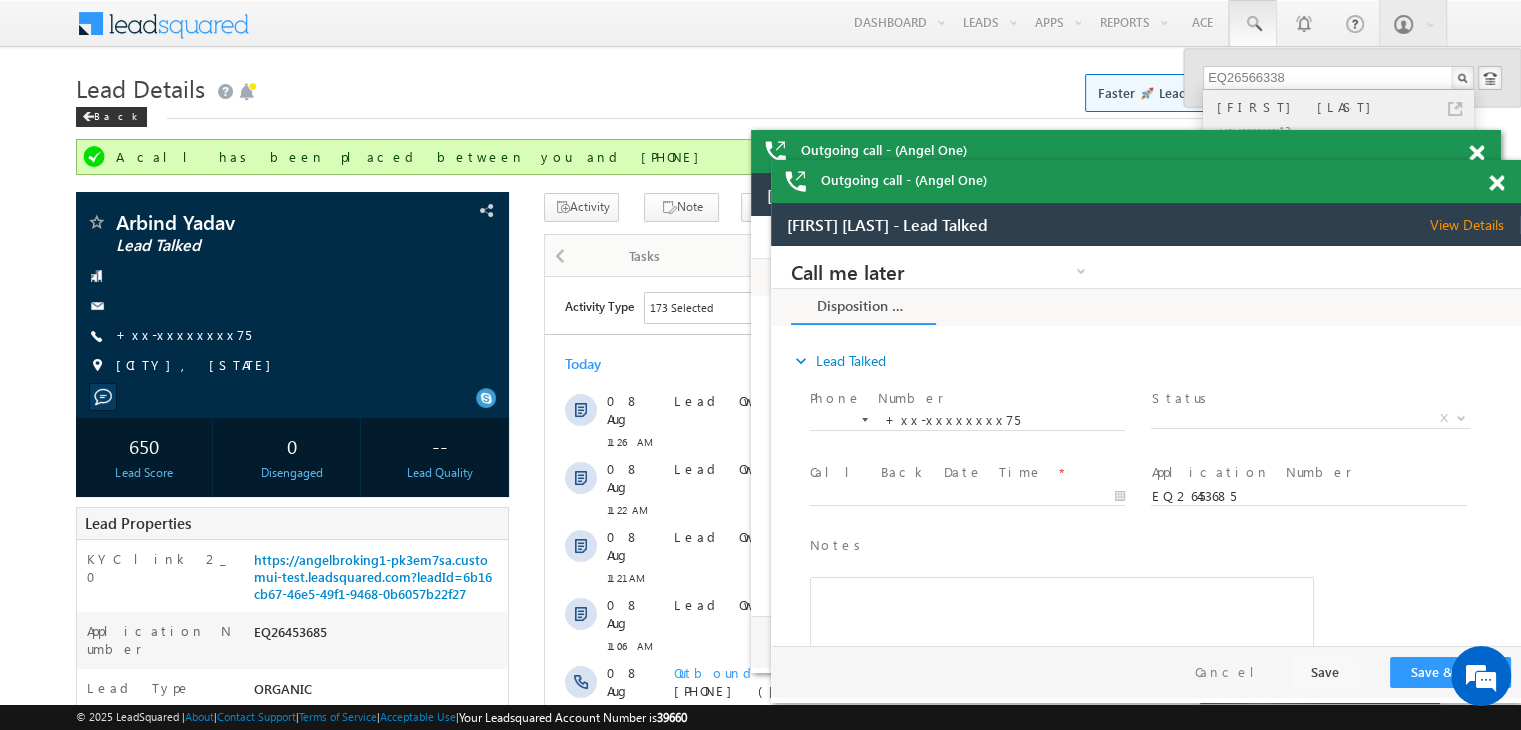 click on "[NAME] [NAME]" at bounding box center (1347, 107) 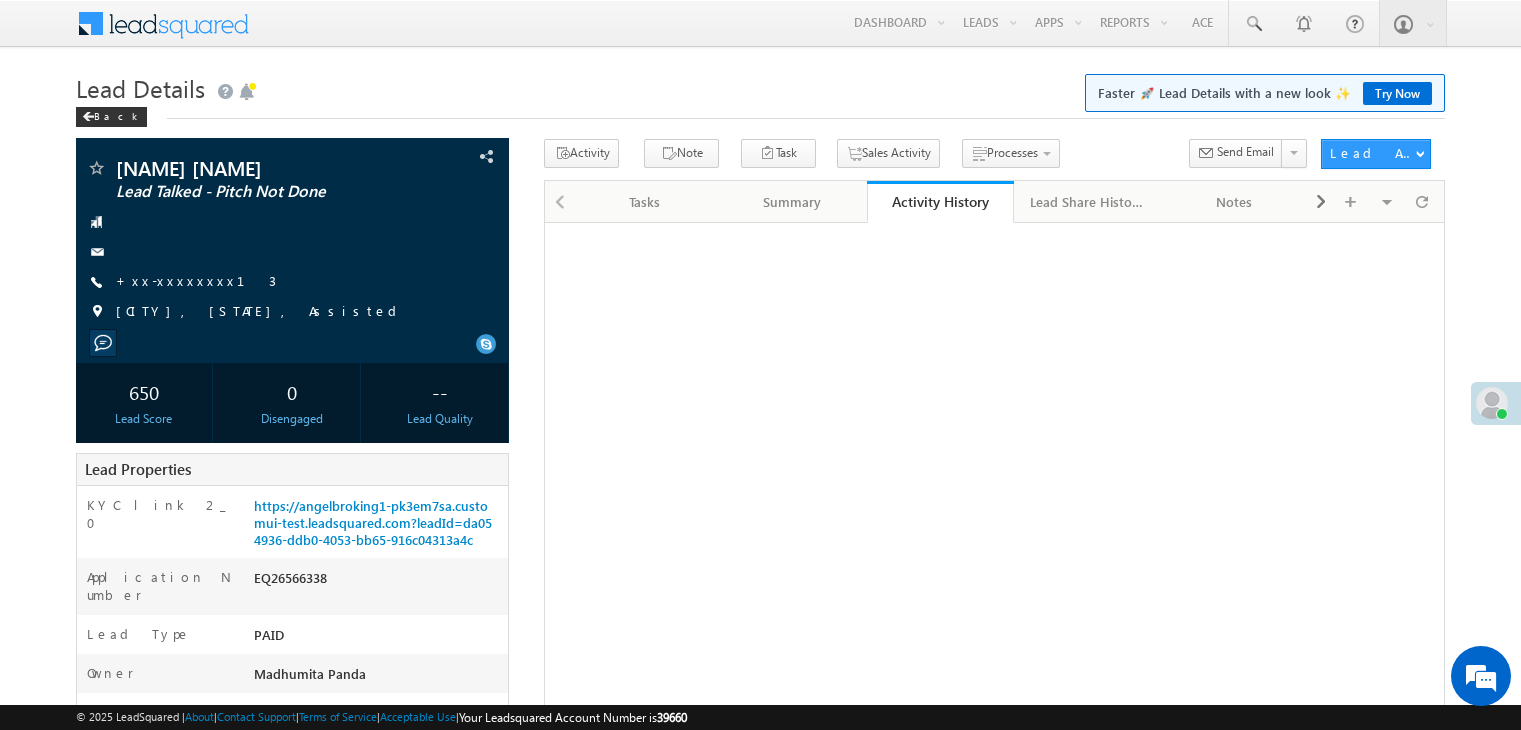 scroll, scrollTop: 0, scrollLeft: 0, axis: both 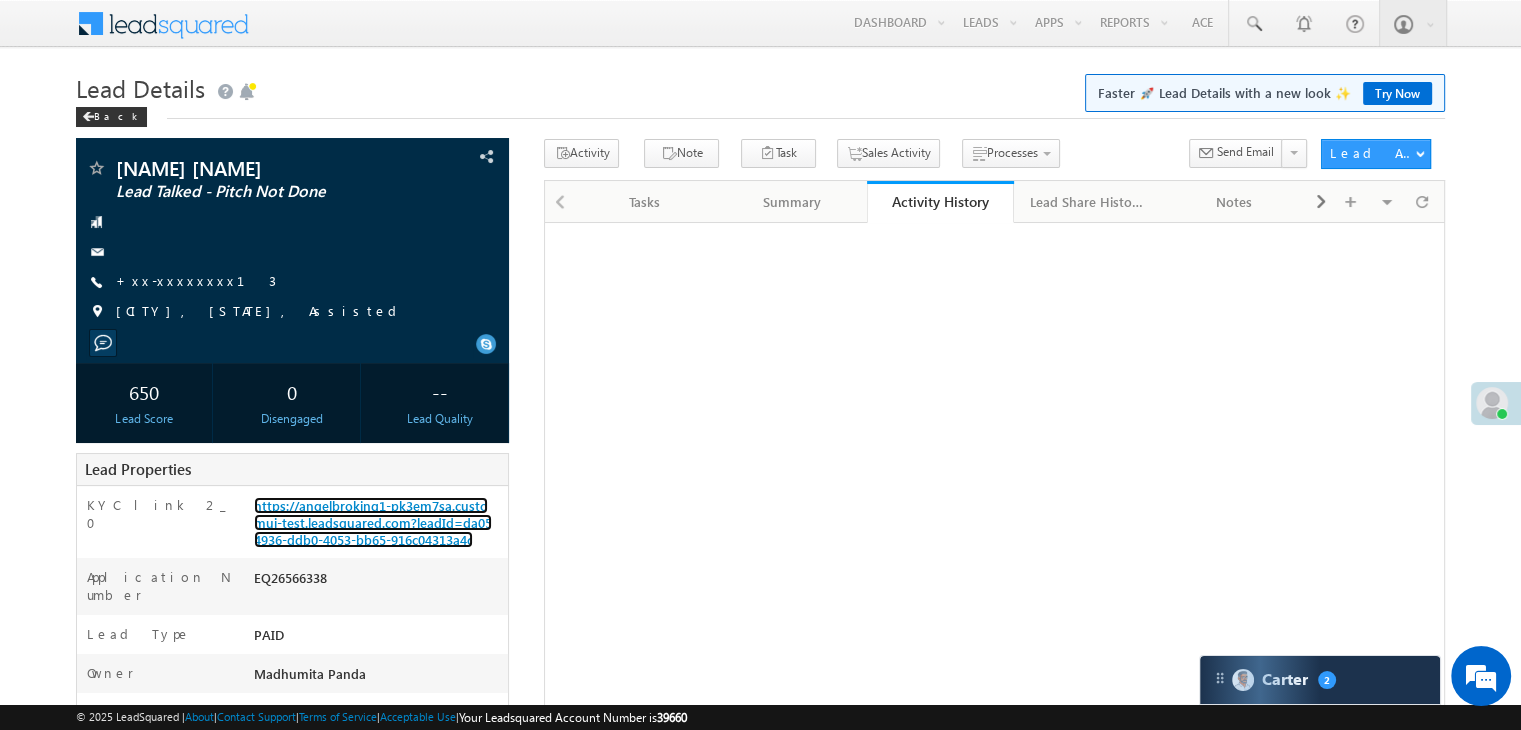click on "https://angelbroking1-pk3em7sa.customui-test.leadsquared.com?leadId=da054936-ddb0-4053-bb65-916c04313a4c" at bounding box center (373, 522) 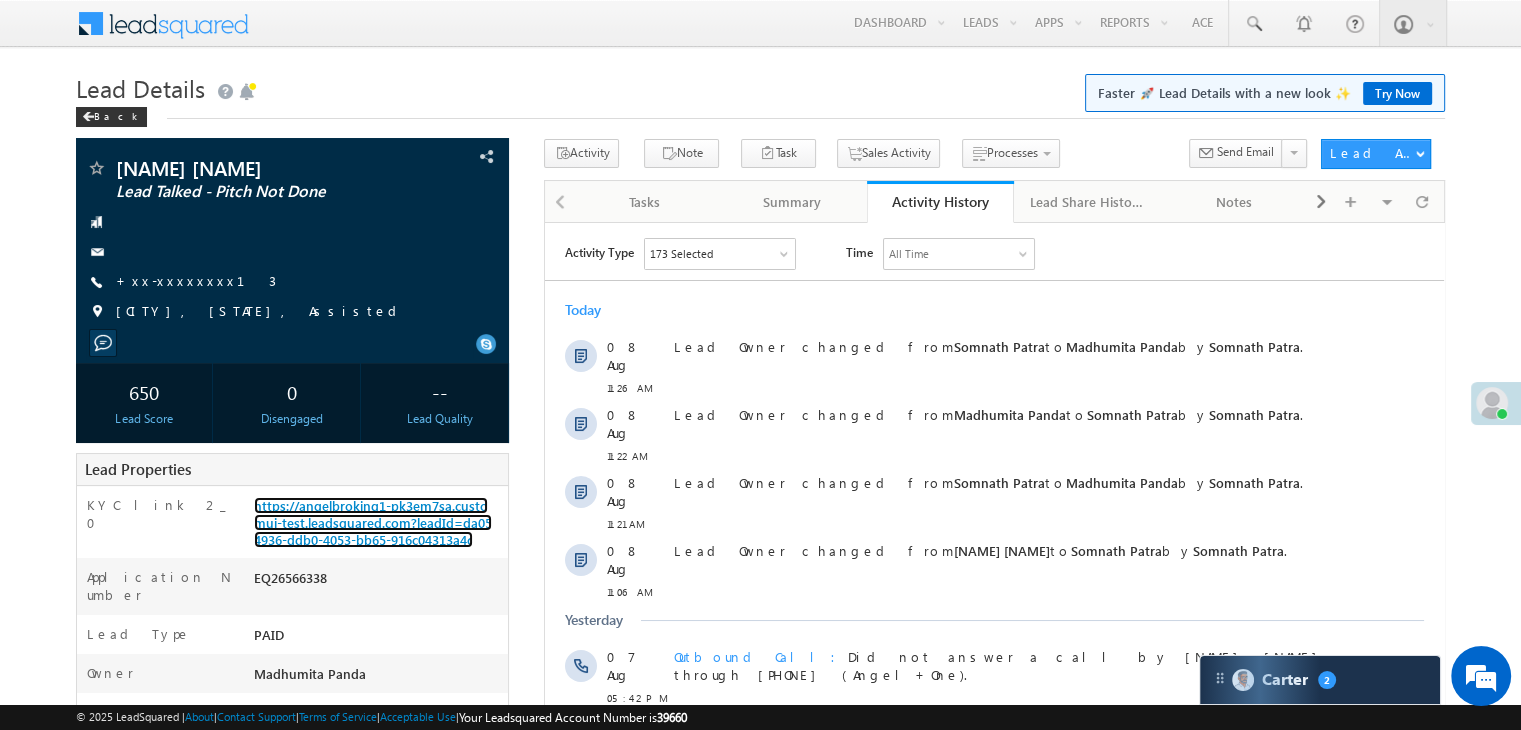 scroll, scrollTop: 0, scrollLeft: 0, axis: both 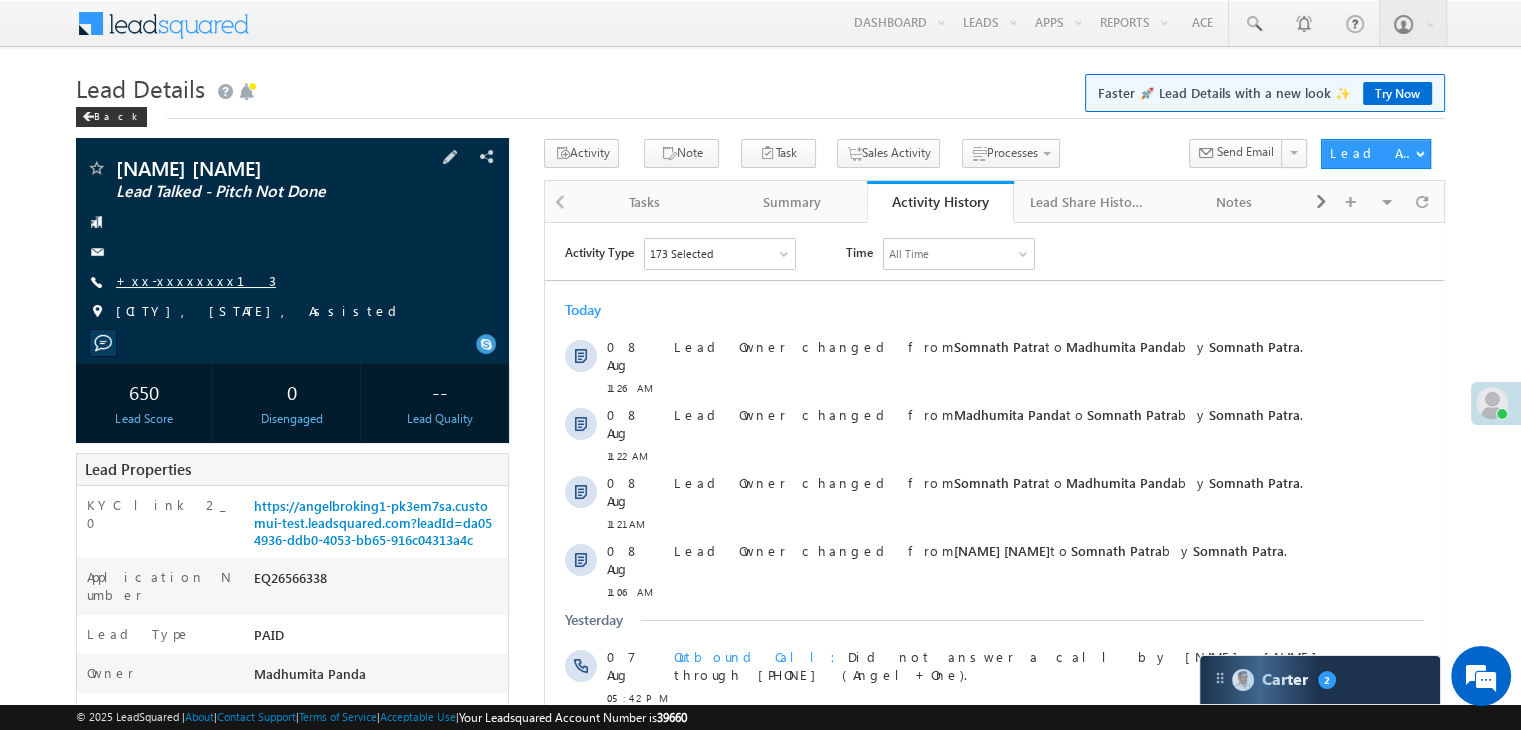 click on "+xx-xxxxxxxx13" at bounding box center [196, 280] 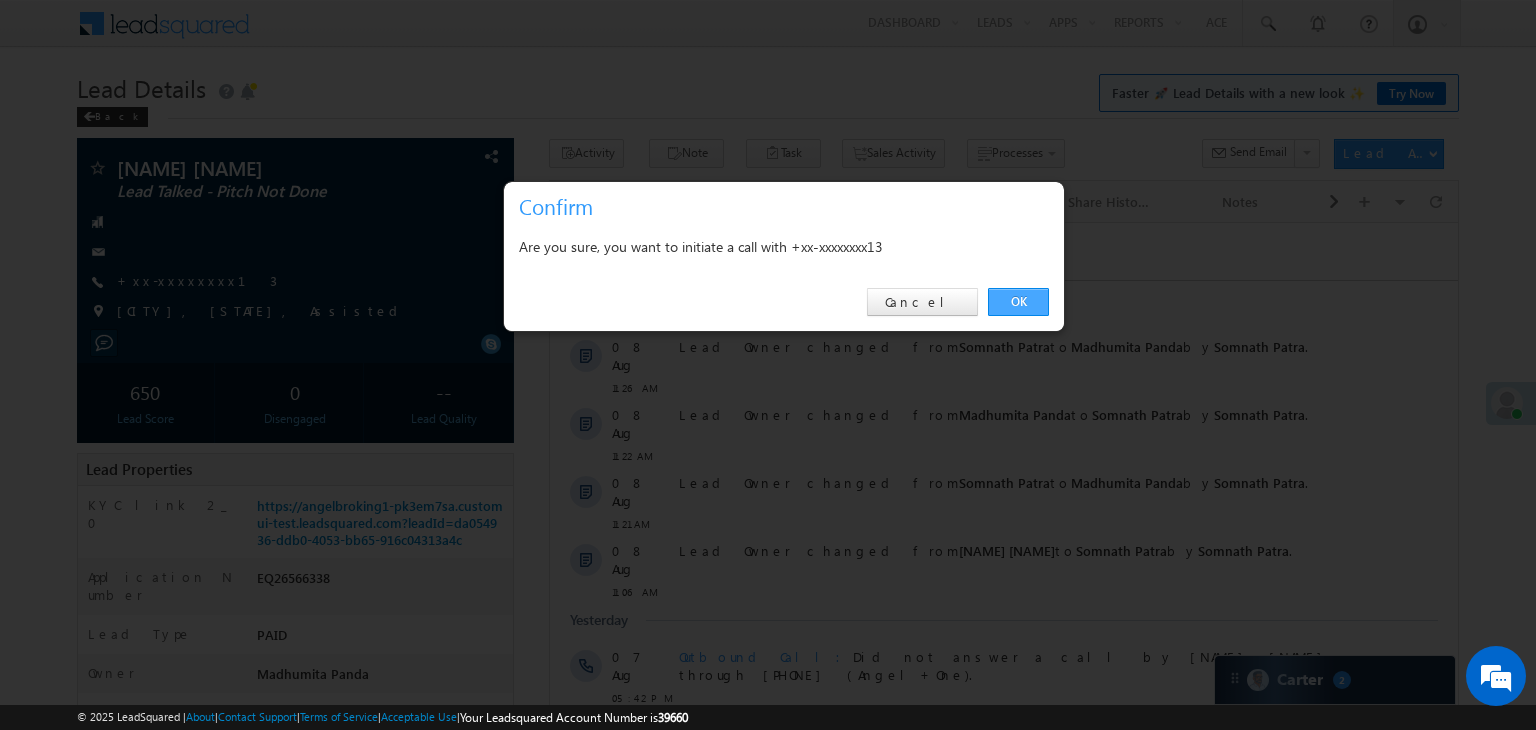 click on "OK" at bounding box center [1018, 302] 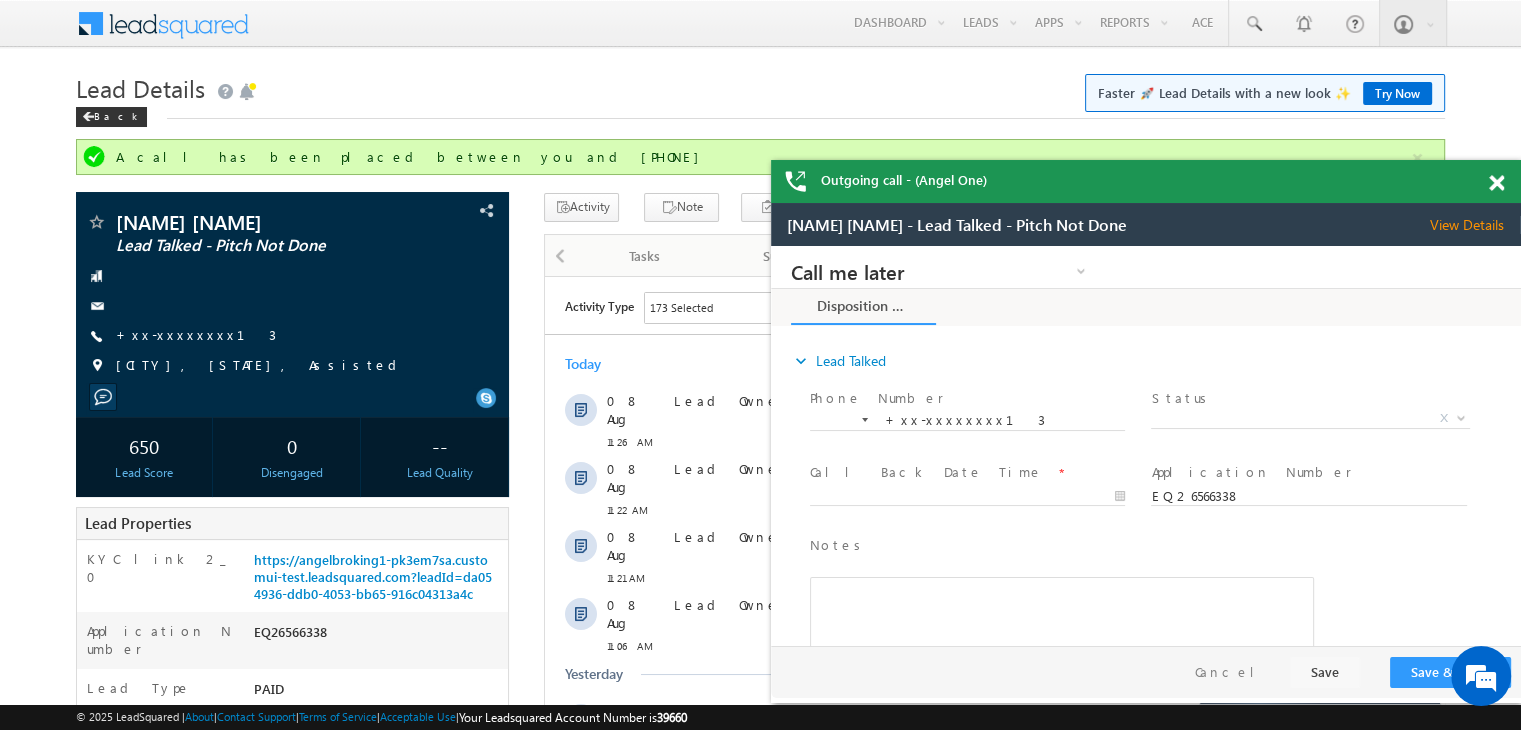 scroll, scrollTop: 0, scrollLeft: 0, axis: both 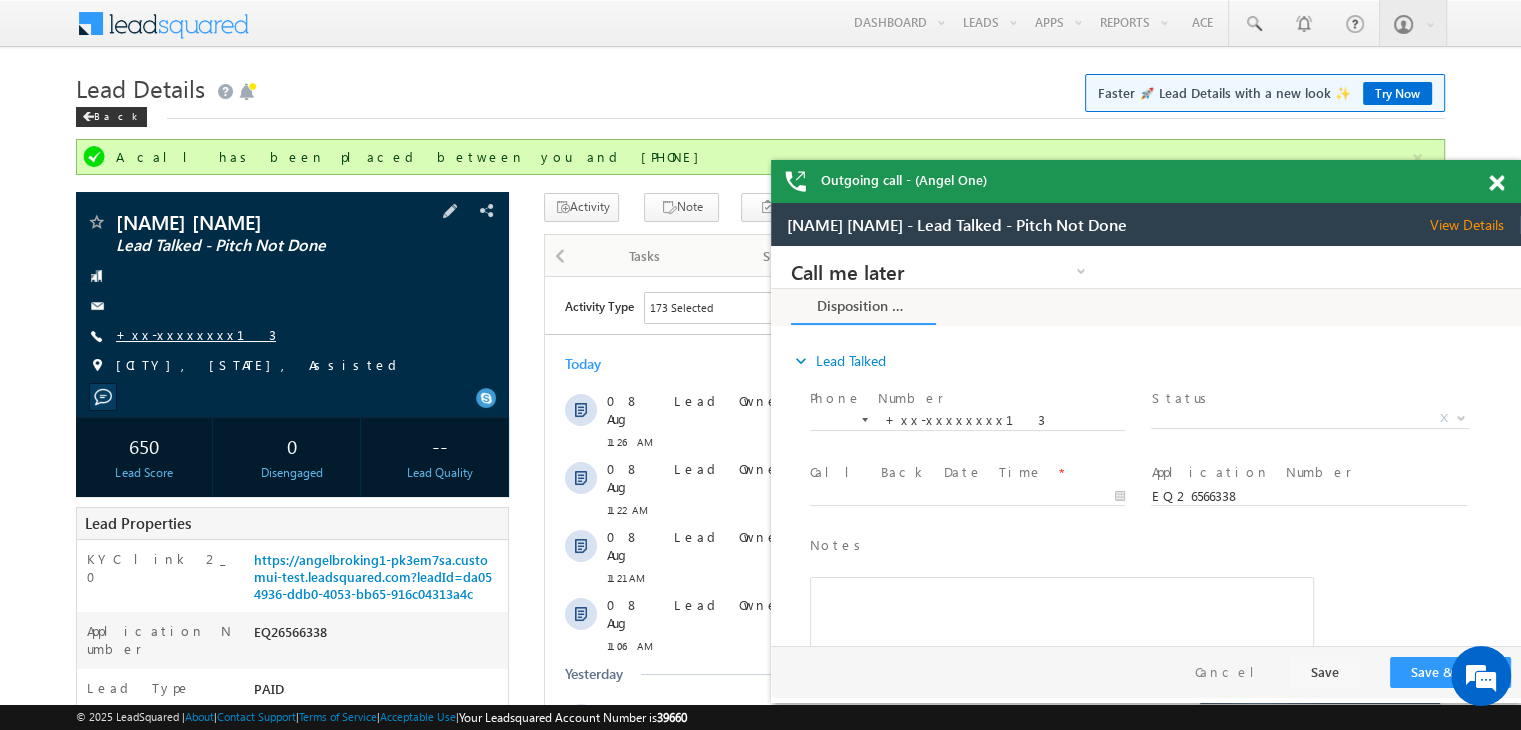 click on "+xx-xxxxxxxx13" at bounding box center [196, 334] 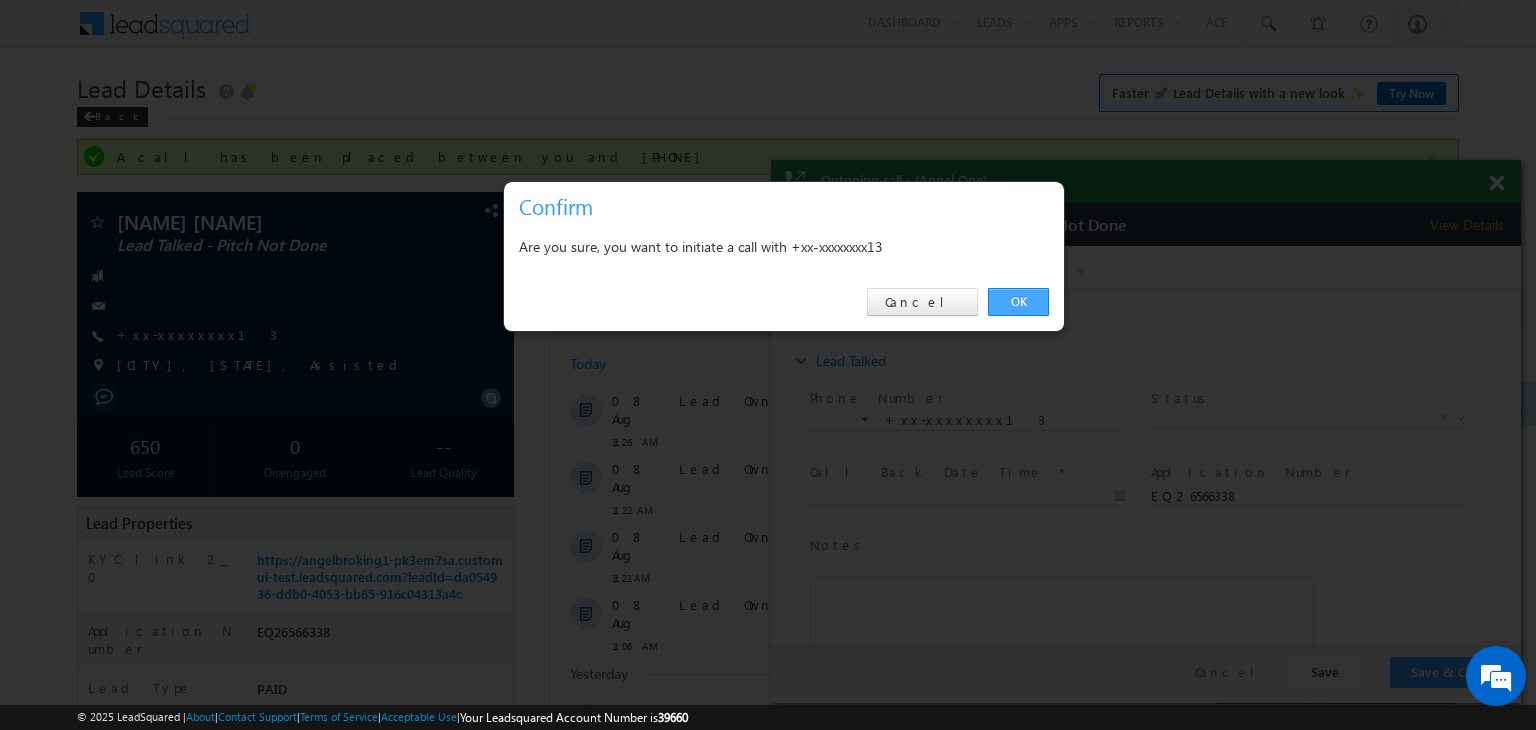 click on "OK" at bounding box center (1018, 302) 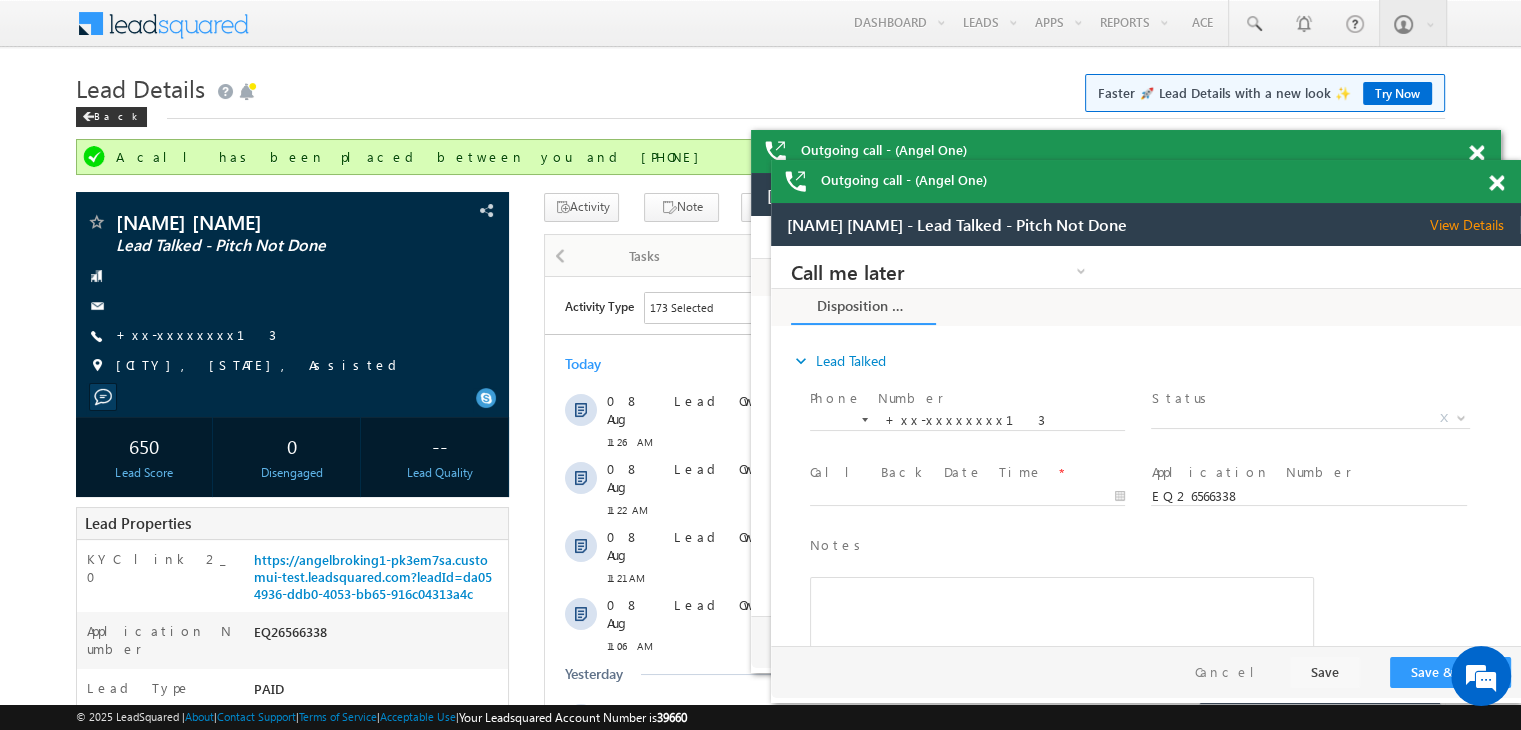 scroll, scrollTop: 0, scrollLeft: 0, axis: both 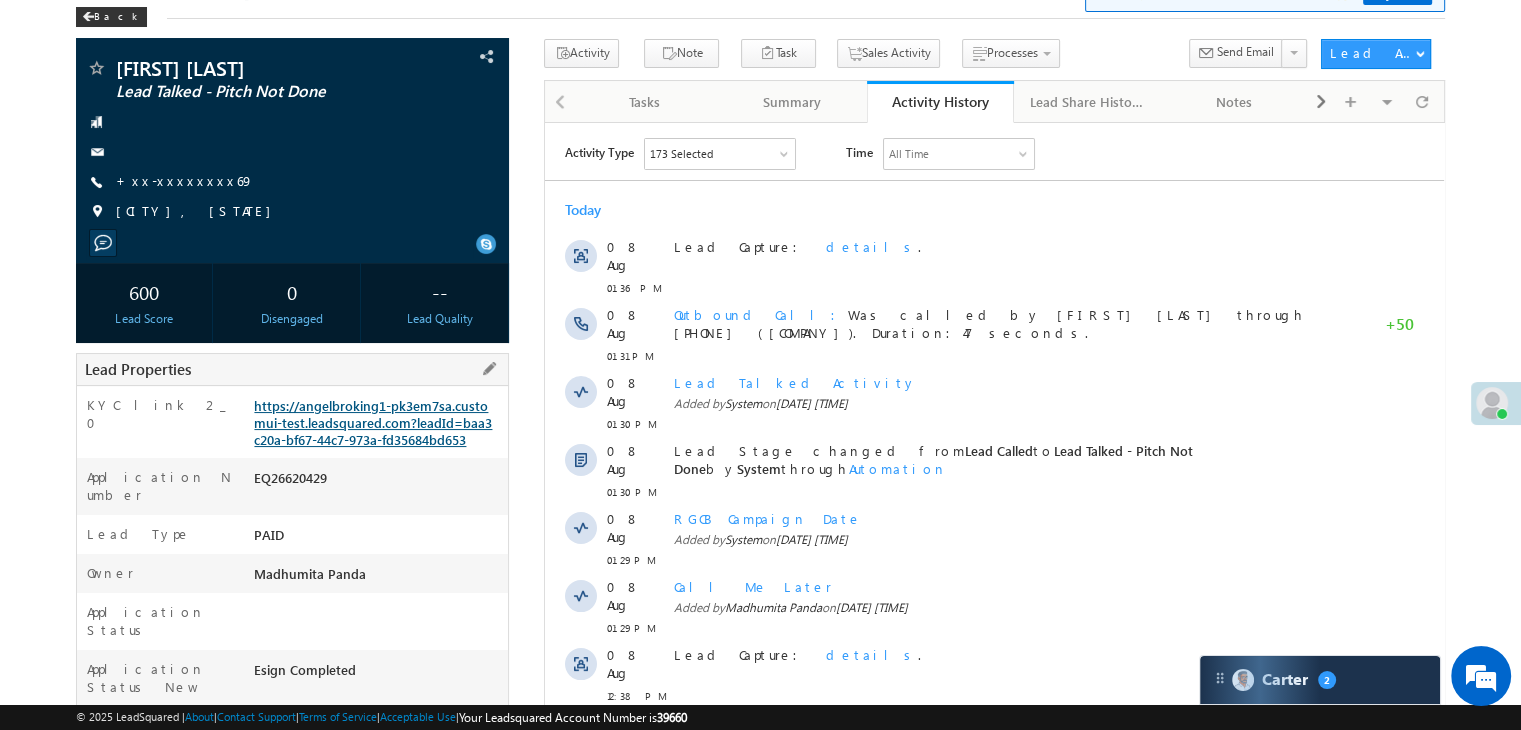 click on "https://angelbroking1-pk3em7sa.customui-test.leadsquared.com?leadId=baa3c20a-bf67-44c7-973a-fd35684bd653" at bounding box center [373, 422] 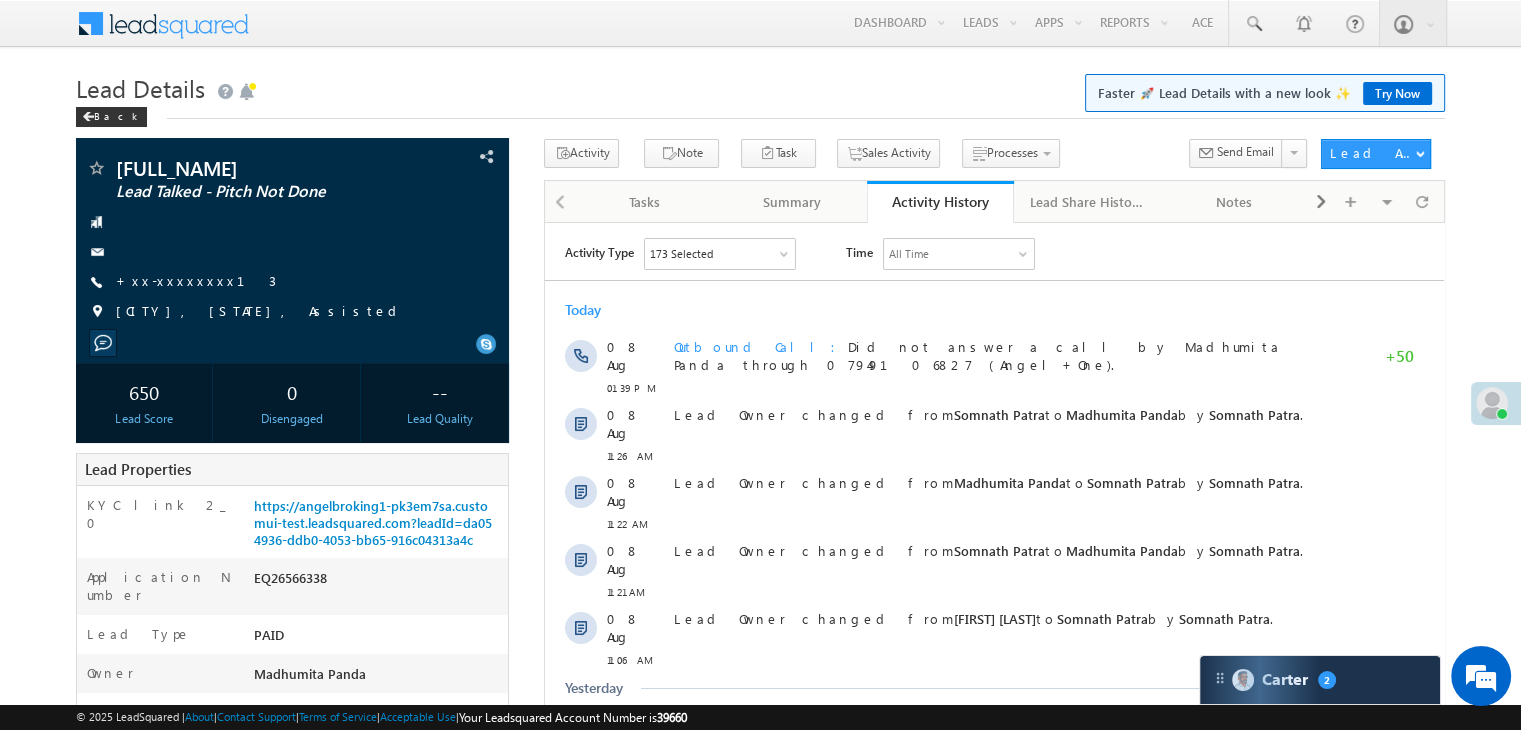 scroll, scrollTop: 0, scrollLeft: 0, axis: both 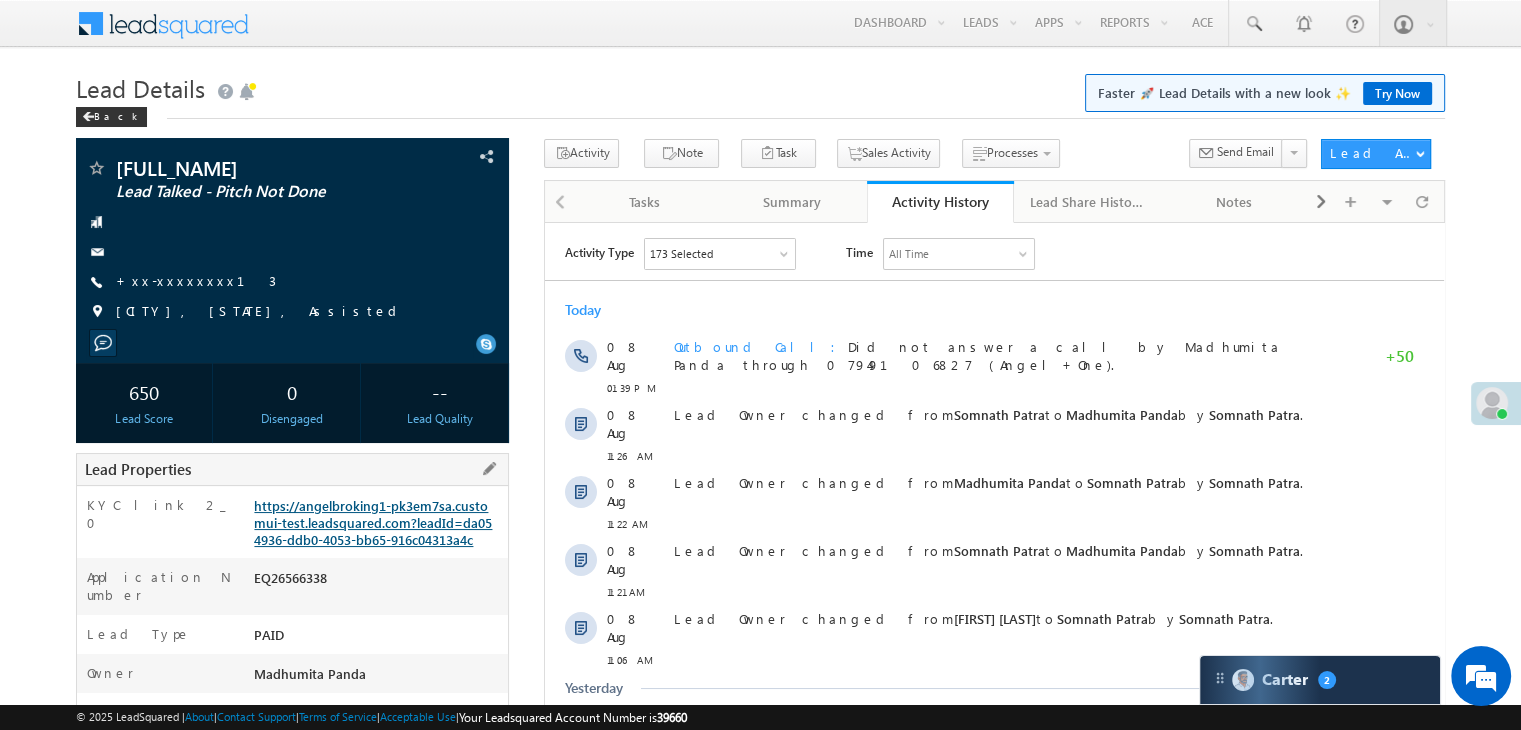 click on "https://angelbroking1-pk3em7sa.customui-test.leadsquared.com?leadId=da054936-ddb0-4053-bb65-916c04313a4c" at bounding box center (373, 522) 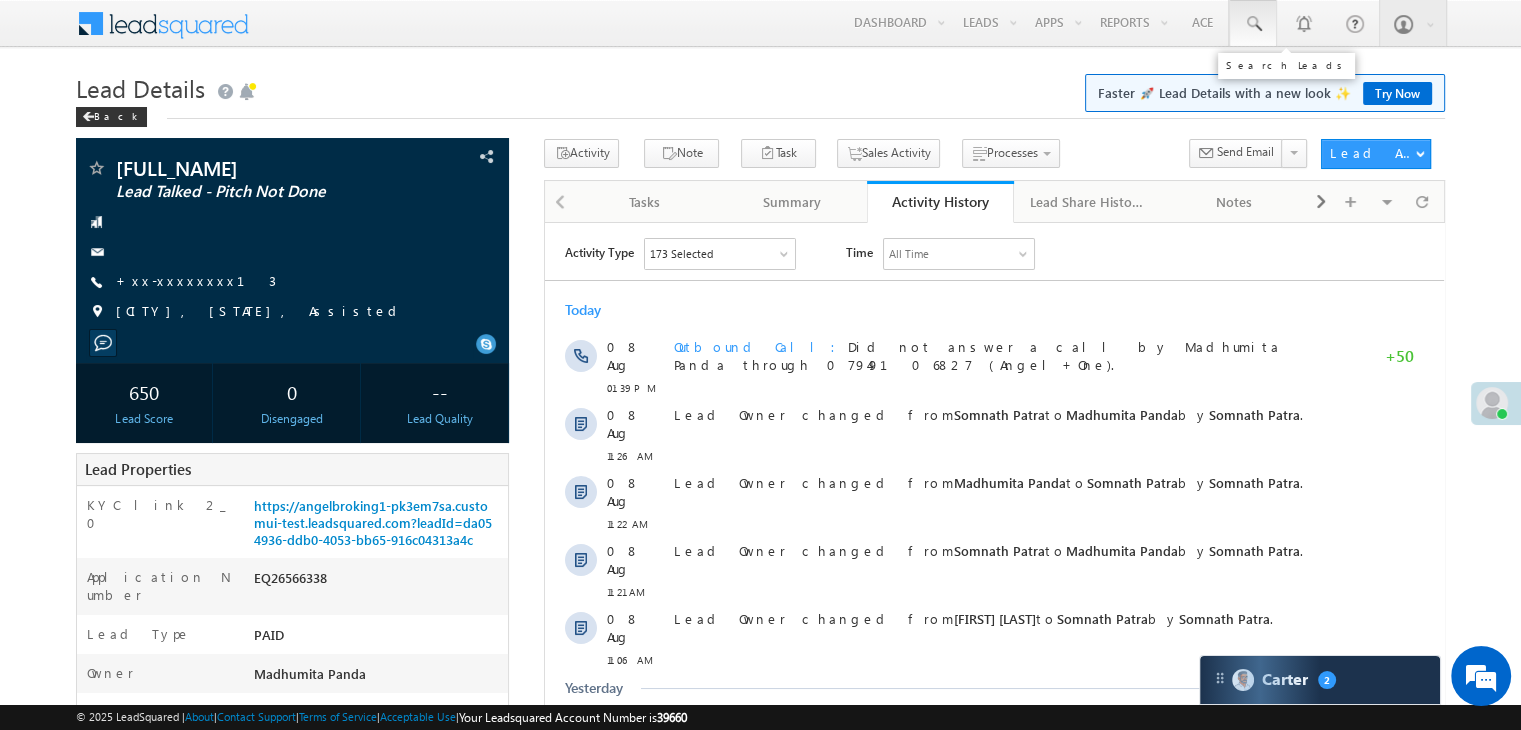 click at bounding box center (1253, 24) 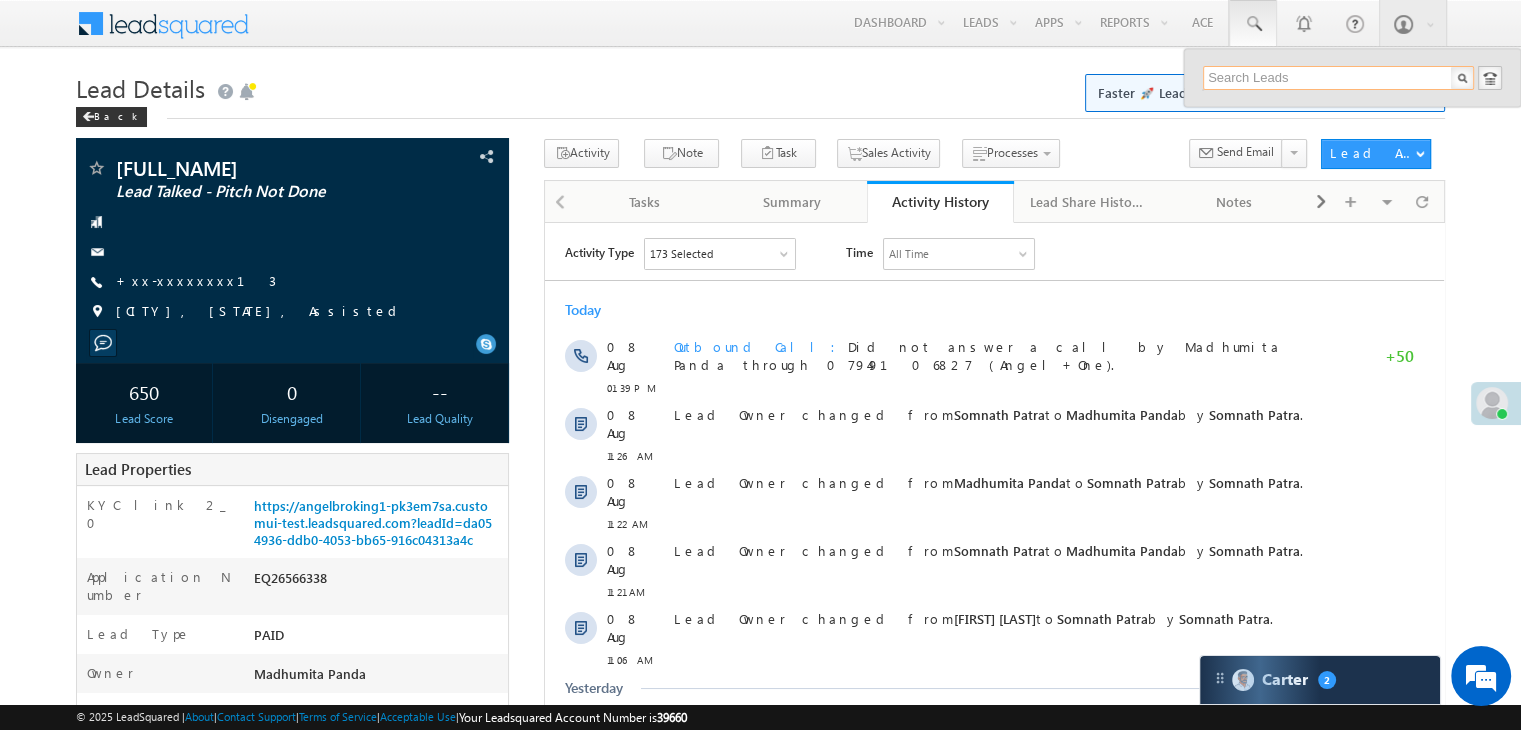 paste on "EQ26549953" 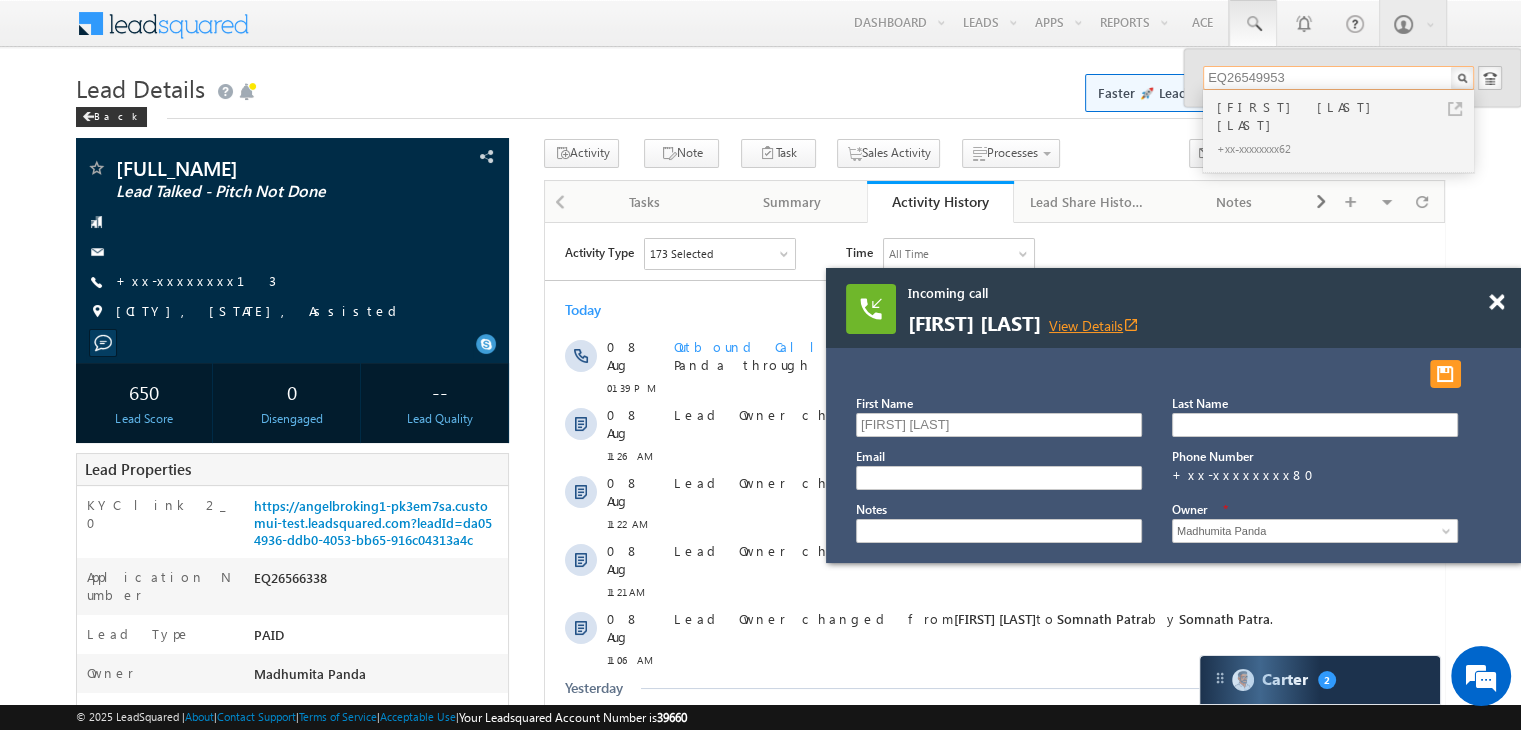 click on "View Details  open_in_new" at bounding box center (1094, 325) 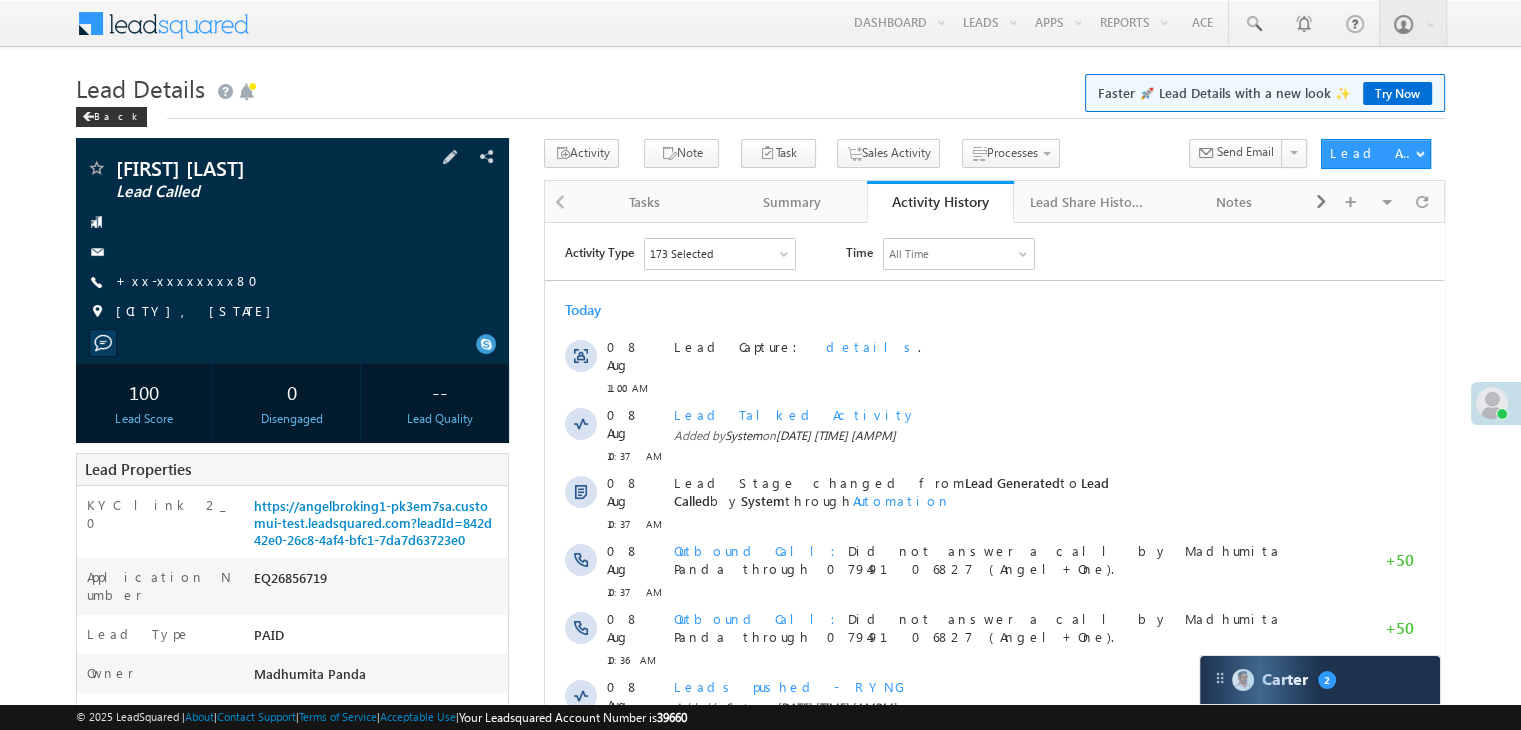 scroll, scrollTop: 0, scrollLeft: 0, axis: both 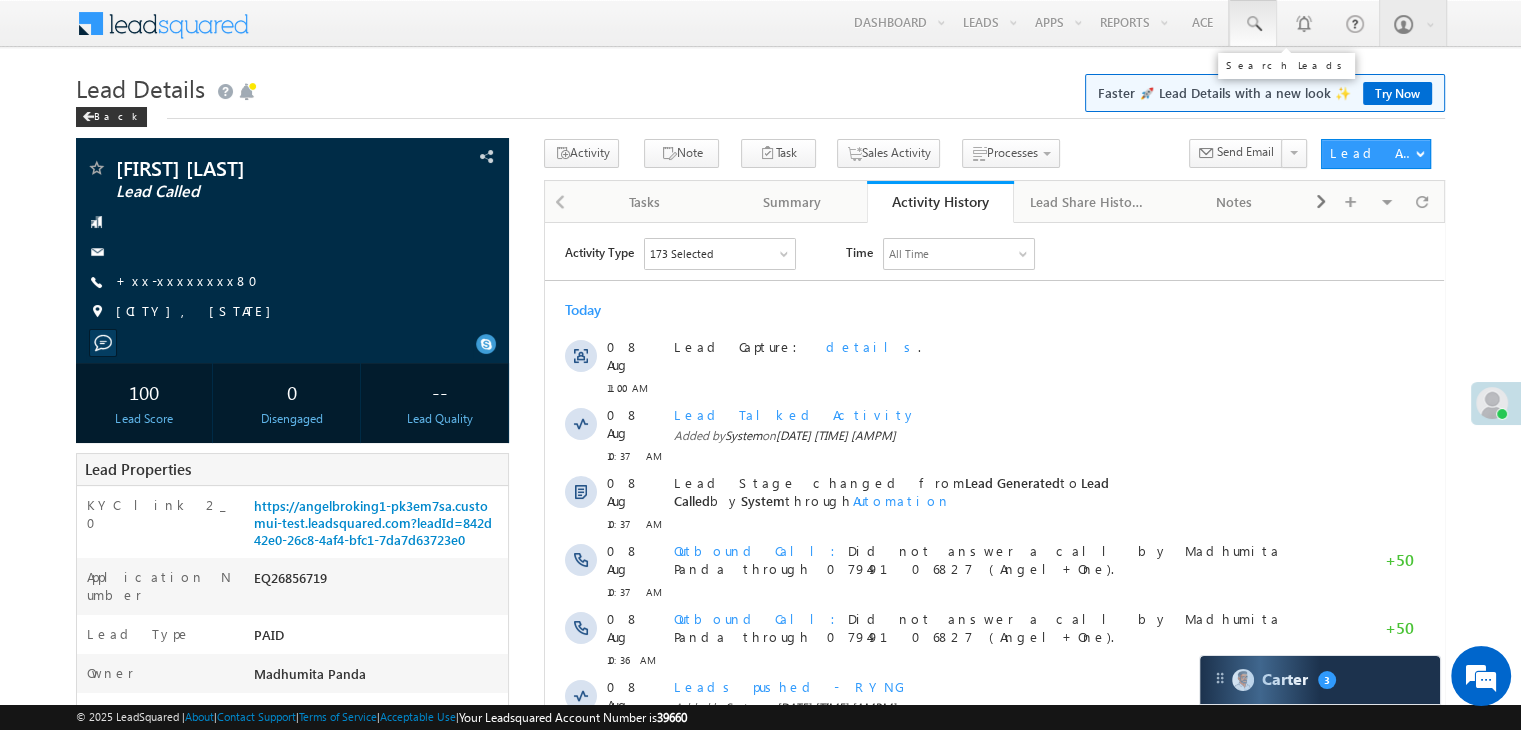 click at bounding box center [1253, 24] 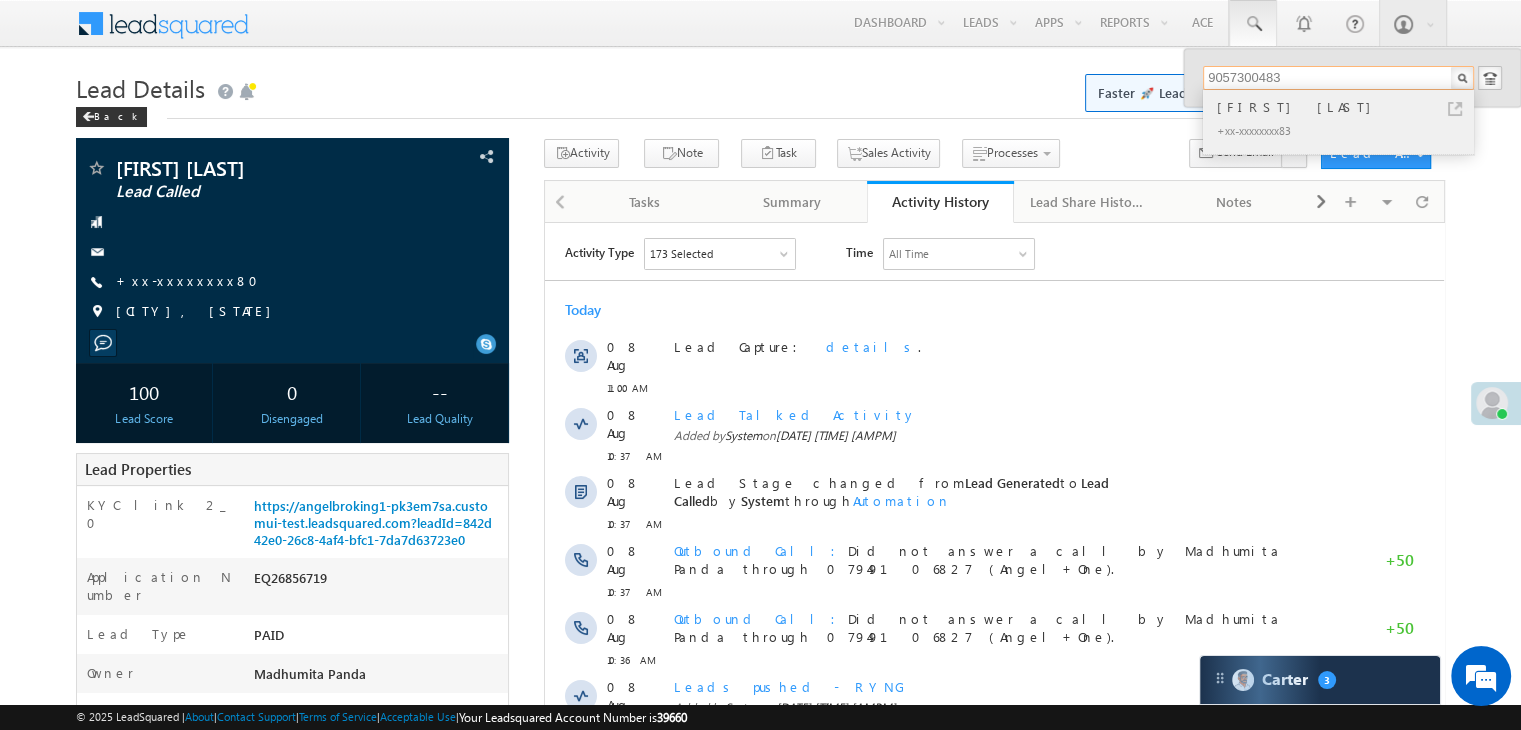 type on "9057300483" 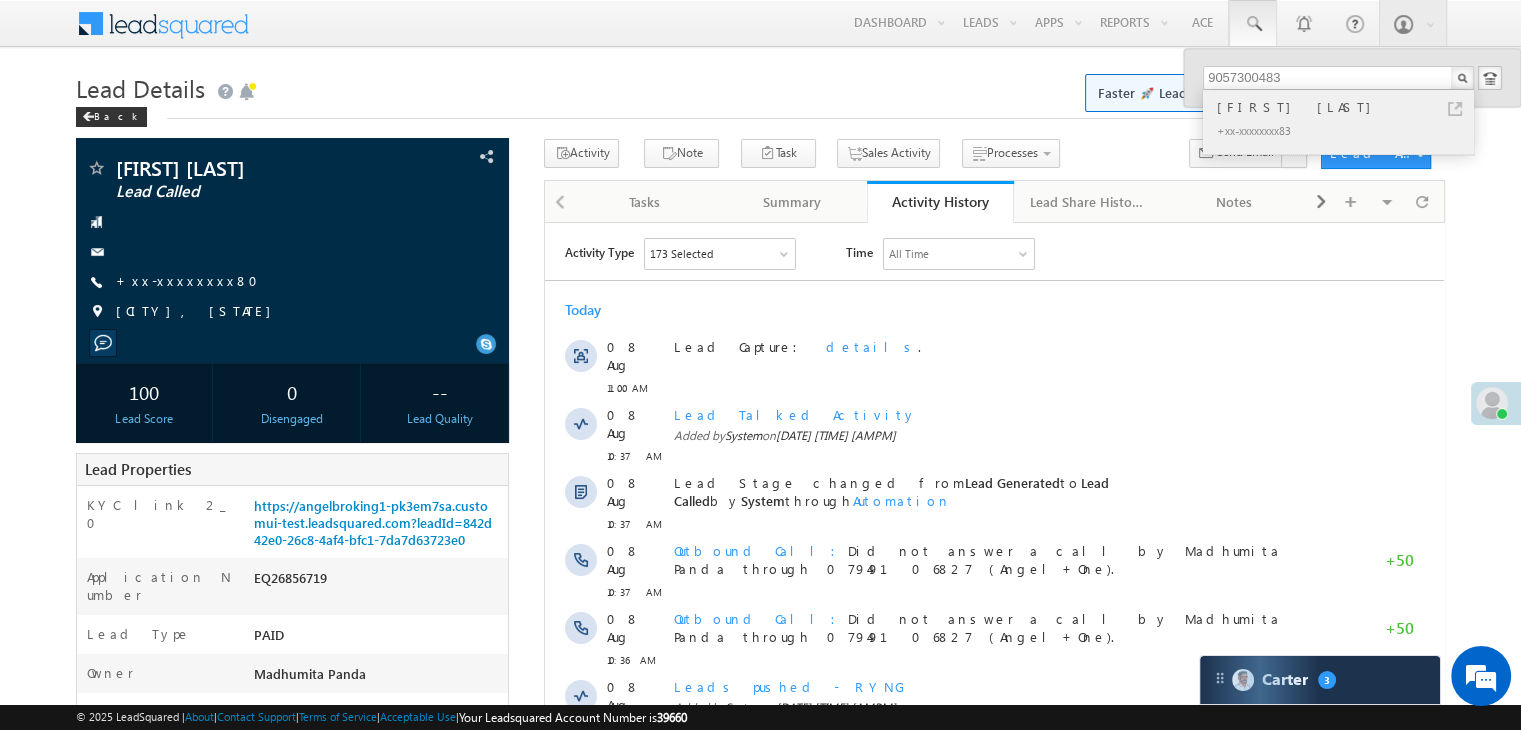 click on "[FIRST] [LAST]" at bounding box center [1347, 107] 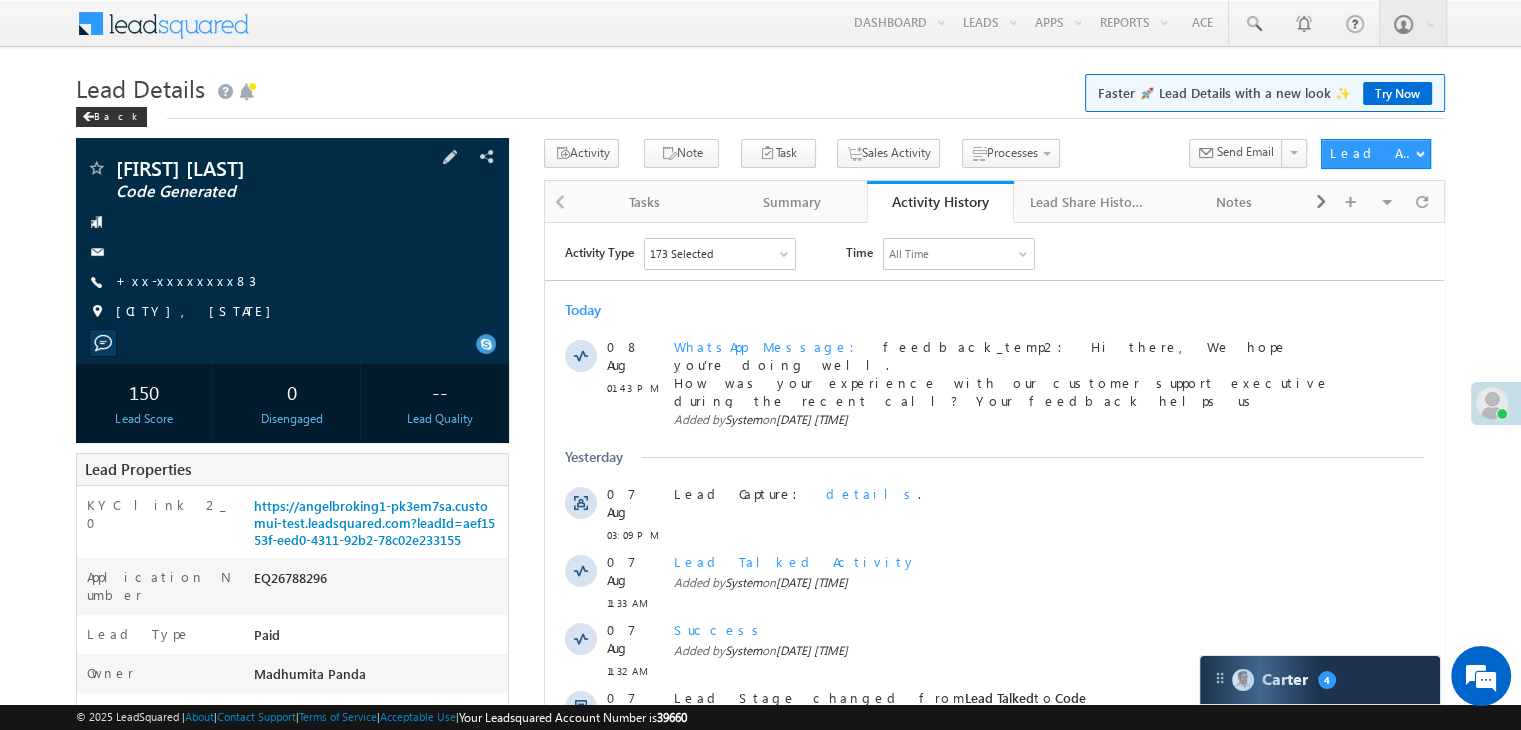 scroll, scrollTop: 100, scrollLeft: 0, axis: vertical 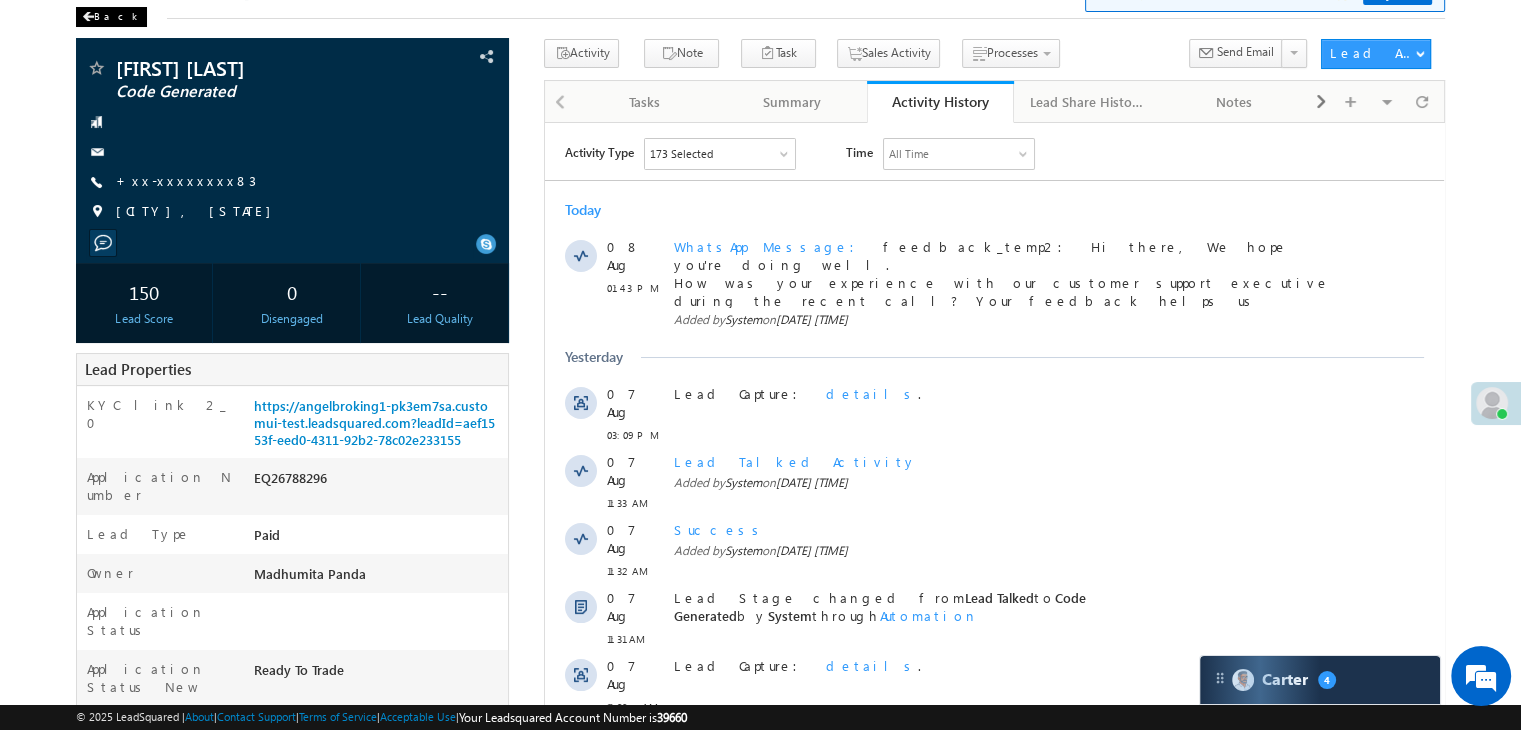 click on "Back" at bounding box center [111, 17] 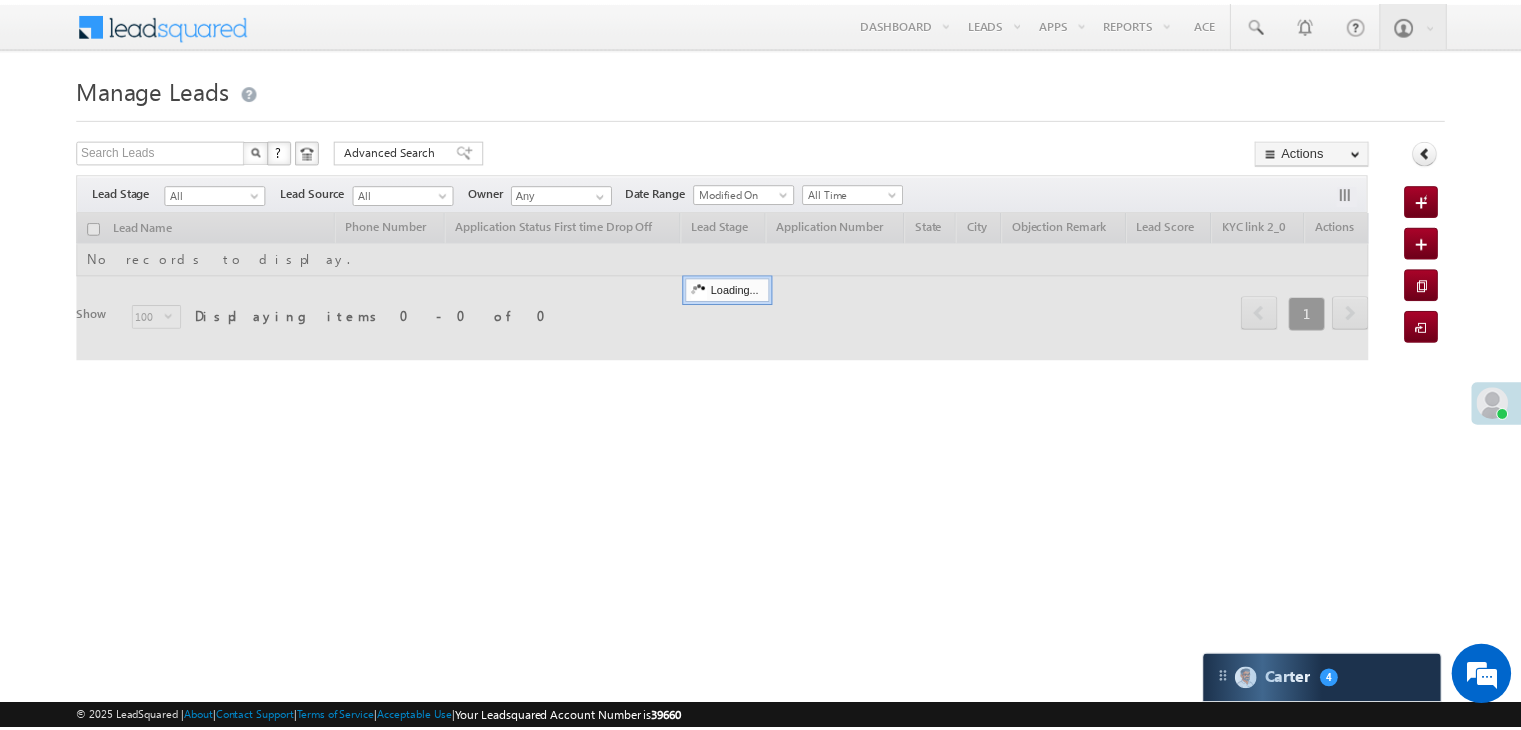 scroll, scrollTop: 0, scrollLeft: 0, axis: both 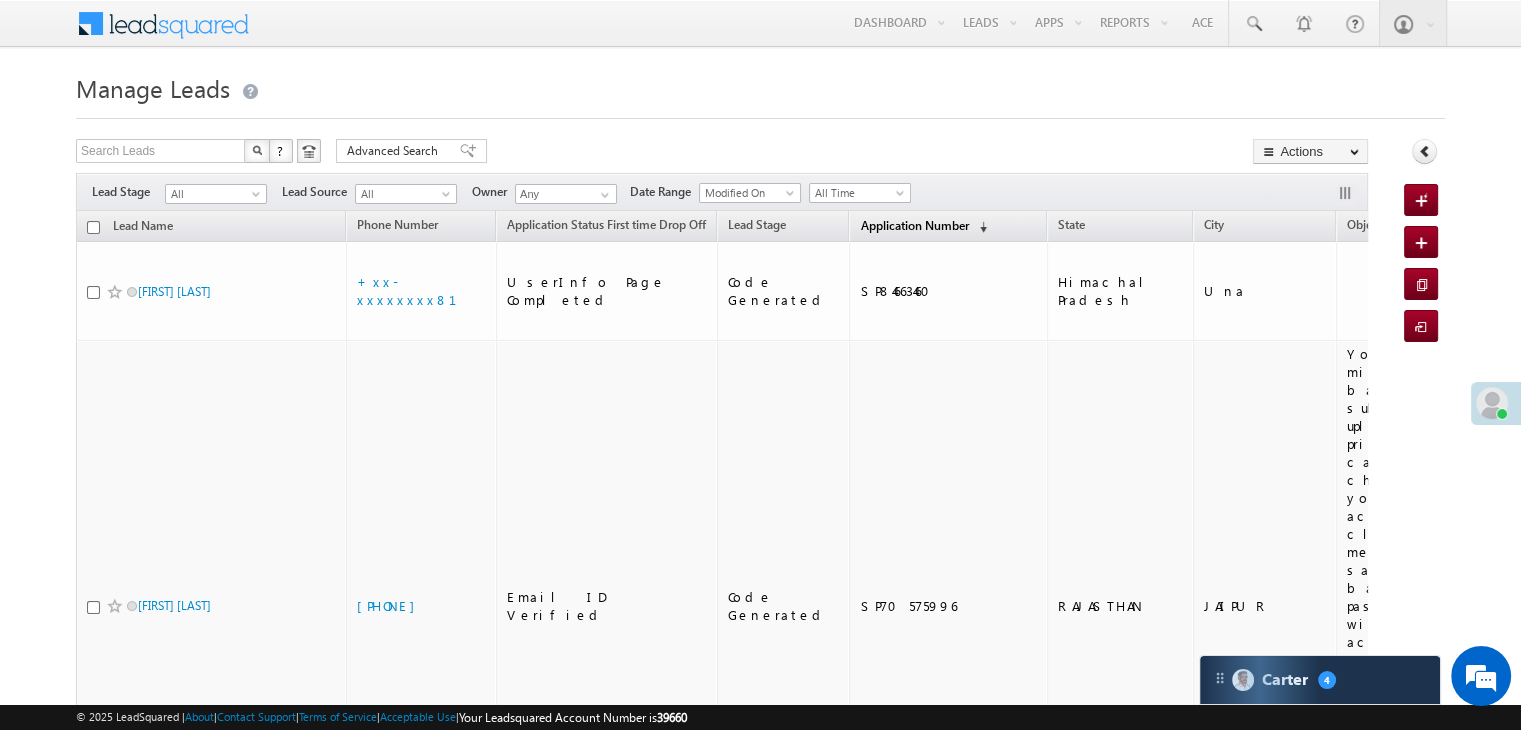 click on "Application Number" at bounding box center (914, 225) 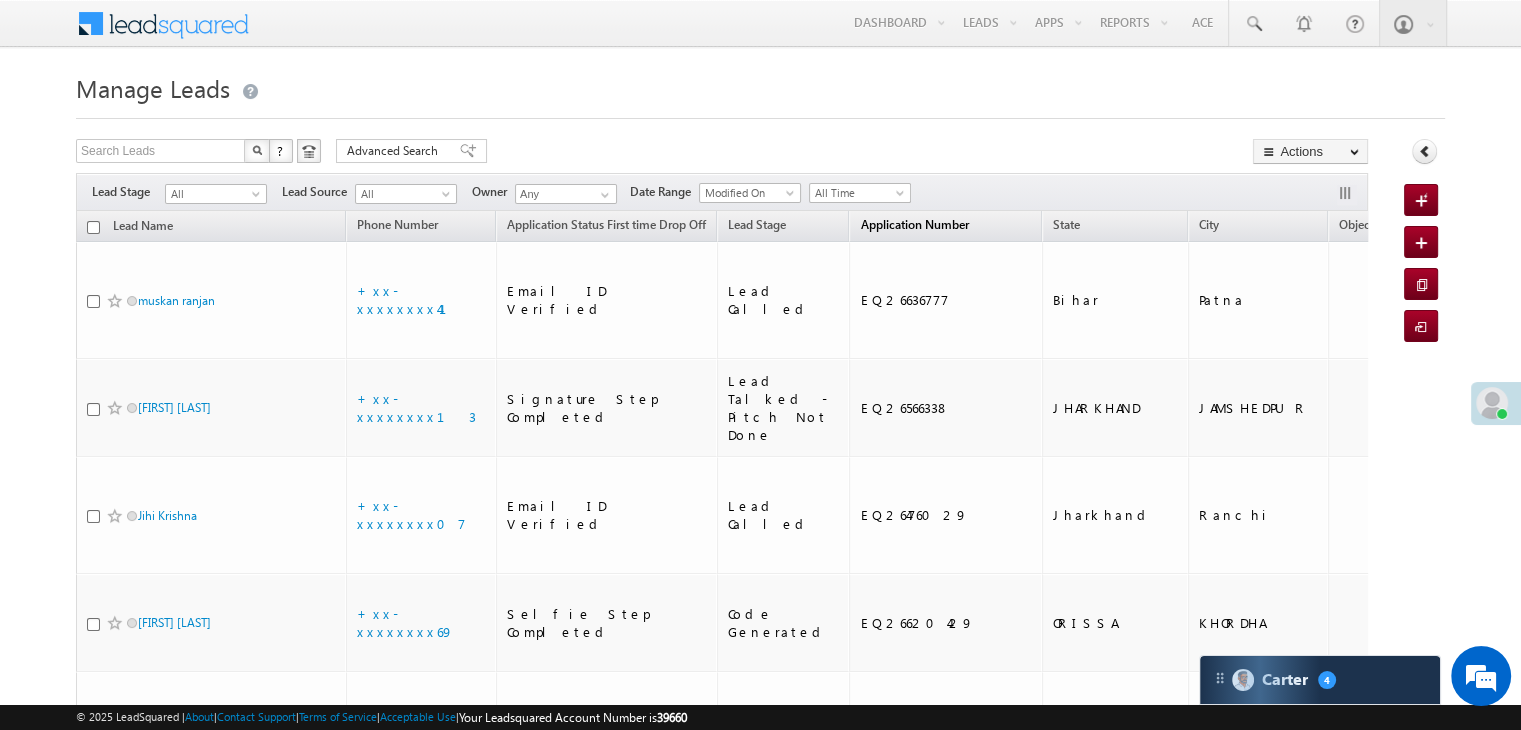 scroll, scrollTop: 0, scrollLeft: 0, axis: both 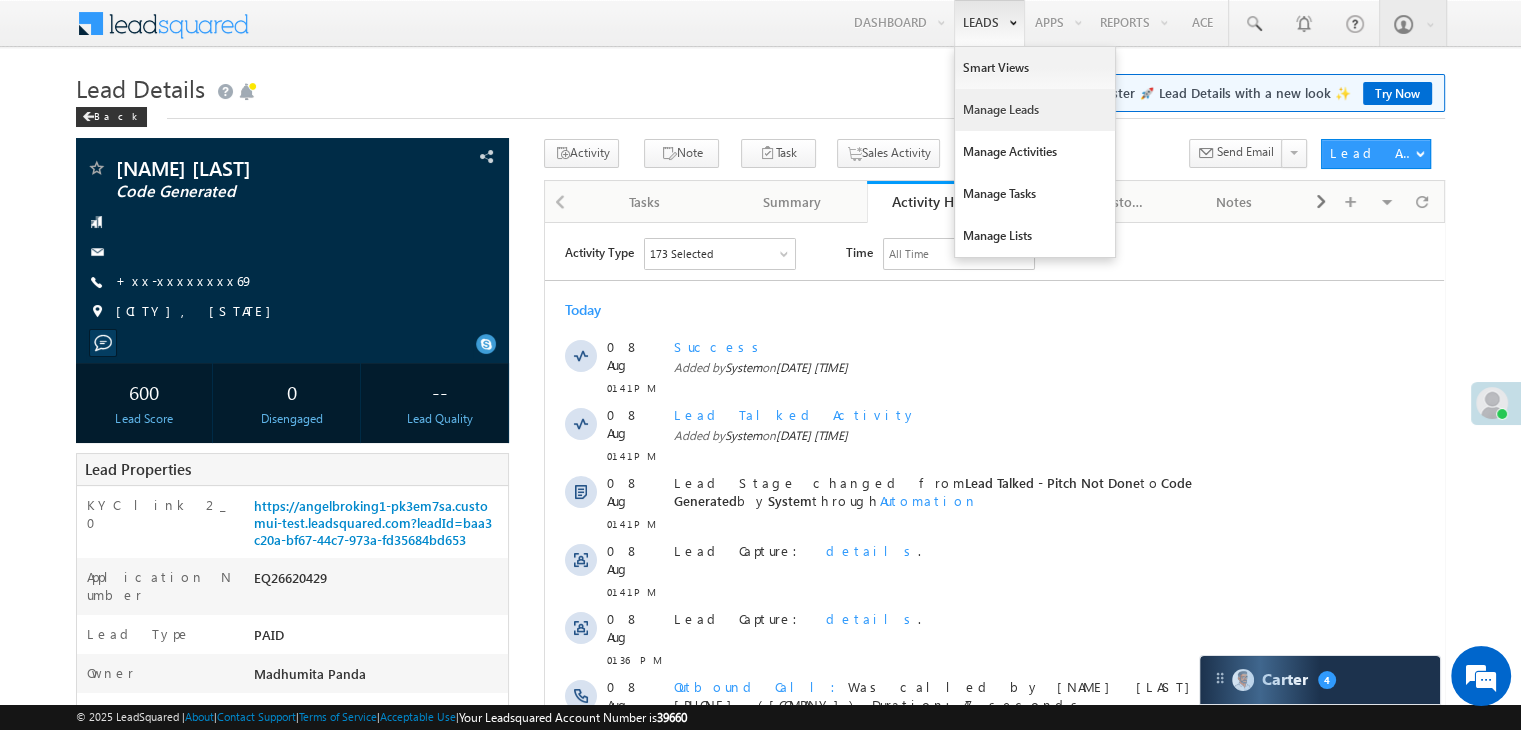 click on "Manage Leads" at bounding box center [1035, 110] 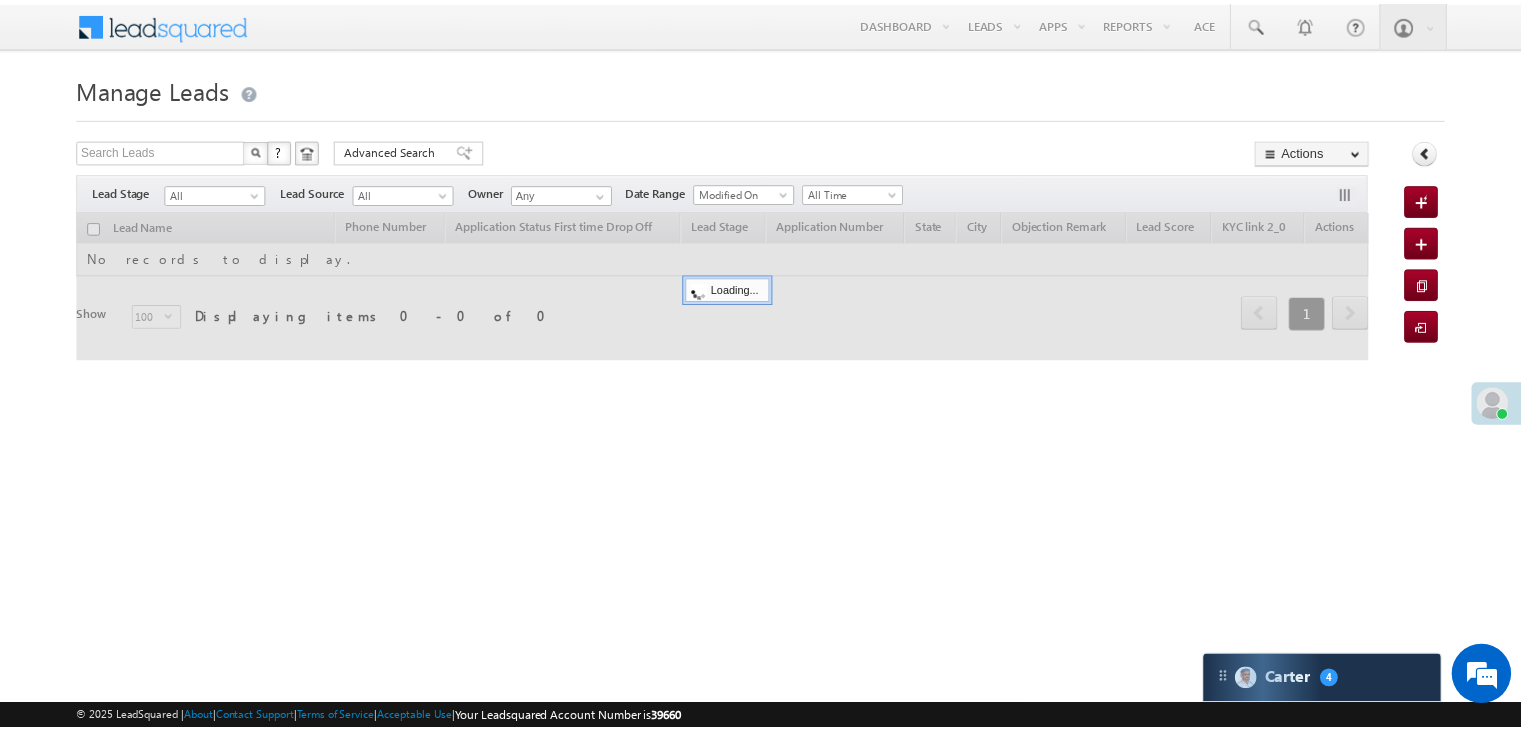 scroll, scrollTop: 0, scrollLeft: 0, axis: both 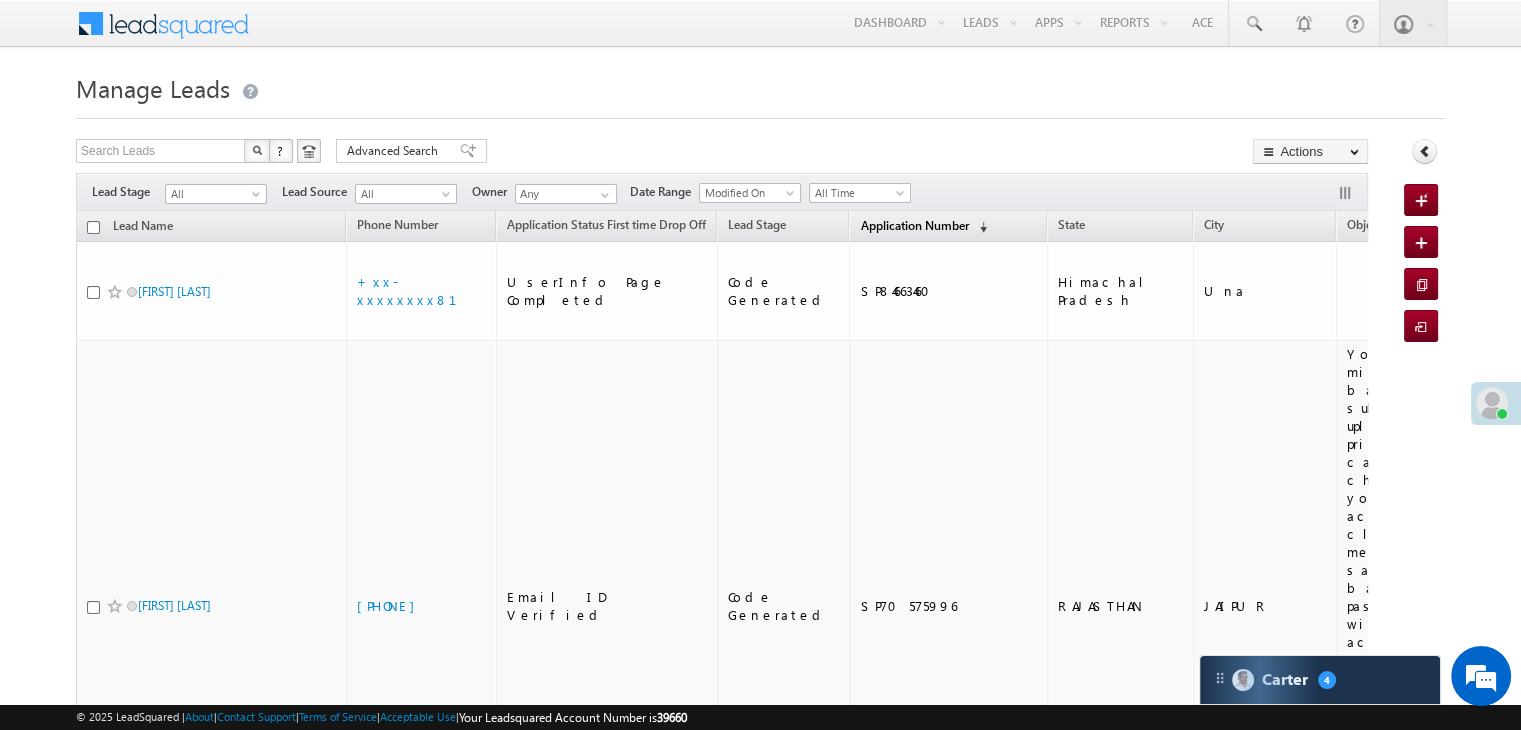 click on "Application Number" at bounding box center (914, 225) 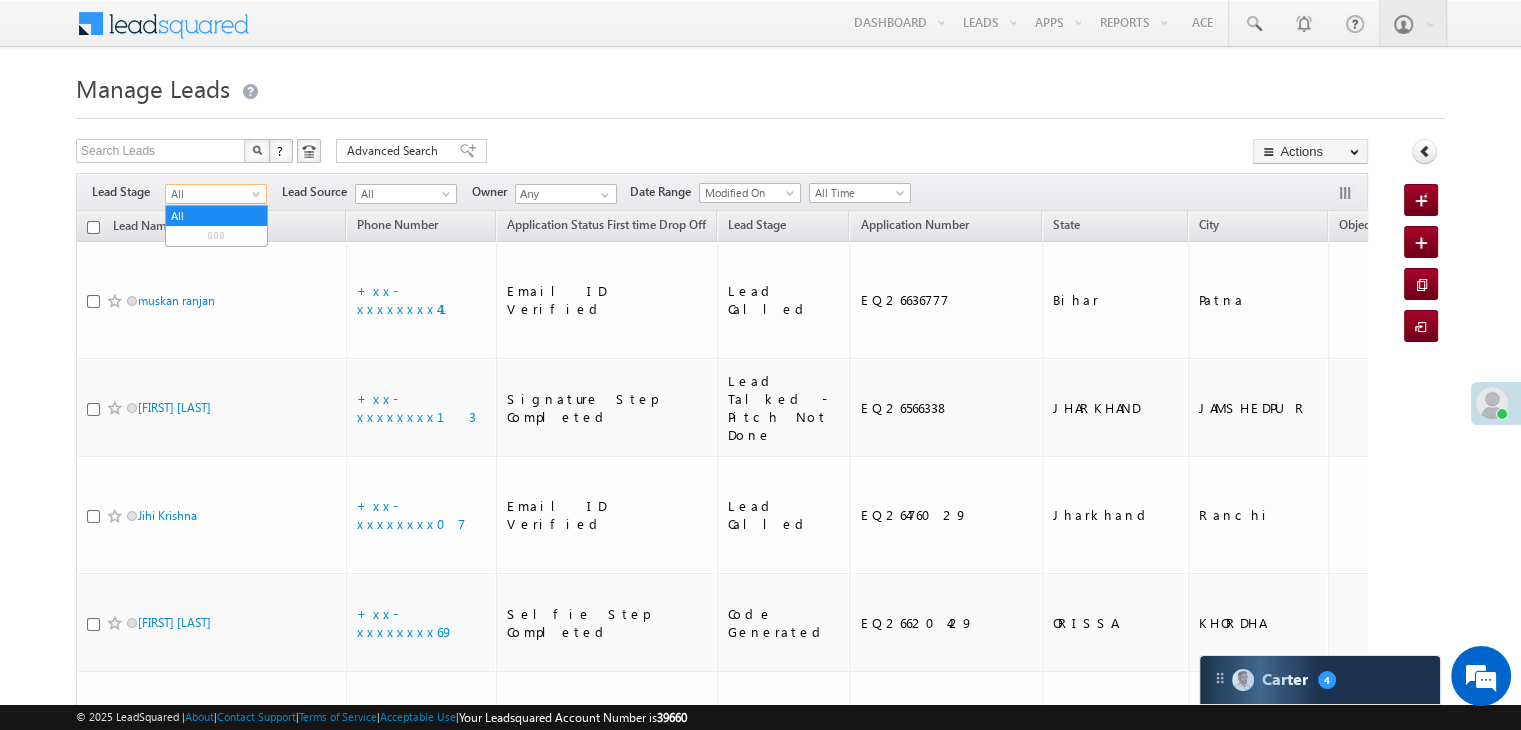 click at bounding box center [258, 198] 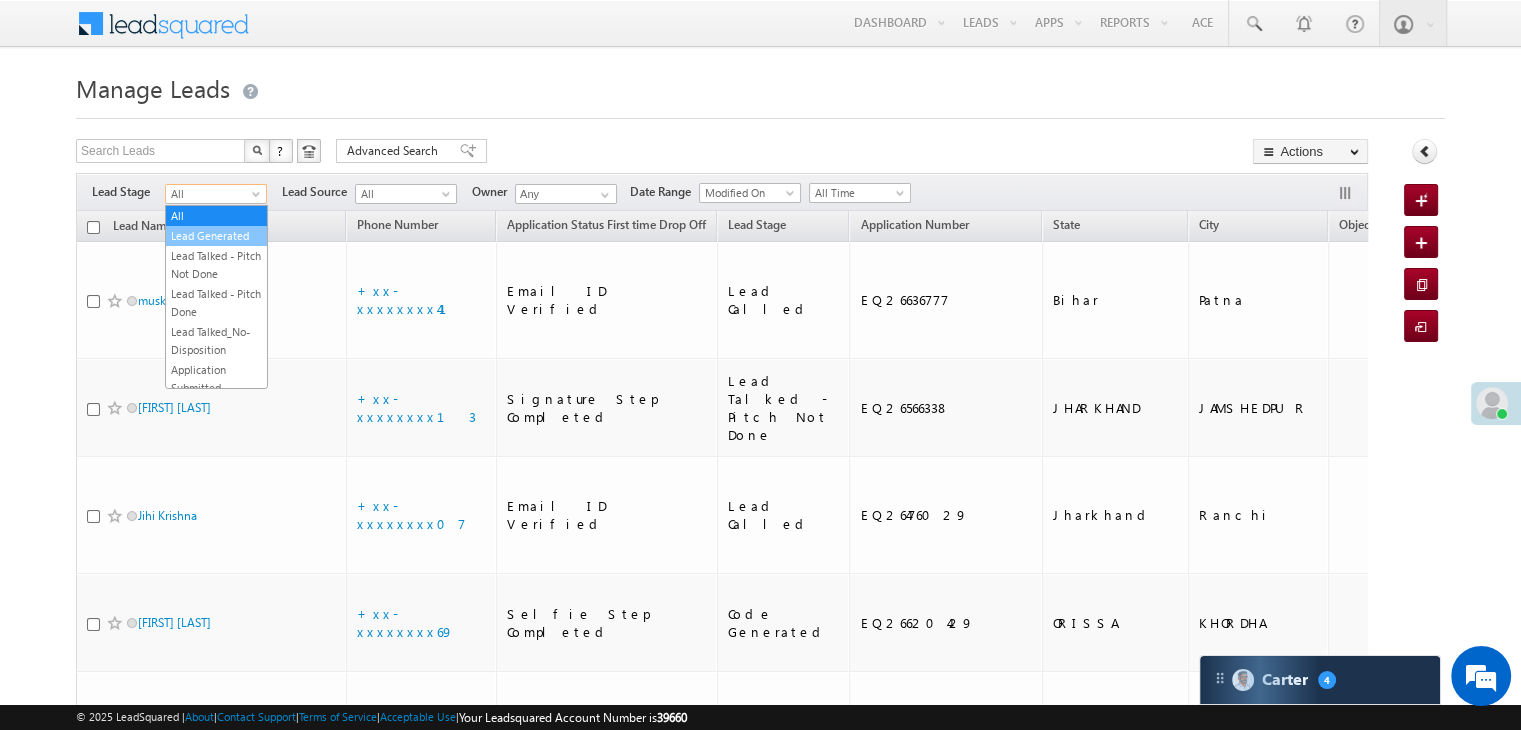 click on "Lead Generated" at bounding box center (216, 236) 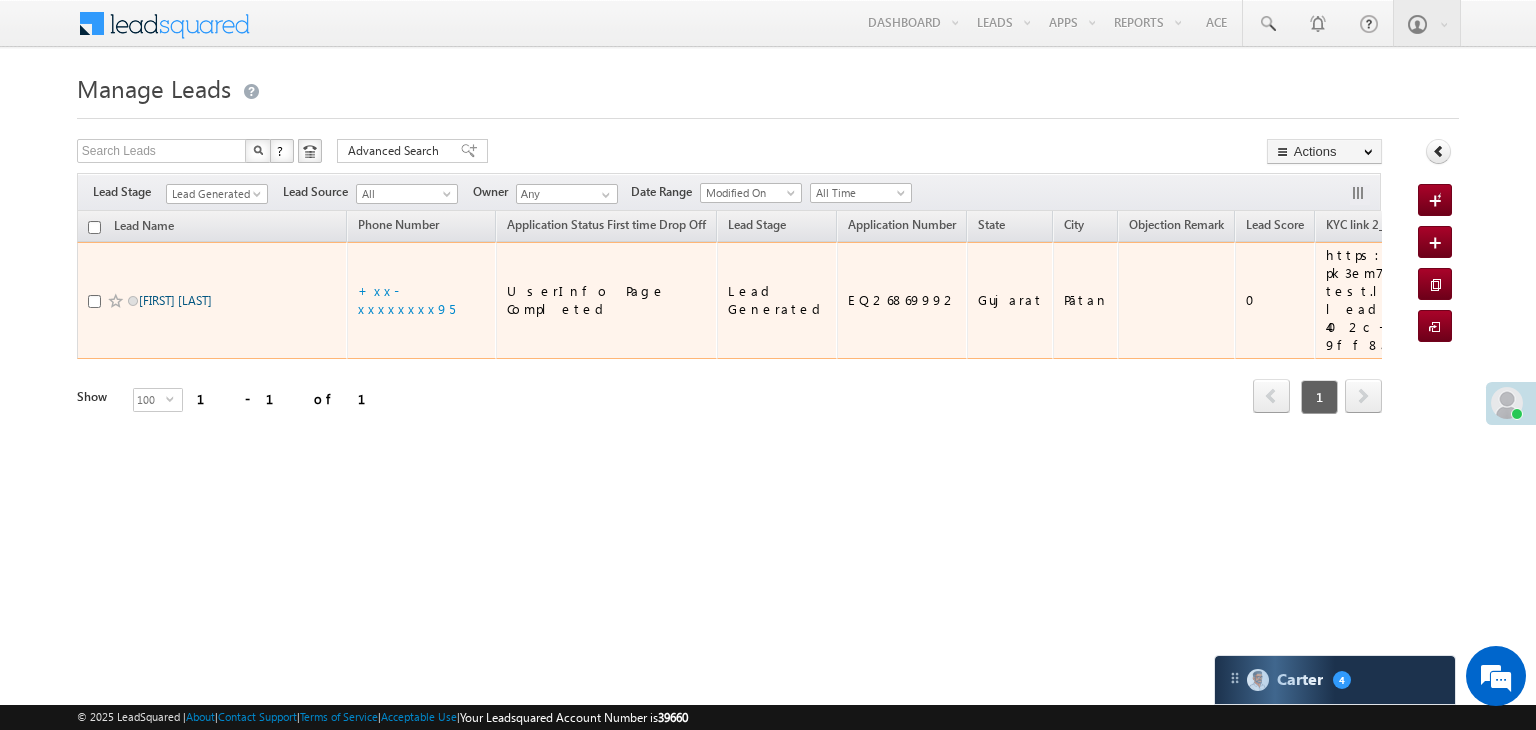 click on "[FIRST] [FIRST] [LAST] [LAST]" at bounding box center (175, 300) 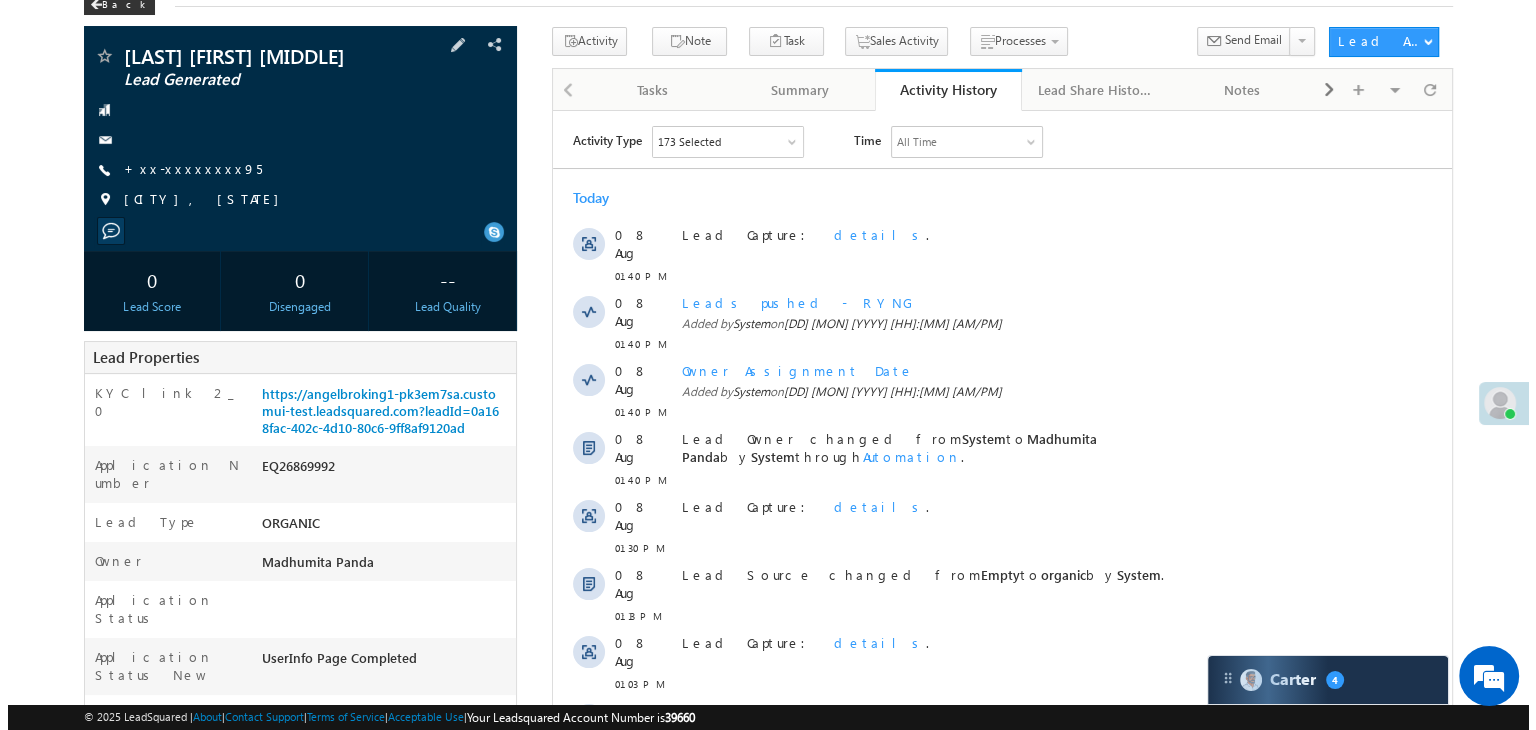 scroll, scrollTop: 100, scrollLeft: 0, axis: vertical 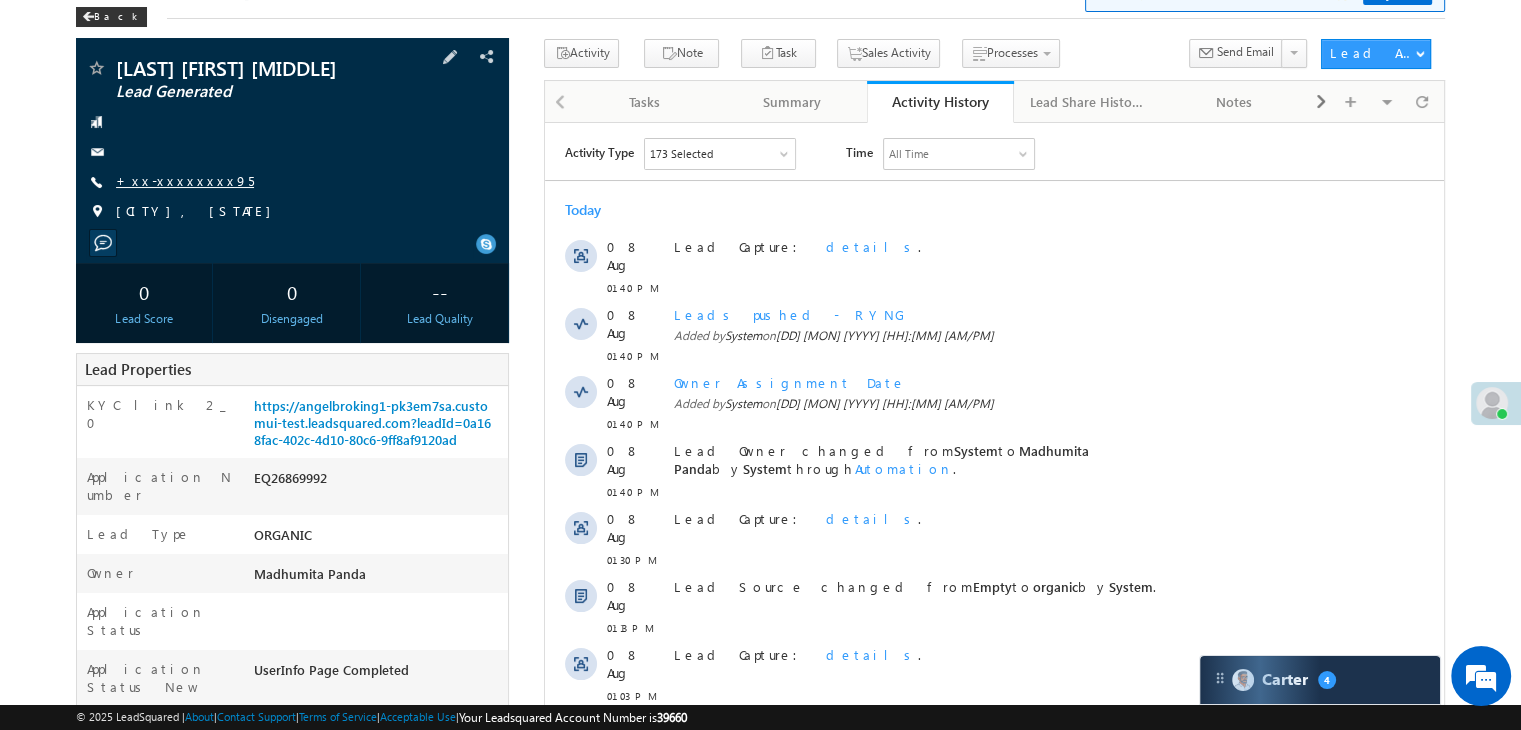 click on "+xx-xxxxxxxx95" at bounding box center [185, 180] 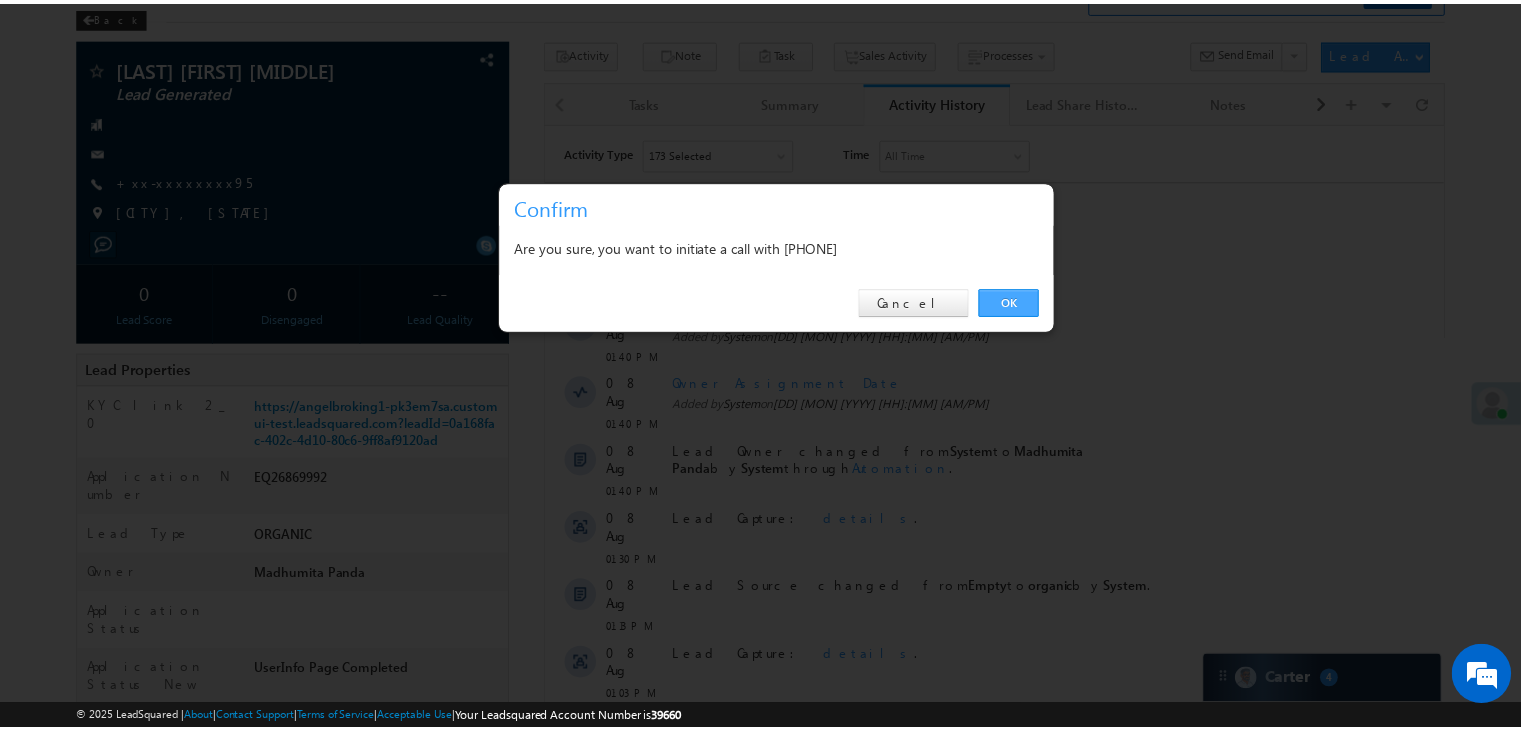 scroll, scrollTop: 0, scrollLeft: 0, axis: both 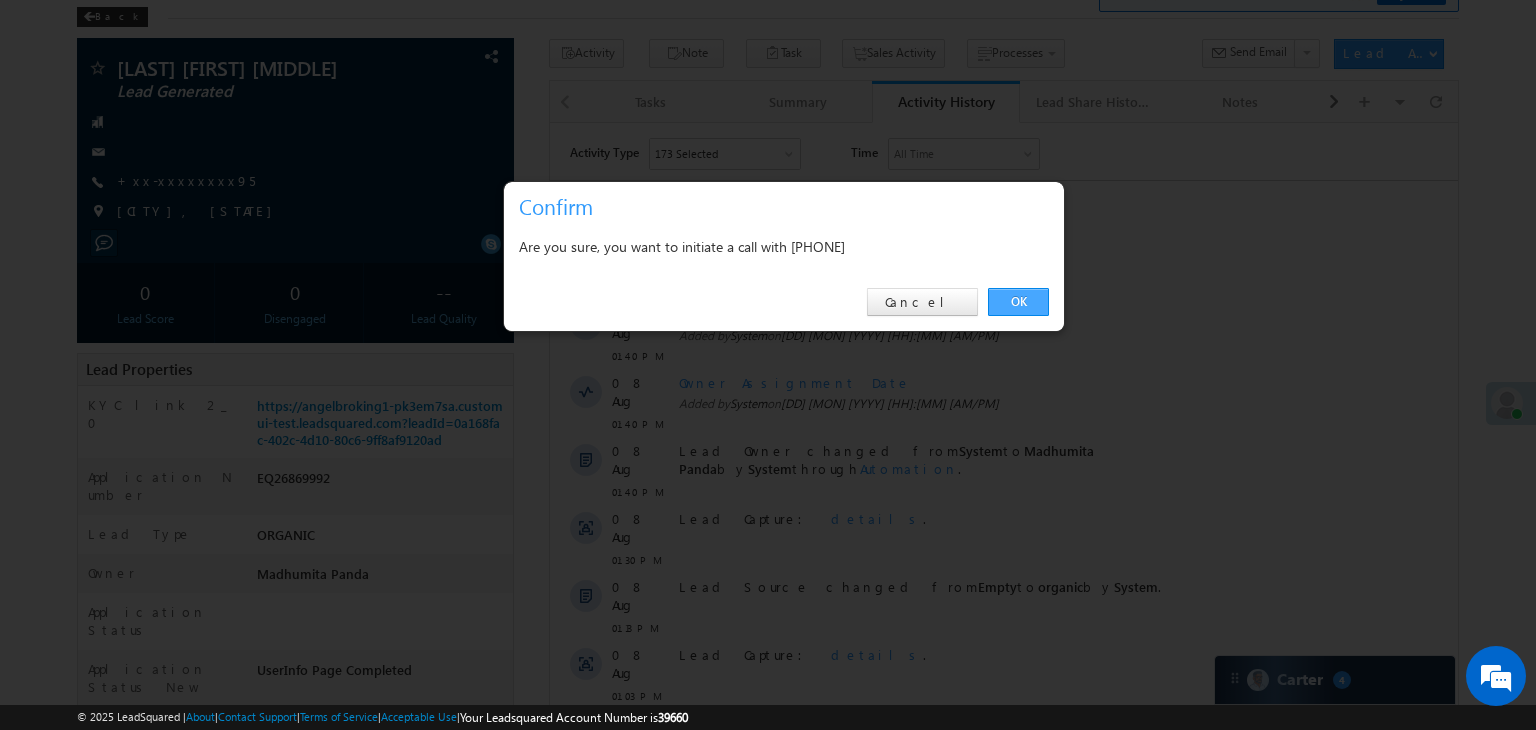 click on "OK" at bounding box center [1018, 302] 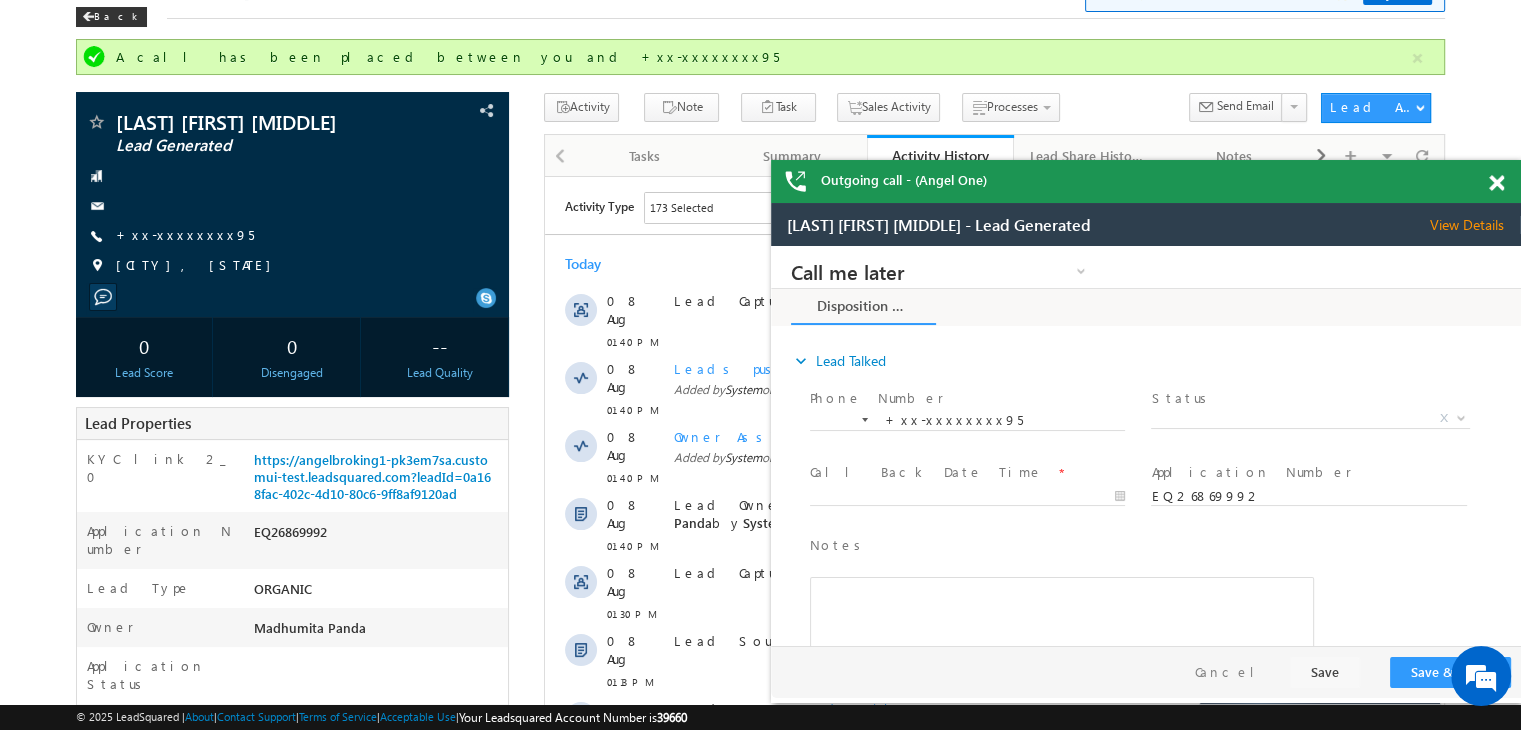 scroll, scrollTop: 0, scrollLeft: 0, axis: both 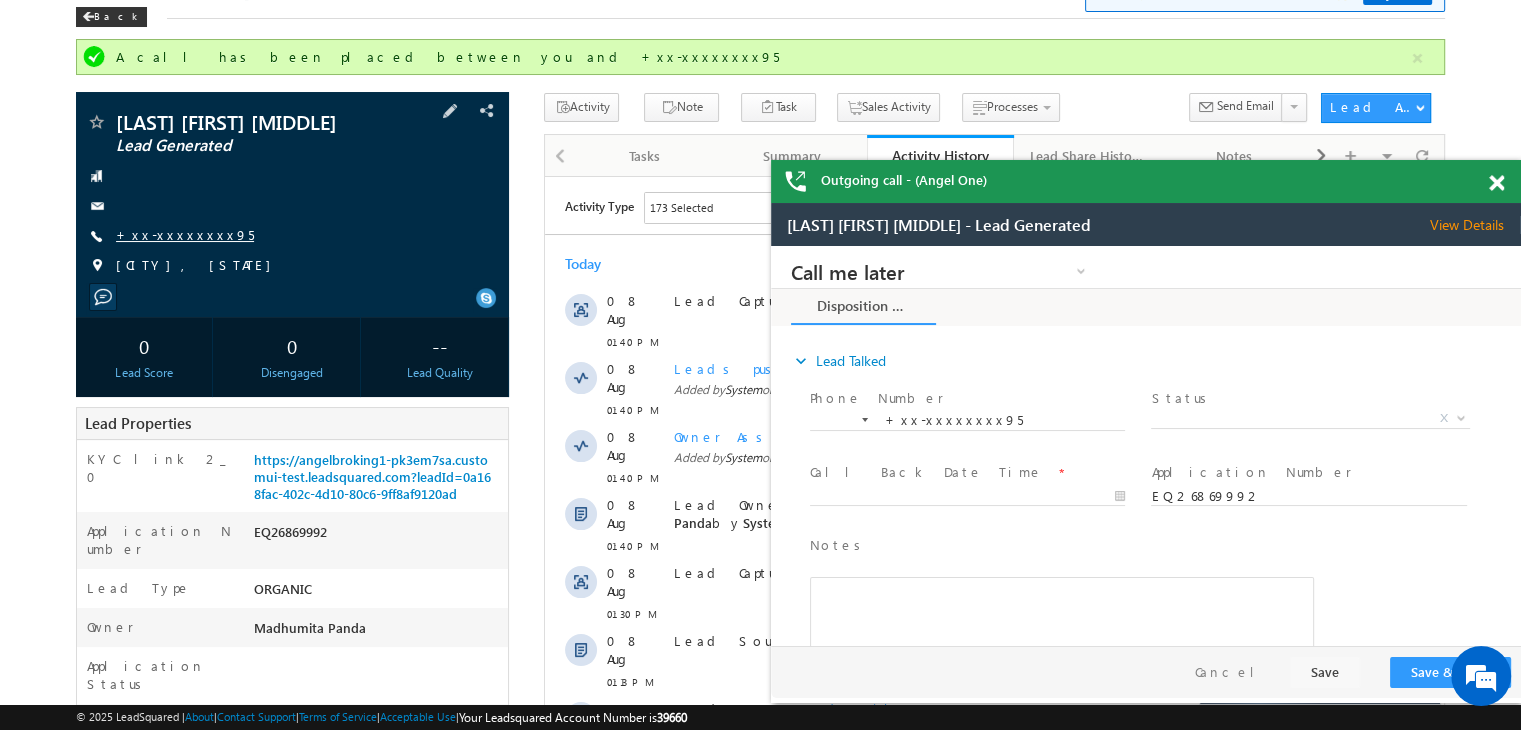 click on "+xx-xxxxxxxx95" at bounding box center [185, 234] 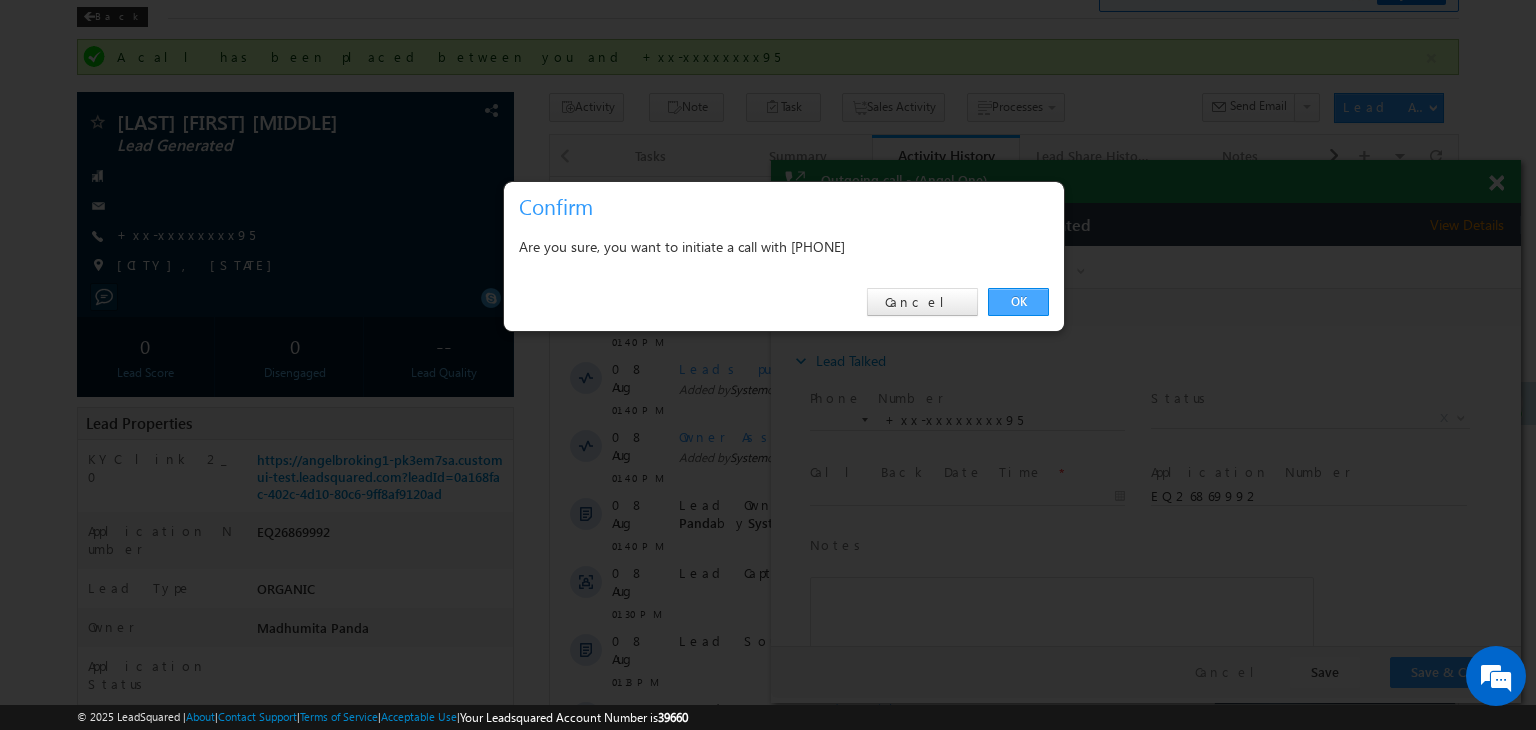 click on "OK" at bounding box center [1018, 302] 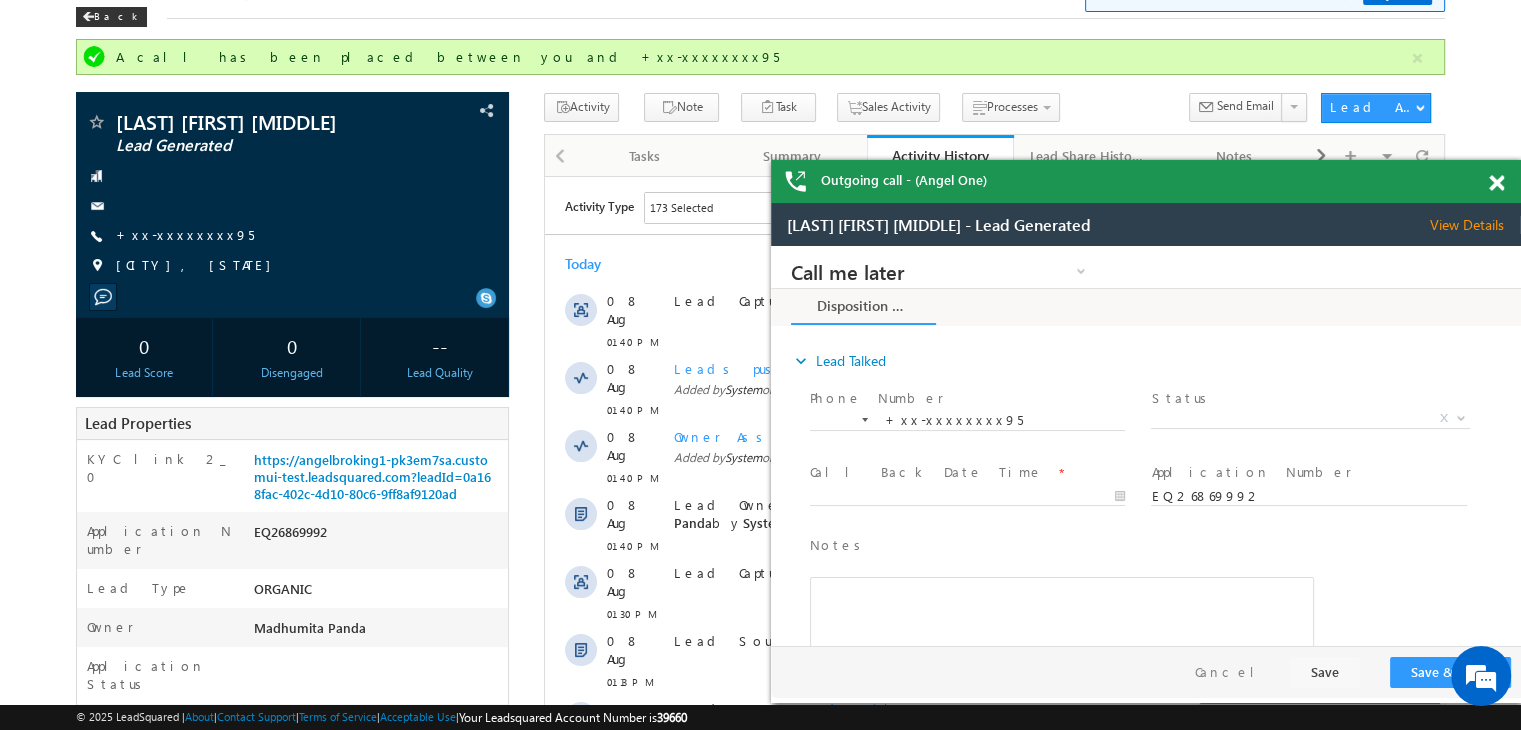 scroll, scrollTop: 0, scrollLeft: 0, axis: both 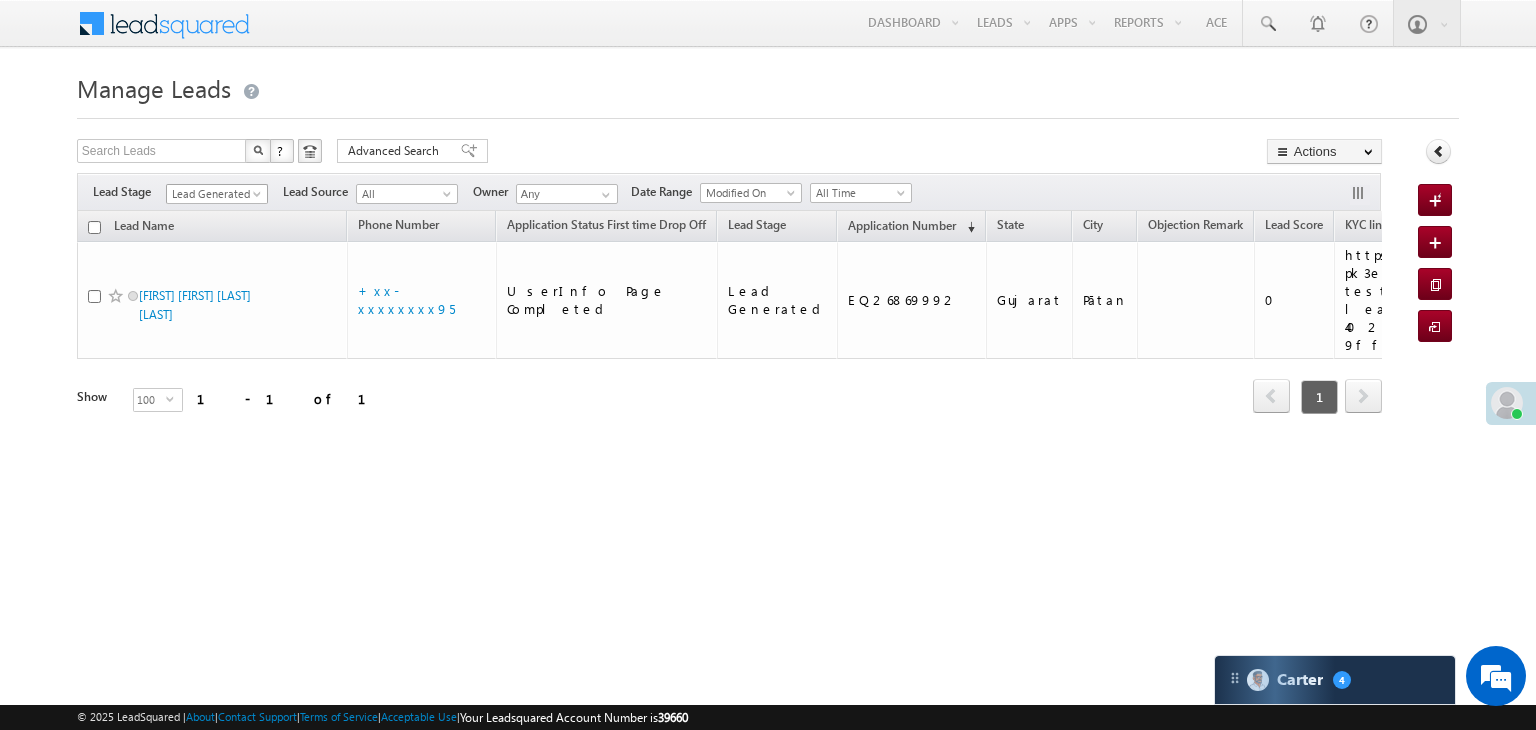 click at bounding box center [259, 198] 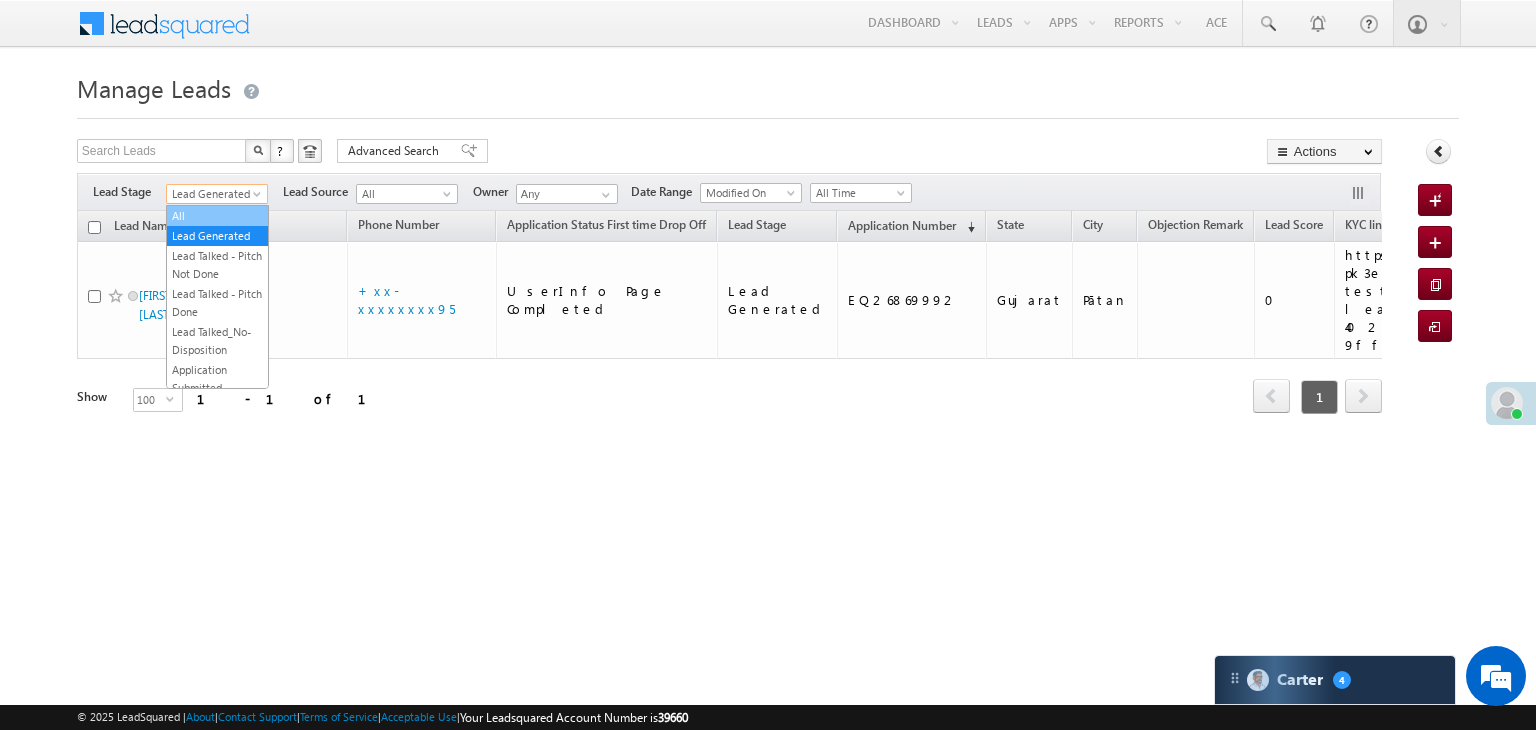 click on "All" at bounding box center (217, 216) 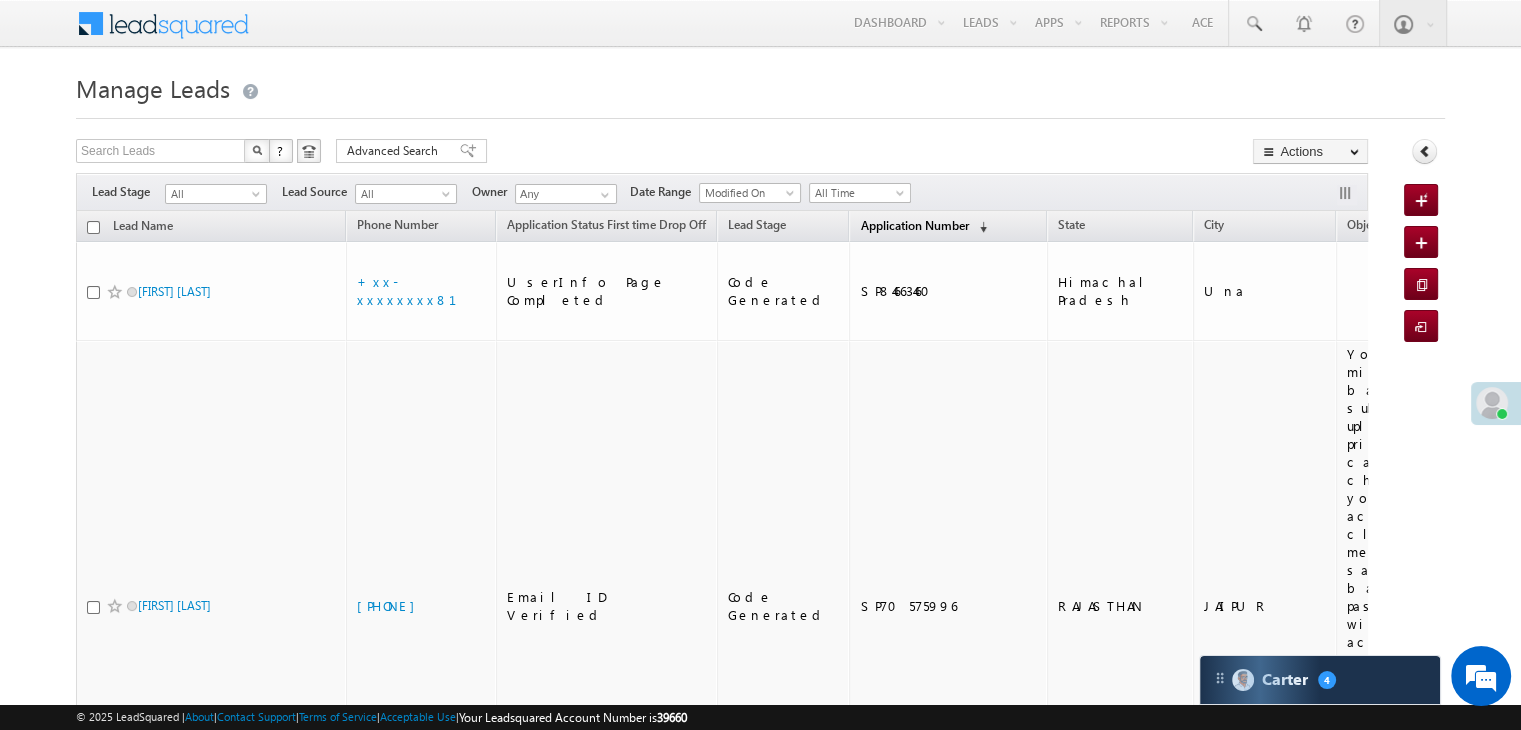click on "Application Number" at bounding box center (914, 225) 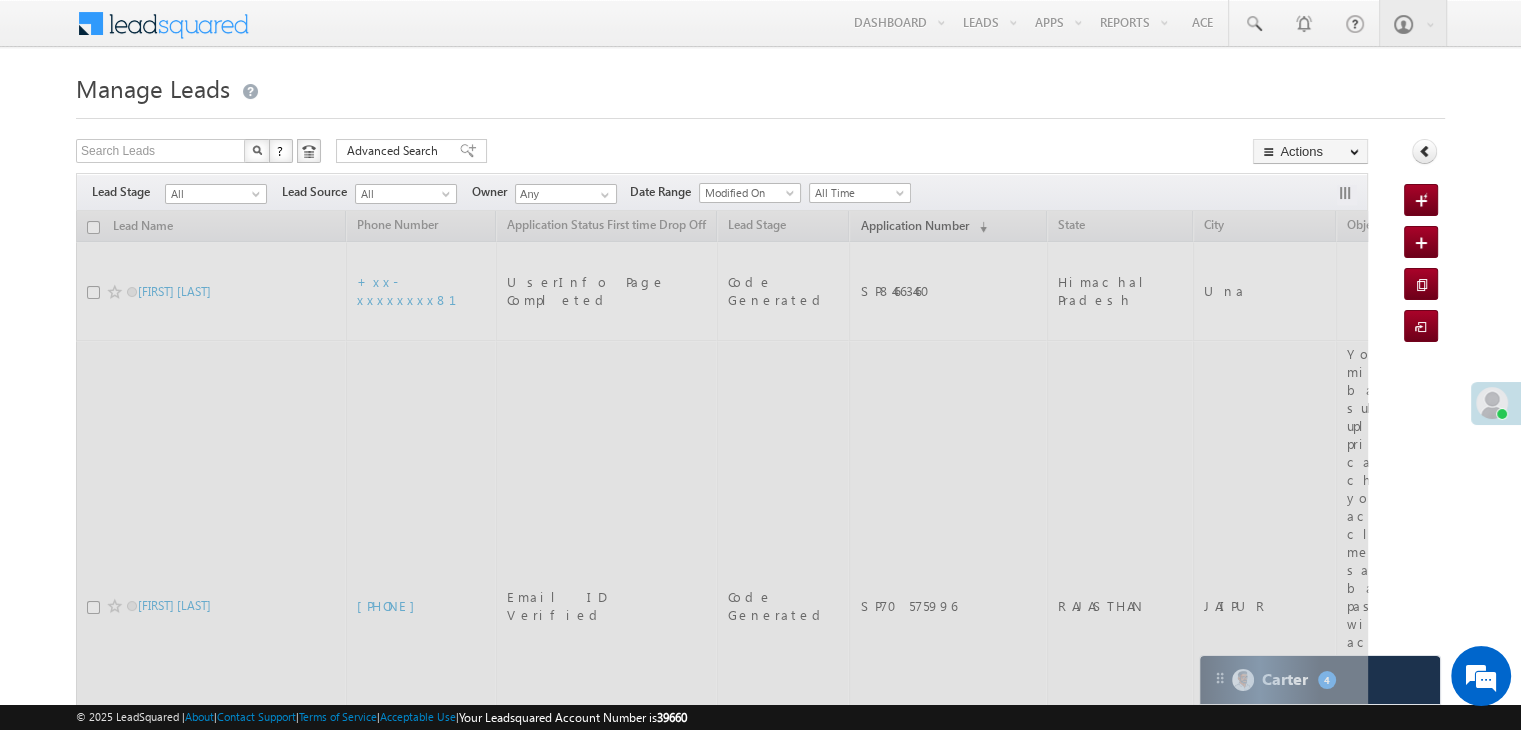 scroll, scrollTop: 0, scrollLeft: 0, axis: both 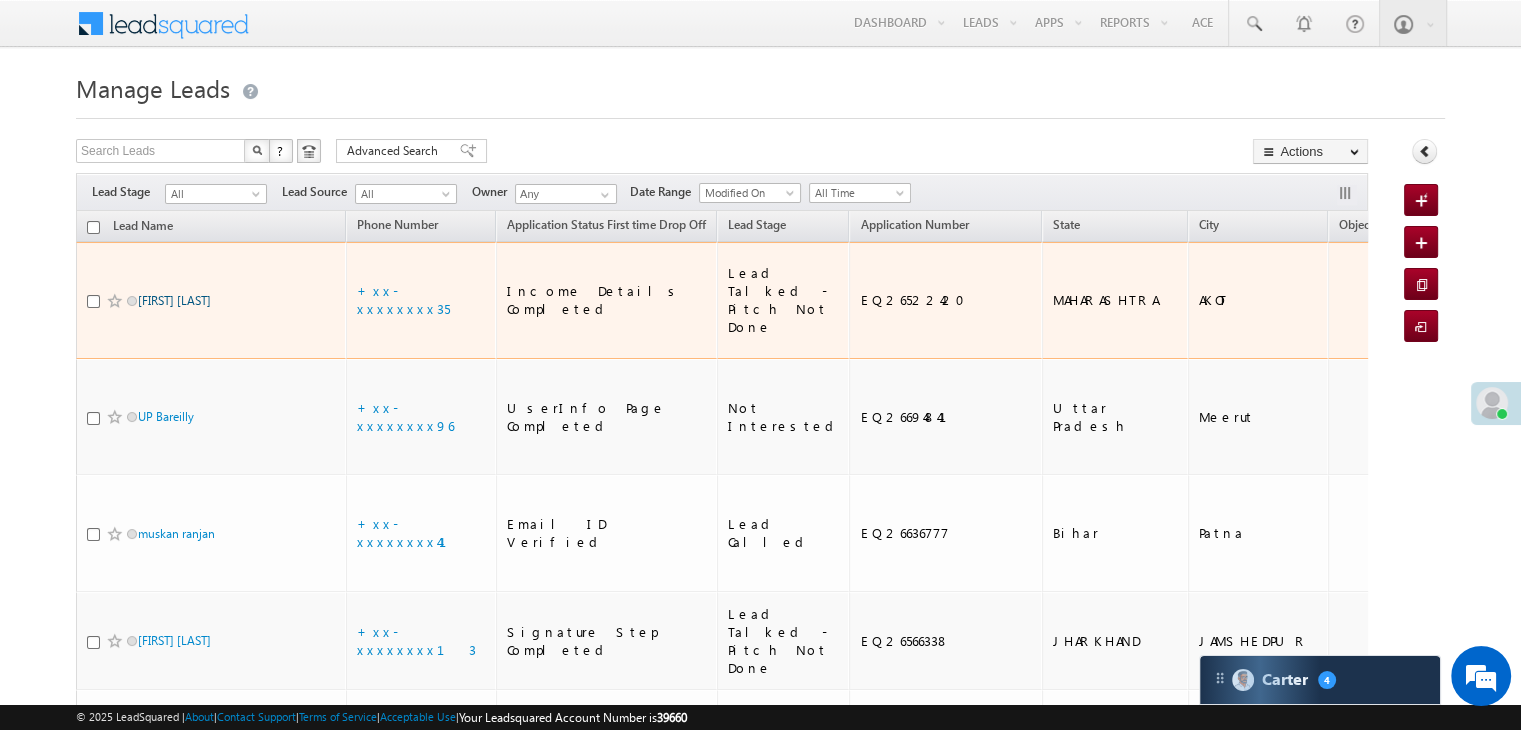 click on "[NAME] [NAME]" at bounding box center [174, 300] 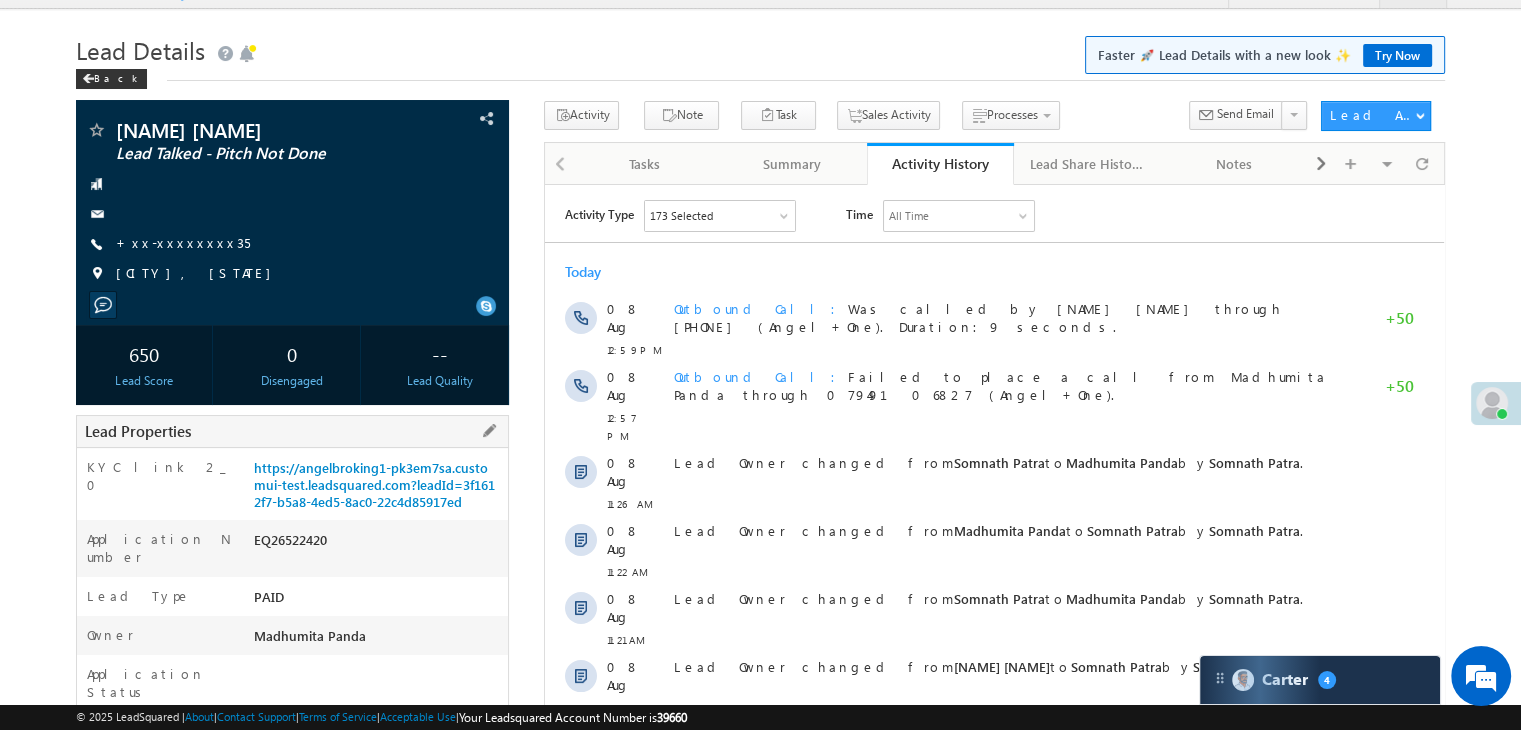 scroll, scrollTop: 0, scrollLeft: 0, axis: both 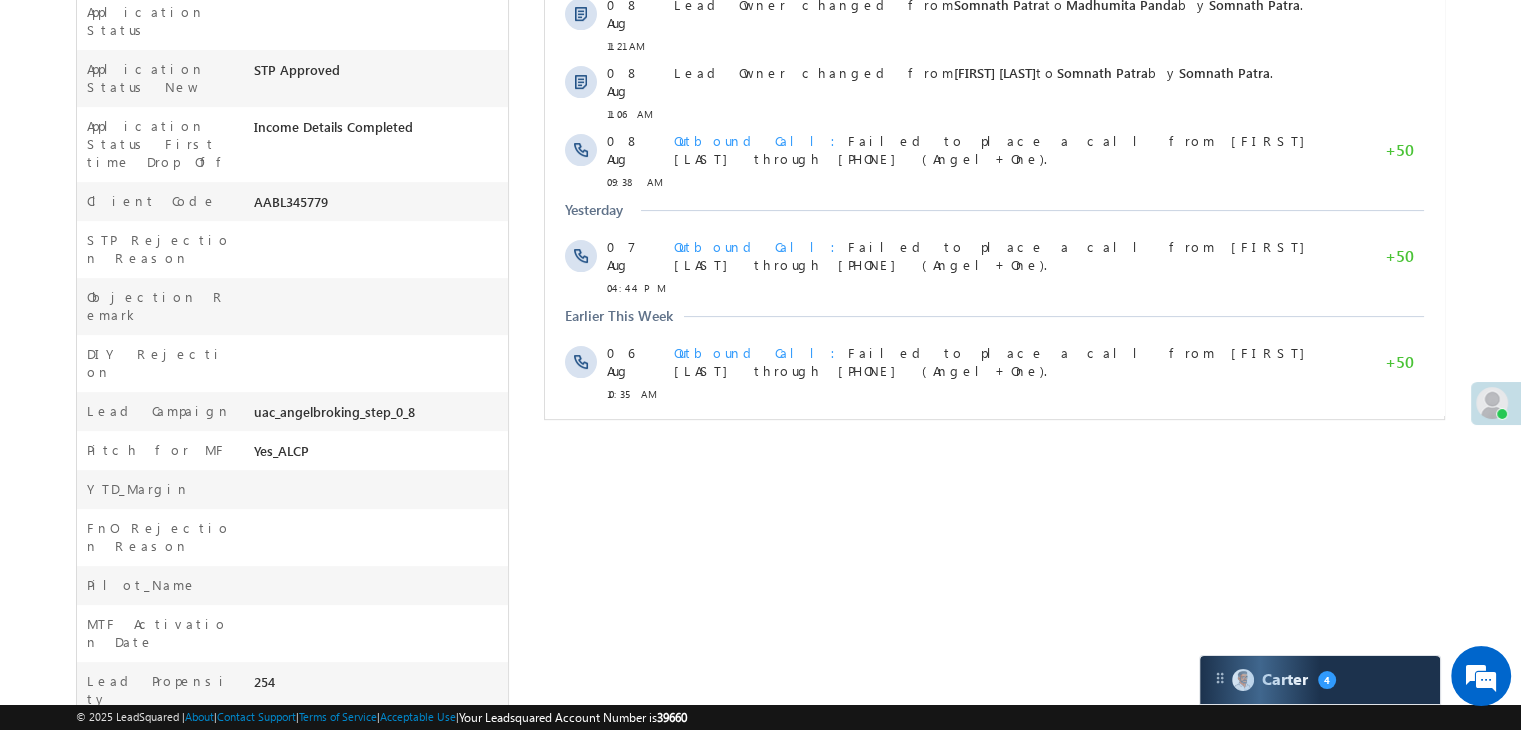 click on "Show More" at bounding box center [1004, 438] 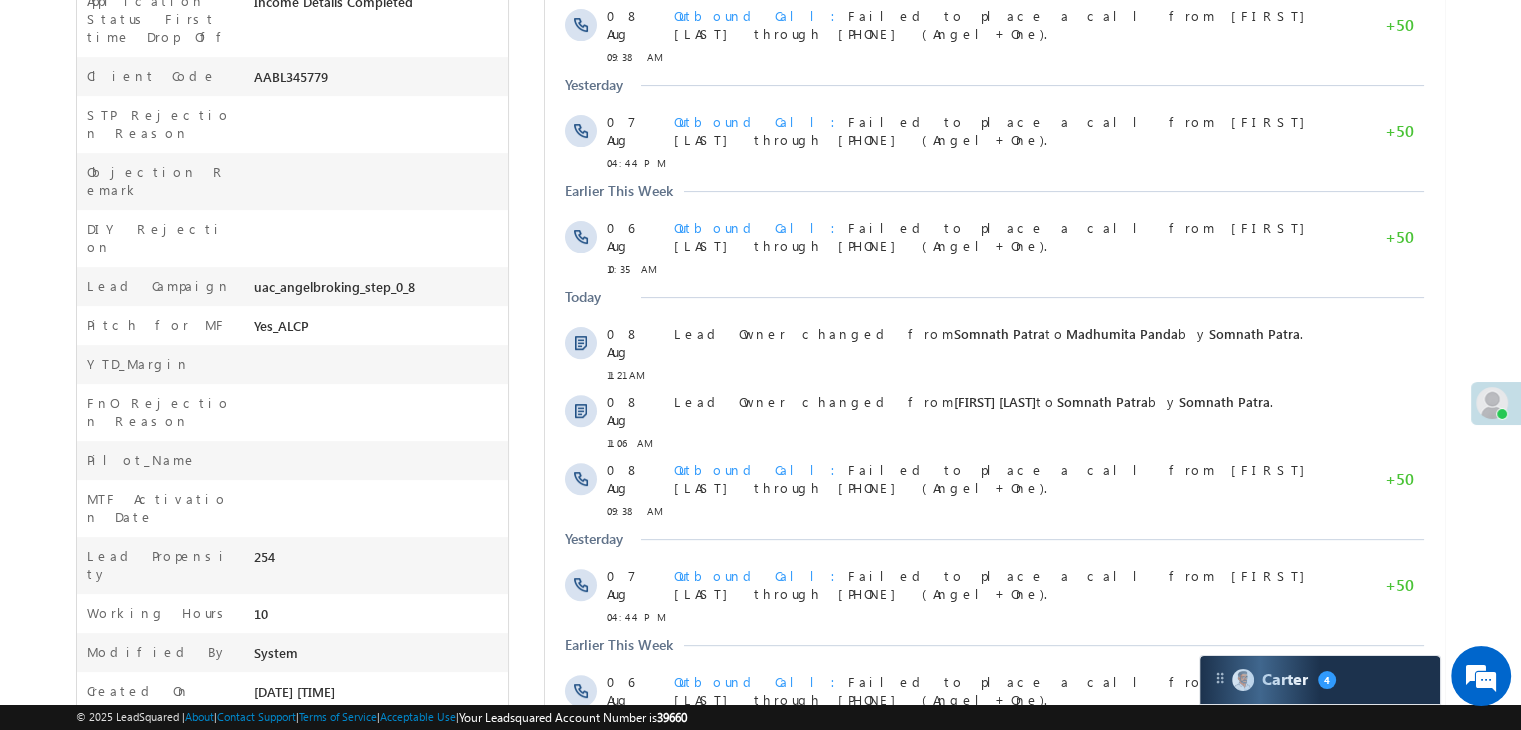 scroll, scrollTop: 1164, scrollLeft: 0, axis: vertical 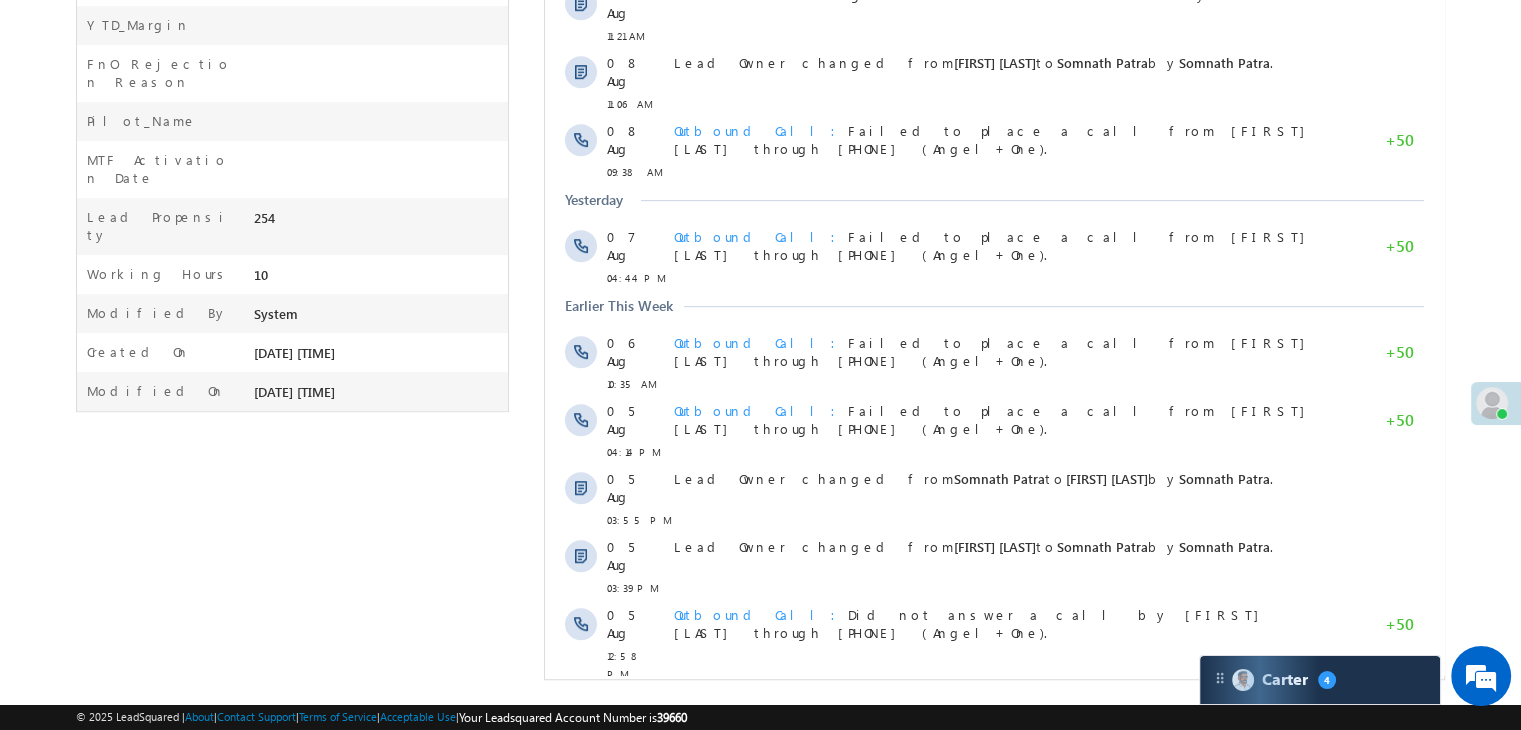 click on "Show More" at bounding box center (1004, 824) 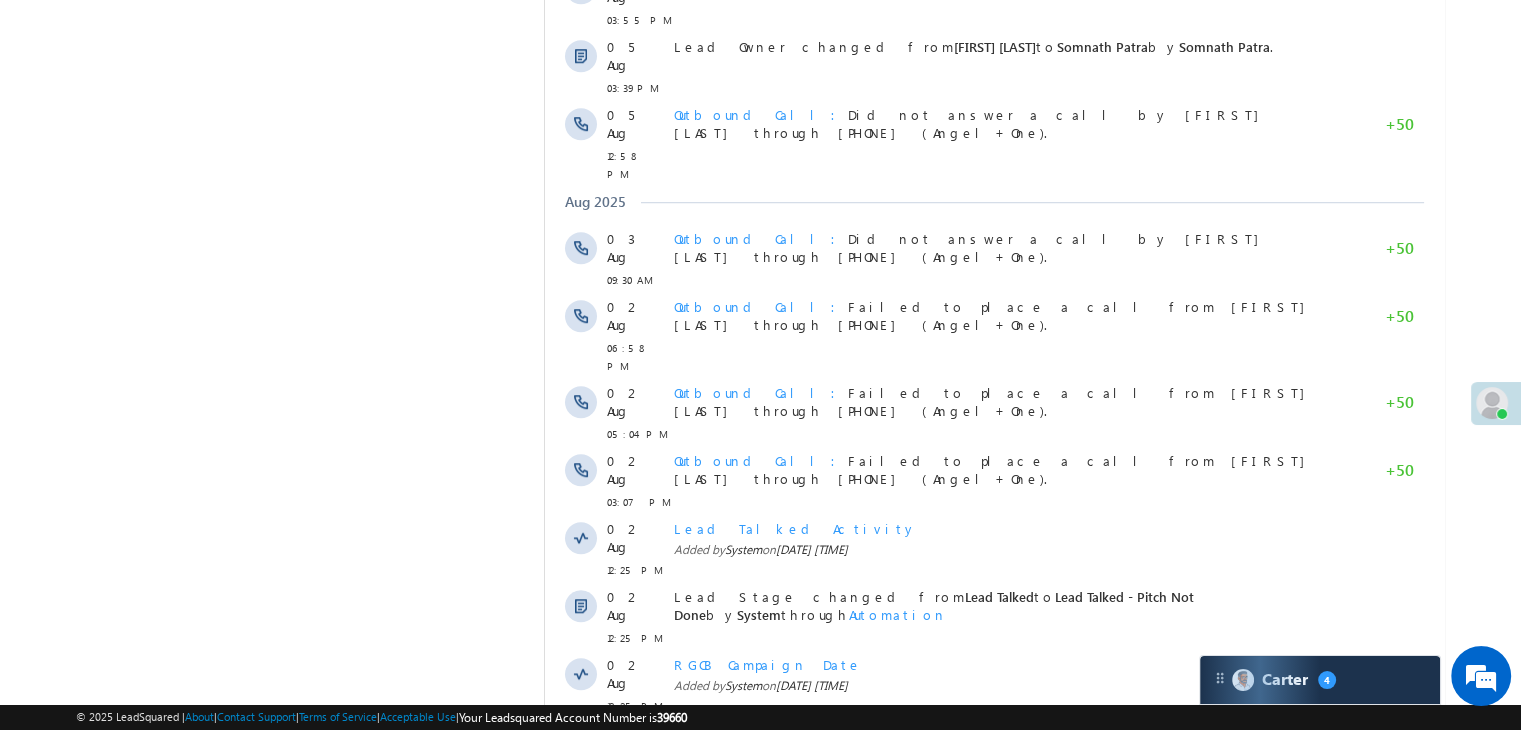 scroll, scrollTop: 1764, scrollLeft: 0, axis: vertical 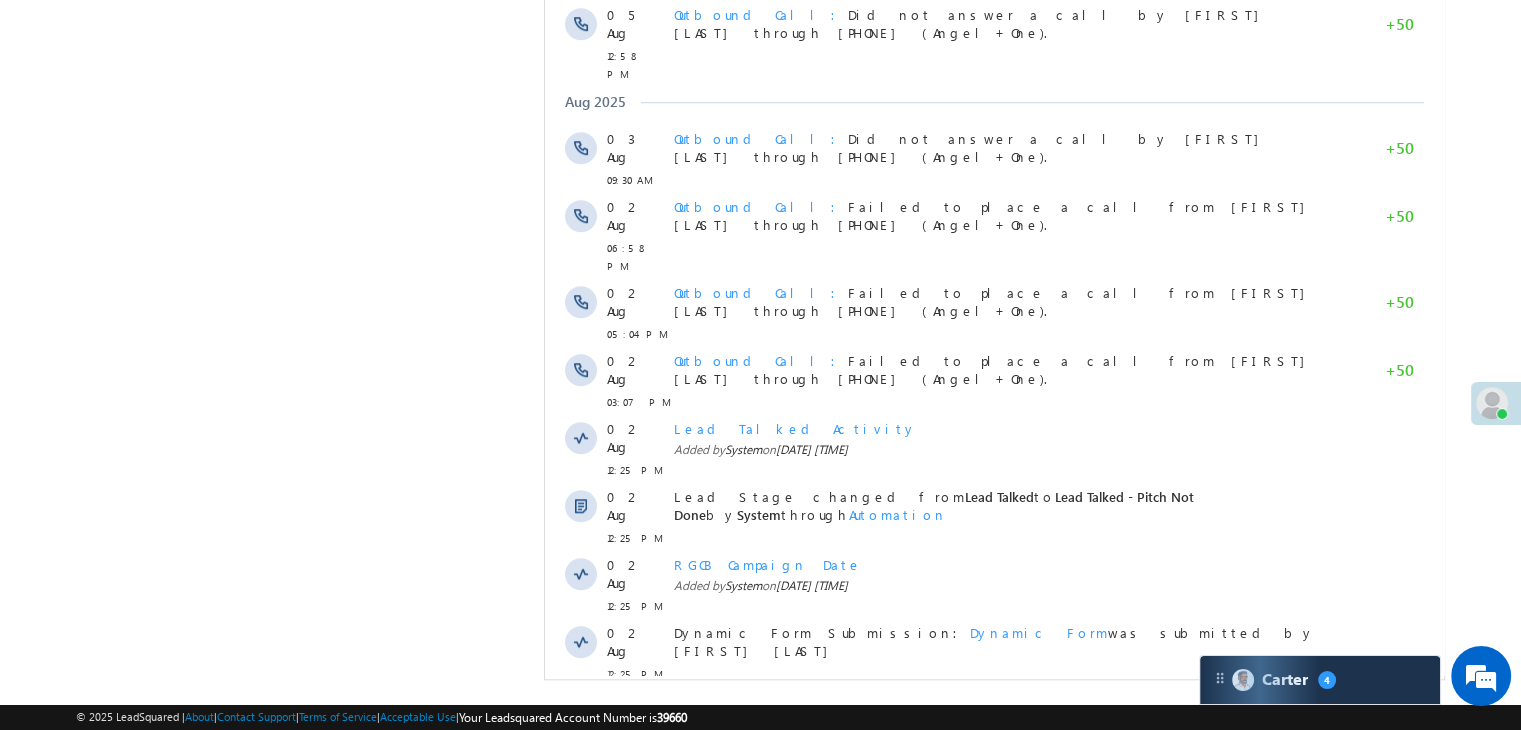 click on "Activity Type
173 Selected
Select All Sales Activities 1 Sales Activity Email Activities 18 Email Bounced Email Link Clicked Email Marked Spam Email Opened Inbound Lead through Email Mailing preference link clicked Negative Response to Email Neutral Response to Email Positive Response to Email Resubscribed Subscribed To Newsletter Subscribed To Promotional Emails Unsubscribe Link Clicked Unsubscribed Unsubscribed From Newsletter Unsubscribed From Promotional Emails View in browser link Clicked Email Sent Web Activities 5 Conversion Button Clicked Converted to Lead Form Submitted on Website Page Visited on Website Tracking URL Clicked Lead Capture Activities 1 Lead Capture Phone Call Activities 2 Inbound Phone Call Activity Outbound Phone Call Activity Other Activities 165 3 Hours Redistribution Account Inactive Date Add_Alternate_Number Agreed for Payment App Downloaded jk" at bounding box center (994, -292) 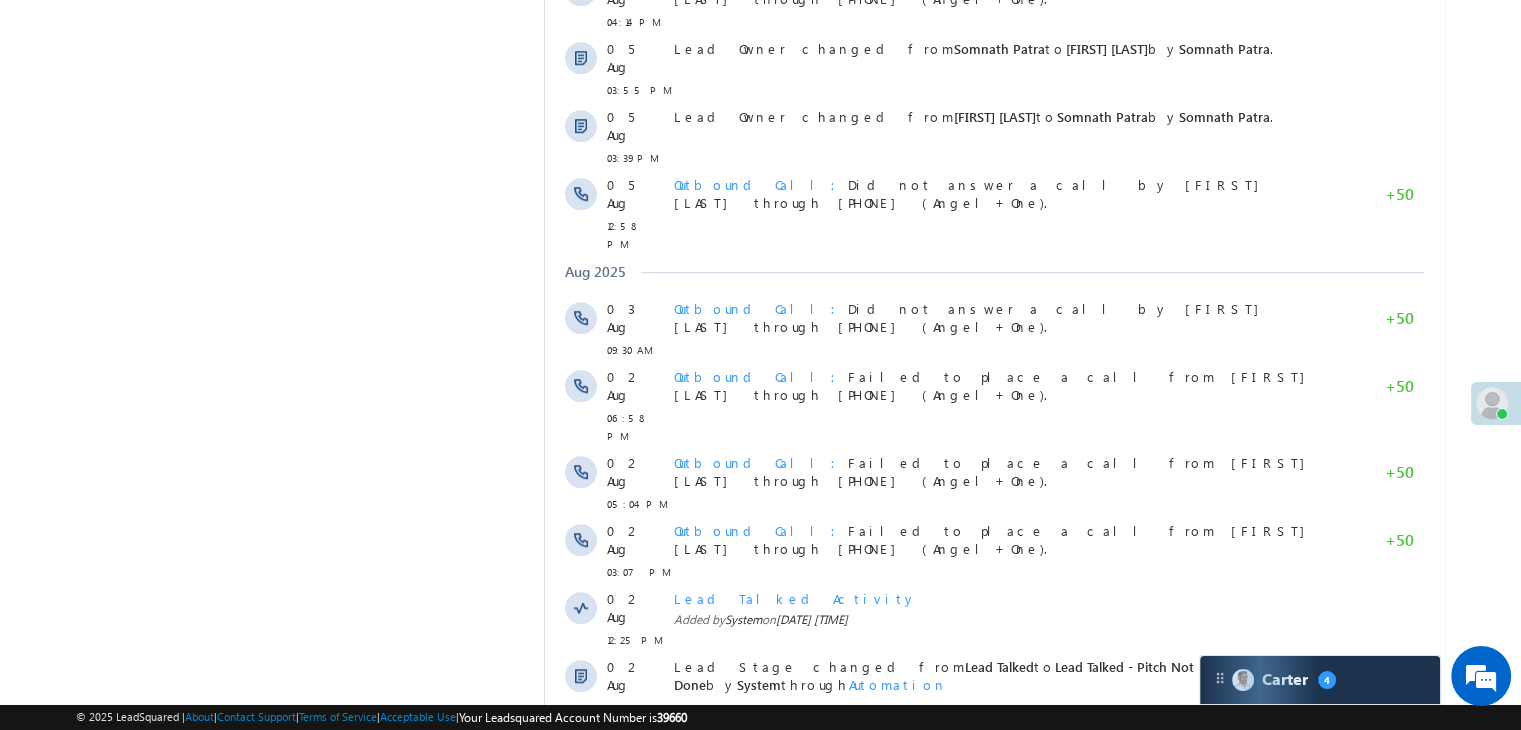 scroll, scrollTop: 1264, scrollLeft: 0, axis: vertical 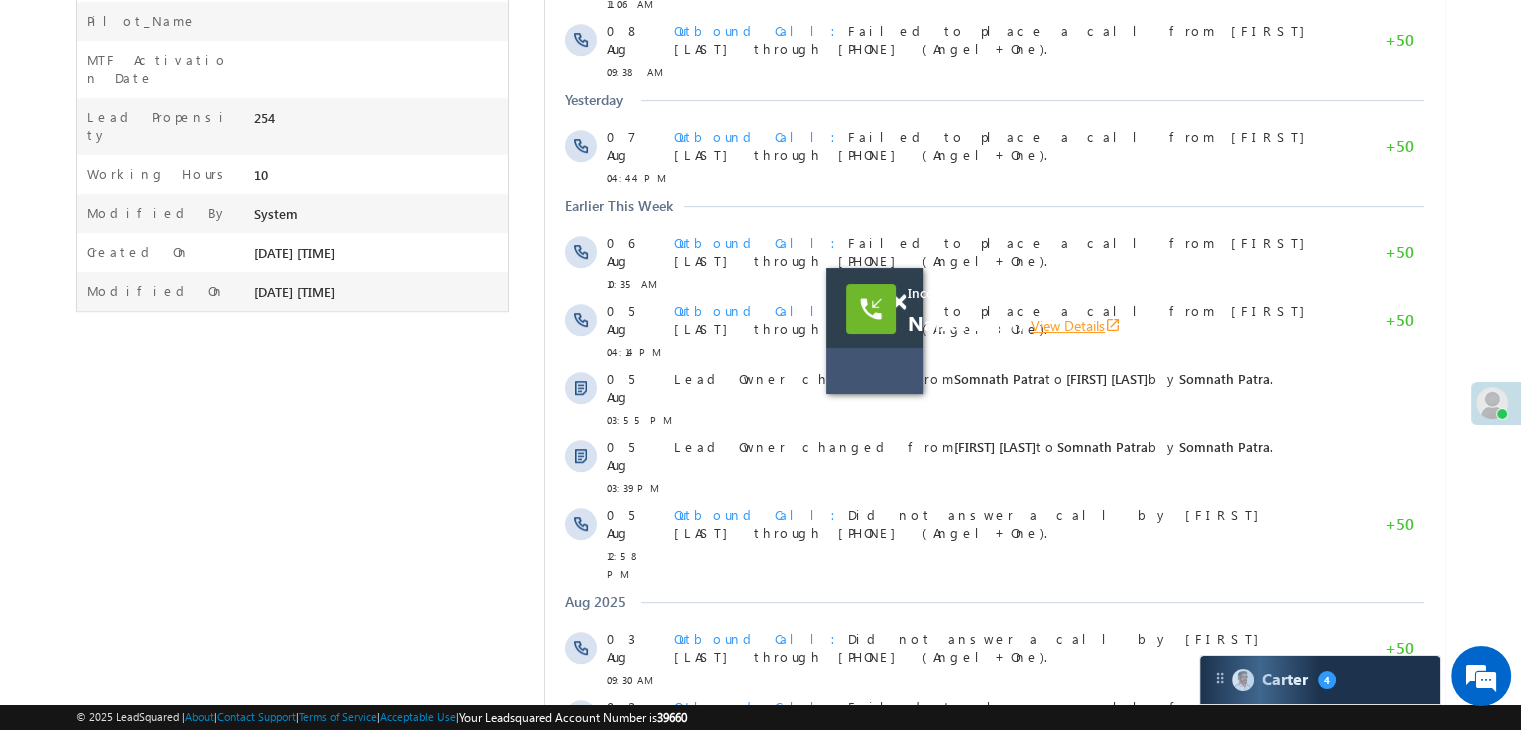 click on "View Details  open_in_new" at bounding box center (1076, 325) 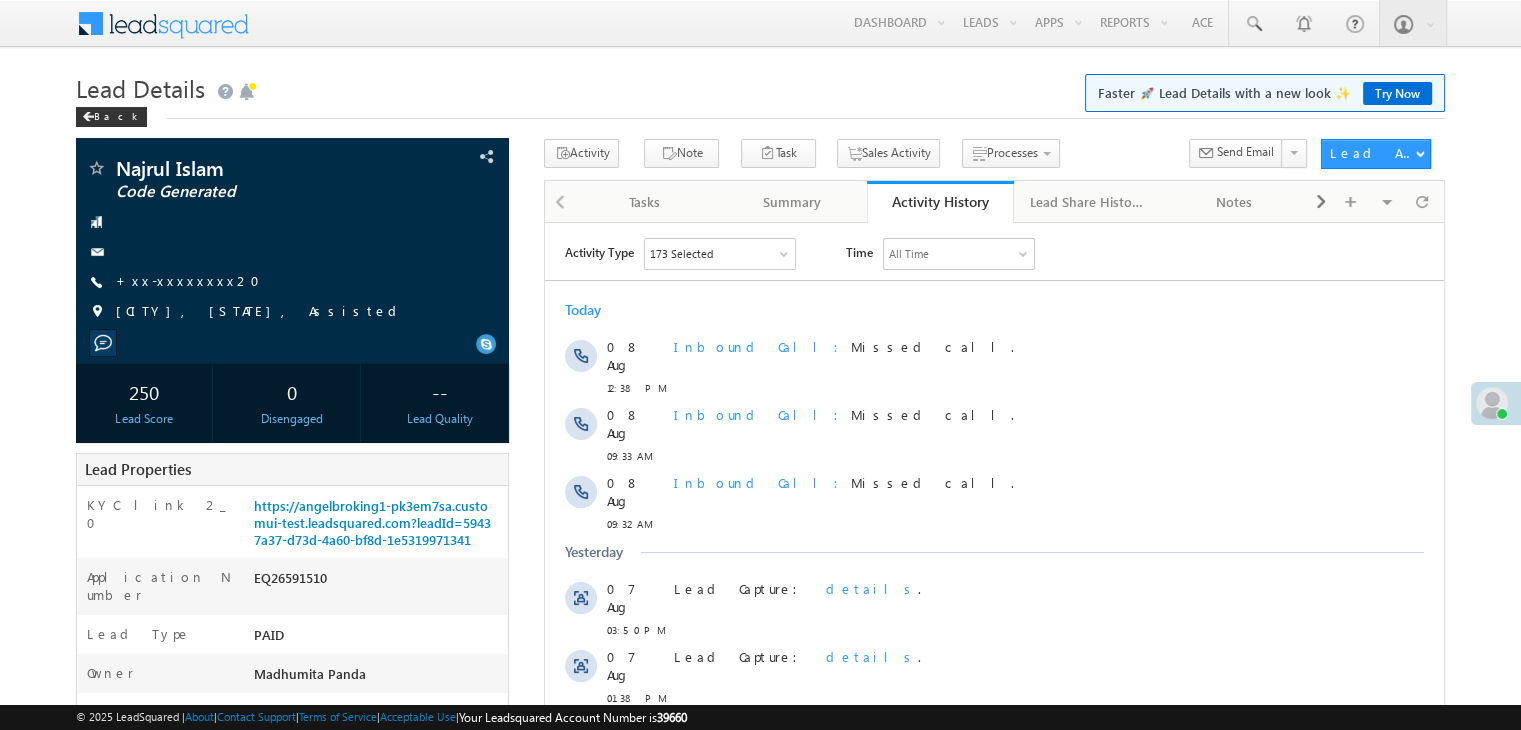 scroll, scrollTop: 0, scrollLeft: 0, axis: both 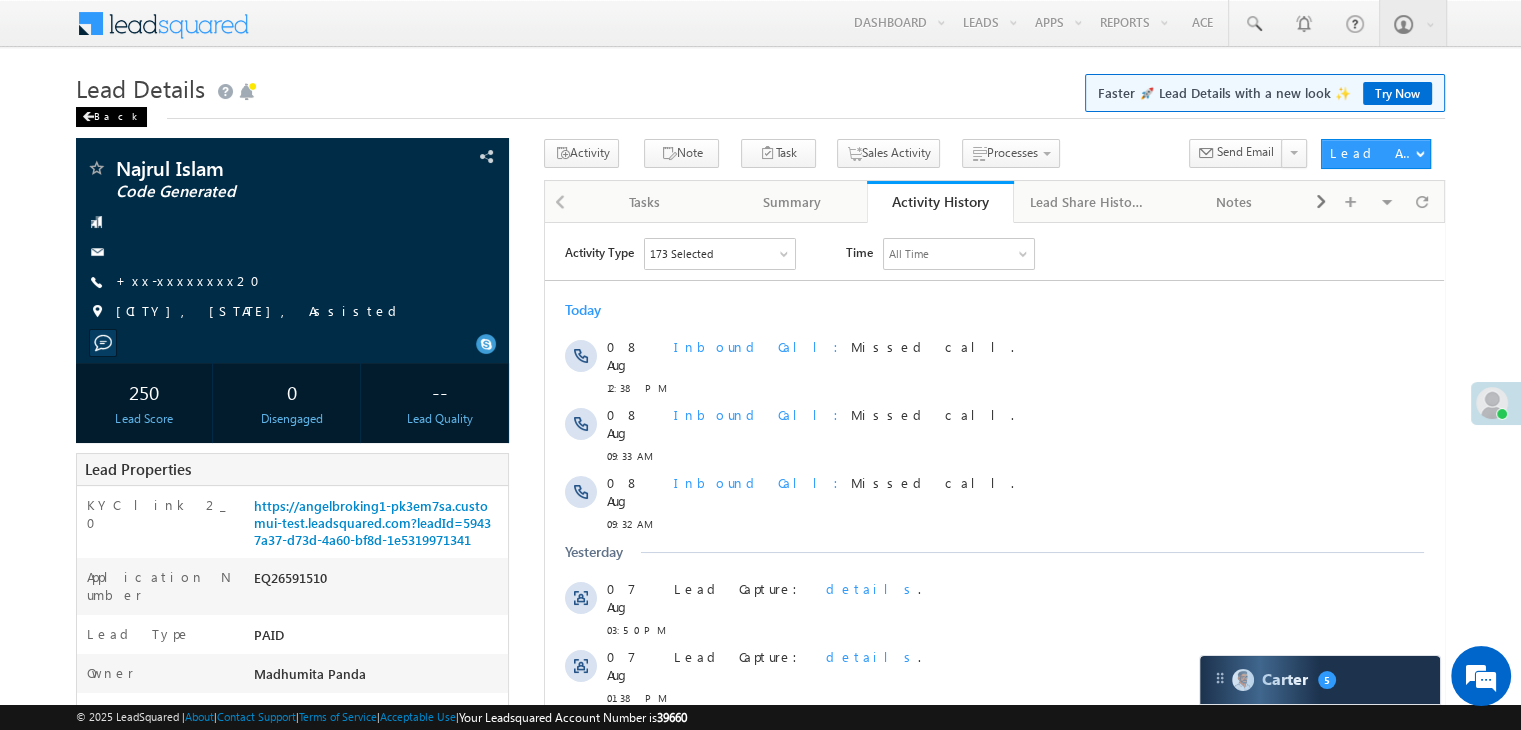 click on "Back" at bounding box center (111, 117) 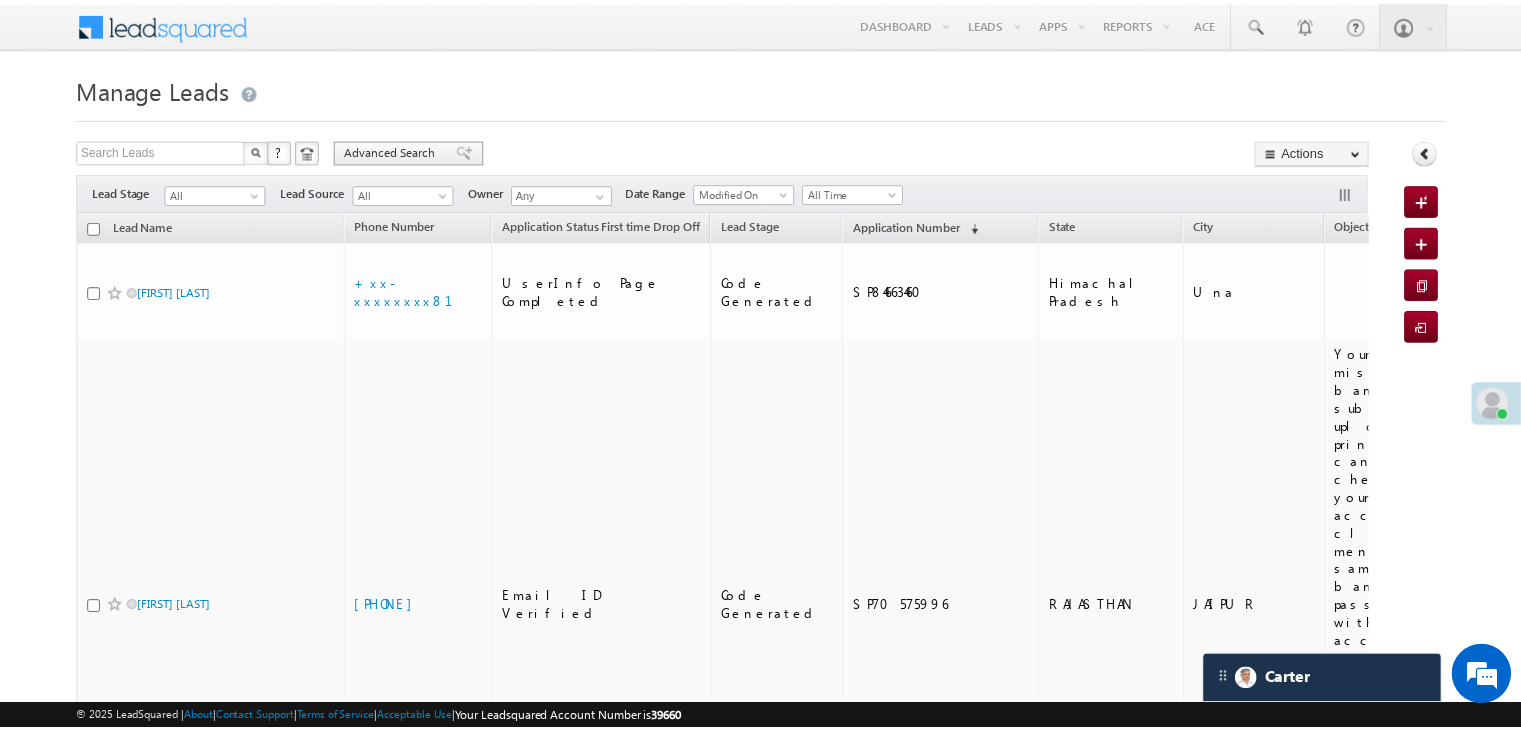 scroll, scrollTop: 0, scrollLeft: 0, axis: both 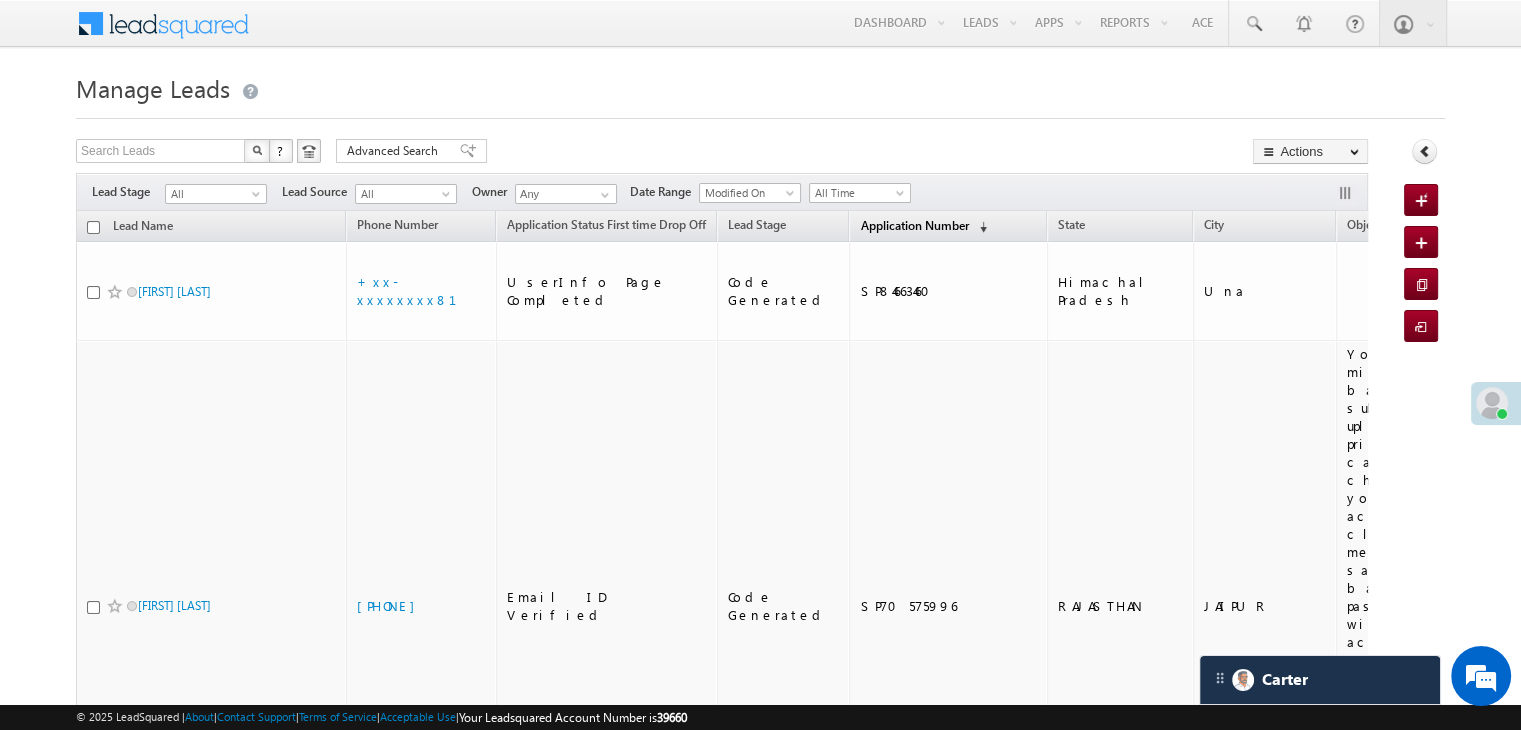 click on "Application Number" at bounding box center [914, 225] 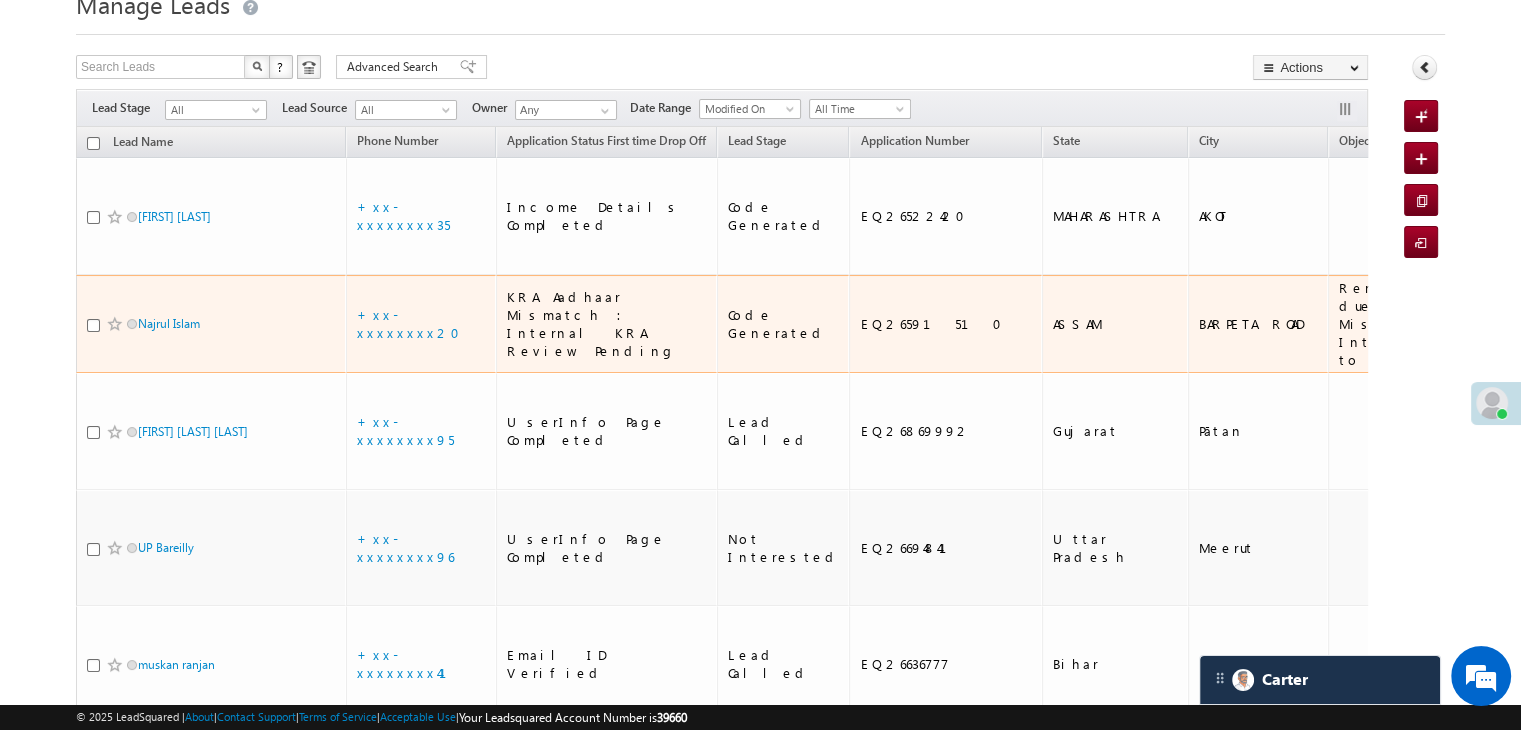 scroll, scrollTop: 0, scrollLeft: 0, axis: both 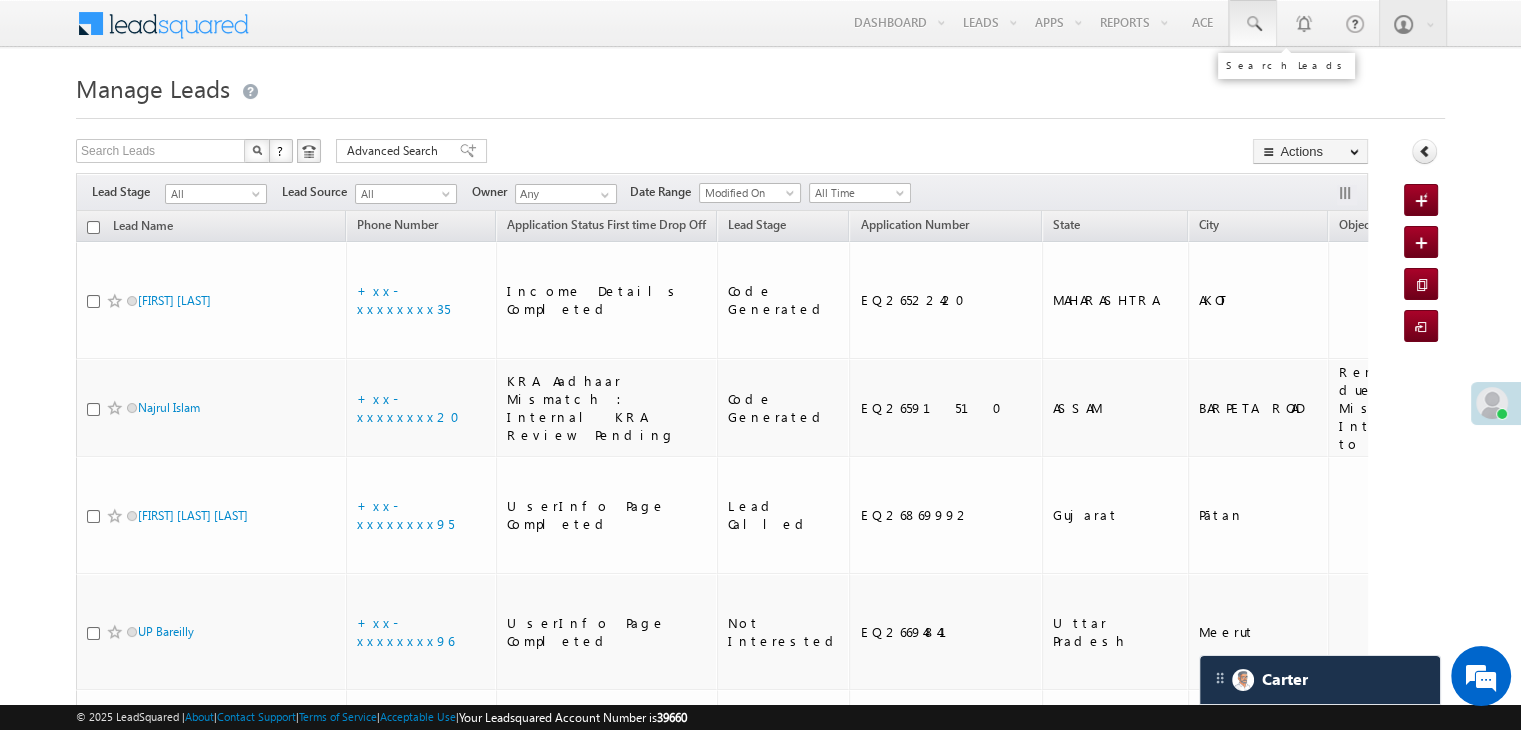 click at bounding box center (1253, 24) 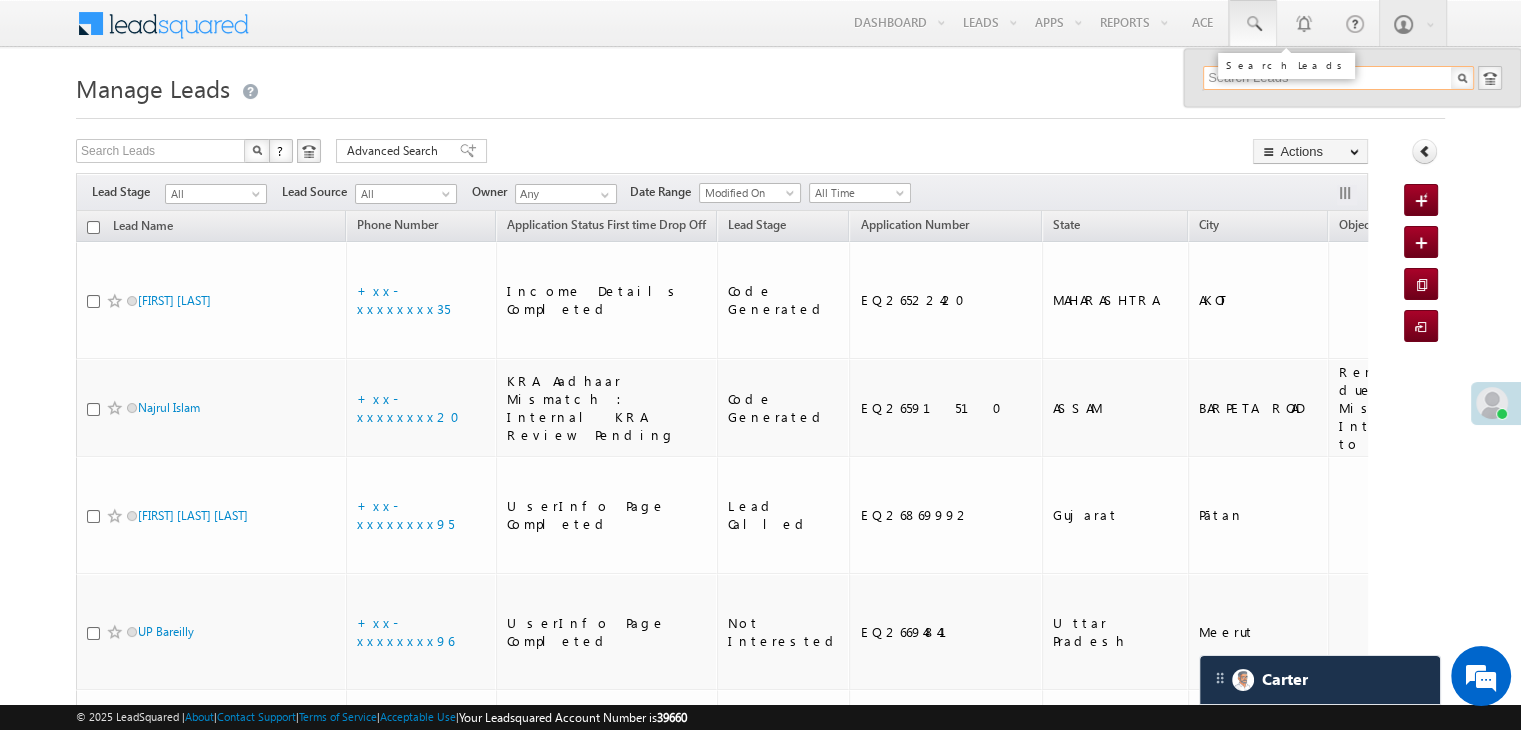 paste on "EQ26549953" 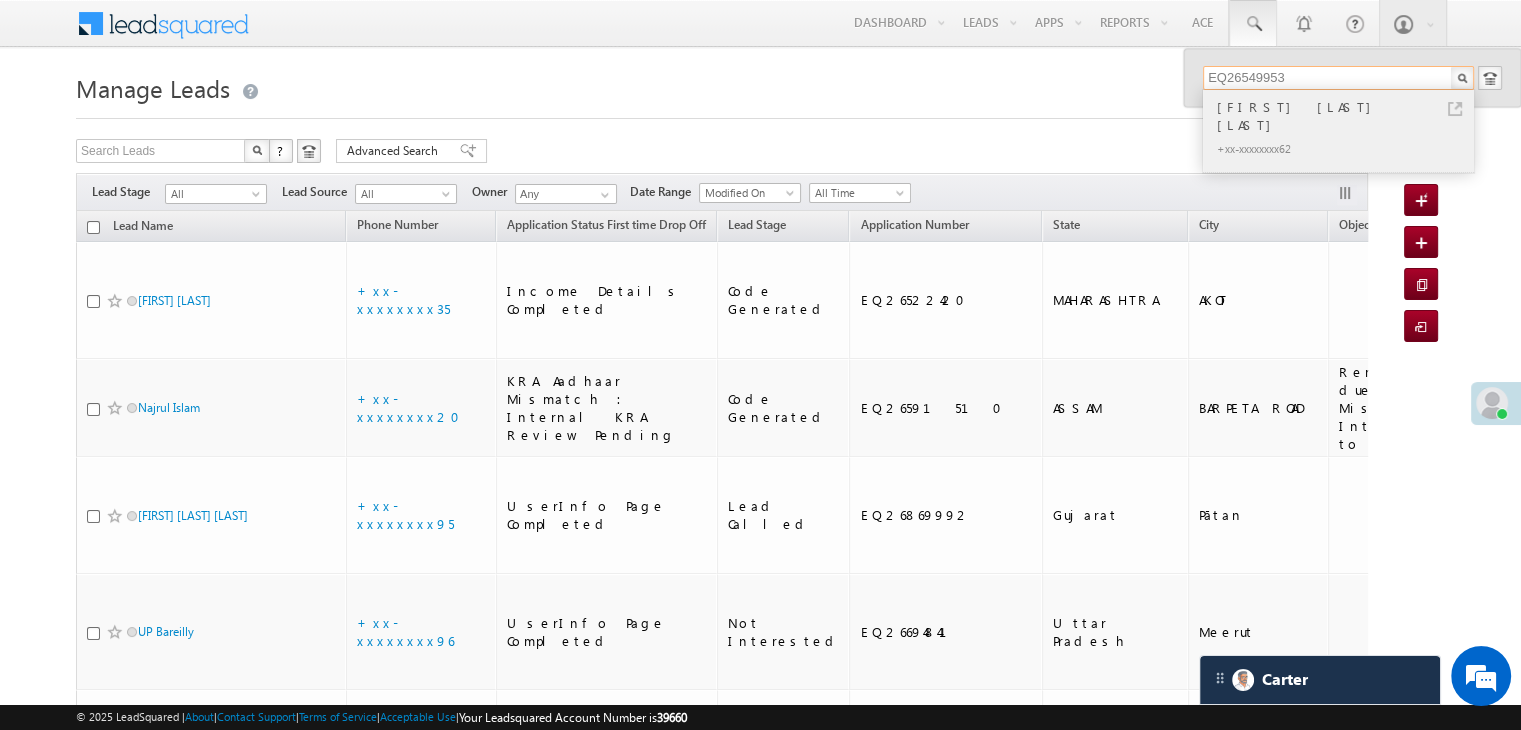 type on "EQ26549953" 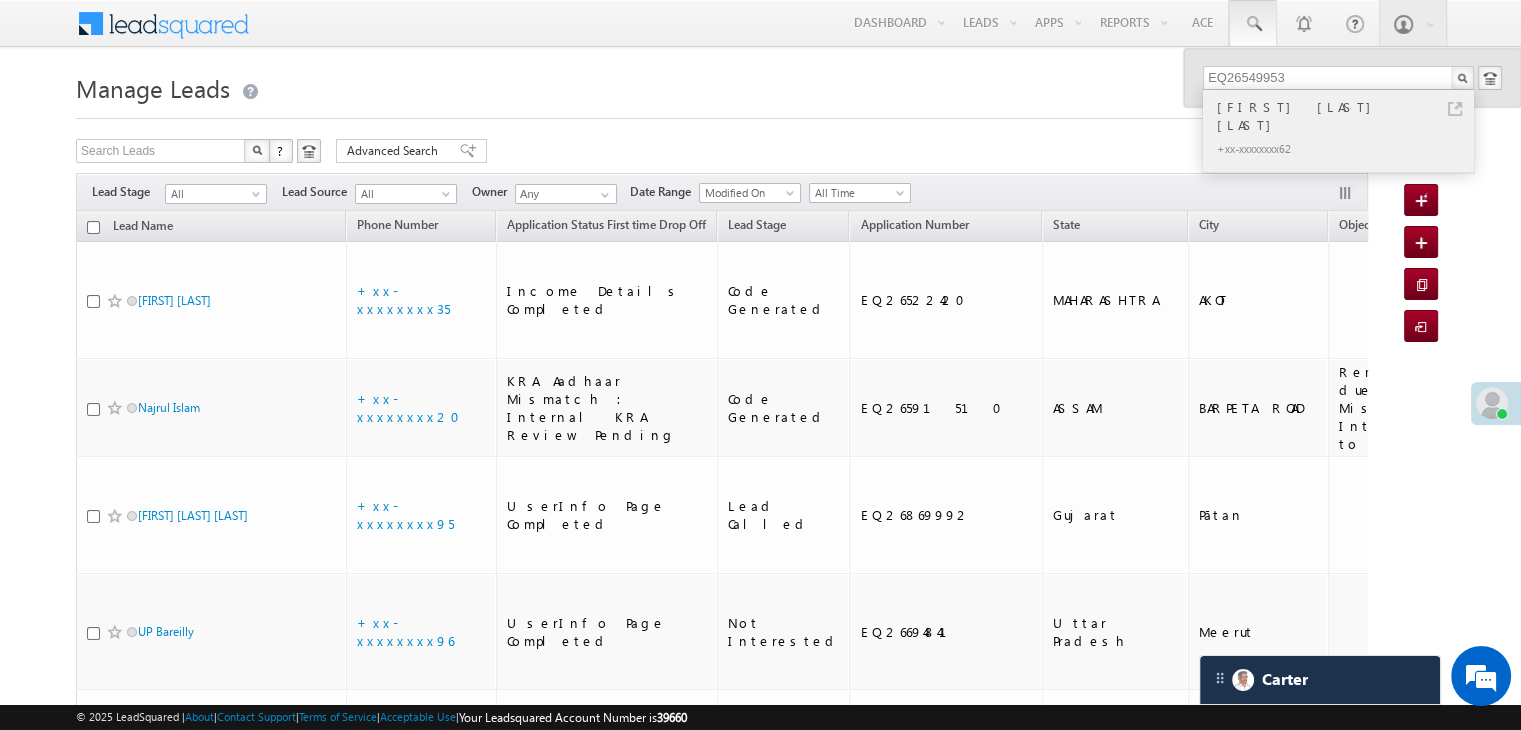 click on "[FIRST] [LAST]" at bounding box center (1347, 116) 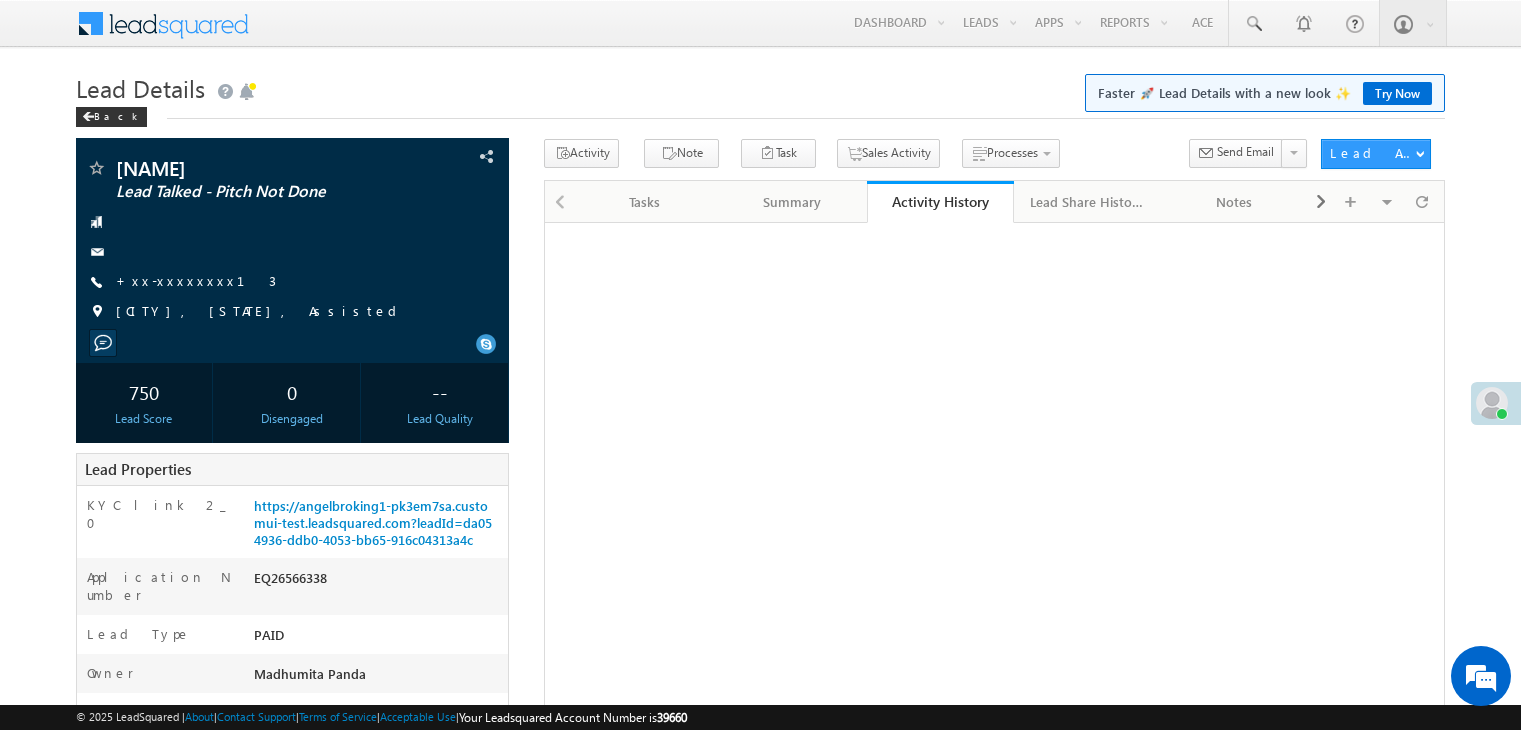scroll, scrollTop: 0, scrollLeft: 0, axis: both 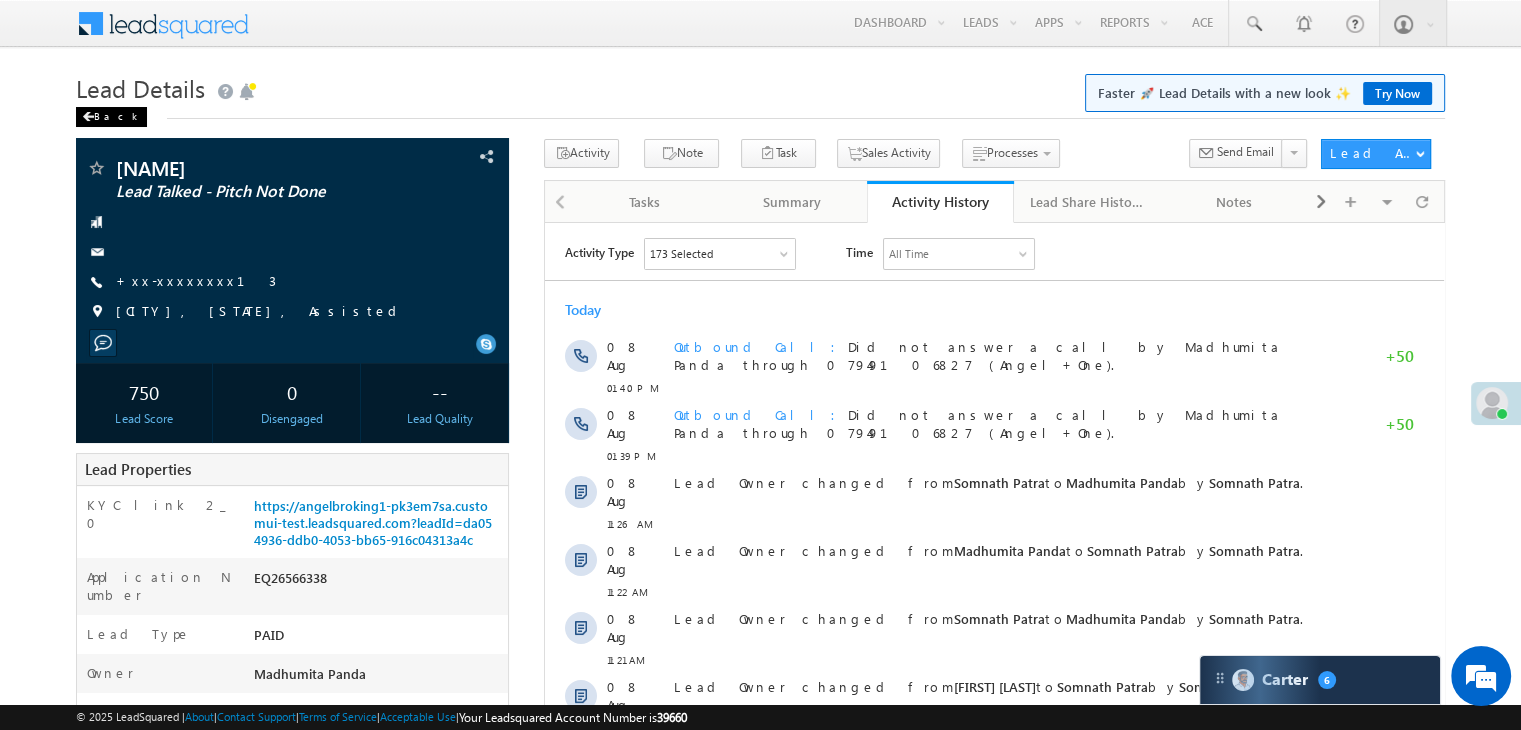 click at bounding box center [88, 117] 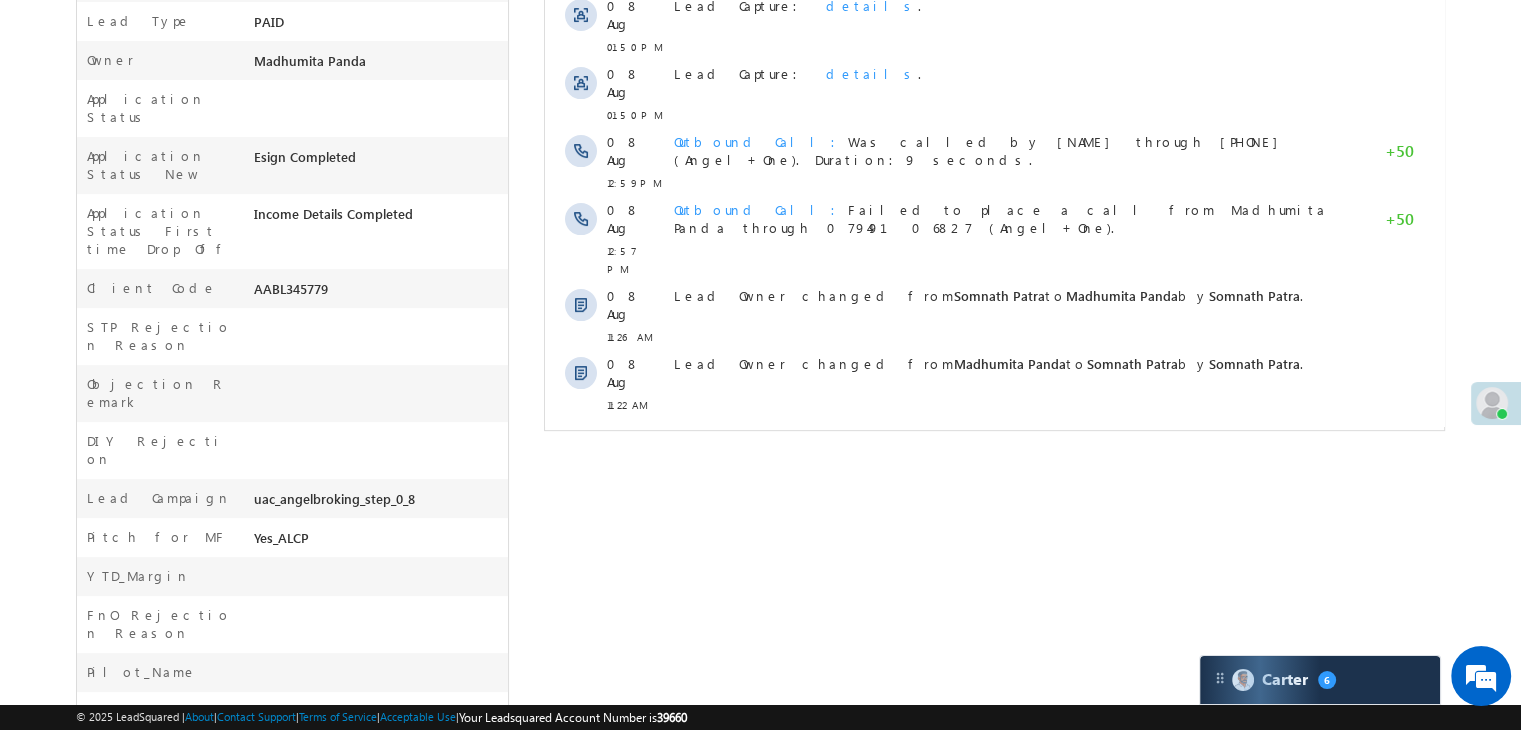 scroll, scrollTop: 427, scrollLeft: 0, axis: vertical 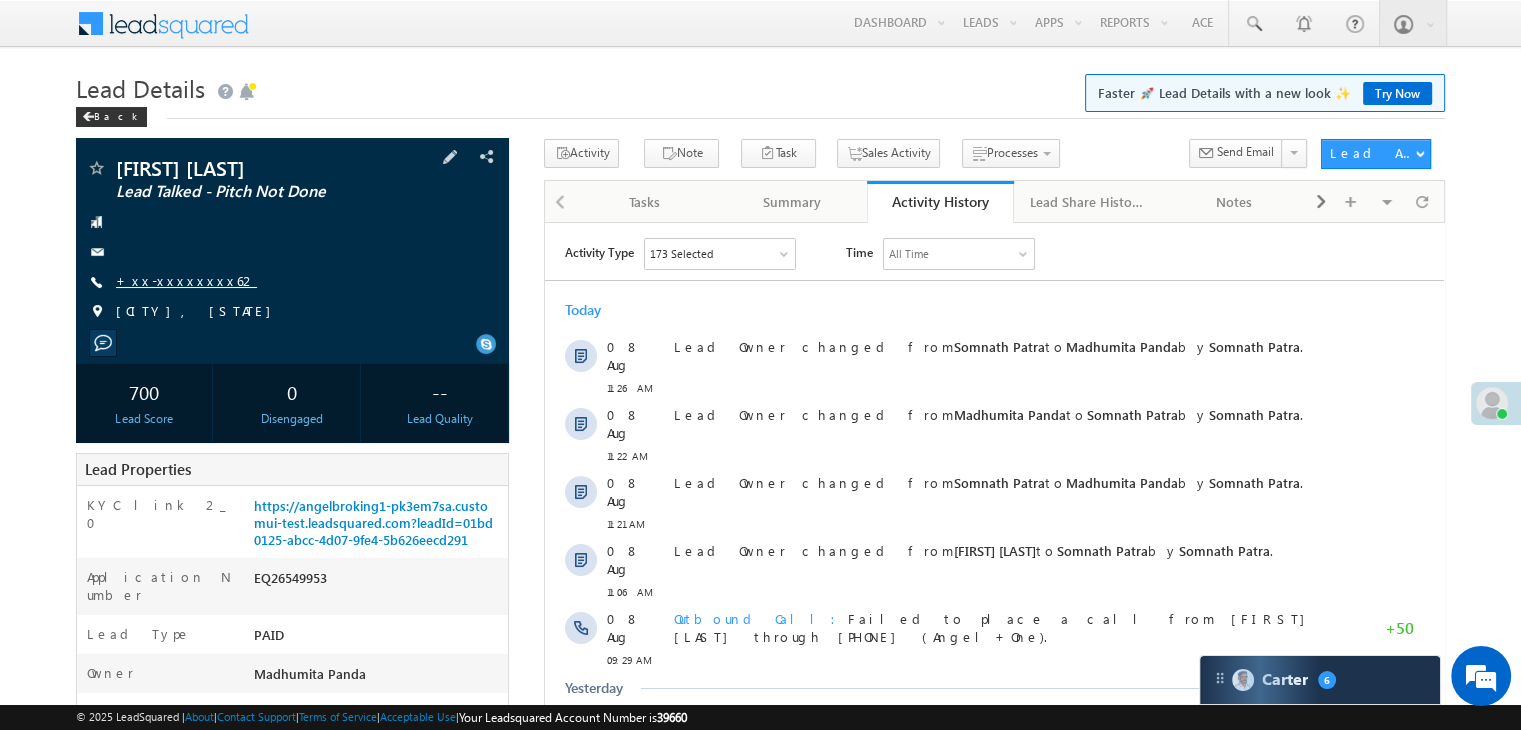 click on "+xx-xxxxxxxx62" at bounding box center (186, 280) 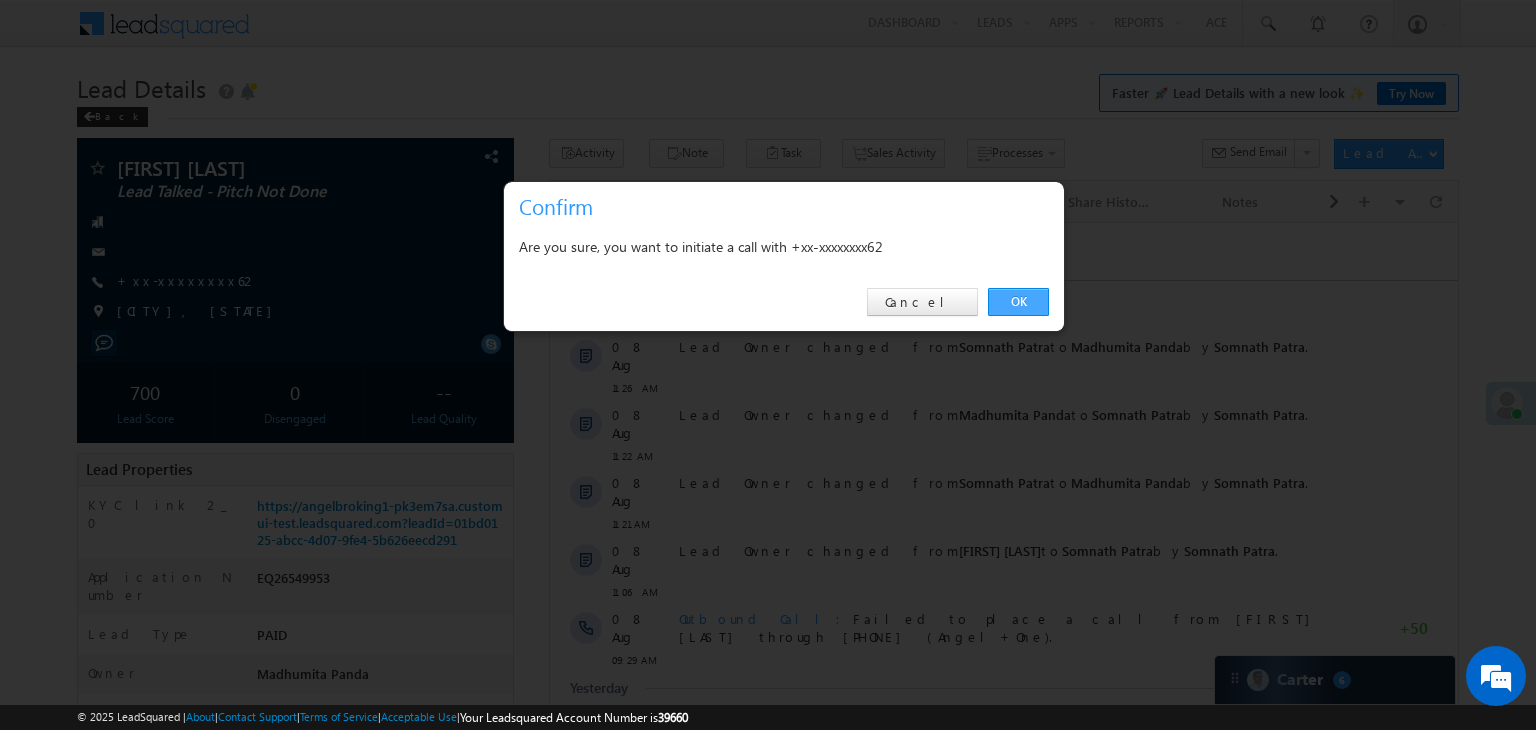 click on "OK" at bounding box center (1018, 302) 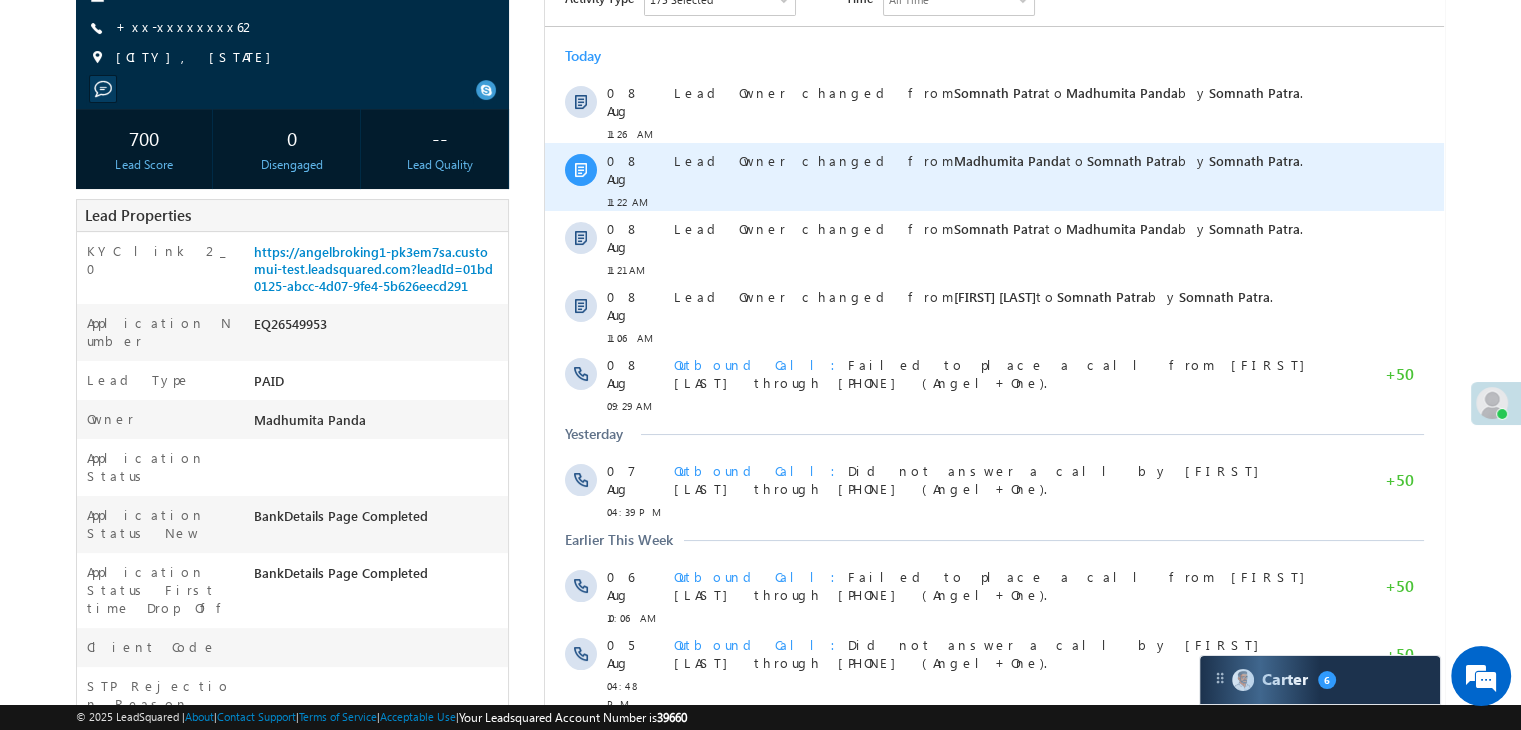 scroll, scrollTop: 300, scrollLeft: 0, axis: vertical 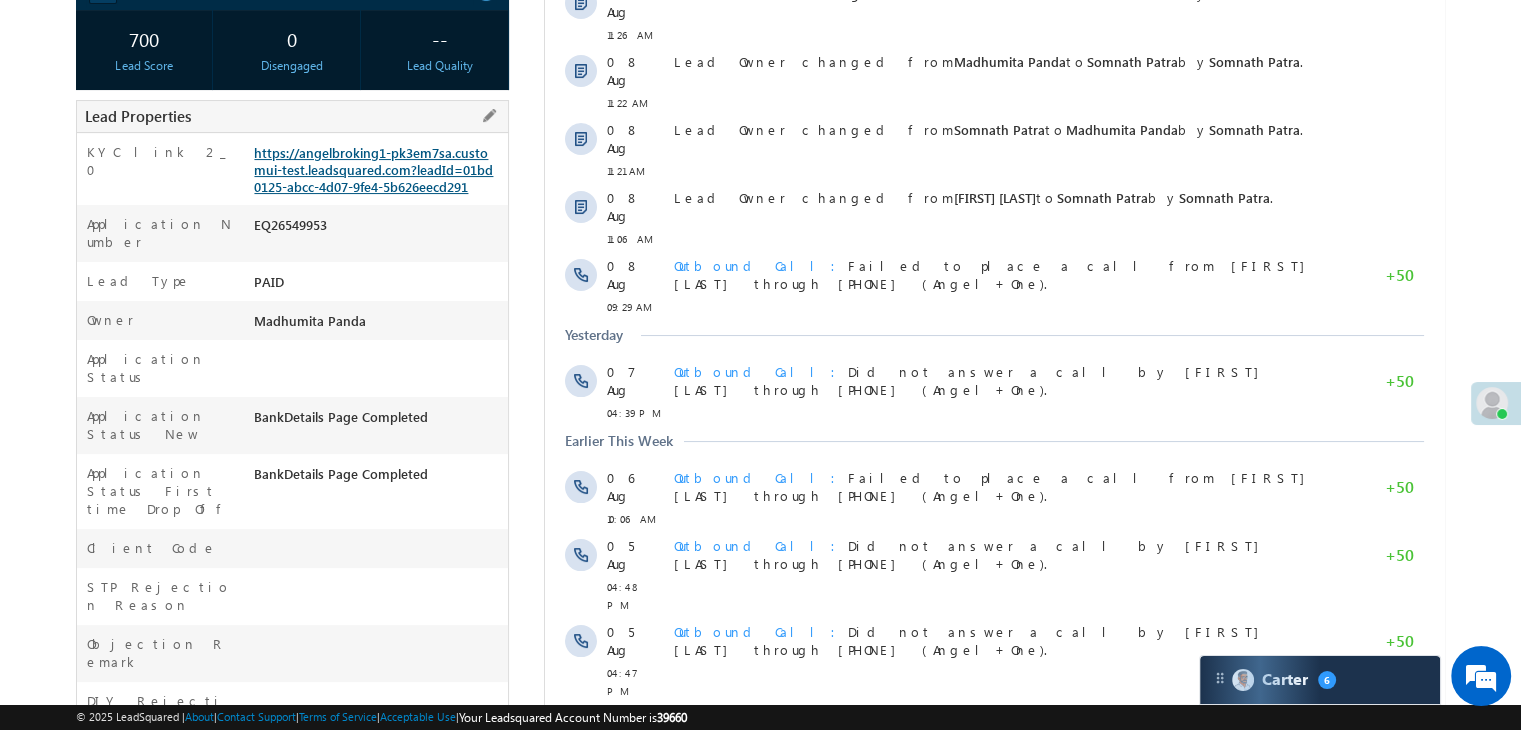 click on "https://angelbroking1-pk3em7sa.customui-test.leadsquared.com?leadId=01bd0125-abcc-4d07-9fe4-5b626eecd291" at bounding box center (373, 169) 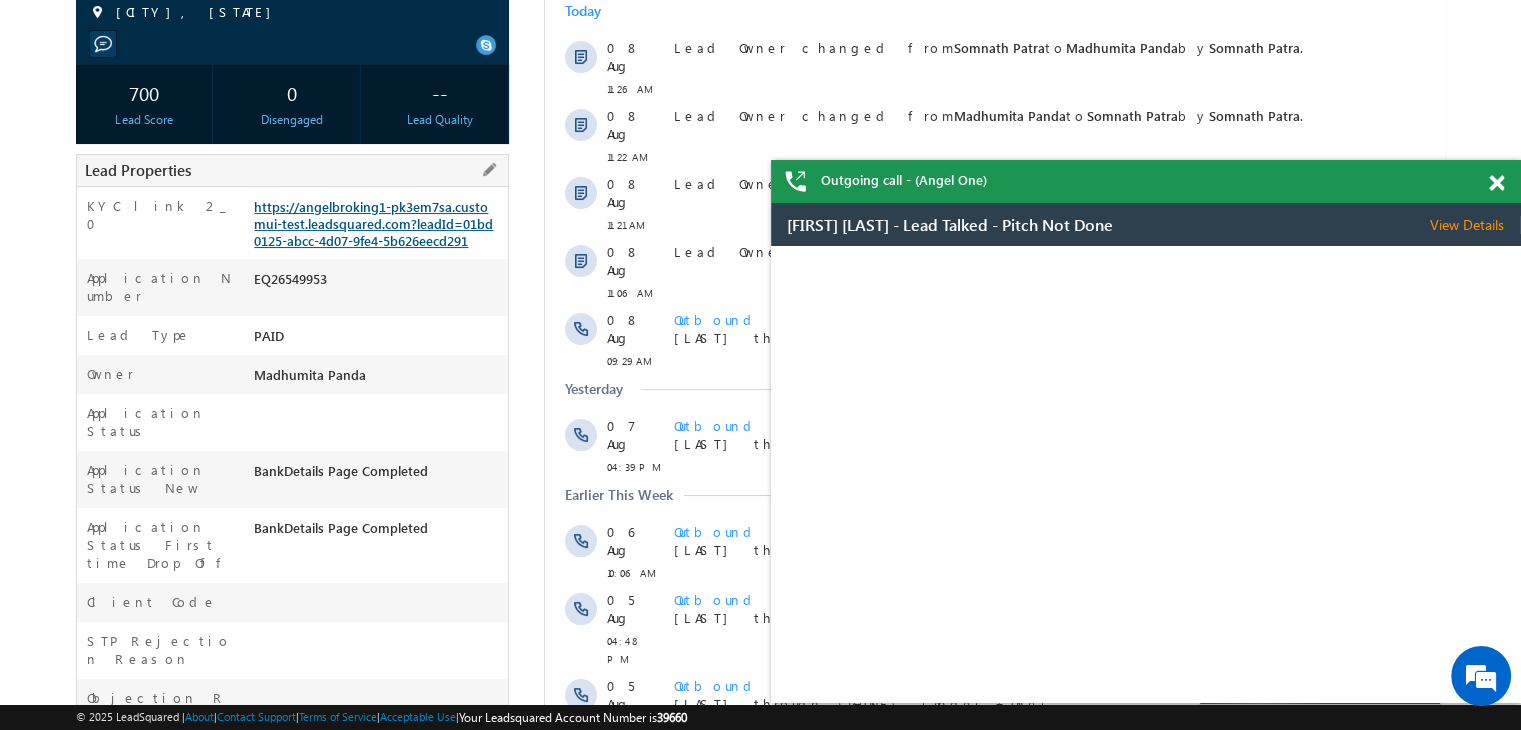 scroll, scrollTop: 0, scrollLeft: 0, axis: both 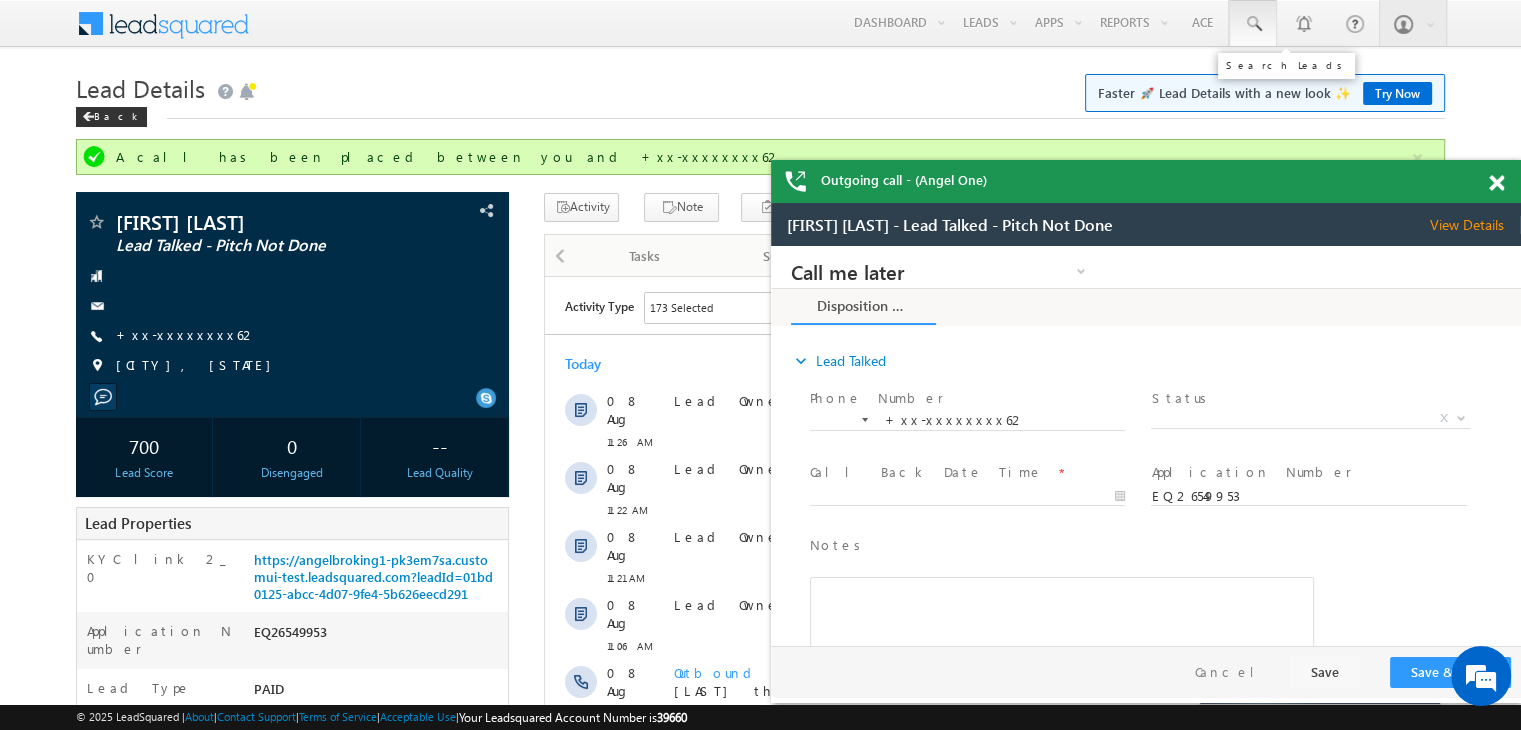 click at bounding box center [1253, 24] 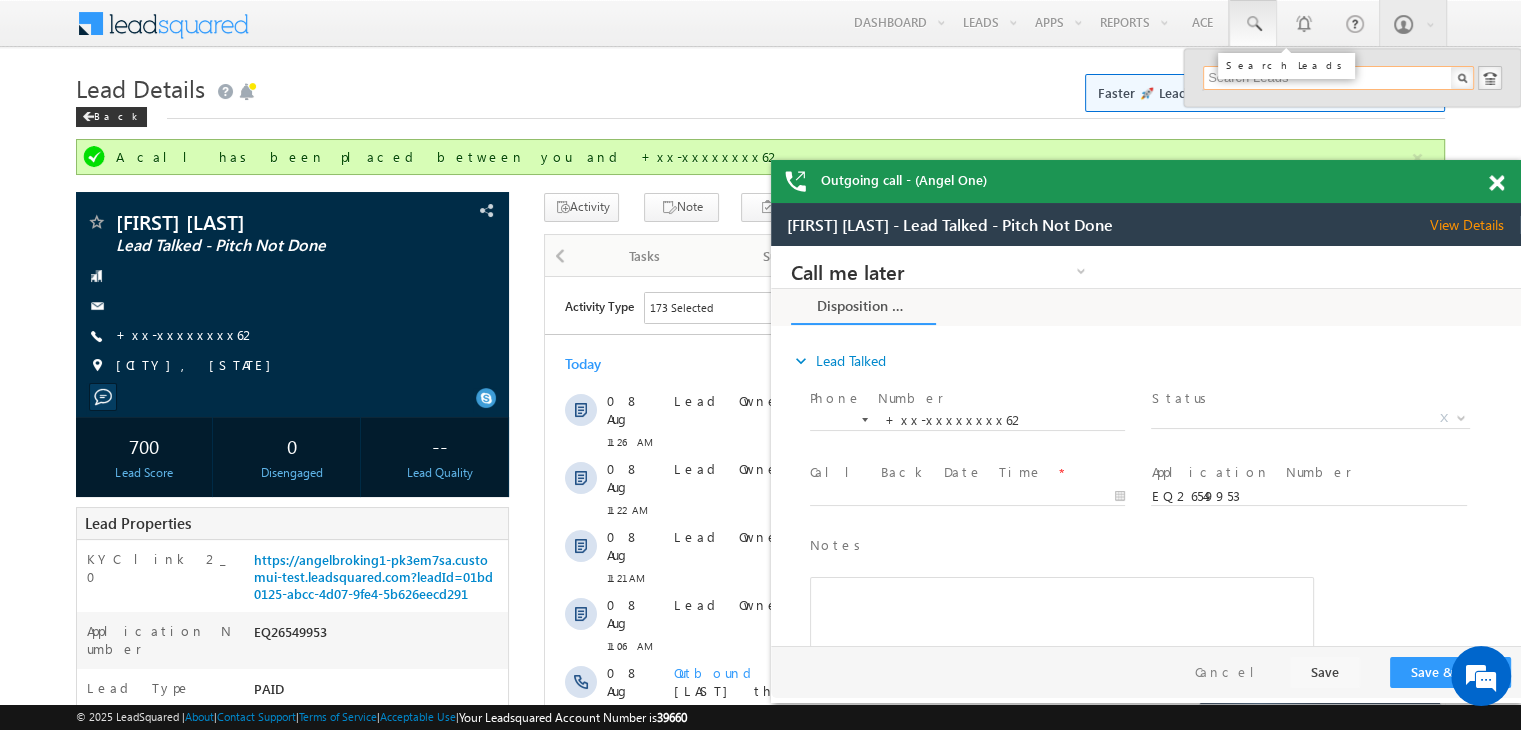 paste on "EQ26517851" 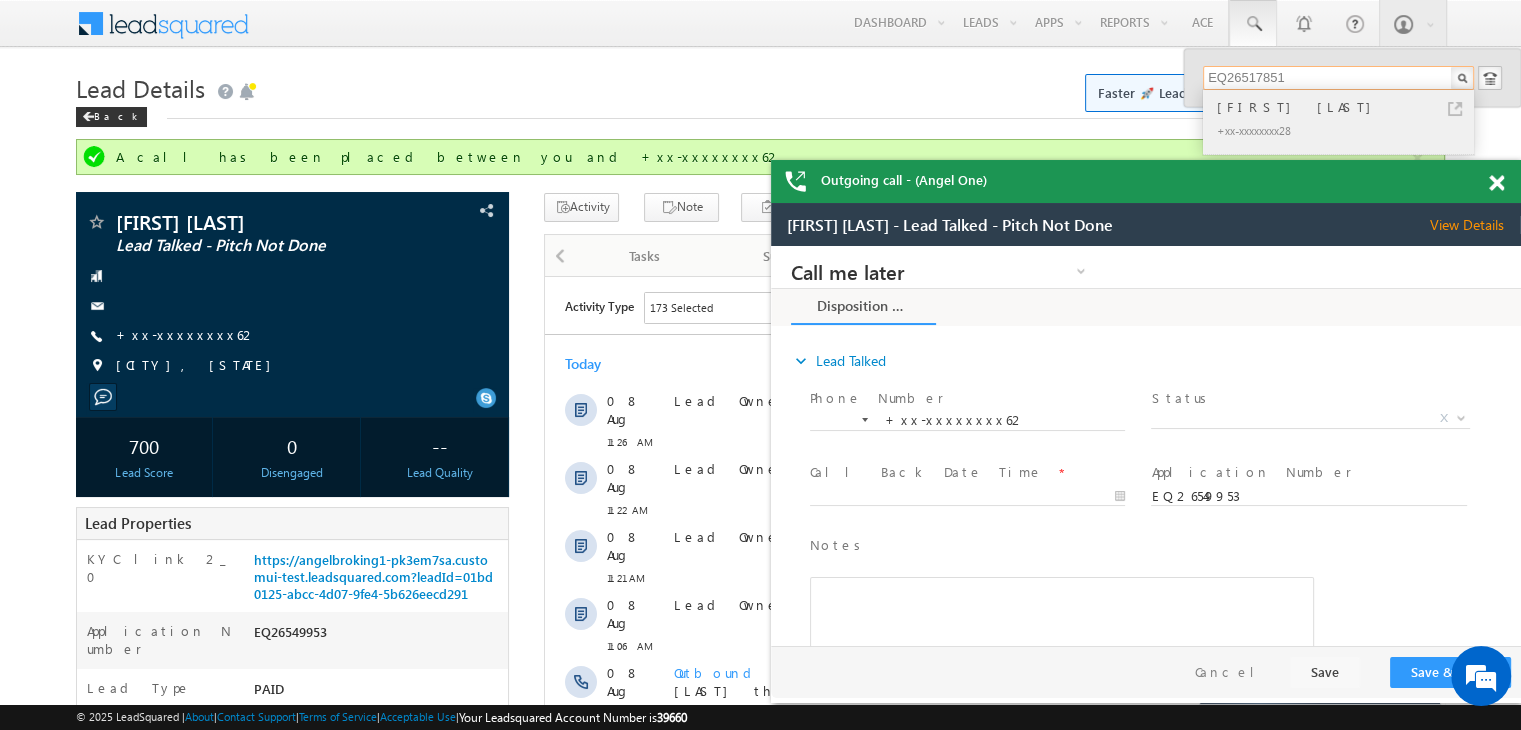 type on "EQ26517851" 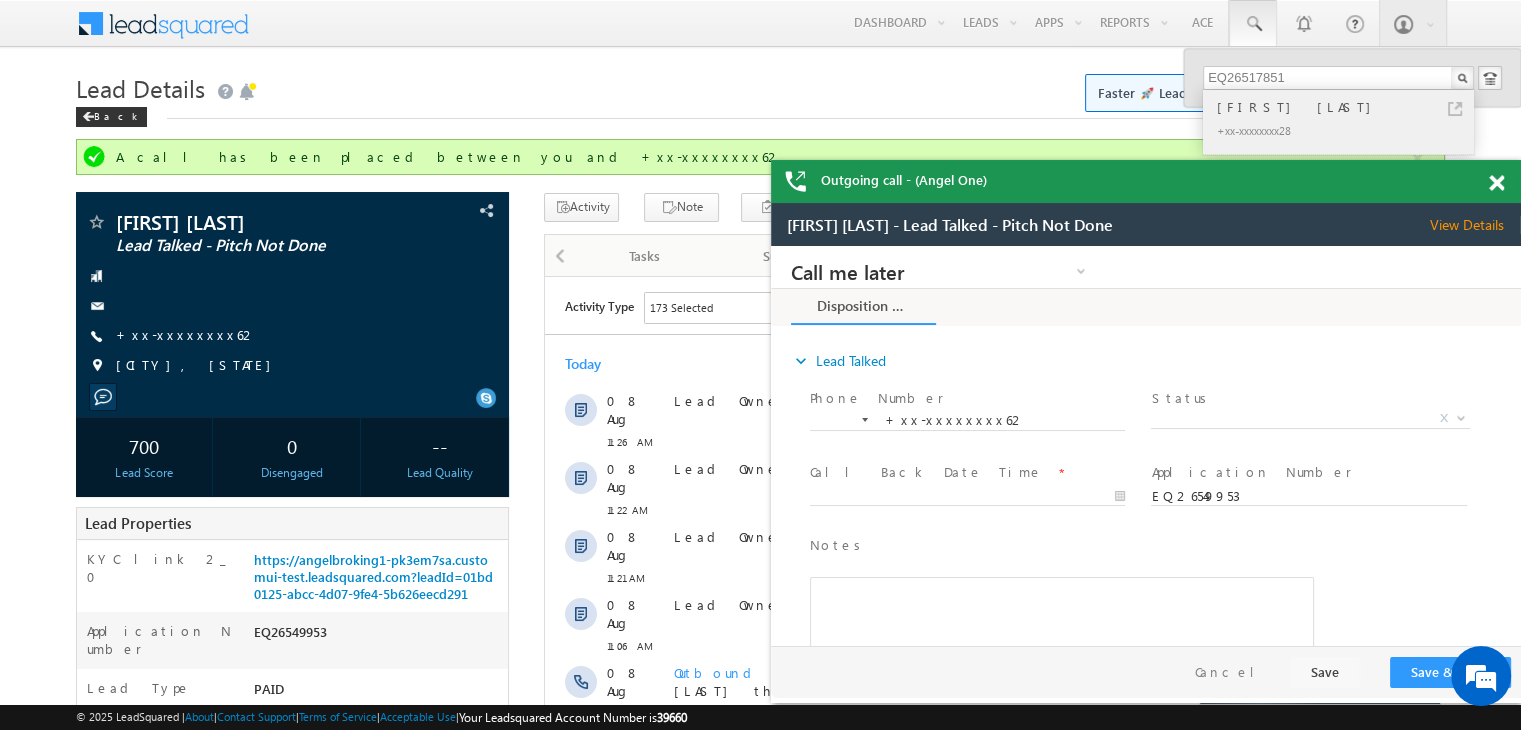 click on "CHANDAN KUMAR GOSWAMI" at bounding box center (1347, 107) 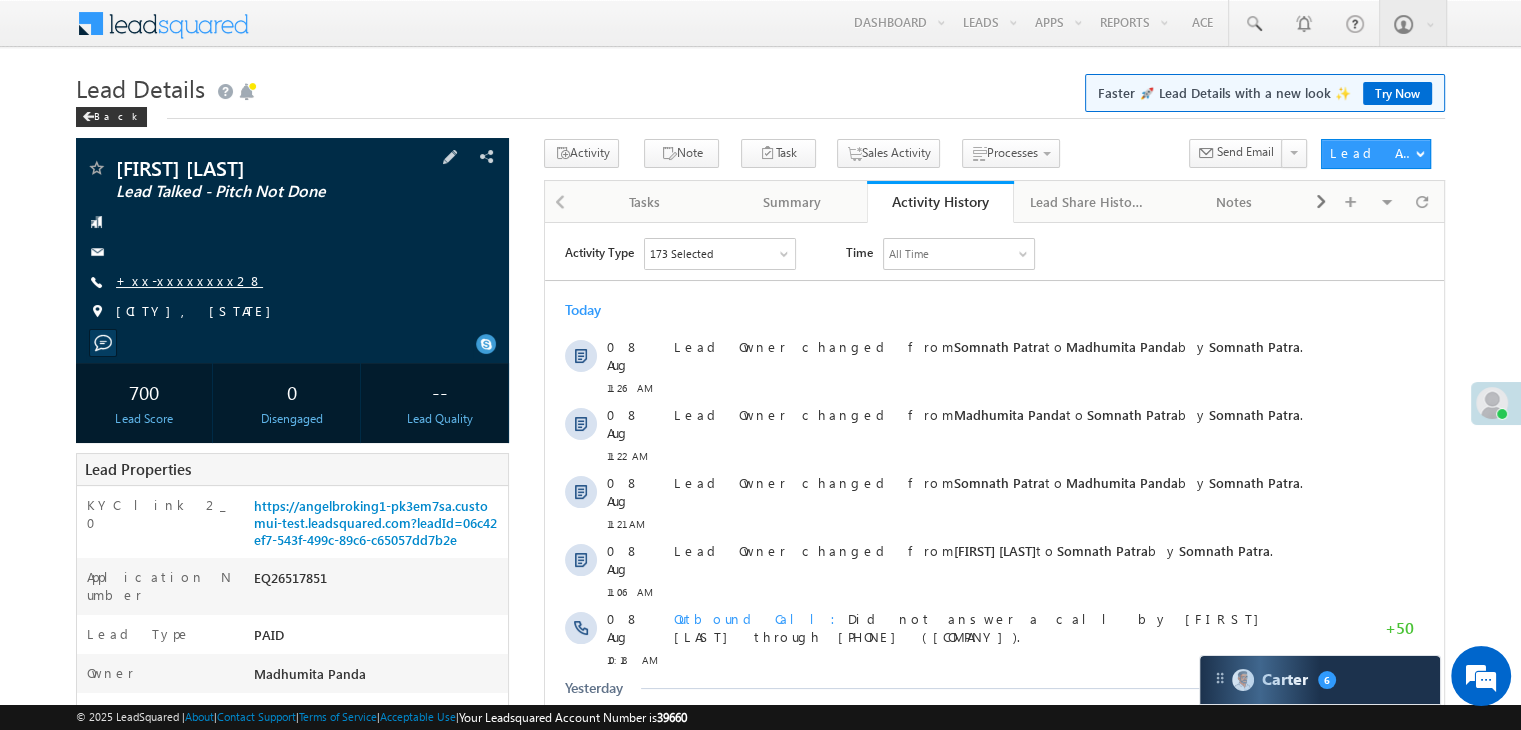 scroll, scrollTop: 0, scrollLeft: 0, axis: both 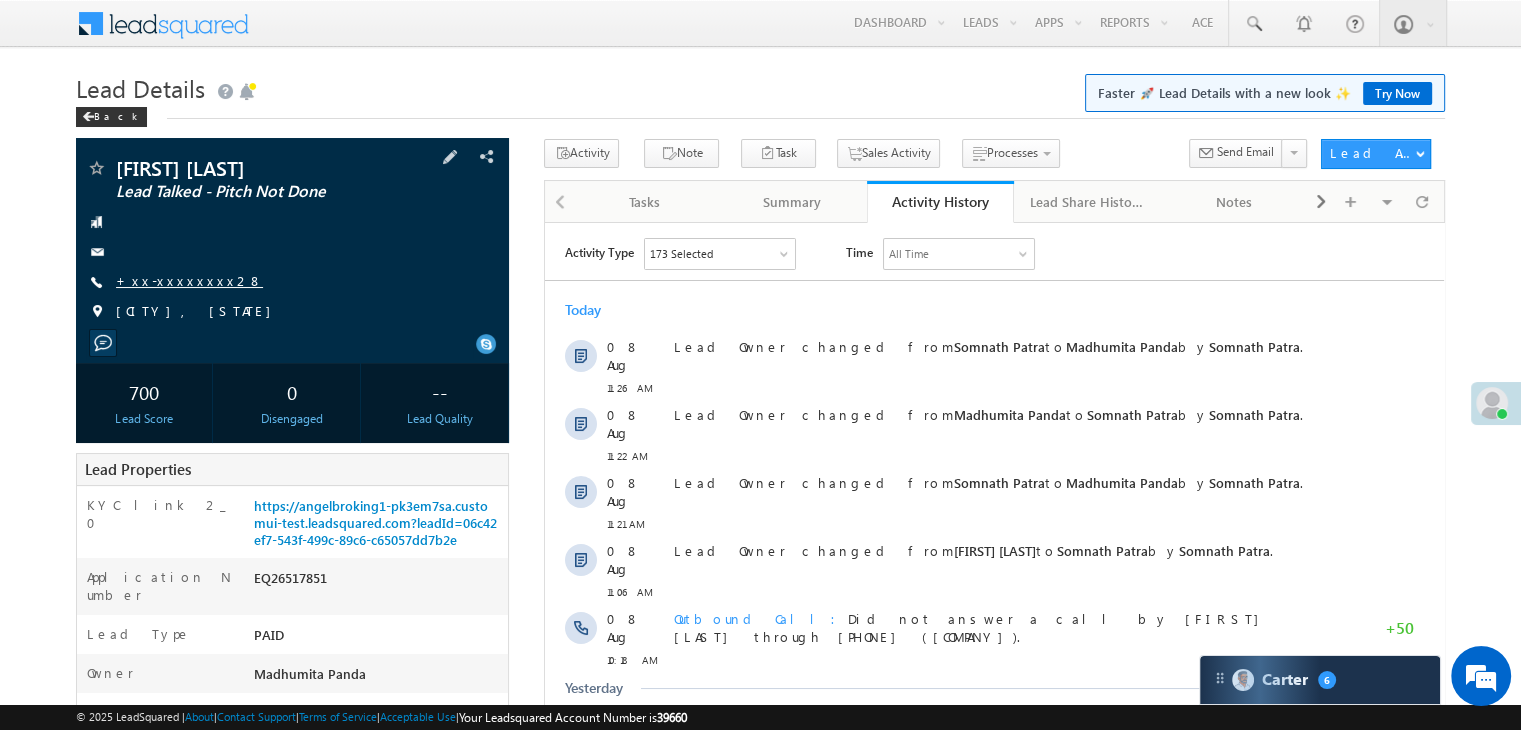 click on "+xx-xxxxxxxx28" at bounding box center (189, 280) 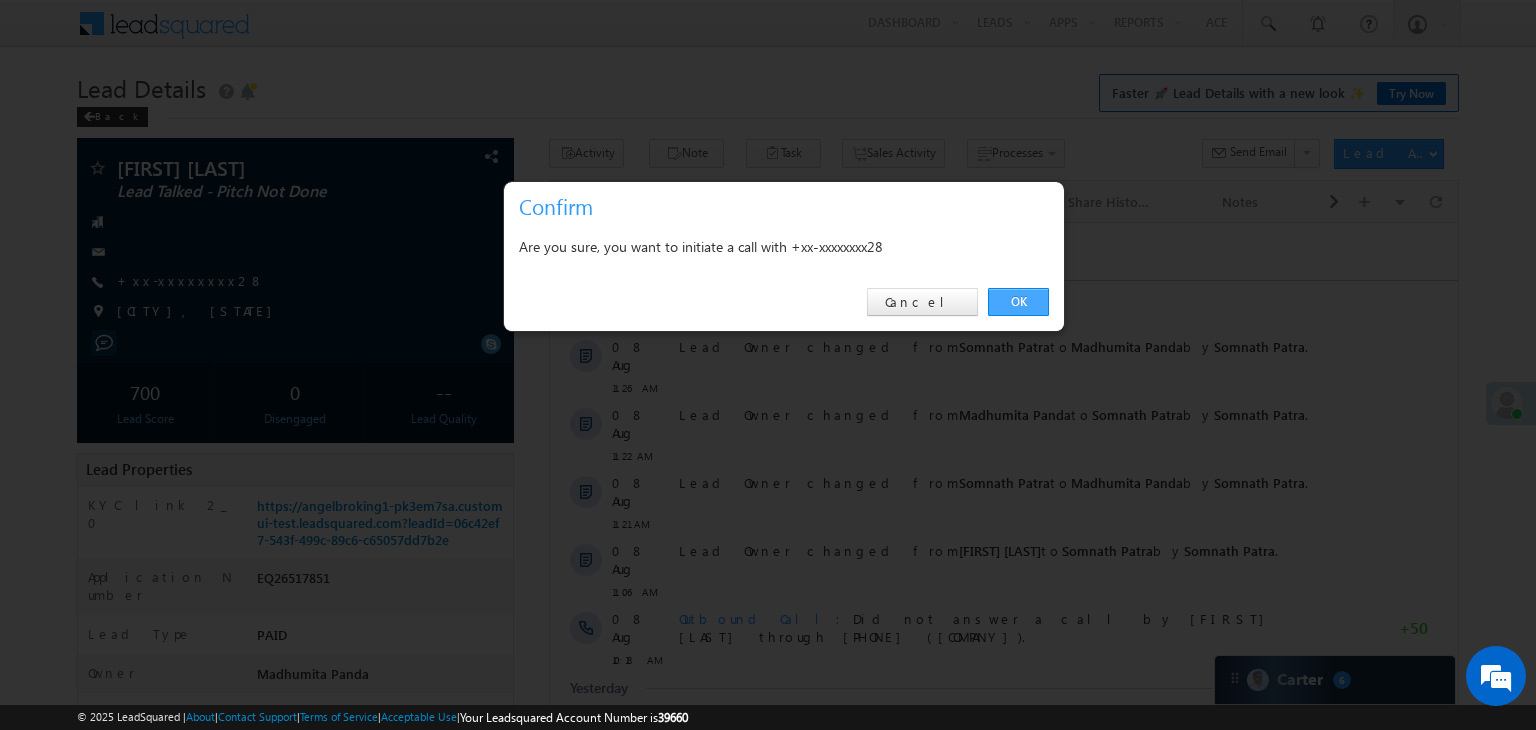 click on "OK" at bounding box center (1018, 302) 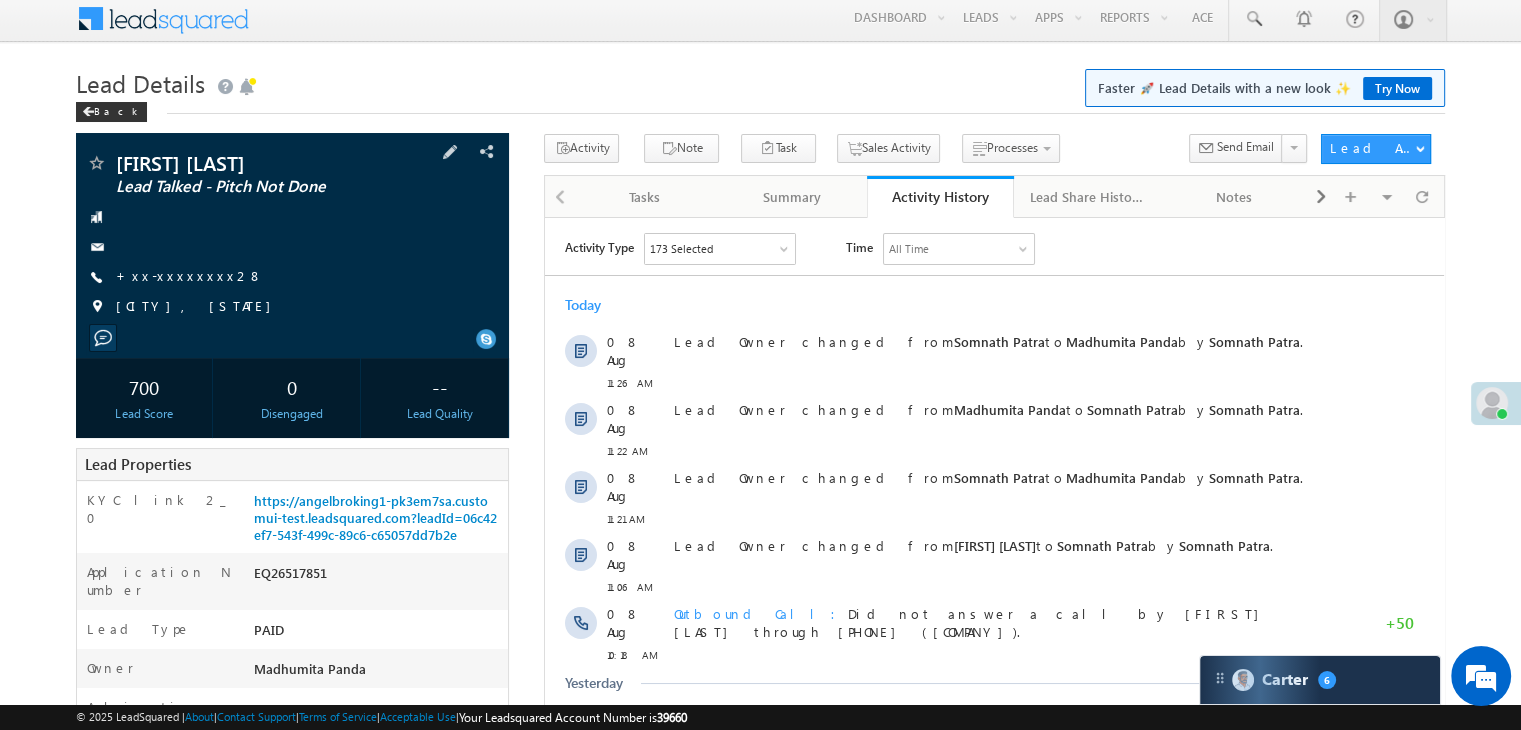scroll, scrollTop: 200, scrollLeft: 0, axis: vertical 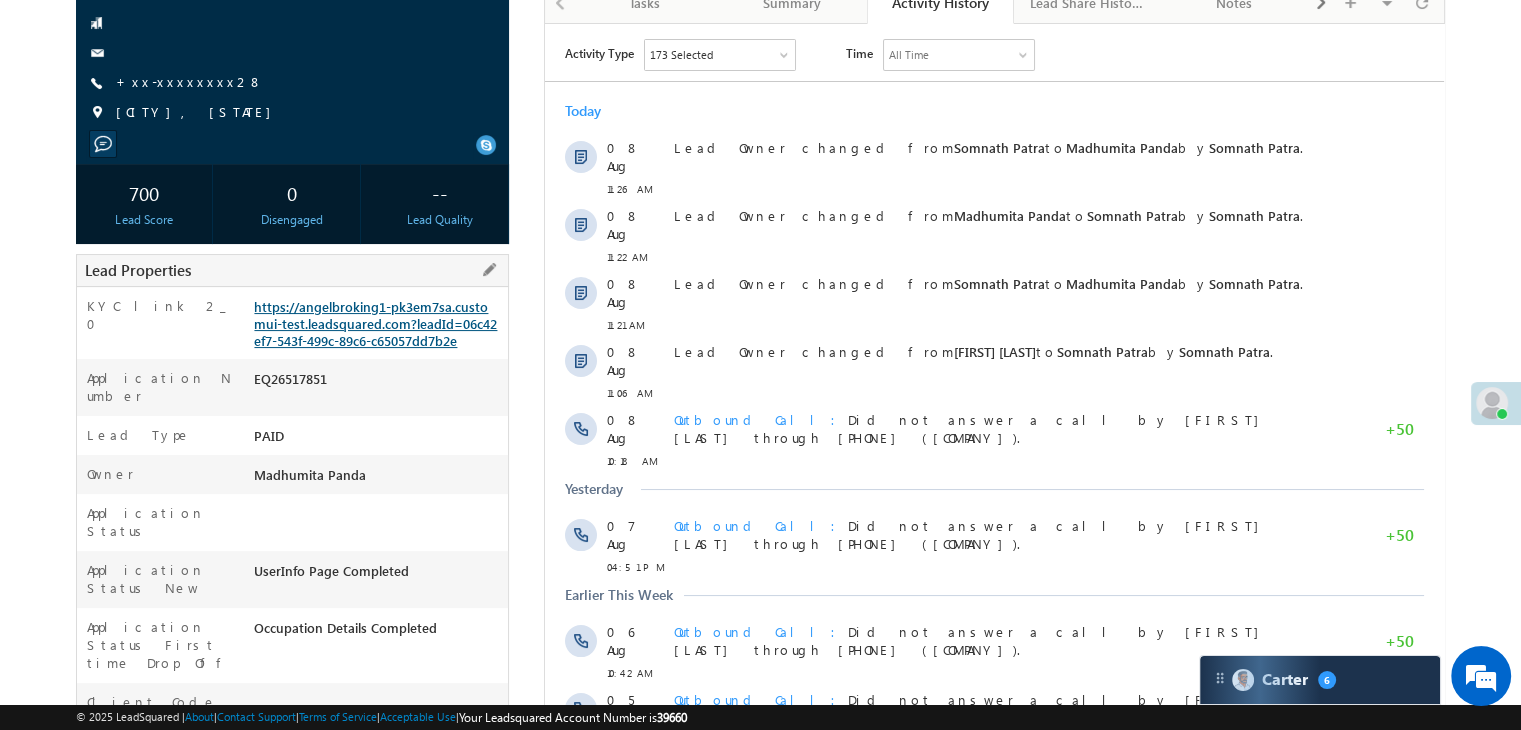 click on "https://angelbroking1-pk3em7sa.customui-test.leadsquared.com?leadId=06c42ef7-543f-499c-89c6-c65057dd7b2e" at bounding box center (375, 323) 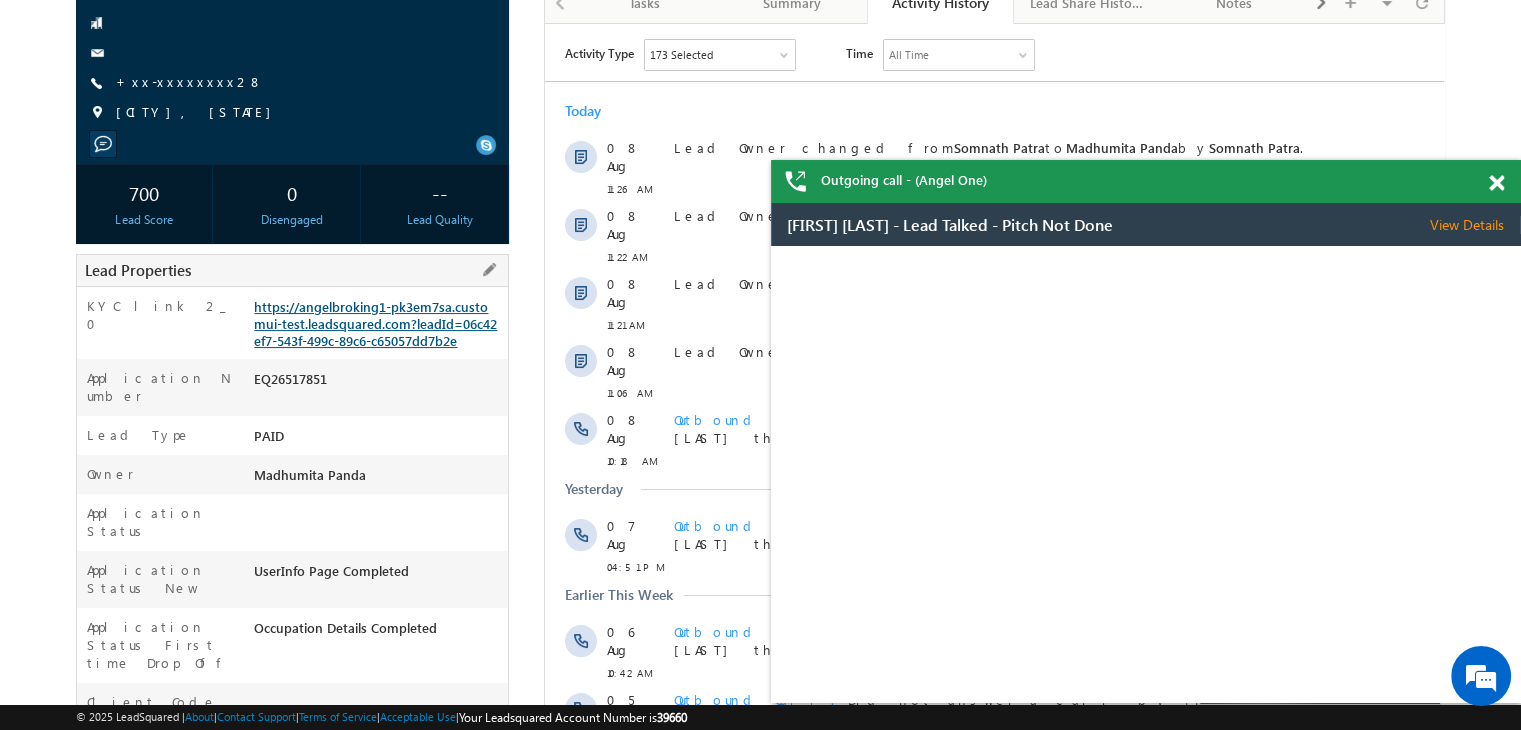 scroll, scrollTop: 0, scrollLeft: 0, axis: both 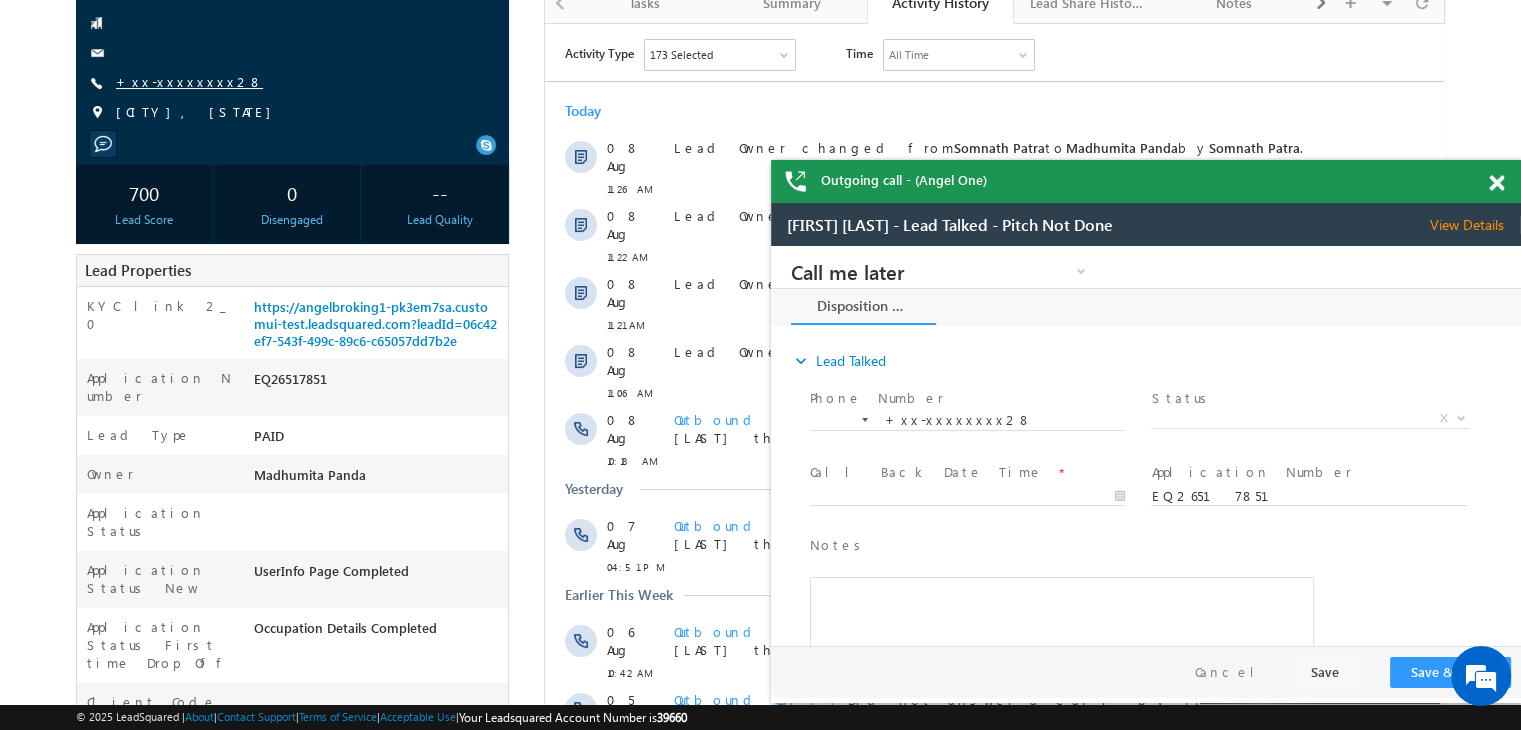 click on "+xx-xxxxxxxx28" at bounding box center [189, 81] 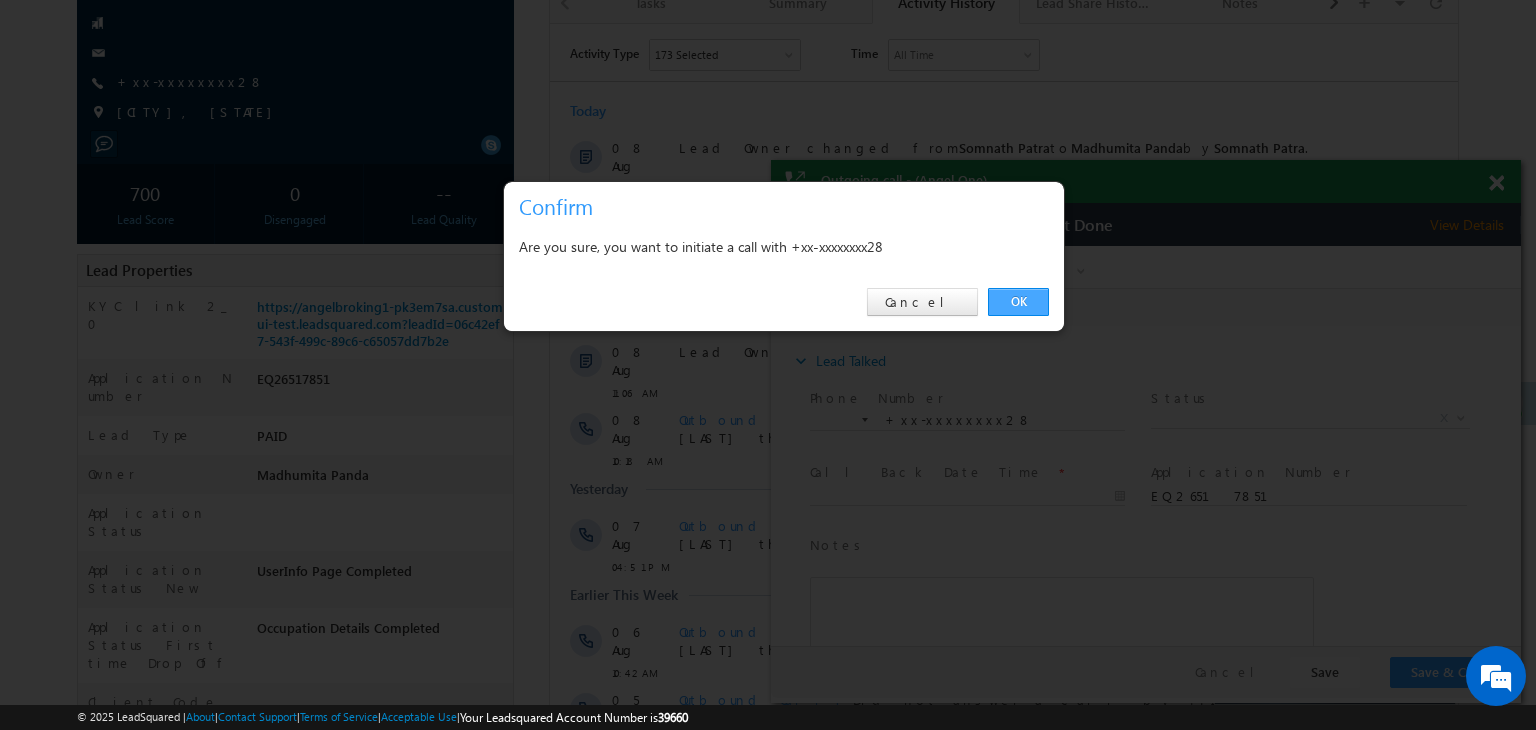 click on "OK" at bounding box center (1018, 302) 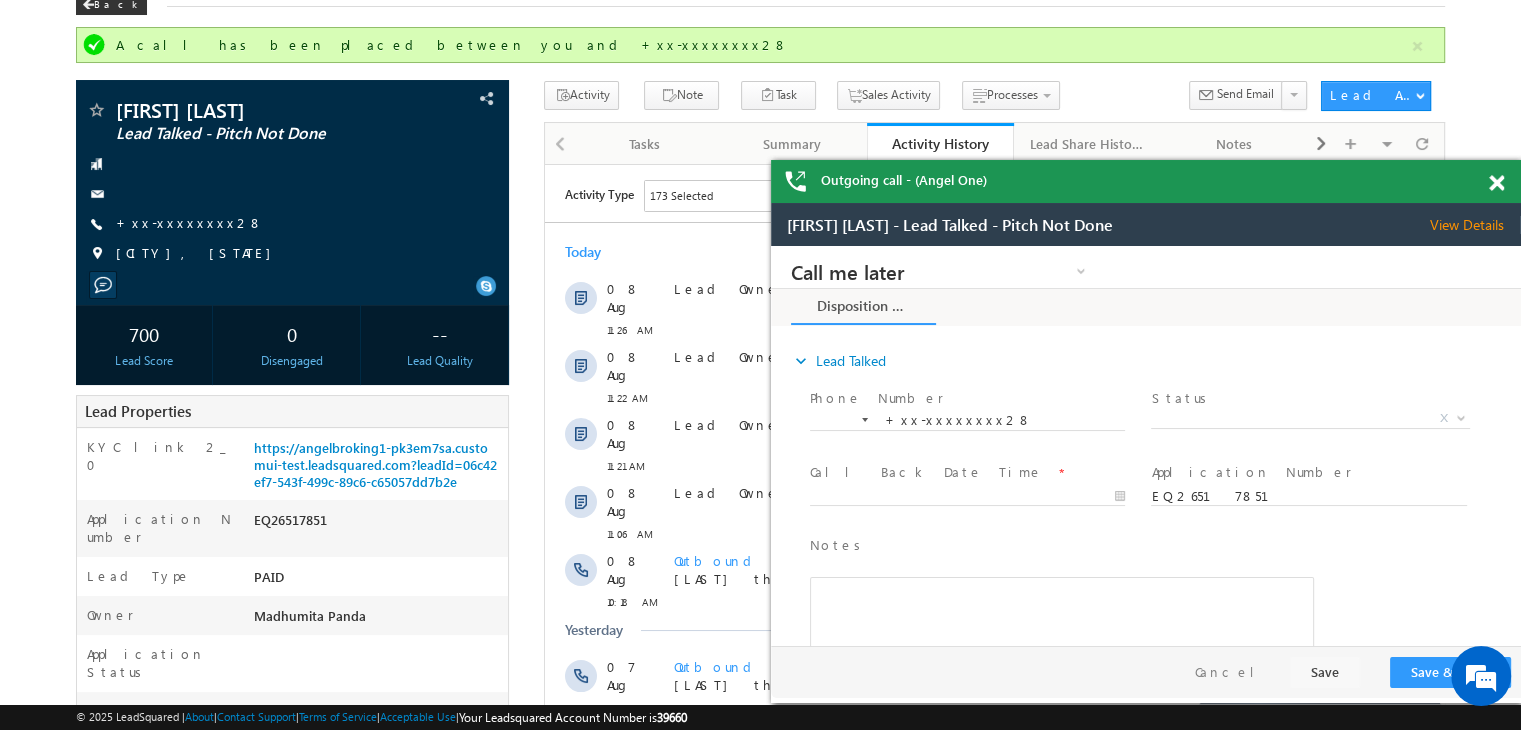 scroll, scrollTop: 0, scrollLeft: 0, axis: both 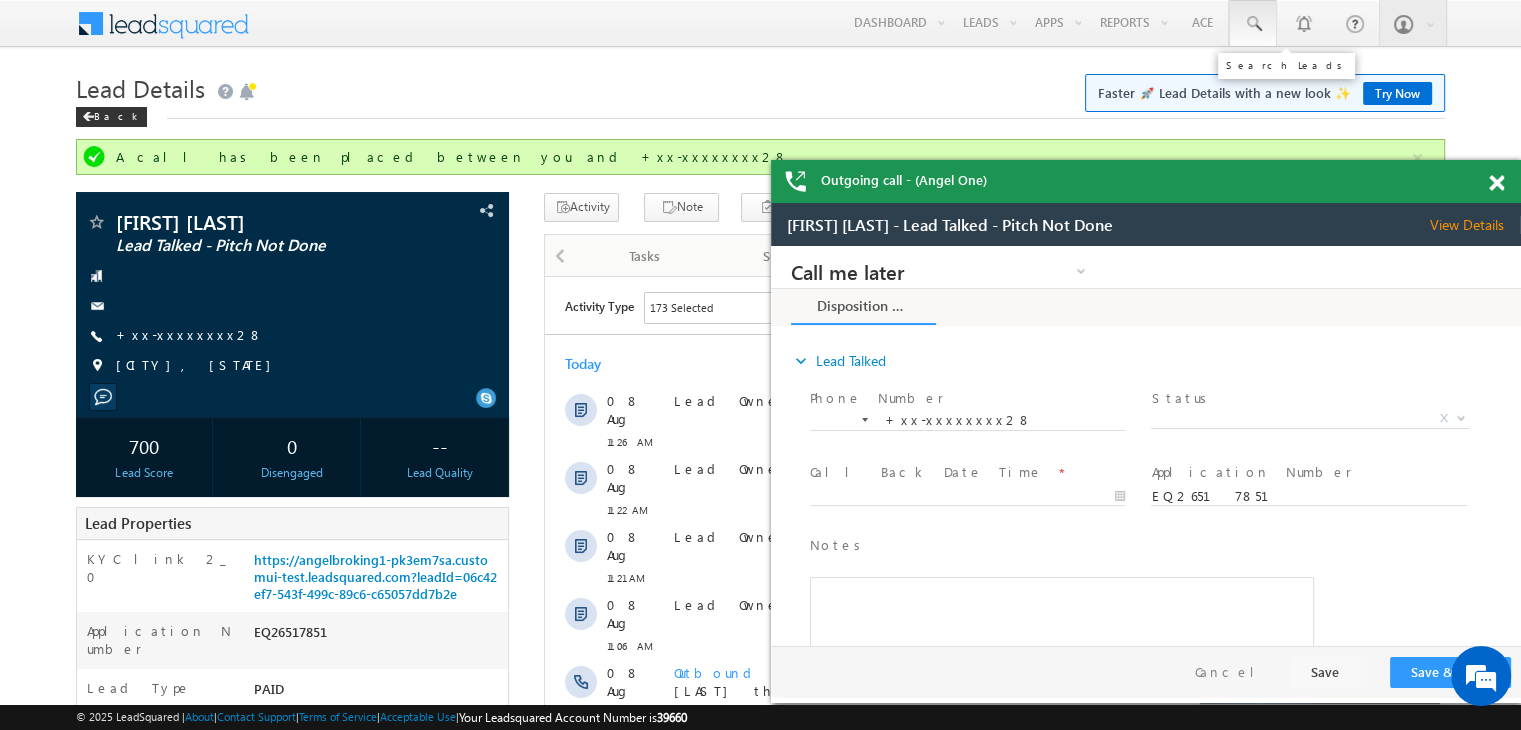 click at bounding box center [1253, 24] 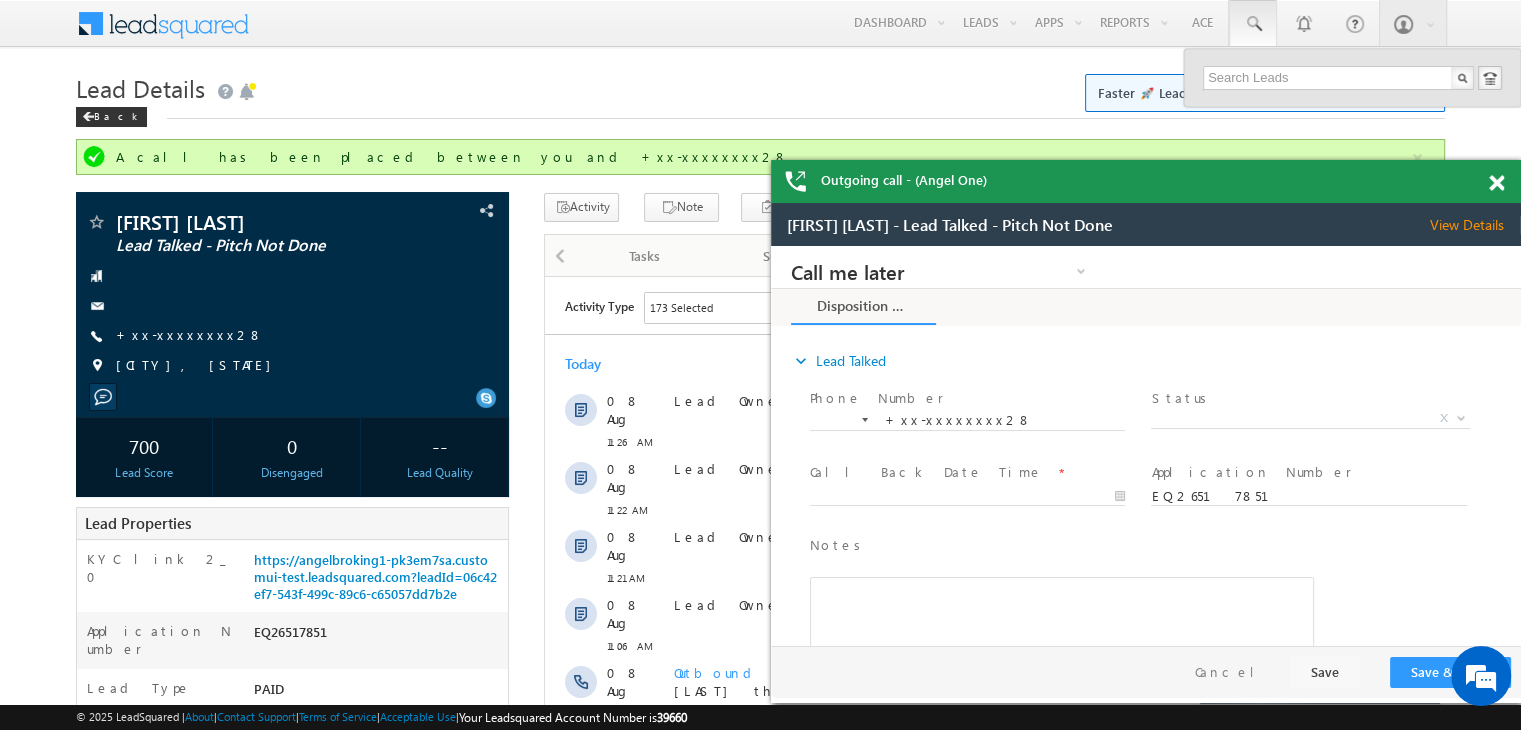click on "Search Leads" at bounding box center (1286, 66) 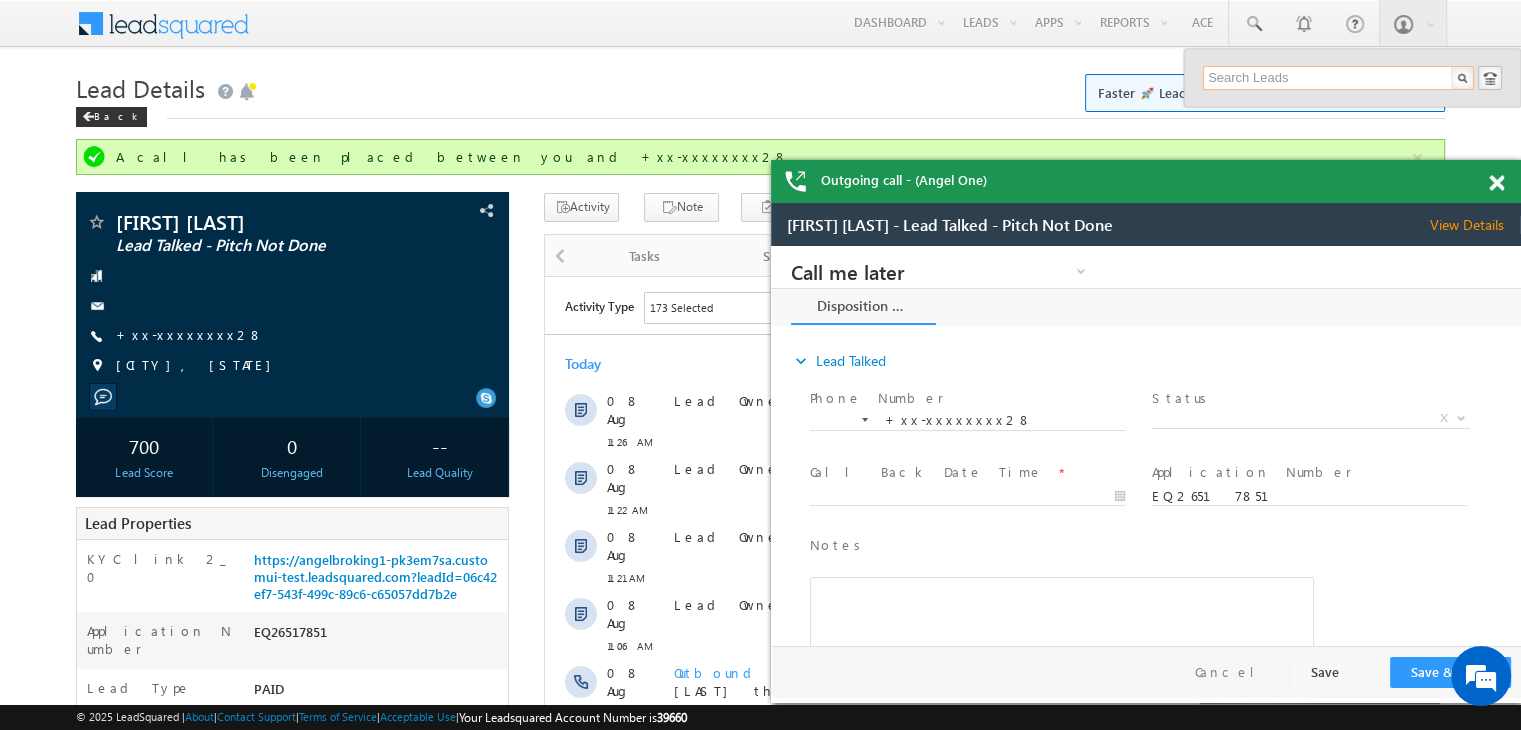 click at bounding box center [1338, 78] 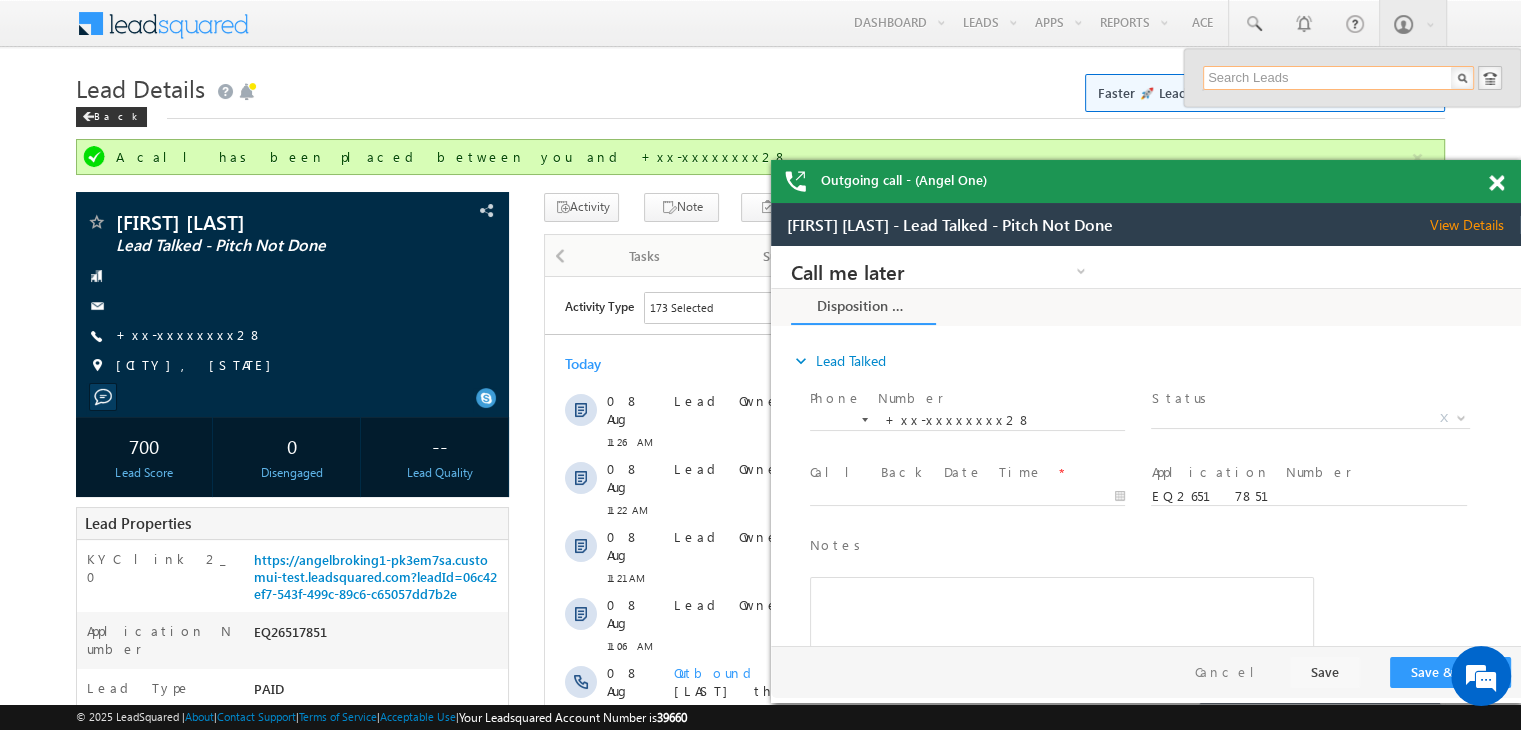 paste on "EQ26521780" 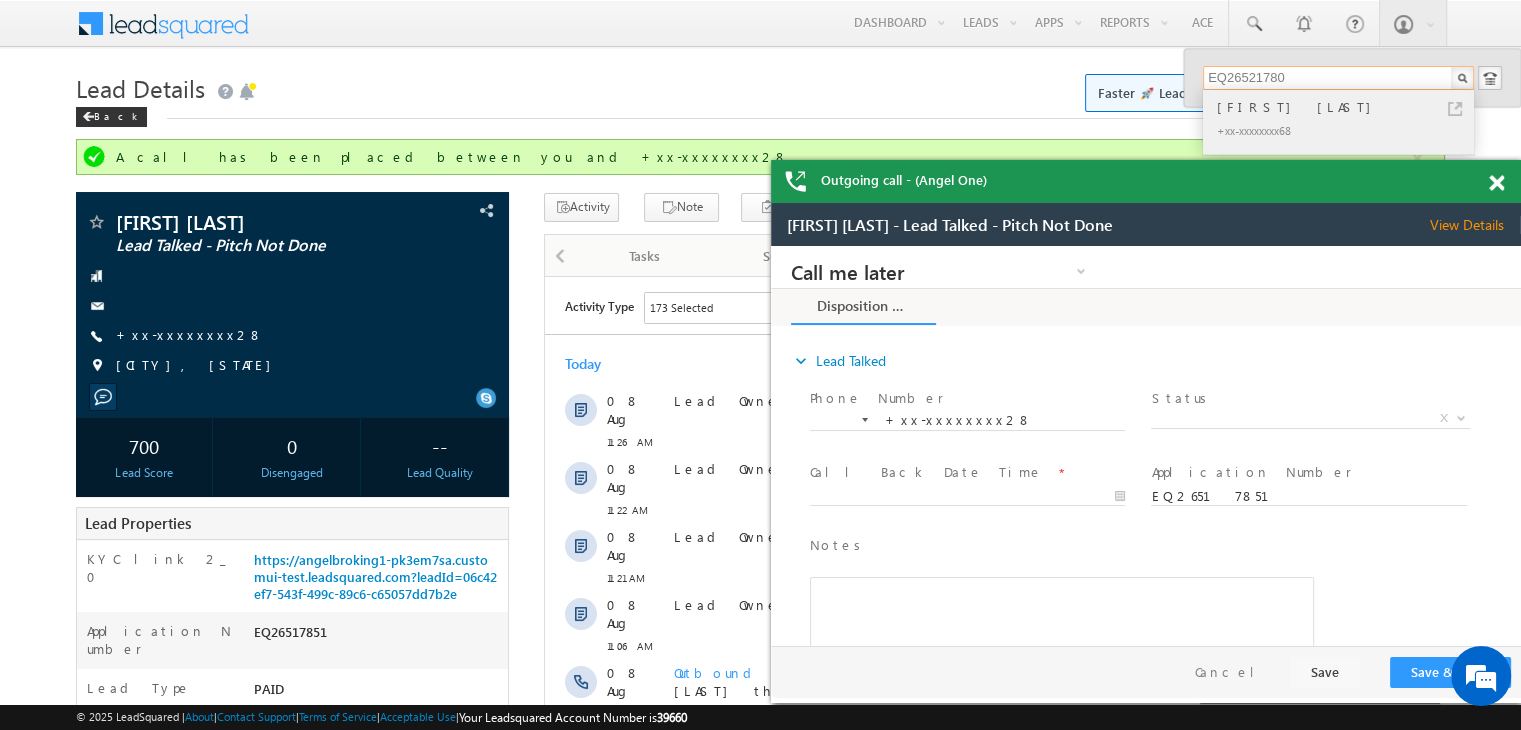 type on "EQ26521780" 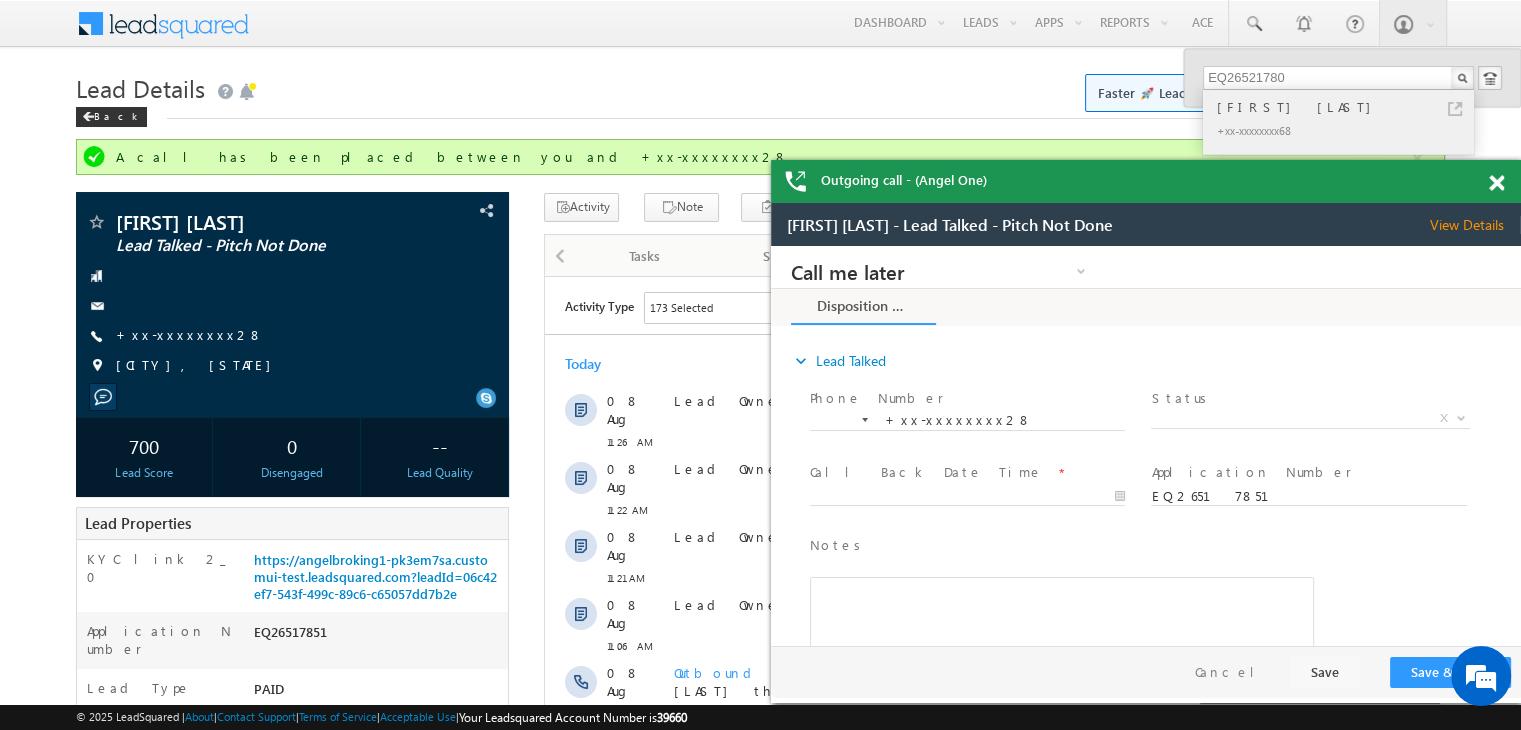 click on "[FIRST] [LAST]" at bounding box center [1347, 107] 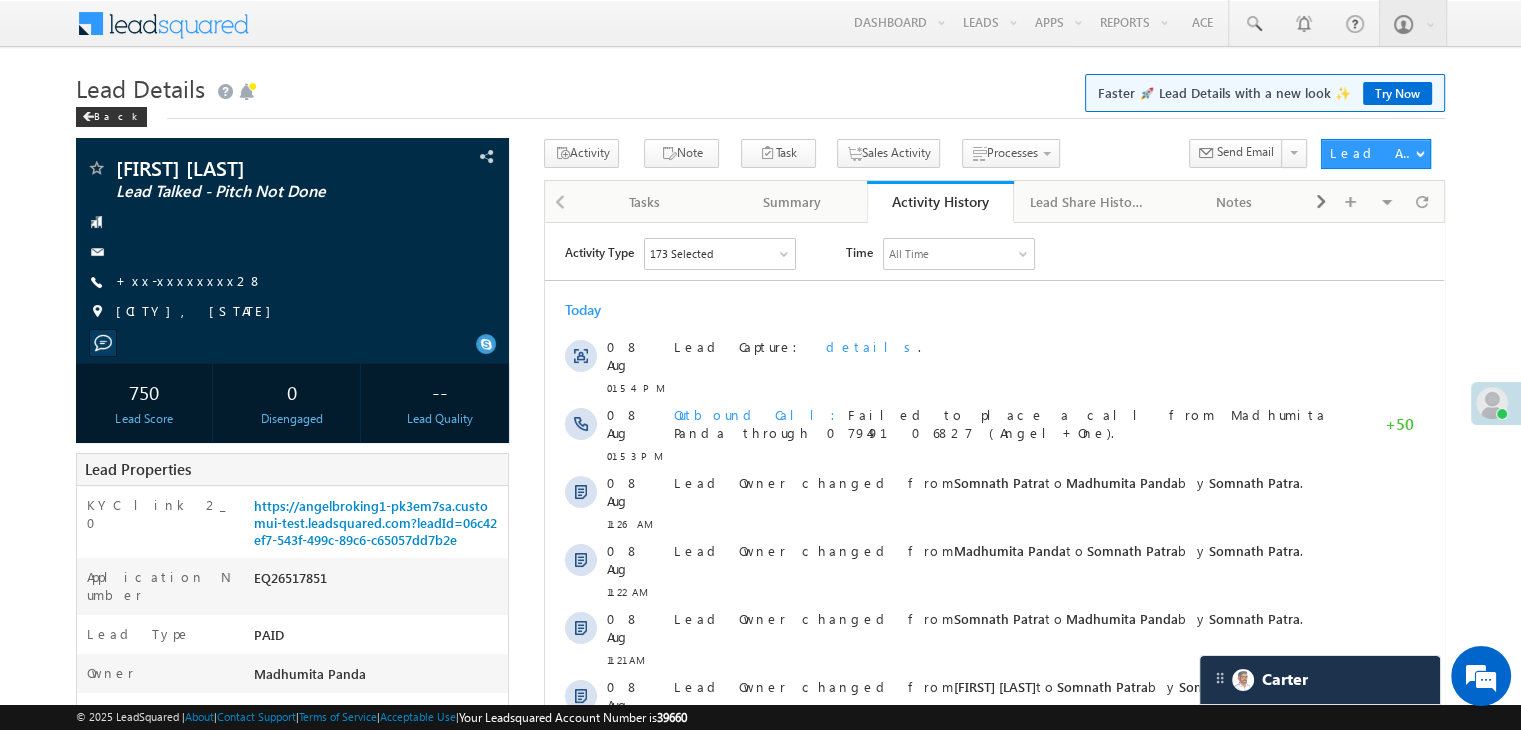 scroll, scrollTop: 0, scrollLeft: 0, axis: both 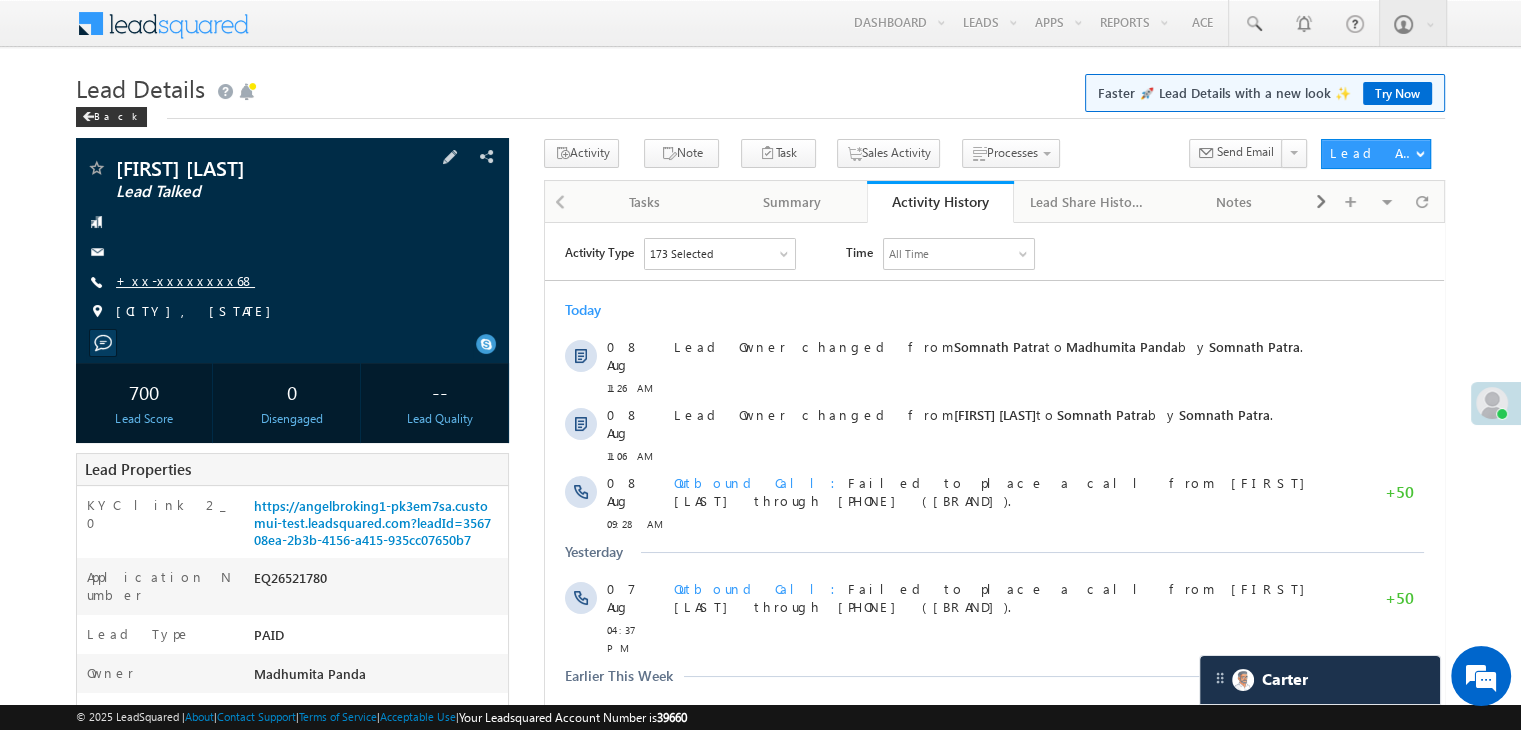 click on "+xx-xxxxxxxx68" at bounding box center (185, 280) 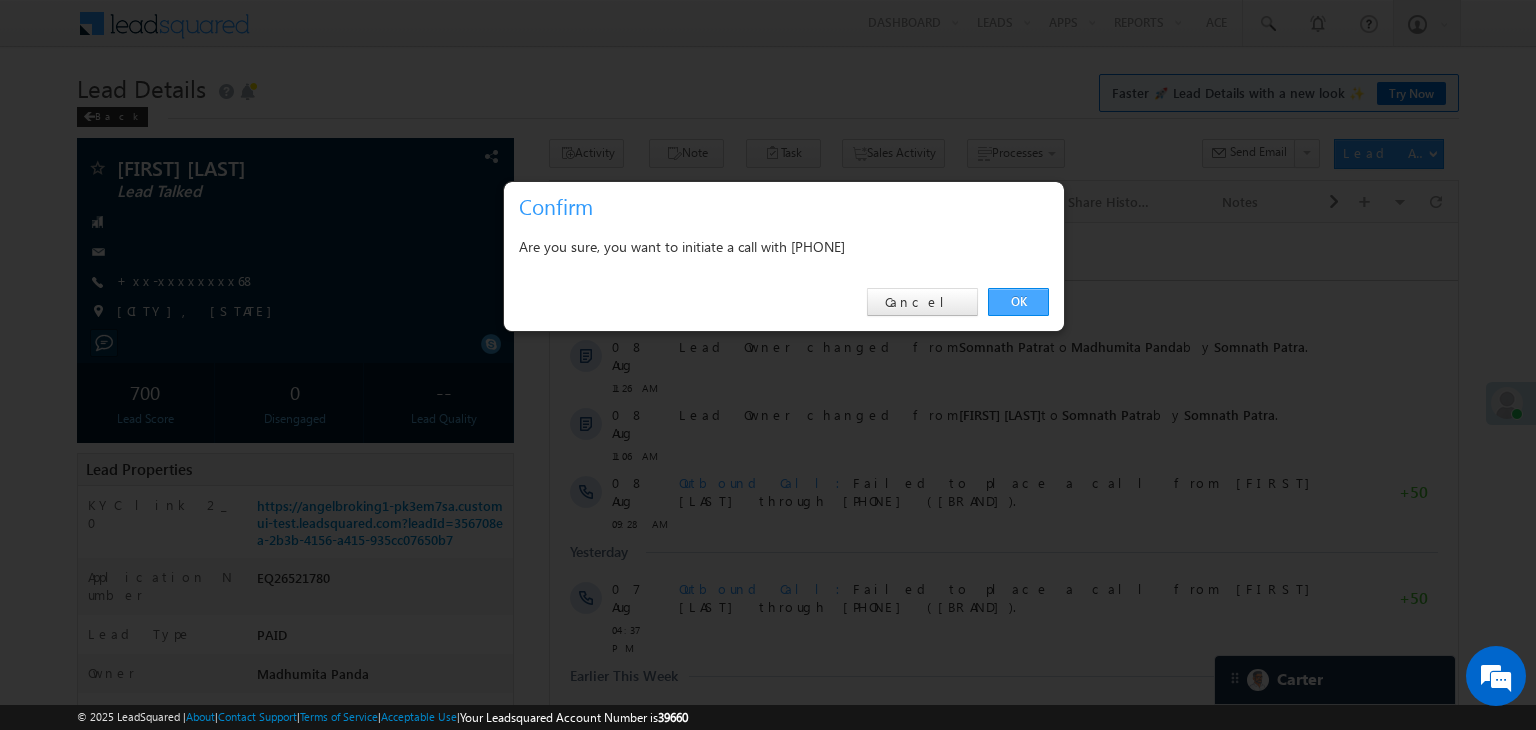 click on "OK" at bounding box center (1018, 302) 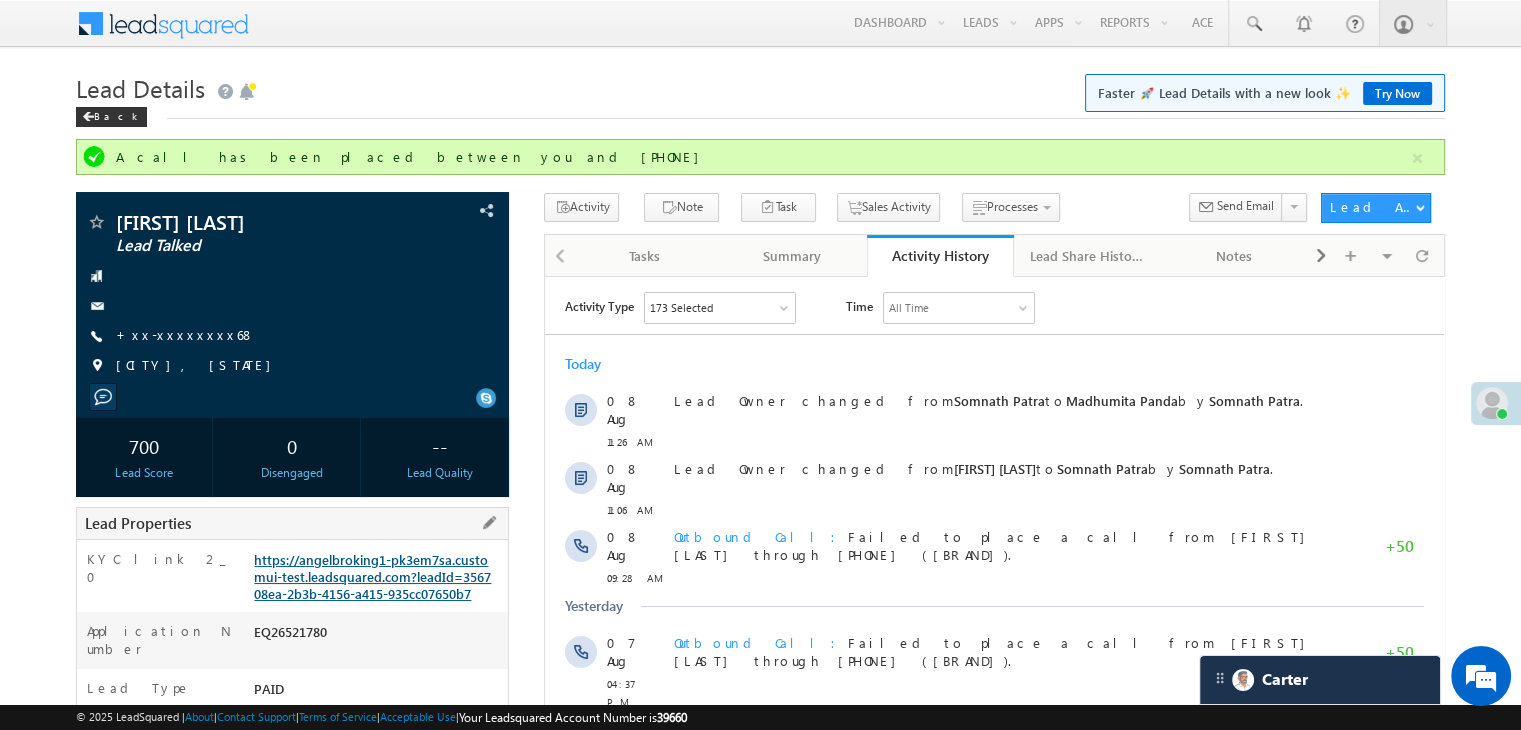 click on "https://angelbroking1-pk3em7sa.customui-test.leadsquared.com?leadId=356708ea-2b3b-4156-a415-935cc07650b7" at bounding box center [372, 576] 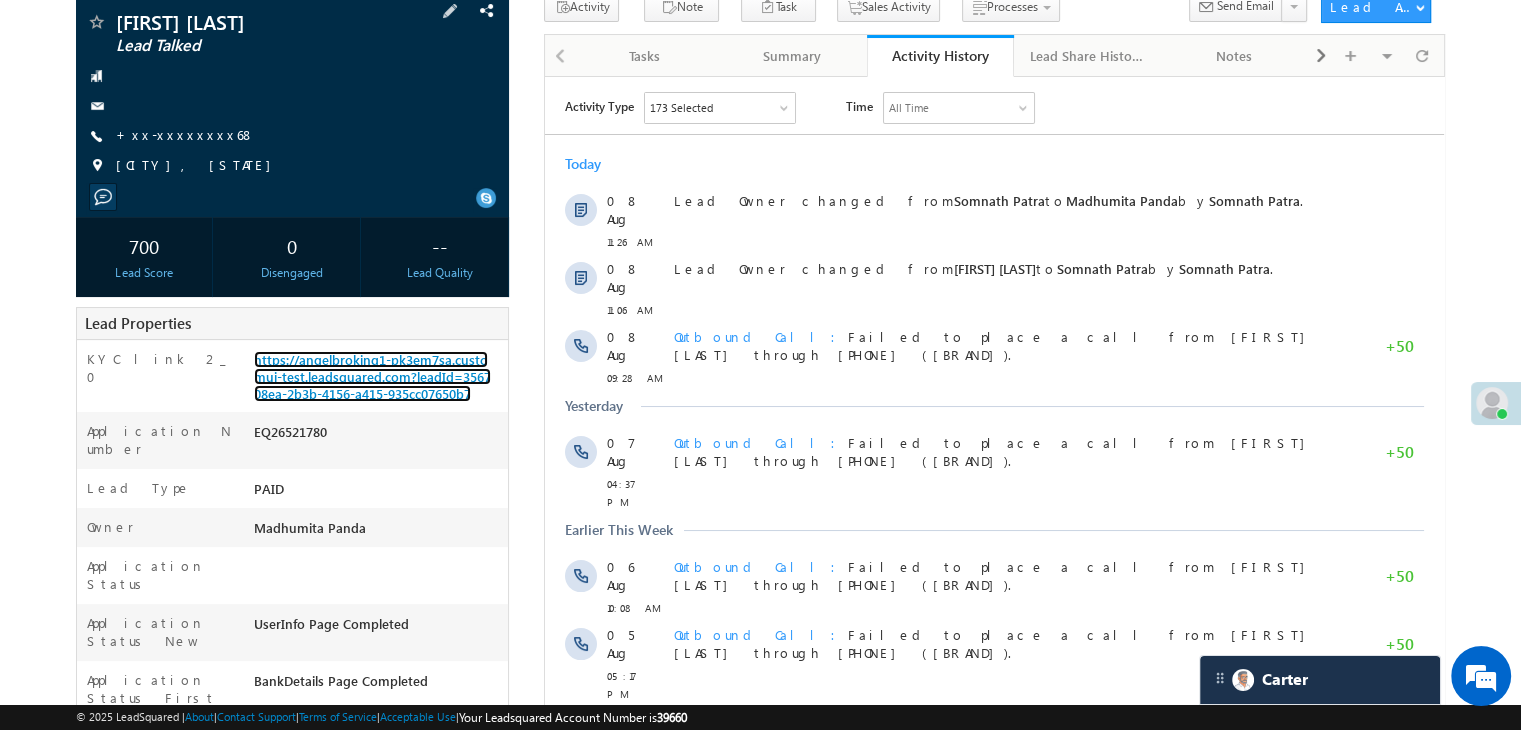 scroll, scrollTop: 200, scrollLeft: 0, axis: vertical 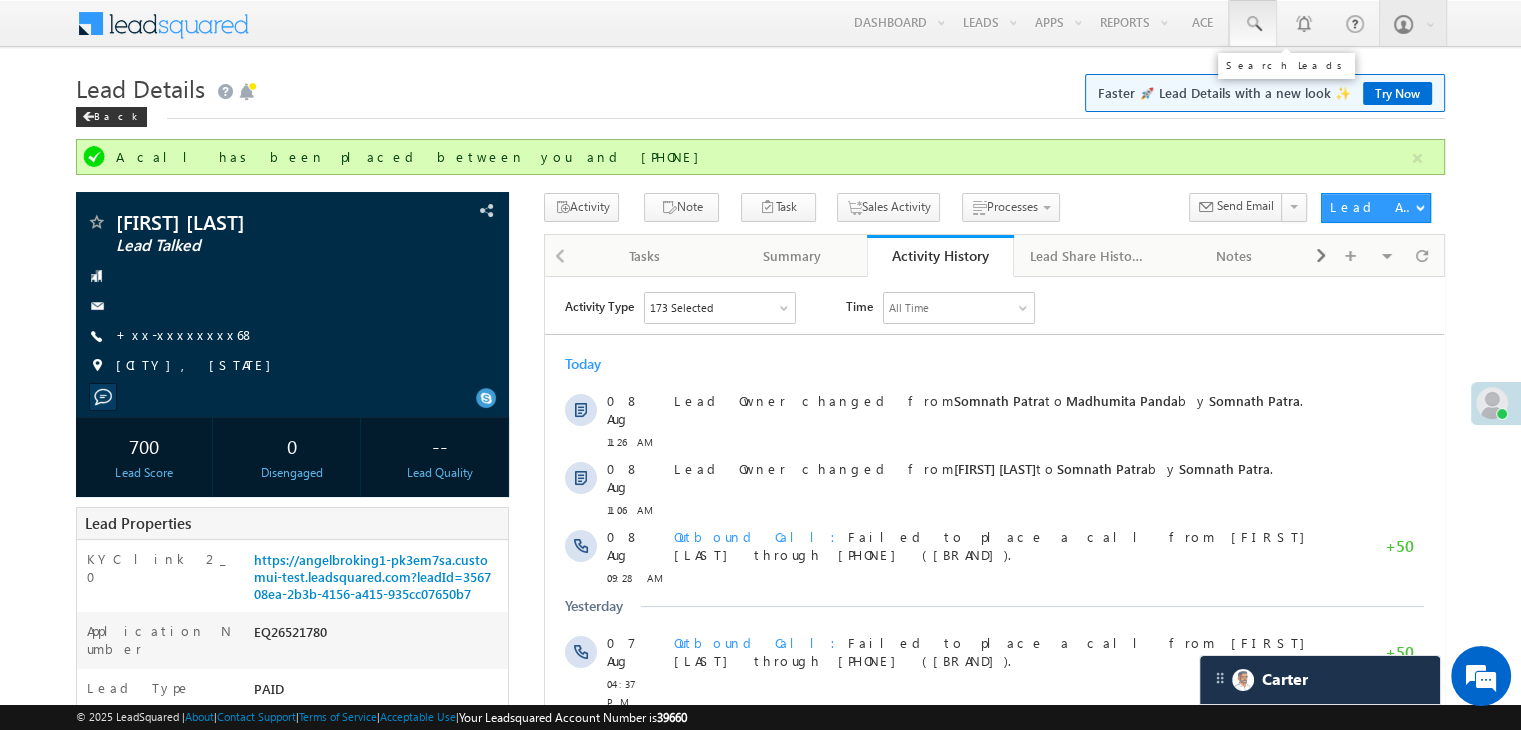 click at bounding box center [1253, 24] 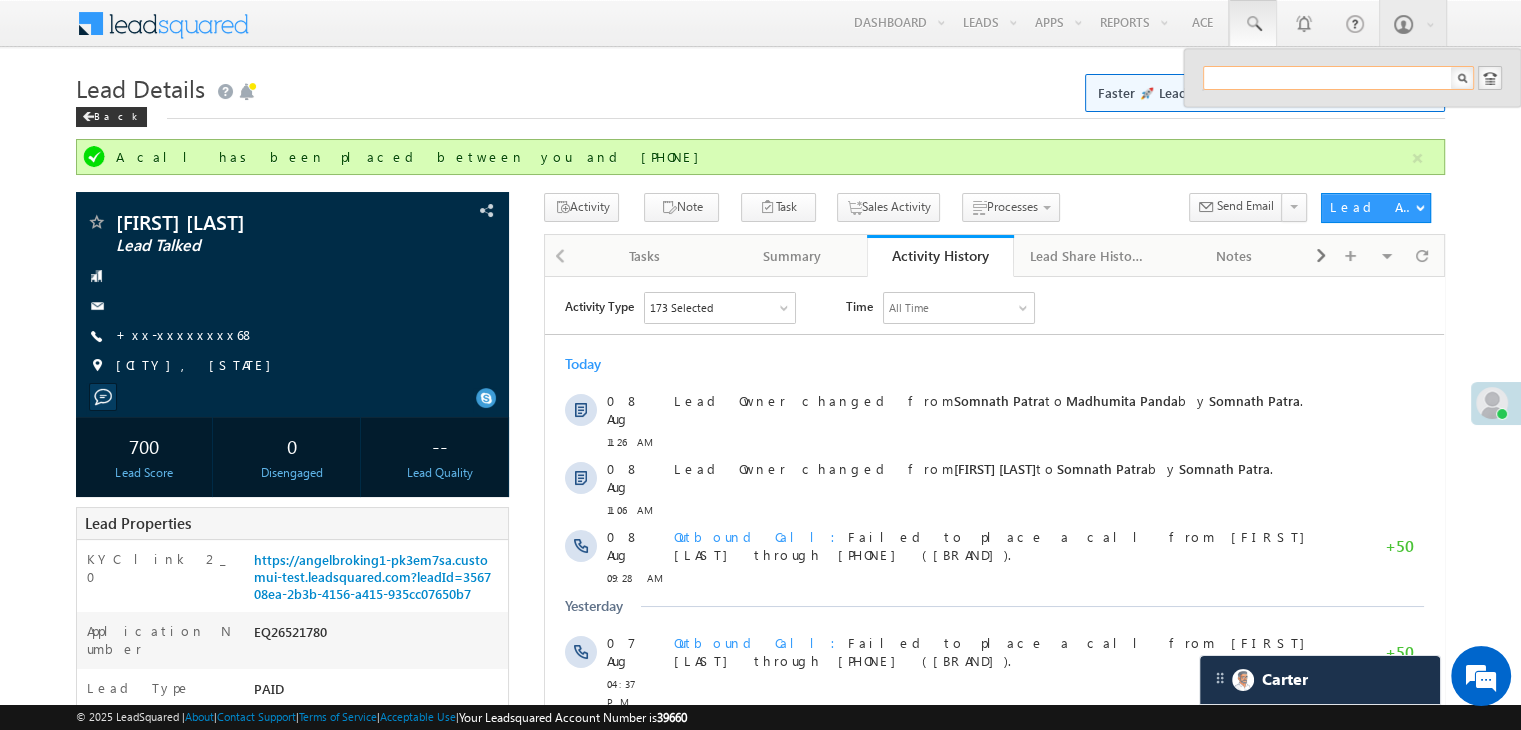click at bounding box center [1338, 78] 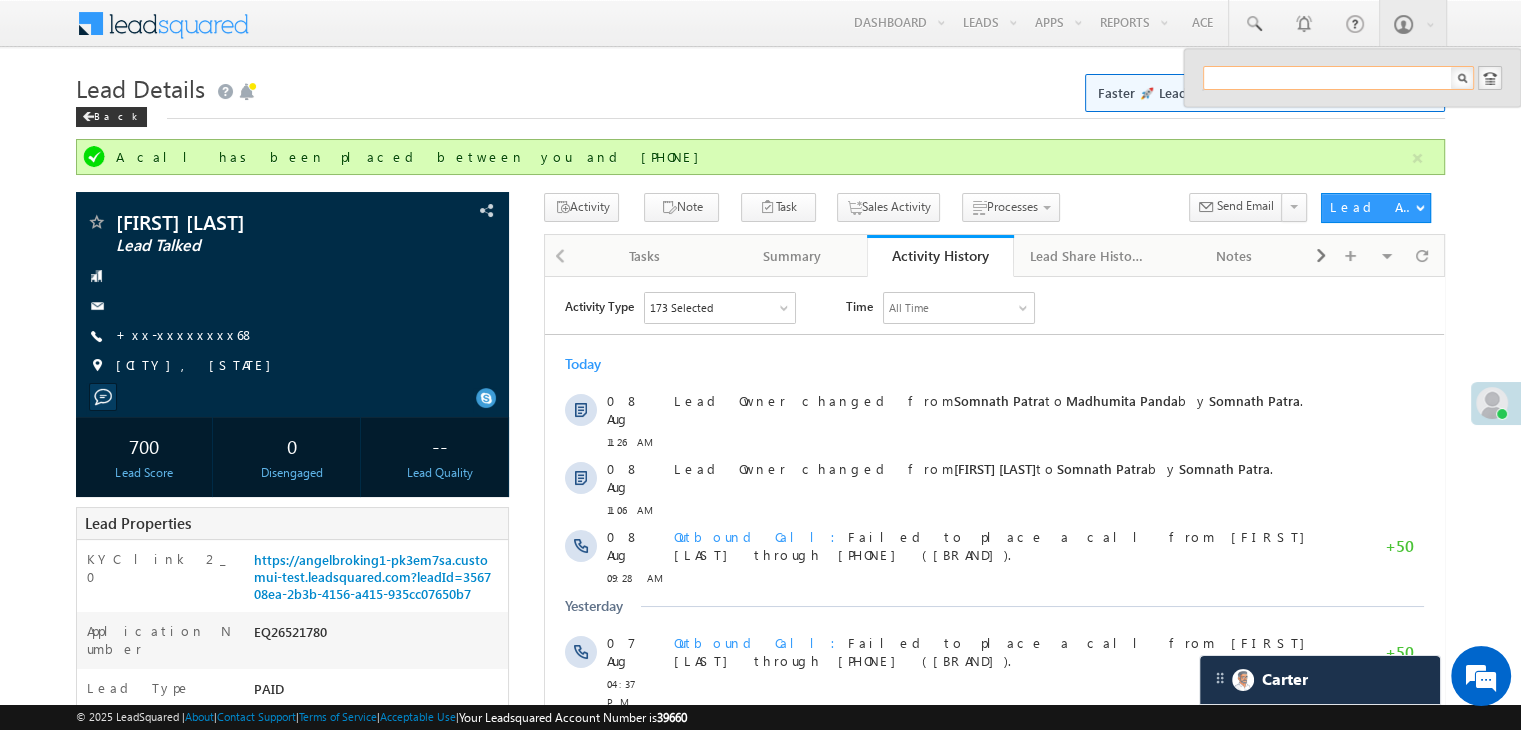 paste on "EQ26485251" 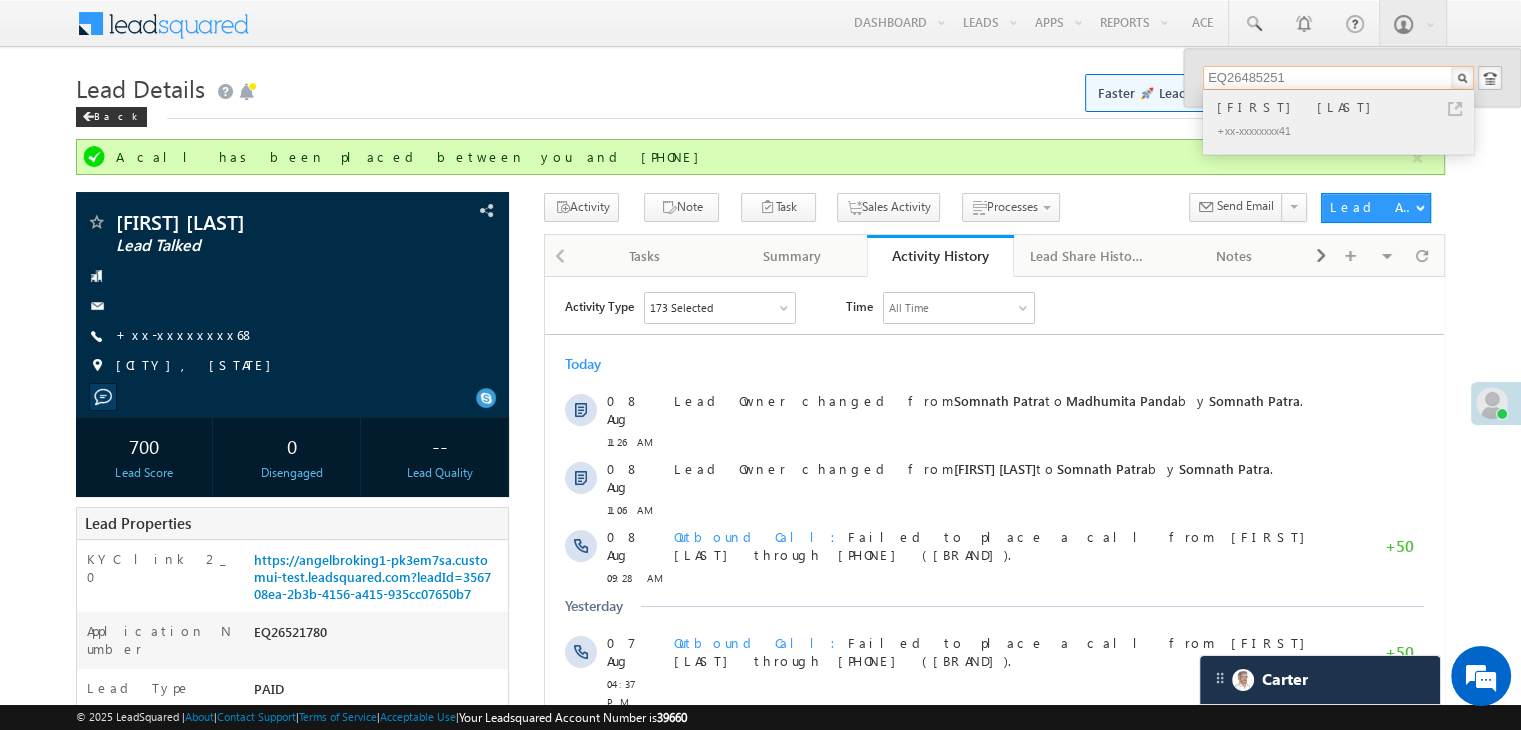 type on "EQ26485251" 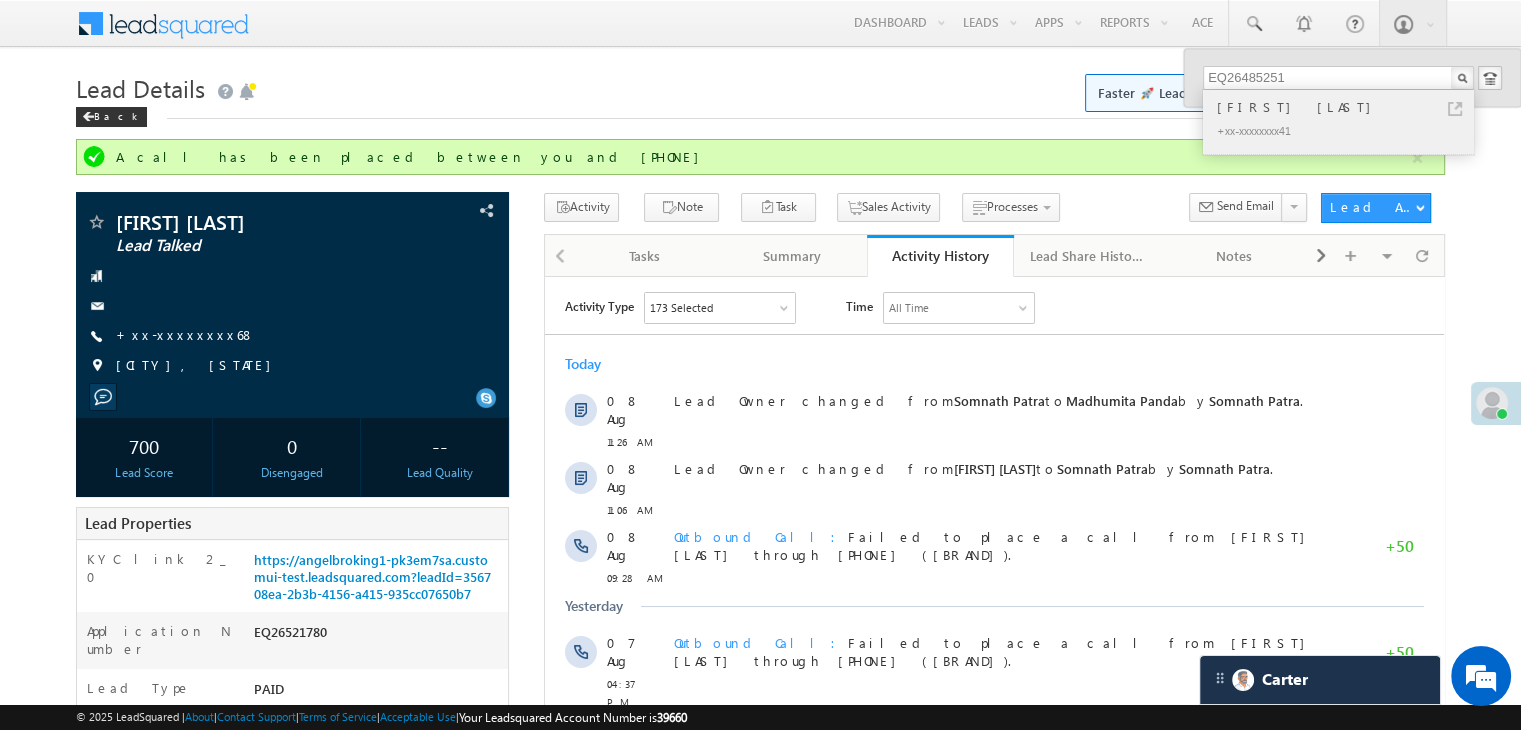 click on "[FIRST] [LAST]" at bounding box center [1347, 107] 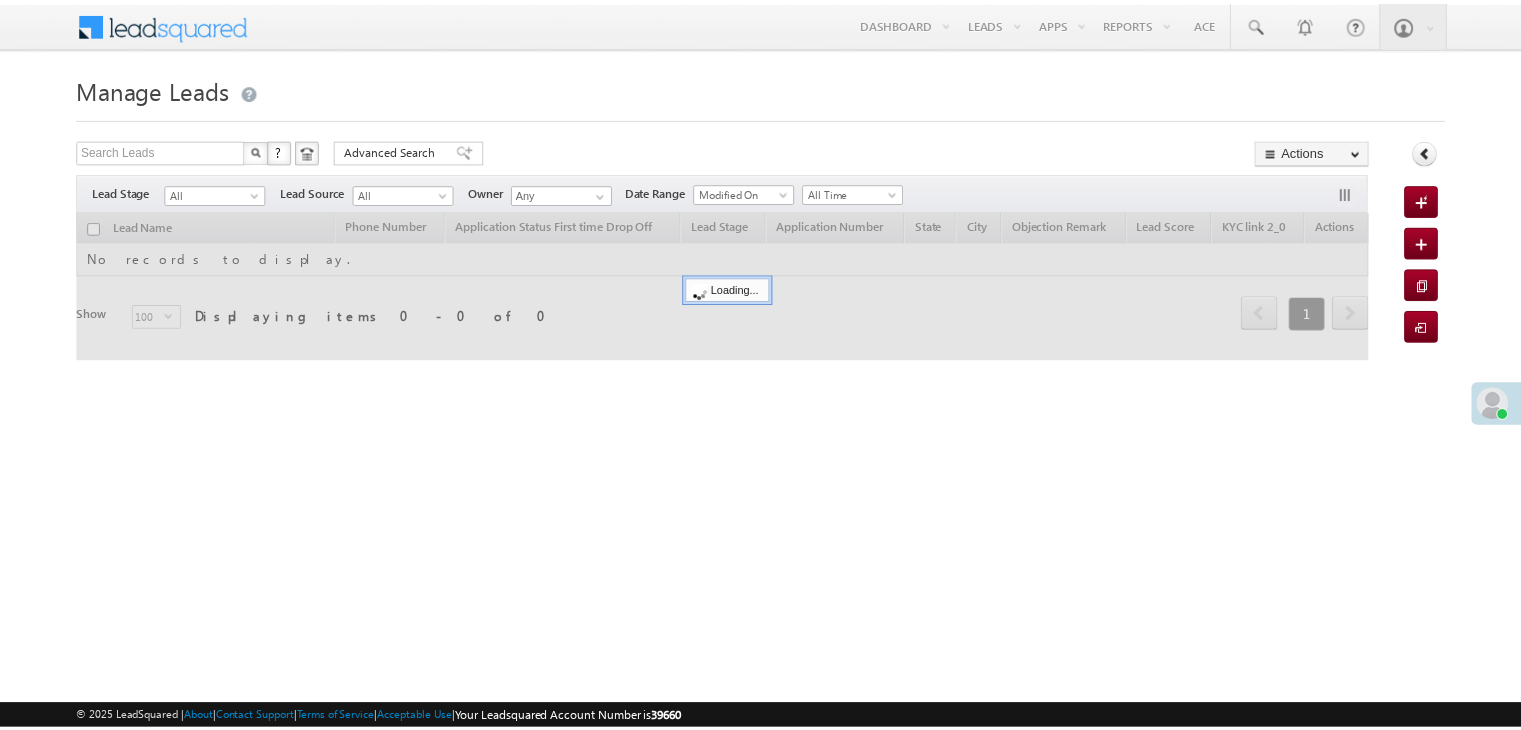 scroll, scrollTop: 0, scrollLeft: 0, axis: both 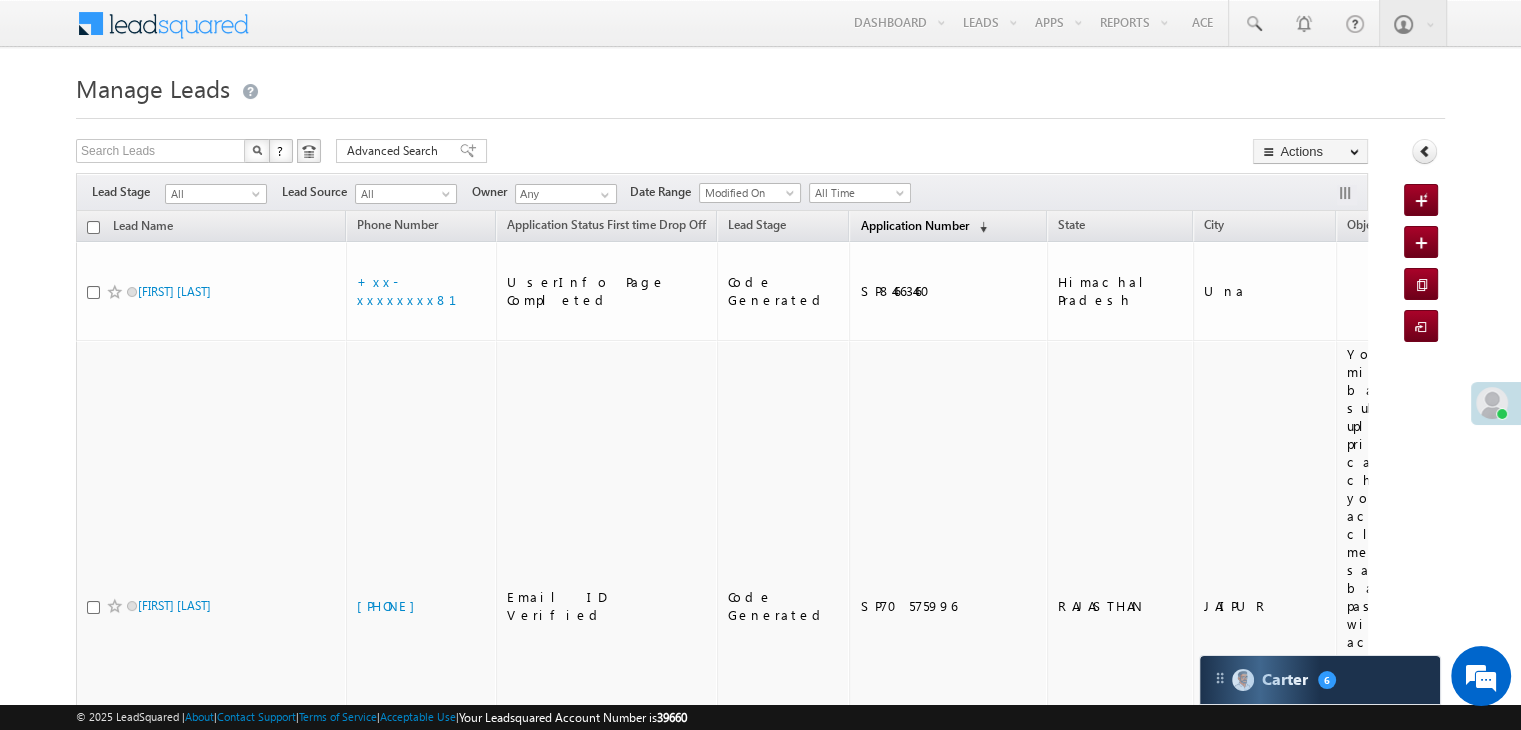 click on "Application Number" at bounding box center [914, 225] 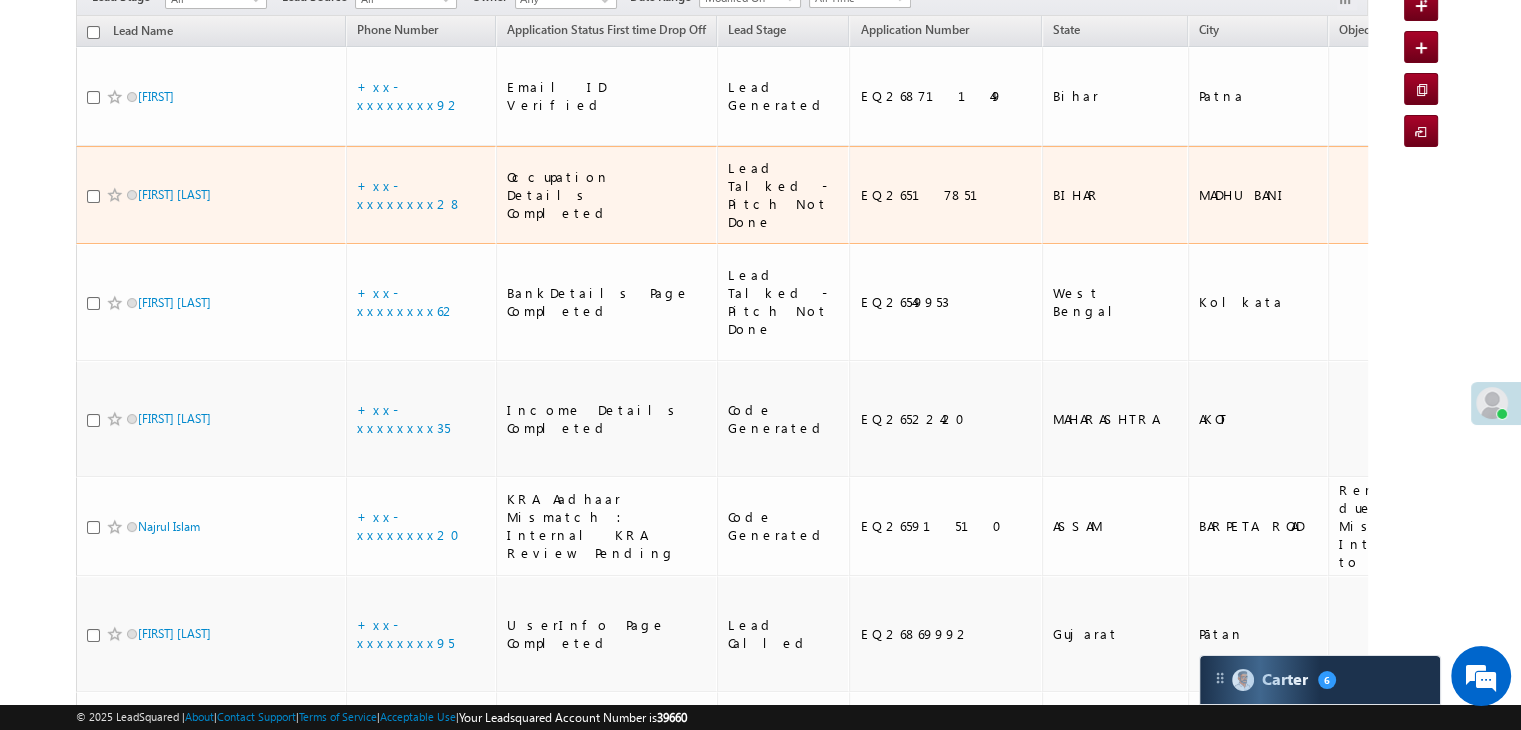 scroll, scrollTop: 200, scrollLeft: 0, axis: vertical 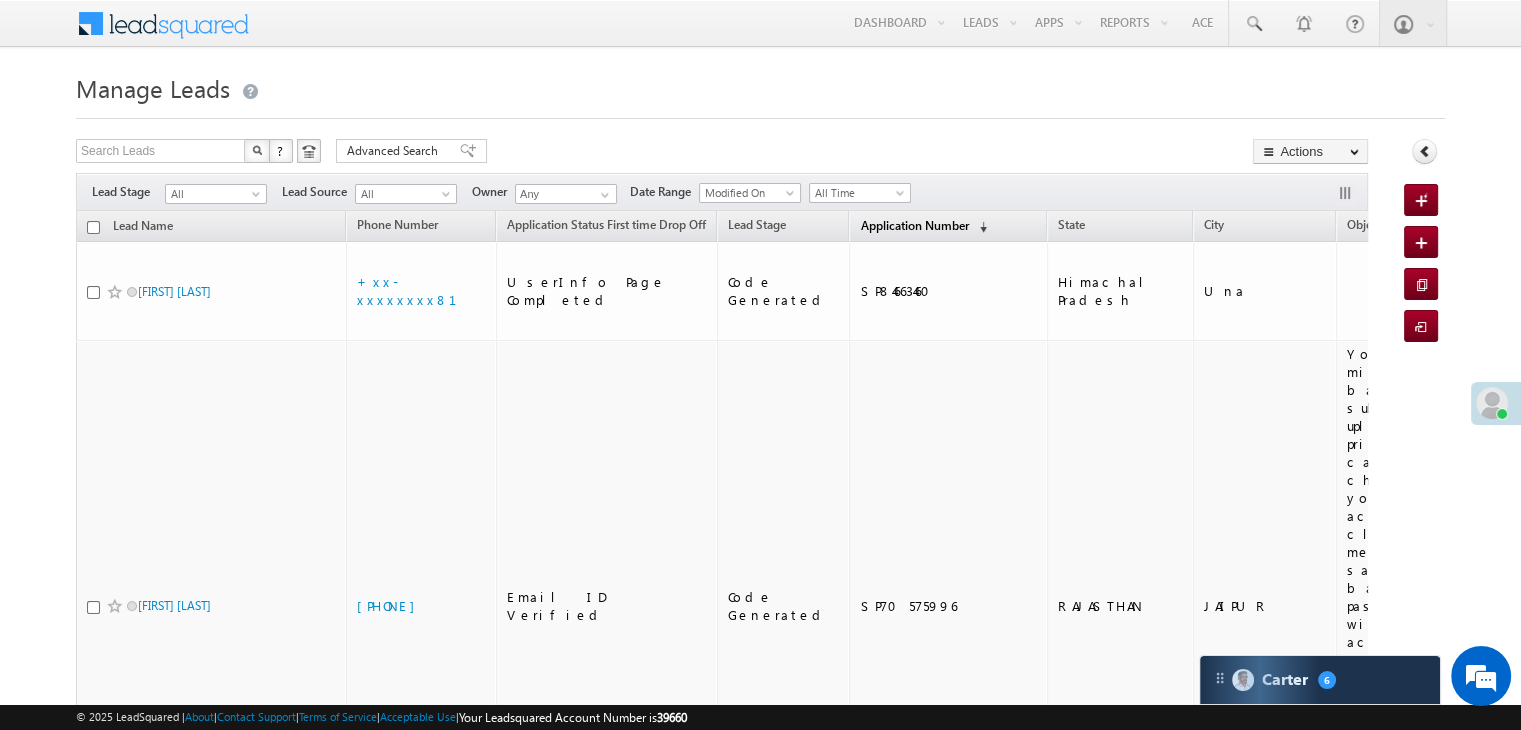 click on "Application Number" at bounding box center (914, 225) 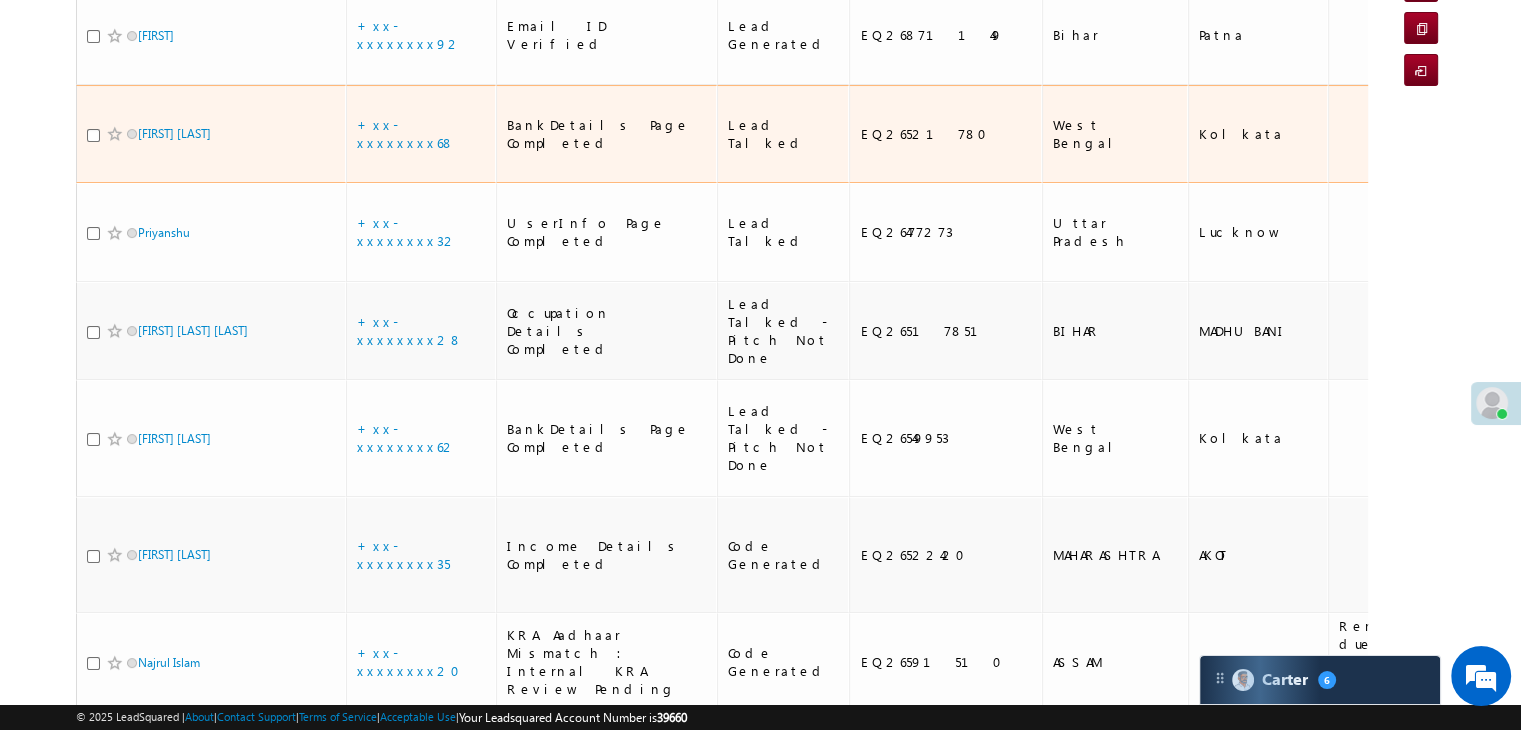 scroll, scrollTop: 300, scrollLeft: 0, axis: vertical 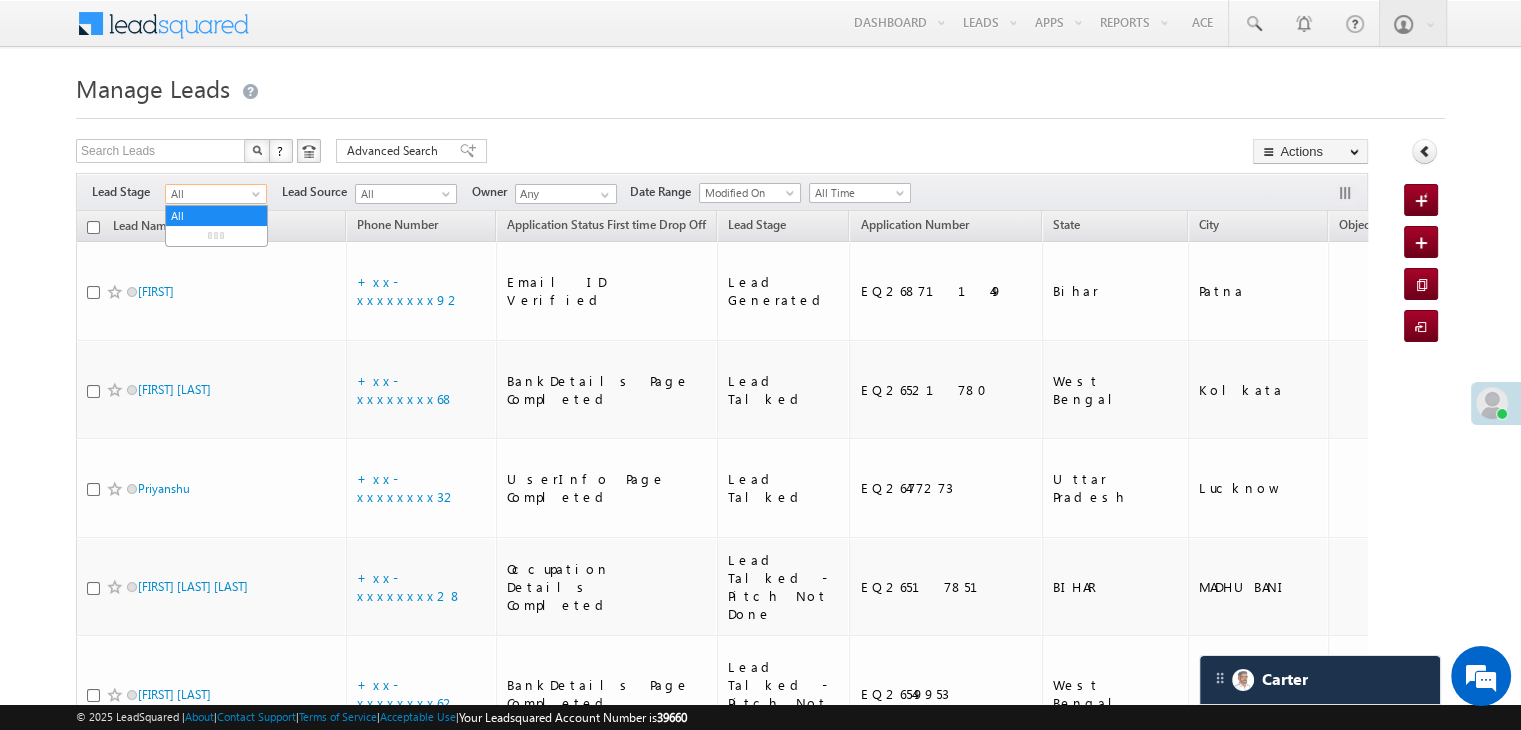 click at bounding box center [258, 198] 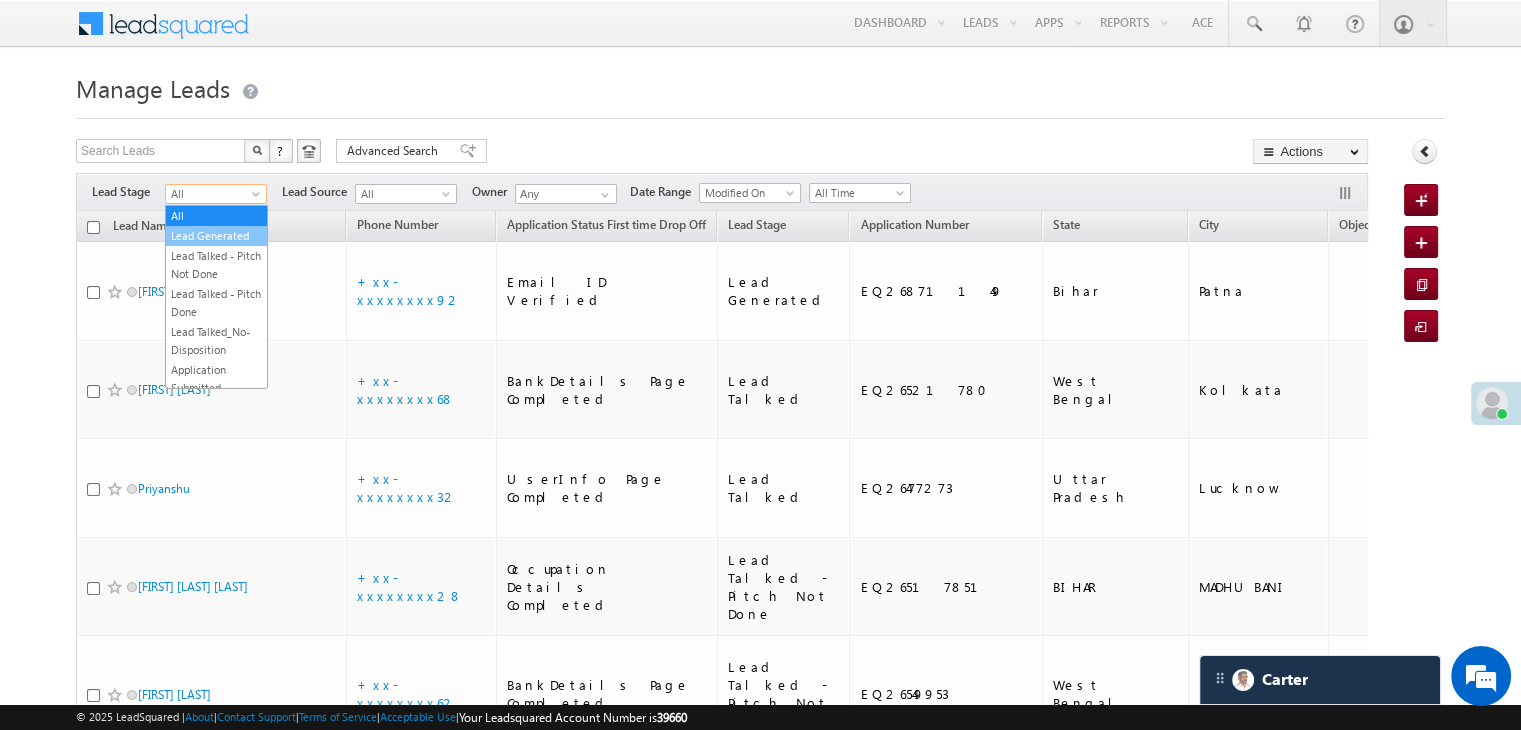 click on "Lead Generated" at bounding box center (216, 236) 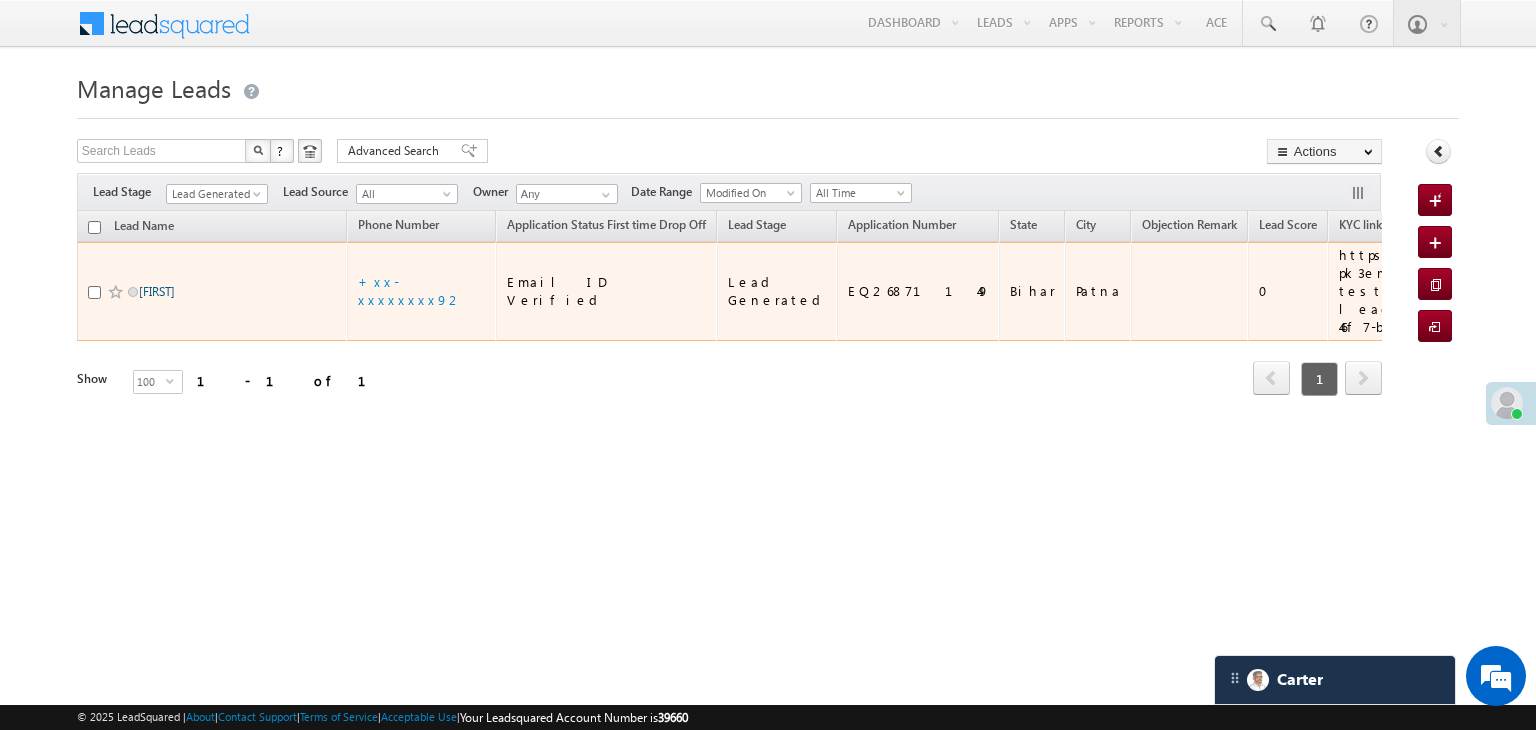 click on "[FIRST]" at bounding box center [157, 291] 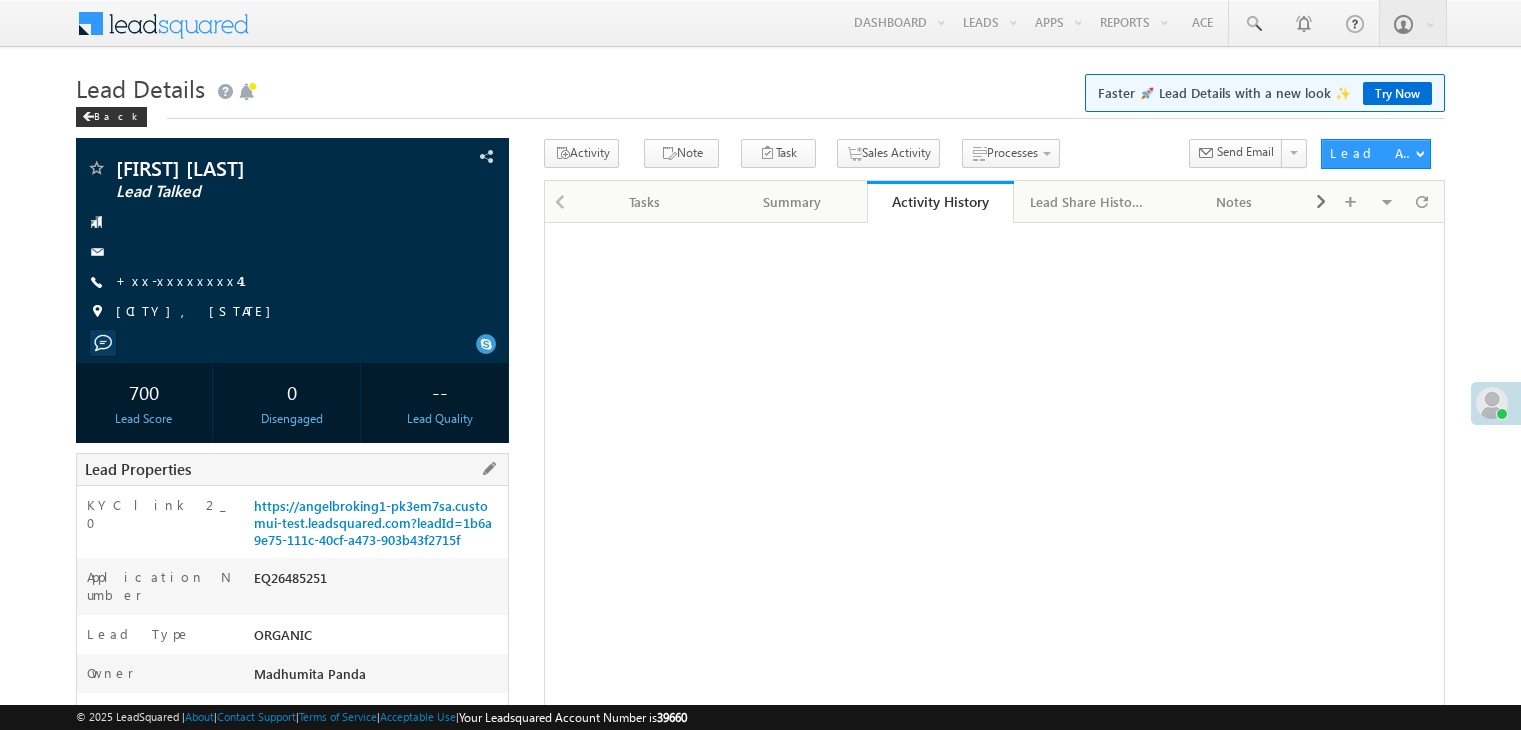 scroll, scrollTop: 0, scrollLeft: 0, axis: both 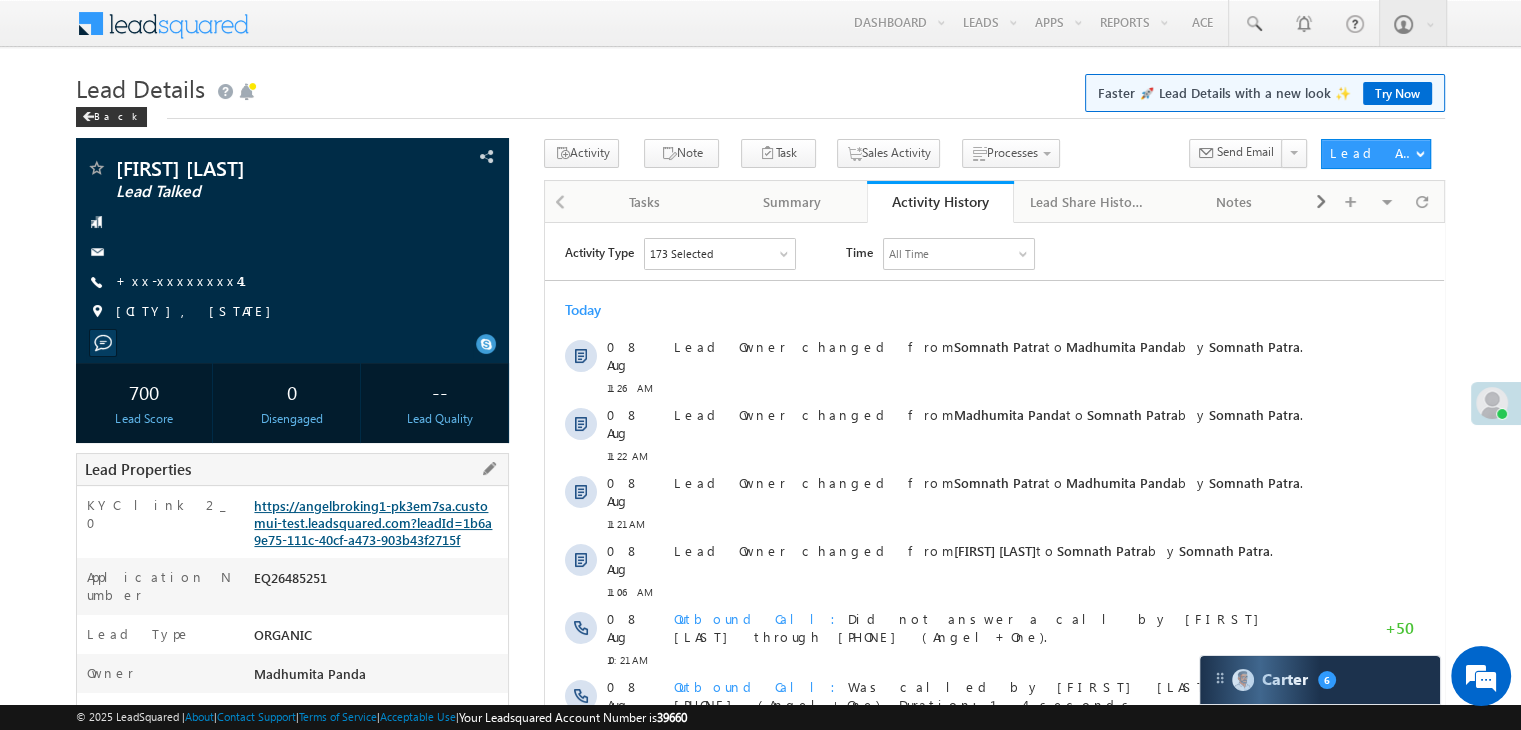 click on "https://angelbroking1-pk3em7sa.customui-test.leadsquared.com?leadId=1b6a9e75-111c-40cf-a473-903b43f2715f" at bounding box center (373, 522) 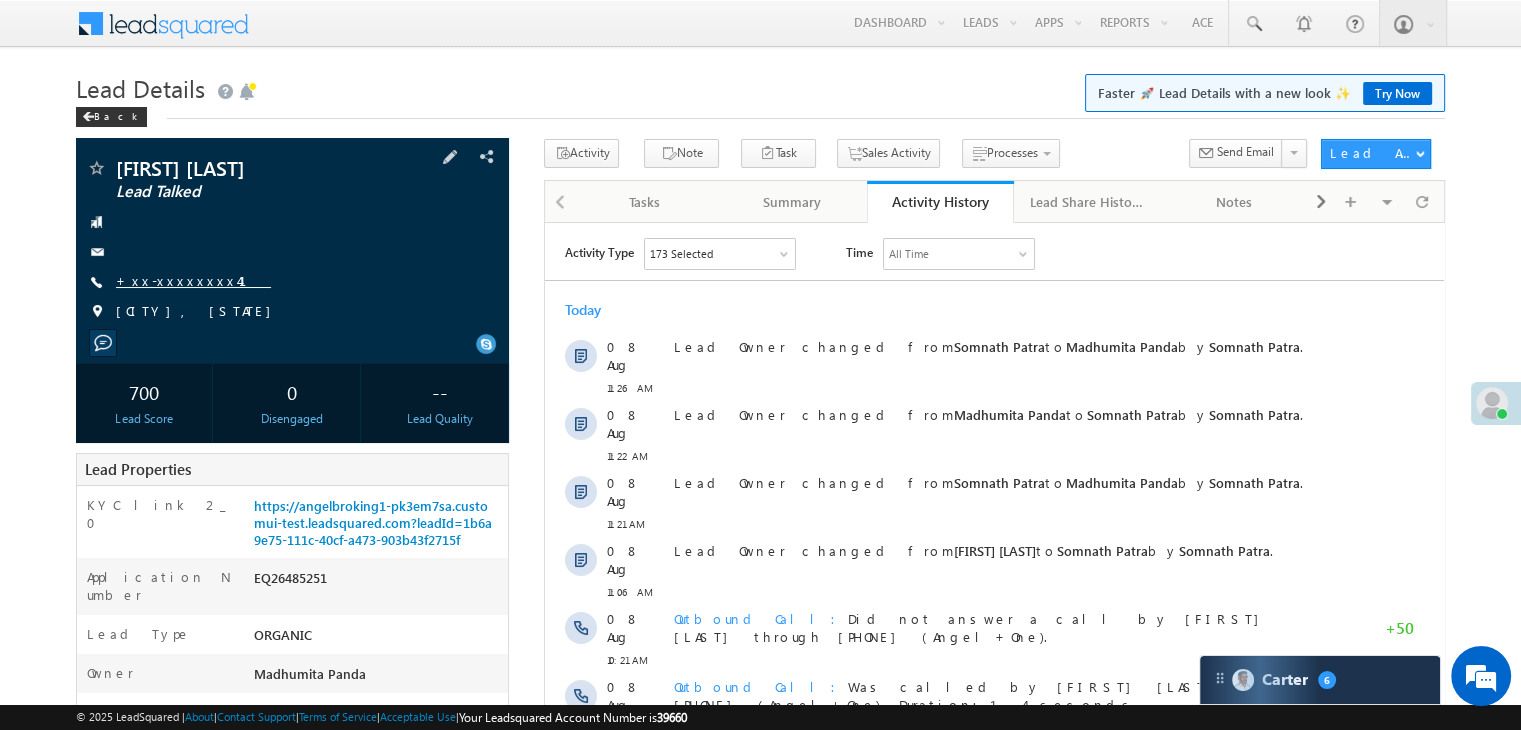 click on "+xx-xxxxxxxx41" at bounding box center (193, 280) 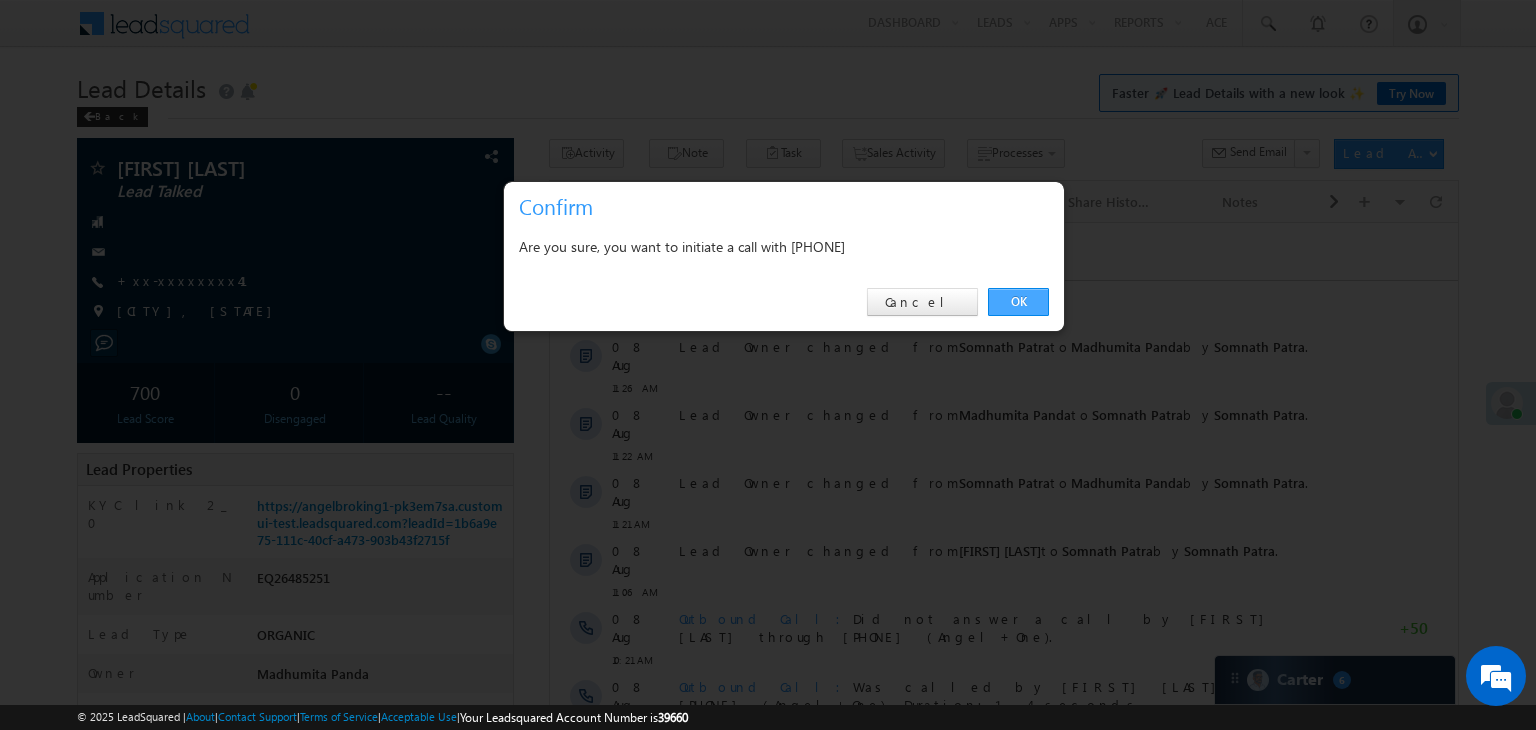 click on "OK" at bounding box center (1018, 302) 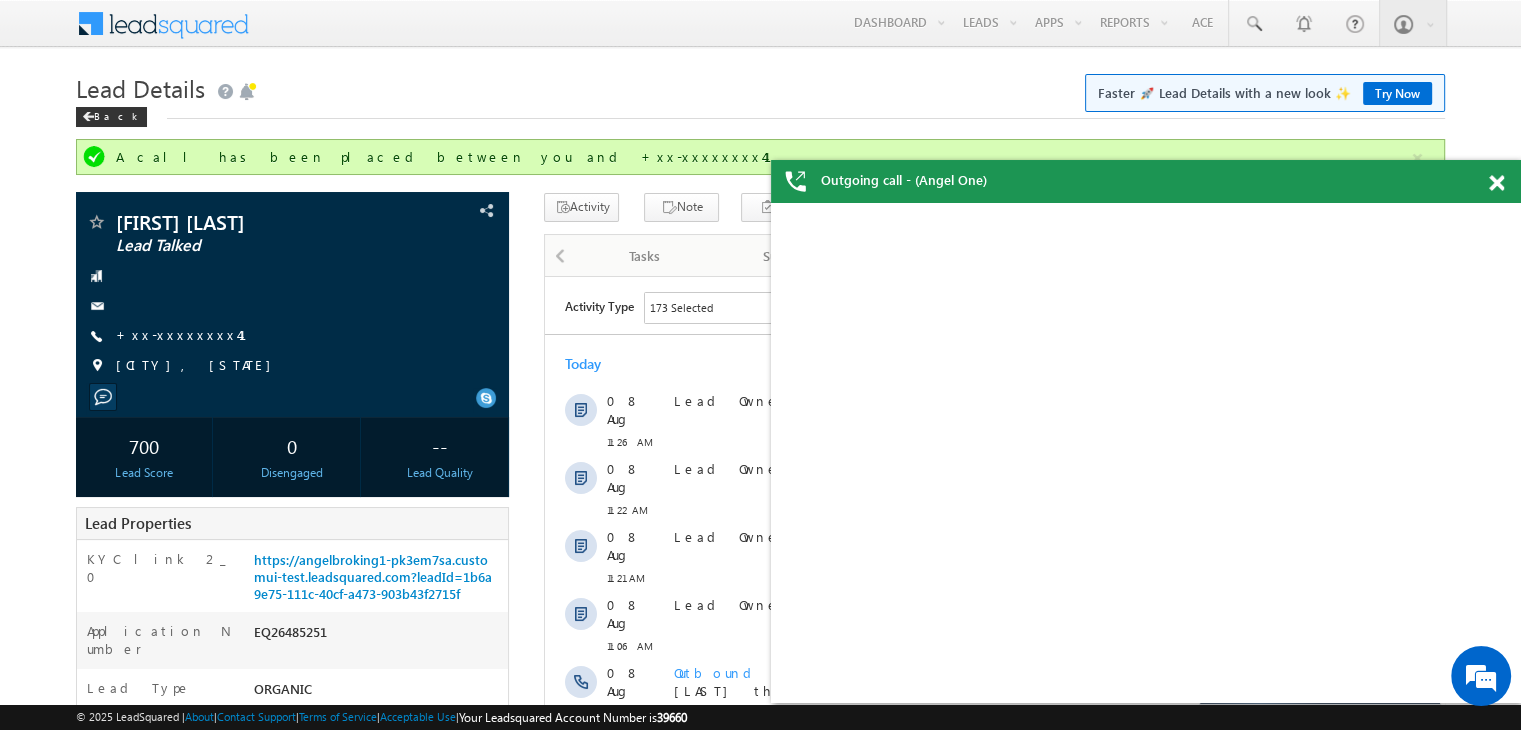 scroll, scrollTop: 0, scrollLeft: 0, axis: both 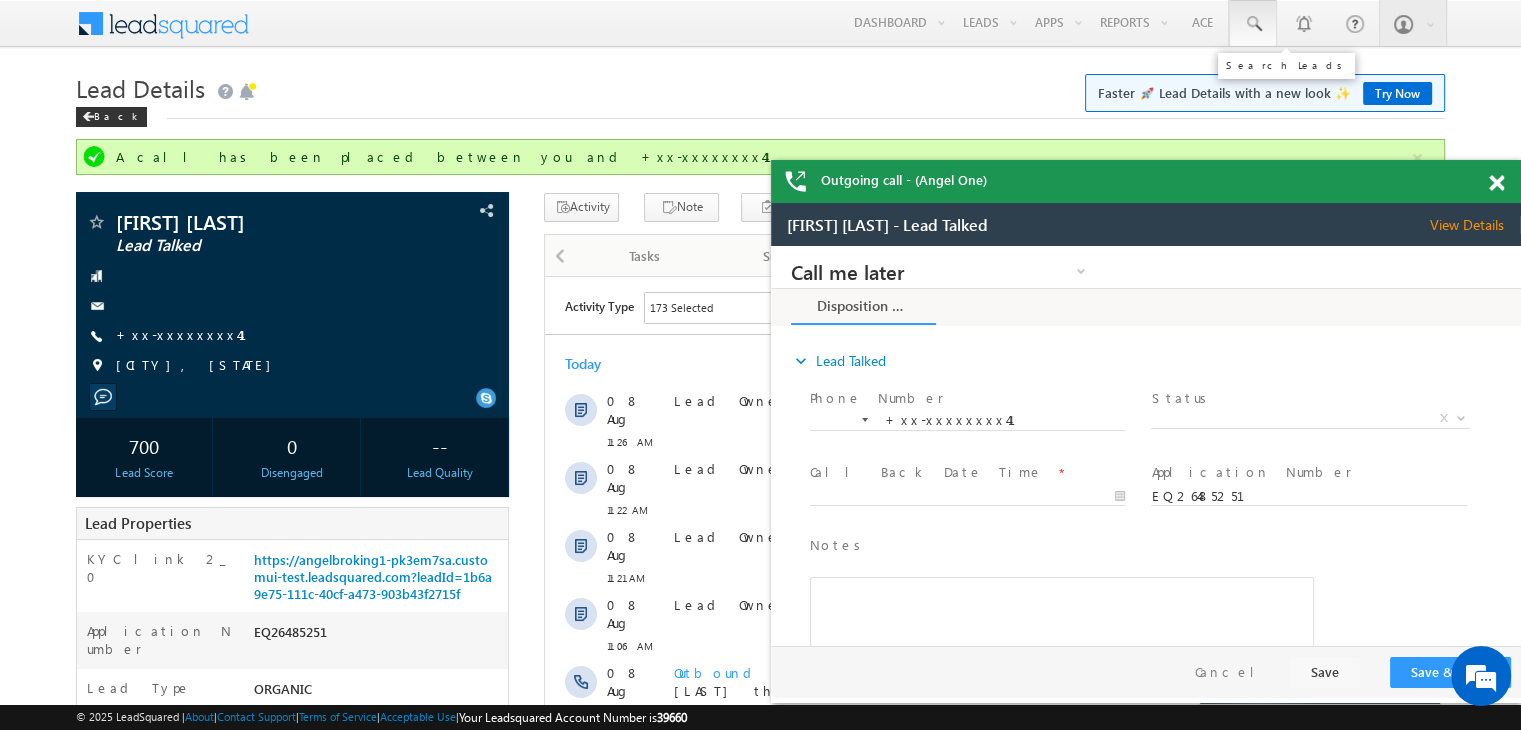 click at bounding box center (1253, 24) 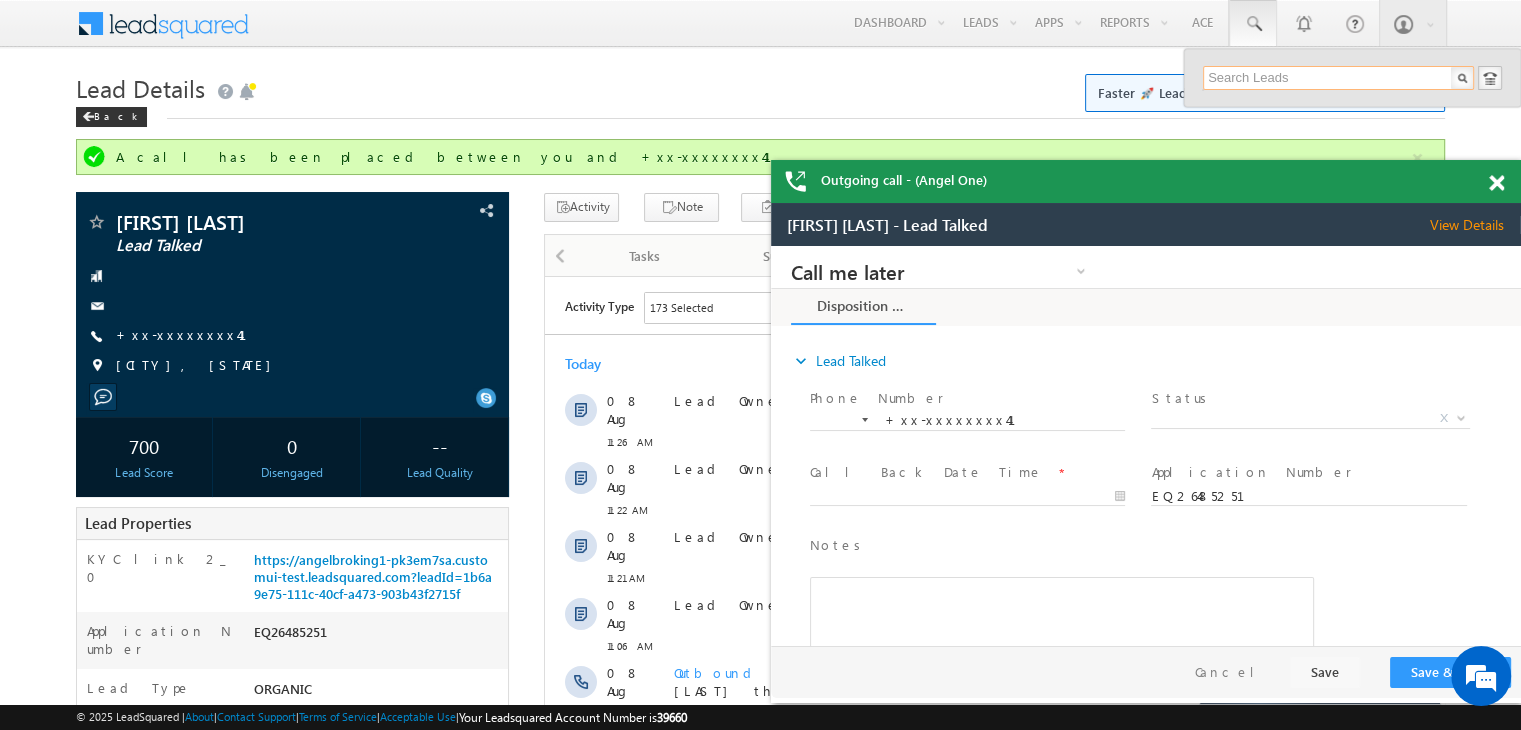 paste on "EQ26547610" 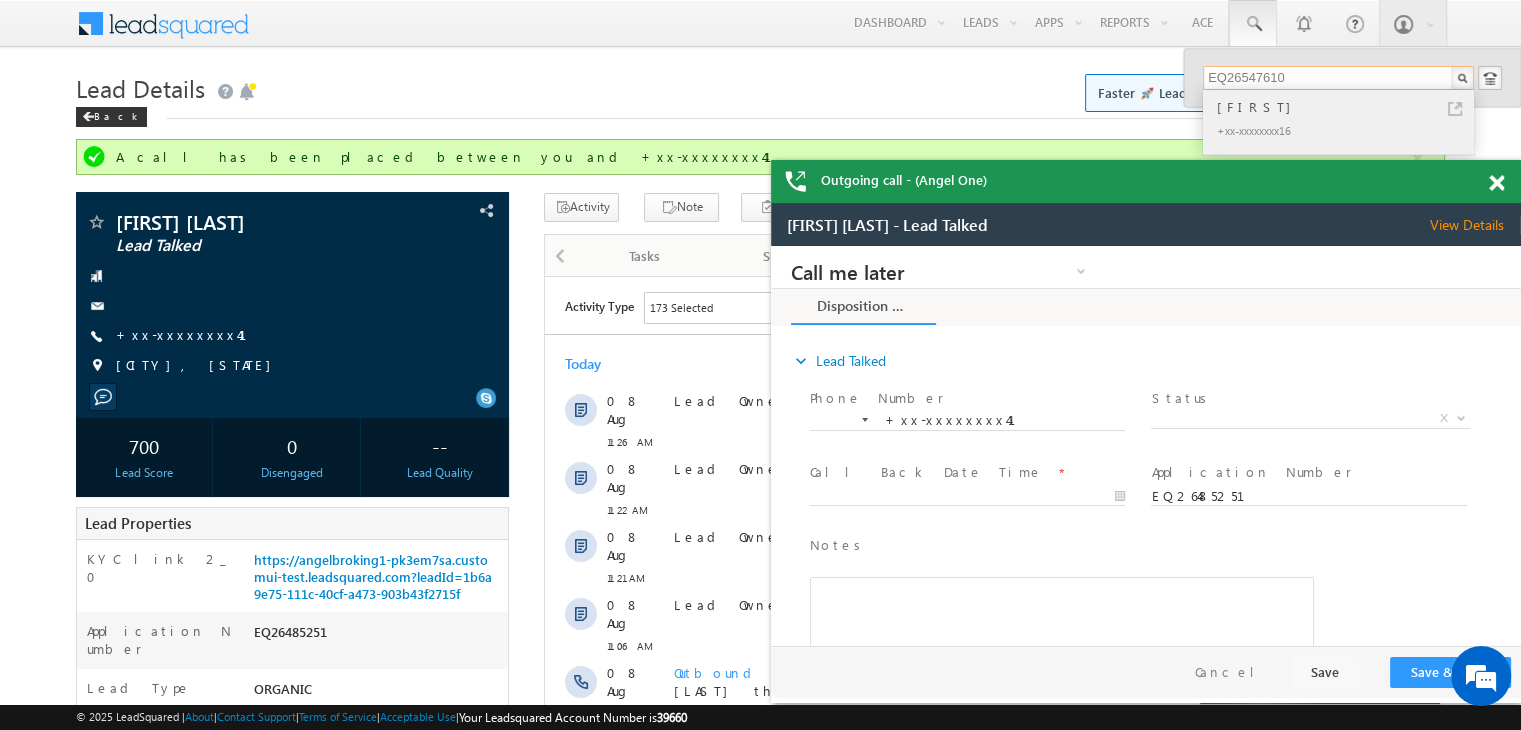 type on "EQ26547610" 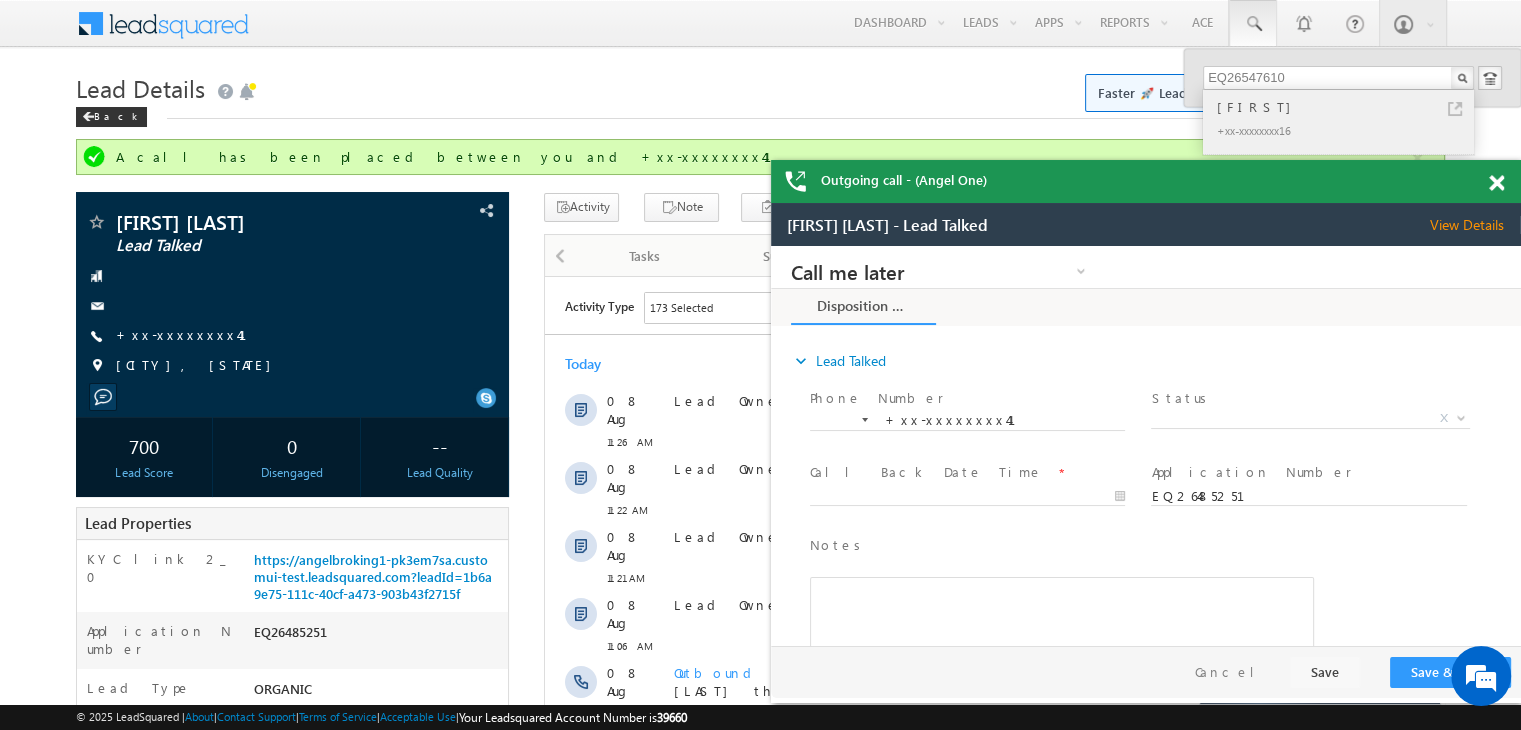click on "Ana" at bounding box center [1347, 107] 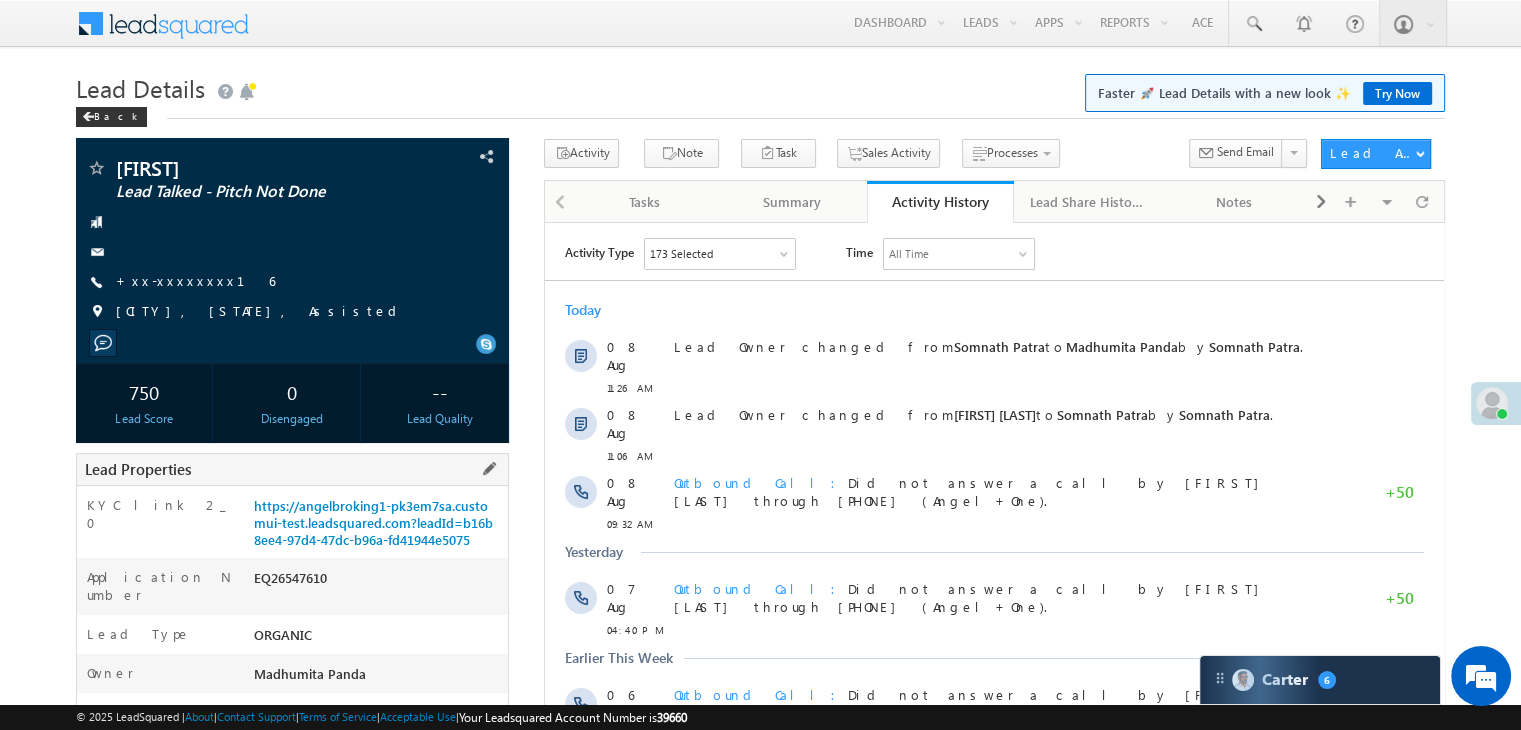 scroll, scrollTop: 200, scrollLeft: 0, axis: vertical 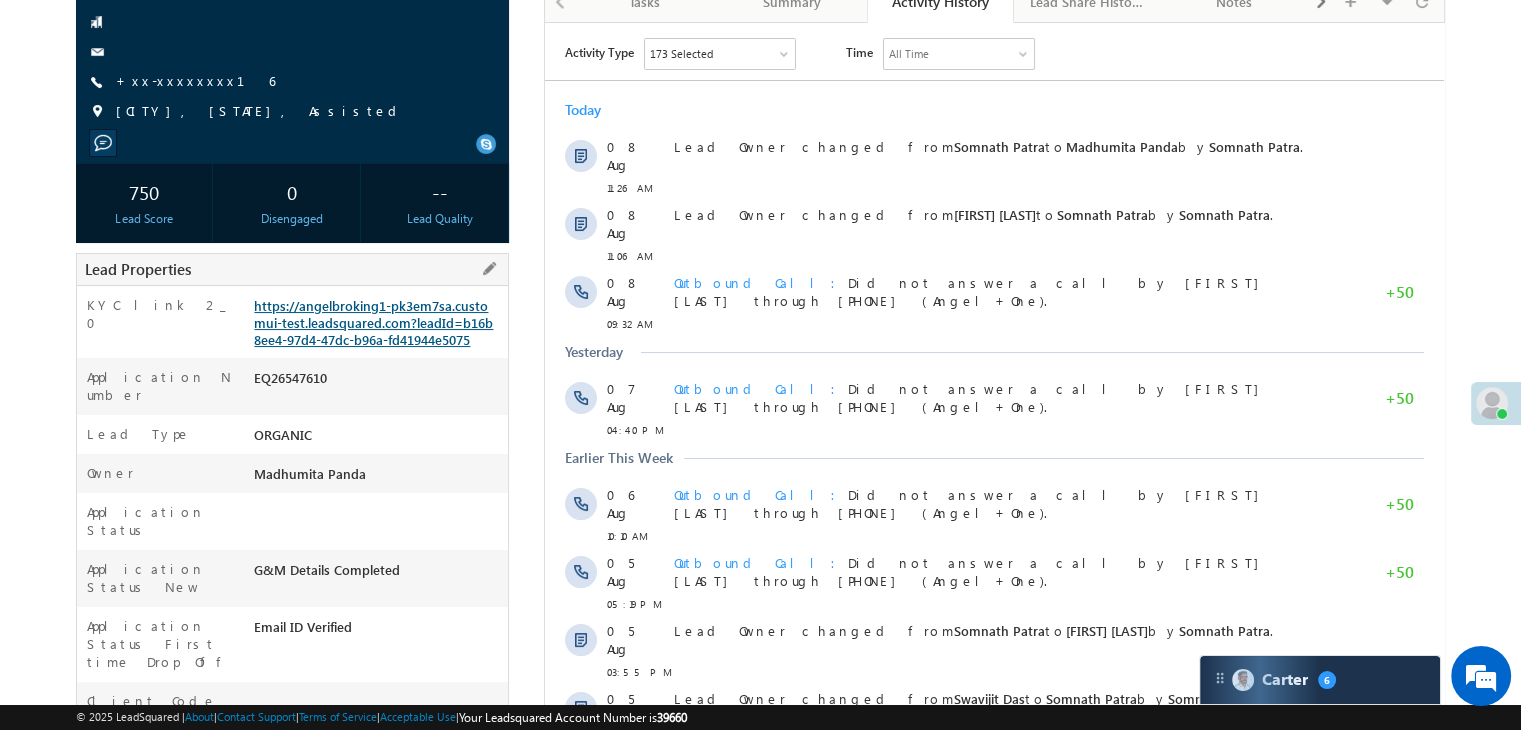 click on "https://angelbroking1-pk3em7sa.customui-test.leadsquared.com?leadId=b16b8ee4-97d4-47dc-b96a-fd41944e5075" at bounding box center [373, 322] 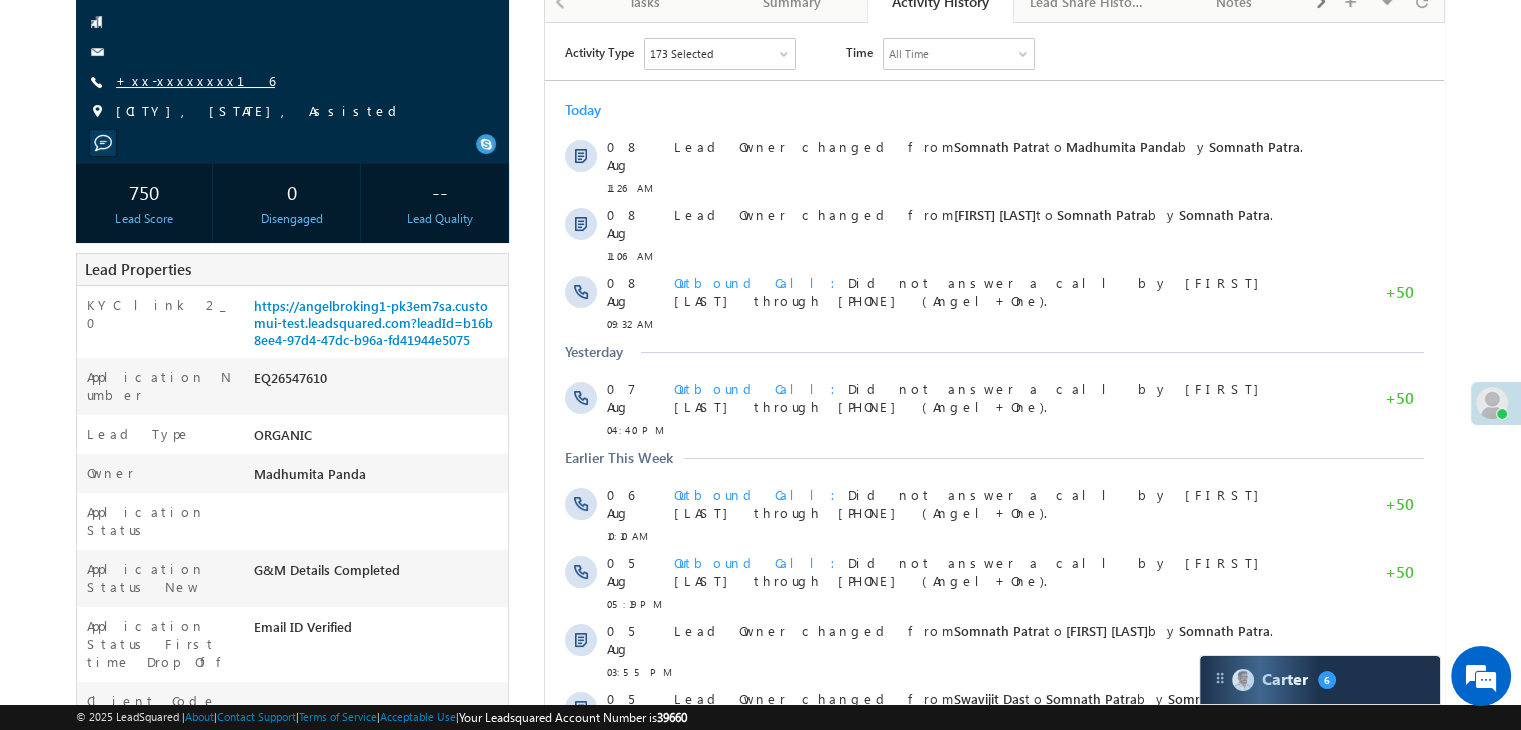 click on "+xx-xxxxxxxx16" at bounding box center (195, 80) 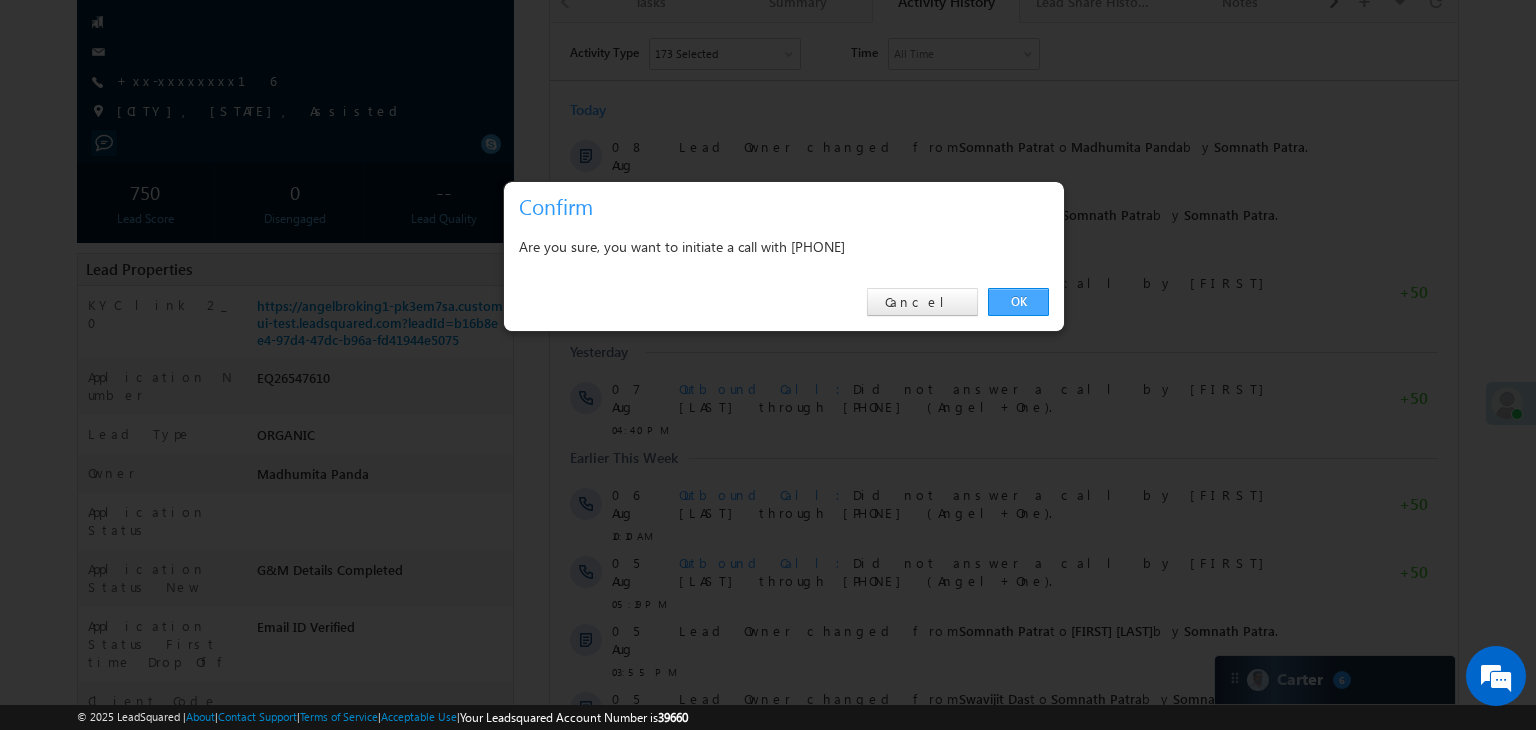 click on "OK" at bounding box center (1018, 302) 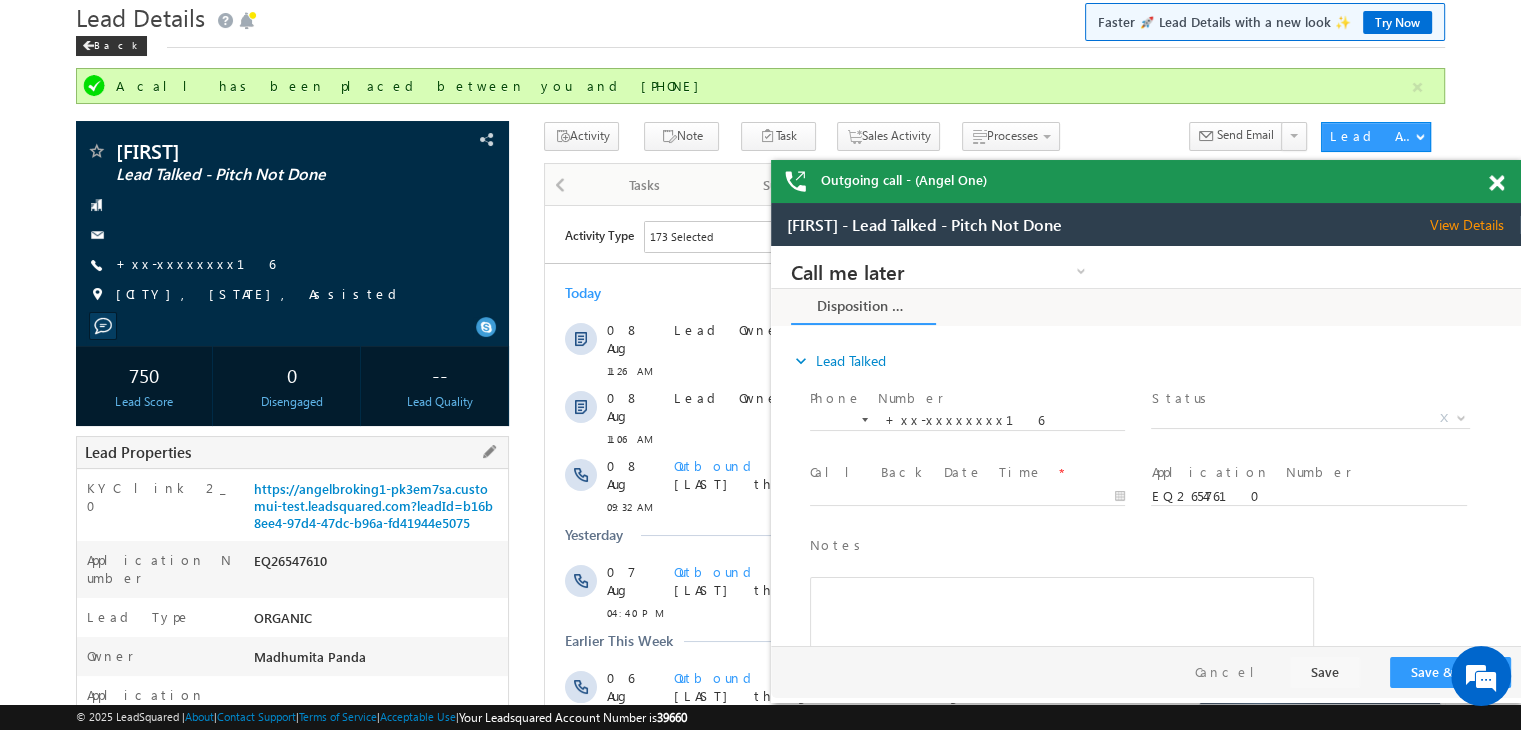 scroll, scrollTop: 0, scrollLeft: 0, axis: both 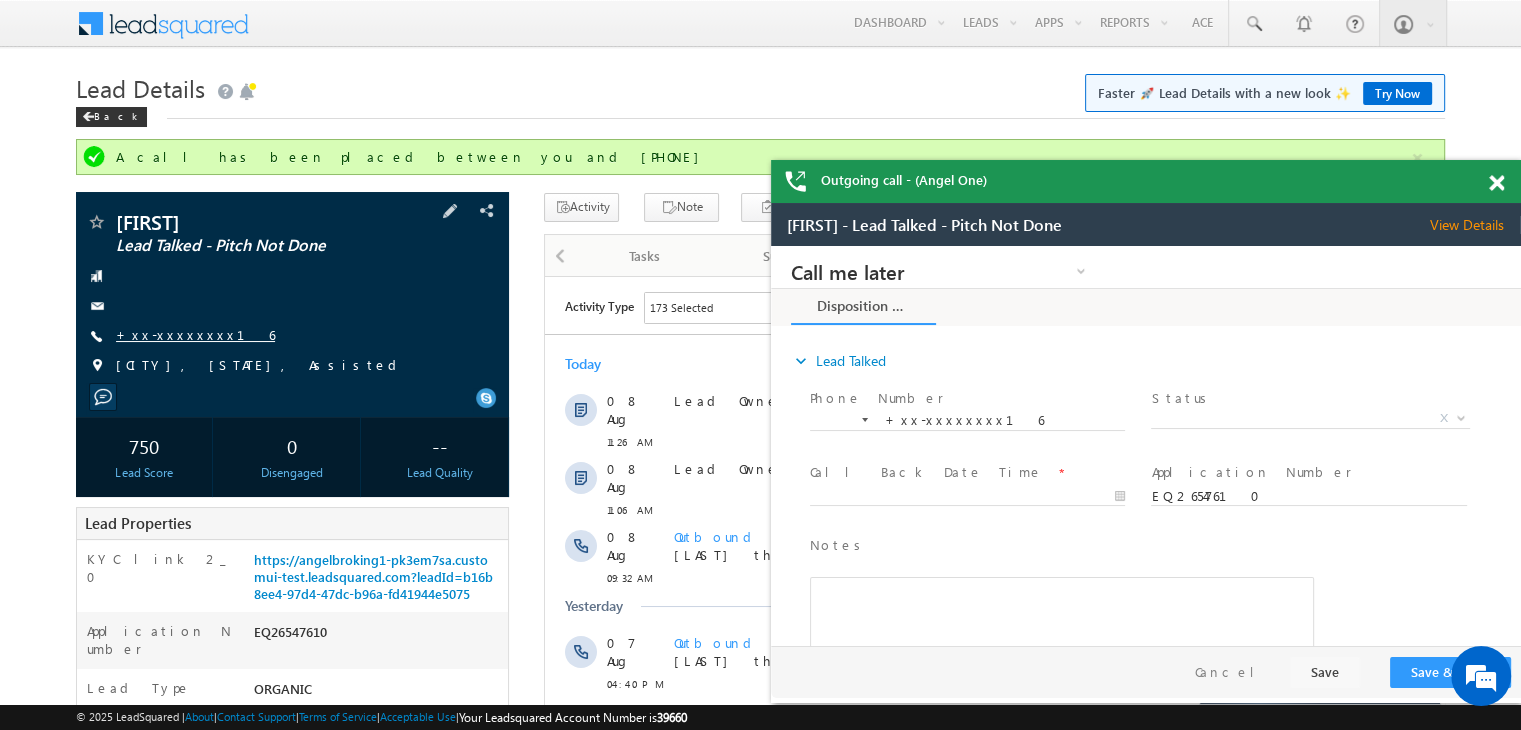 click on "+xx-xxxxxxxx16" at bounding box center [195, 334] 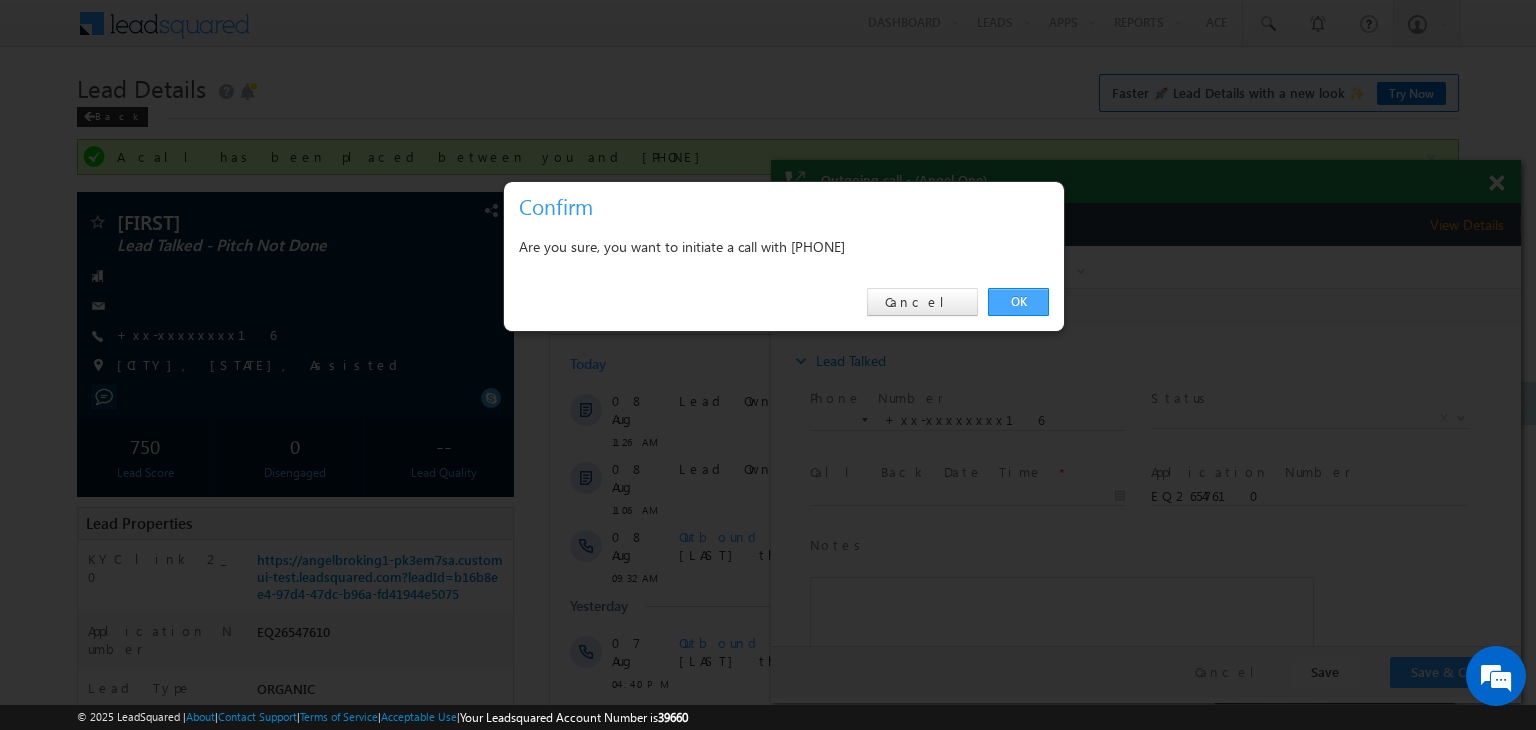 click on "OK" at bounding box center (1018, 302) 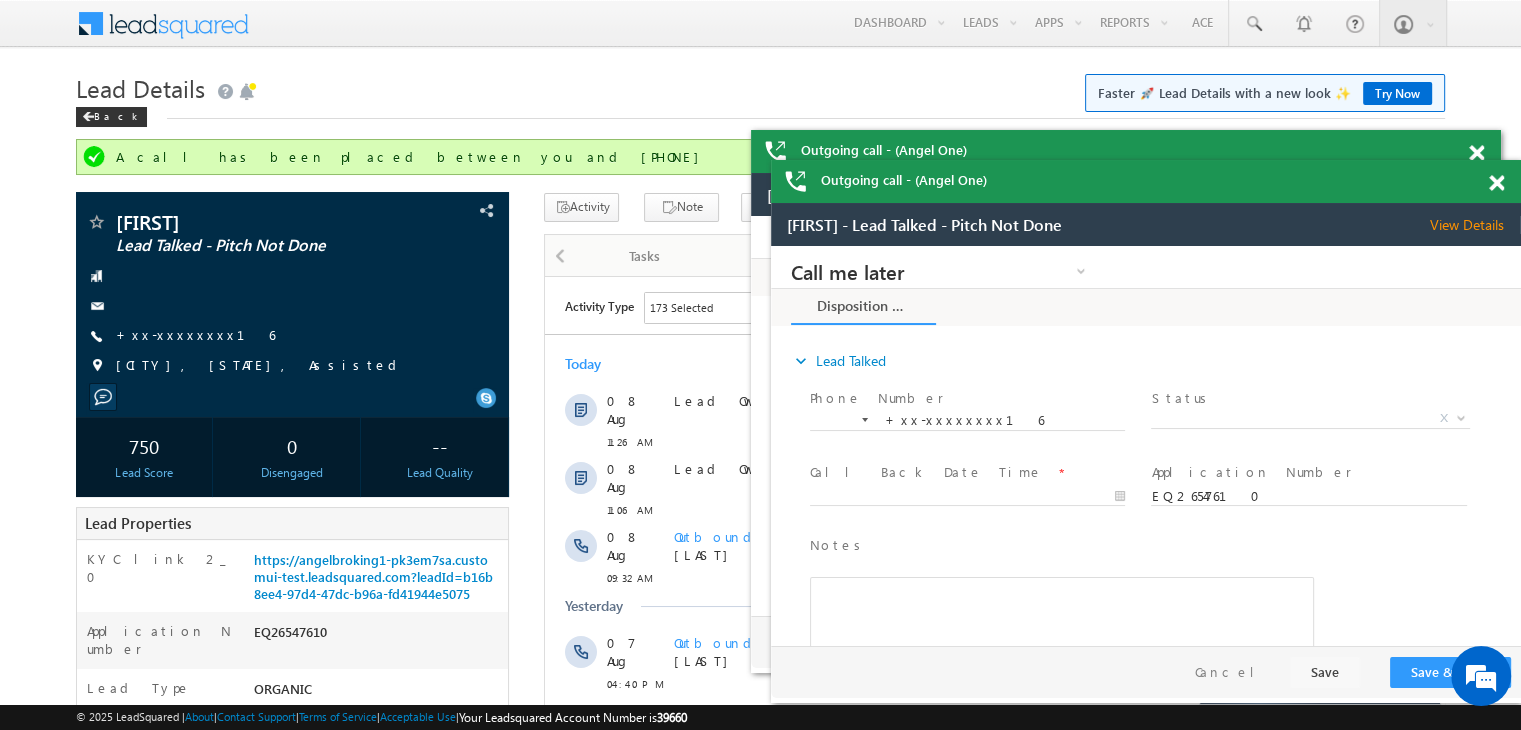 scroll, scrollTop: 0, scrollLeft: 0, axis: both 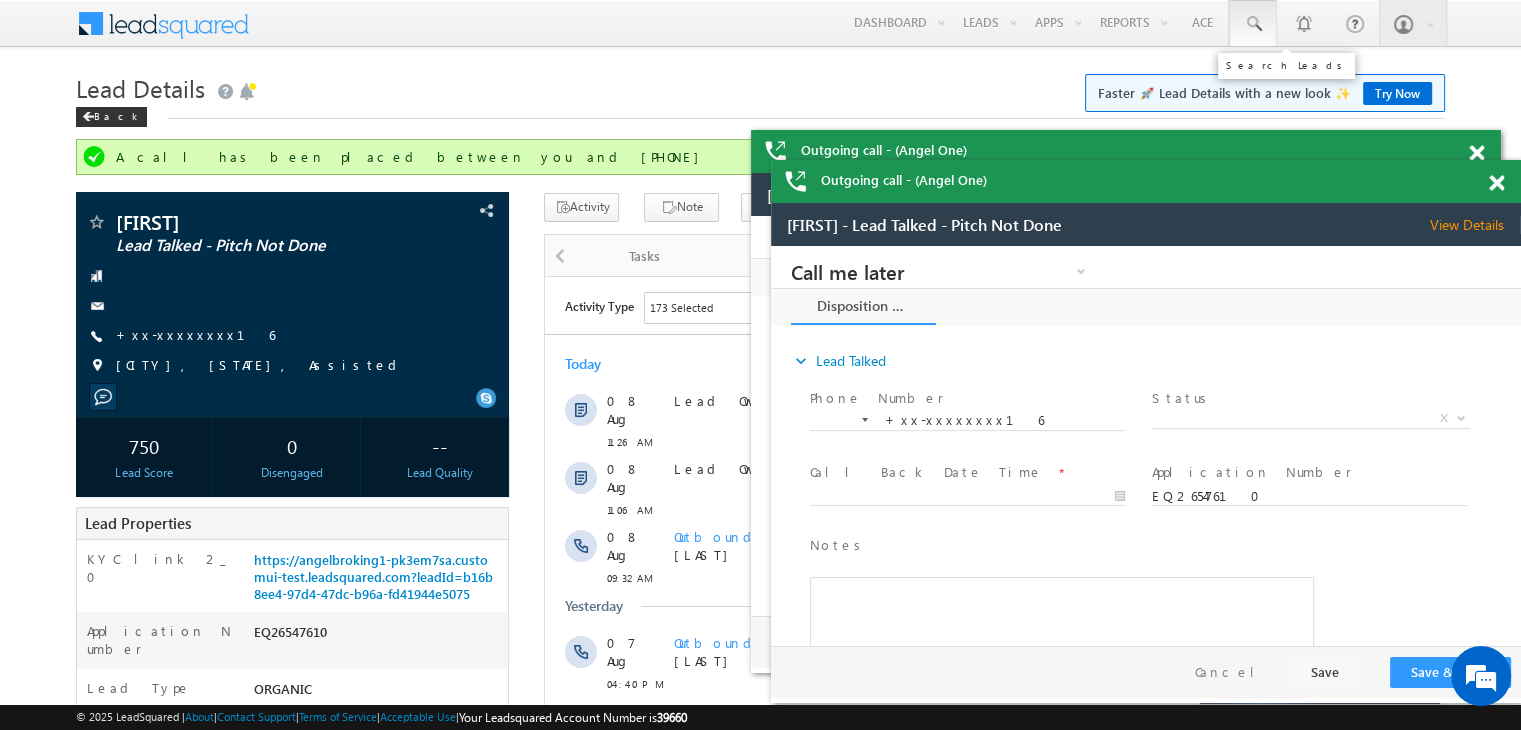 click at bounding box center (1253, 24) 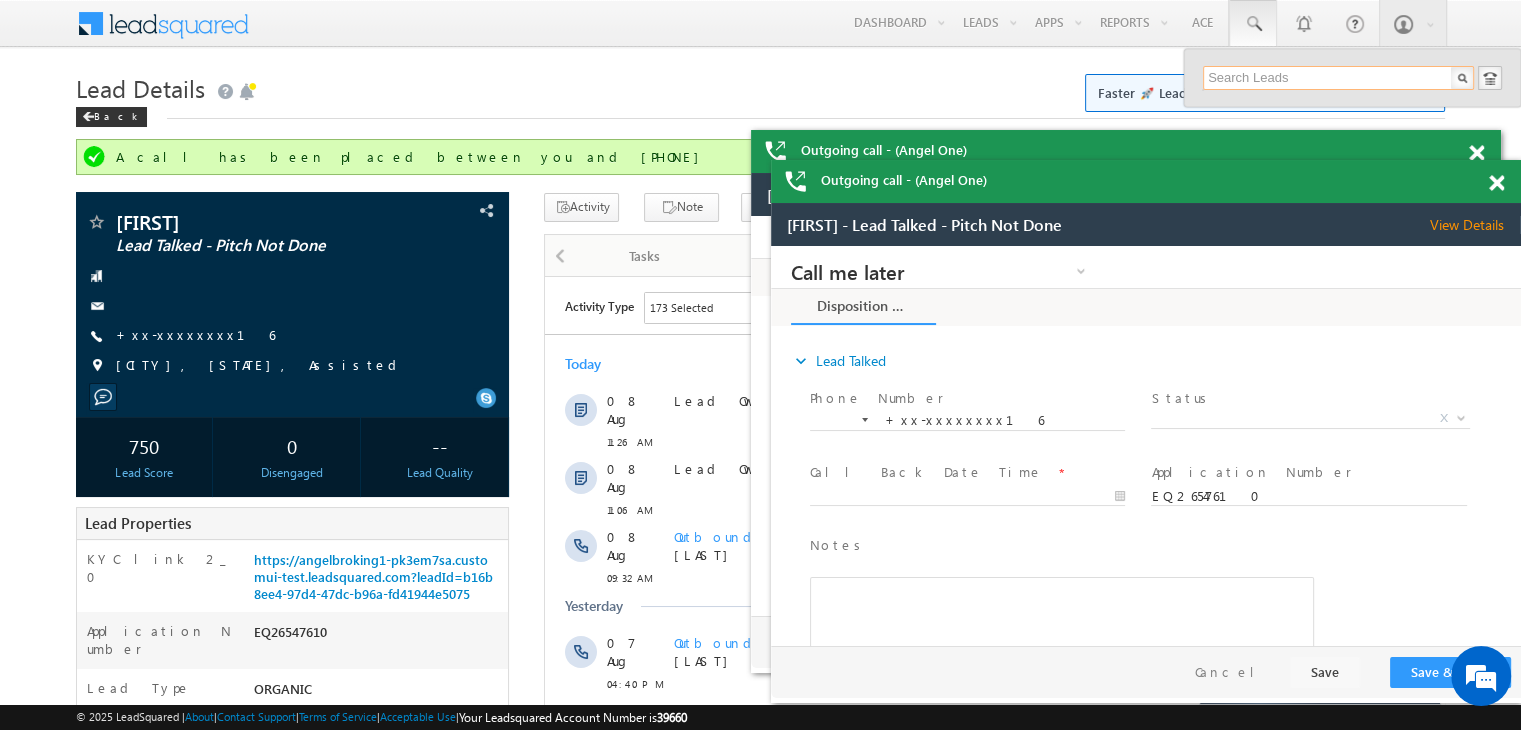 paste on "EQ26522146" 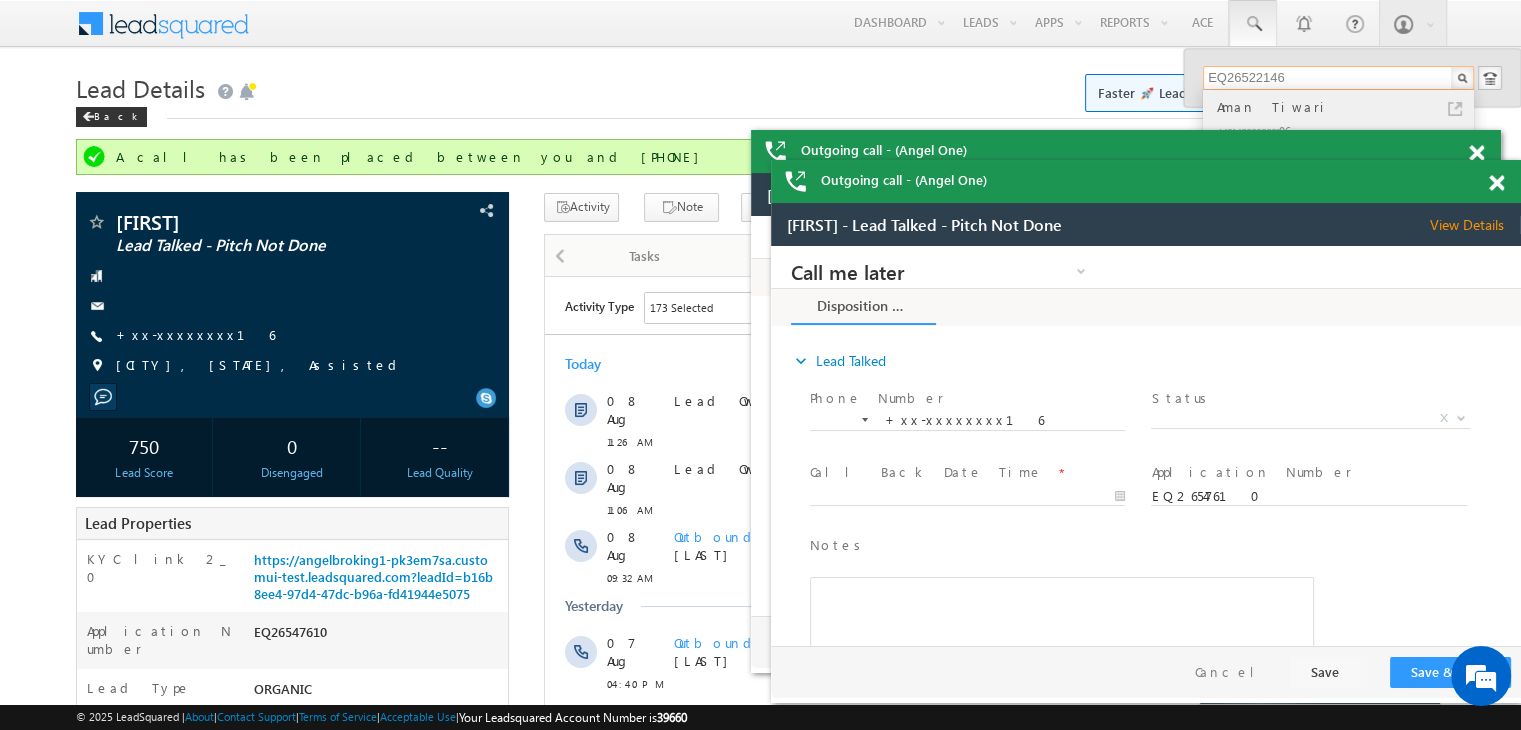 type on "EQ26522146" 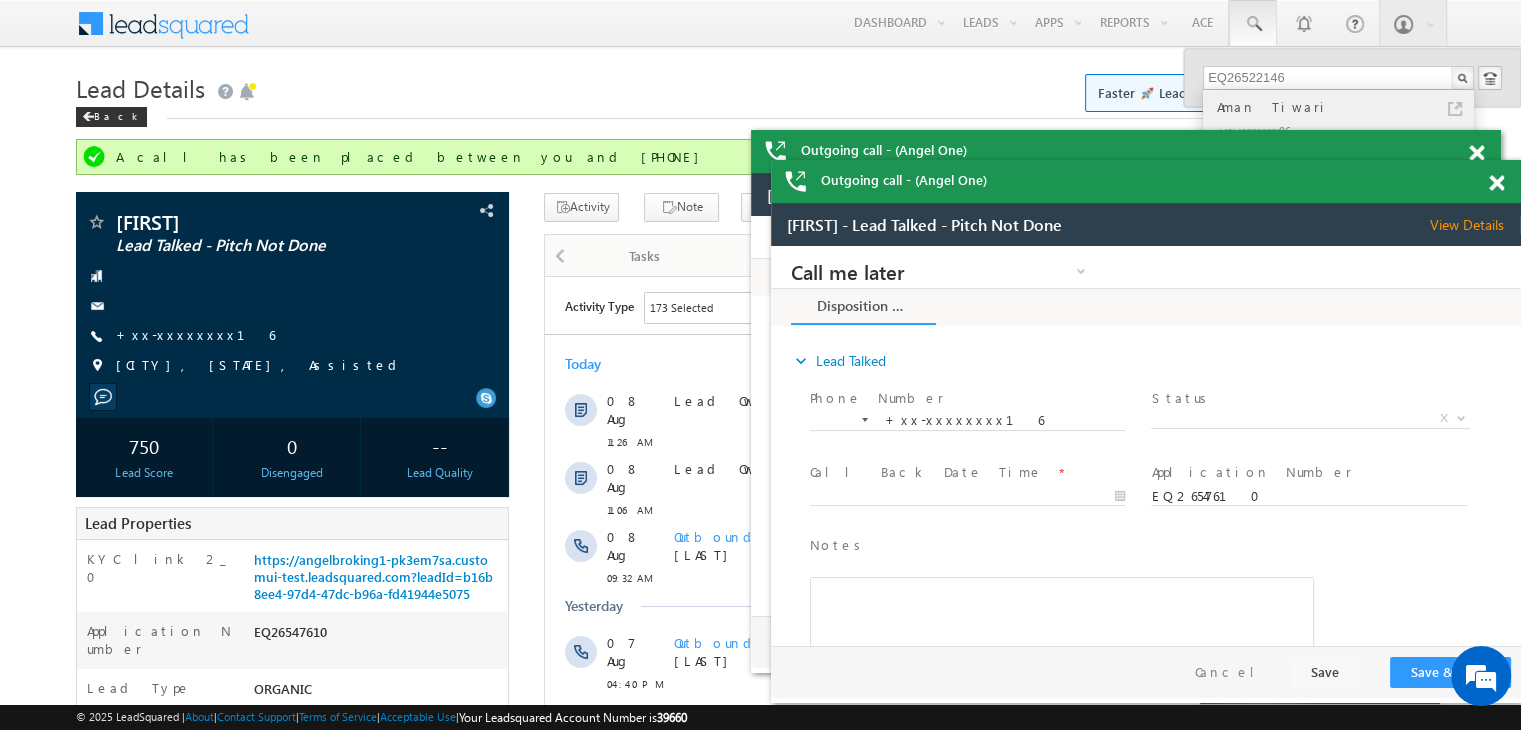click on "Aman Tiwari" at bounding box center [1347, 107] 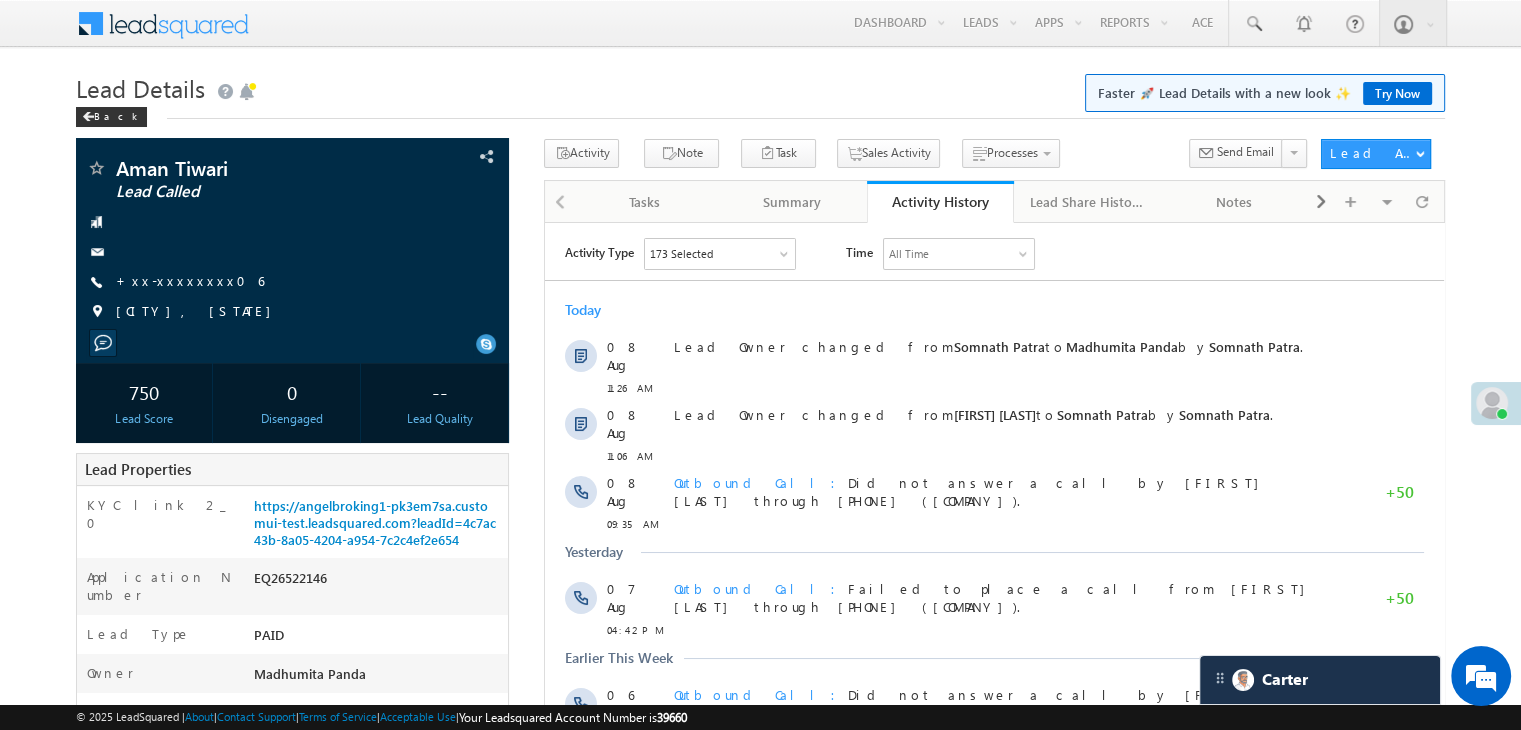scroll, scrollTop: 0, scrollLeft: 0, axis: both 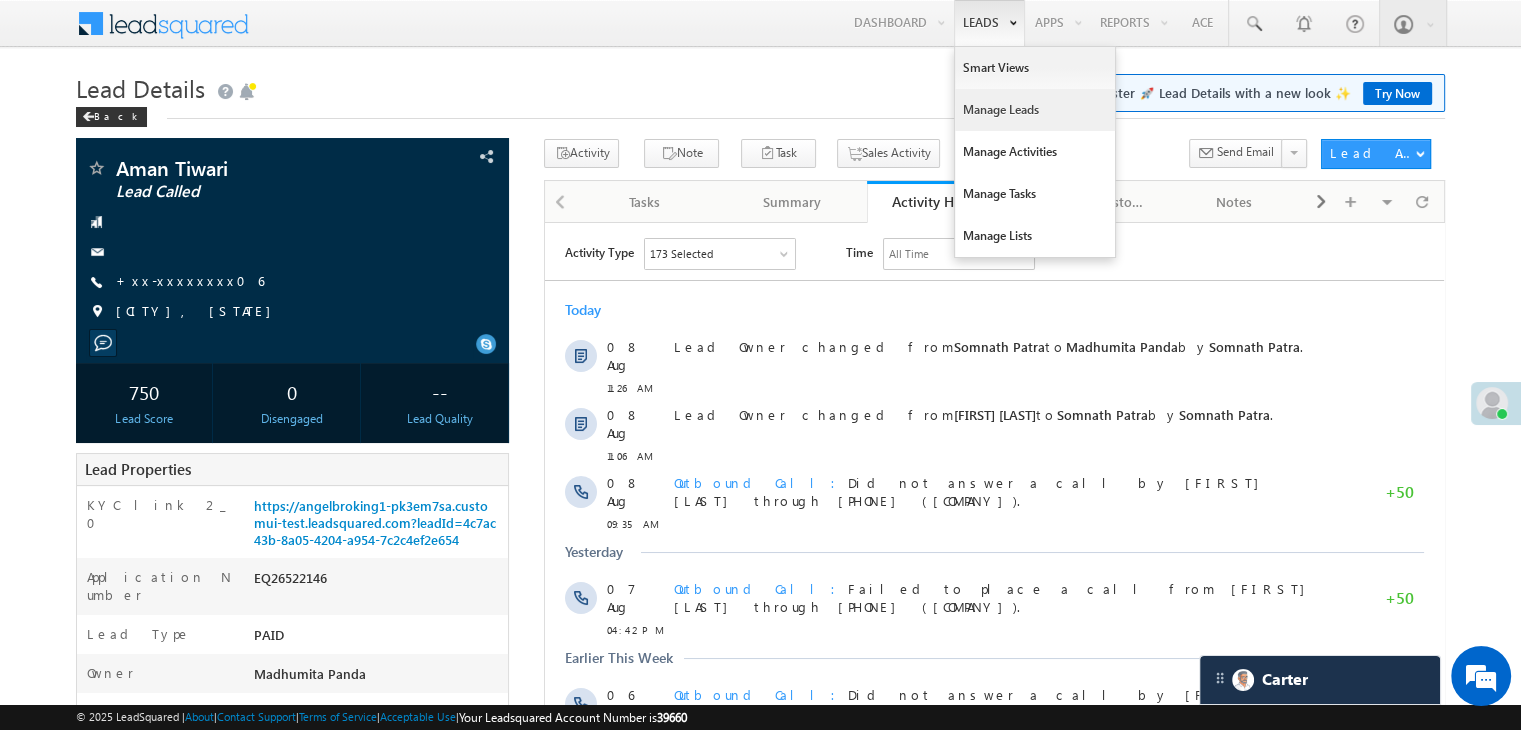 click on "Manage Leads" at bounding box center (1035, 110) 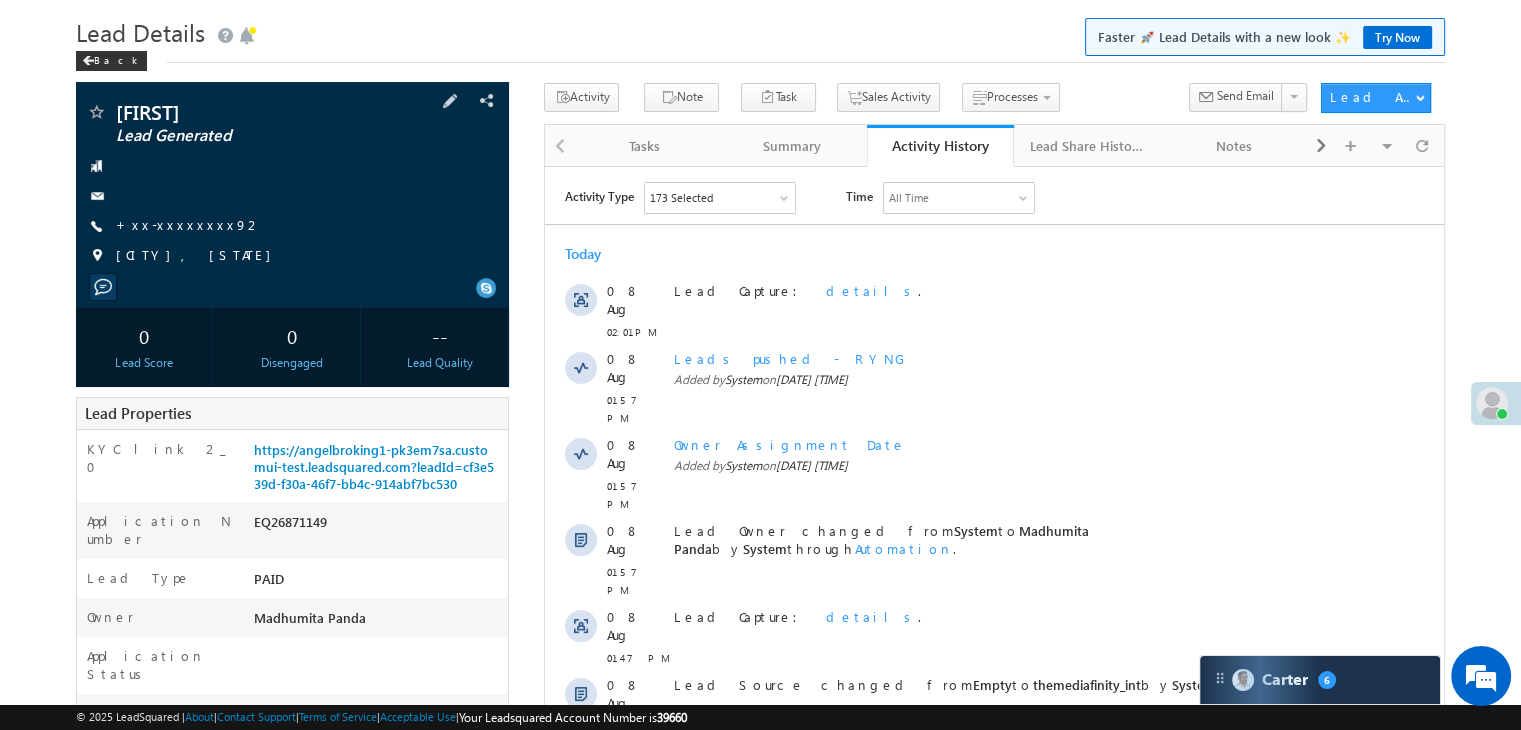 scroll, scrollTop: 0, scrollLeft: 0, axis: both 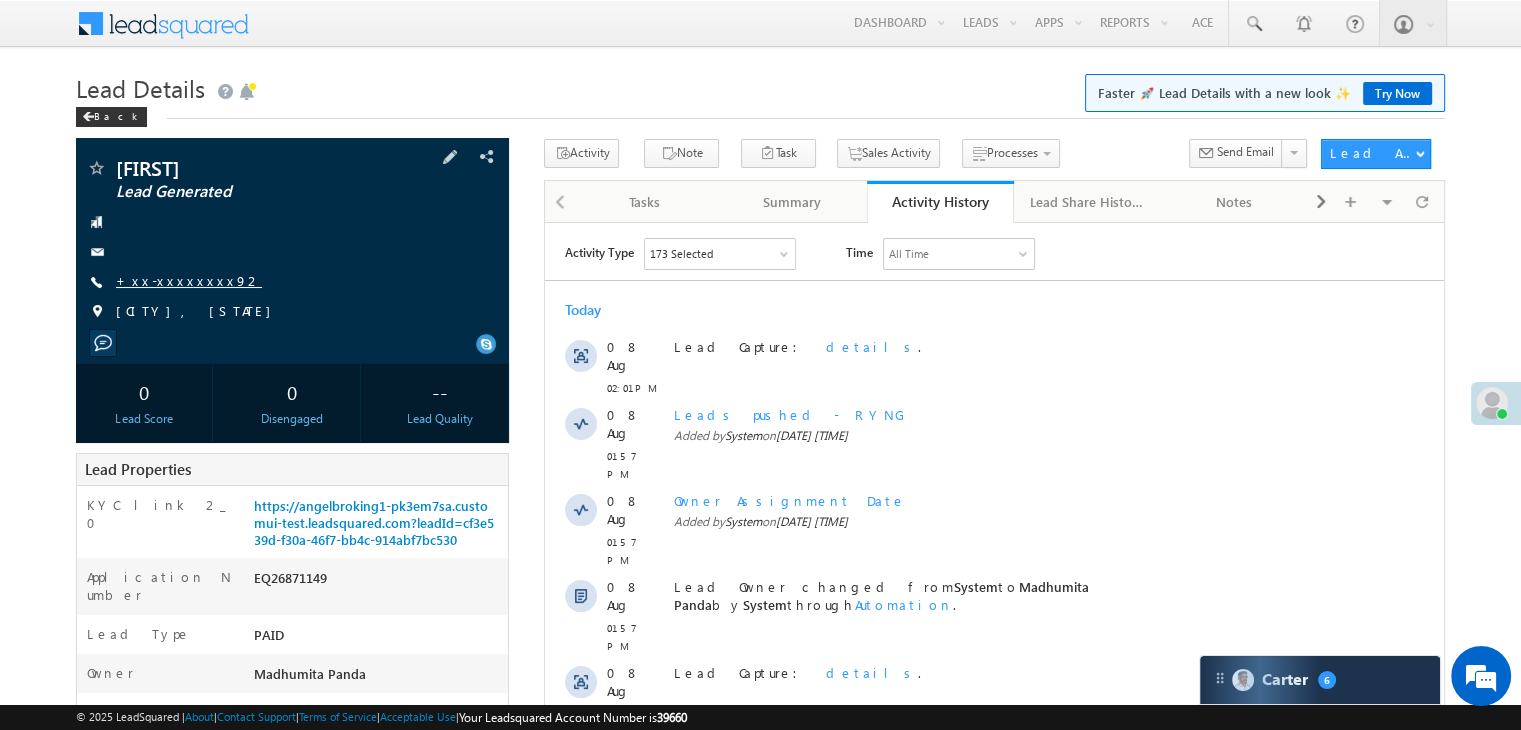 click on "+xx-xxxxxxxx92" at bounding box center [189, 280] 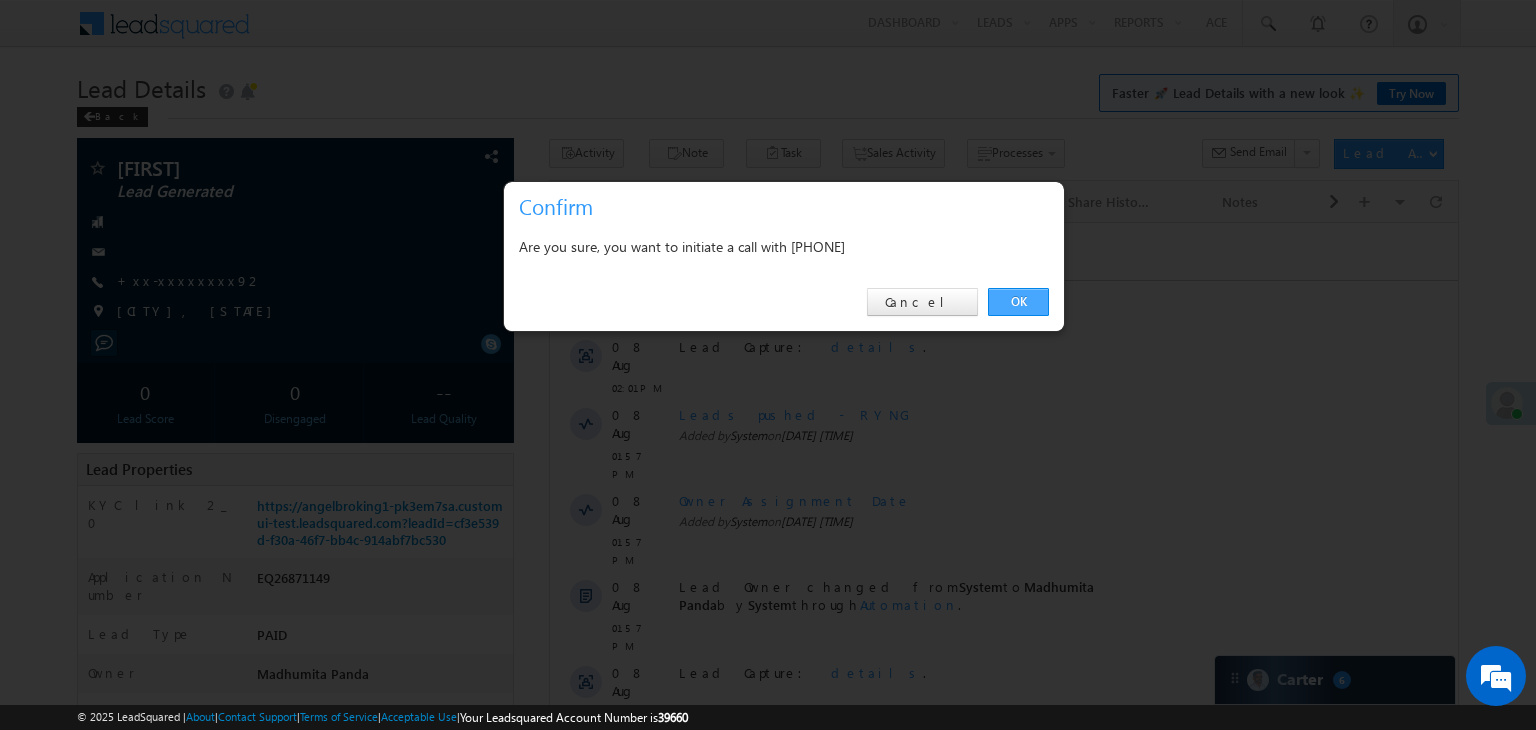 click on "OK" at bounding box center (1018, 302) 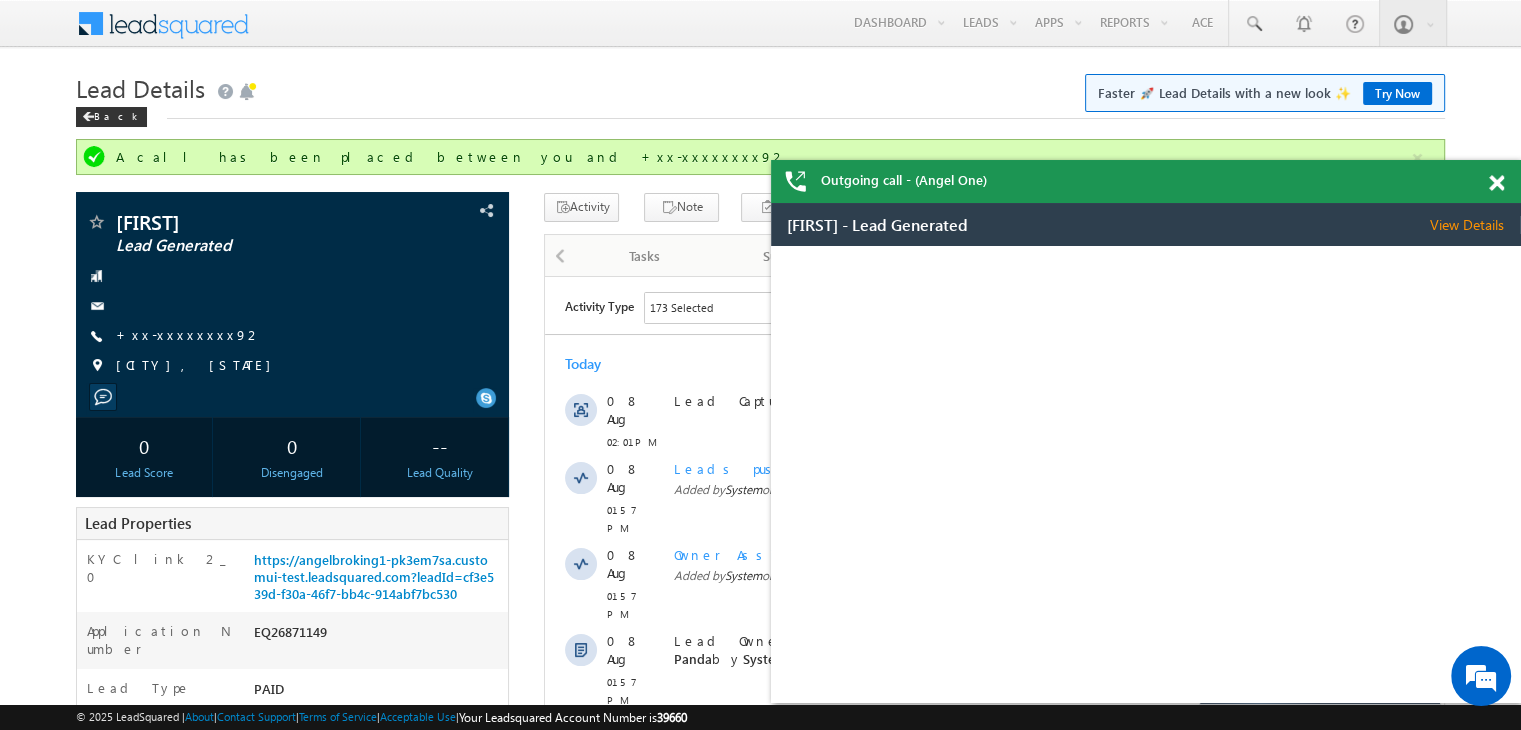 scroll, scrollTop: 0, scrollLeft: 0, axis: both 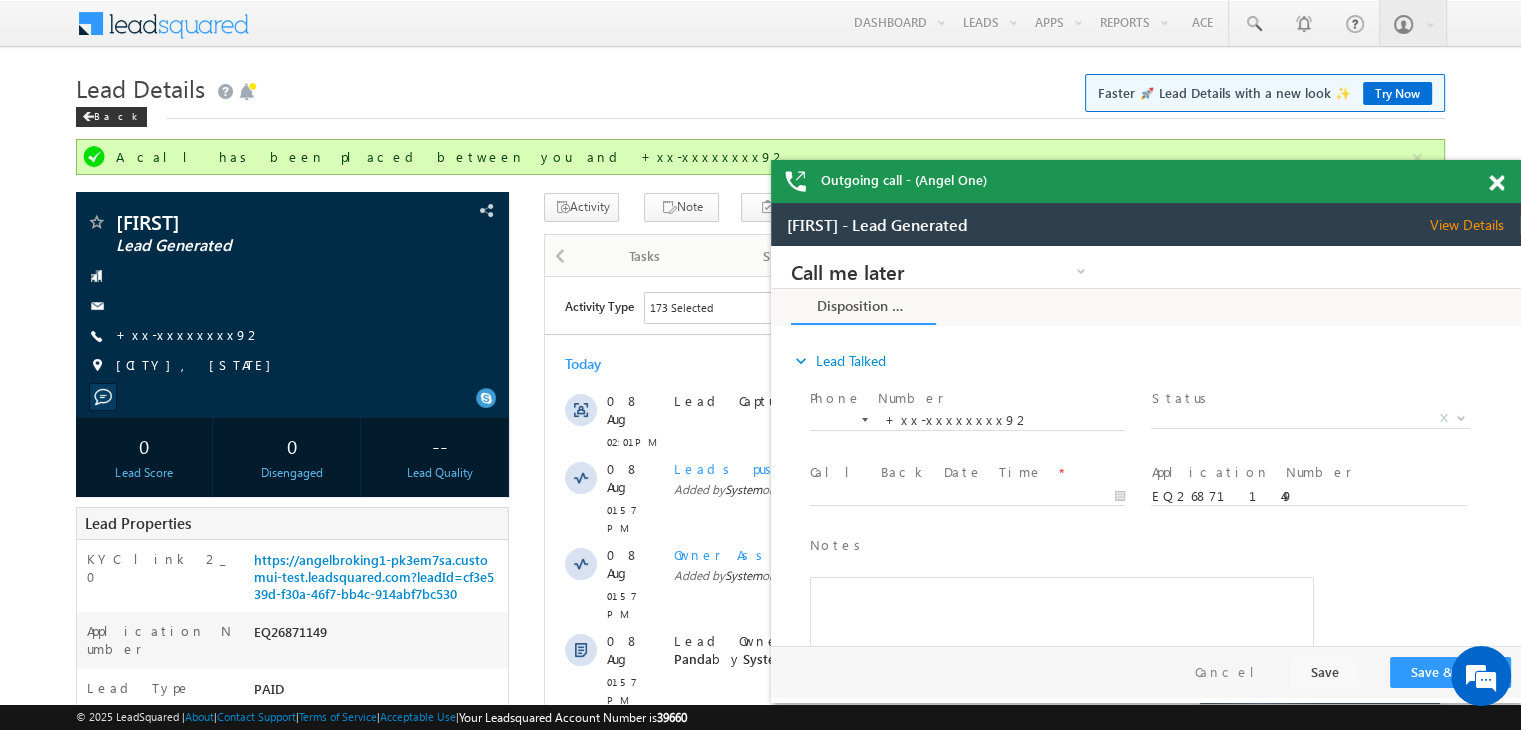 click at bounding box center (1496, 183) 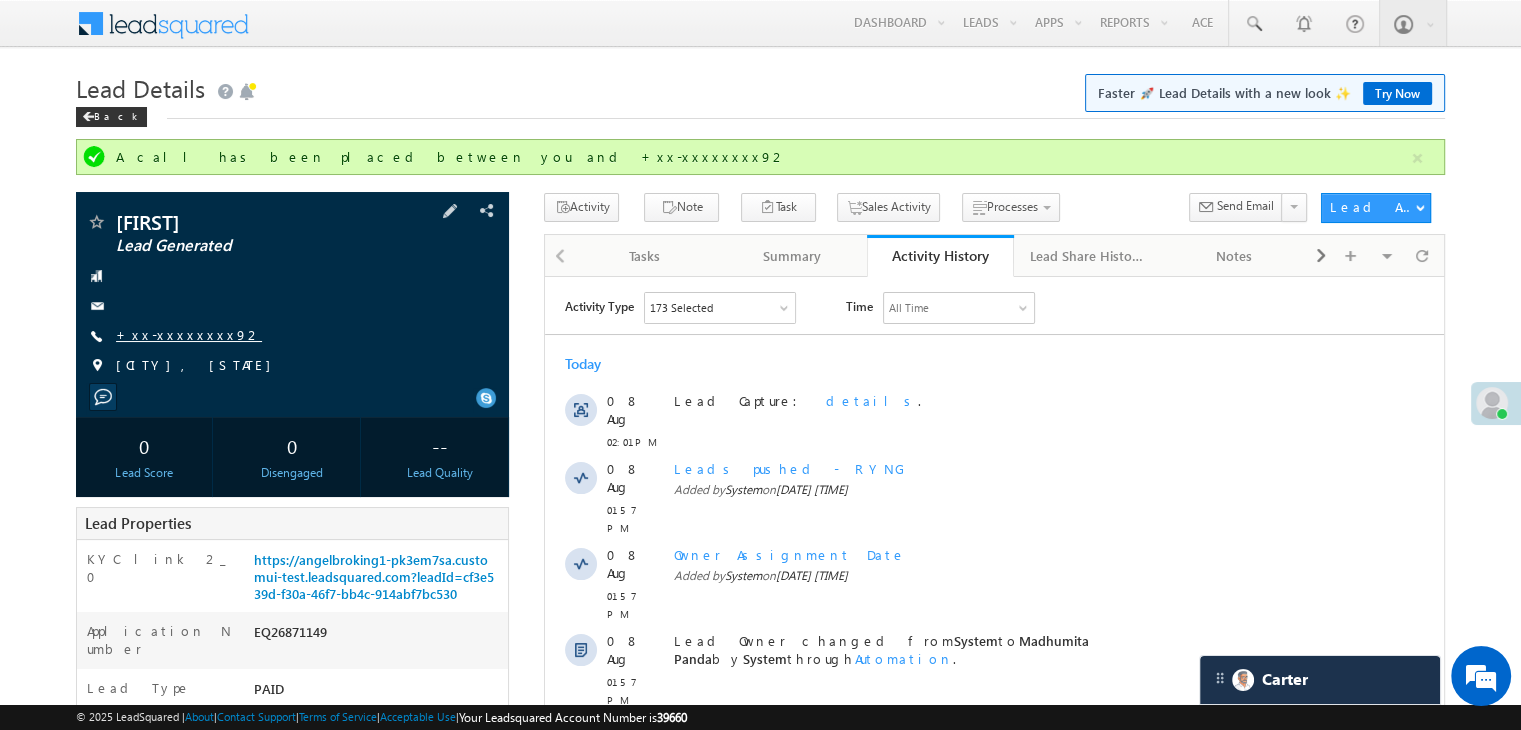 click on "+xx-xxxxxxxx92" at bounding box center (189, 334) 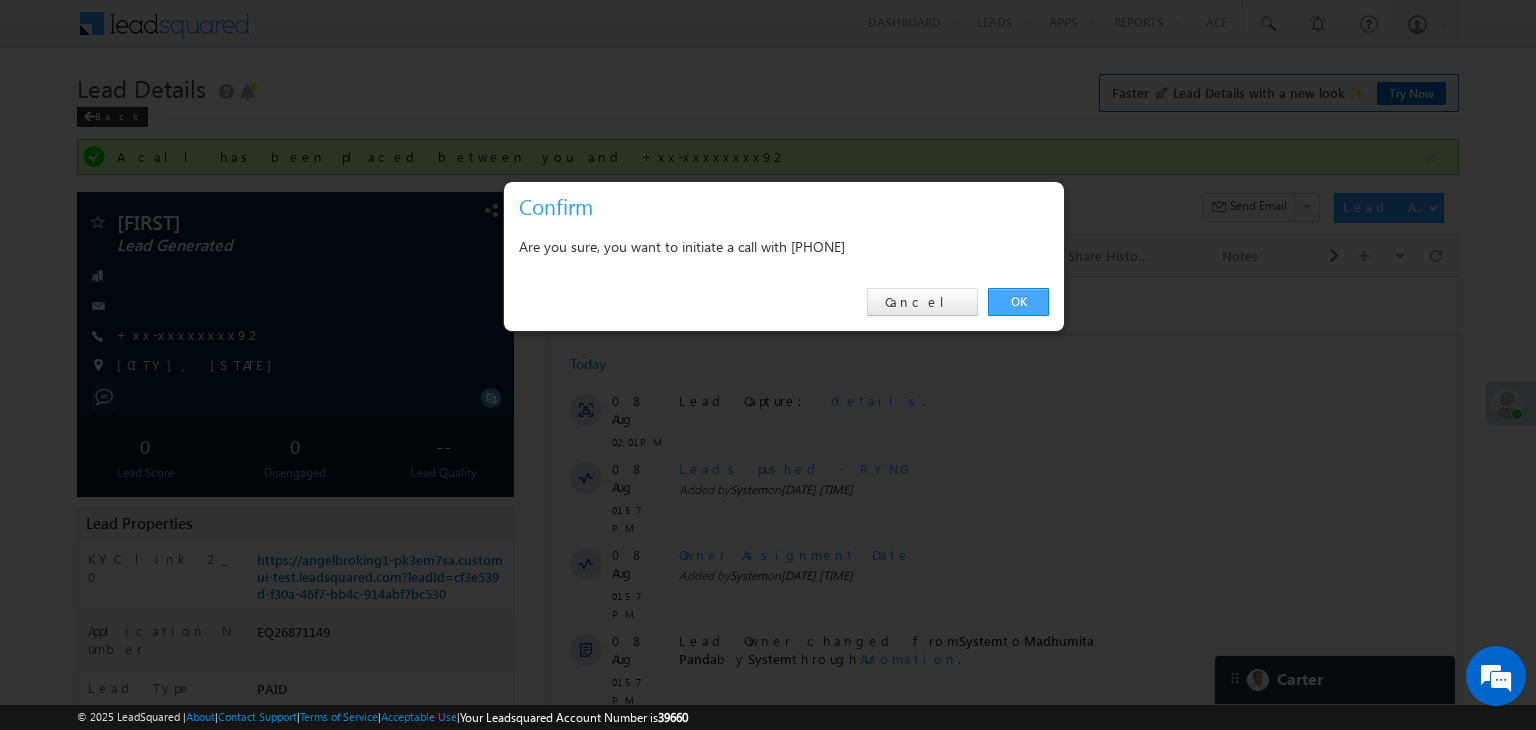 click on "OK" at bounding box center [1018, 302] 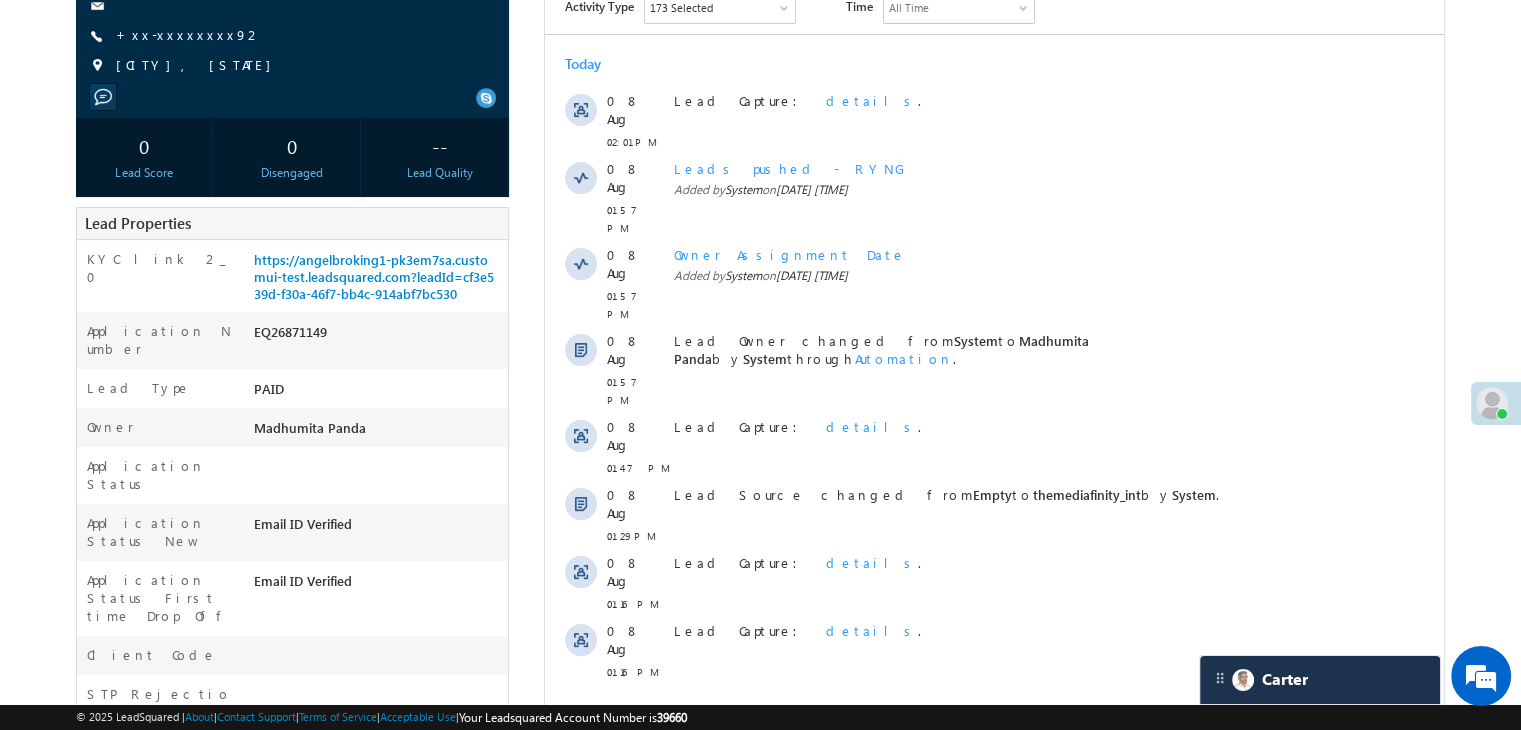 scroll, scrollTop: 0, scrollLeft: 0, axis: both 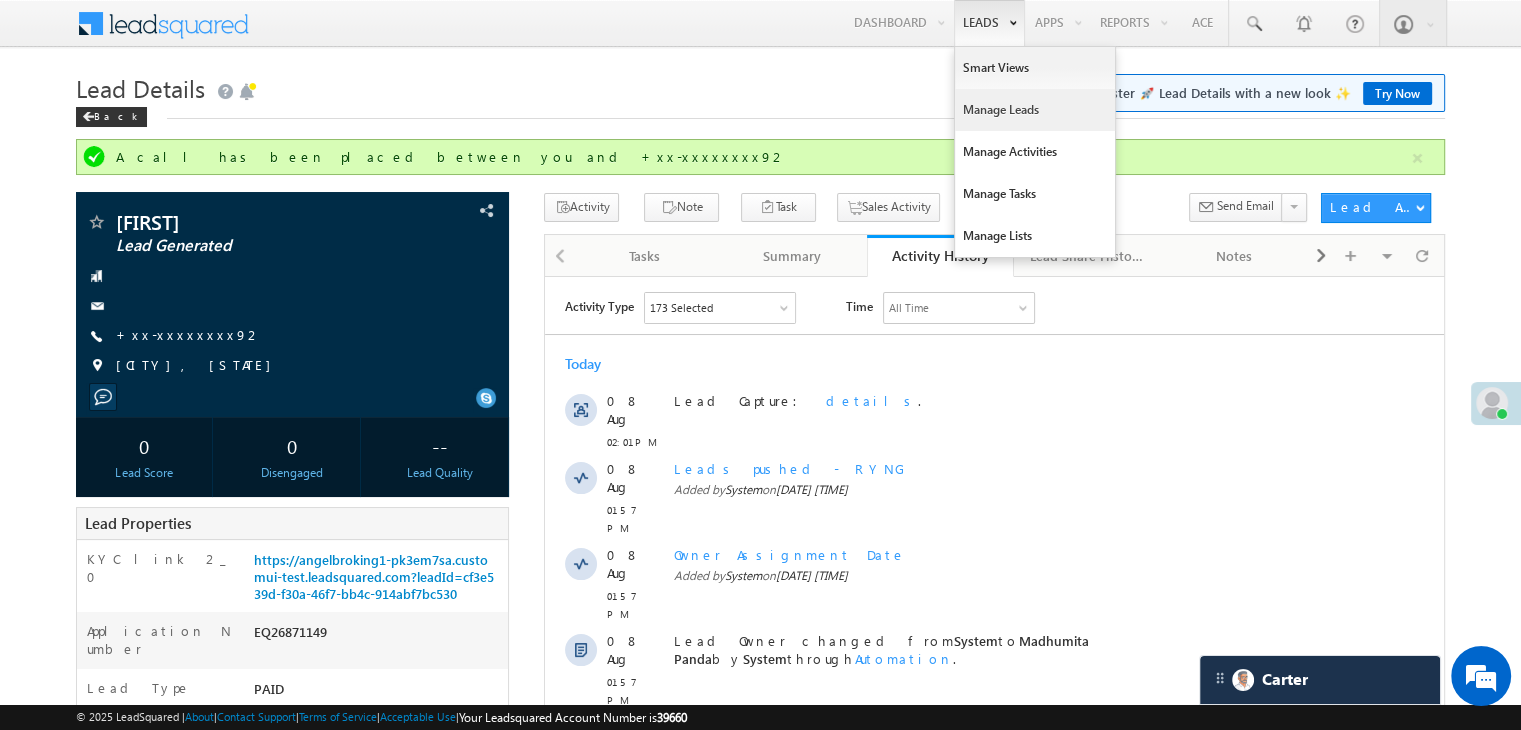 click on "Manage Leads" at bounding box center (1035, 110) 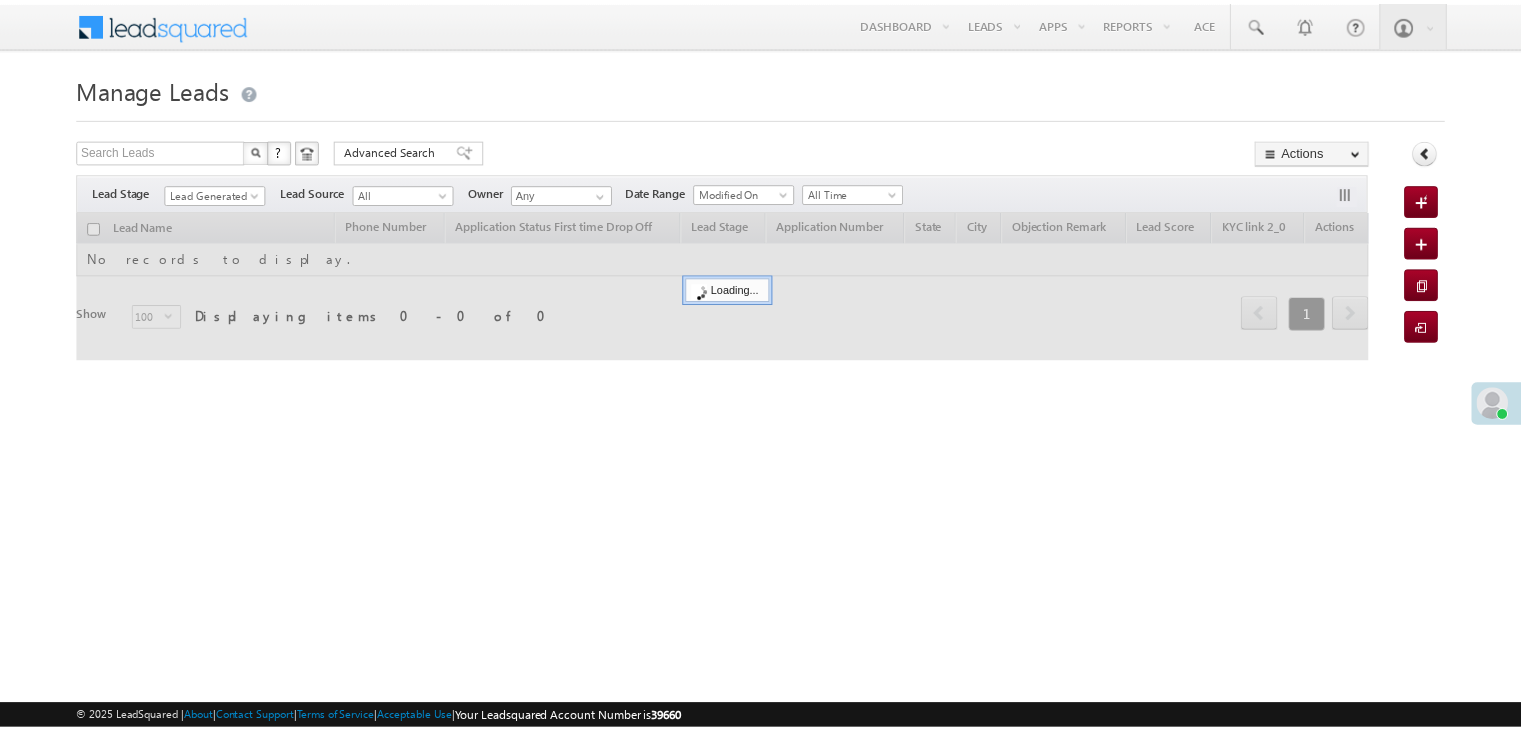 scroll, scrollTop: 0, scrollLeft: 0, axis: both 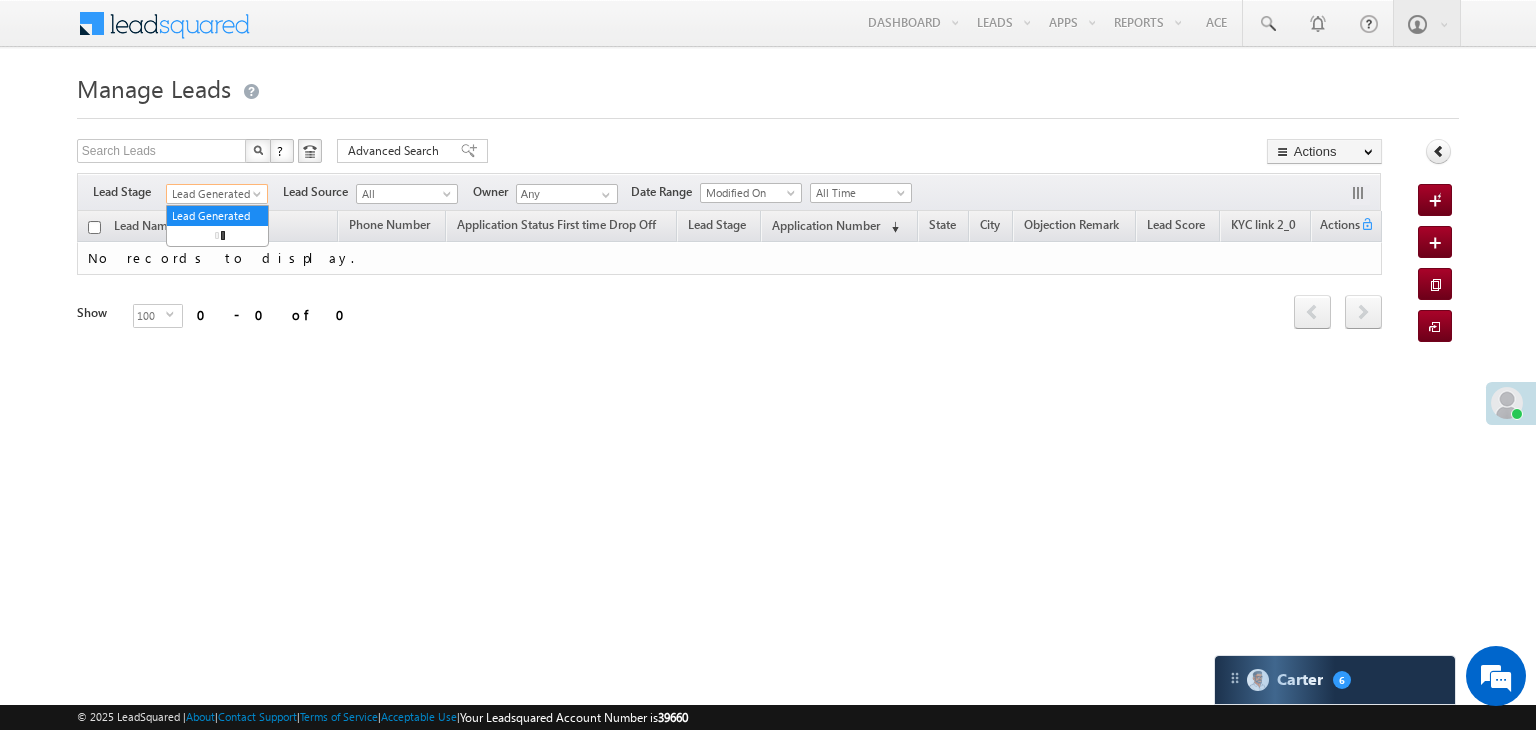 click at bounding box center (259, 198) 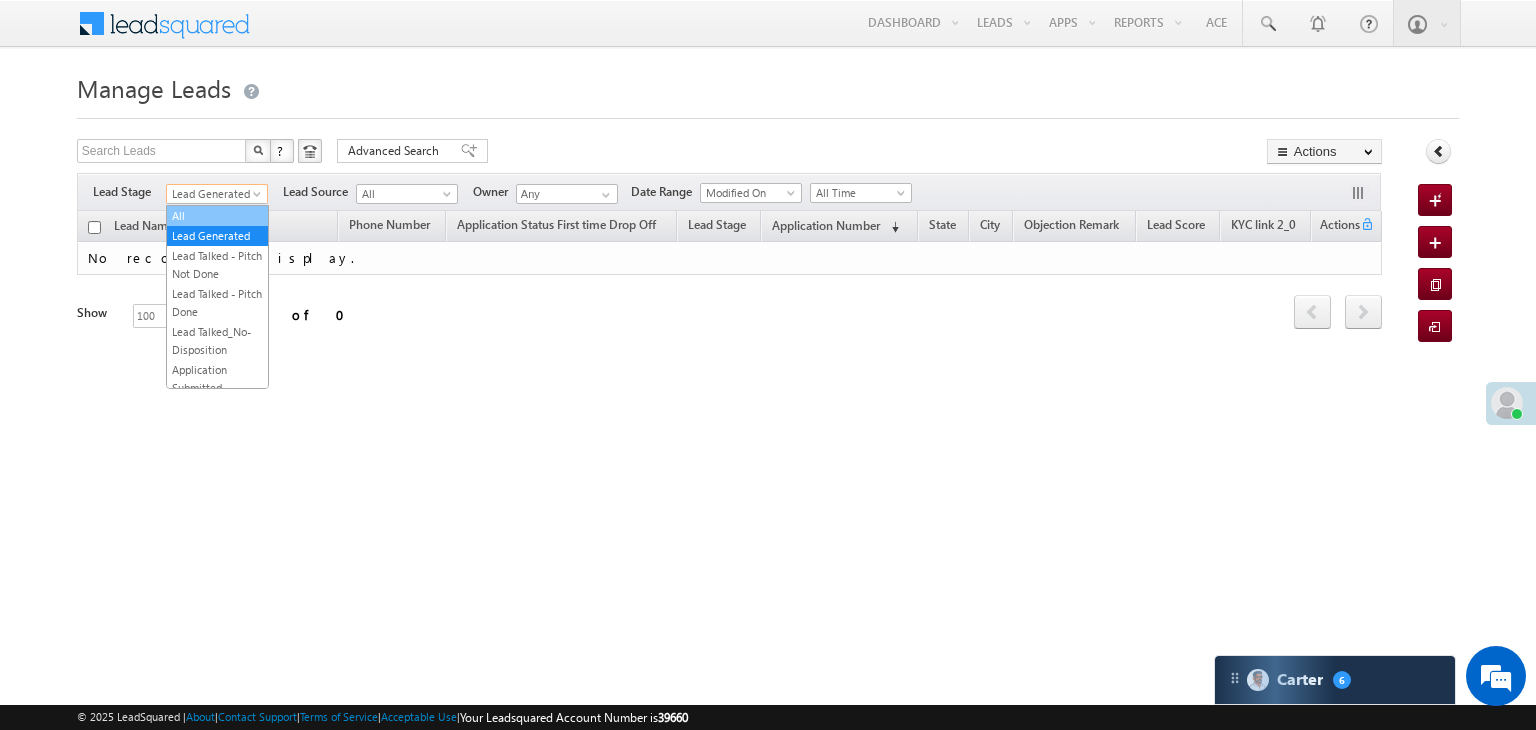 click on "All" at bounding box center (217, 216) 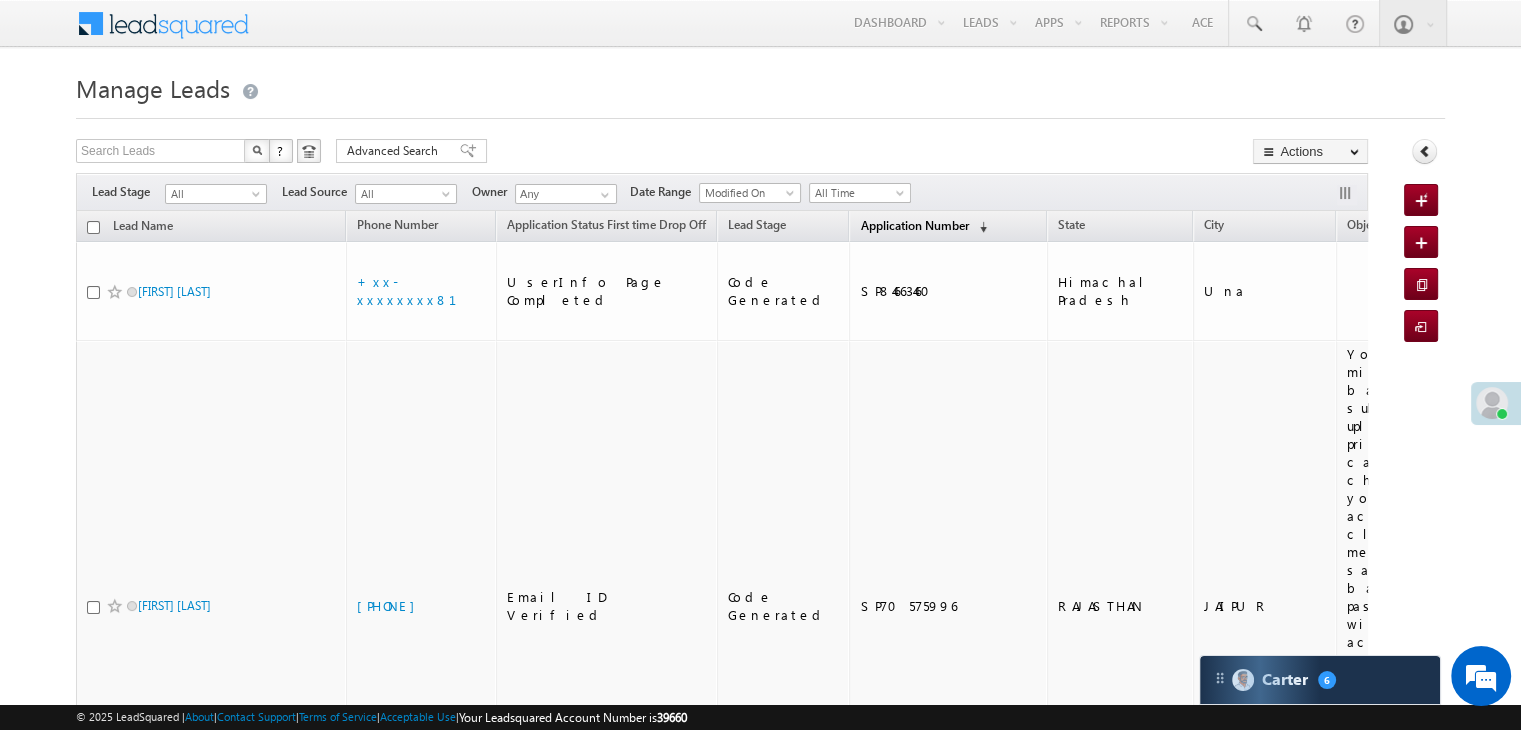 click on "Application Number" at bounding box center [914, 225] 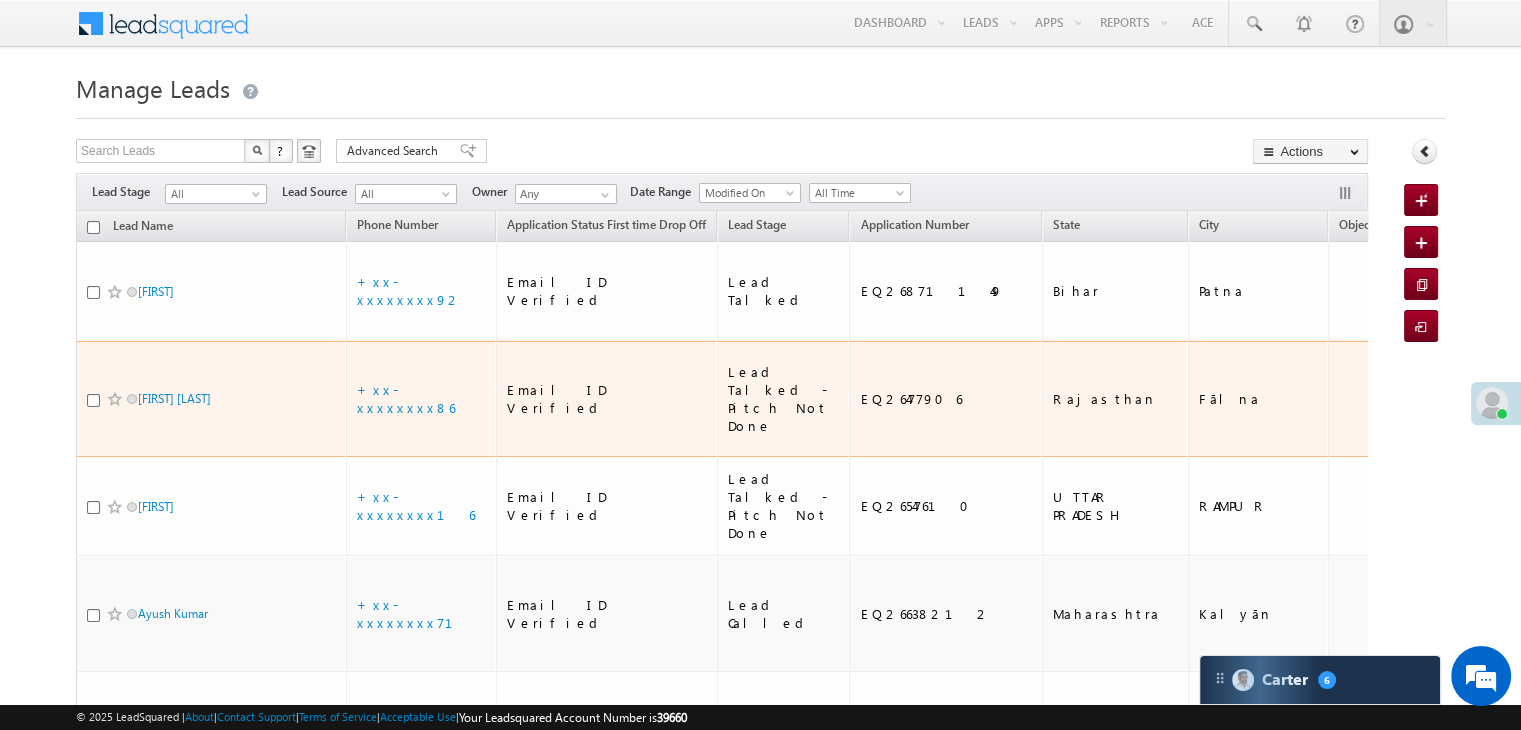 scroll, scrollTop: 0, scrollLeft: 0, axis: both 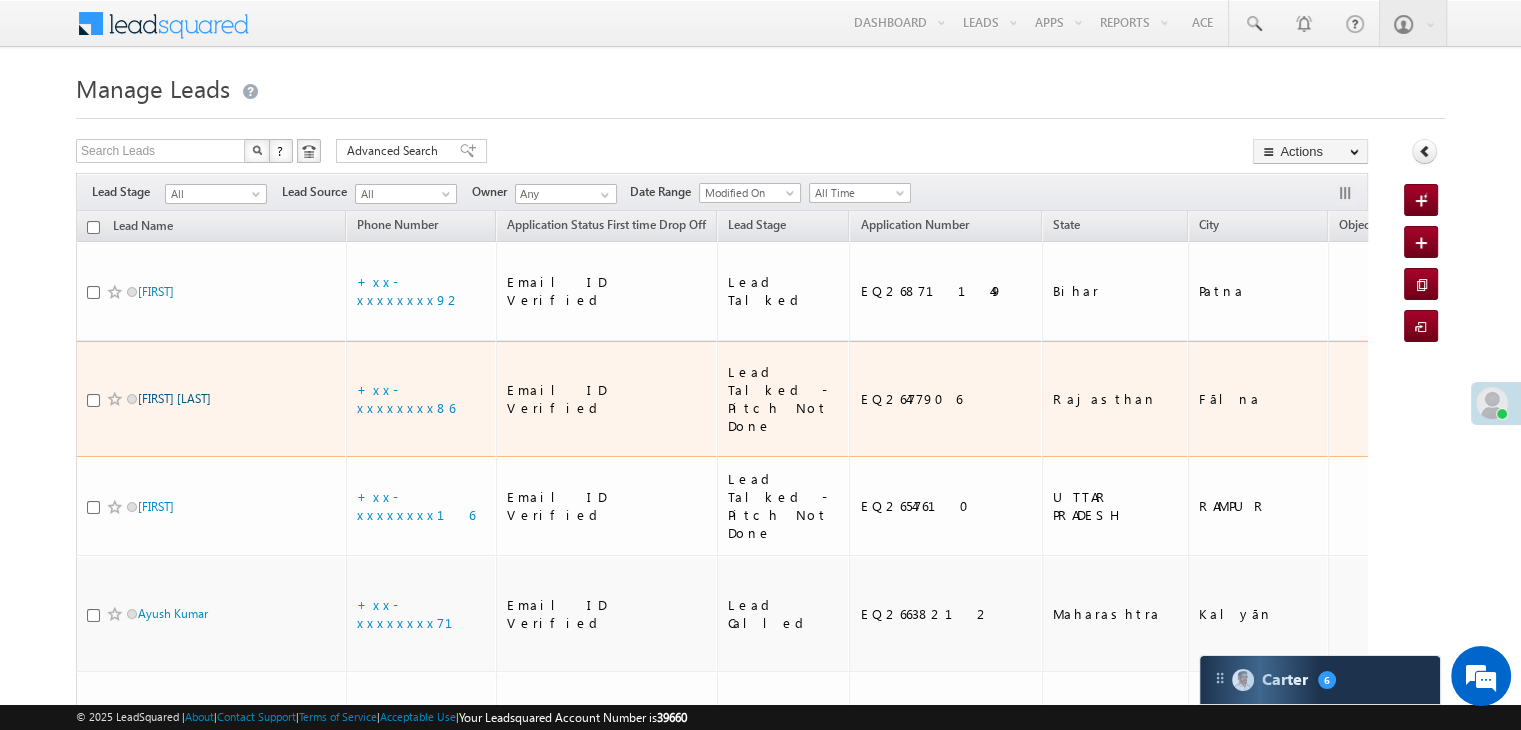 click on "[FIRST] [LAST]" at bounding box center (174, 398) 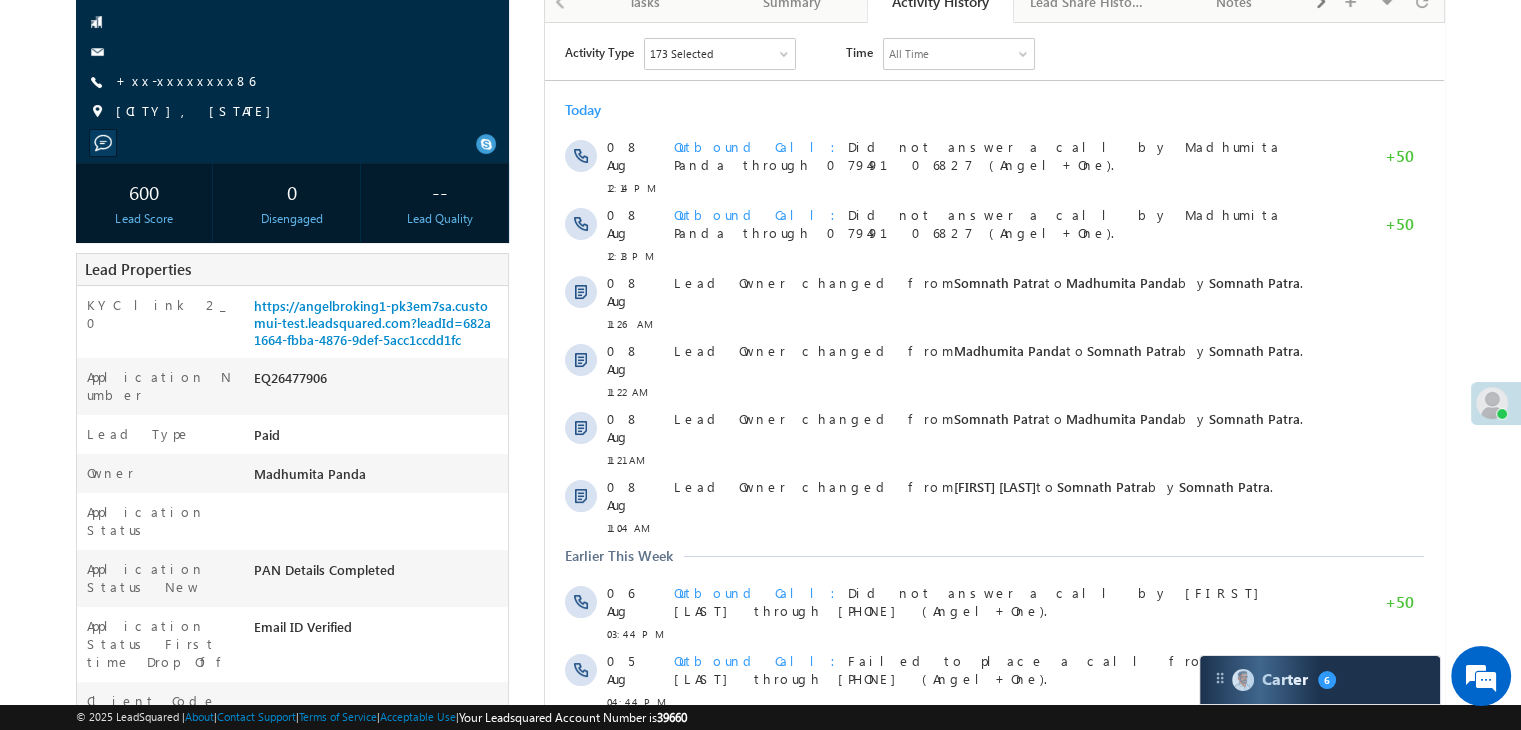 scroll, scrollTop: 0, scrollLeft: 0, axis: both 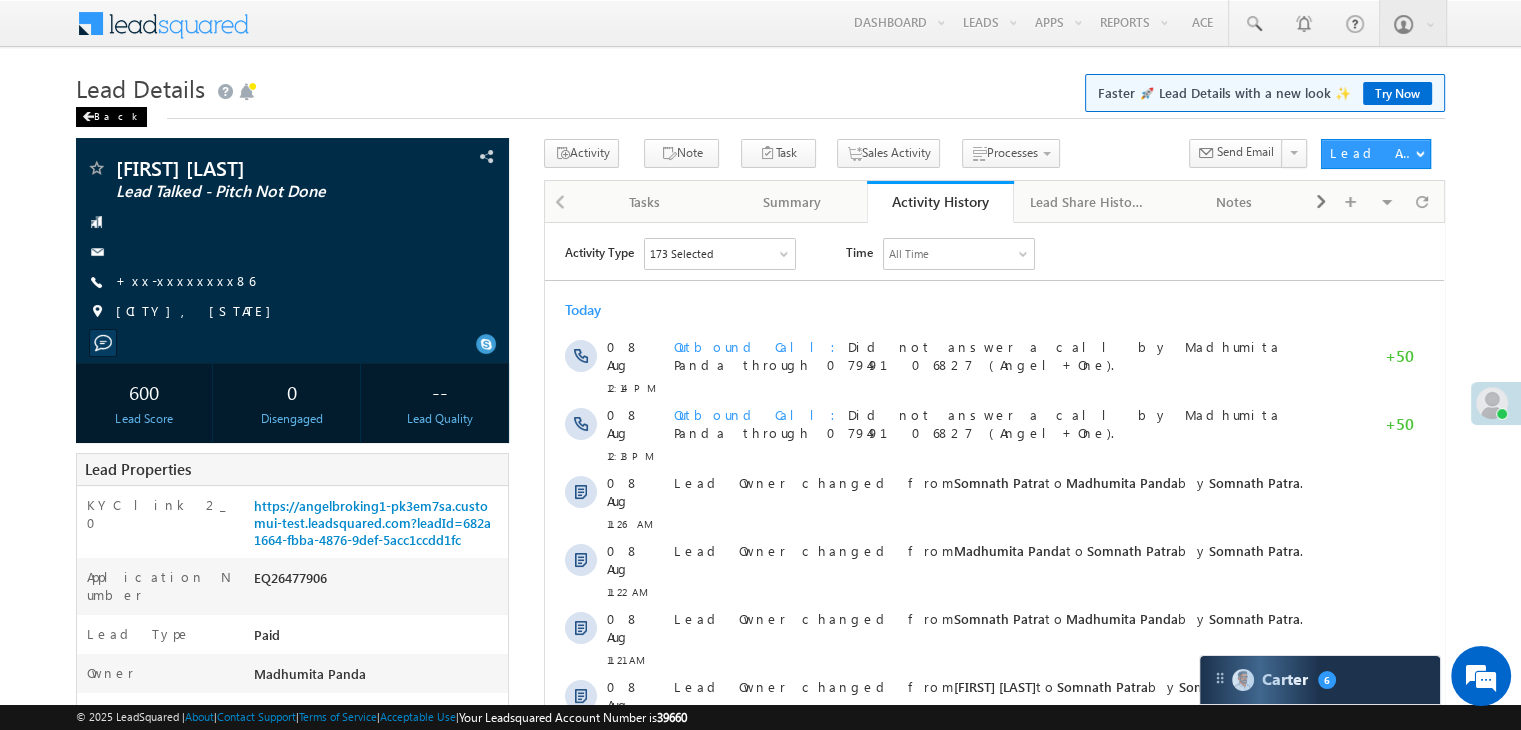 click on "Back" at bounding box center (111, 117) 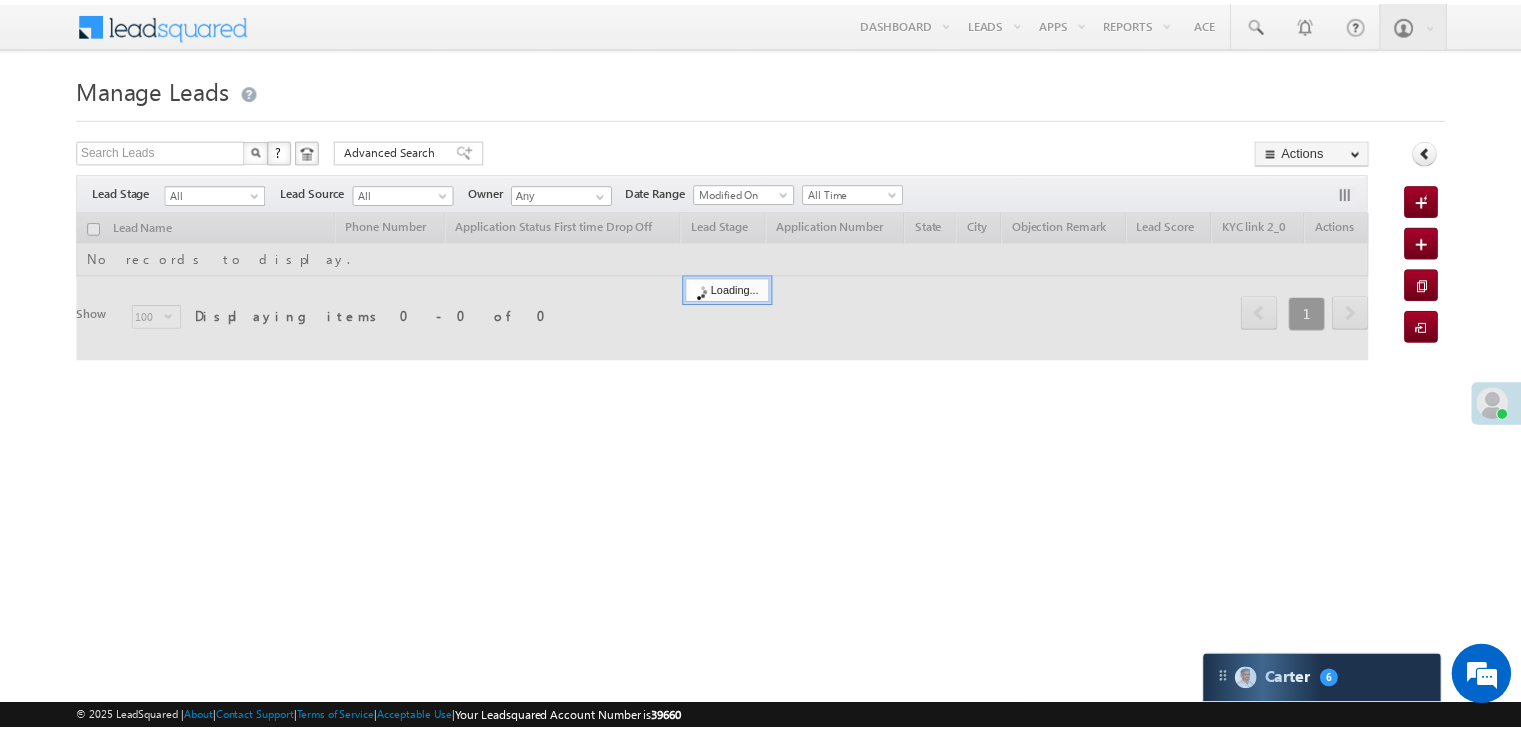 scroll, scrollTop: 0, scrollLeft: 0, axis: both 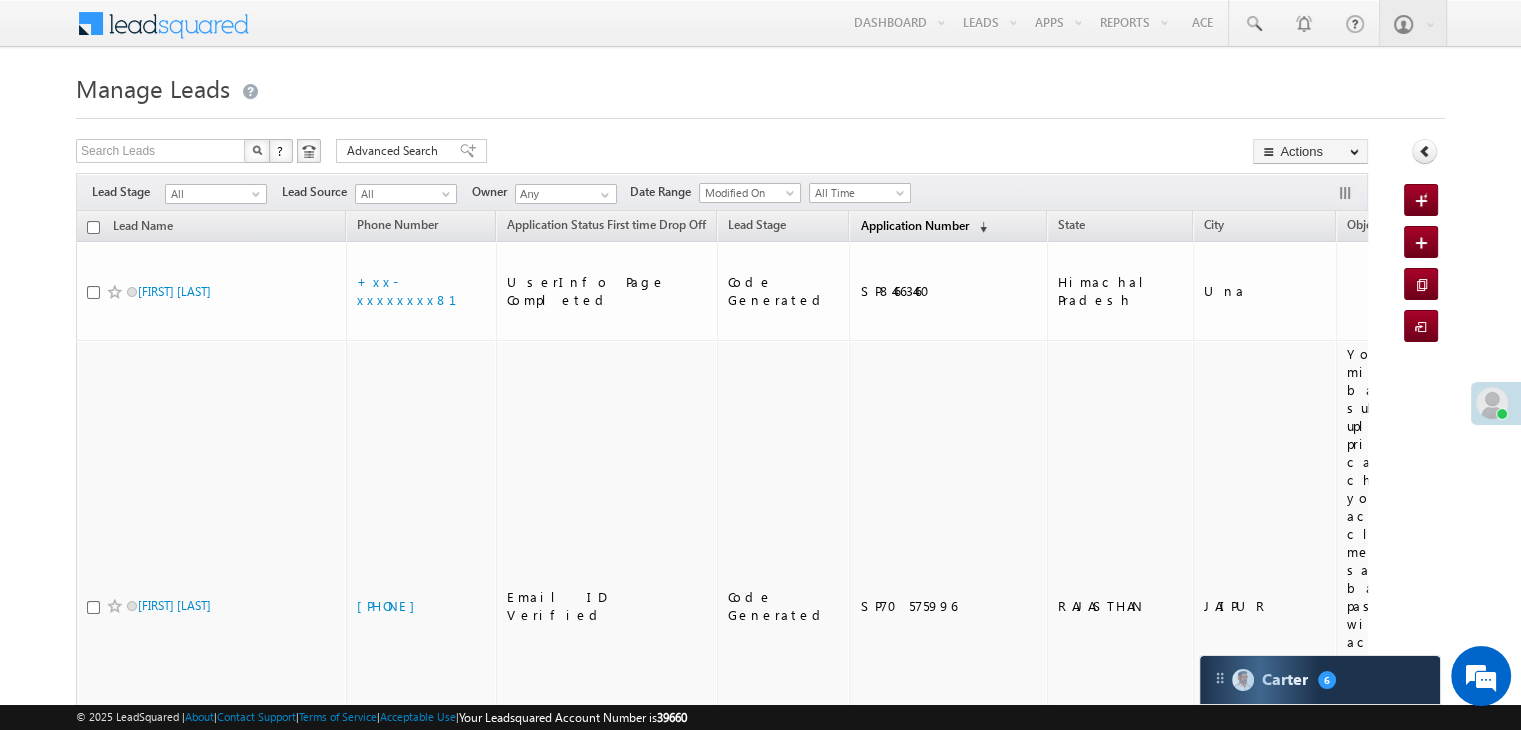 click on "Application Number" at bounding box center [914, 225] 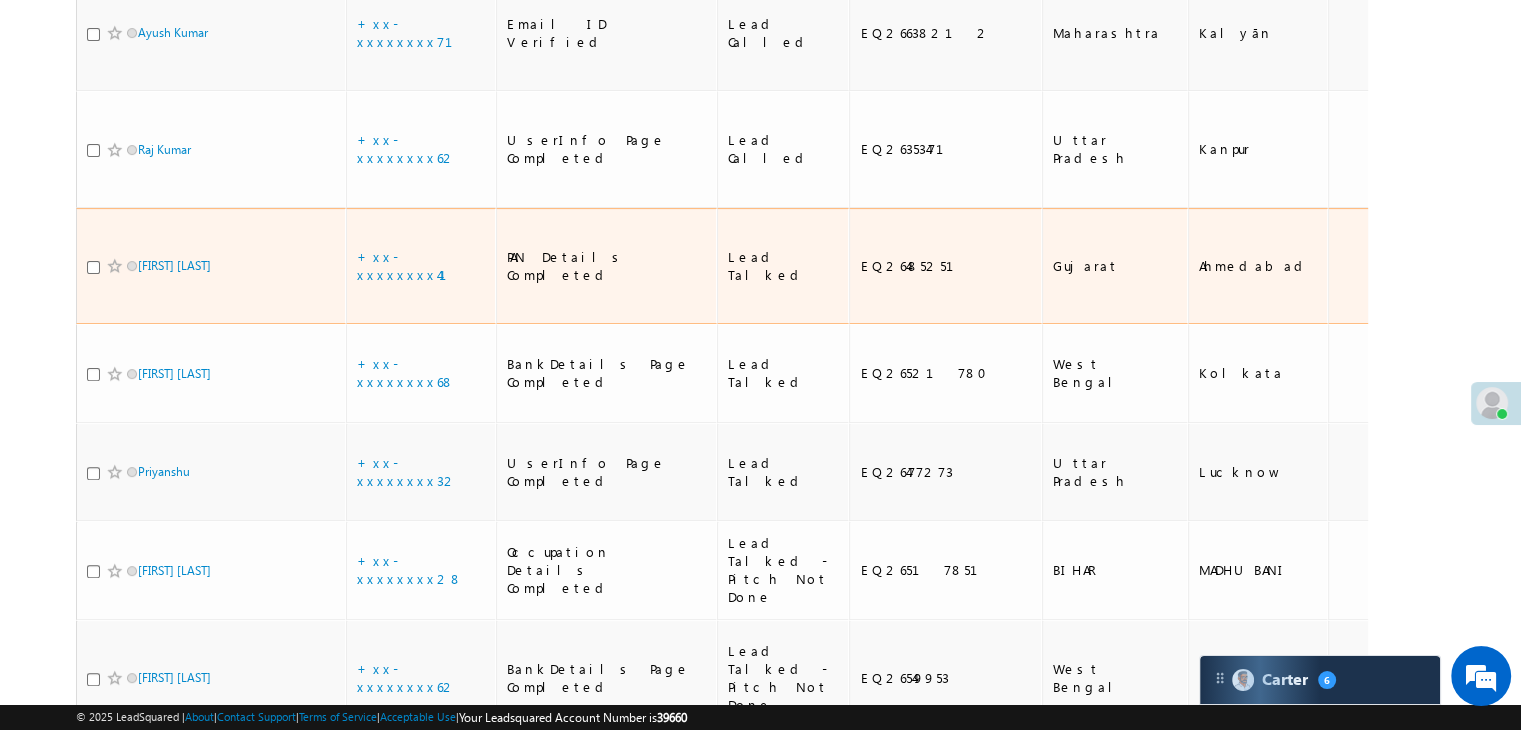 scroll, scrollTop: 600, scrollLeft: 0, axis: vertical 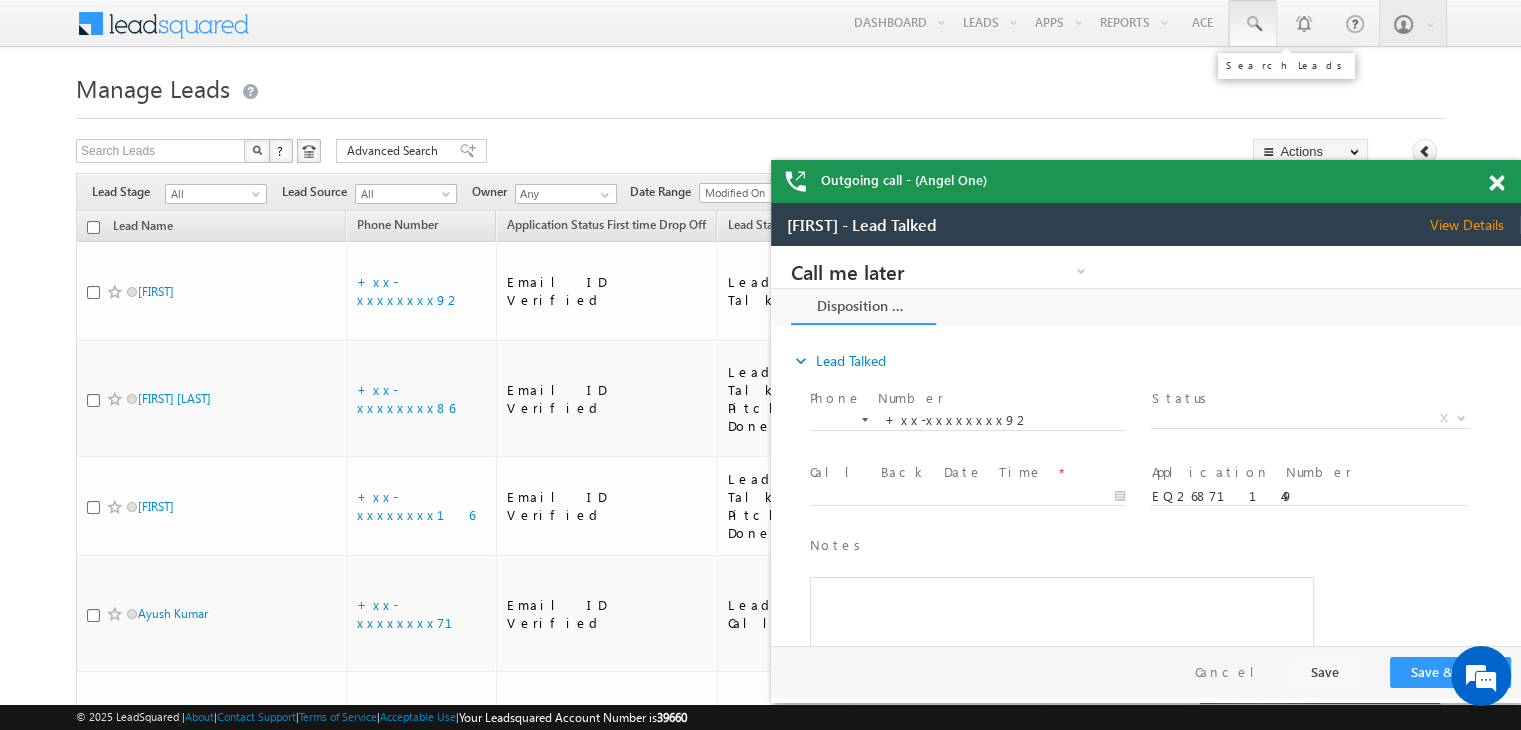 click at bounding box center [1253, 24] 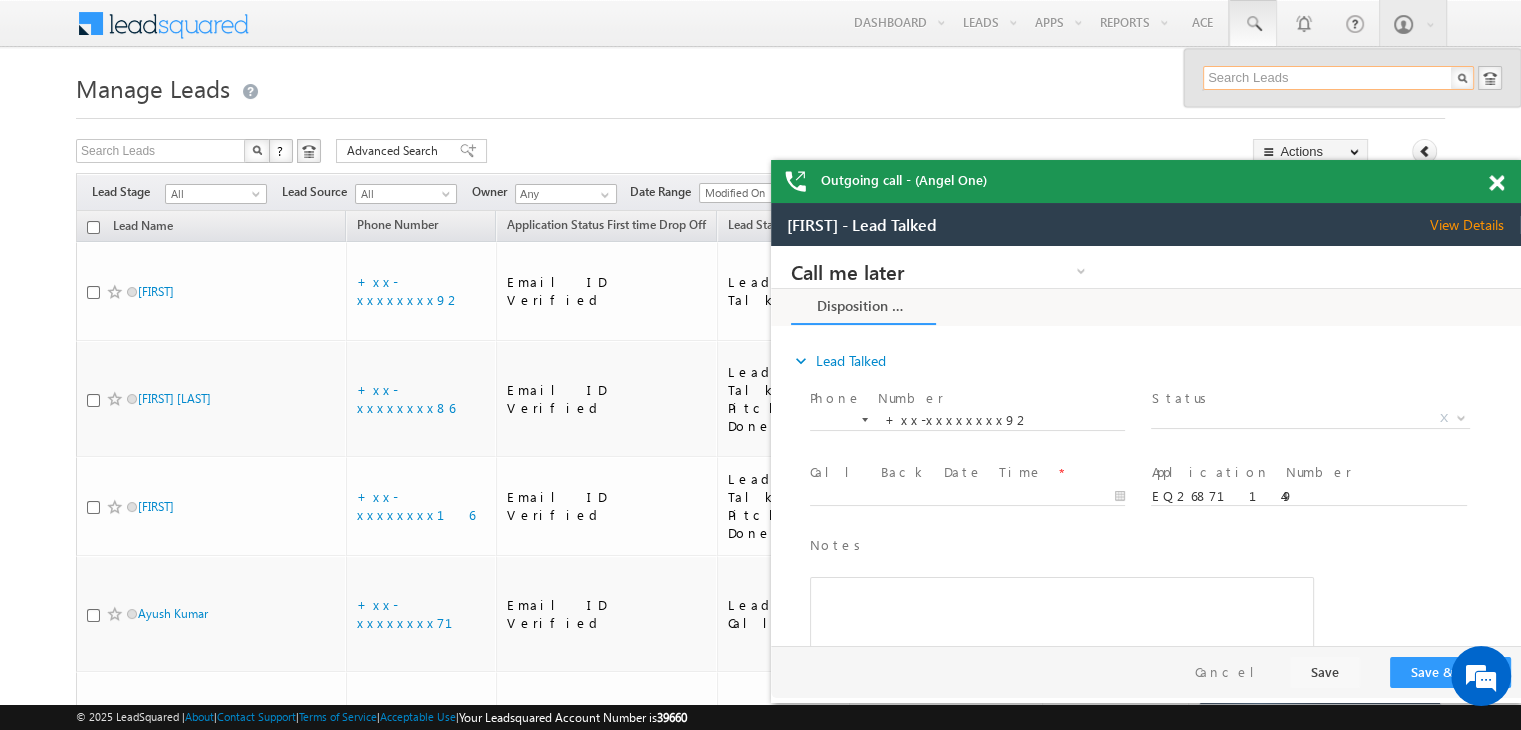 paste on "EQ26522146" 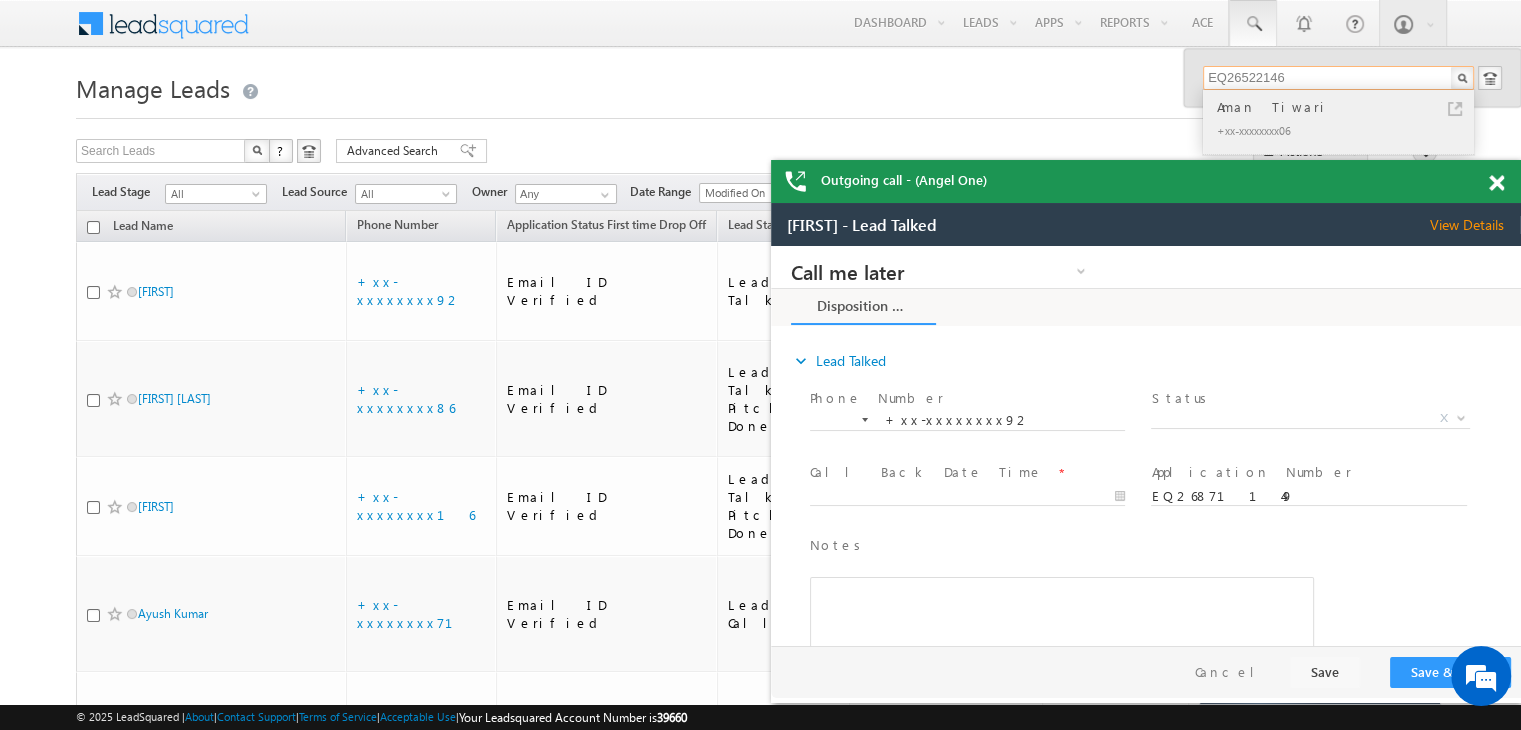 type on "EQ26522146" 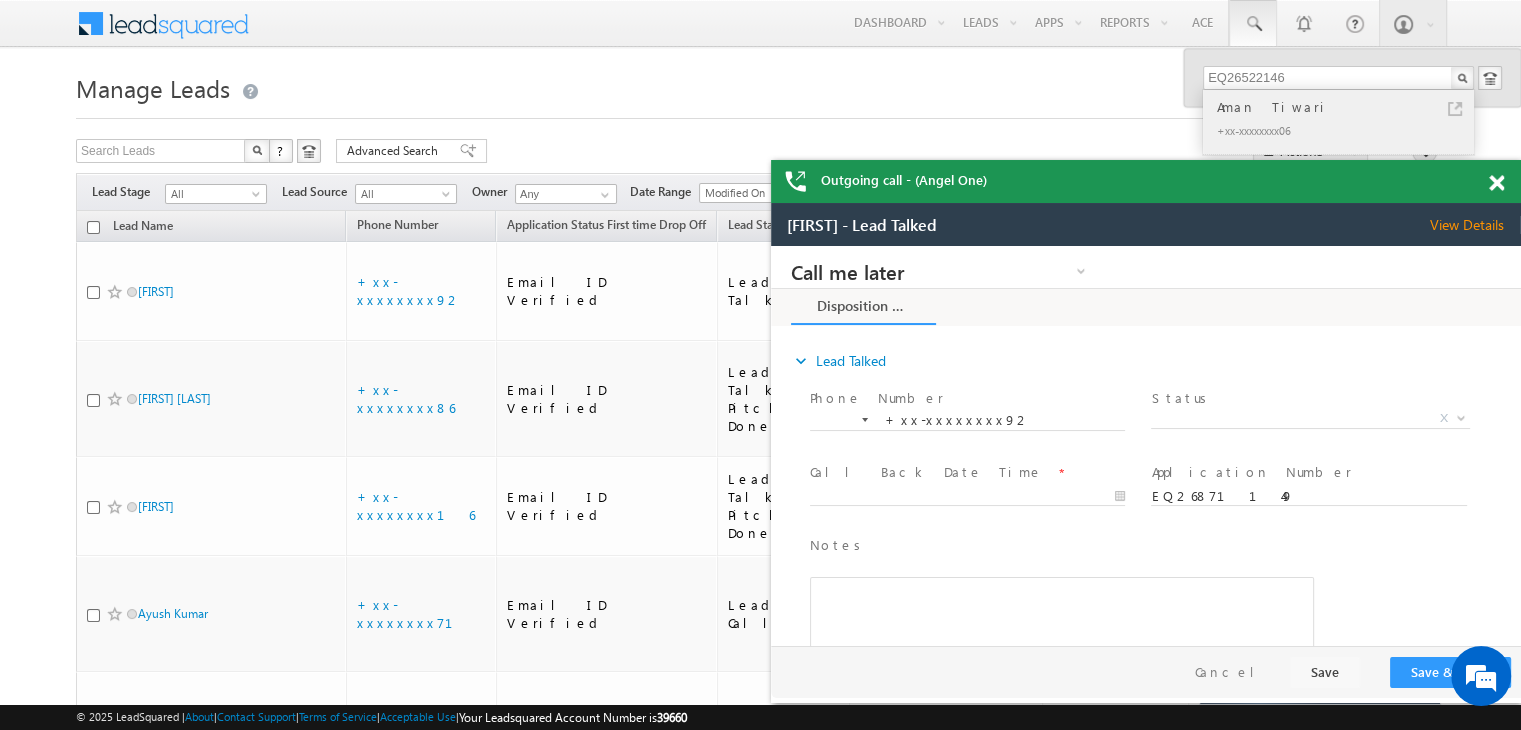 click on "Aman Tiwari" at bounding box center (1347, 107) 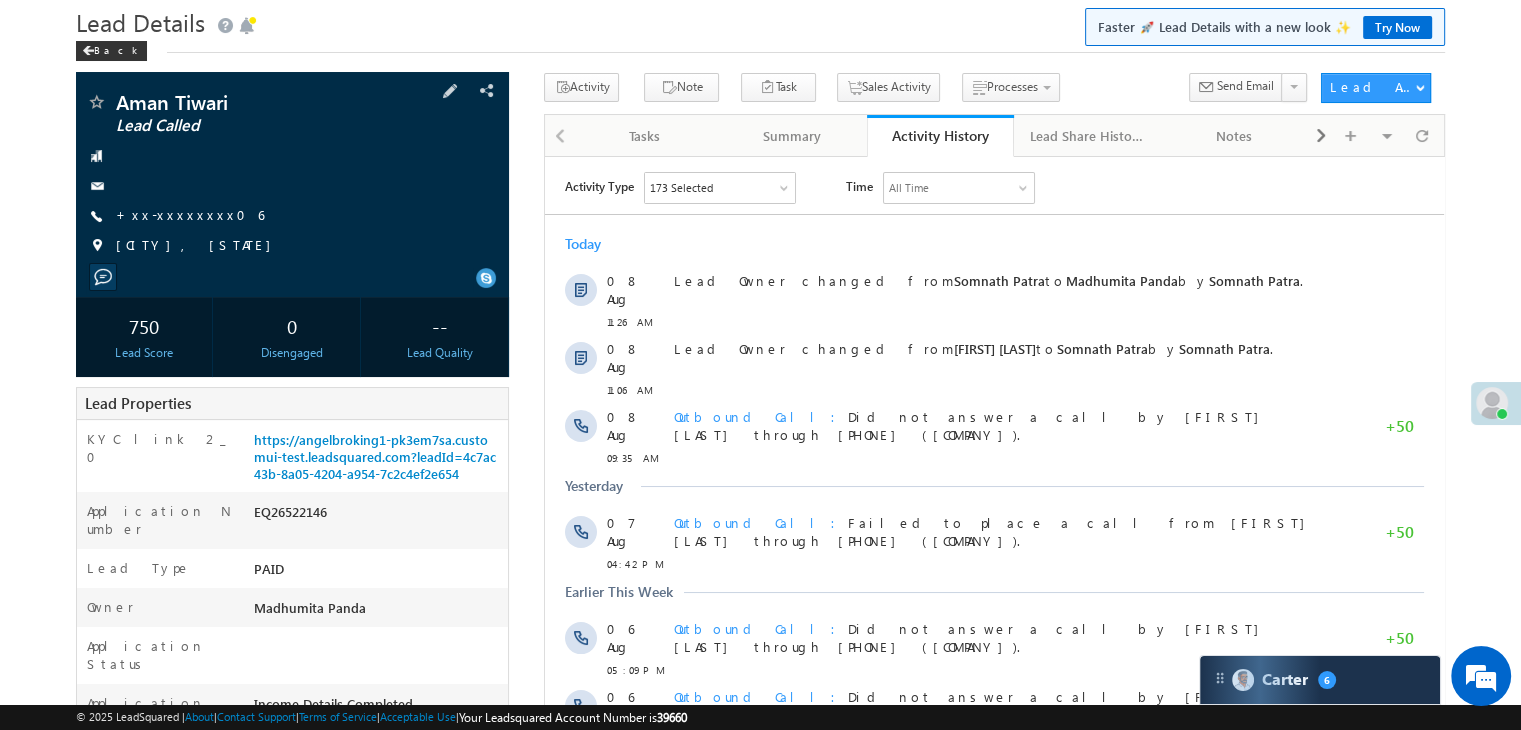 scroll, scrollTop: 0, scrollLeft: 0, axis: both 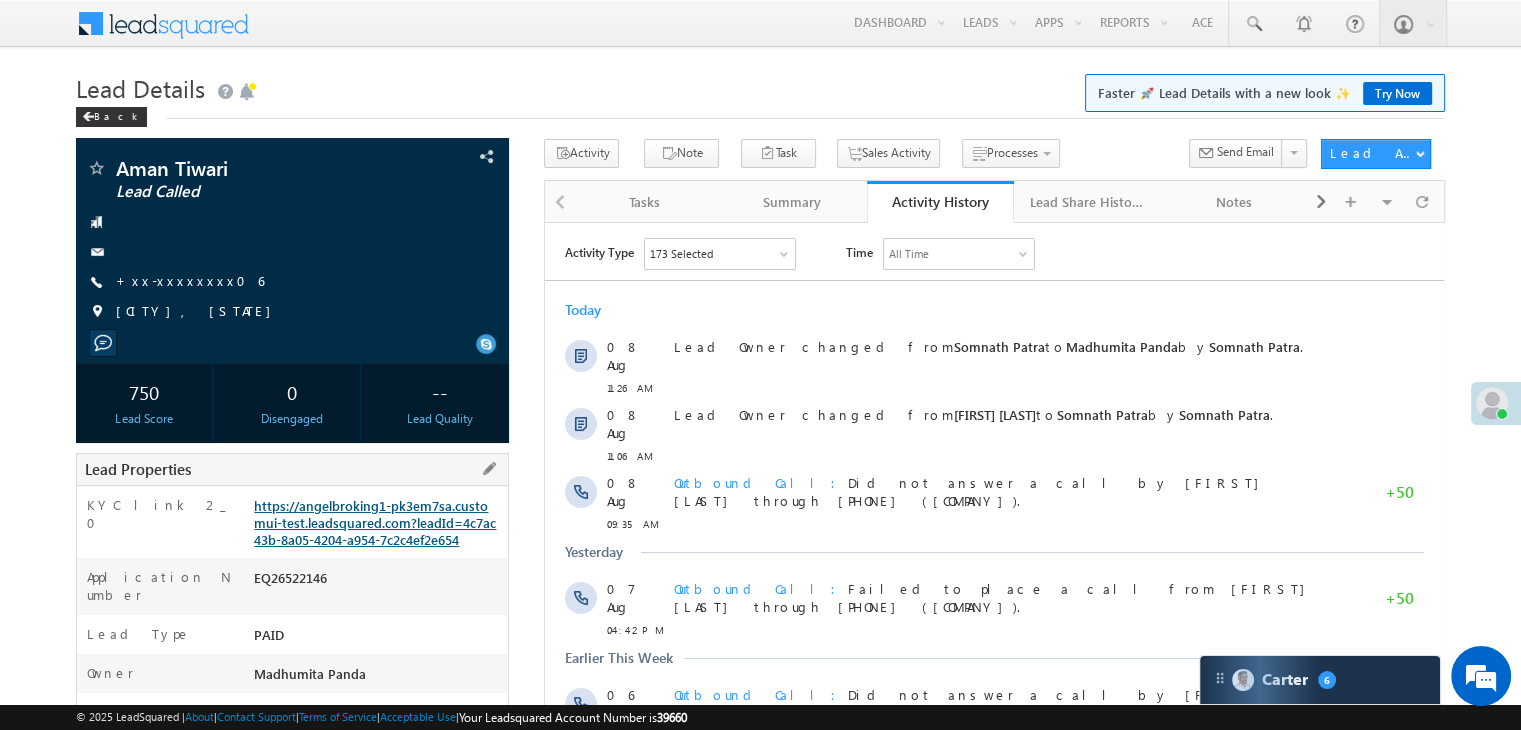 click on "https://angelbroking1-pk3em7sa.customui-test.leadsquared.com?leadId=4c7ac43b-8a05-4204-a954-7c2c4ef2e654" at bounding box center (375, 522) 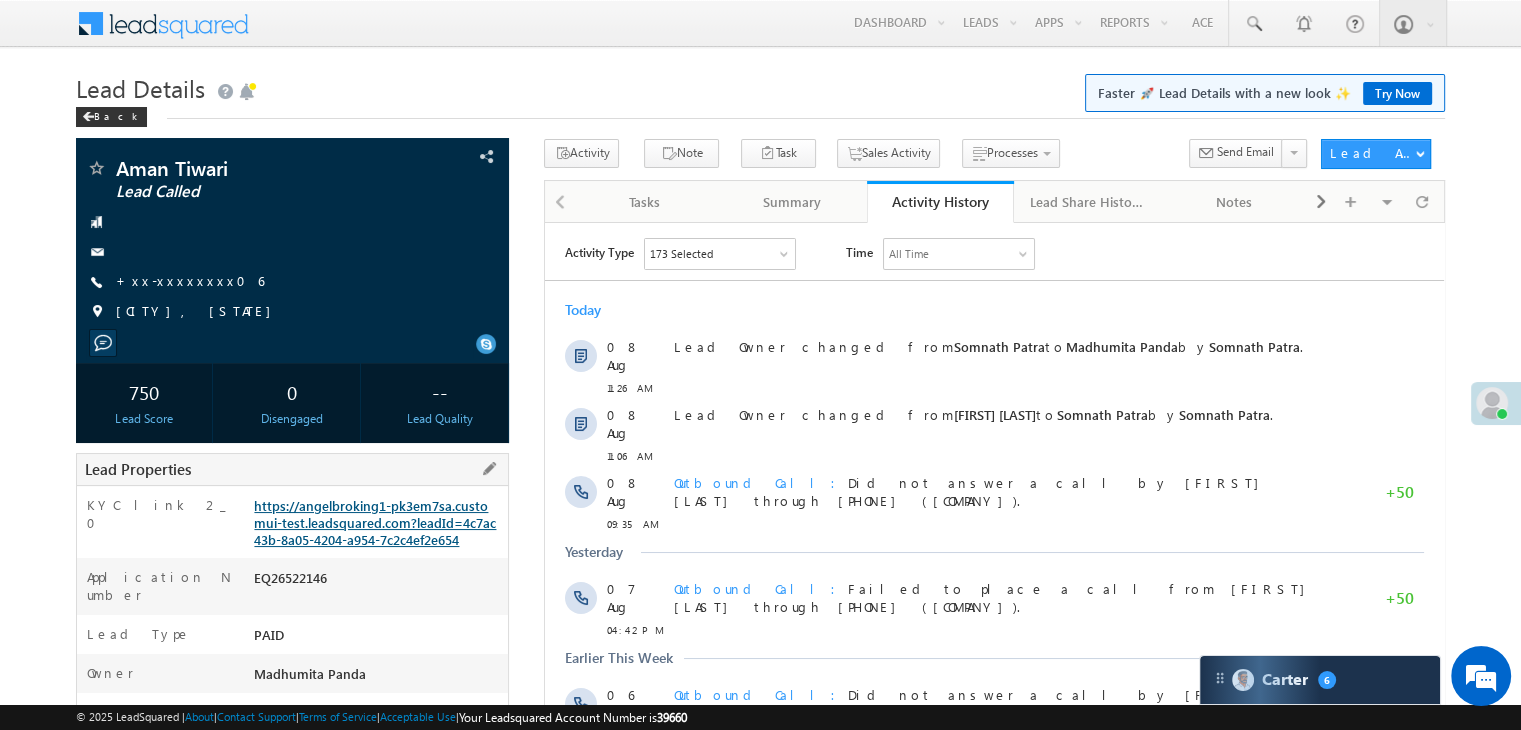 scroll, scrollTop: 0, scrollLeft: 0, axis: both 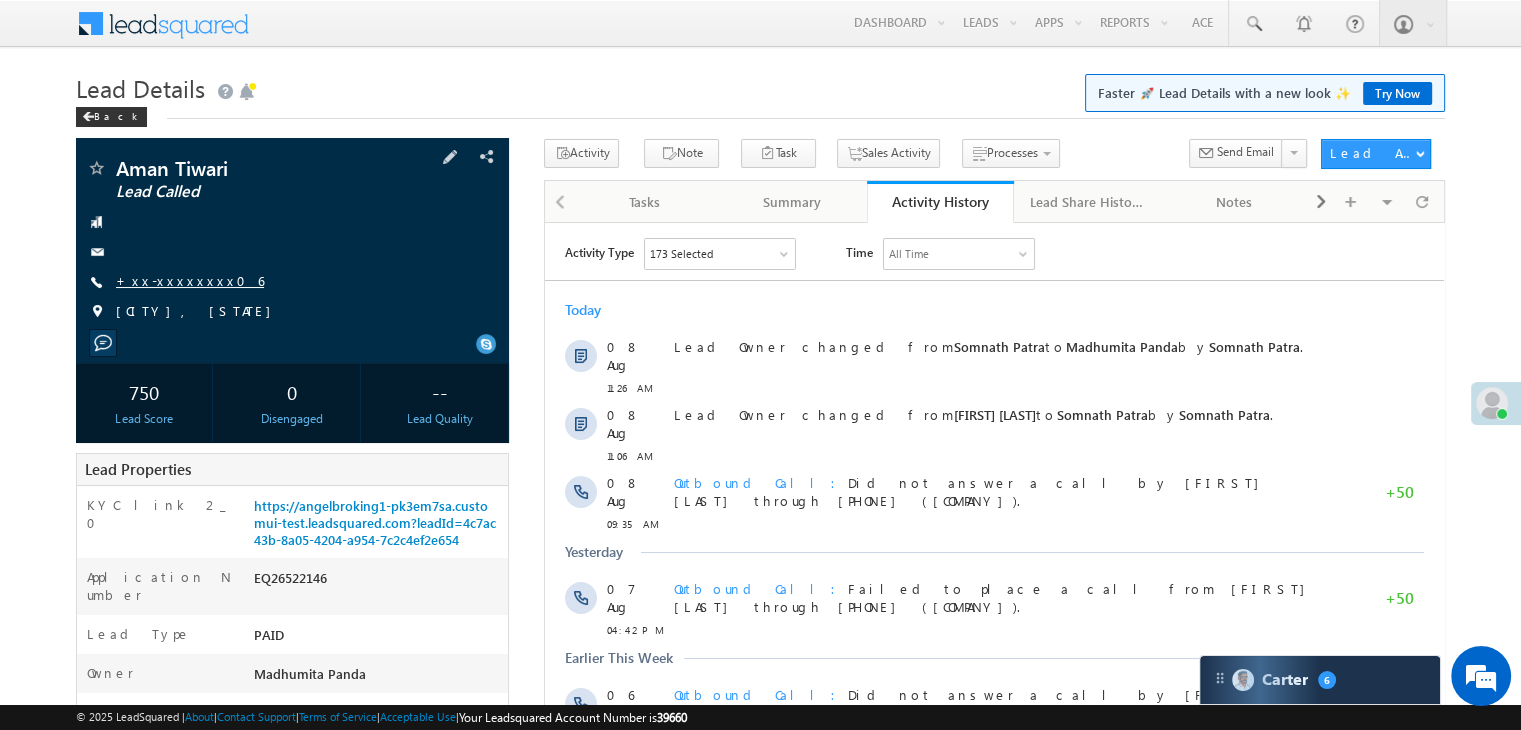 click on "+xx-xxxxxxxx06" at bounding box center [190, 280] 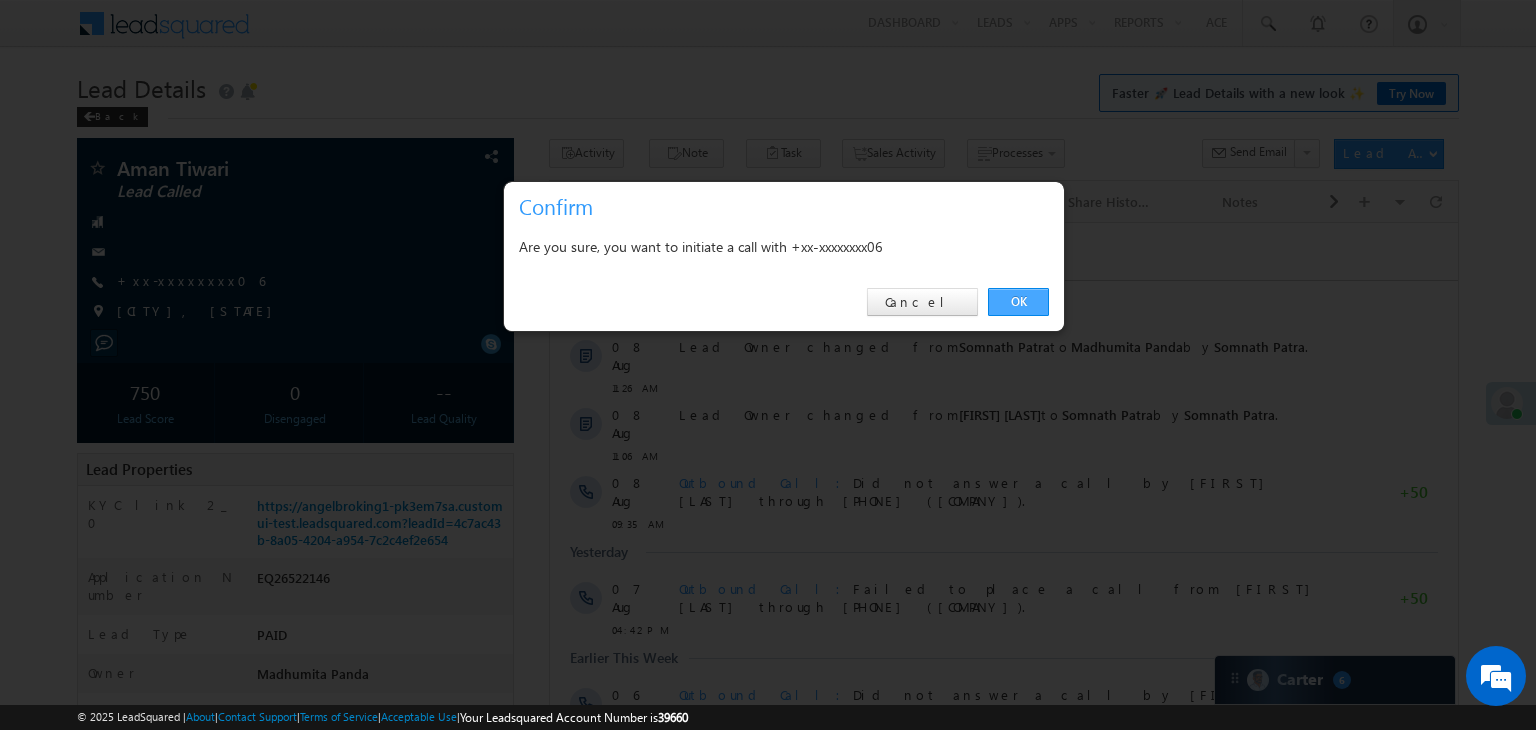 click on "OK" at bounding box center (1018, 302) 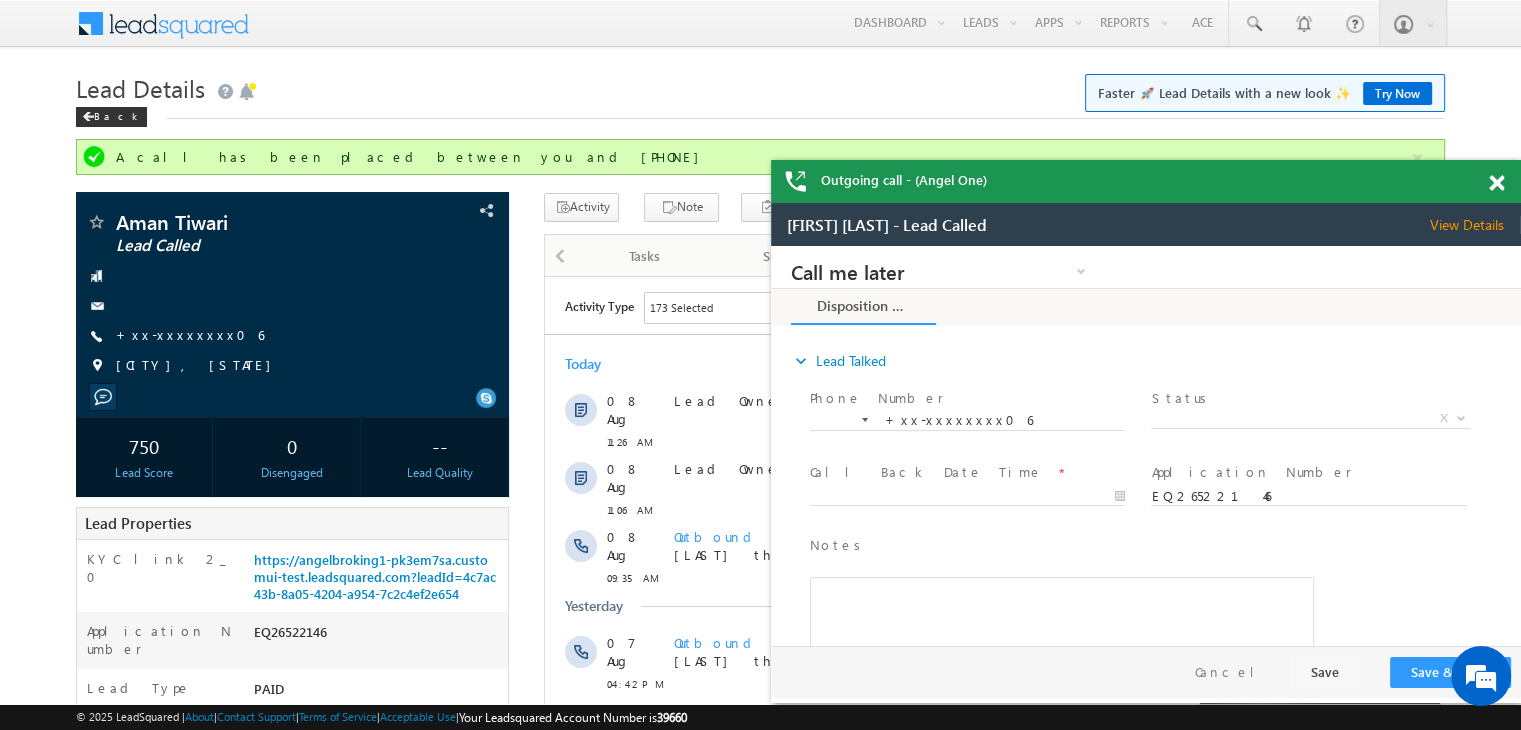scroll, scrollTop: 0, scrollLeft: 0, axis: both 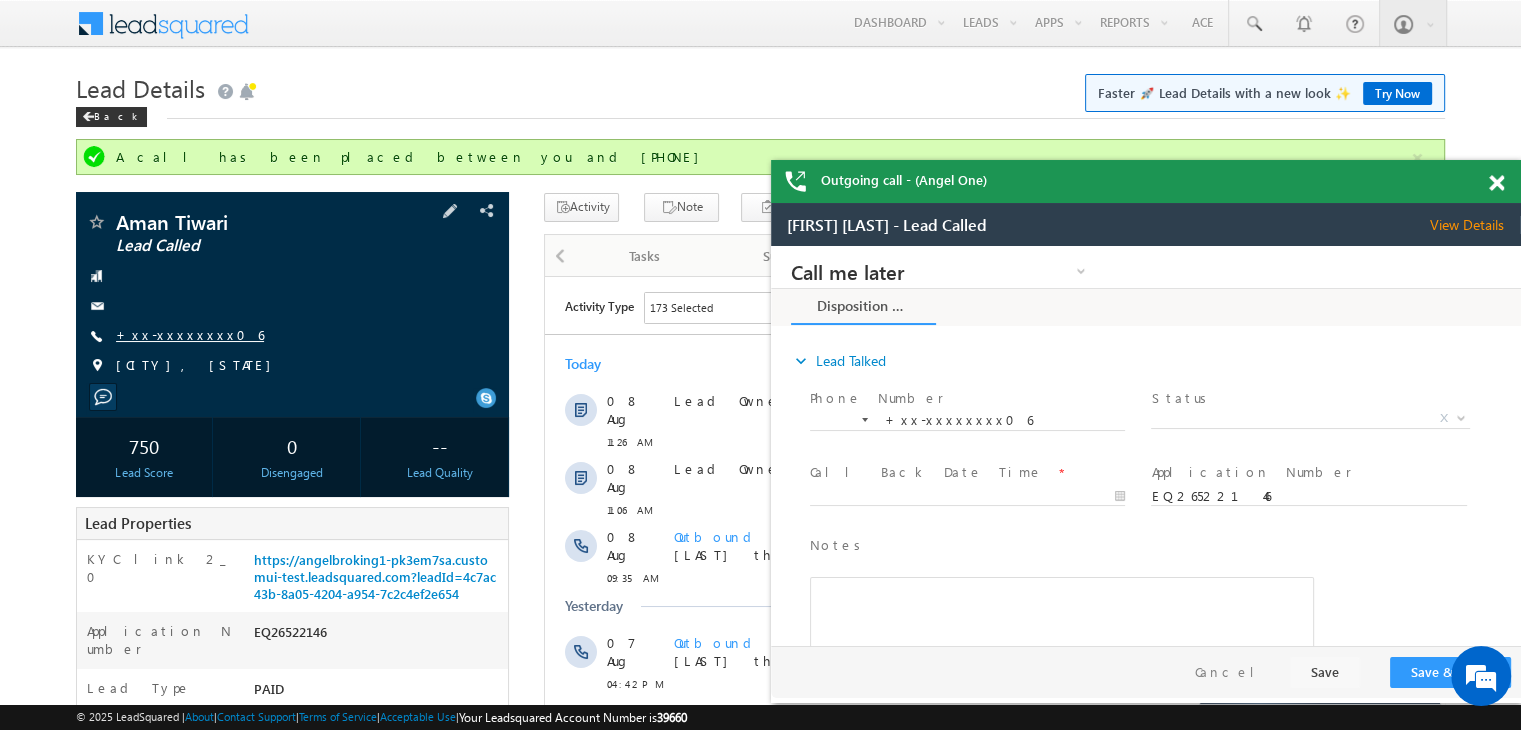 click on "+xx-xxxxxxxx06" at bounding box center [190, 334] 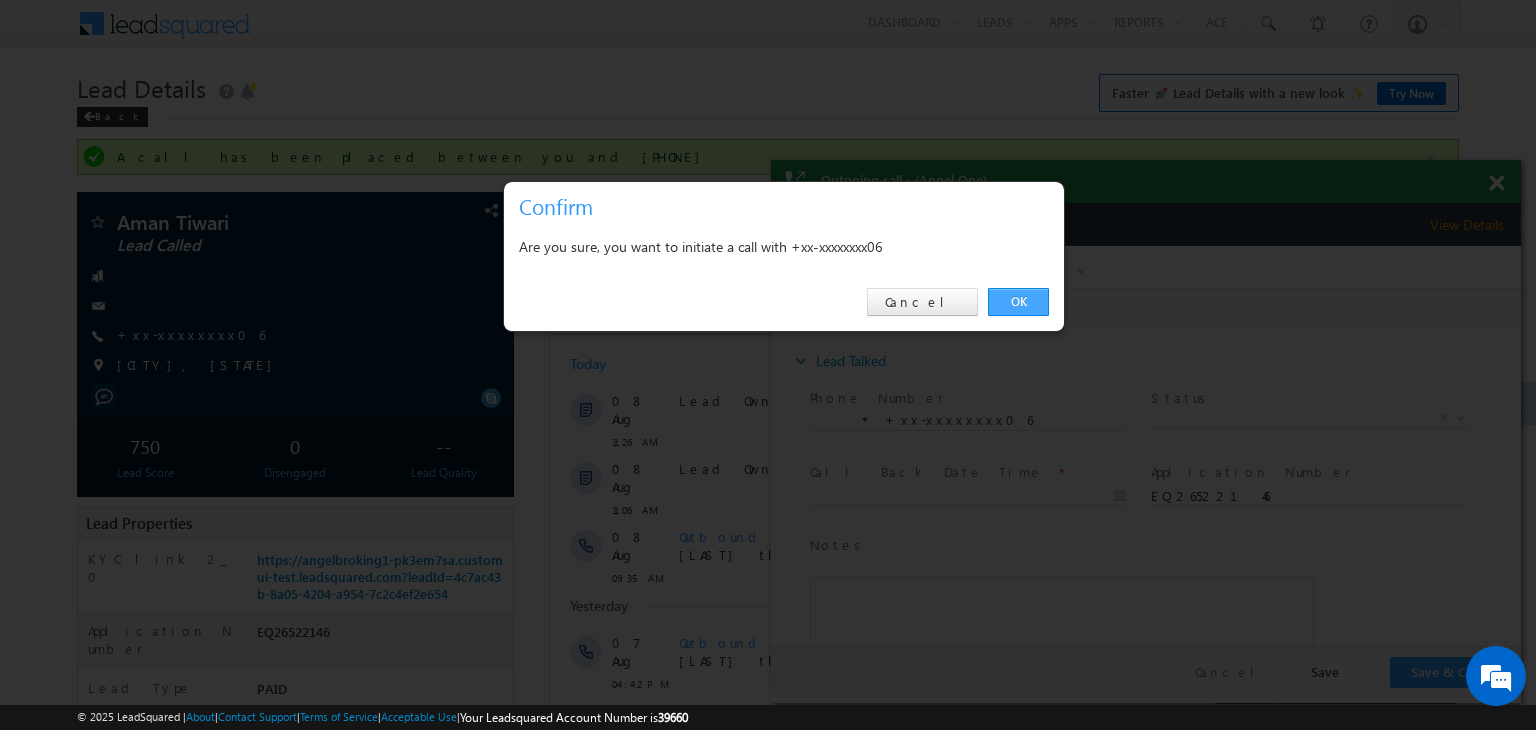 click on "OK" at bounding box center [1018, 302] 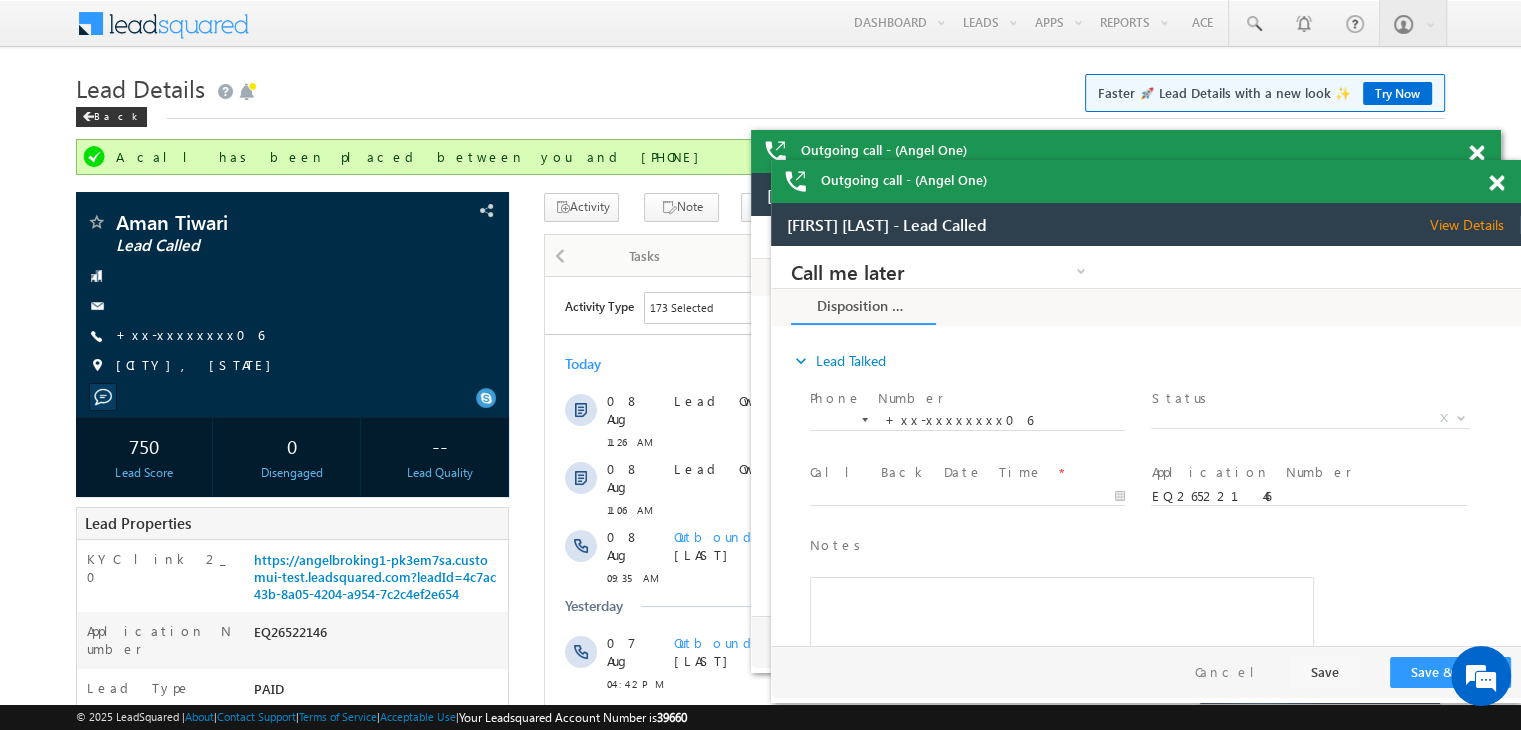 scroll, scrollTop: 0, scrollLeft: 0, axis: both 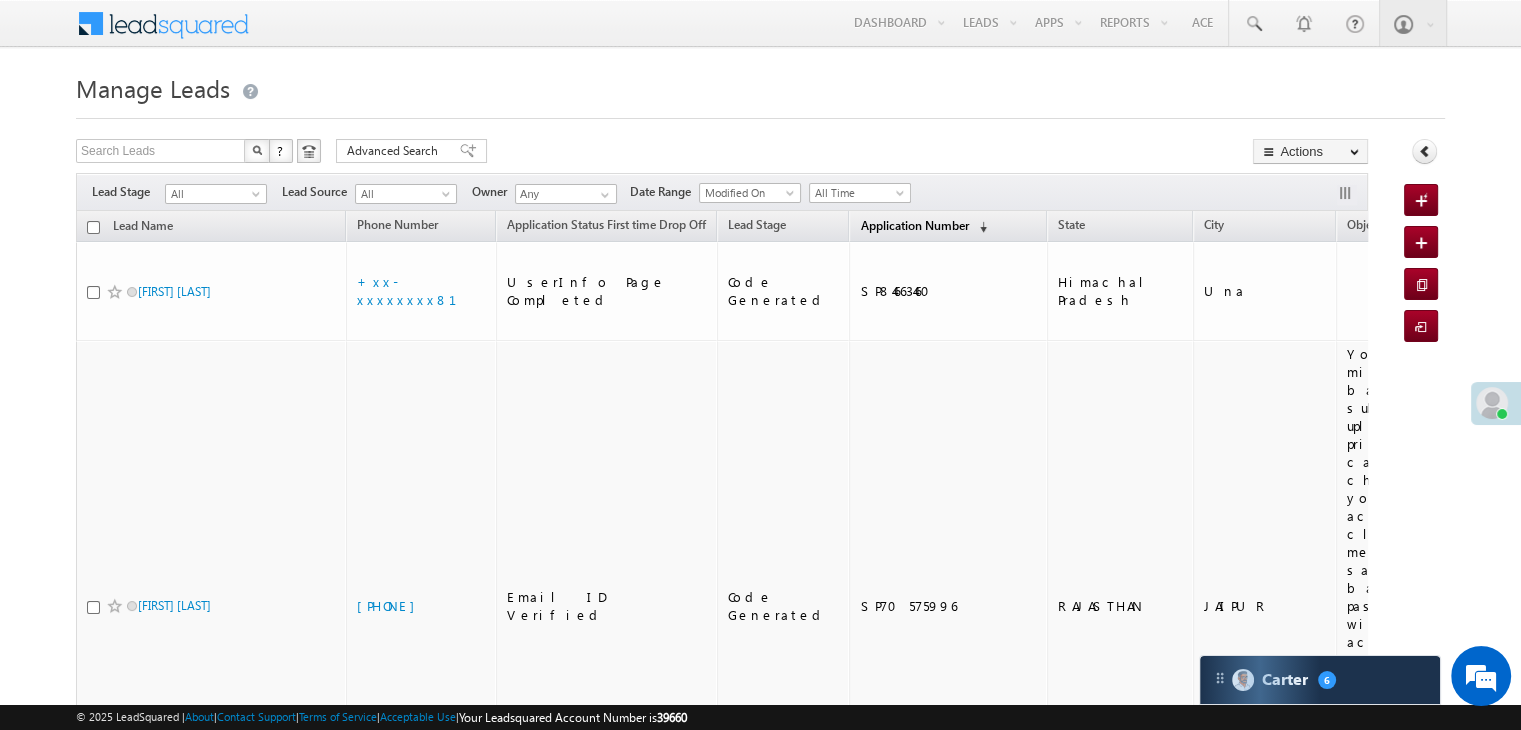click on "Application Number" at bounding box center (914, 225) 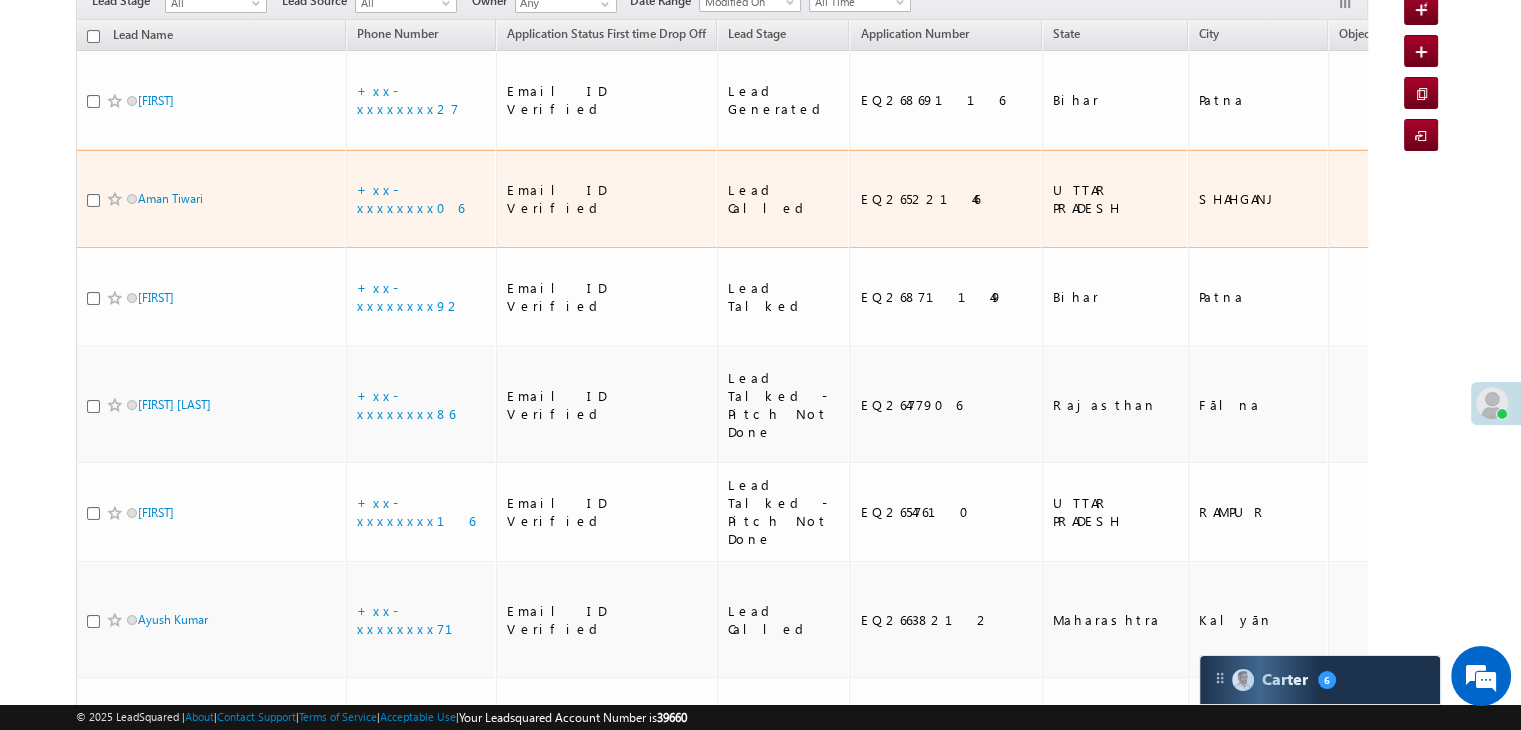 scroll, scrollTop: 200, scrollLeft: 0, axis: vertical 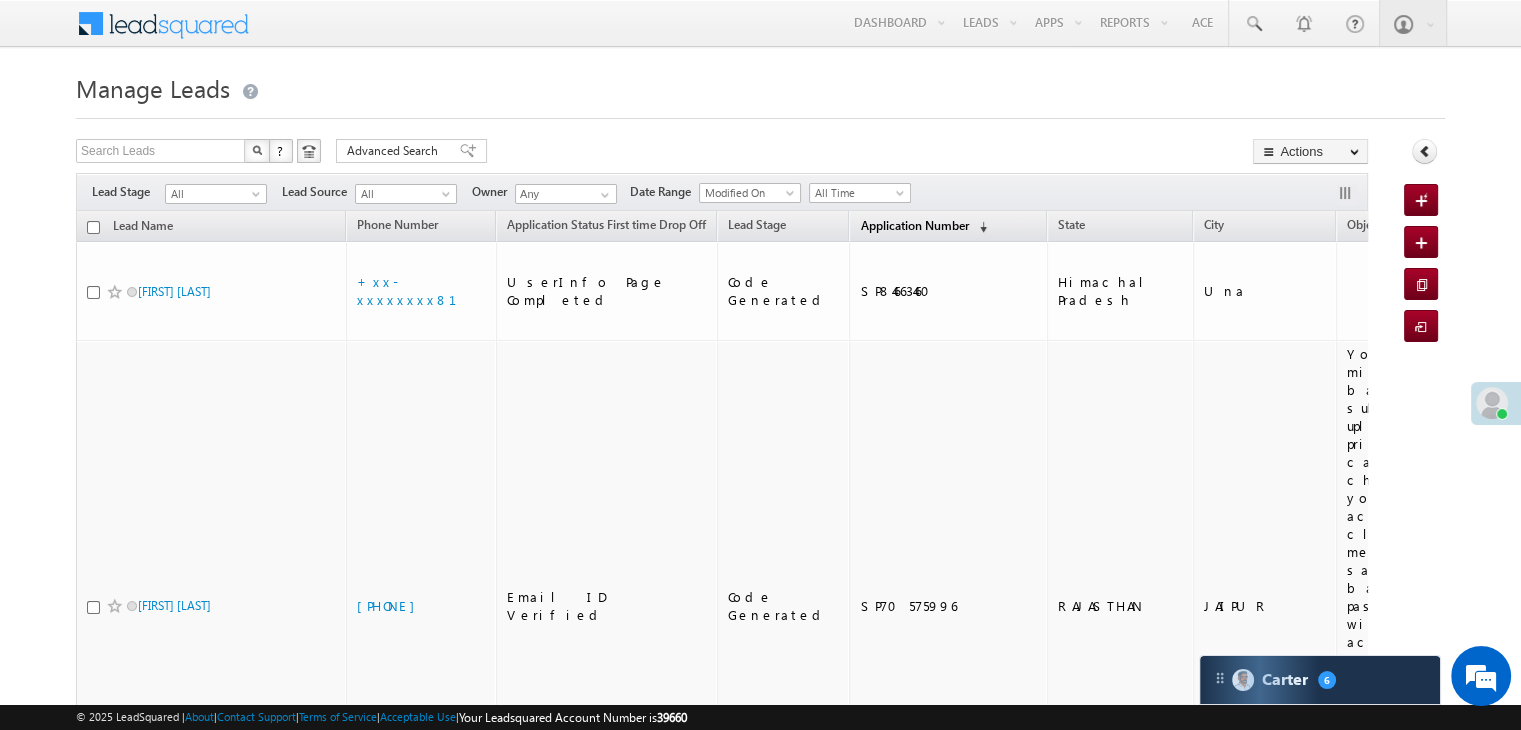 click on "Application Number" at bounding box center [914, 225] 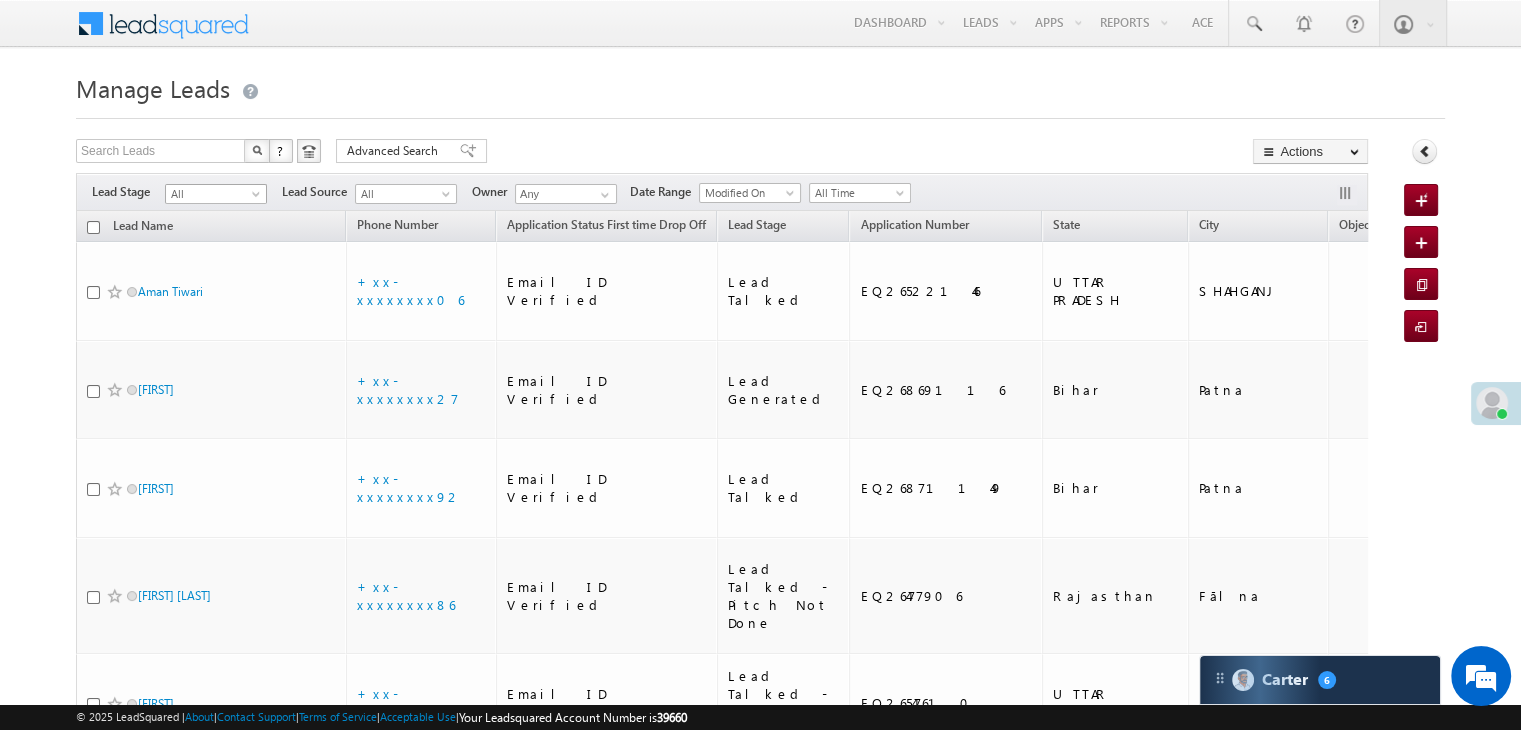 scroll, scrollTop: 0, scrollLeft: 0, axis: both 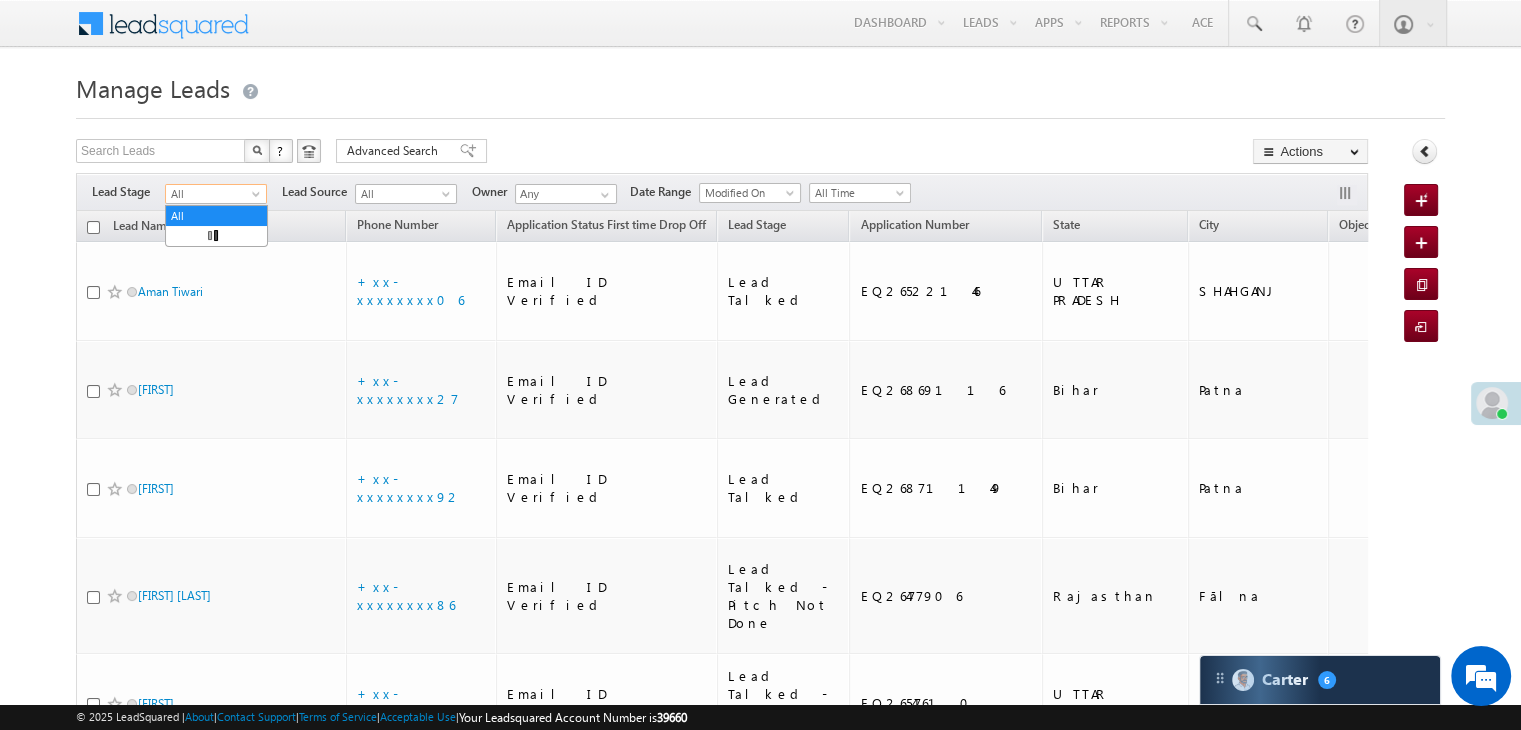 click at bounding box center (258, 198) 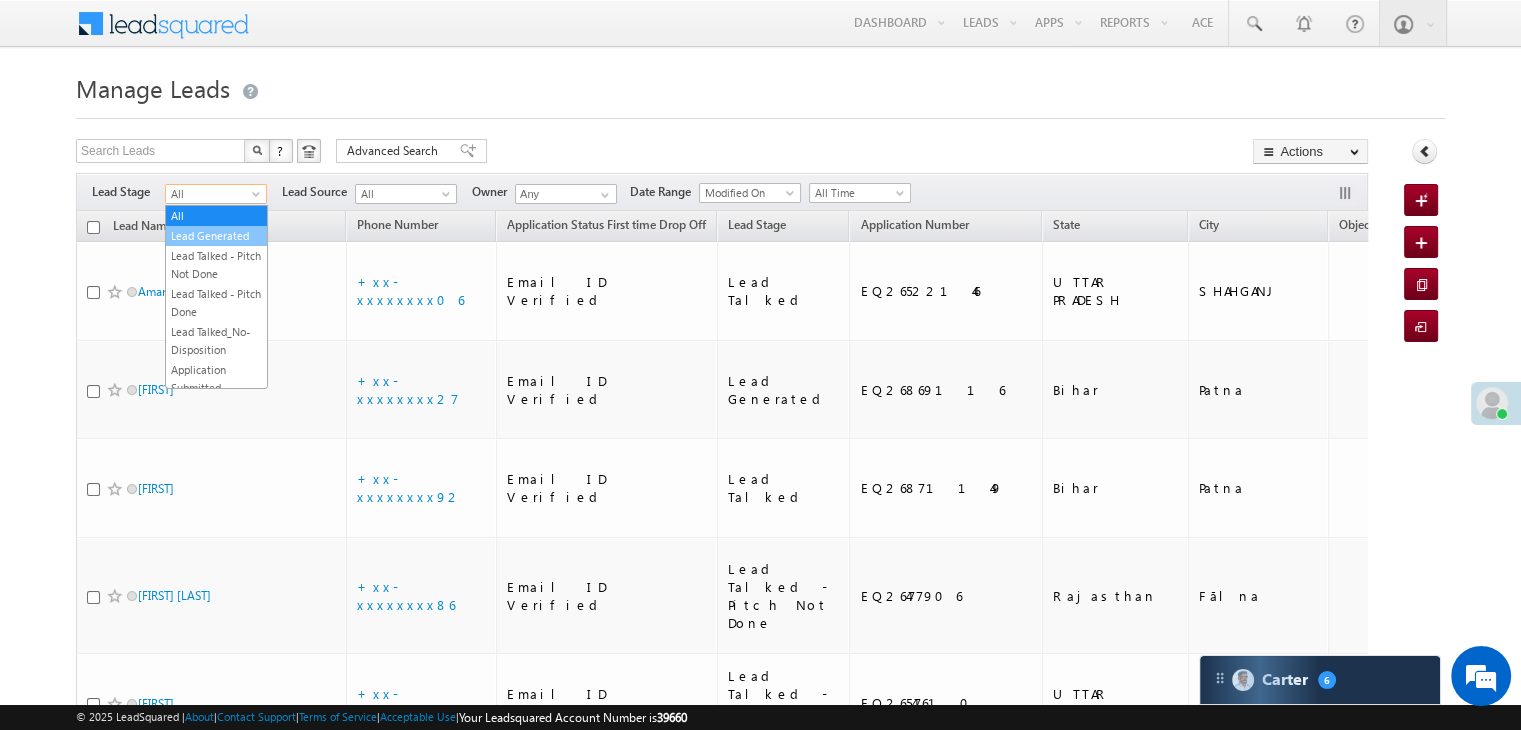 click on "Lead Generated" at bounding box center [216, 236] 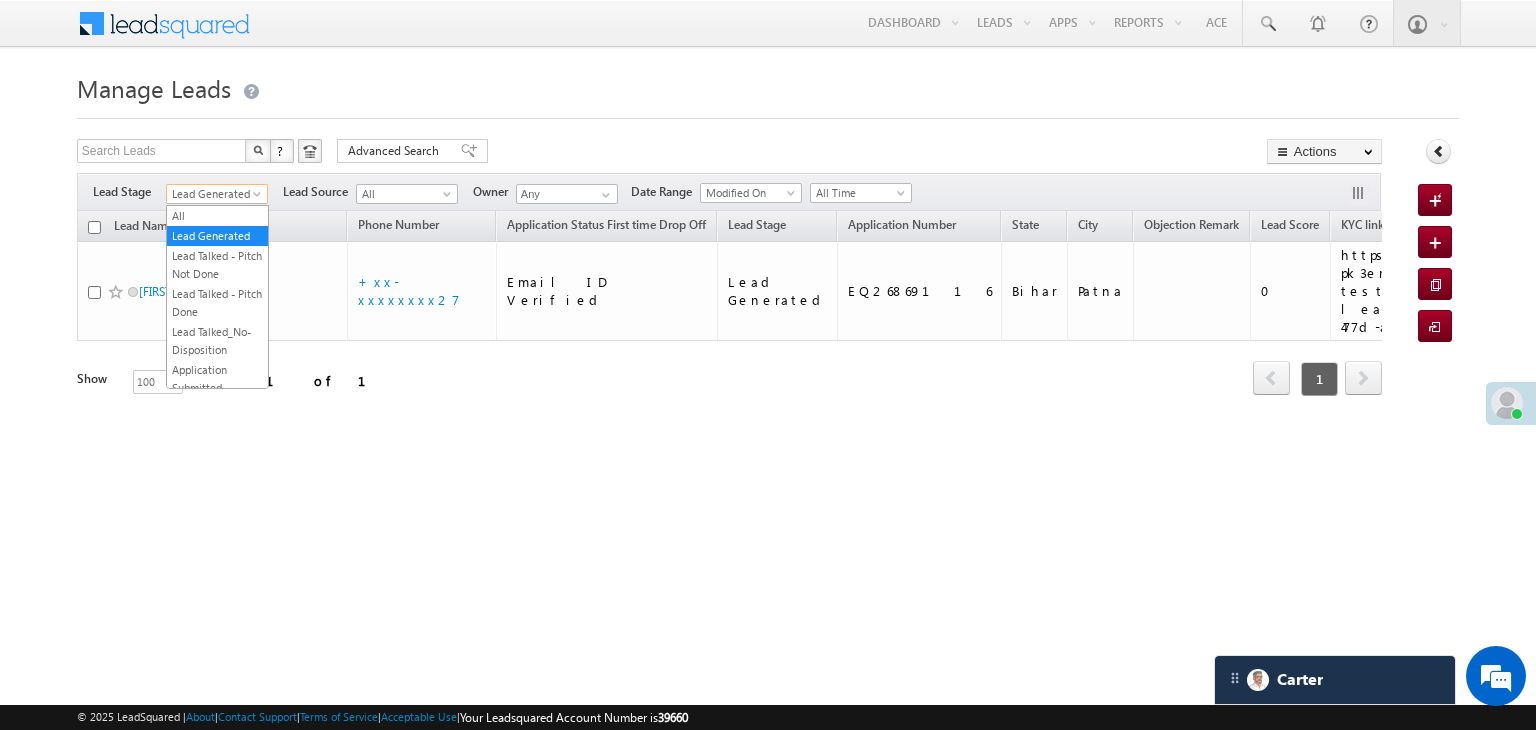 click at bounding box center [259, 198] 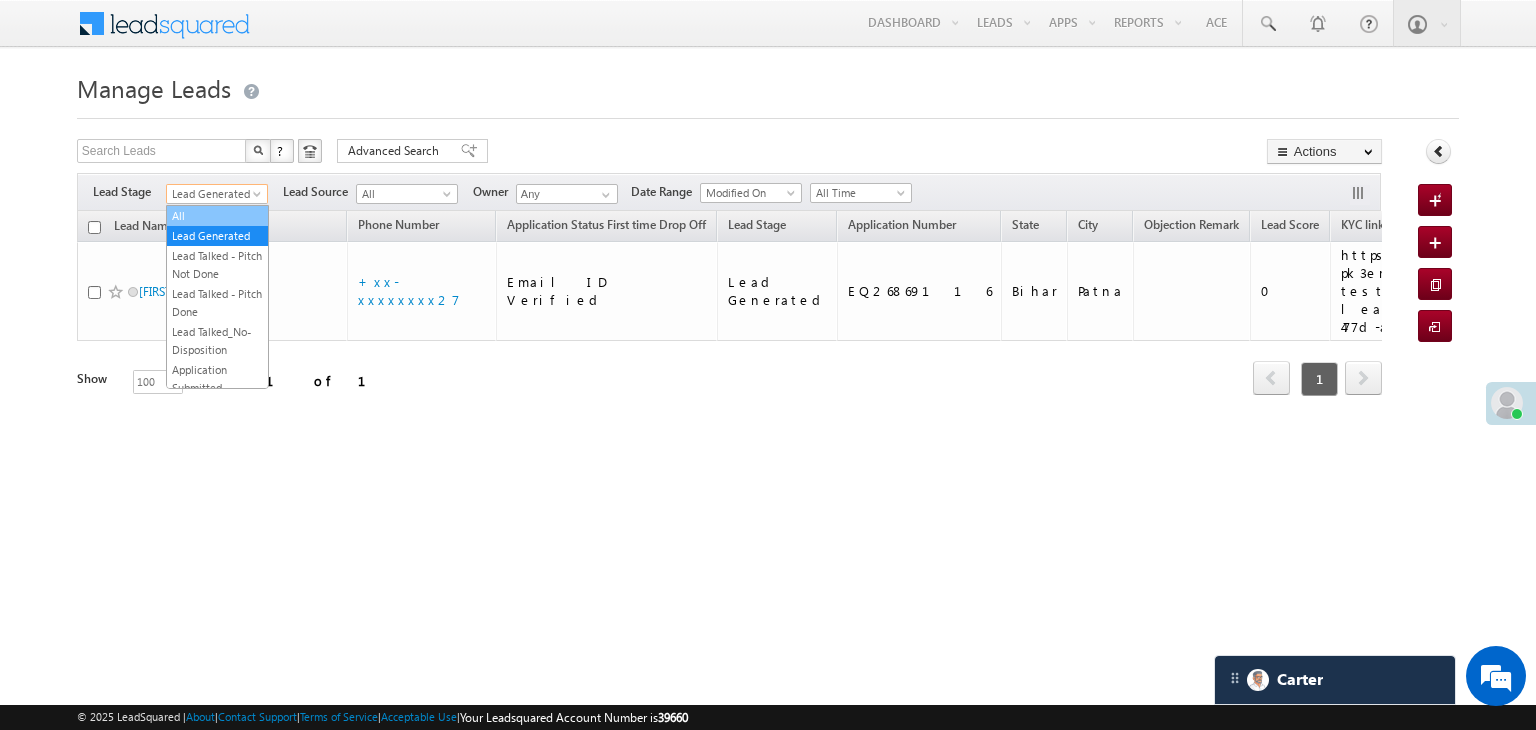 click on "All" at bounding box center (217, 216) 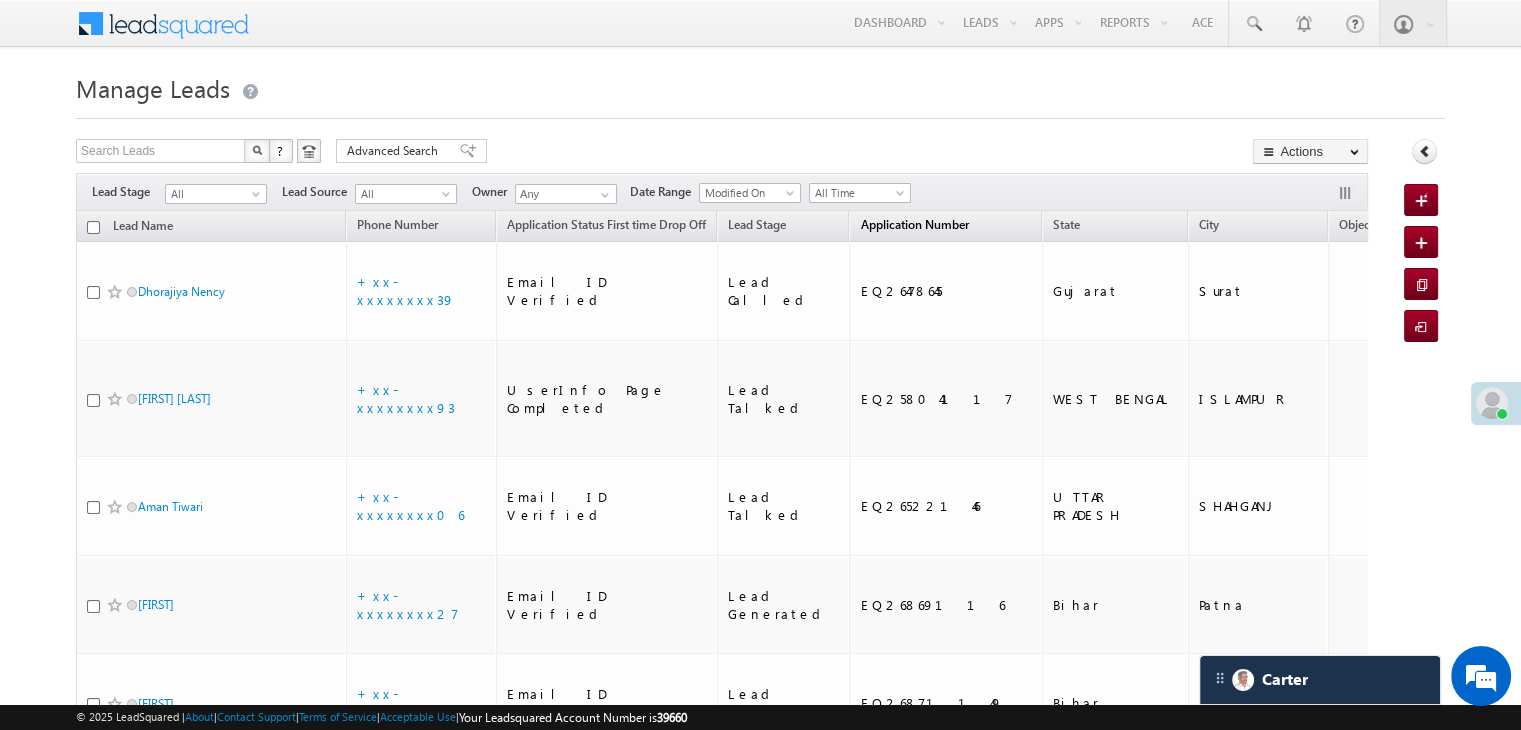 click on "Application Number" at bounding box center (914, 224) 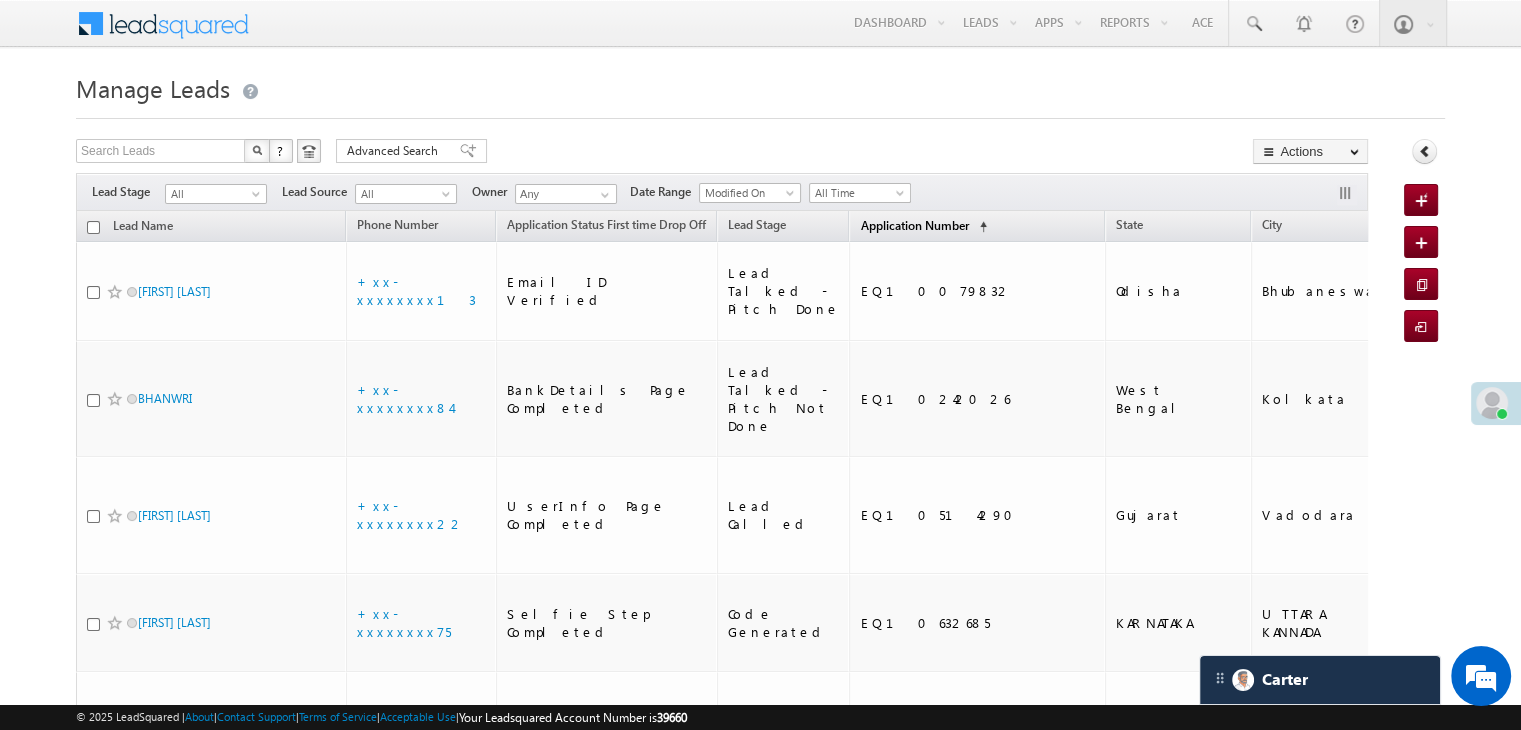 click on "Application Number" at bounding box center (914, 225) 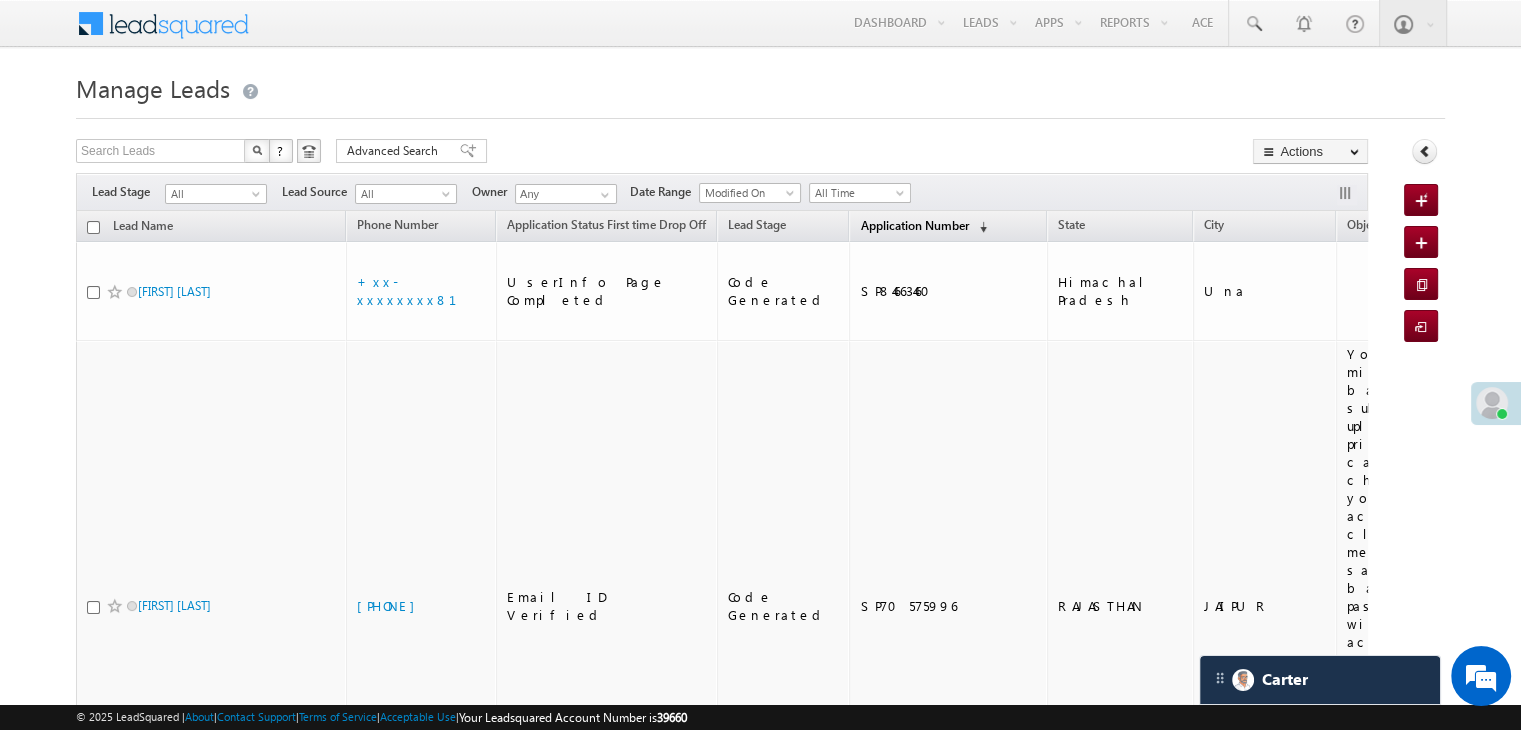 click on "Application Number" at bounding box center [914, 225] 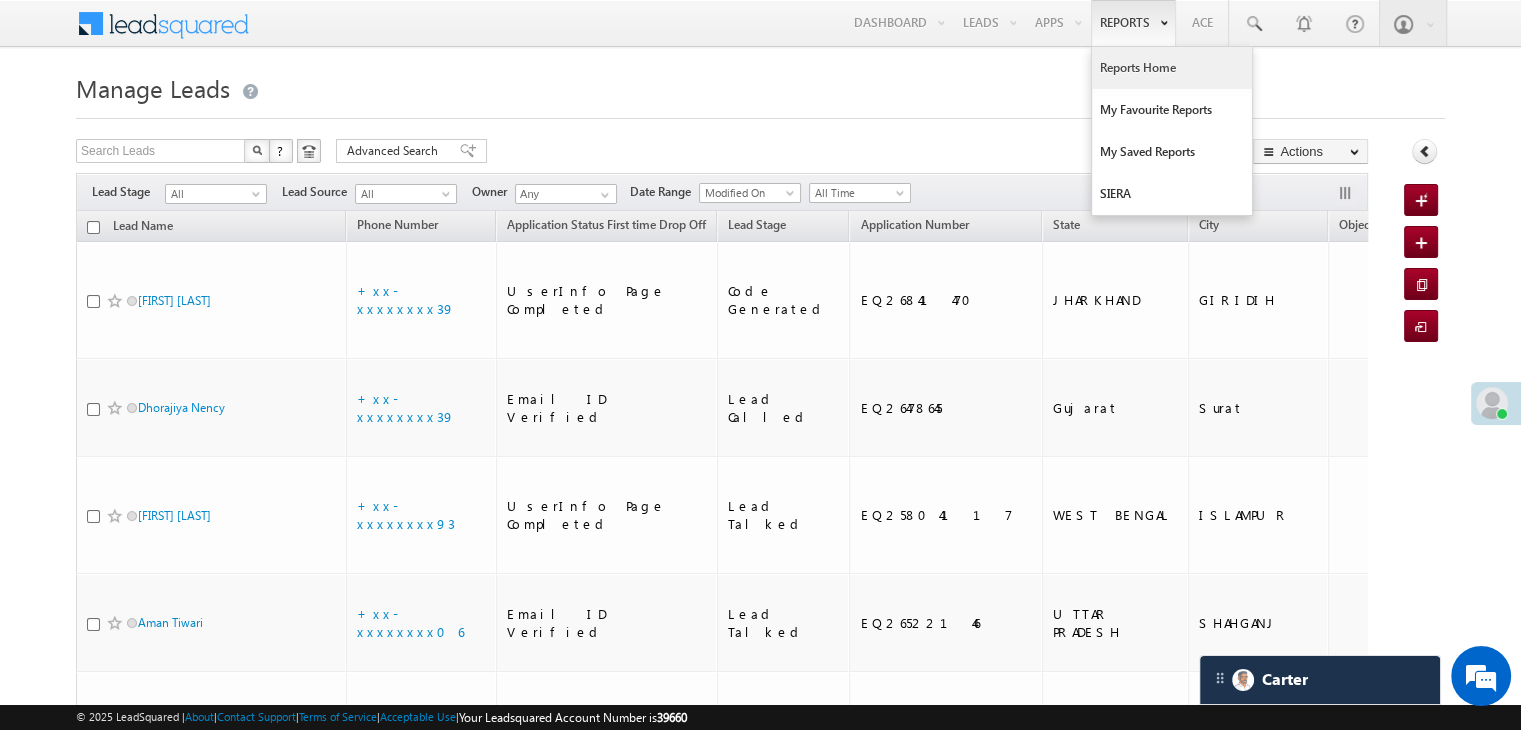 click on "Reports Home" at bounding box center (1172, 68) 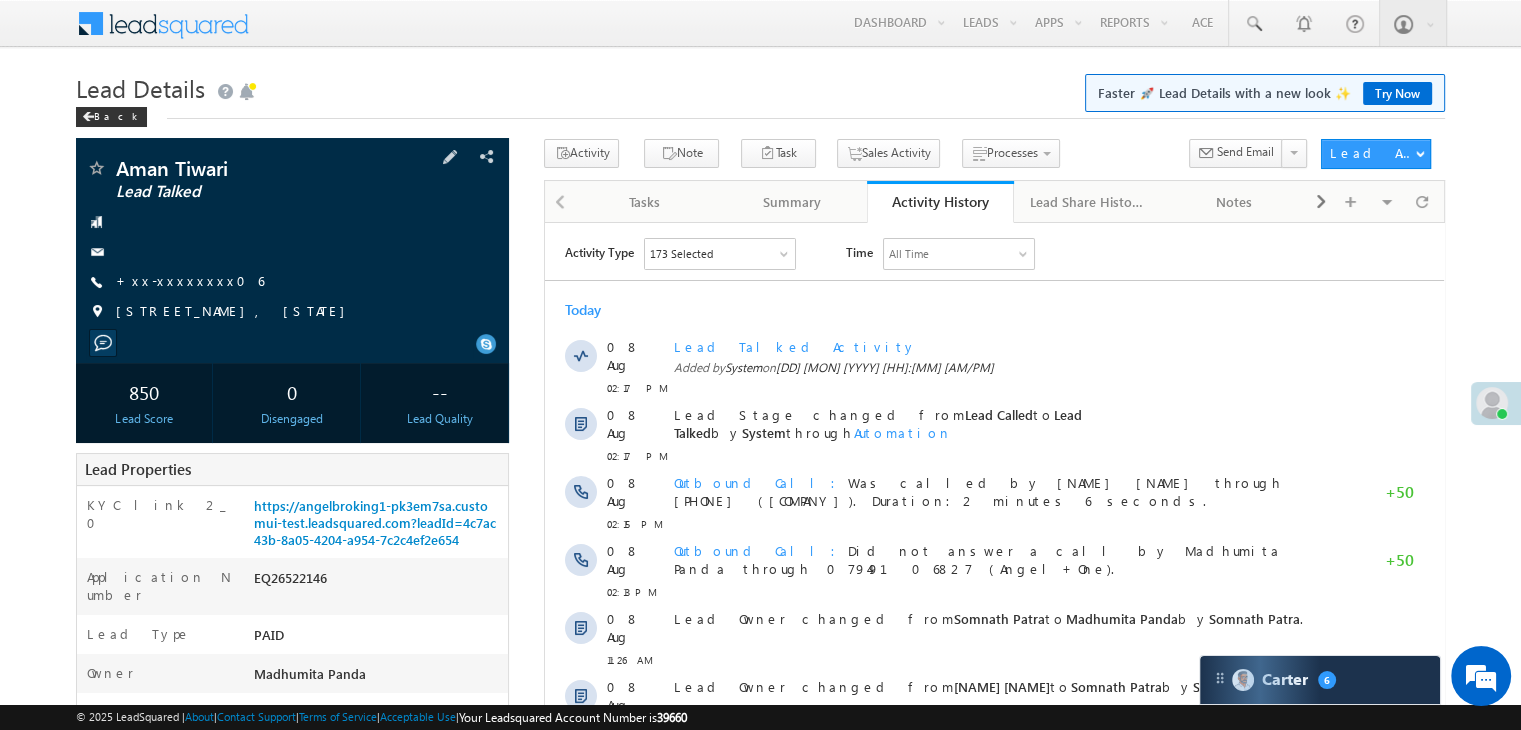 scroll, scrollTop: 0, scrollLeft: 0, axis: both 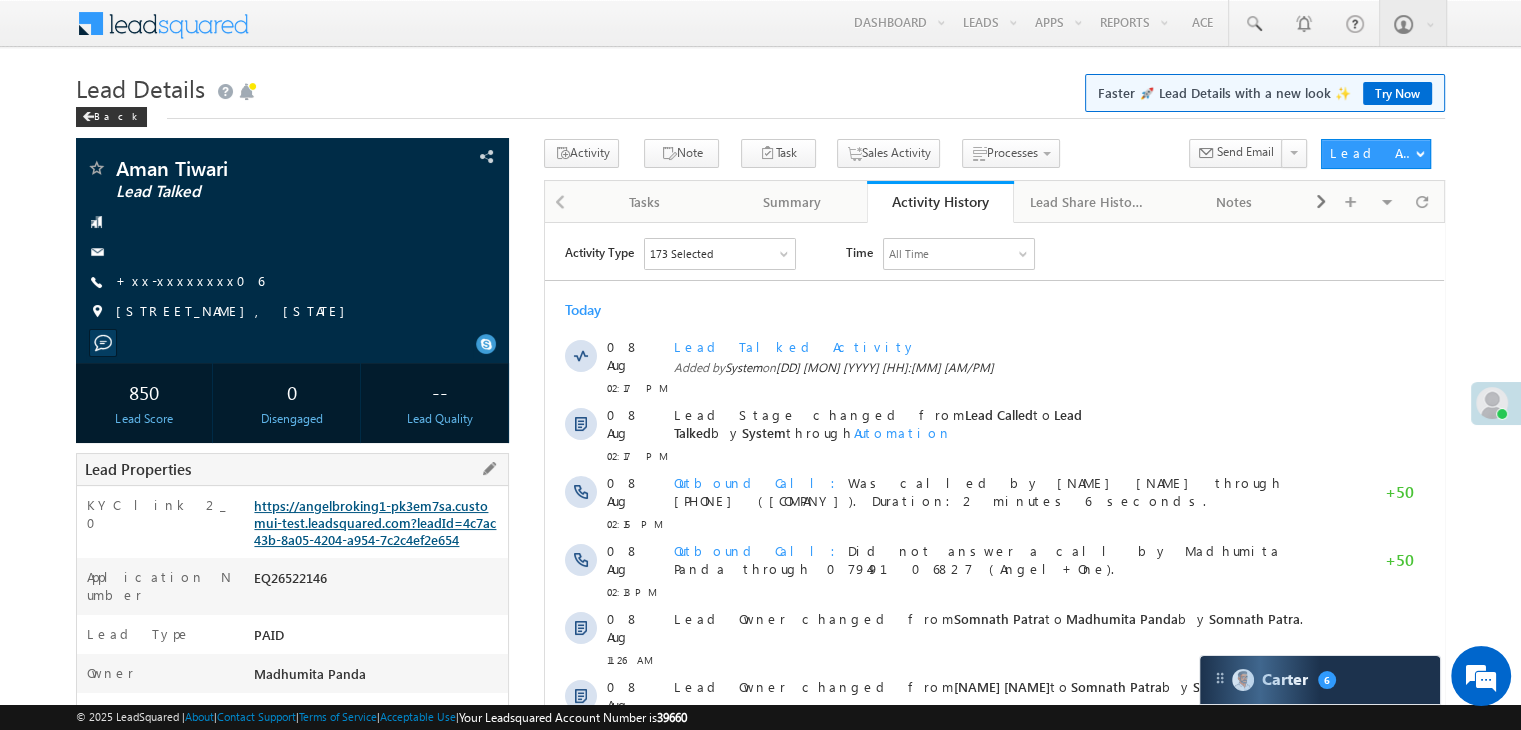click on "https://angelbroking1-pk3em7sa.customui-test.leadsquared.com?leadId=4c7ac43b-8a05-4204-a954-7c2c4ef2e654" at bounding box center (375, 522) 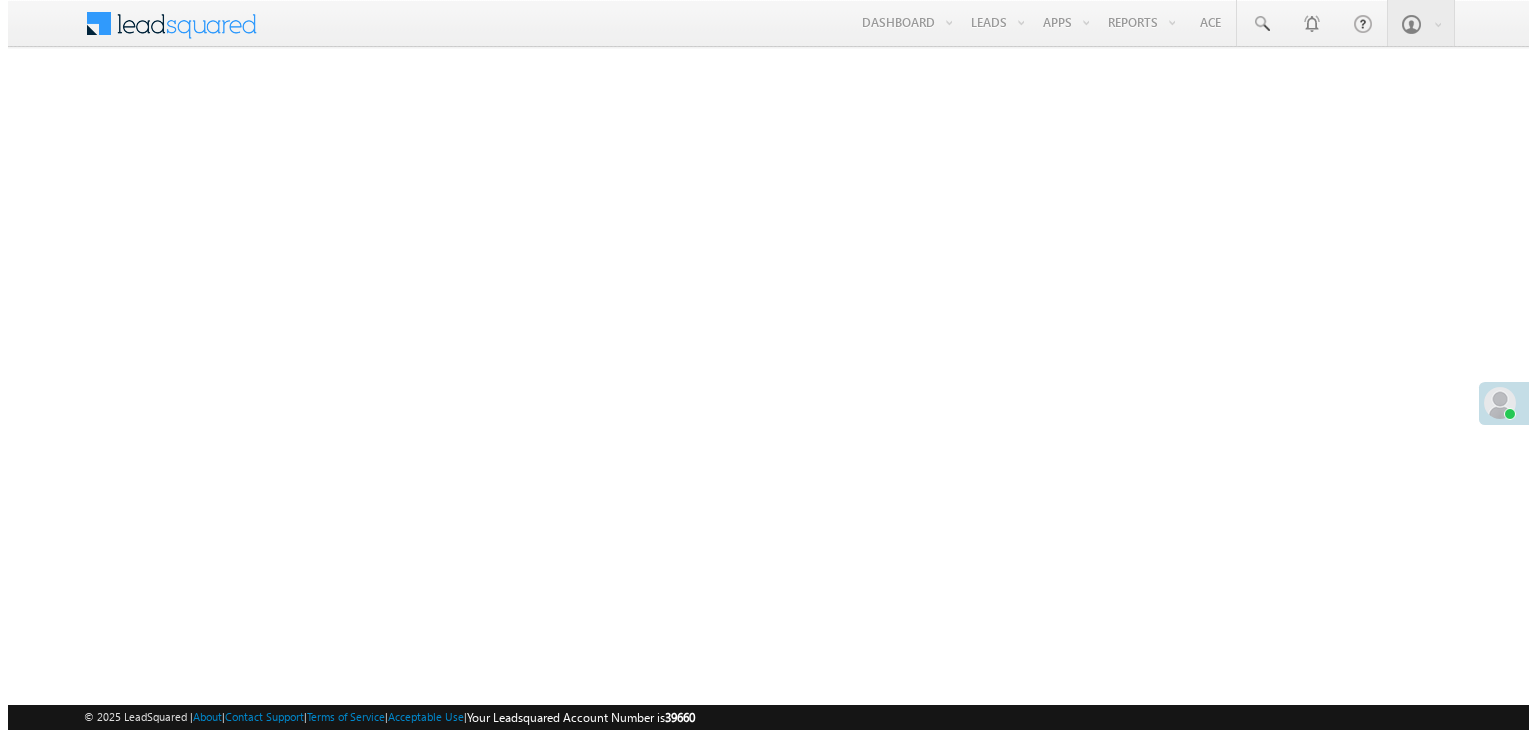 scroll, scrollTop: 0, scrollLeft: 0, axis: both 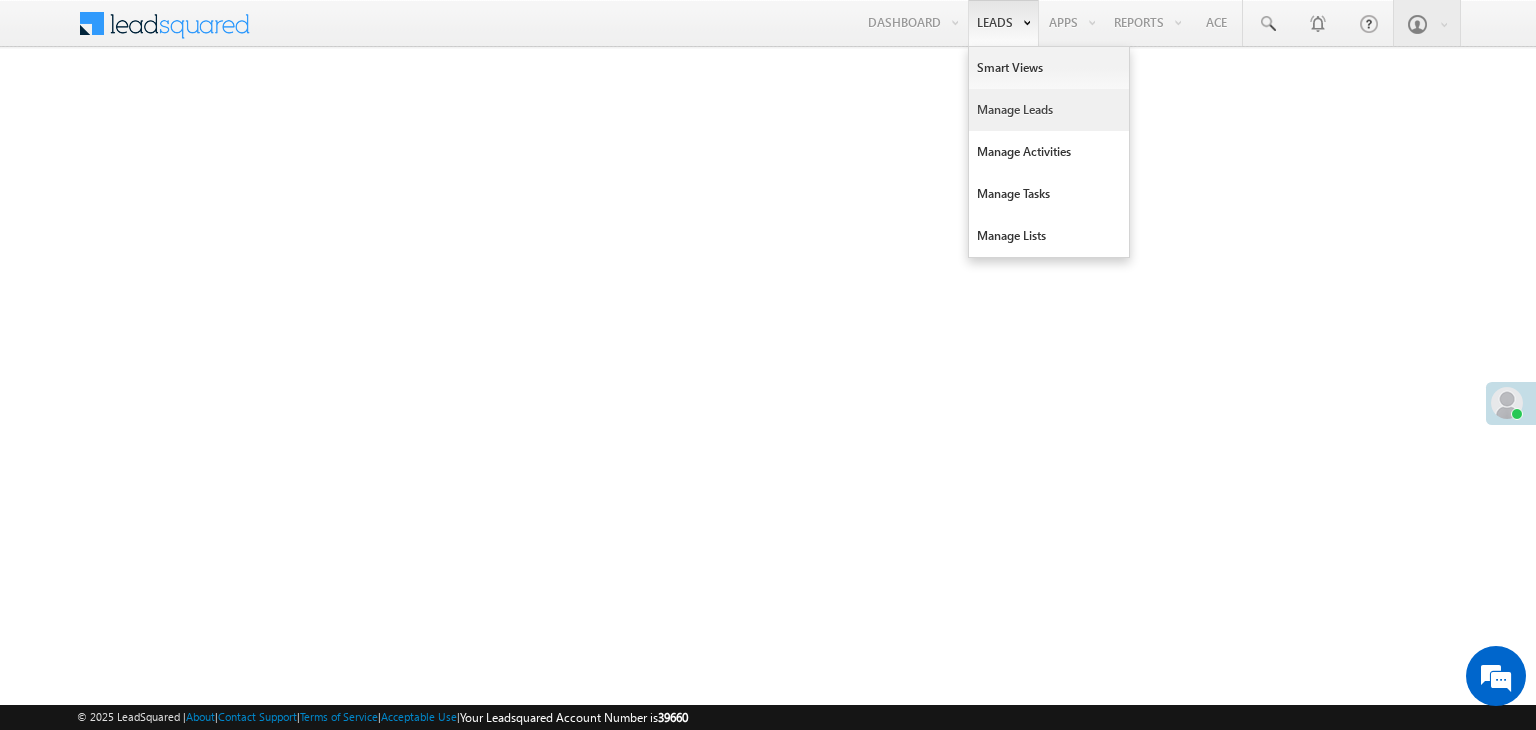 click on "Manage Leads" at bounding box center [1049, 110] 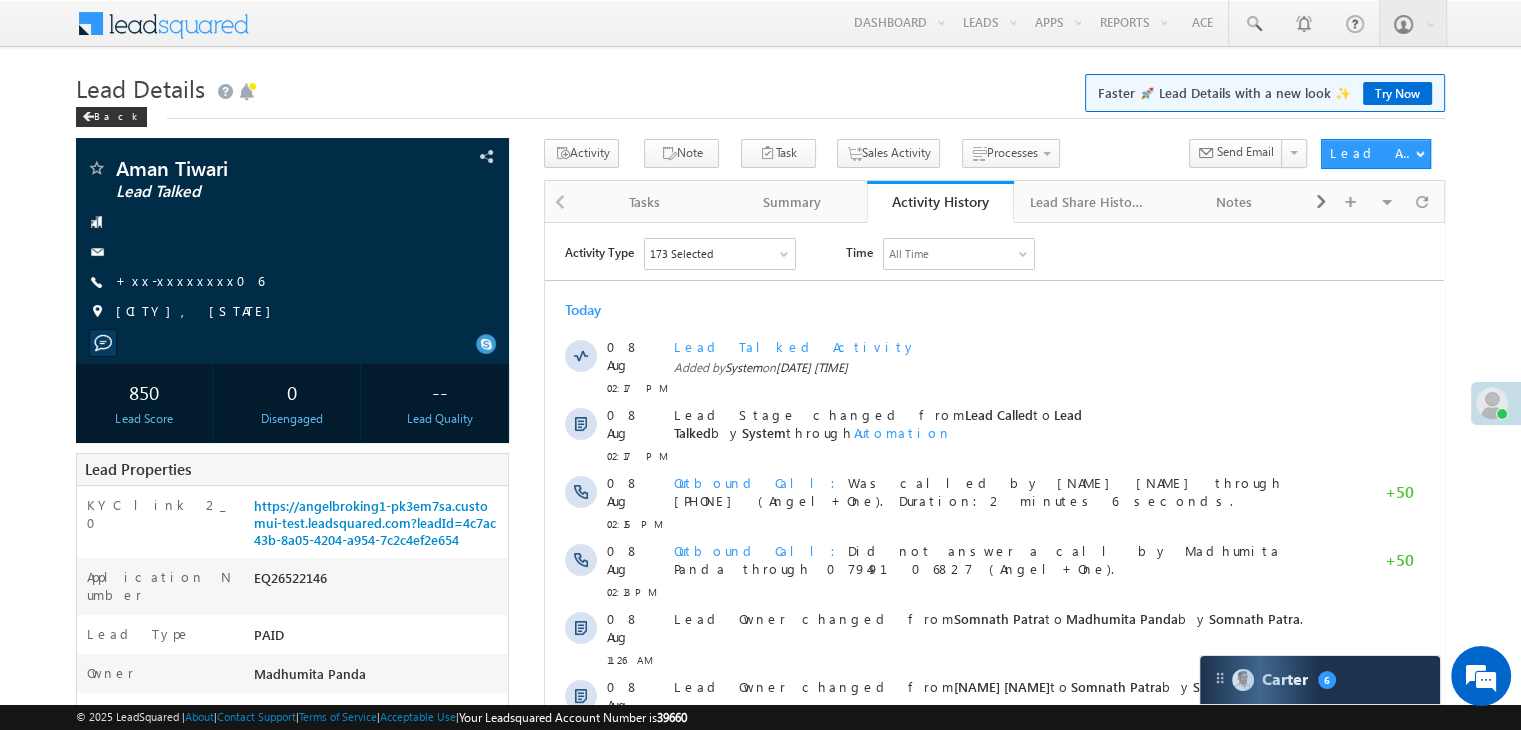 scroll, scrollTop: 0, scrollLeft: 0, axis: both 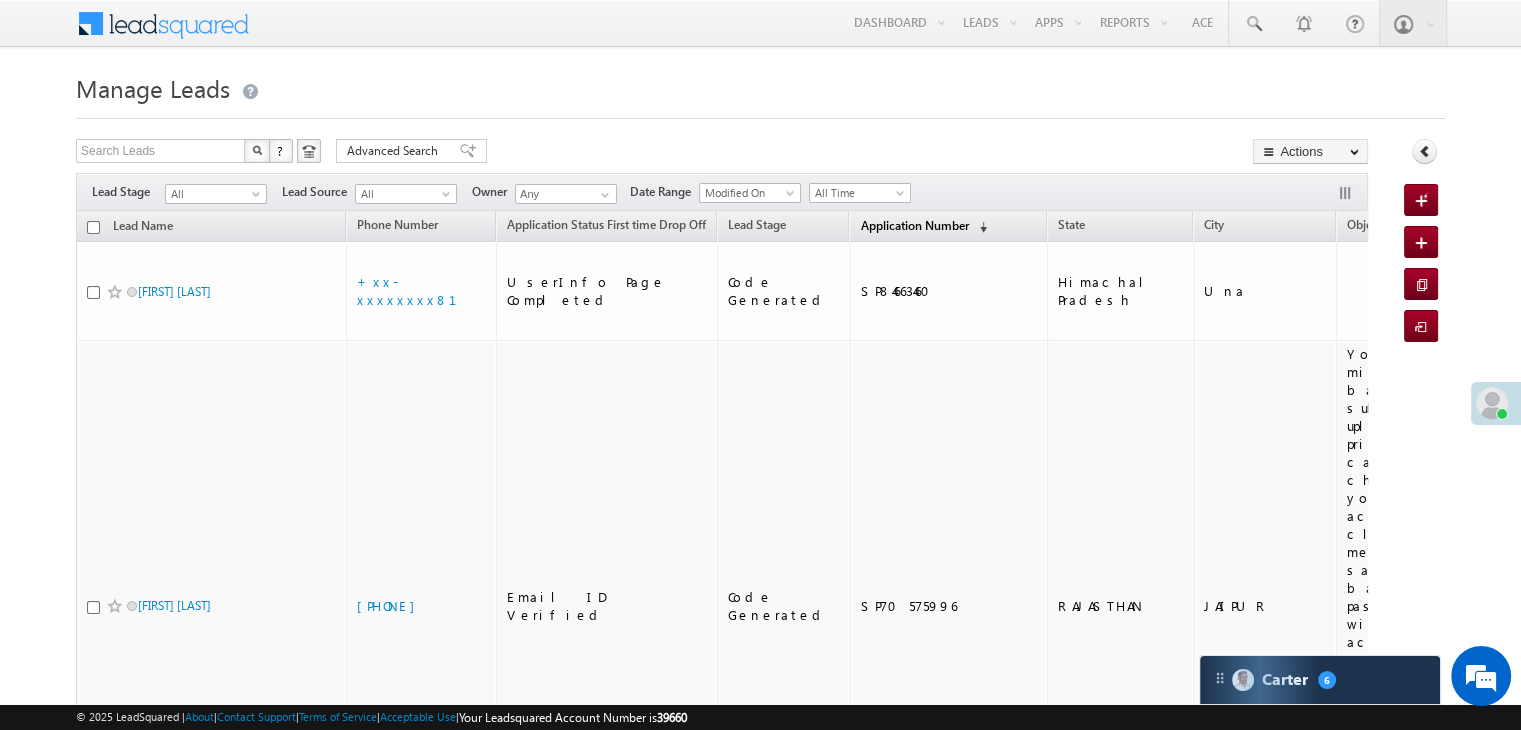 click on "Application Number" at bounding box center (914, 225) 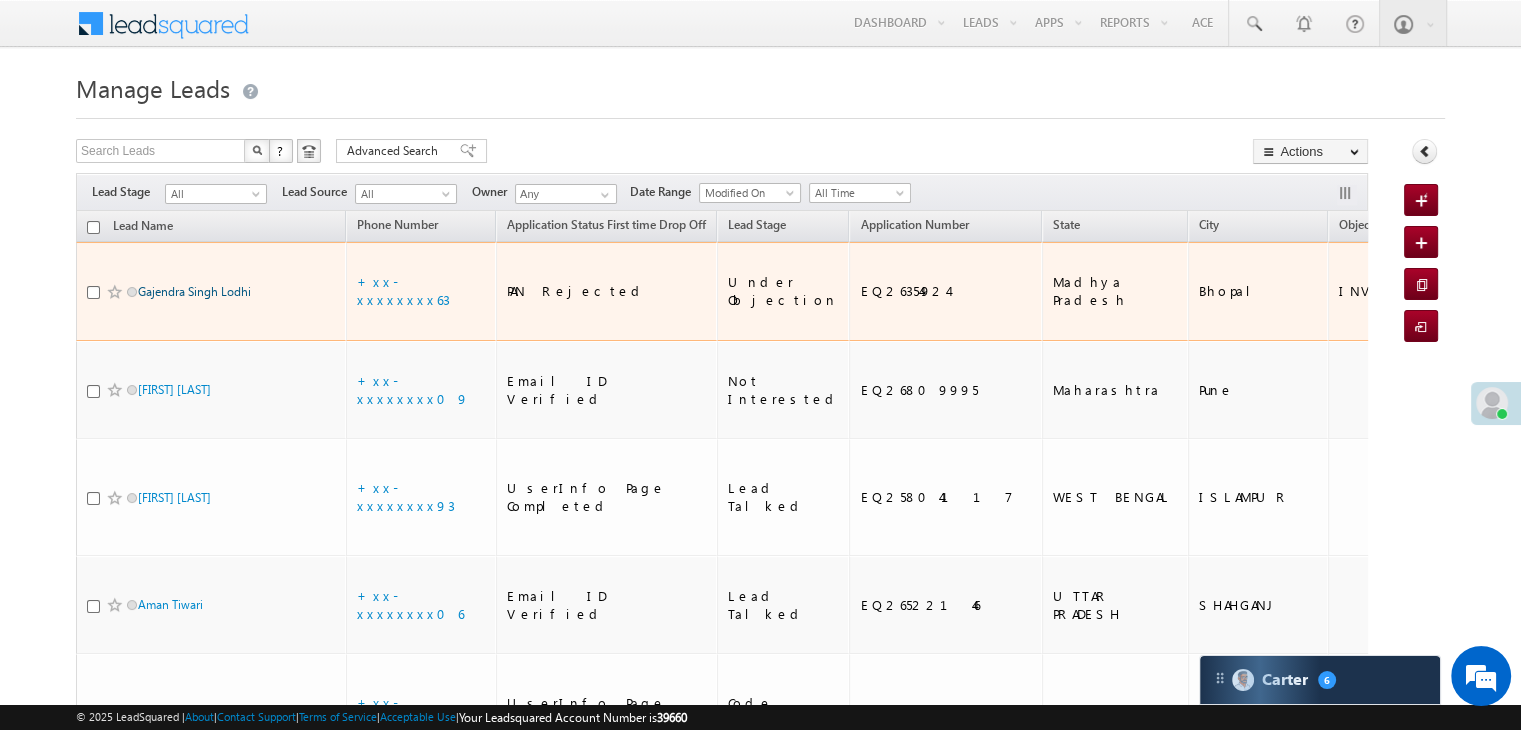 scroll, scrollTop: 0, scrollLeft: 0, axis: both 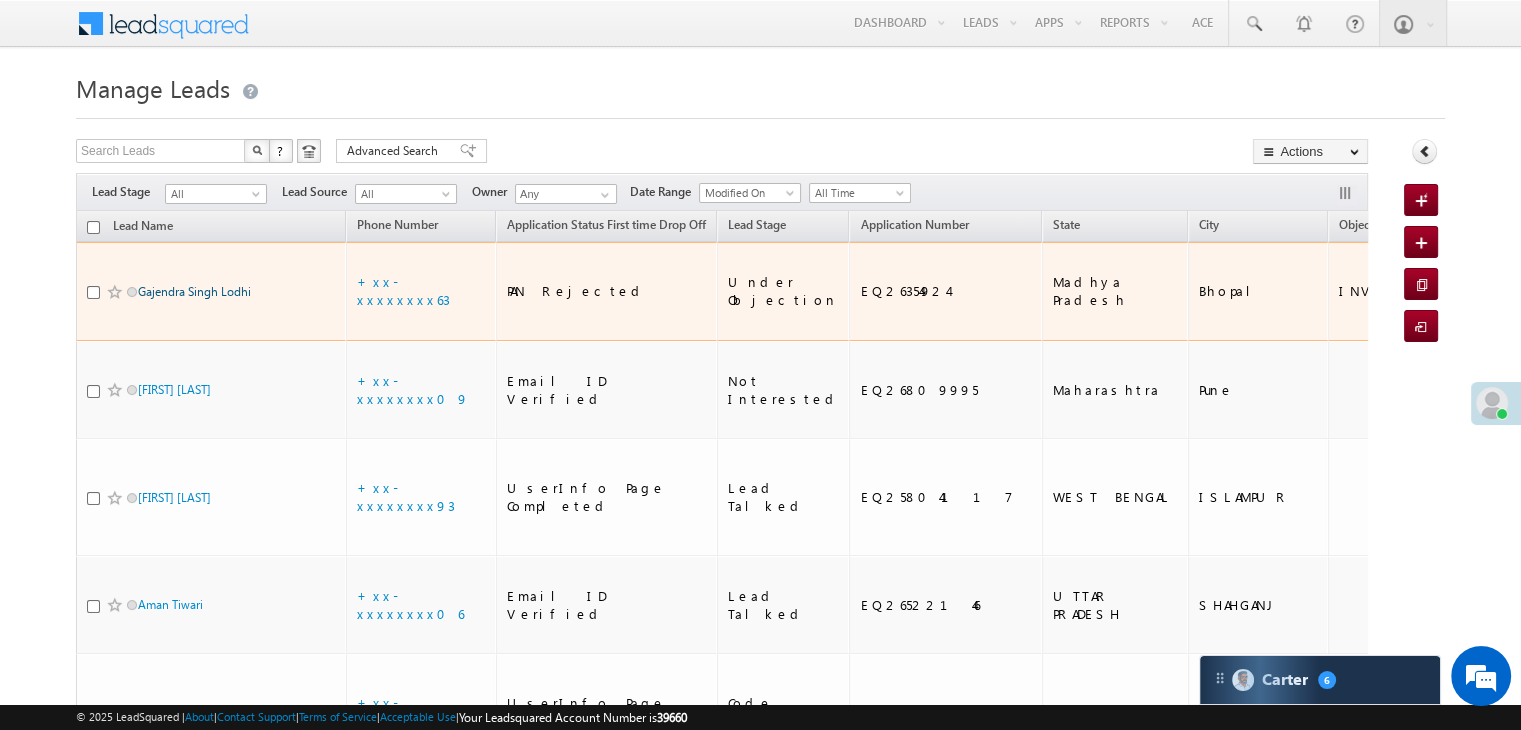 click on "Gajendra Singh Lodhi" at bounding box center [194, 291] 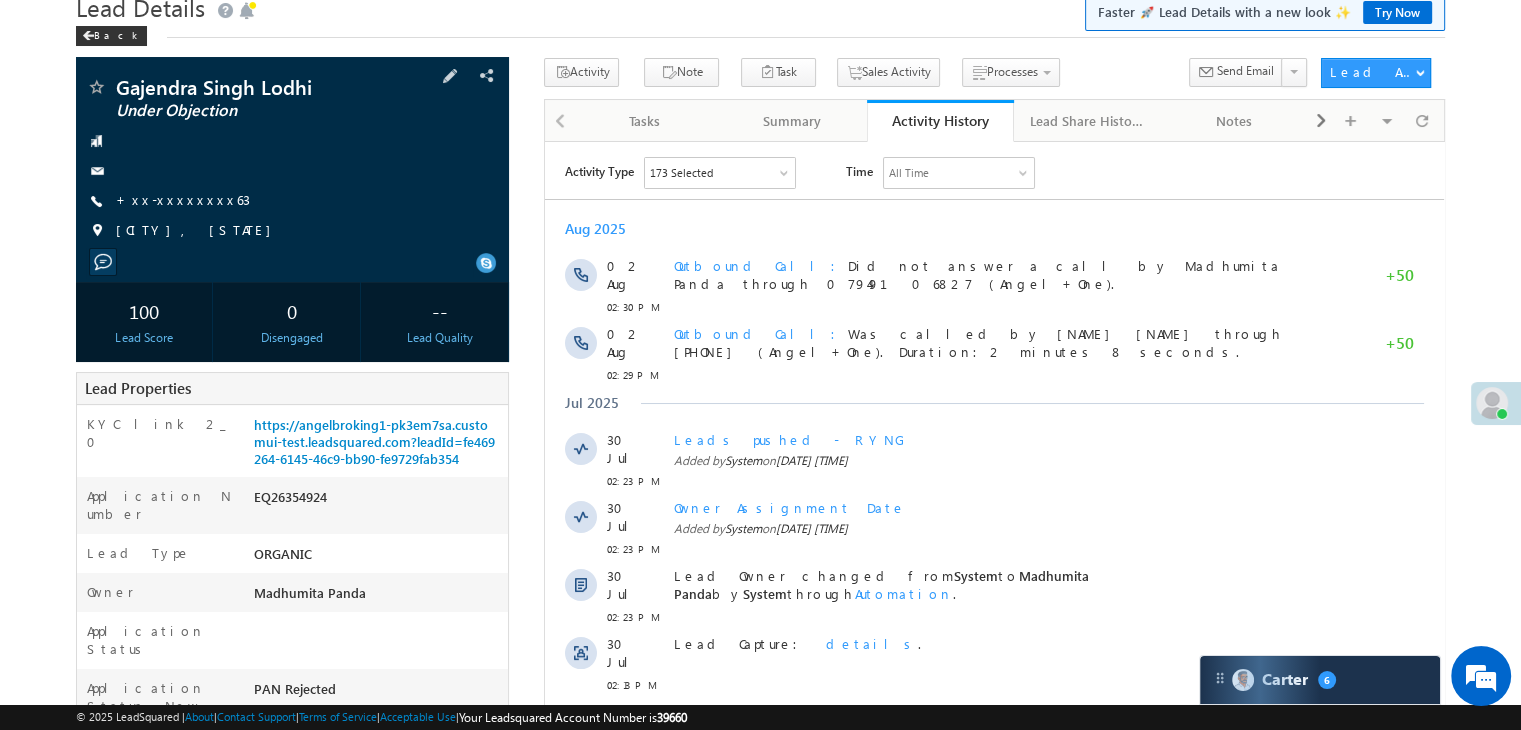 scroll, scrollTop: 0, scrollLeft: 0, axis: both 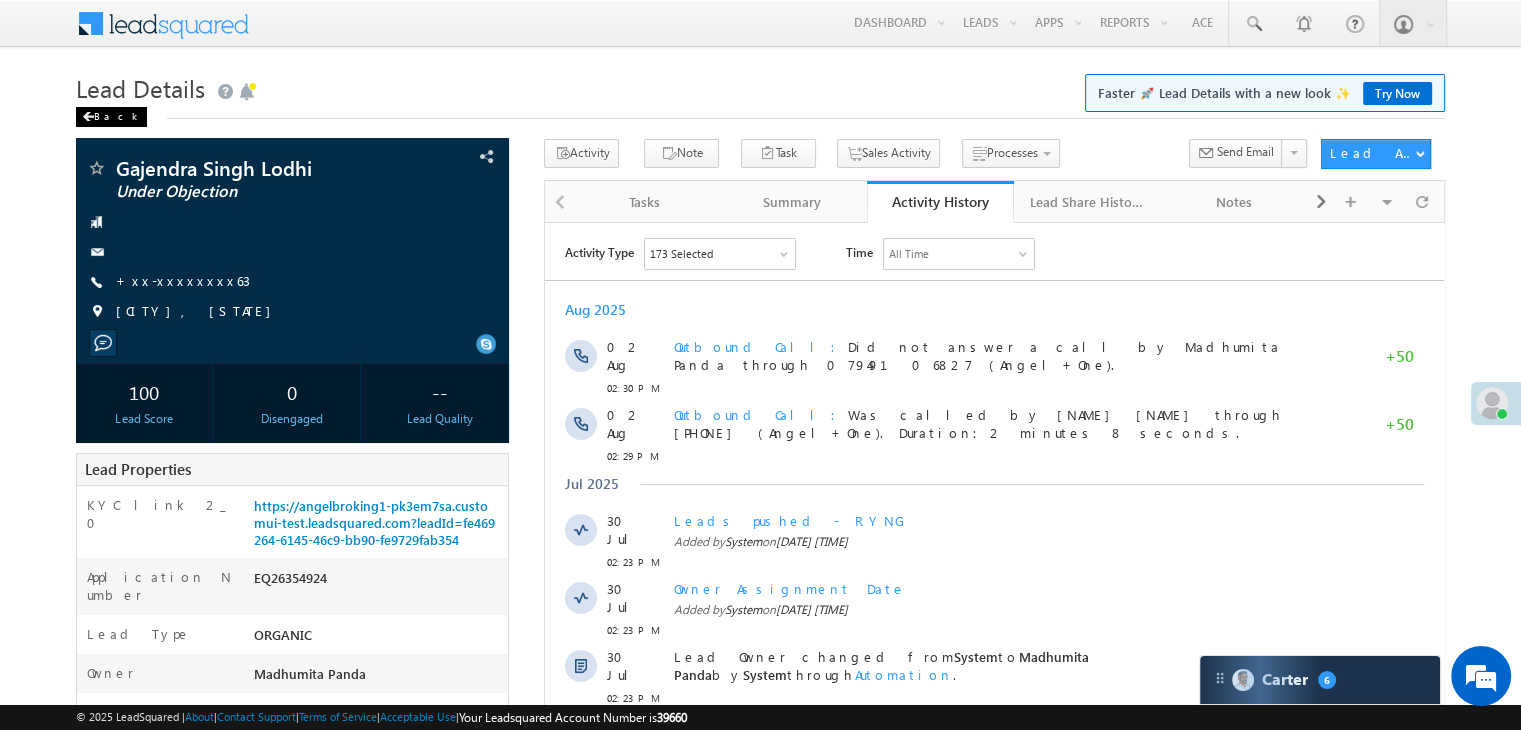 click on "Back" at bounding box center (111, 117) 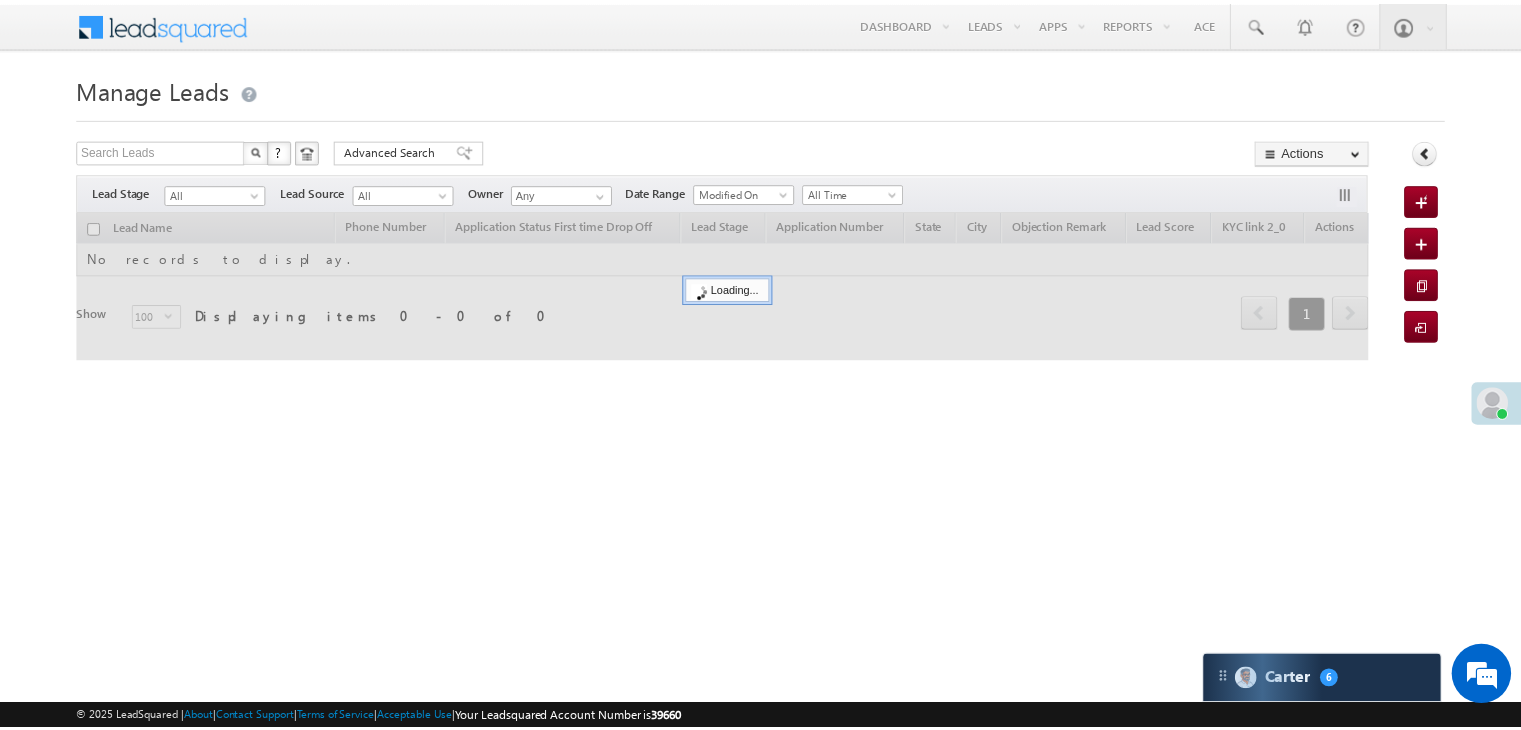 scroll, scrollTop: 0, scrollLeft: 0, axis: both 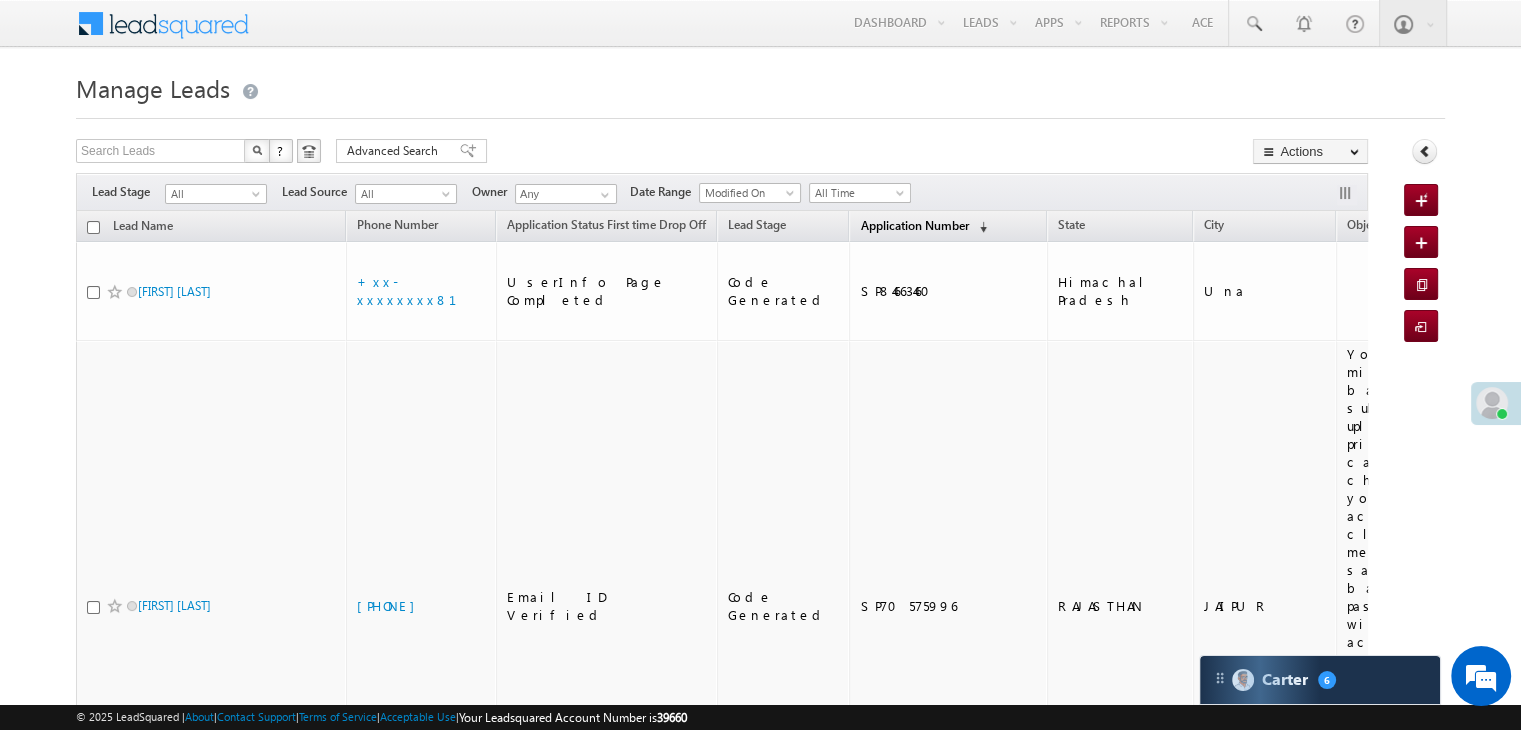 click on "Application Number" at bounding box center [914, 225] 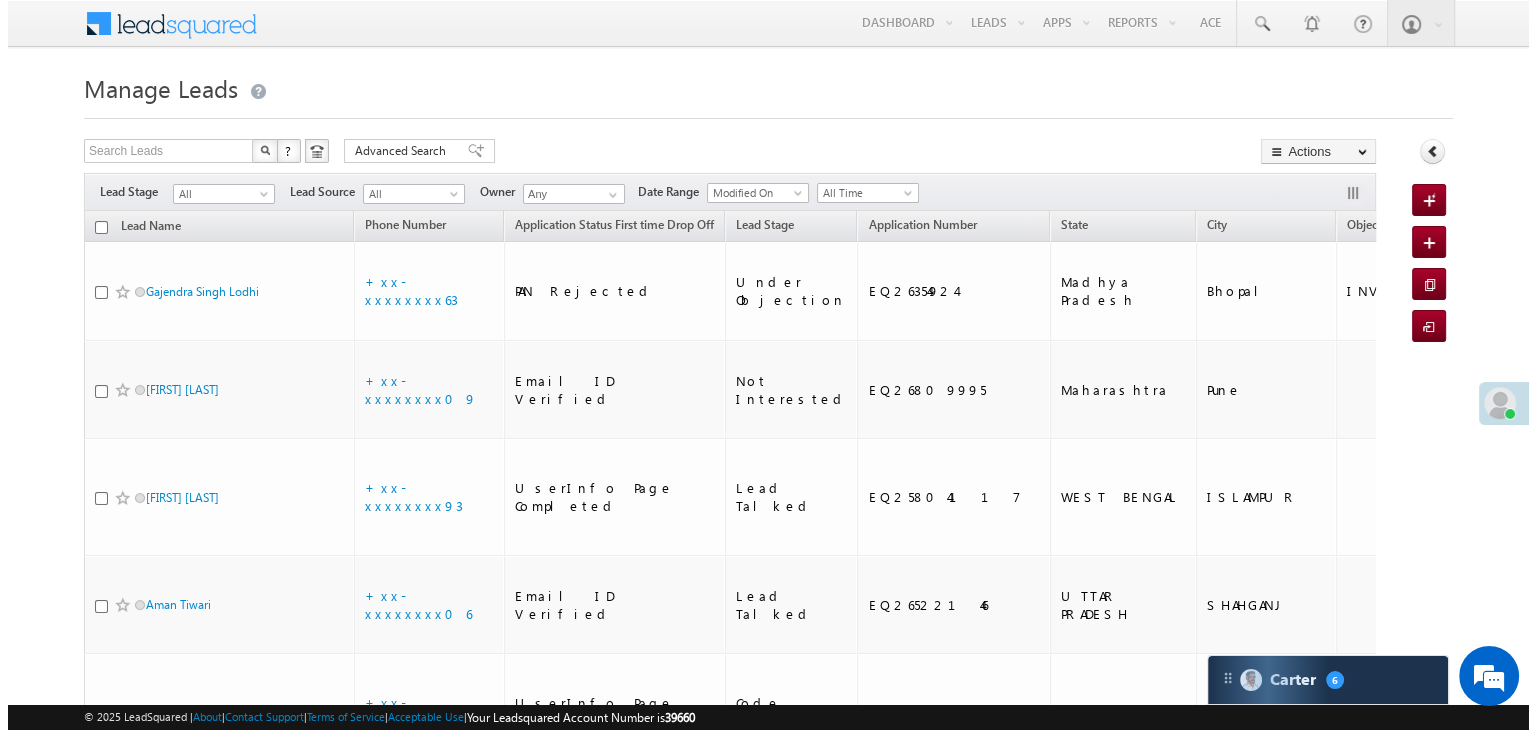 scroll, scrollTop: 0, scrollLeft: 0, axis: both 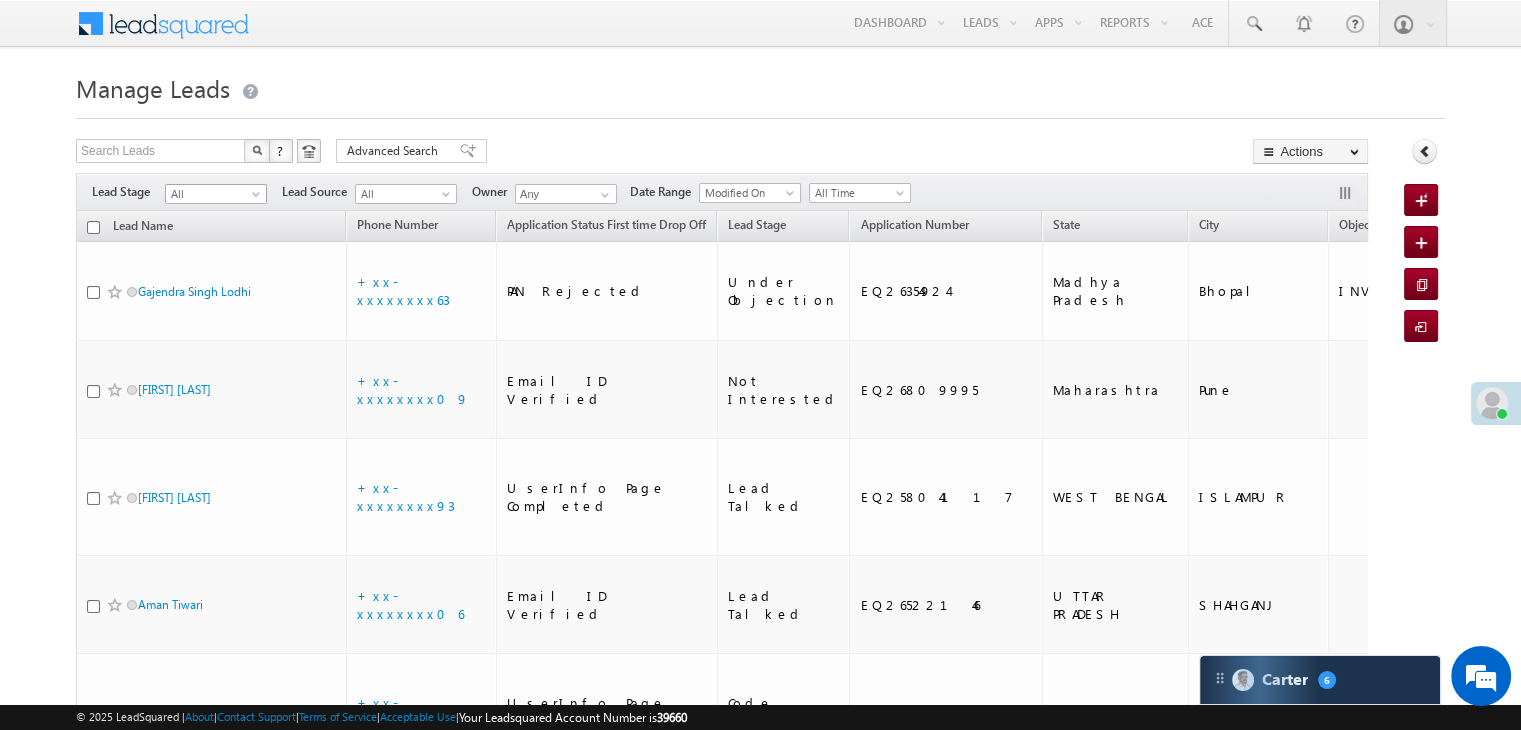 click at bounding box center [258, 198] 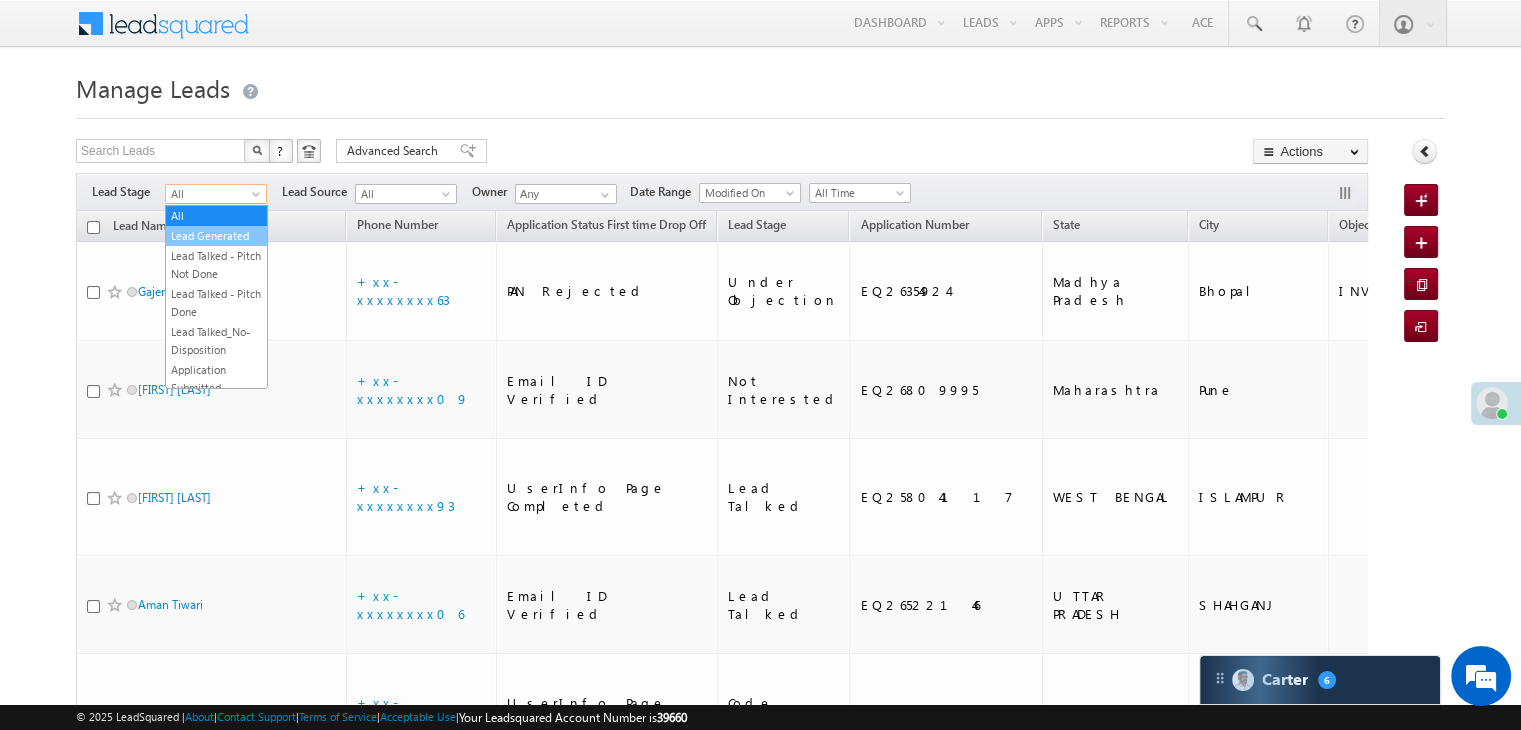 click on "Lead Generated" at bounding box center (216, 236) 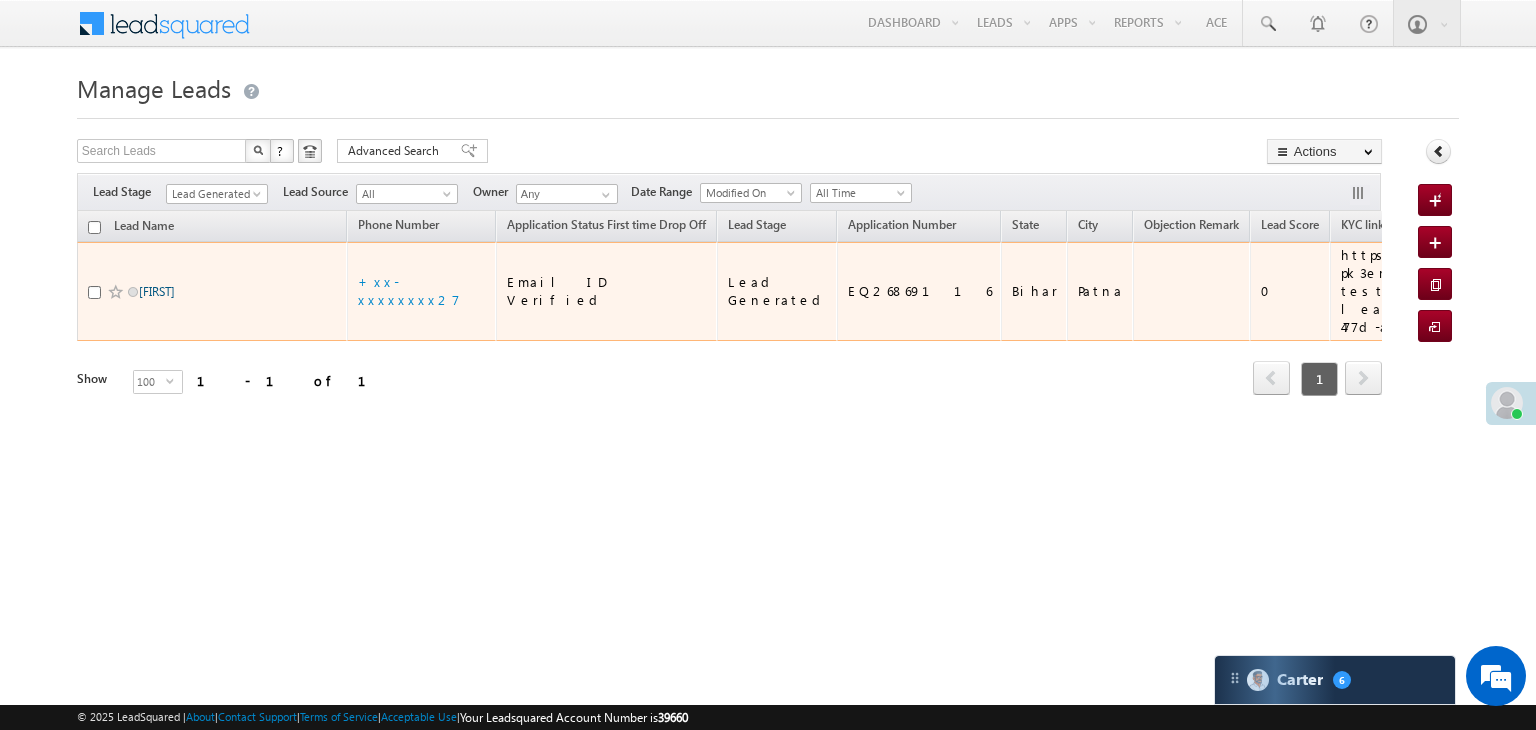 click on "[NAME]" at bounding box center [157, 291] 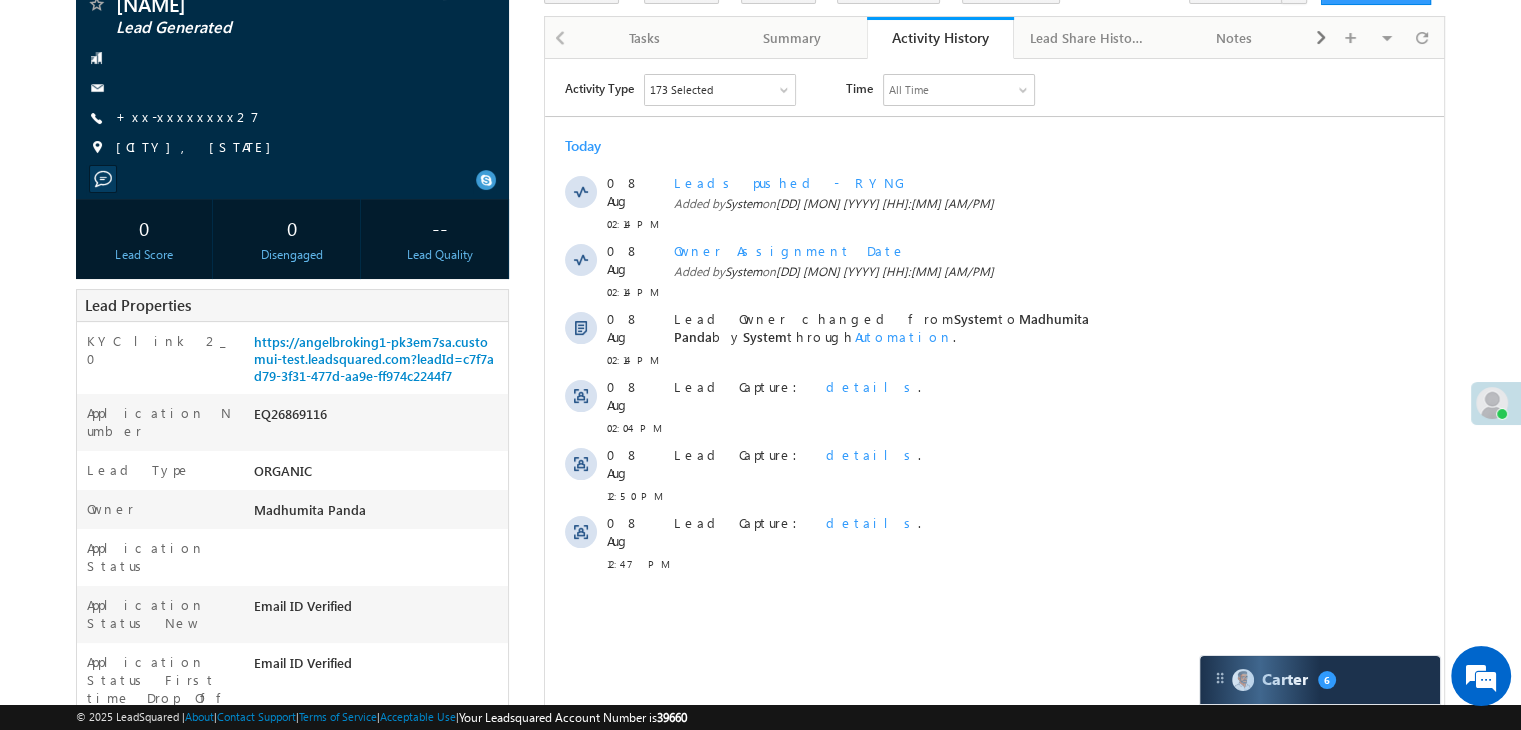 scroll, scrollTop: 200, scrollLeft: 0, axis: vertical 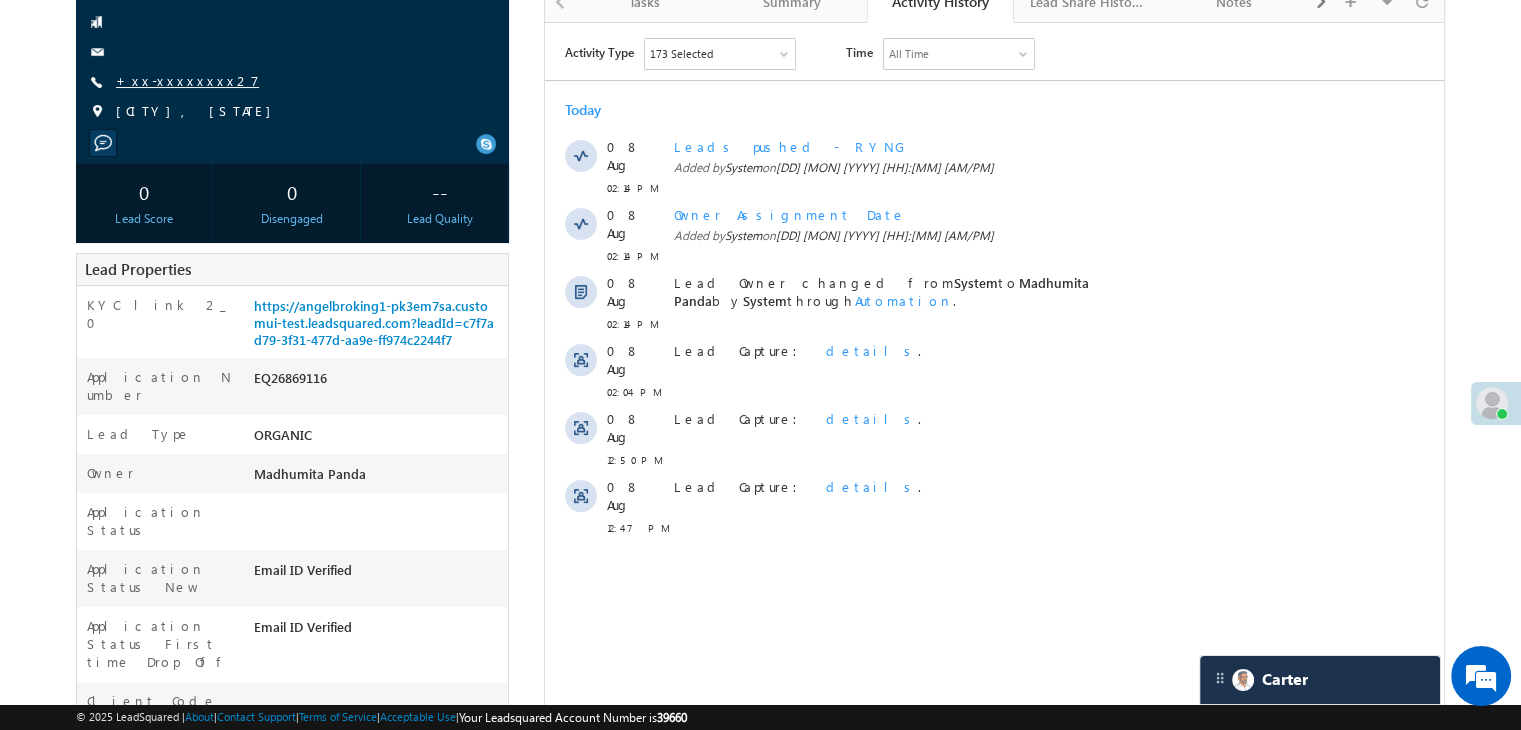 click on "+xx-xxxxxxxx27" at bounding box center (187, 80) 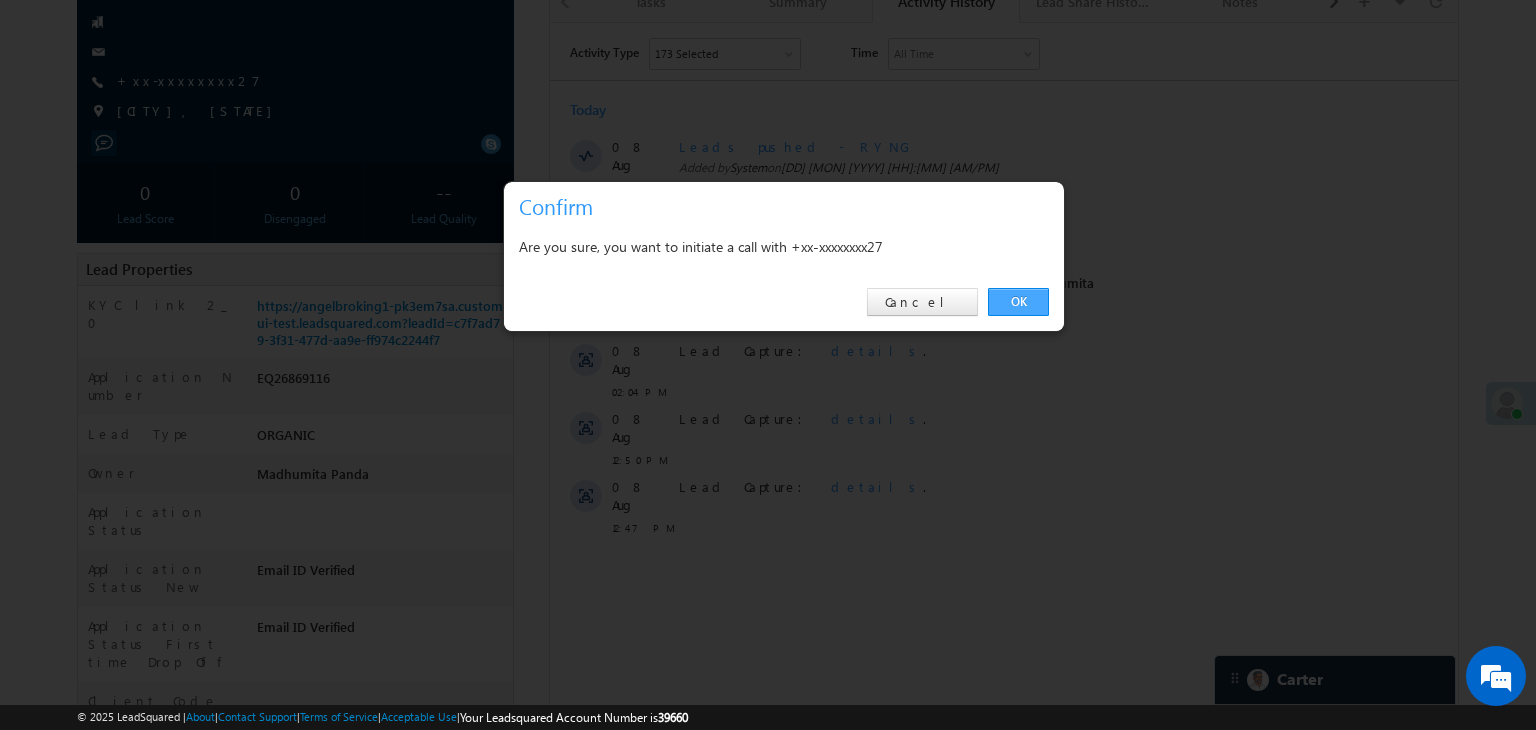 click on "OK" at bounding box center (1018, 302) 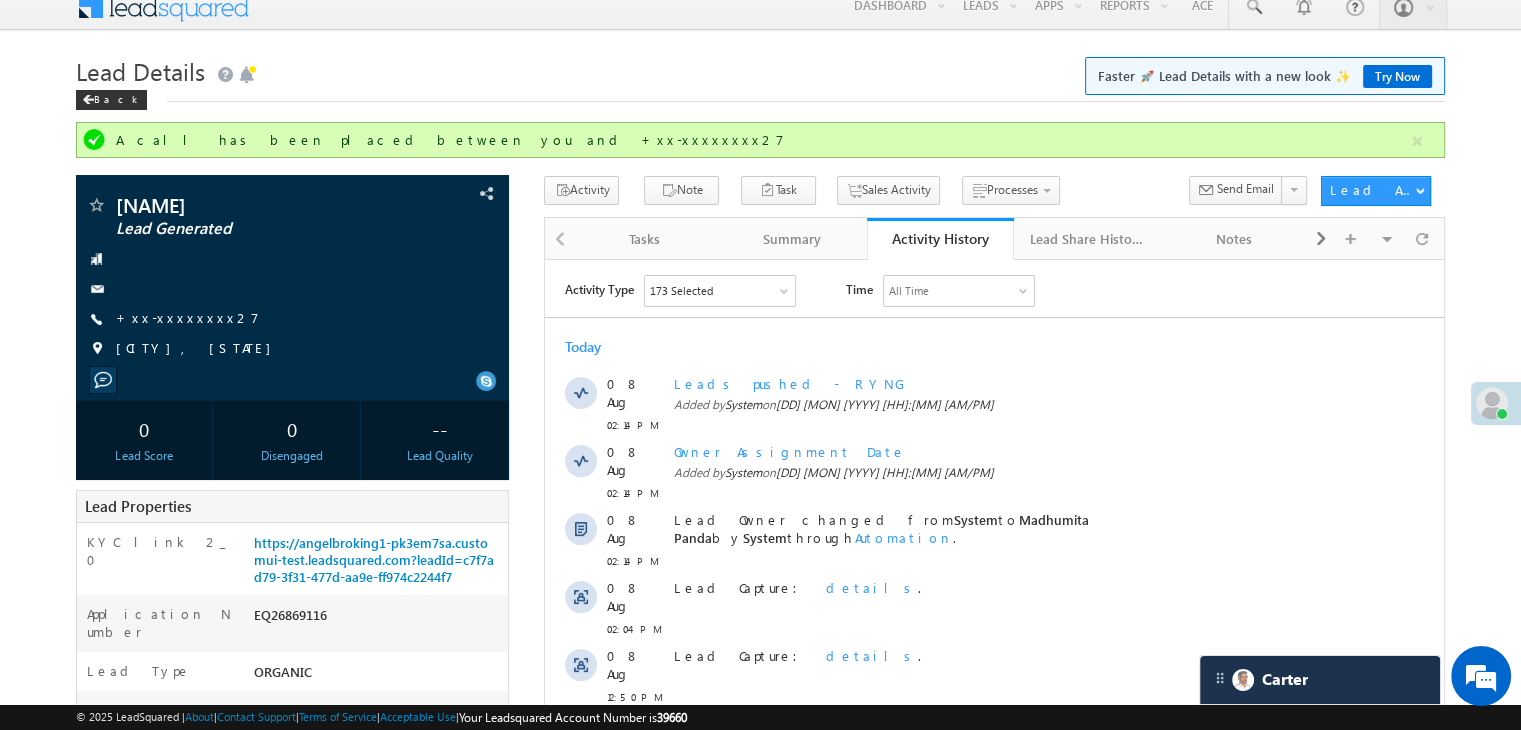 scroll, scrollTop: 0, scrollLeft: 0, axis: both 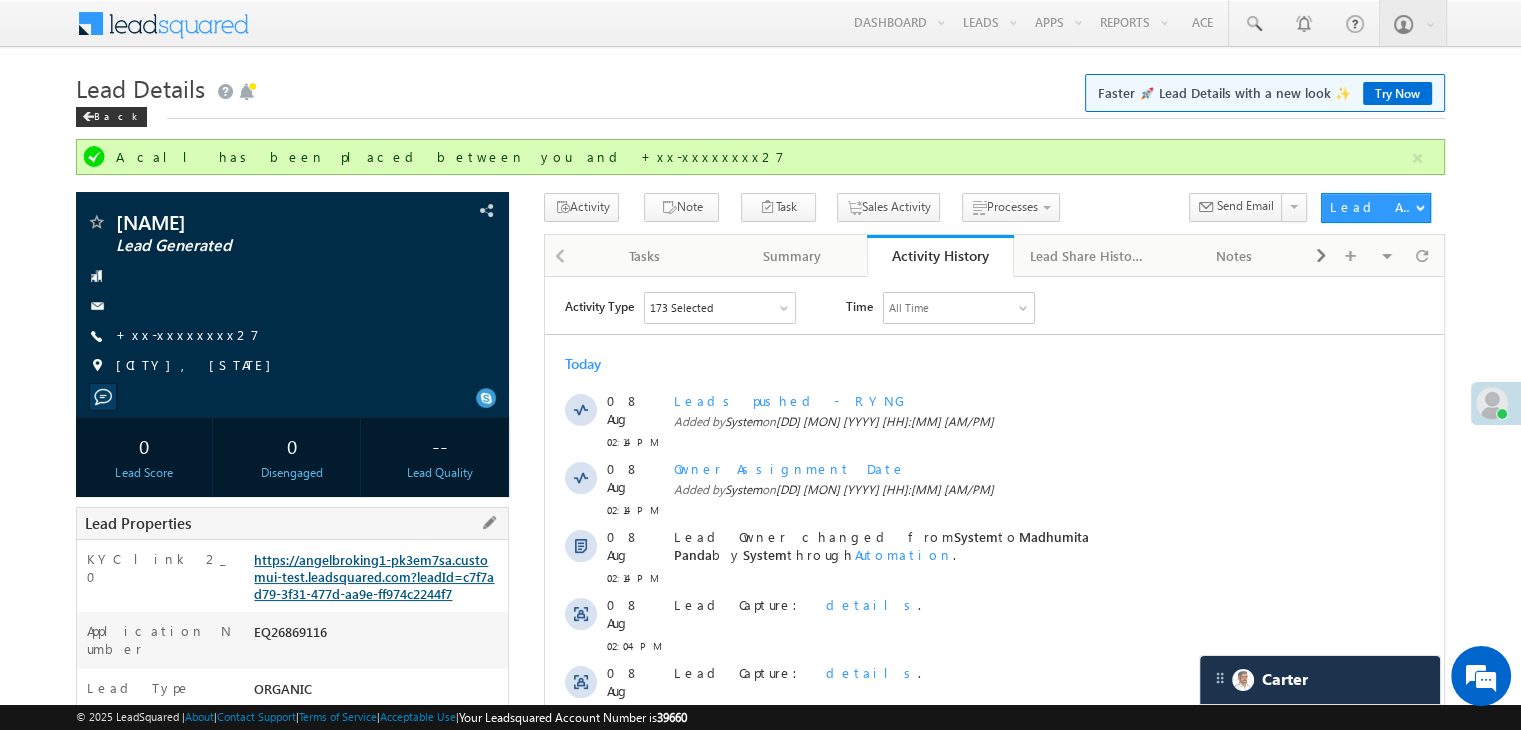 click on "https://angelbroking1-pk3em7sa.customui-test.leadsquared.com?leadId=c7f7ad79-3f31-477d-aa9e-ff974c2244f7" at bounding box center [374, 576] 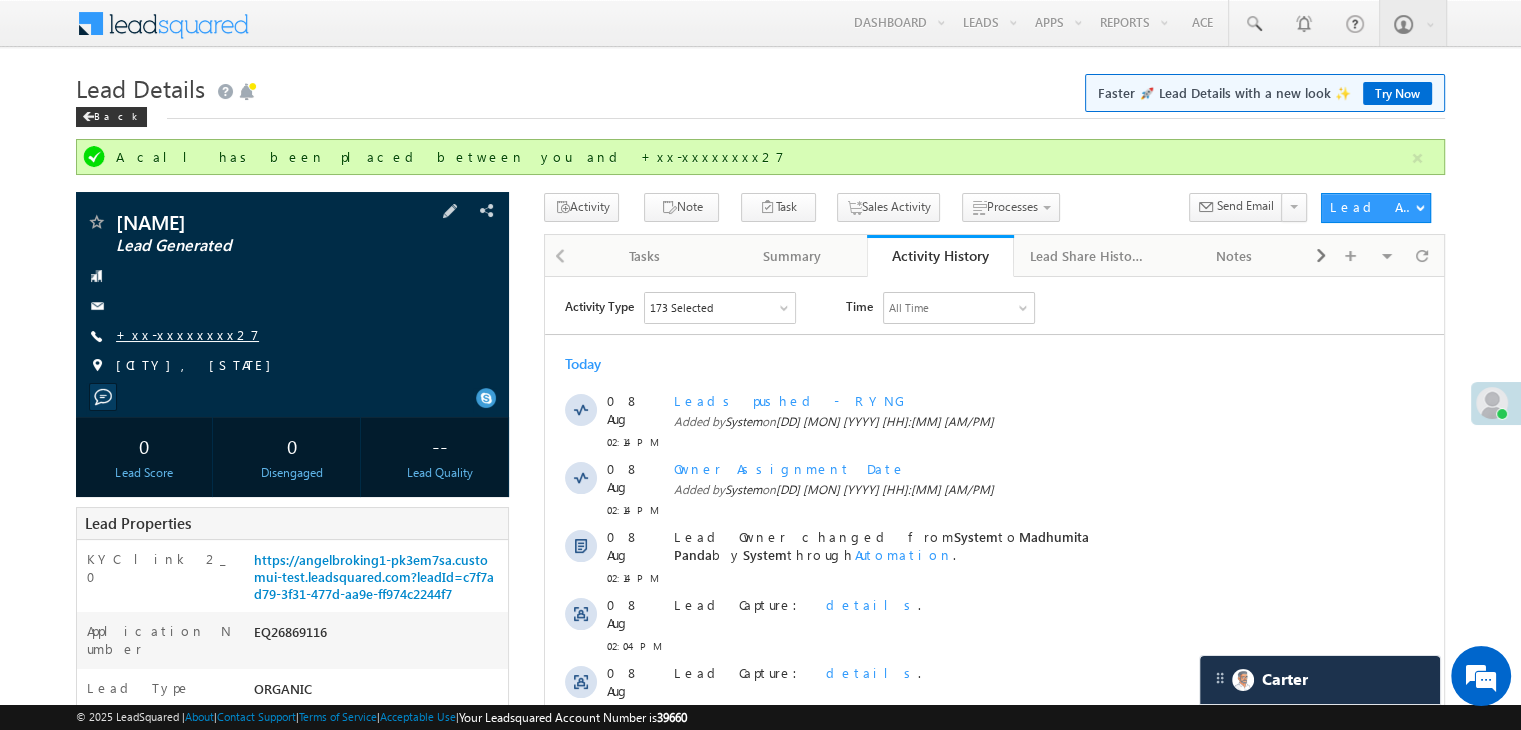 click on "+xx-xxxxxxxx27" at bounding box center (187, 334) 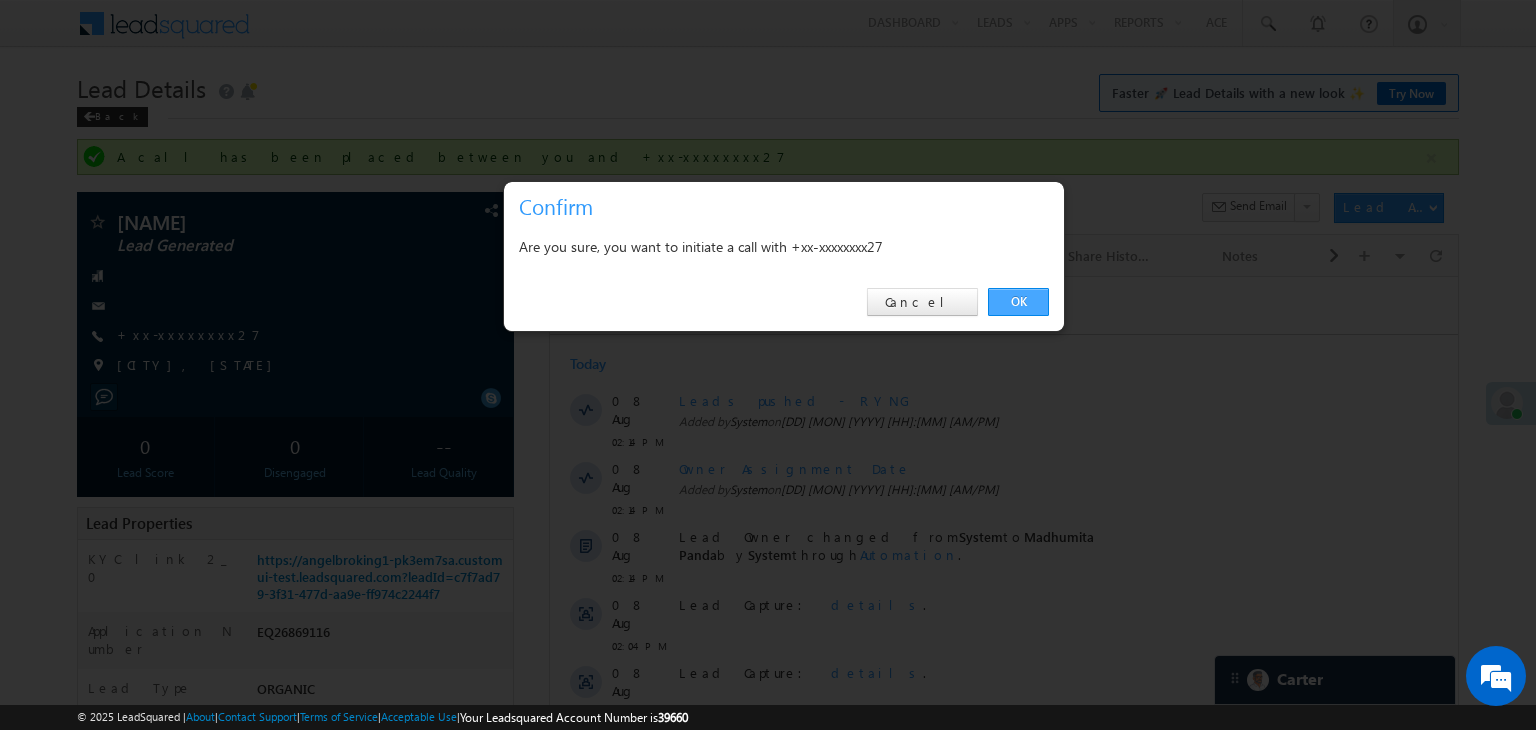drag, startPoint x: 1016, startPoint y: 298, endPoint x: 364, endPoint y: 6, distance: 714.40045 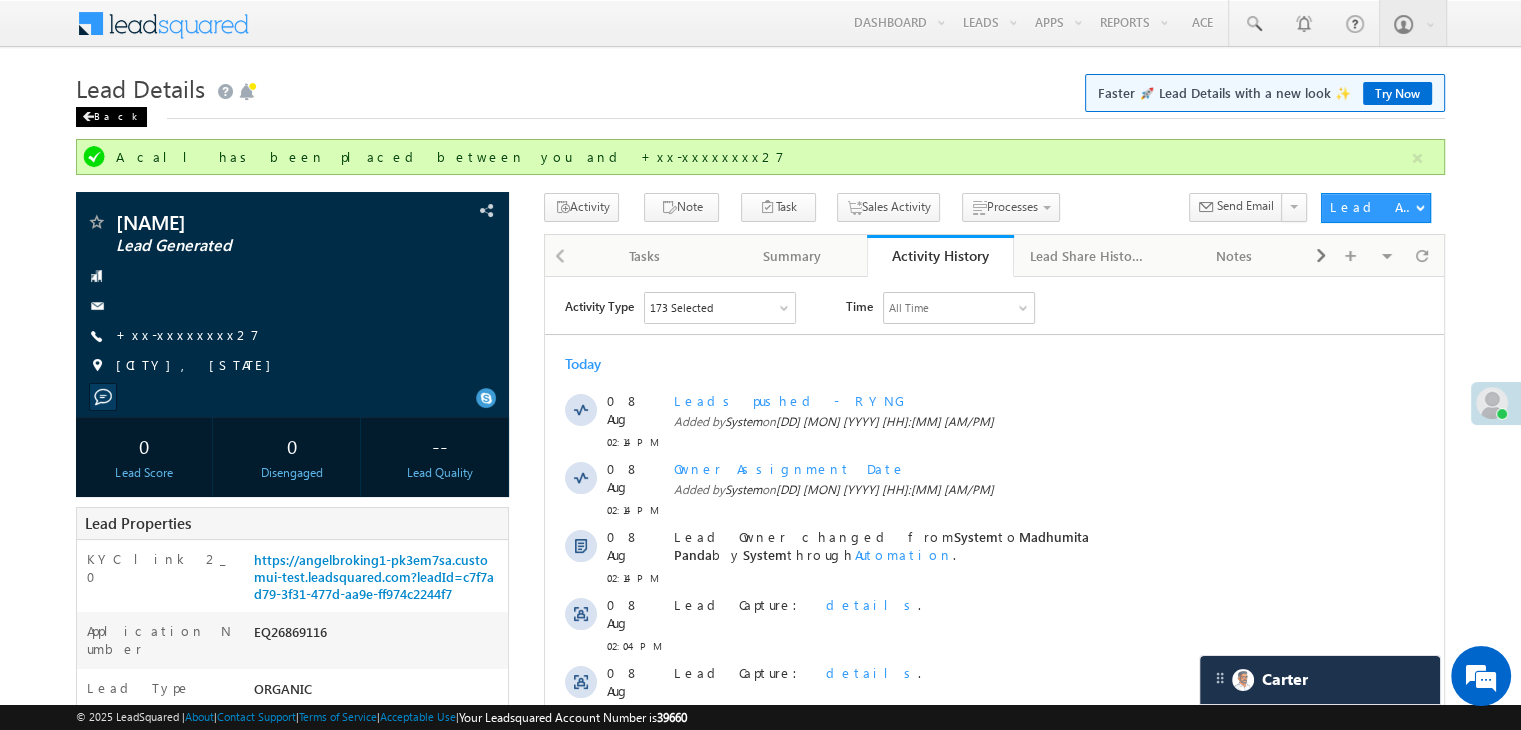 click at bounding box center (88, 117) 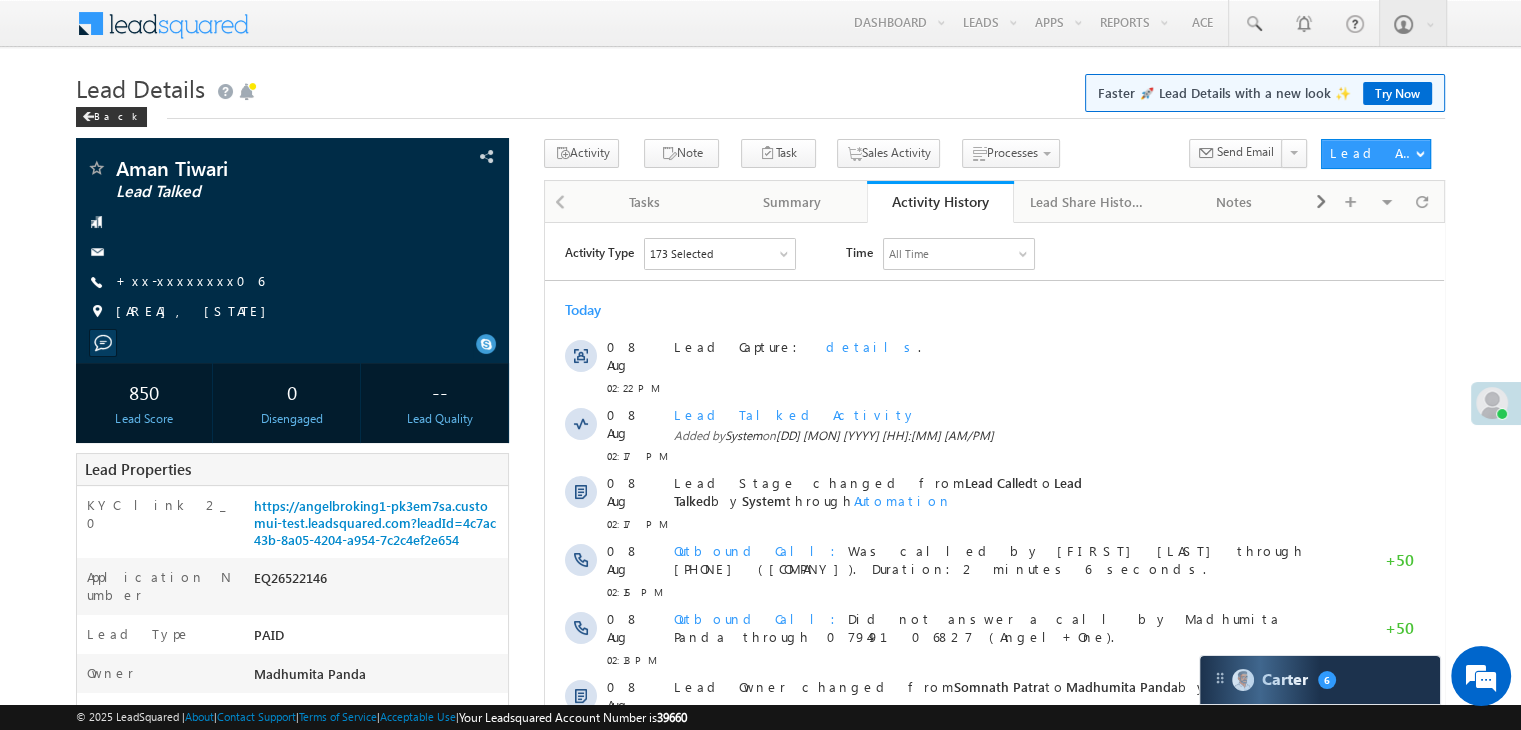 scroll, scrollTop: 0, scrollLeft: 0, axis: both 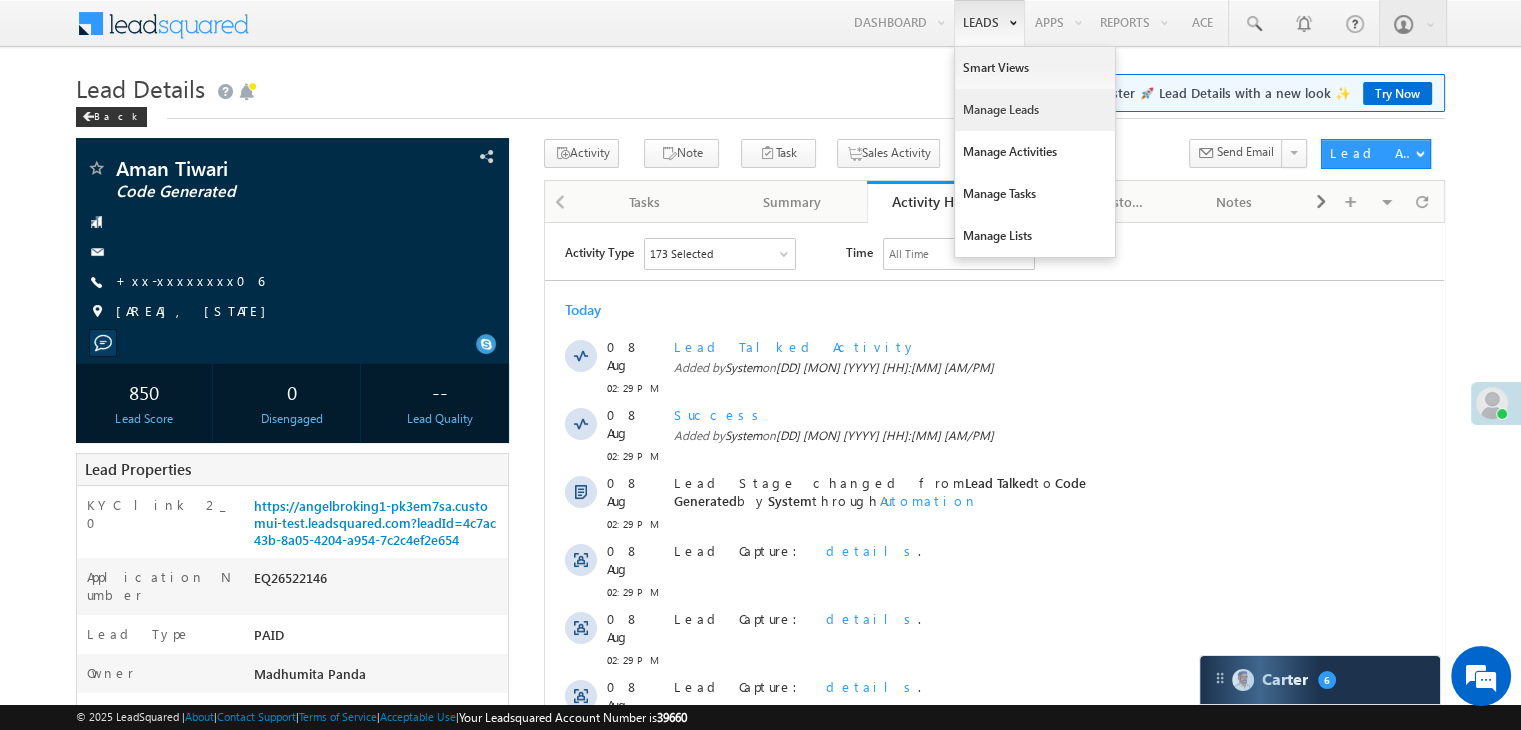 click on "Manage Leads" at bounding box center [1035, 110] 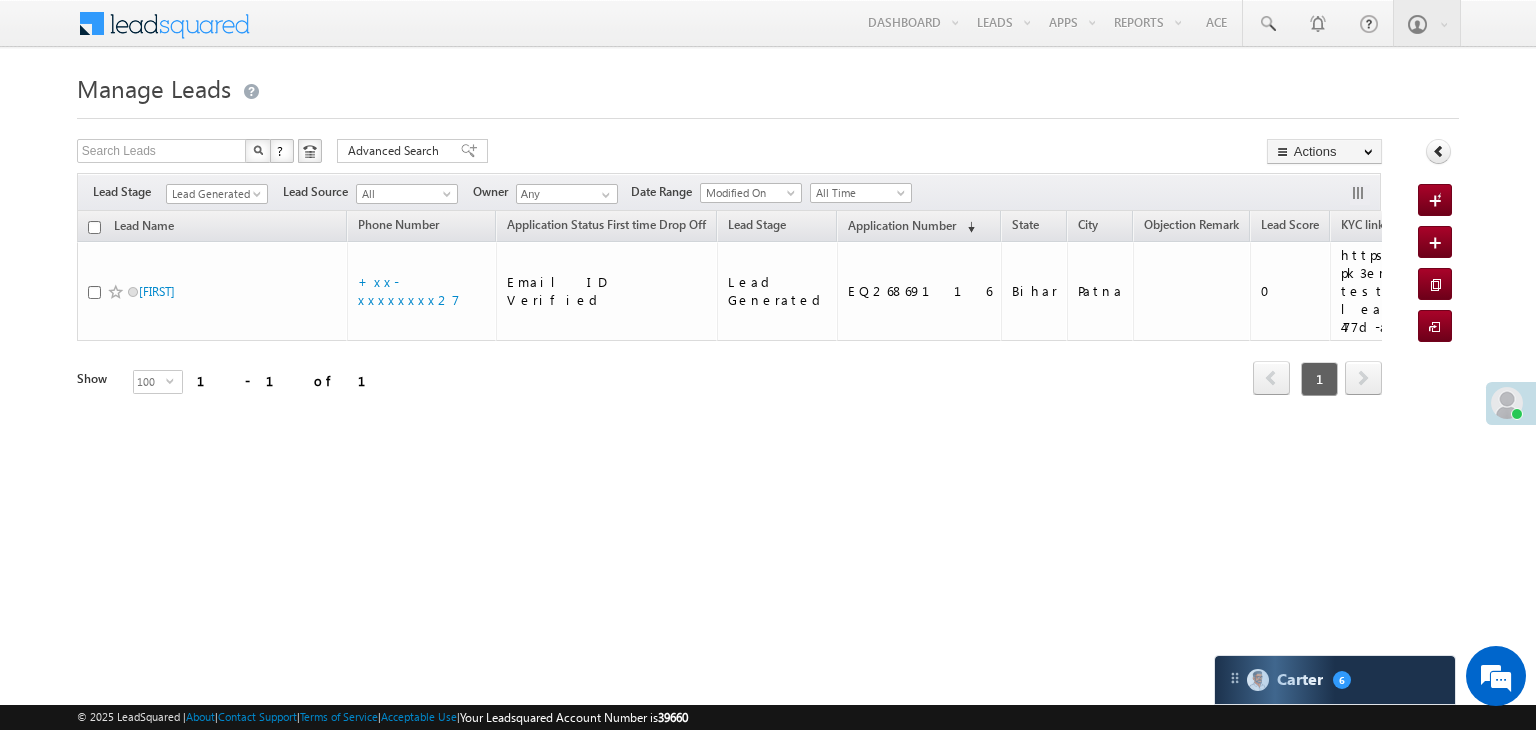 scroll, scrollTop: 0, scrollLeft: 0, axis: both 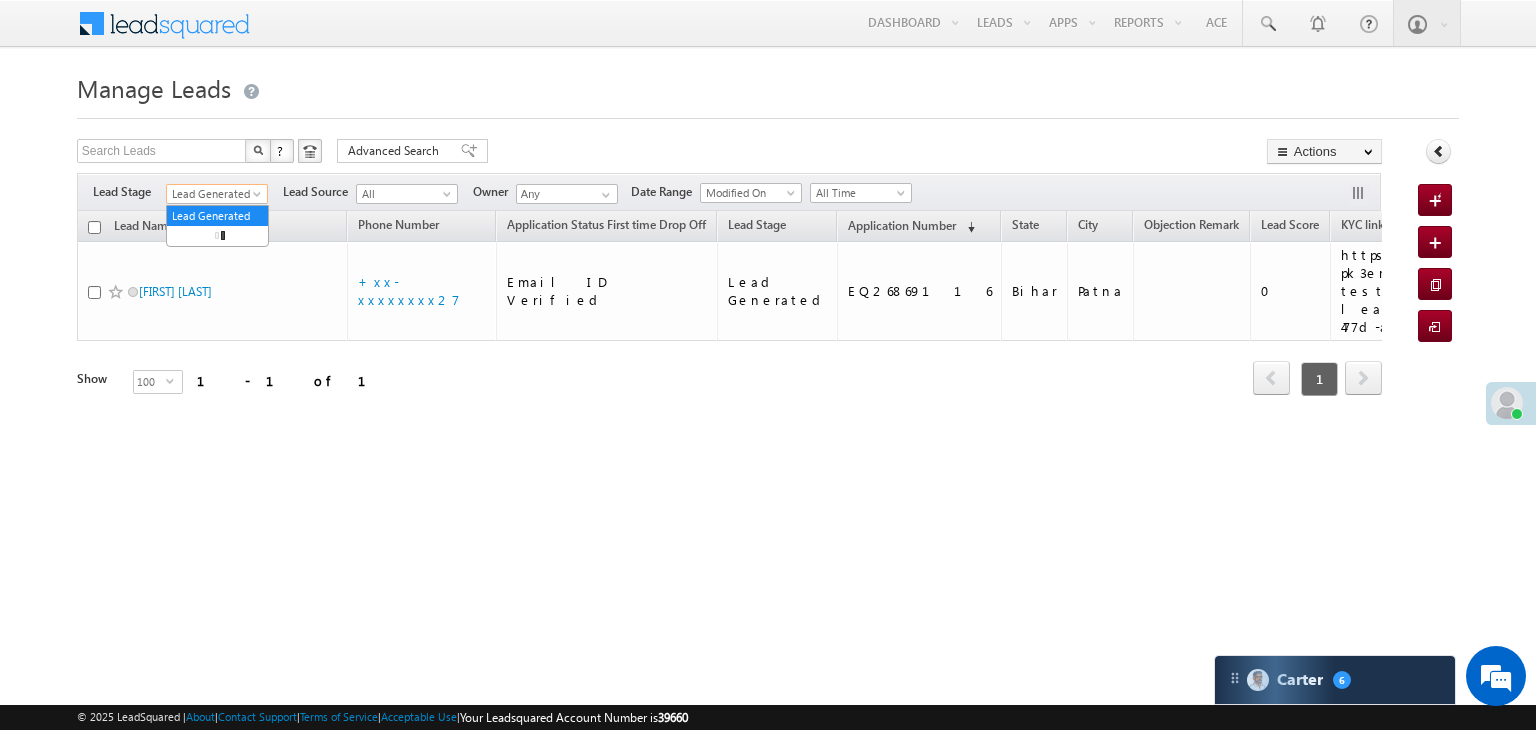 click at bounding box center [259, 198] 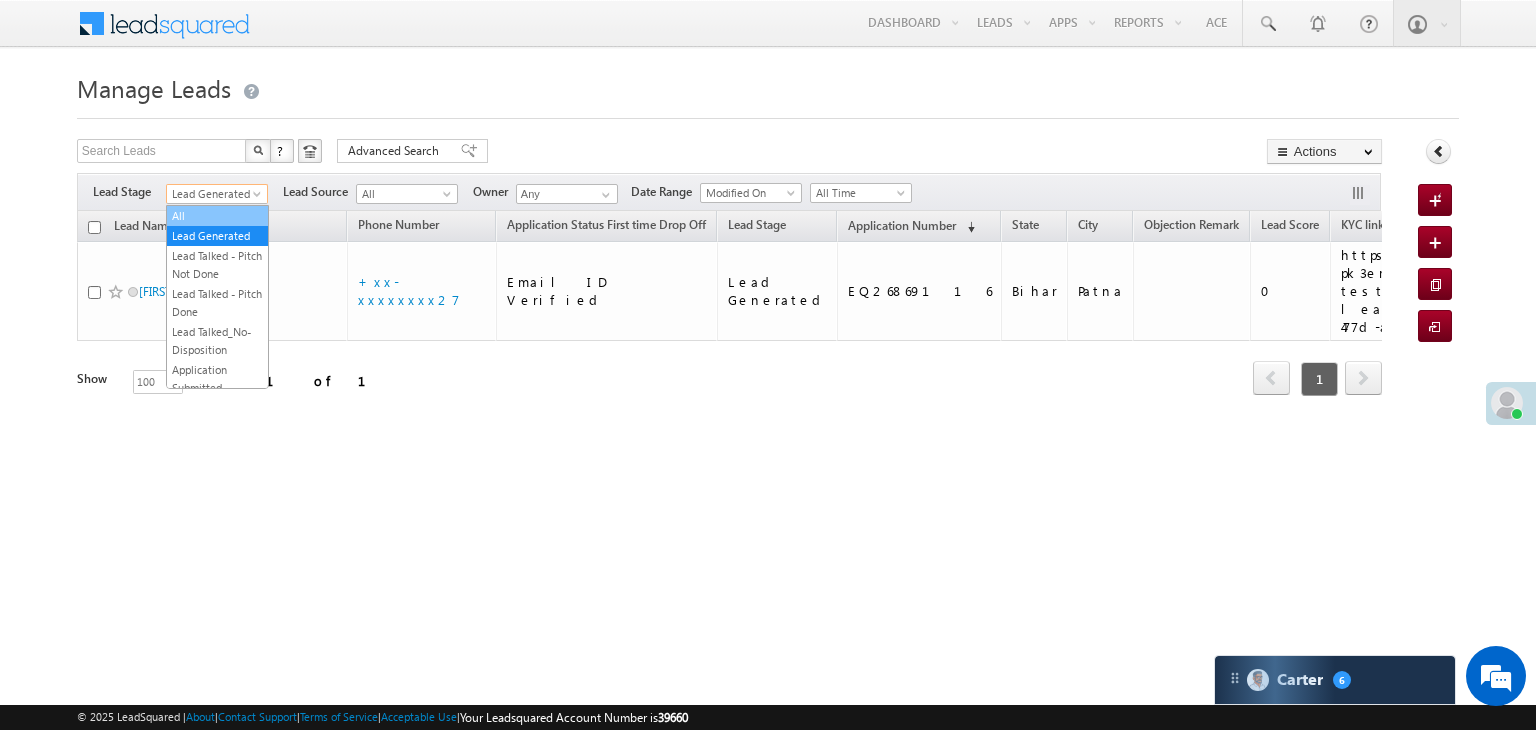 click on "All" at bounding box center (217, 216) 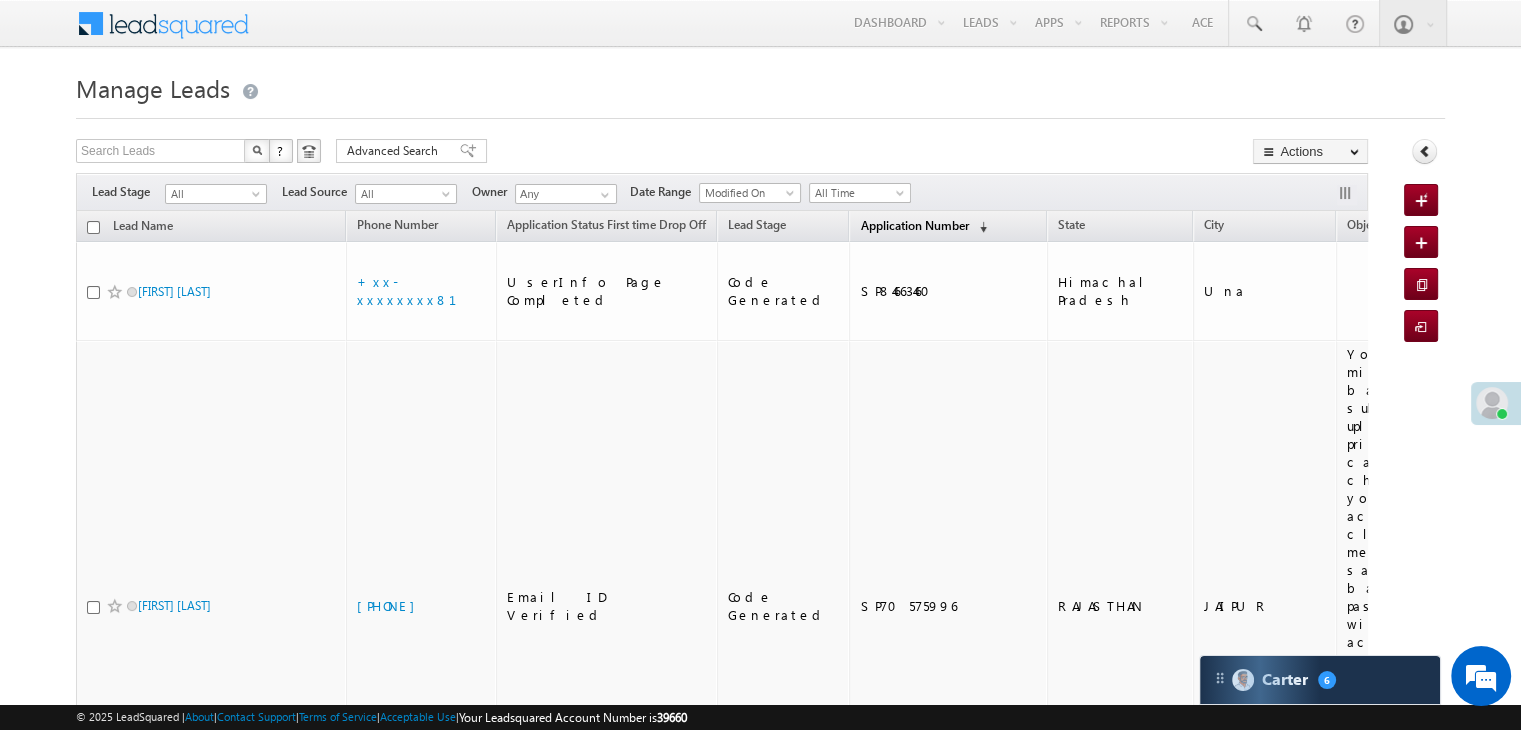 click on "Application Number" at bounding box center (914, 225) 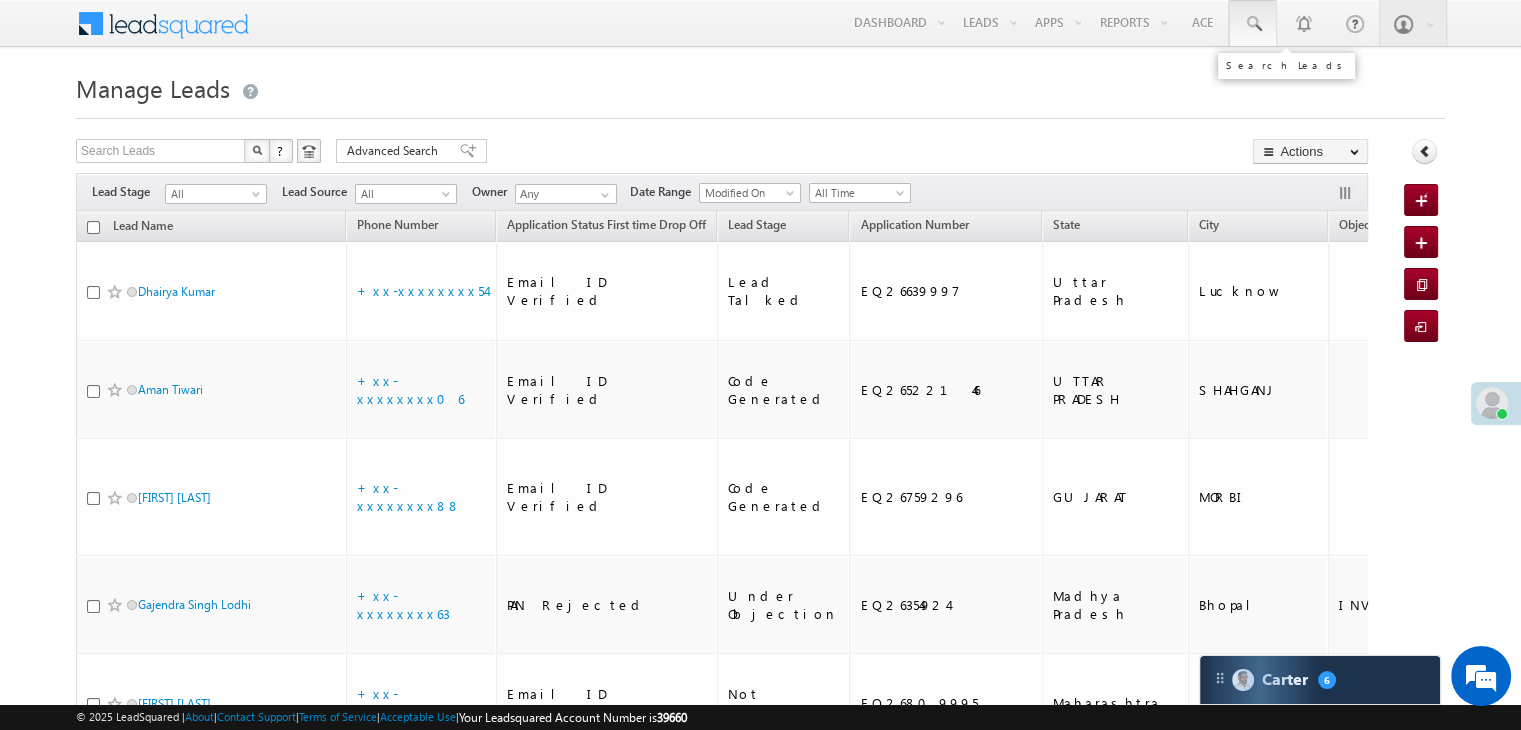 click at bounding box center [1253, 24] 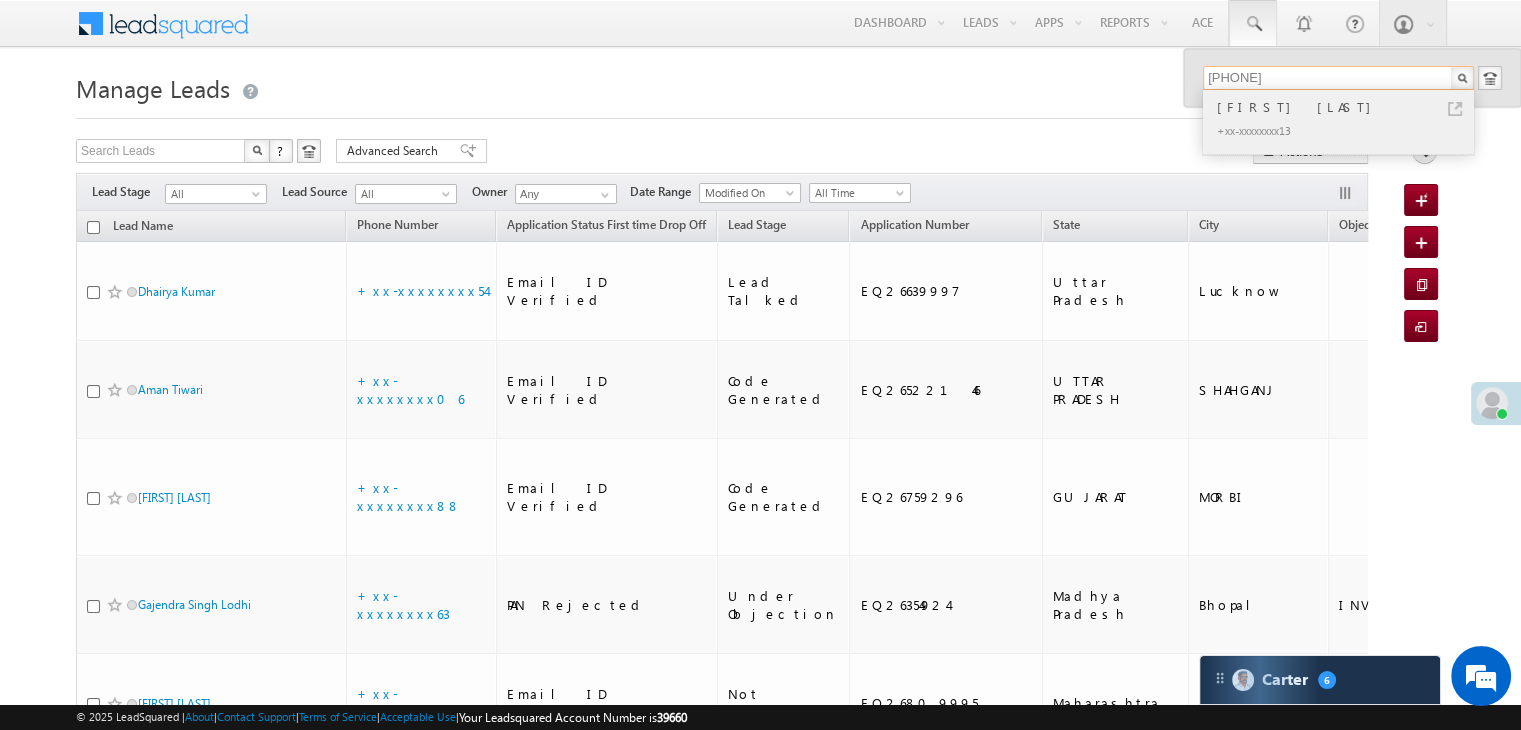 type on "8791516413" 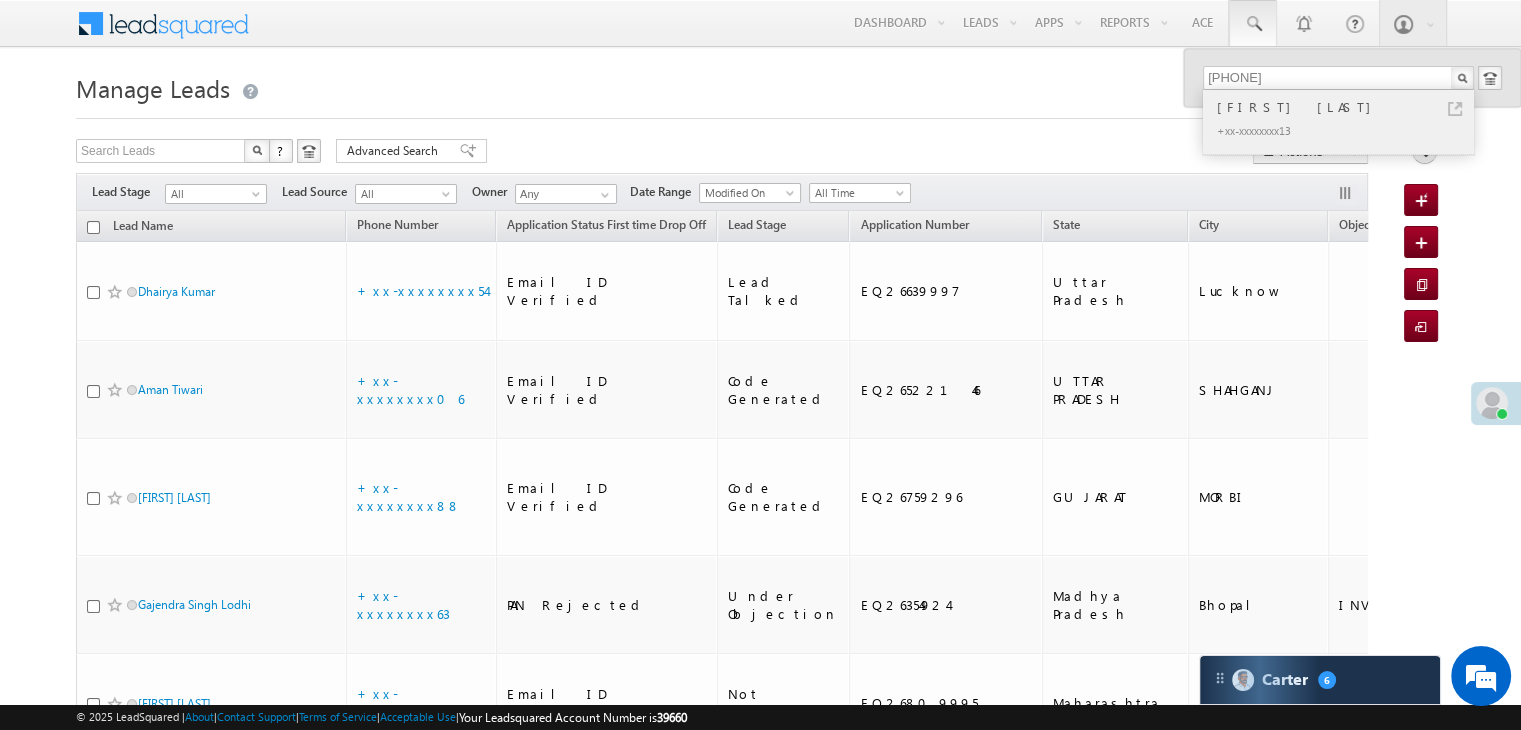 click on "Mohd muzammil" at bounding box center (1347, 107) 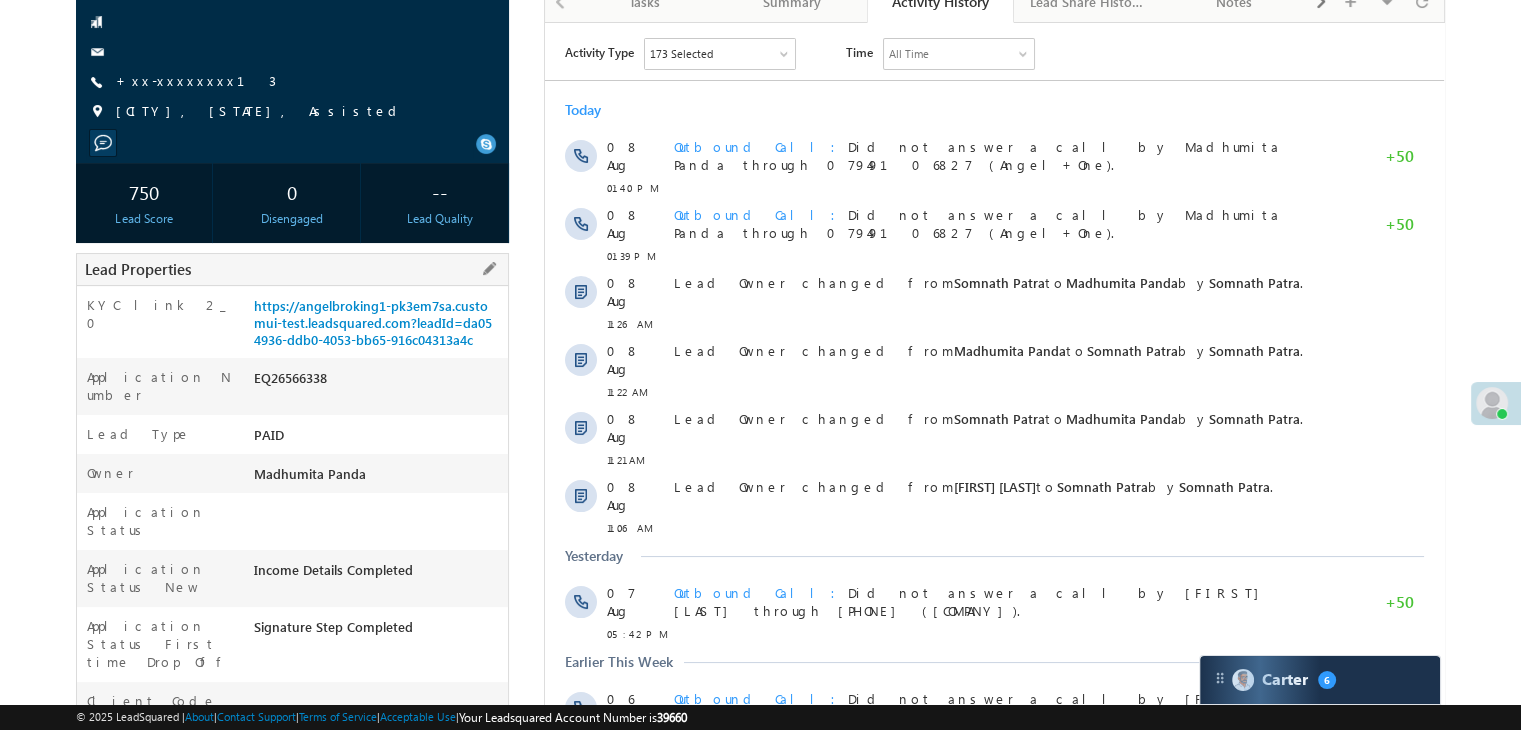 scroll, scrollTop: 0, scrollLeft: 0, axis: both 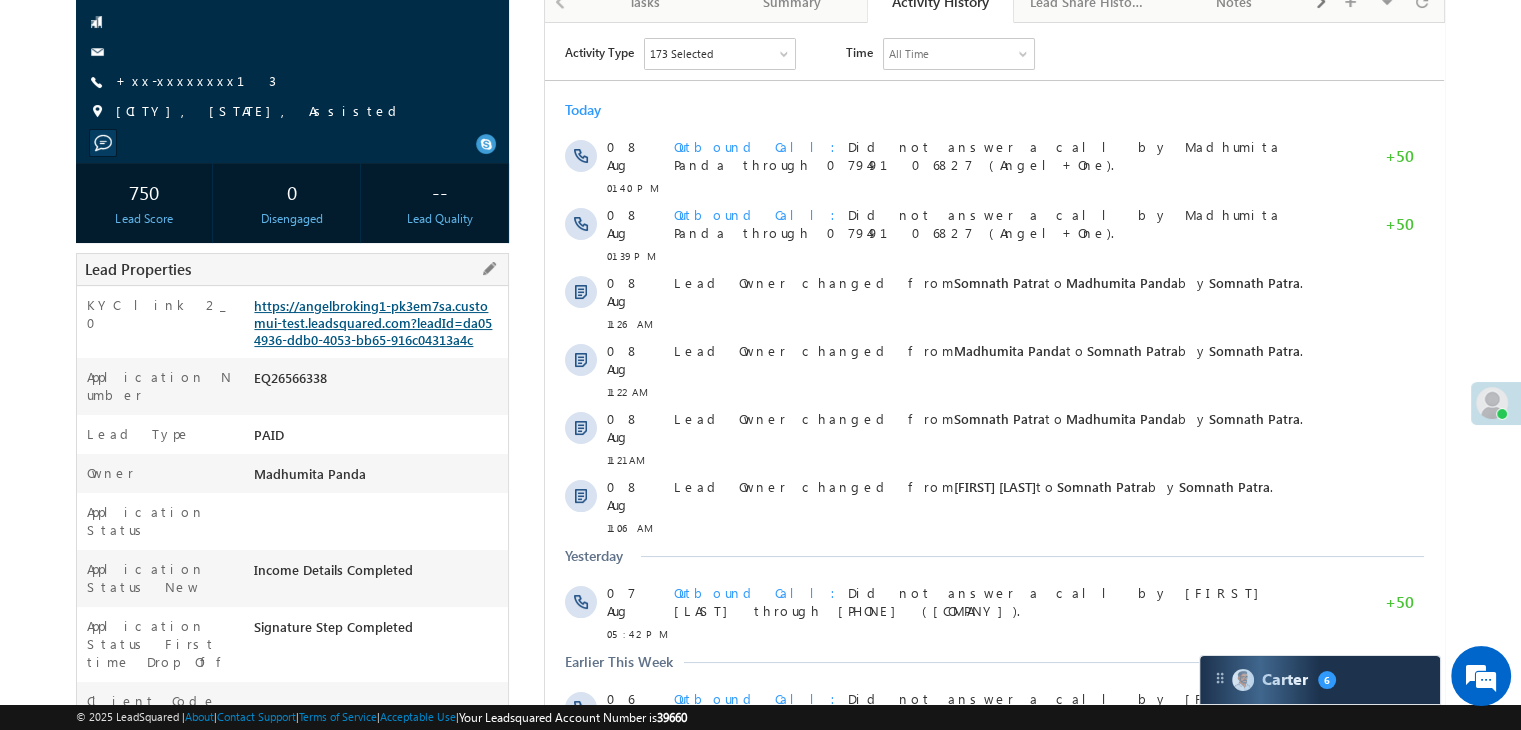 click on "https://angelbroking1-pk3em7sa.customui-test.leadsquared.com?leadId=da054936-ddb0-4053-bb65-916c04313a4c" at bounding box center (373, 322) 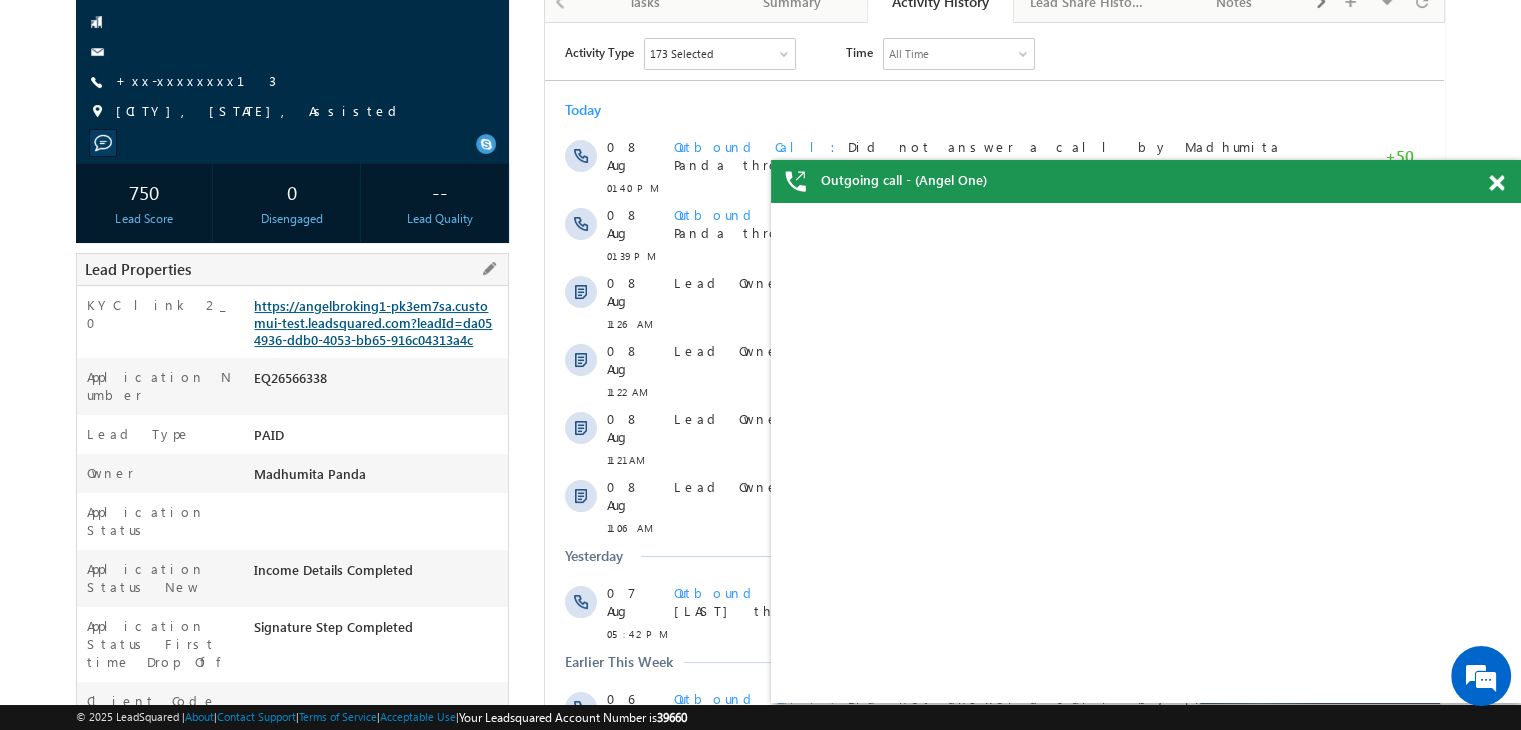 scroll, scrollTop: 0, scrollLeft: 0, axis: both 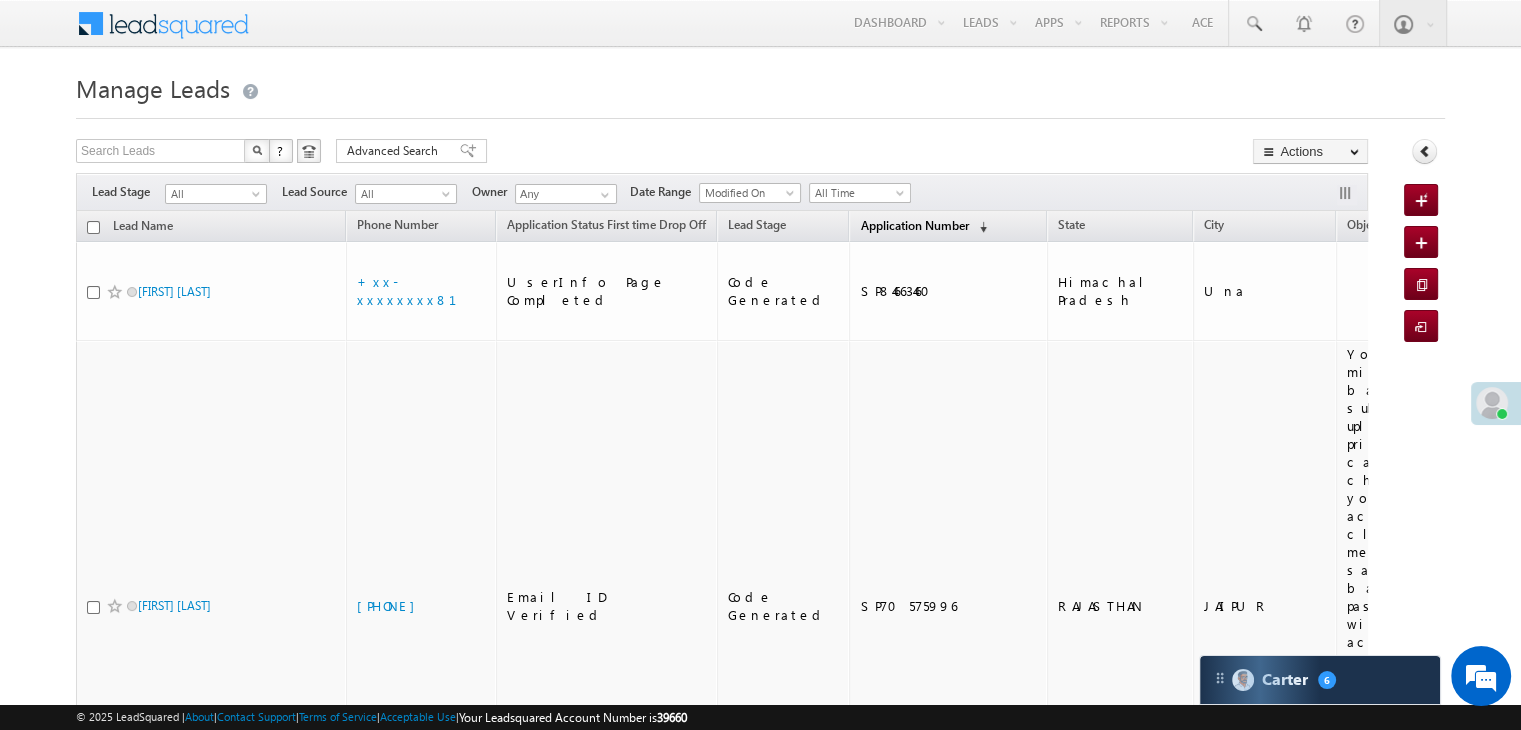 click on "Application Number" at bounding box center (914, 225) 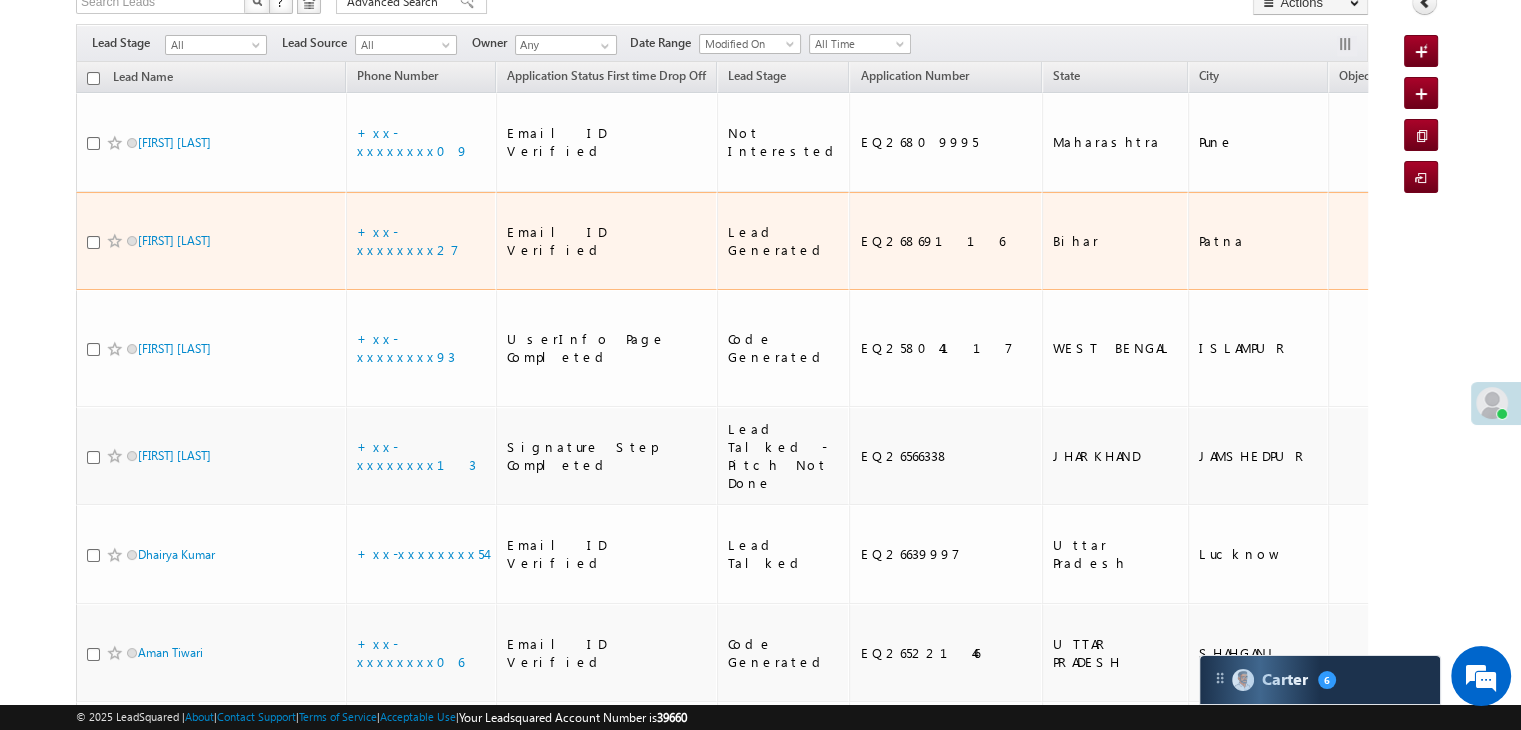 scroll, scrollTop: 200, scrollLeft: 0, axis: vertical 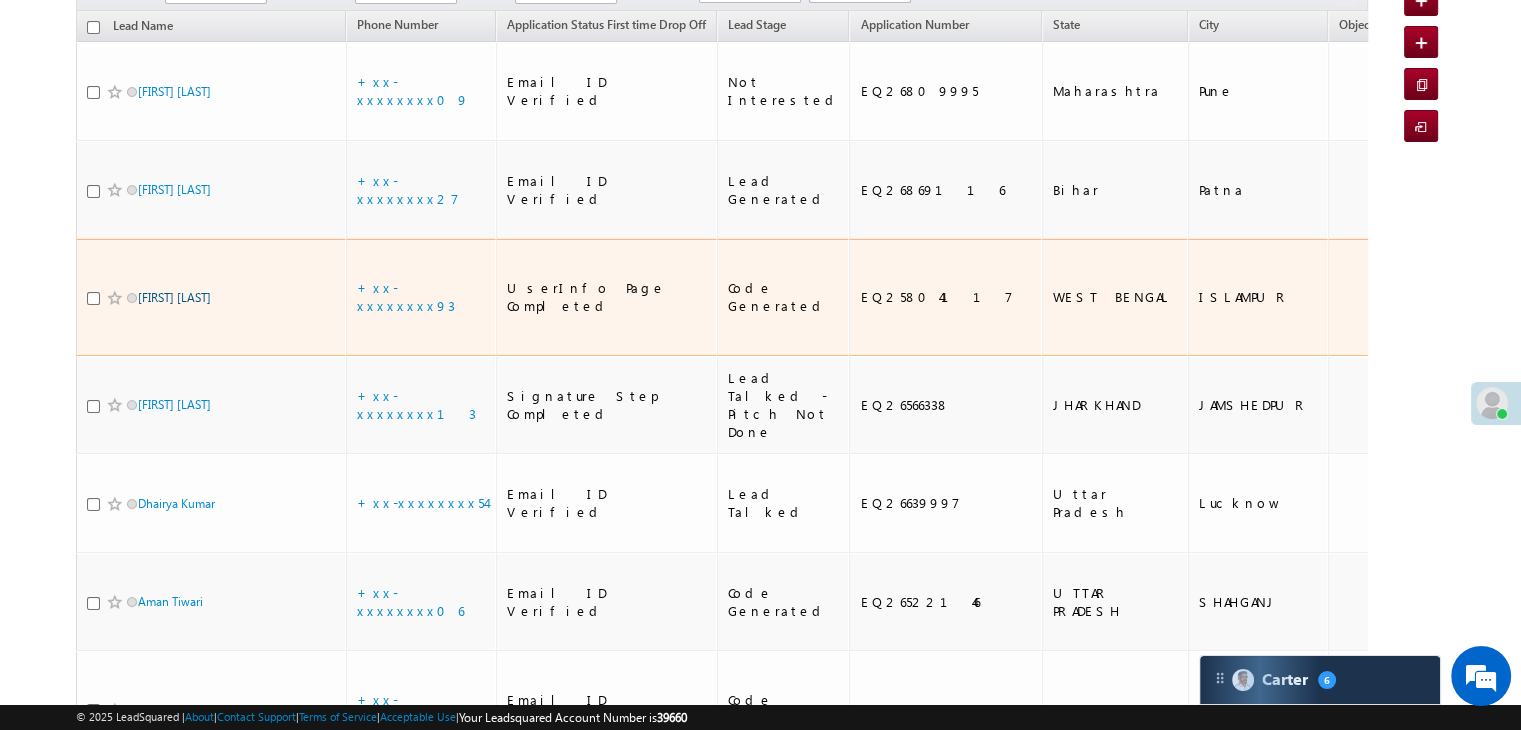 click on "Surku Ddin" at bounding box center (174, 297) 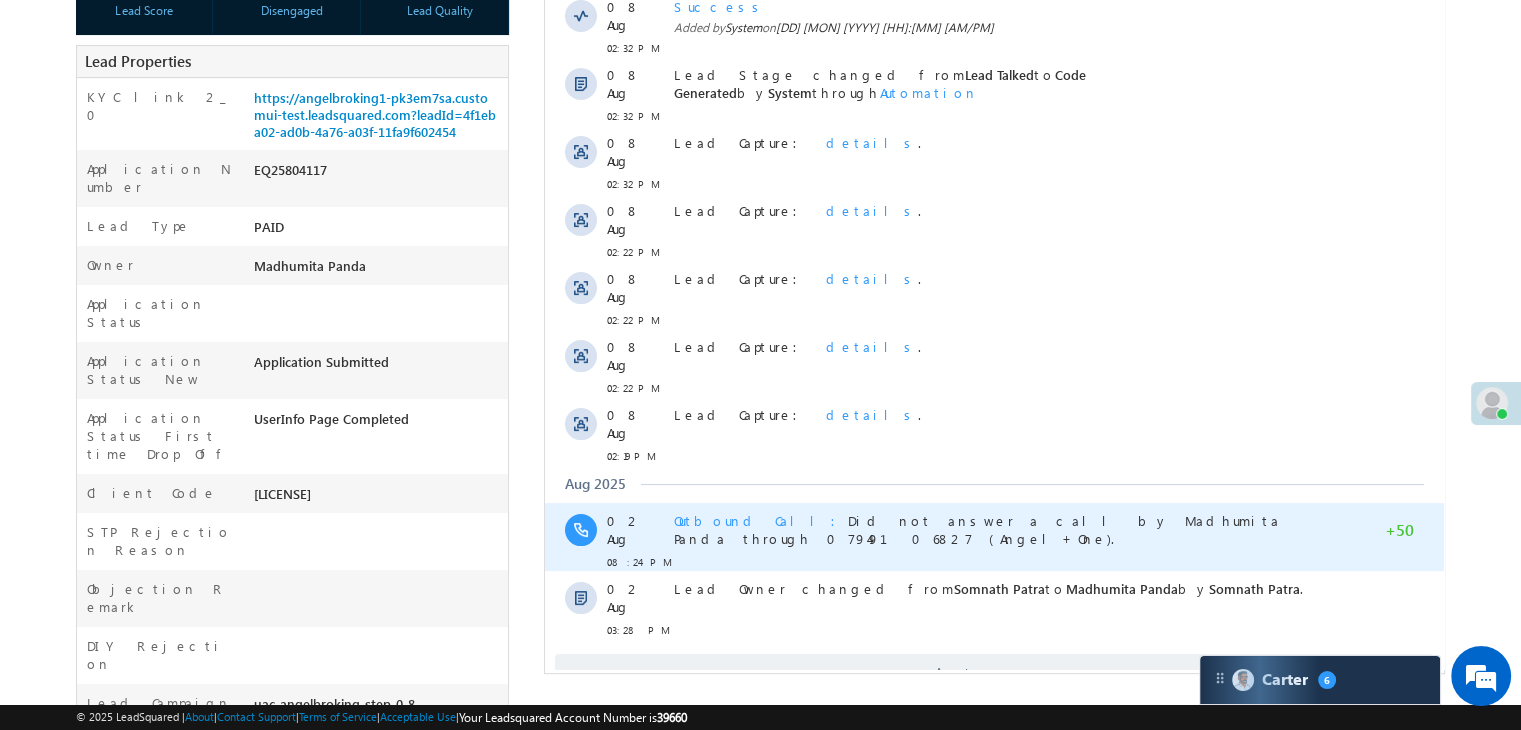 scroll, scrollTop: 500, scrollLeft: 0, axis: vertical 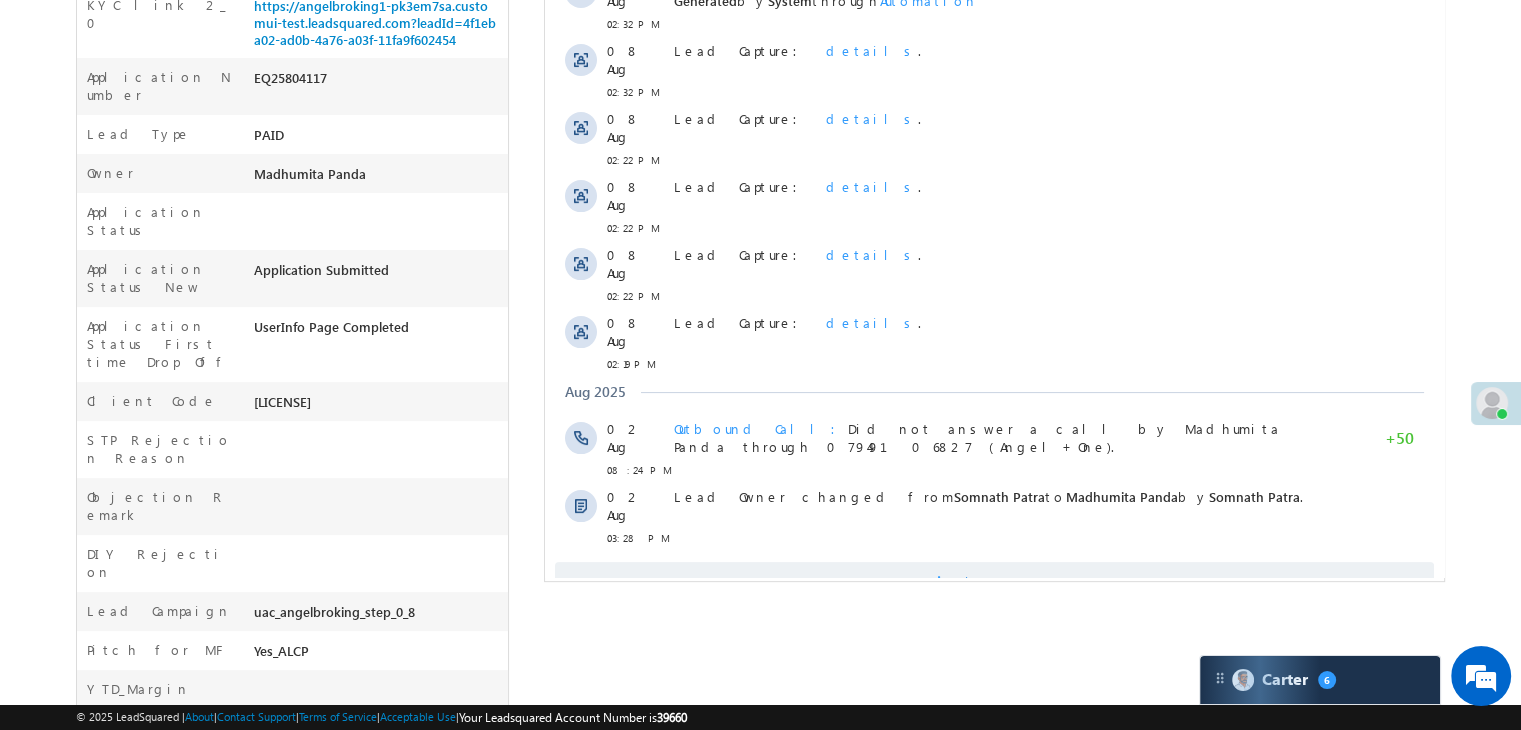 click on "Show More" at bounding box center (1004, 582) 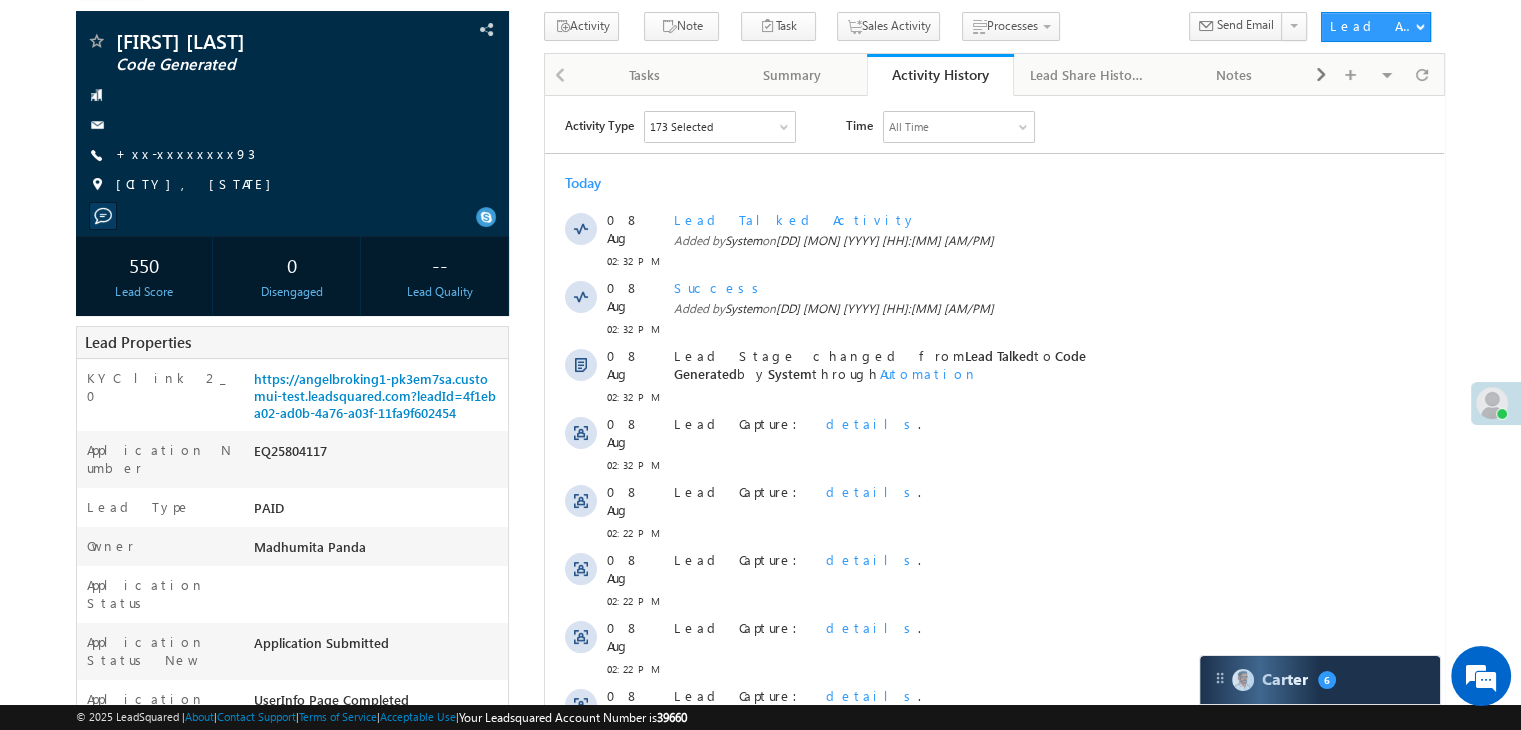 scroll, scrollTop: 0, scrollLeft: 0, axis: both 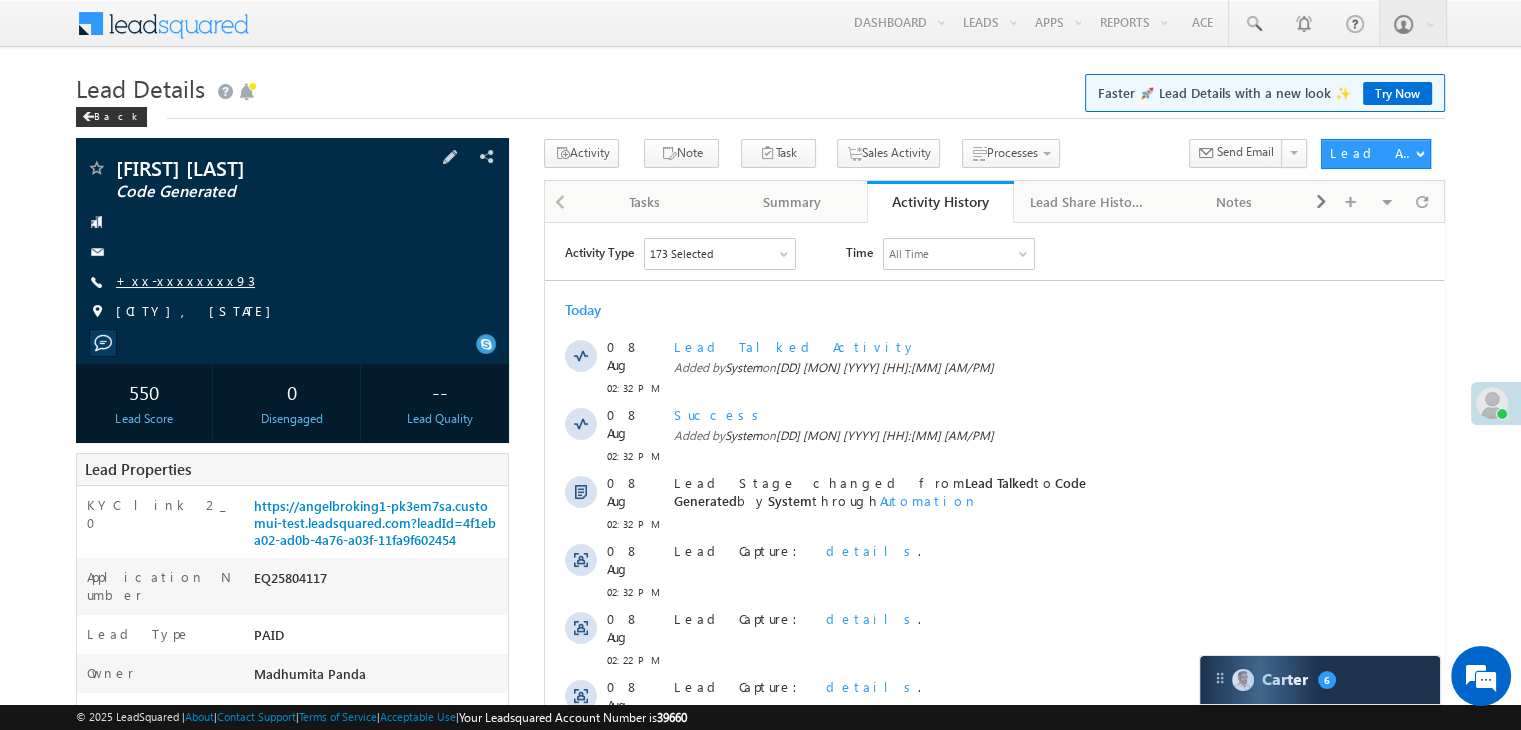 click on "+xx-xxxxxxxx93" at bounding box center (185, 280) 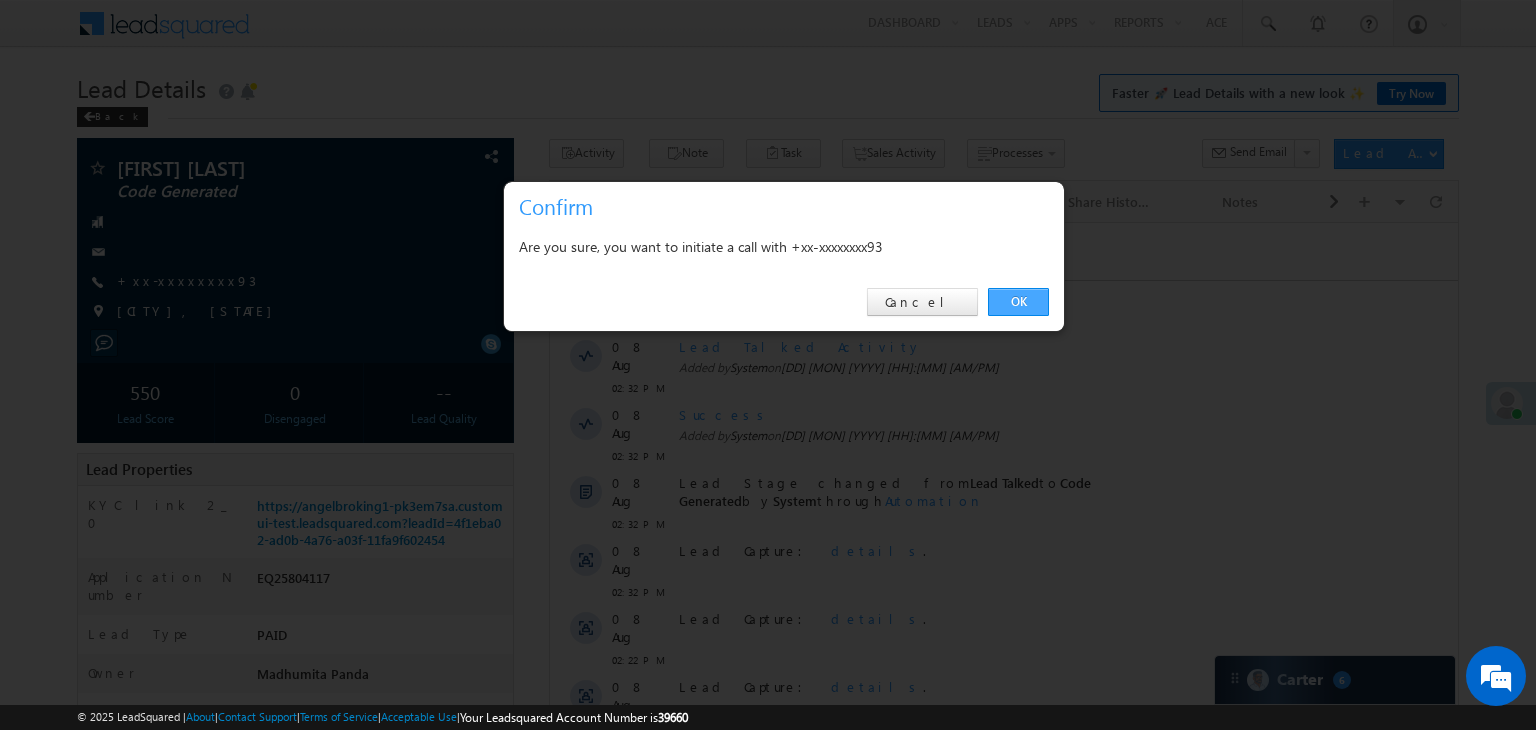 click on "OK" at bounding box center (1018, 302) 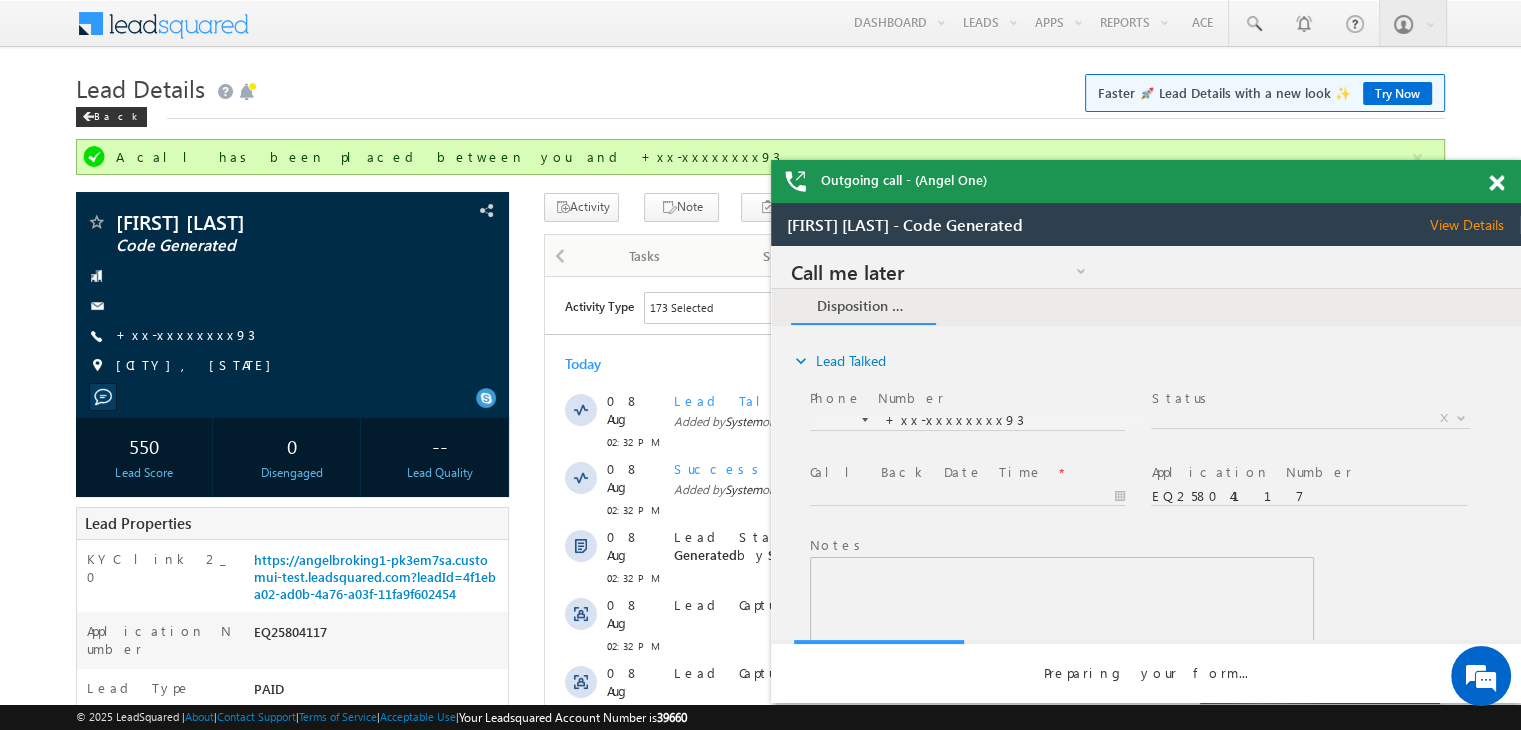 scroll, scrollTop: 0, scrollLeft: 0, axis: both 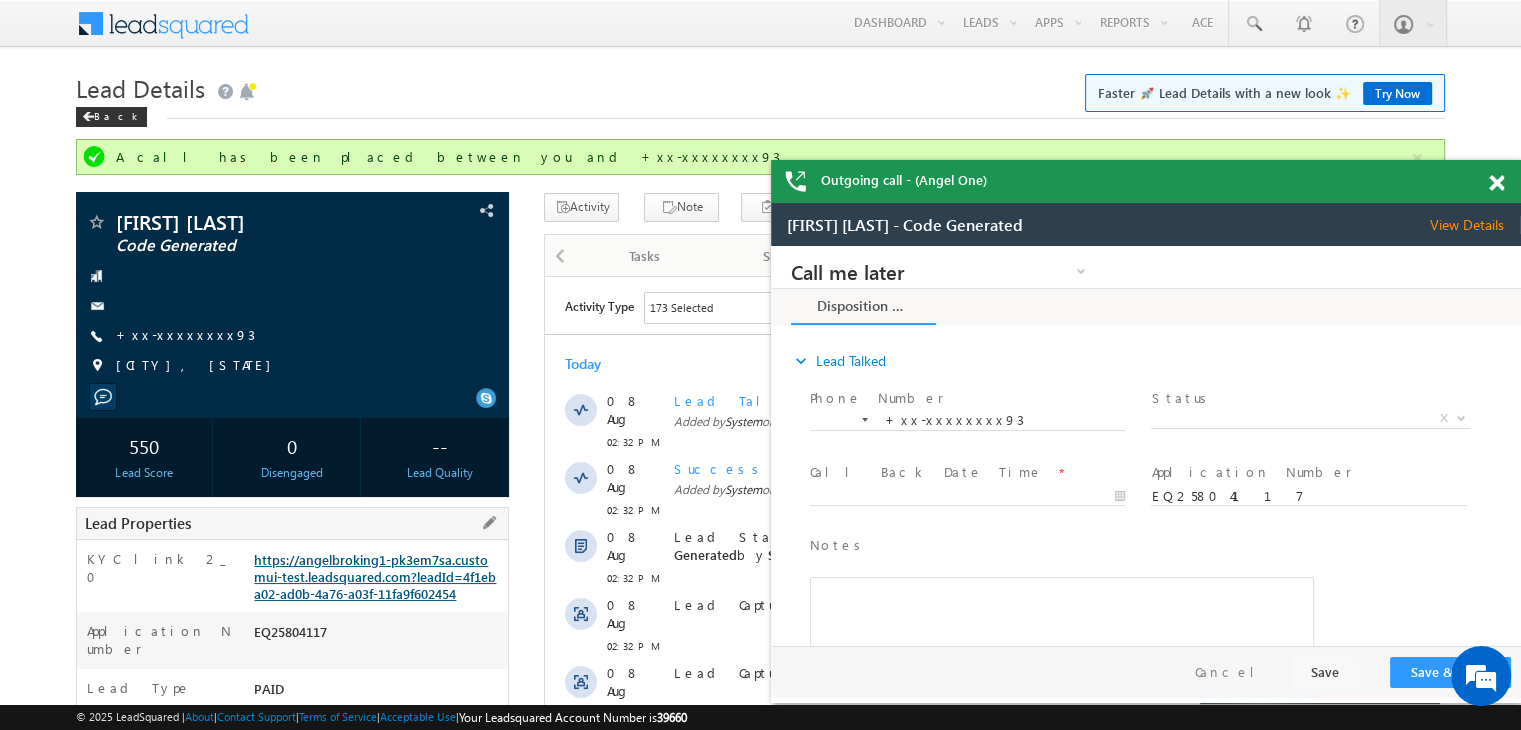 click on "https://angelbroking1-pk3em7sa.customui-test.leadsquared.com?leadId=4f1eba02-ad0b-4a76-a03f-11fa9f602454" at bounding box center [375, 576] 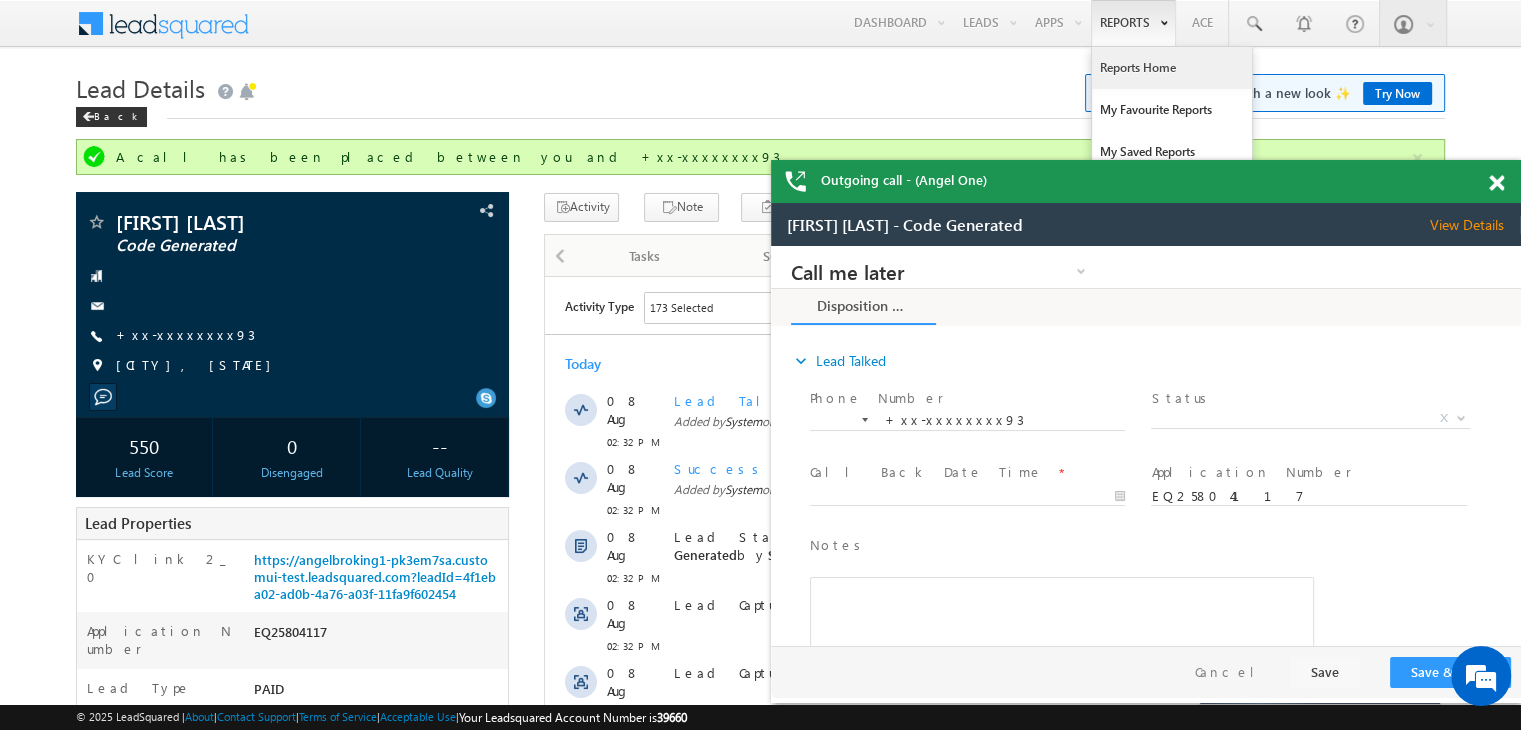 click on "Reports Home" at bounding box center (1172, 68) 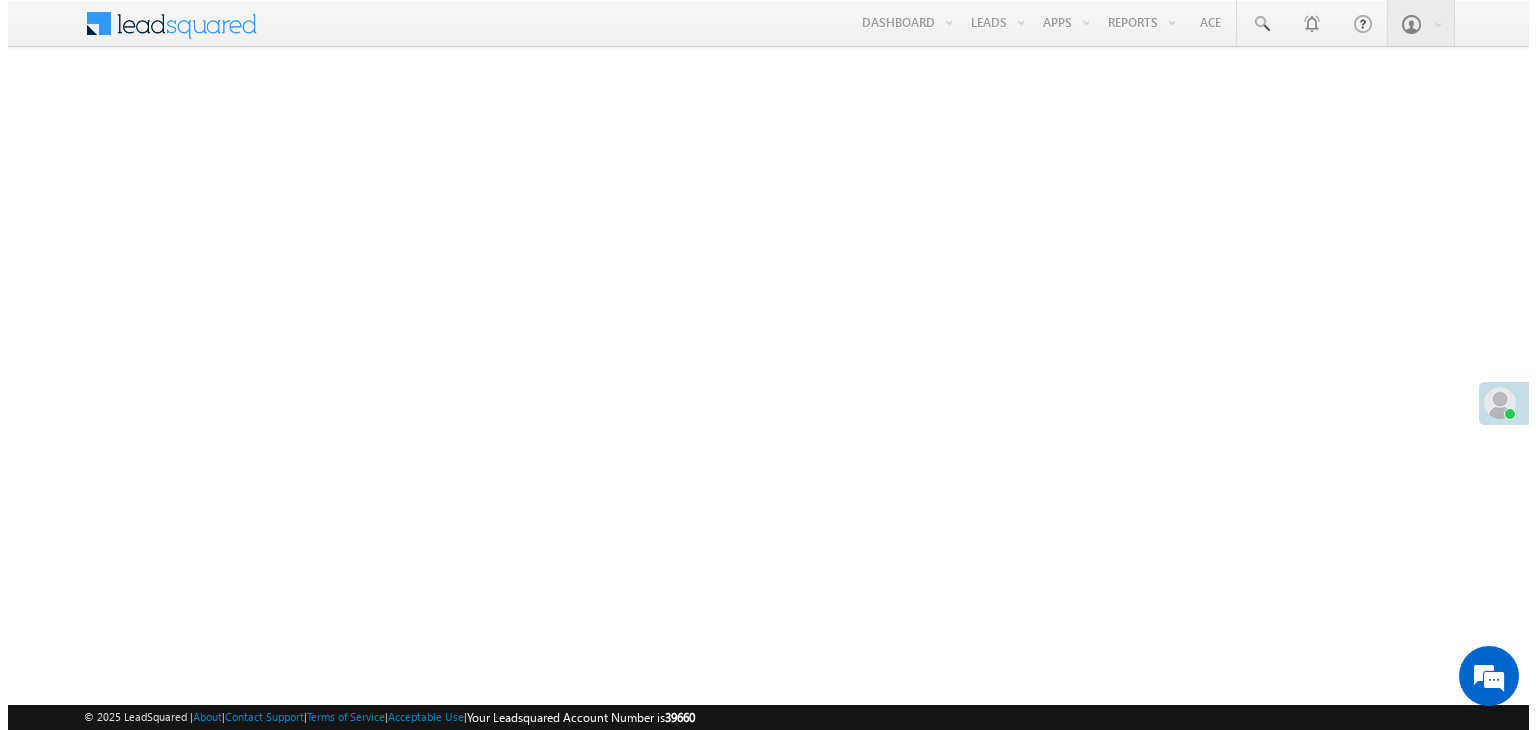 scroll, scrollTop: 0, scrollLeft: 0, axis: both 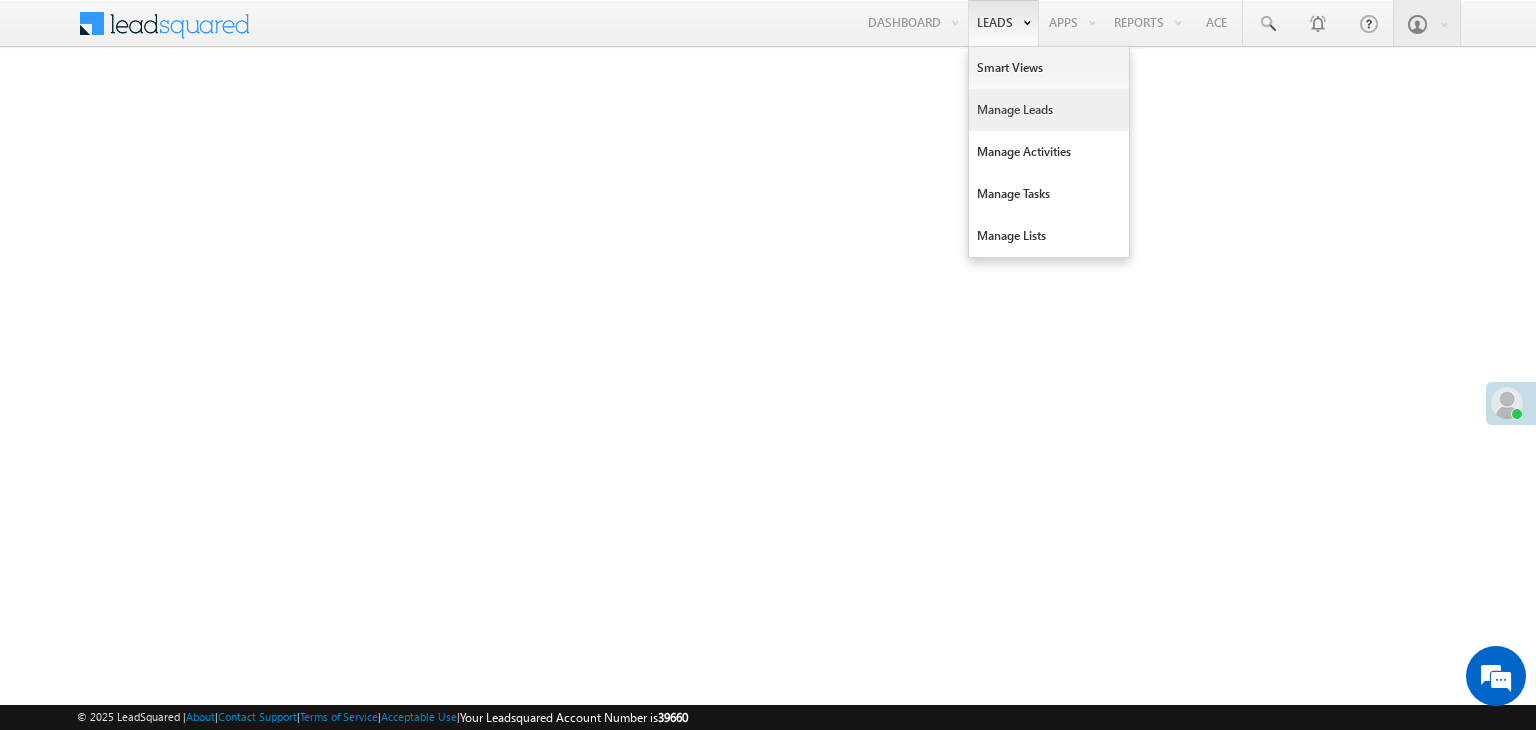 click on "Manage Leads" at bounding box center [1049, 110] 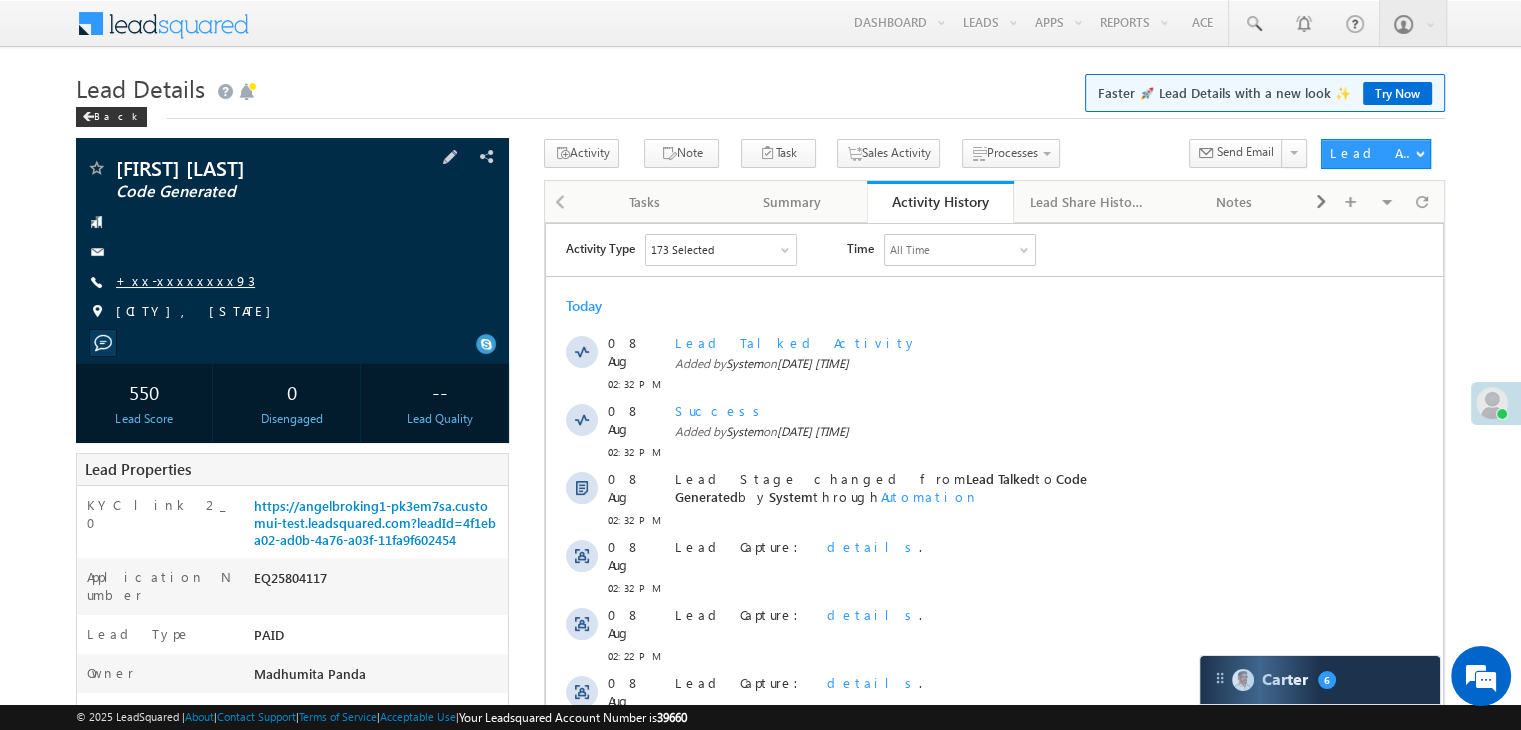 scroll, scrollTop: 0, scrollLeft: 0, axis: both 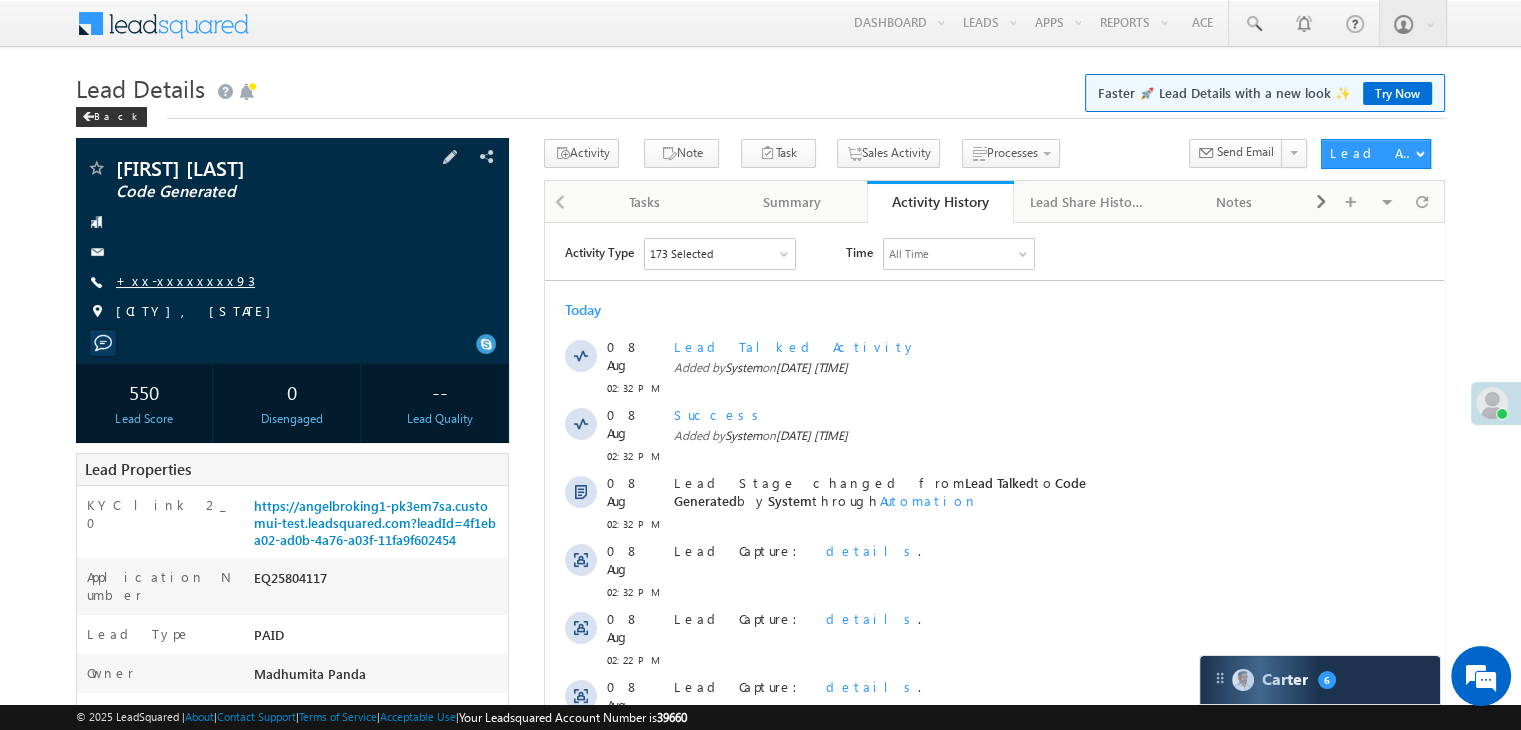click on "+xx-xxxxxxxx93" at bounding box center [185, 280] 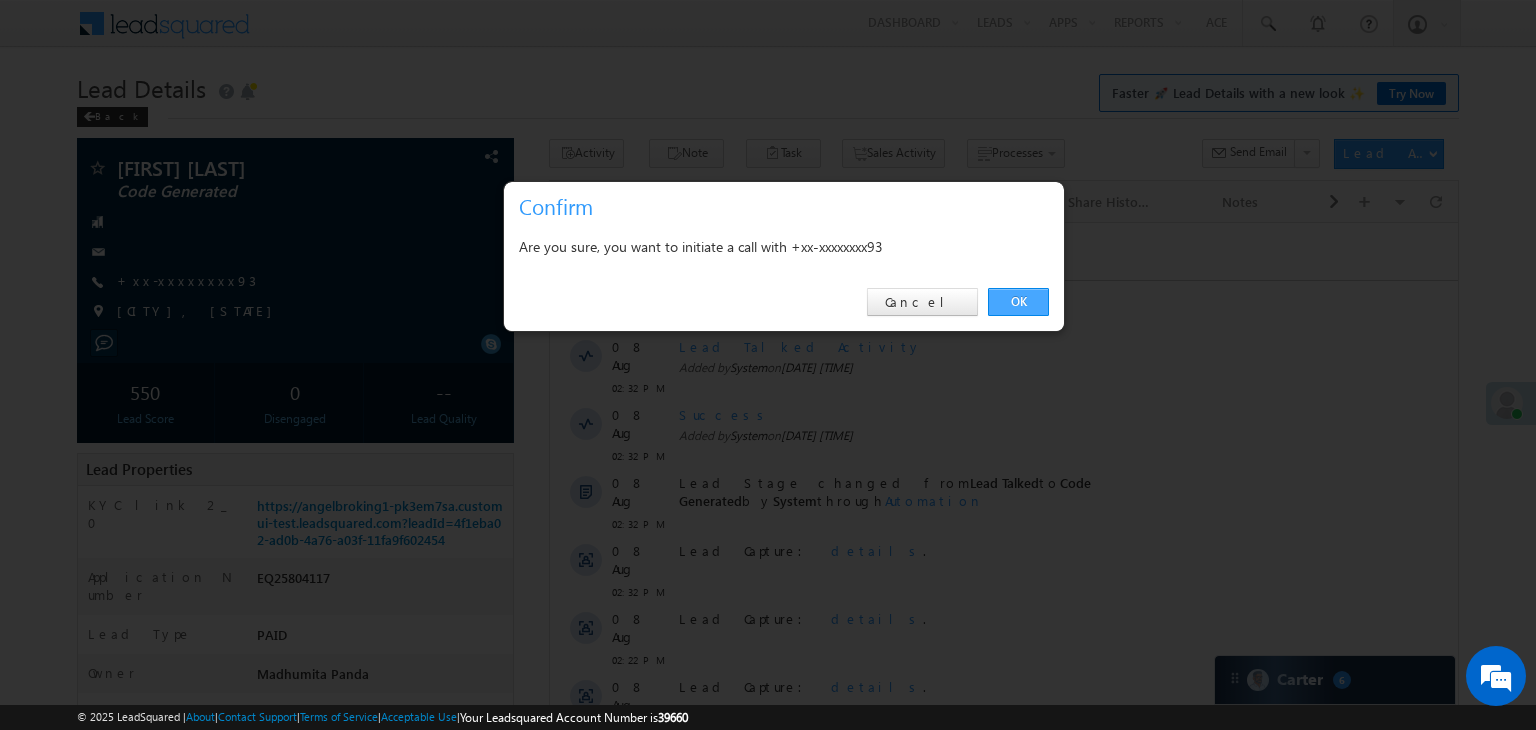 click on "OK" at bounding box center (1018, 302) 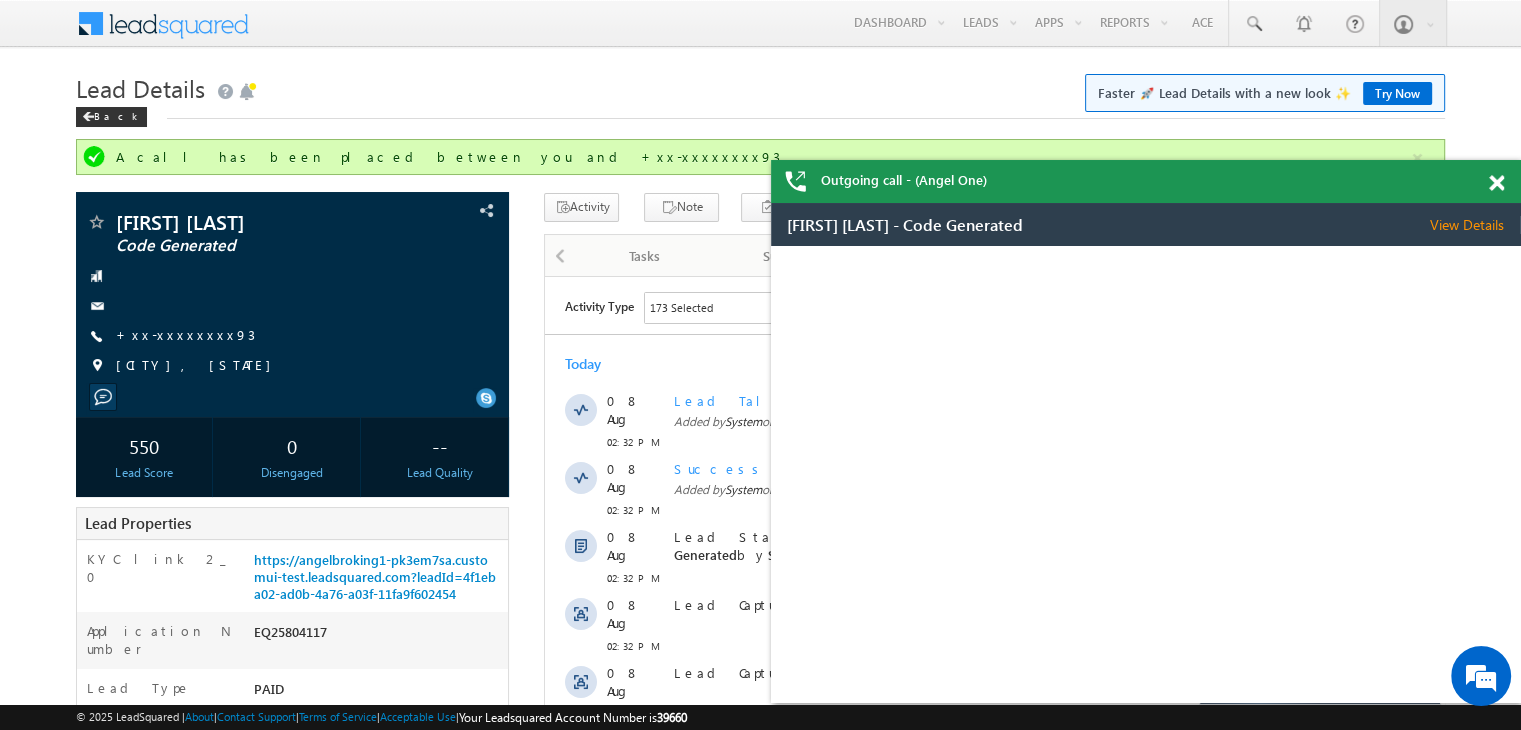 scroll, scrollTop: 0, scrollLeft: 0, axis: both 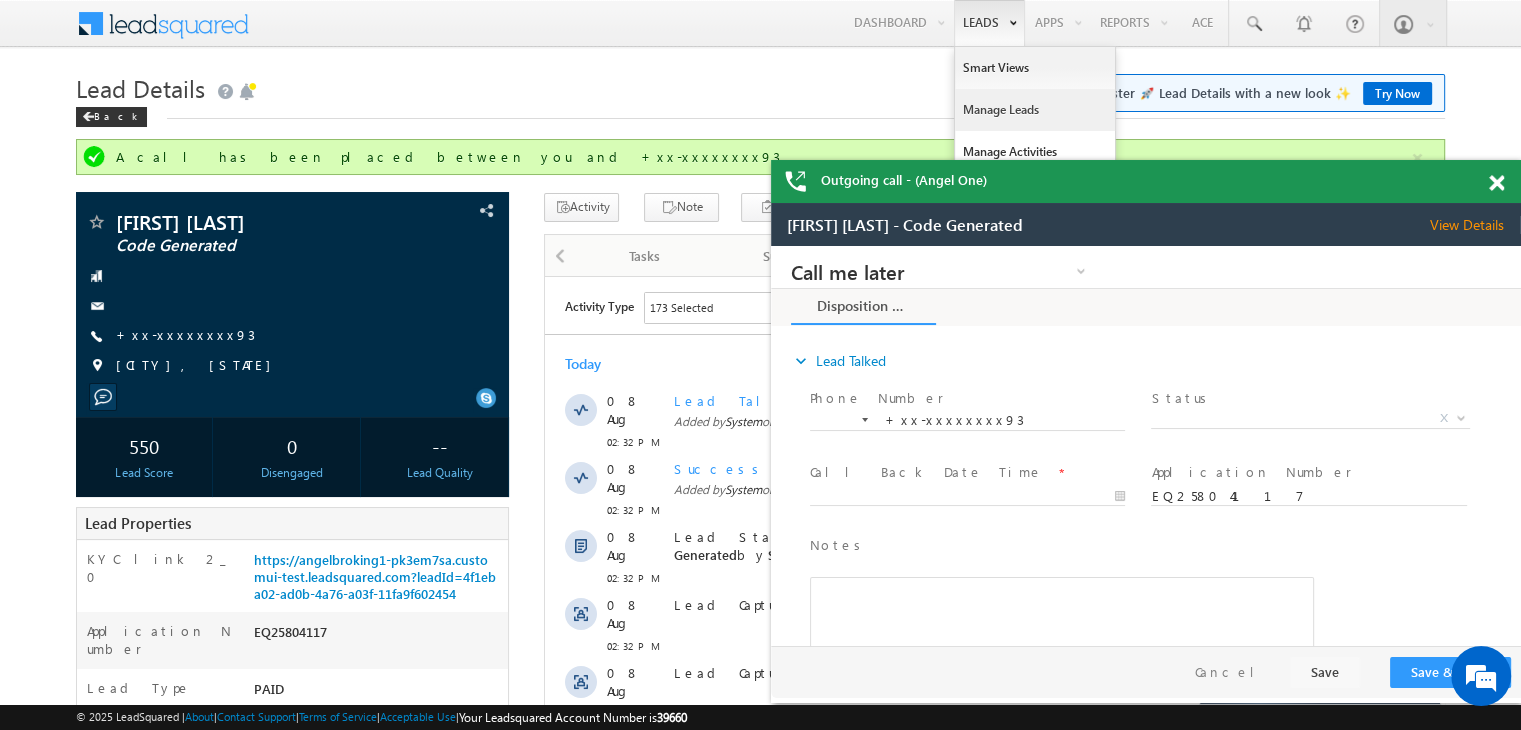 click on "Manage Leads" at bounding box center [1035, 110] 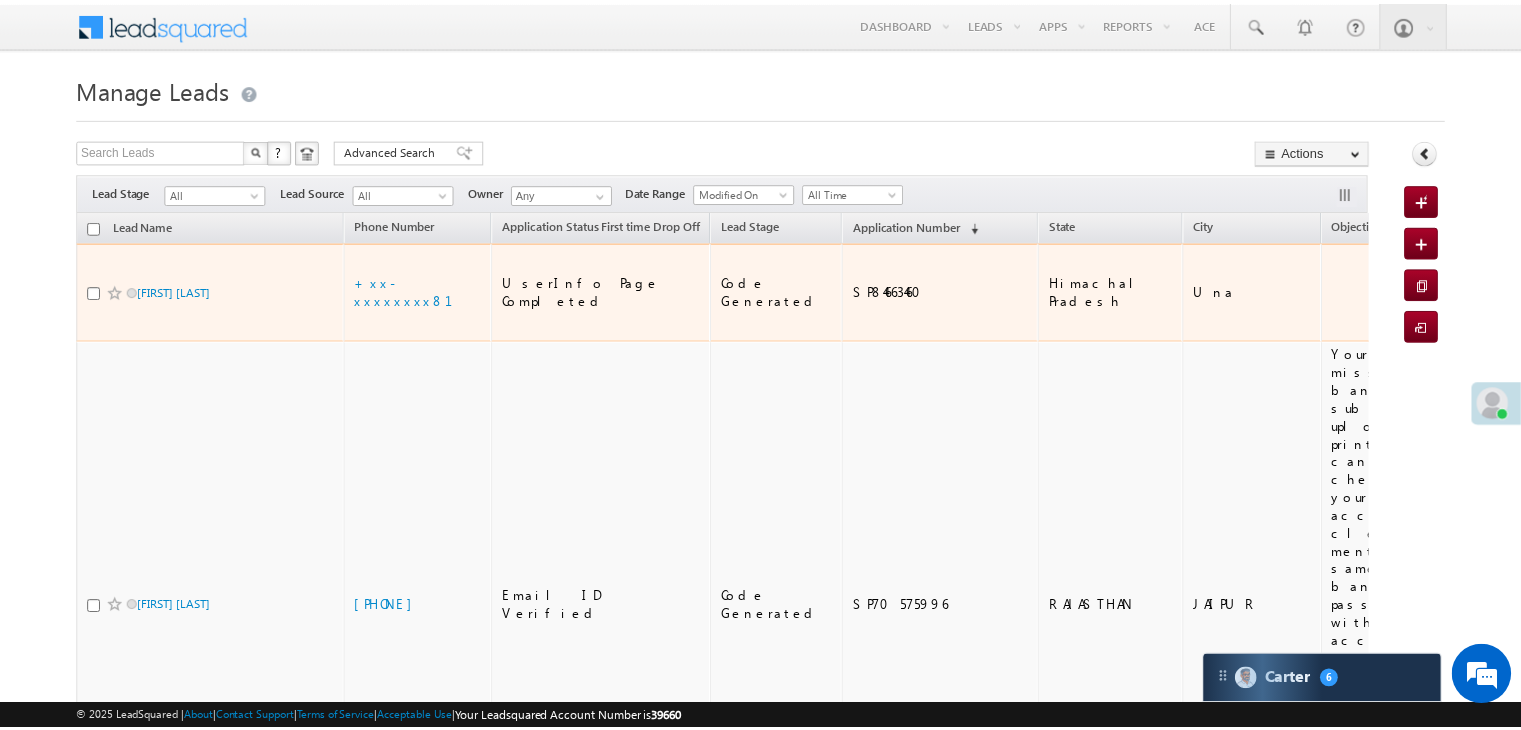 scroll, scrollTop: 0, scrollLeft: 0, axis: both 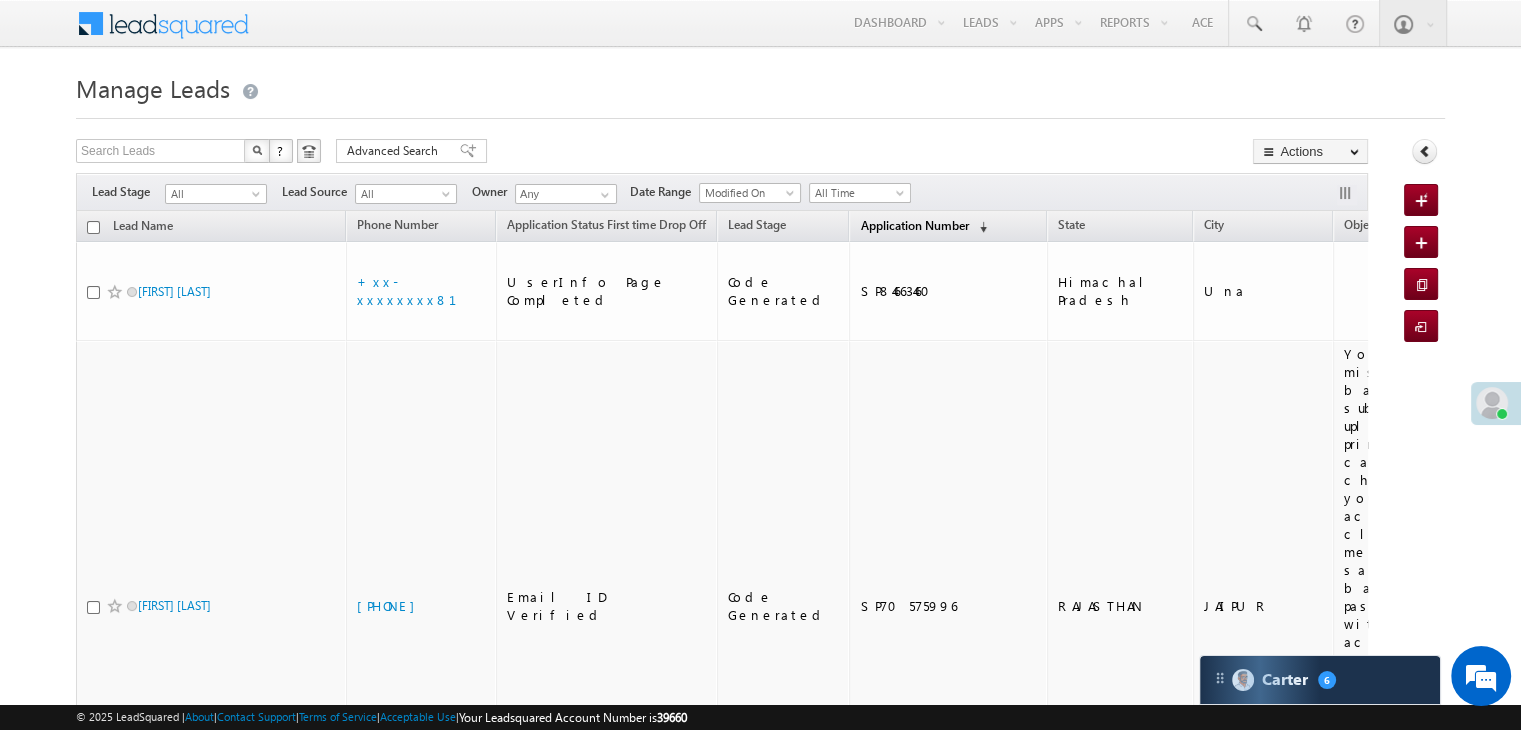 click on "Application Number" at bounding box center (914, 225) 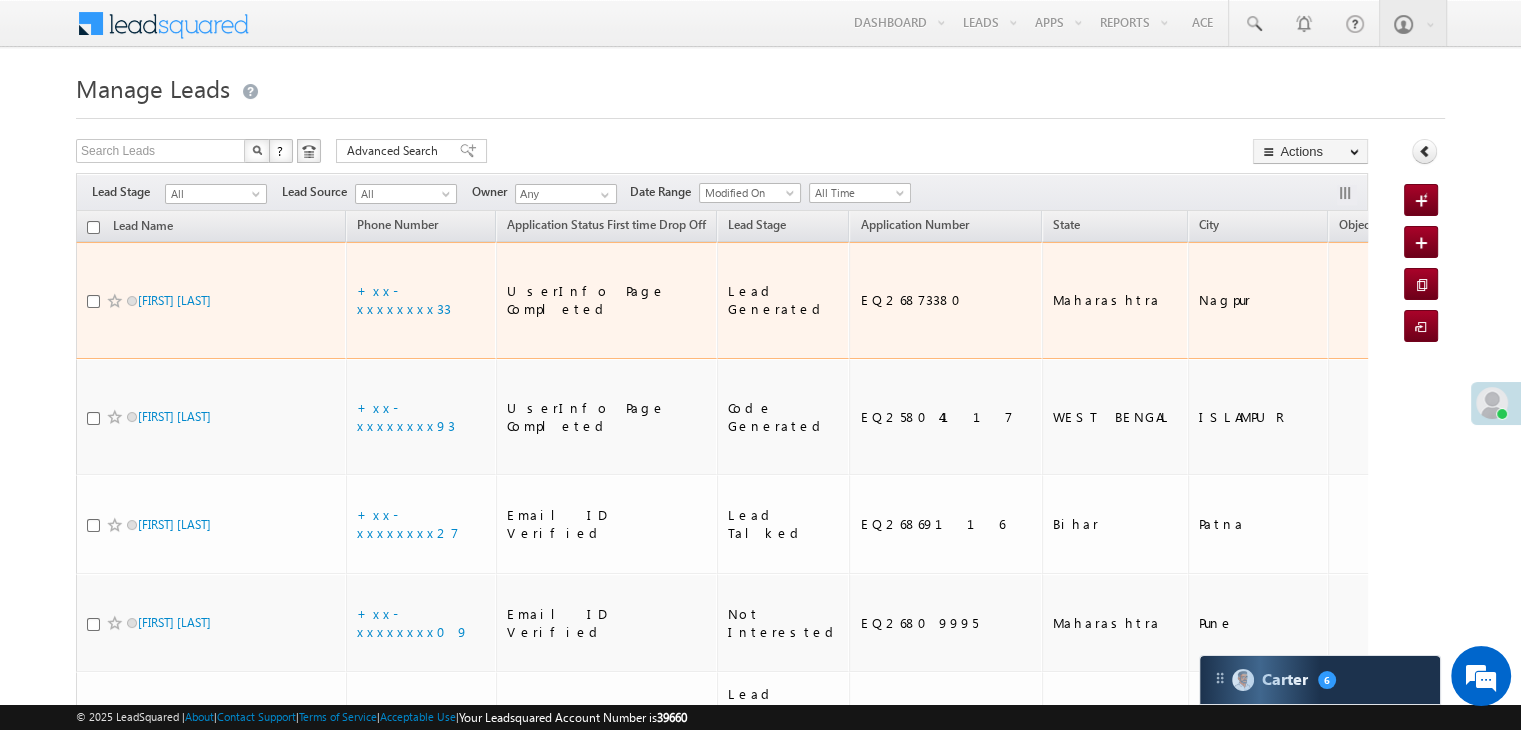 scroll, scrollTop: 0, scrollLeft: 0, axis: both 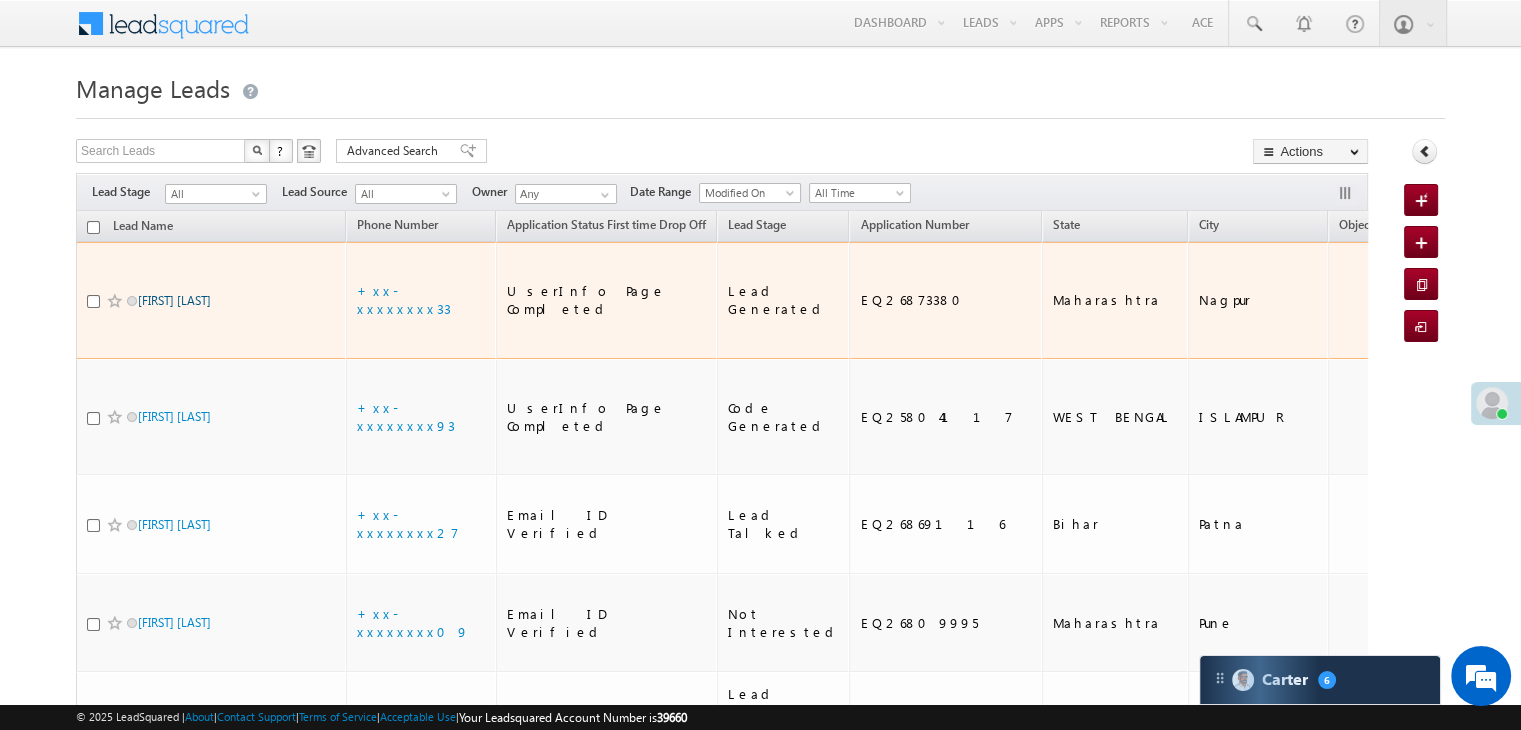 click on "[FIRST] [LAST]" at bounding box center [174, 300] 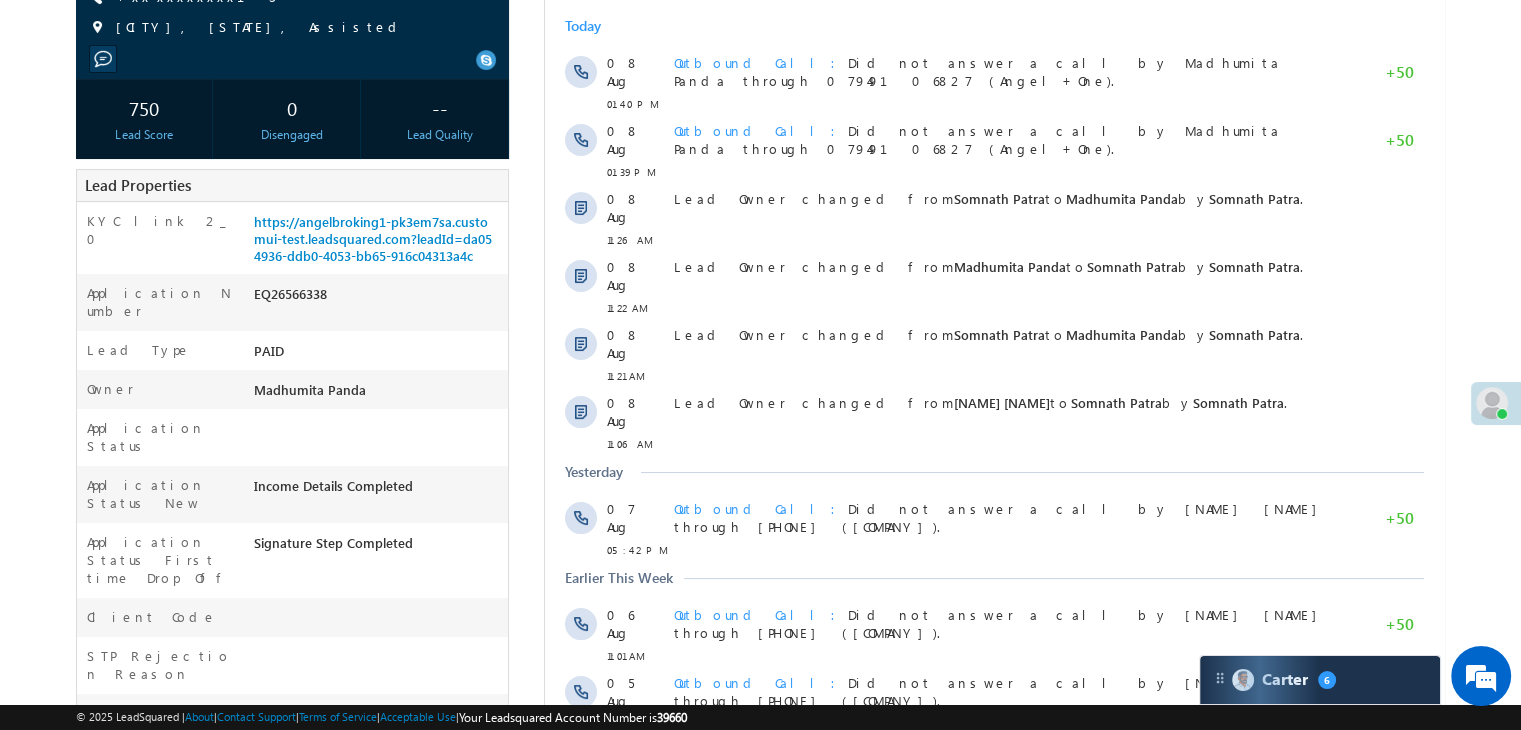 scroll, scrollTop: 0, scrollLeft: 0, axis: both 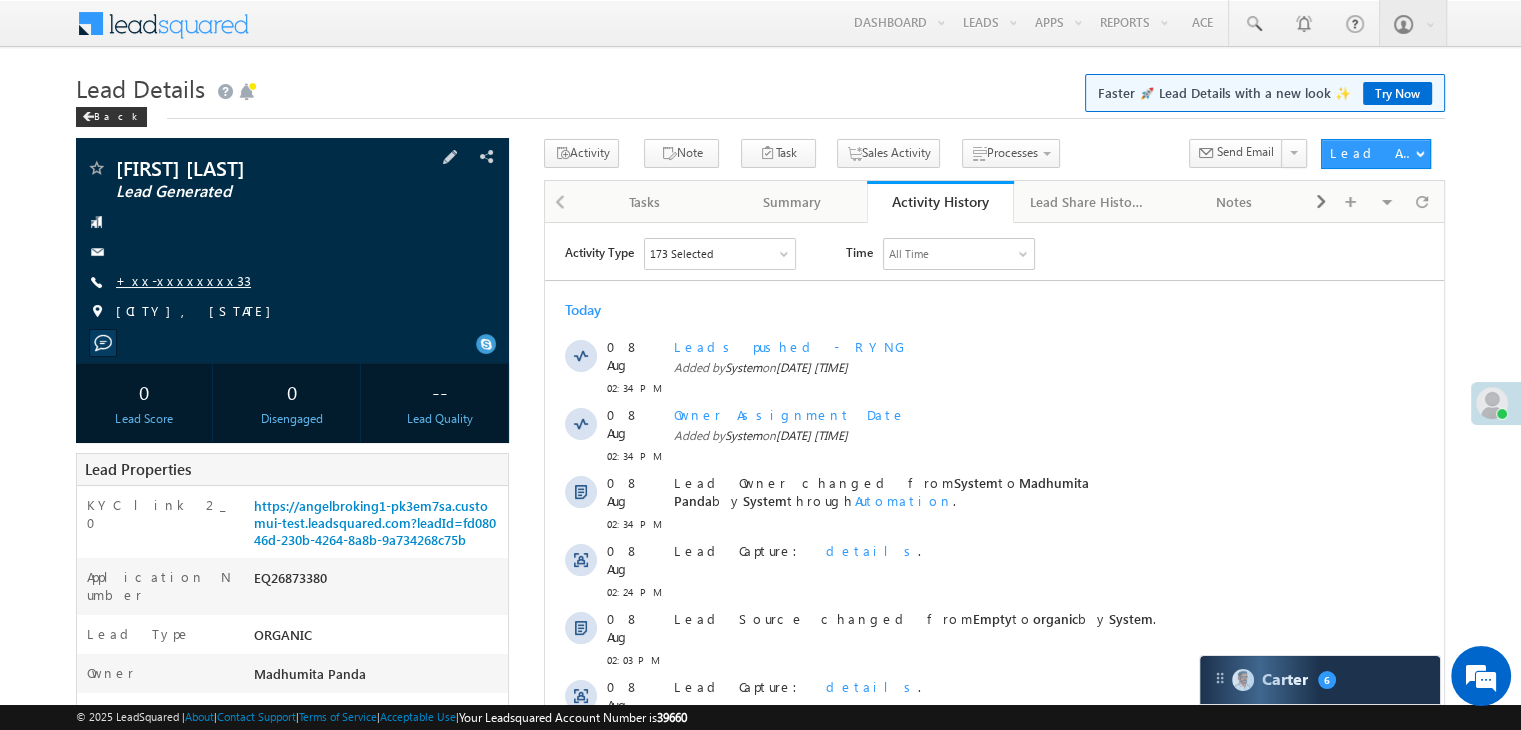 click on "+xx-xxxxxxxx33" at bounding box center [183, 280] 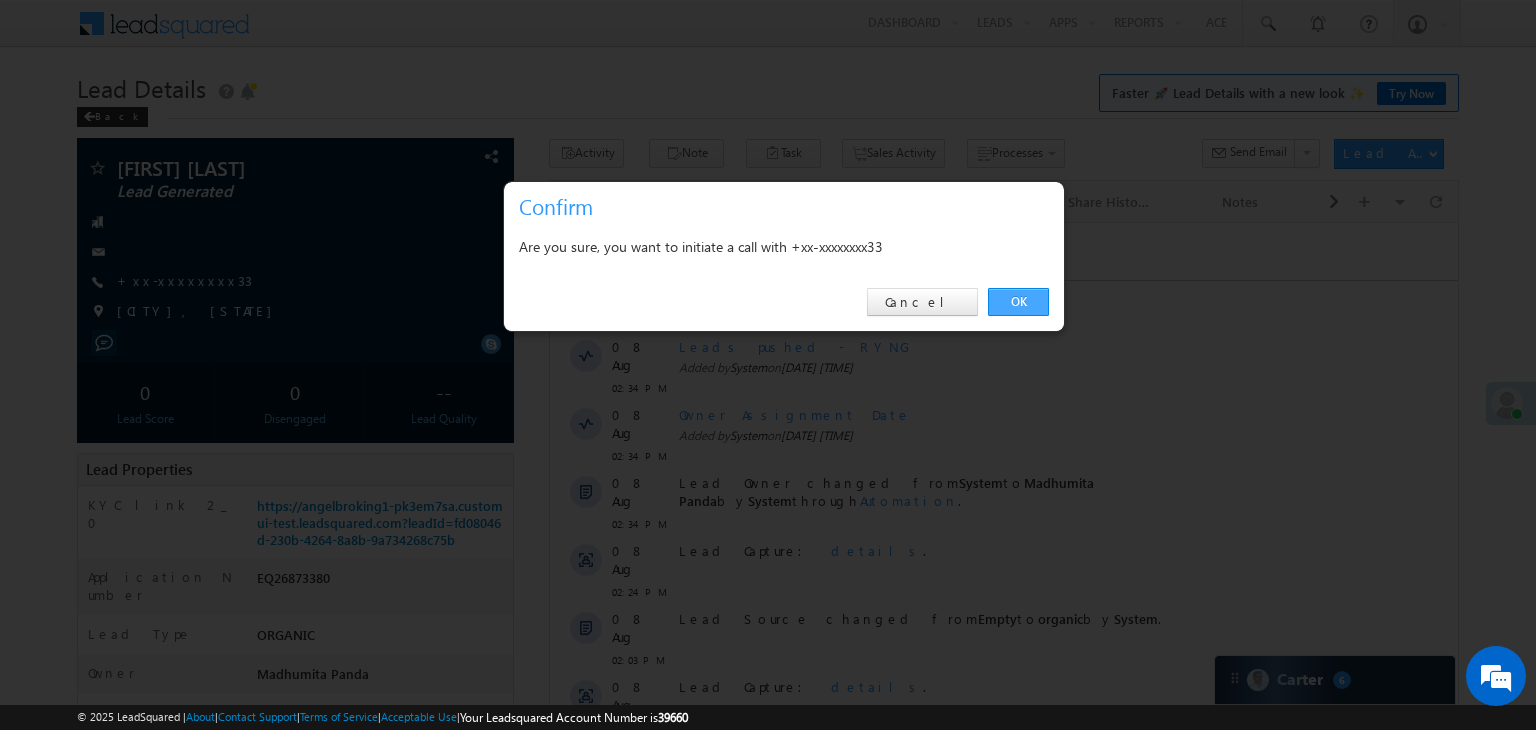 click on "OK" at bounding box center (1018, 302) 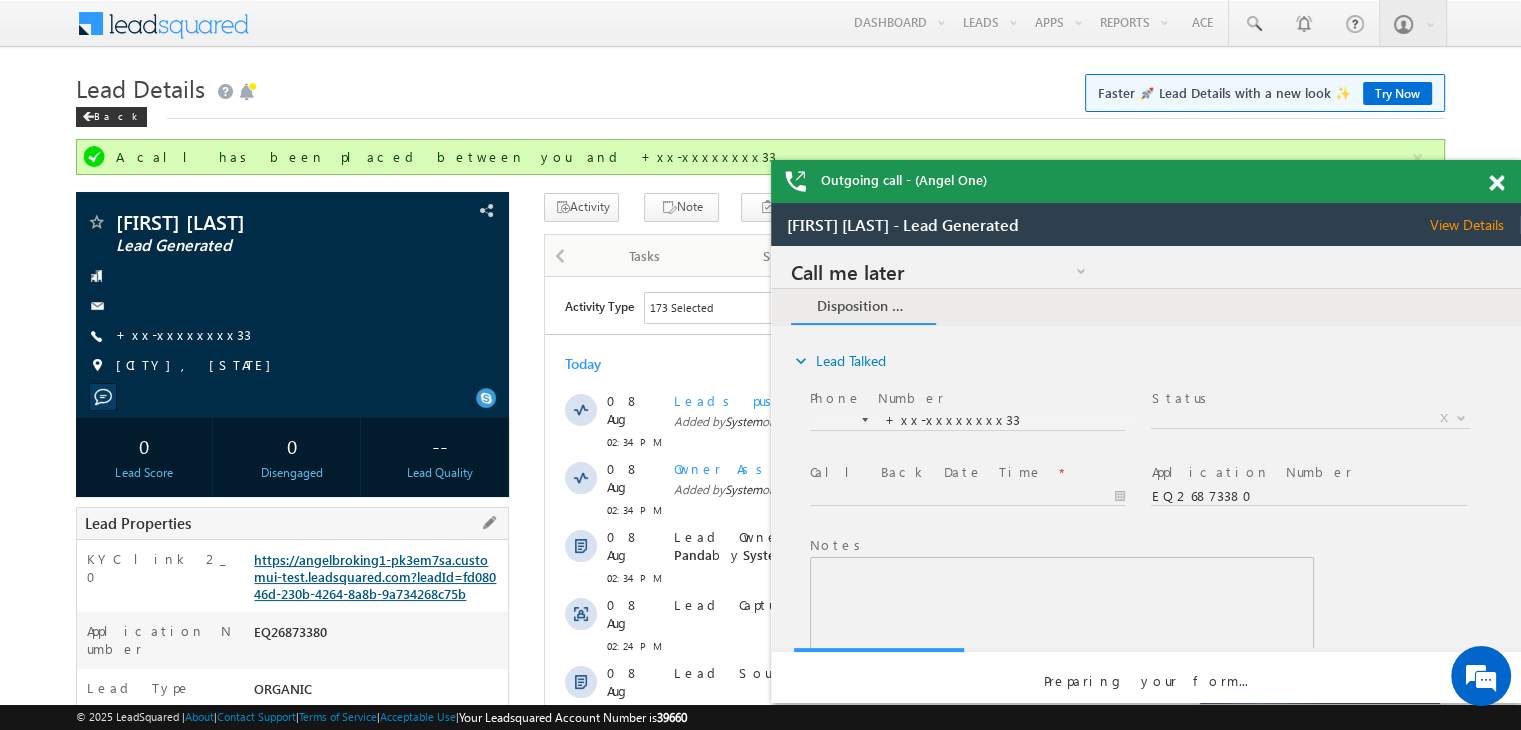 scroll, scrollTop: 0, scrollLeft: 0, axis: both 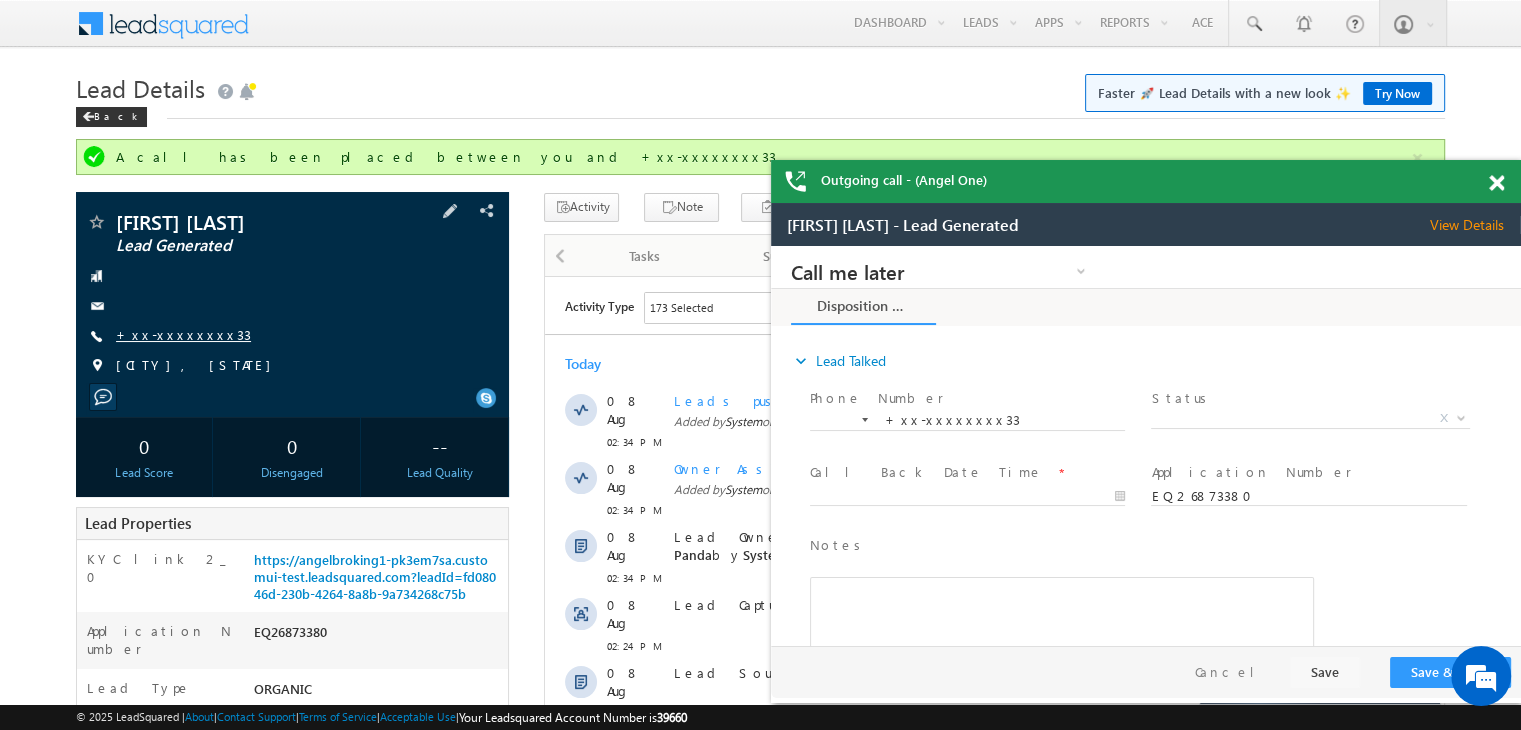 click on "+xx-xxxxxxxx33" at bounding box center [183, 334] 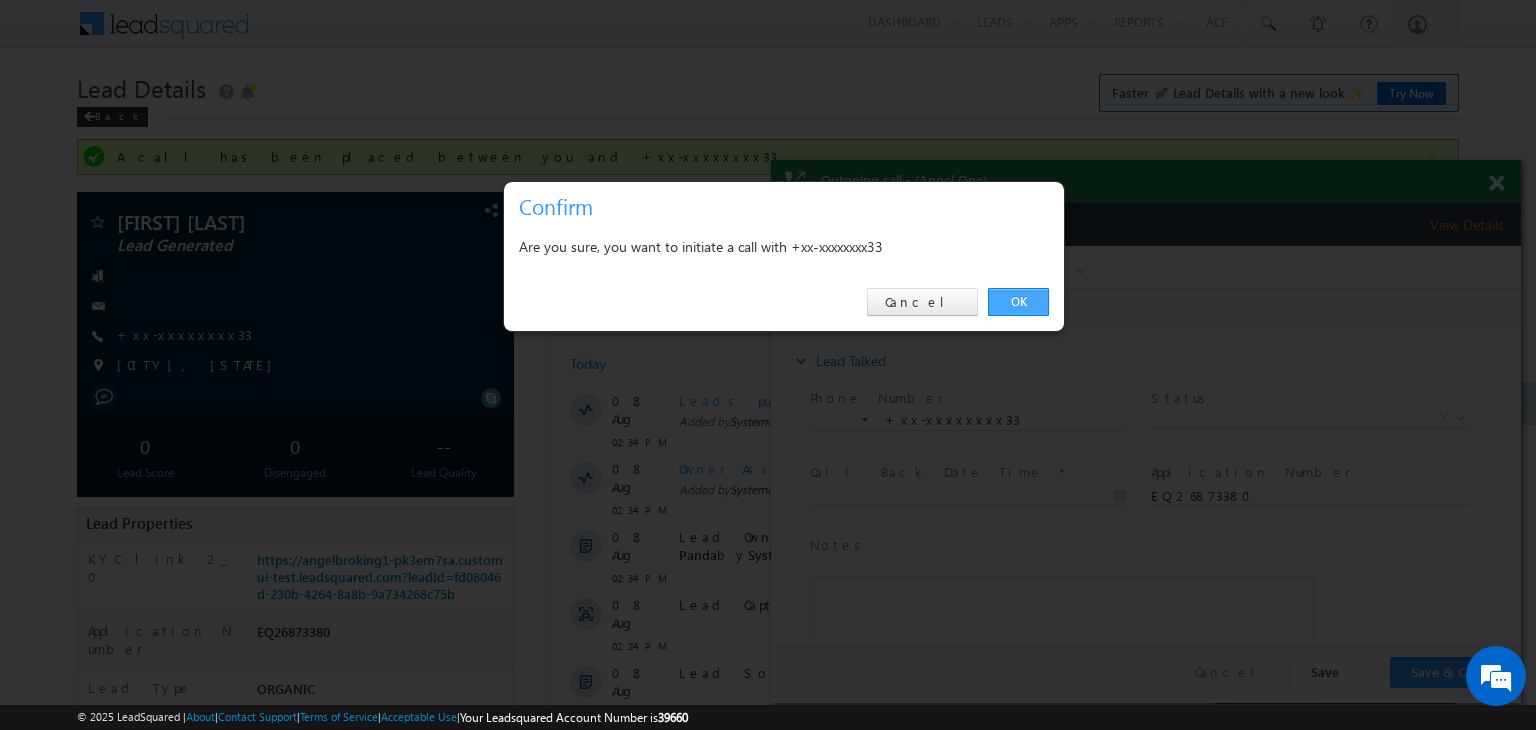 click on "OK" at bounding box center [1018, 302] 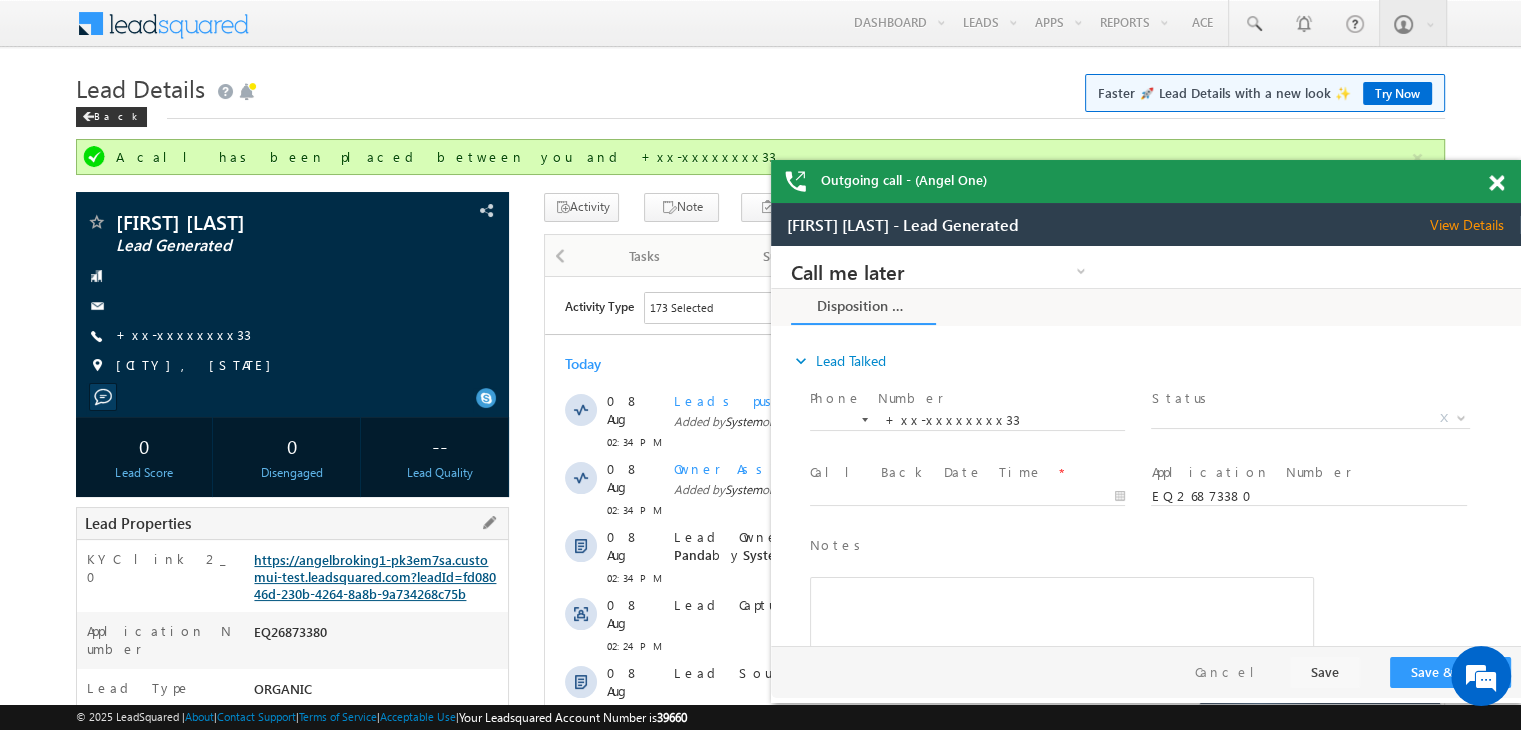 click on "https://angelbroking1-pk3em7sa.customui-test.leadsquared.com?leadId=fd08046d-230b-4264-8a8b-9a734268c75b" at bounding box center (375, 576) 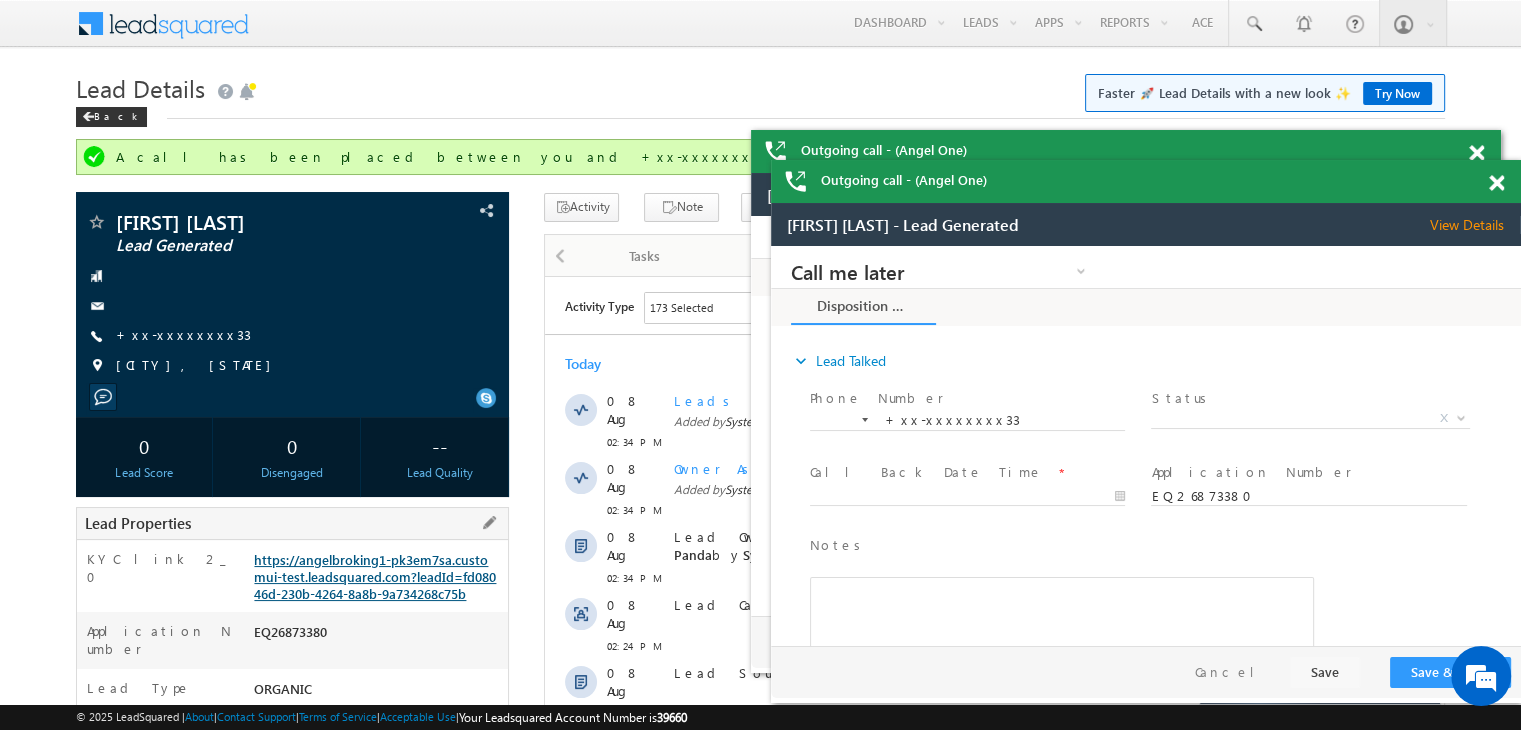 scroll, scrollTop: 0, scrollLeft: 0, axis: both 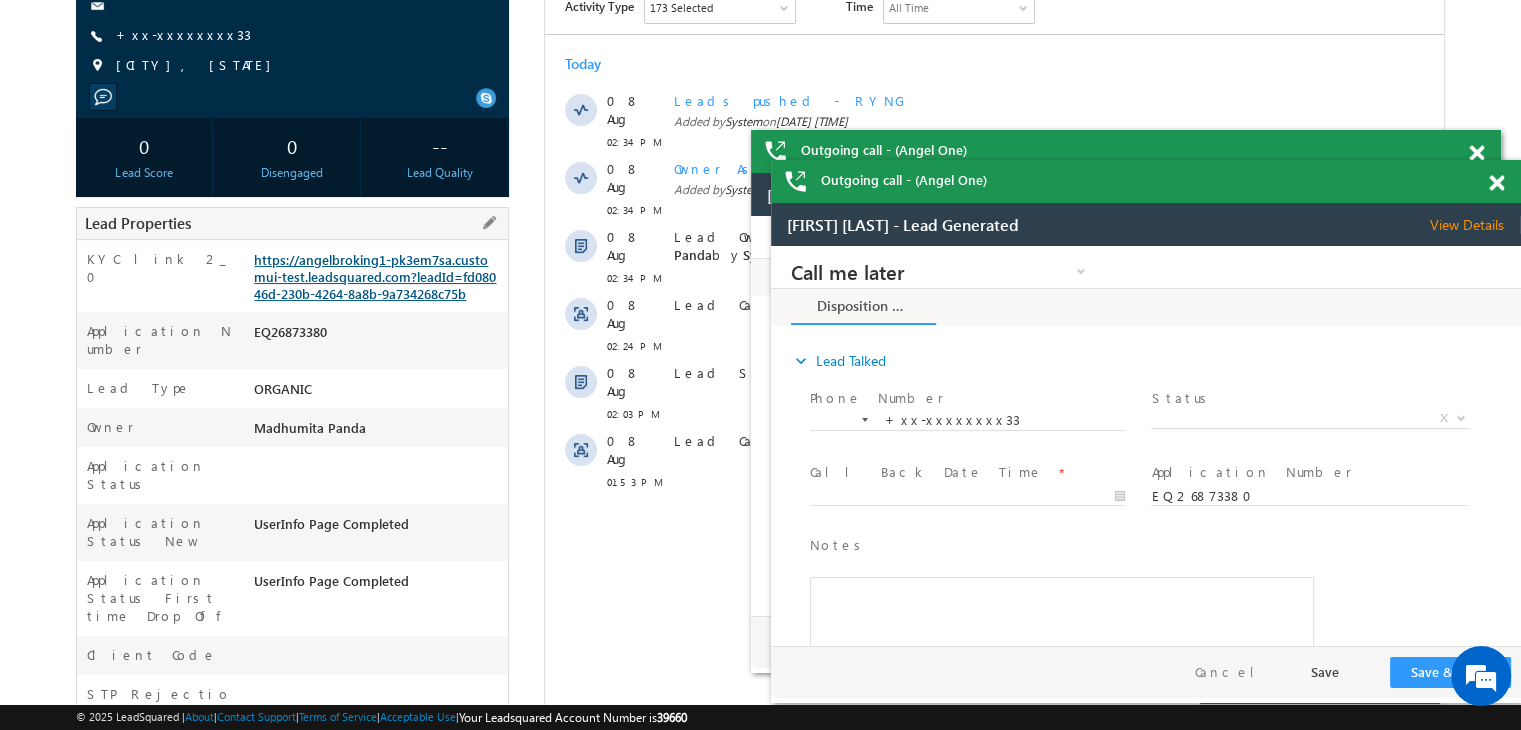 click on "https://angelbroking1-pk3em7sa.customui-test.leadsquared.com?leadId=fd08046d-230b-4264-8a8b-9a734268c75b" at bounding box center (375, 276) 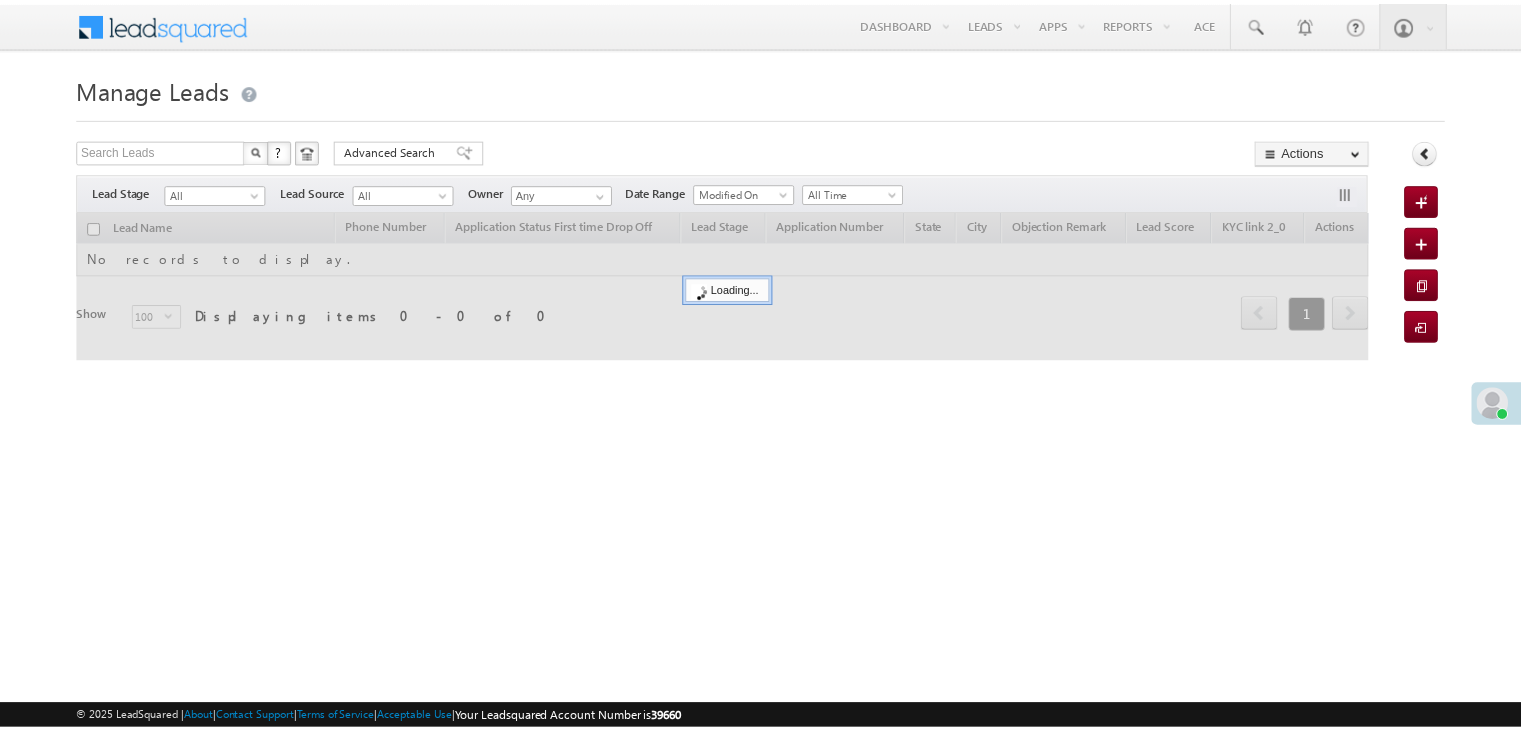scroll, scrollTop: 0, scrollLeft: 0, axis: both 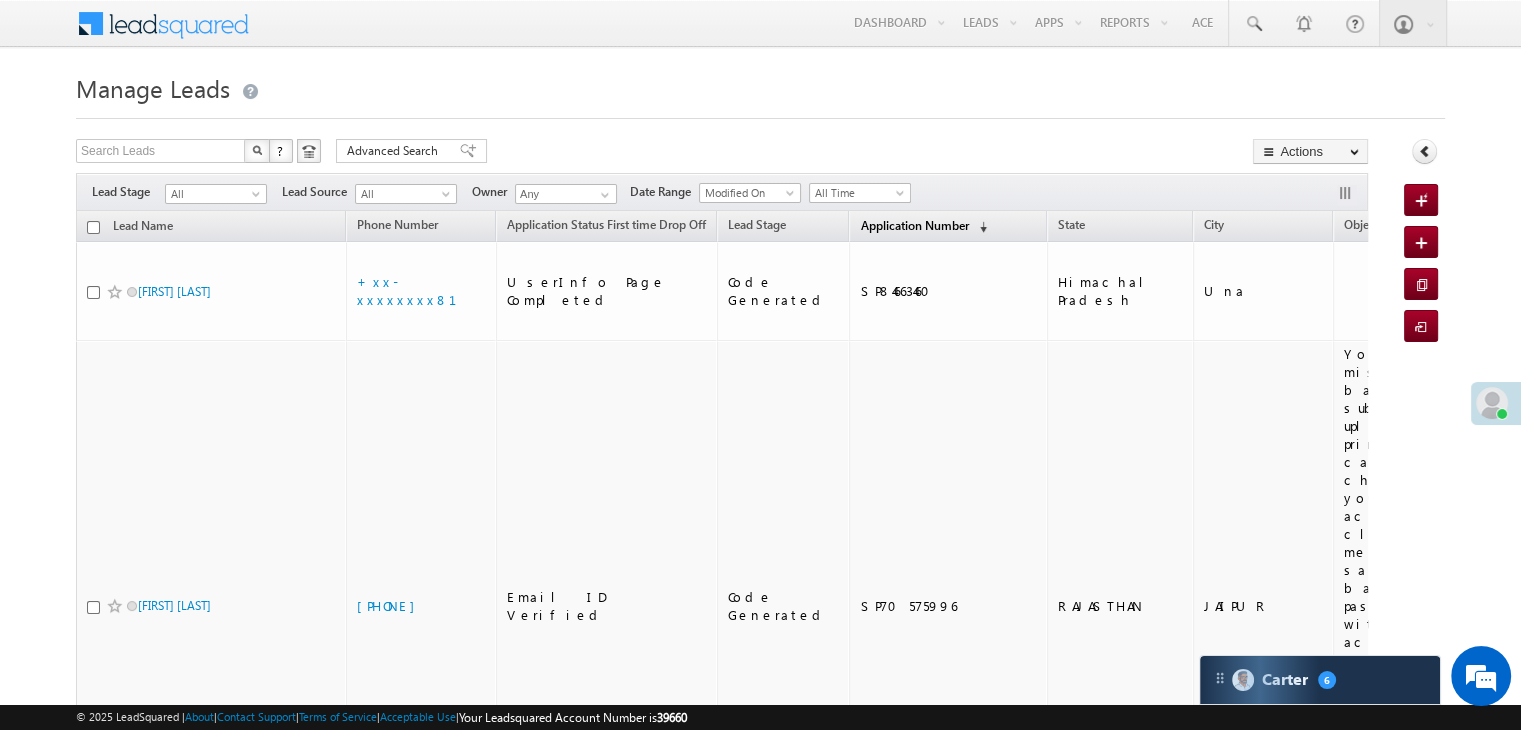 click on "Application Number" at bounding box center [914, 225] 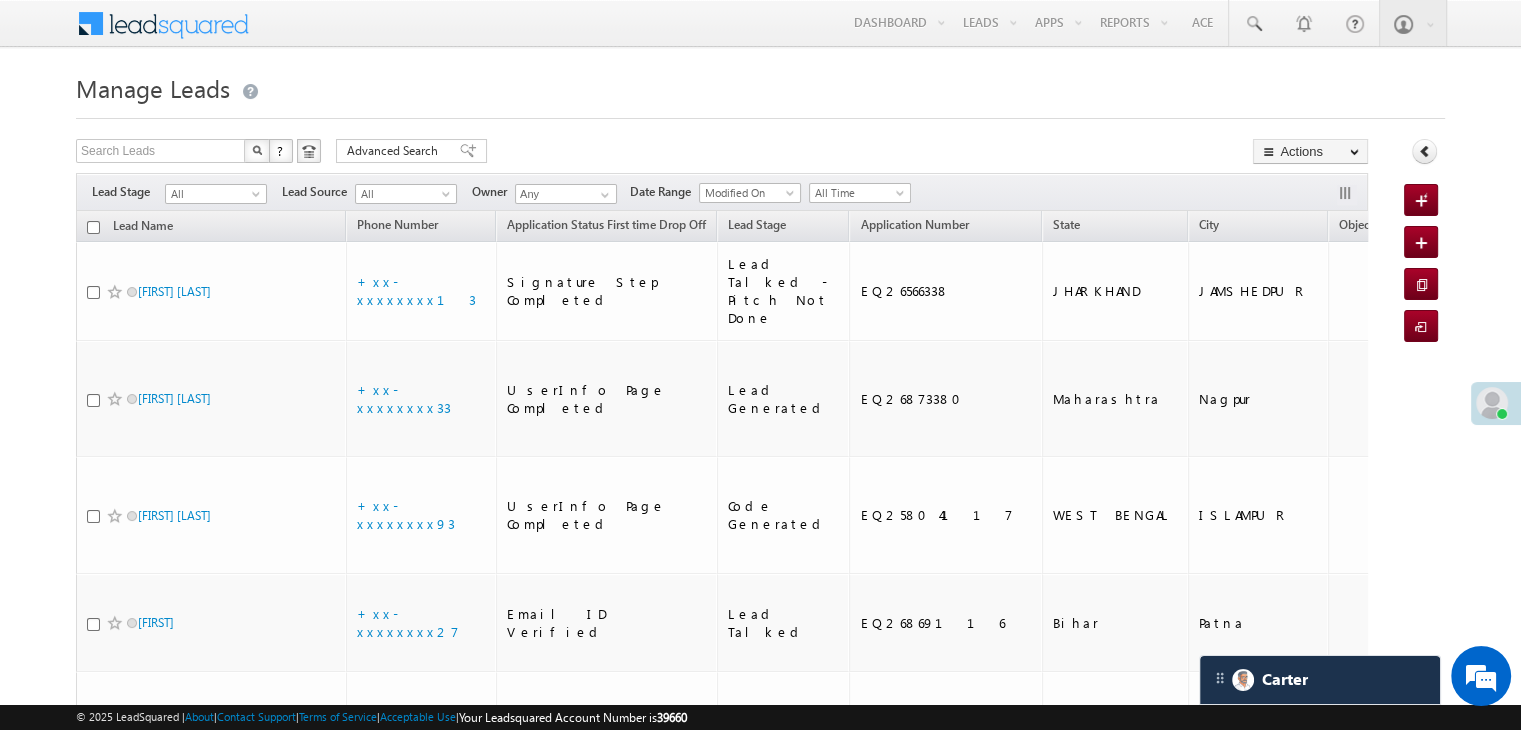 scroll, scrollTop: 0, scrollLeft: 0, axis: both 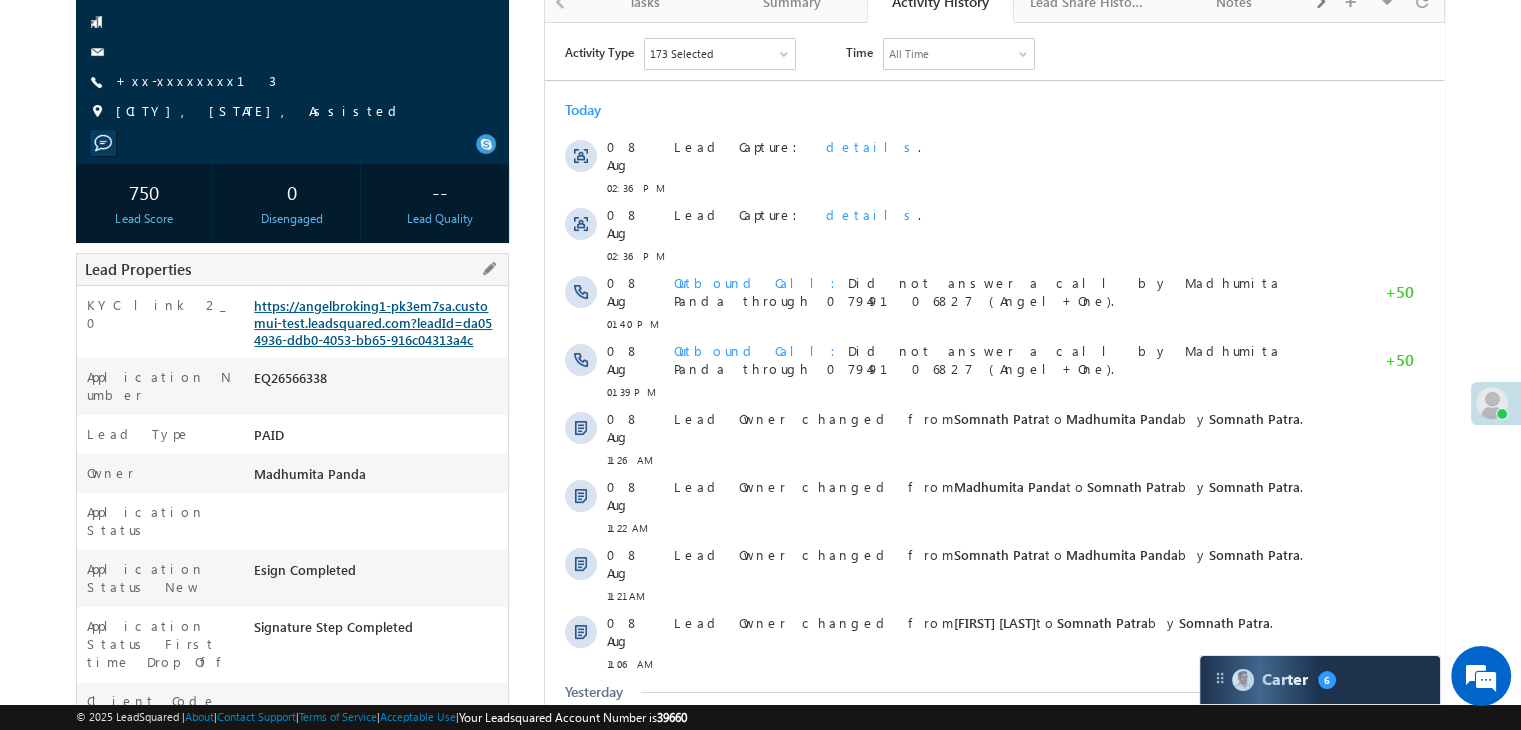 click on "https://angelbroking1-pk3em7sa.customui-test.leadsquared.com?leadId=da054936-ddb0-4053-bb65-916c04313a4c" at bounding box center (373, 322) 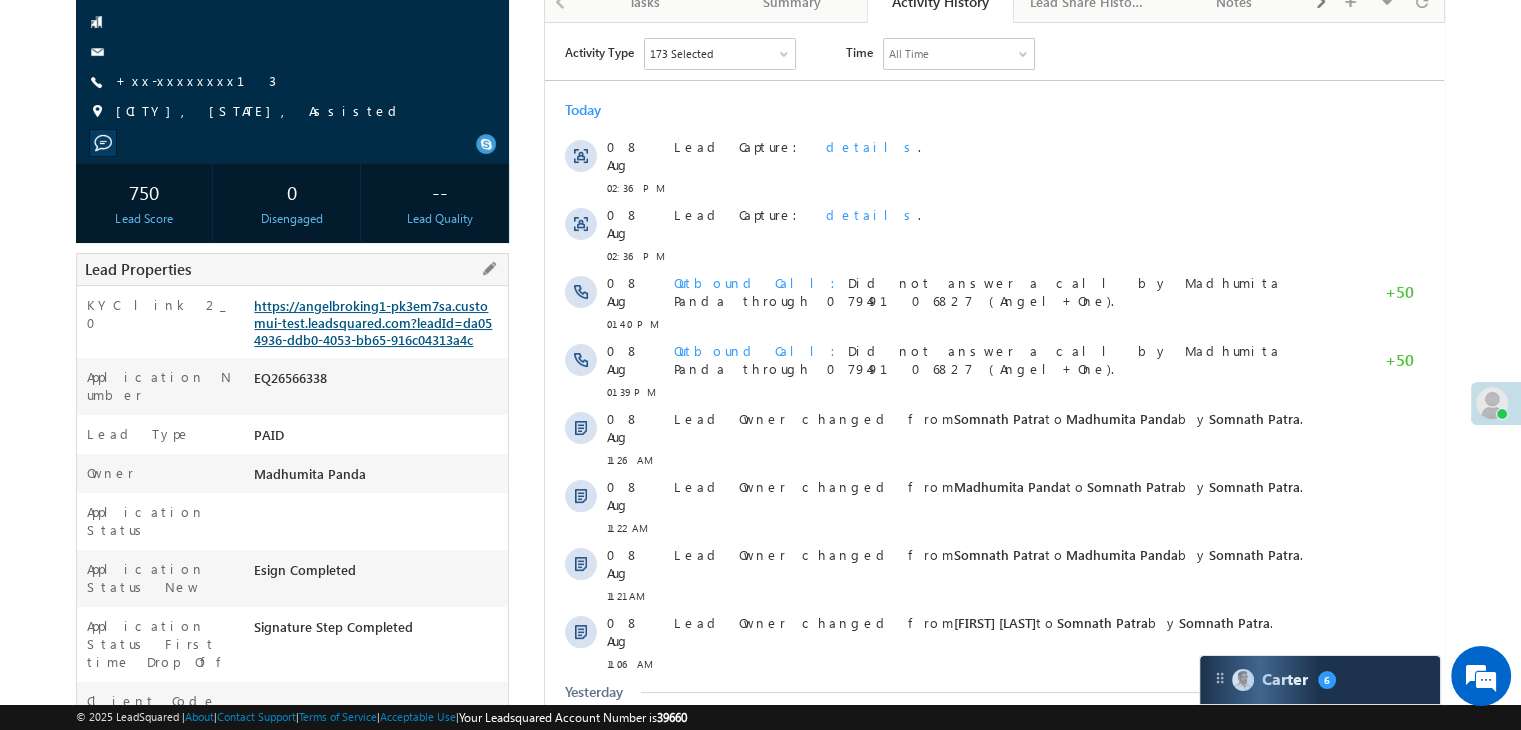 scroll, scrollTop: 0, scrollLeft: 0, axis: both 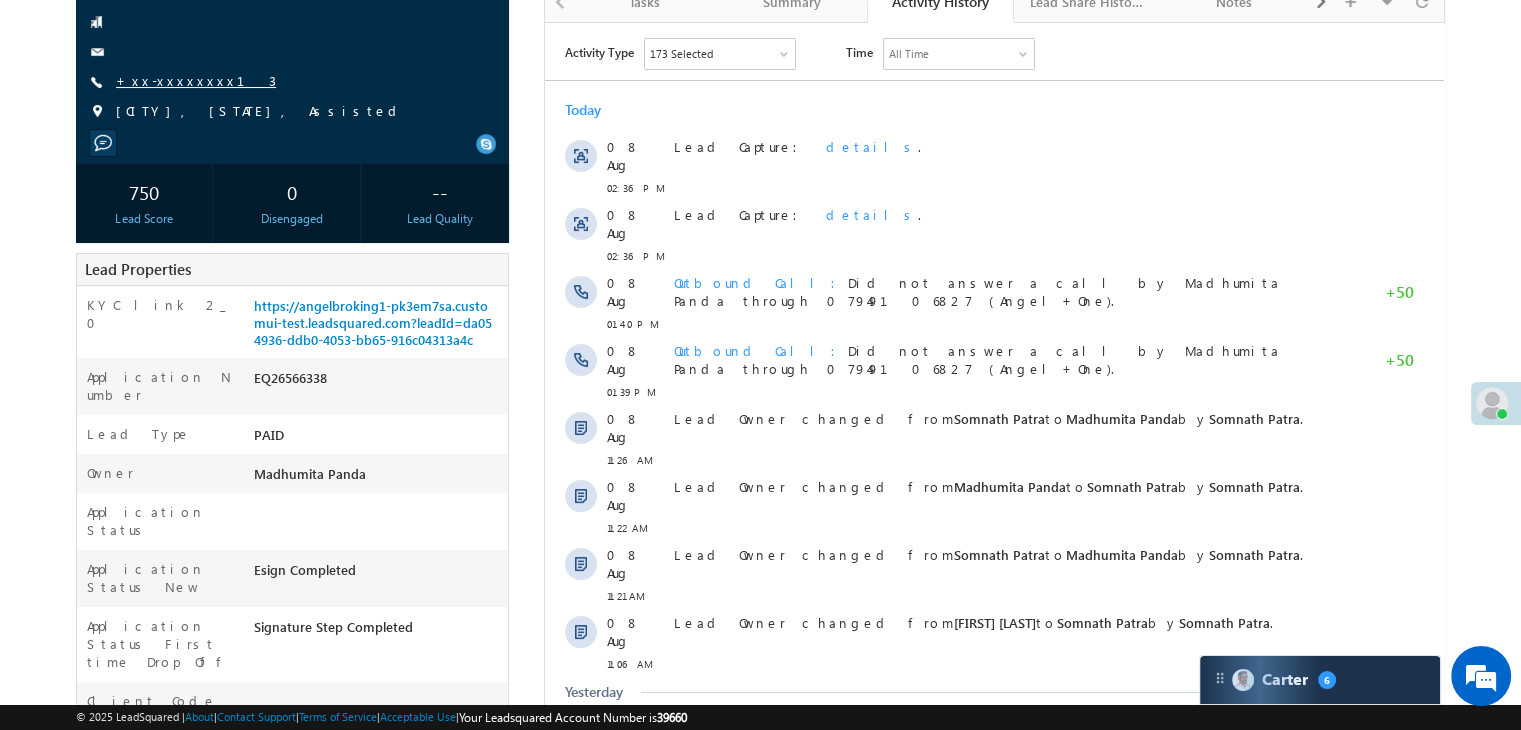 click on "+xx-xxxxxxxx13" at bounding box center (196, 80) 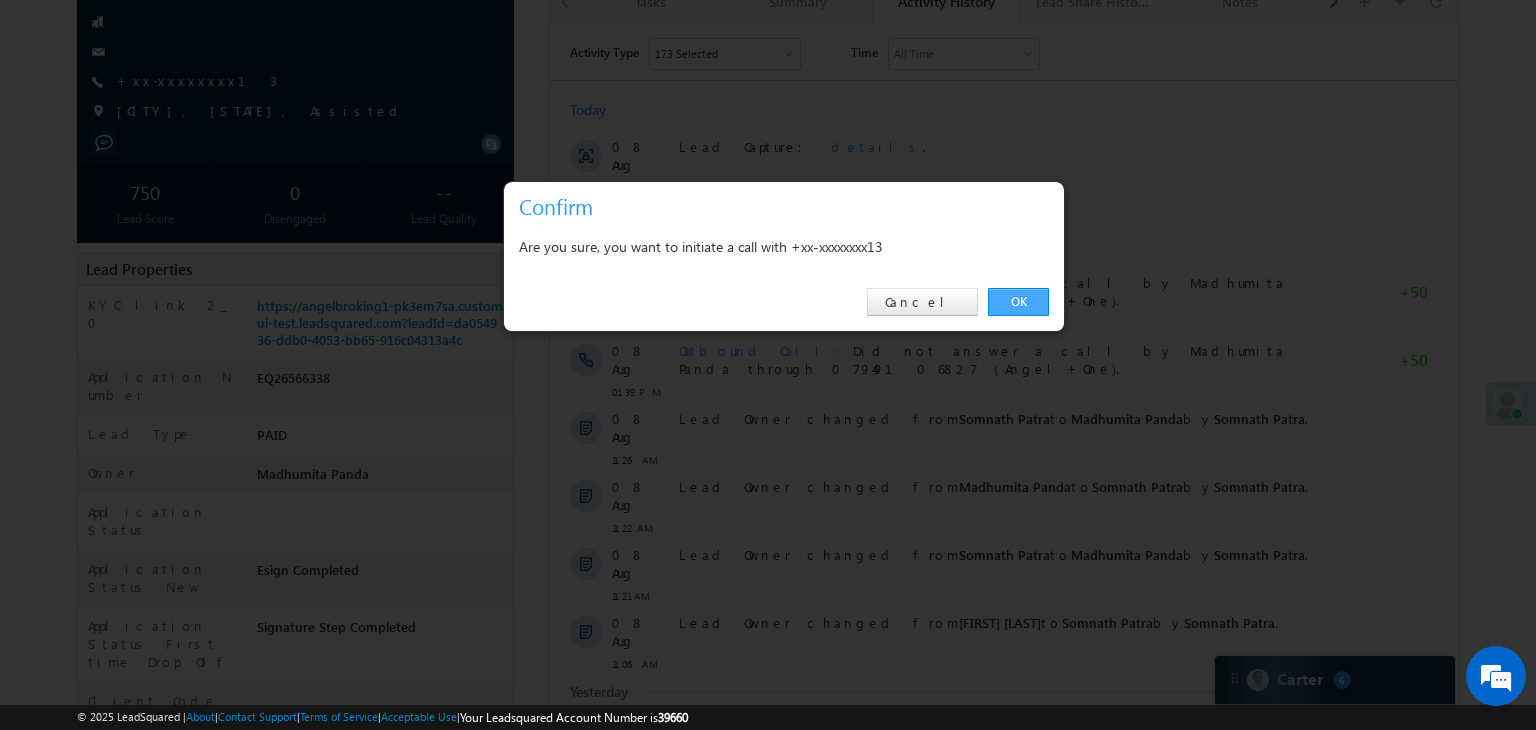 click on "OK" at bounding box center (1018, 302) 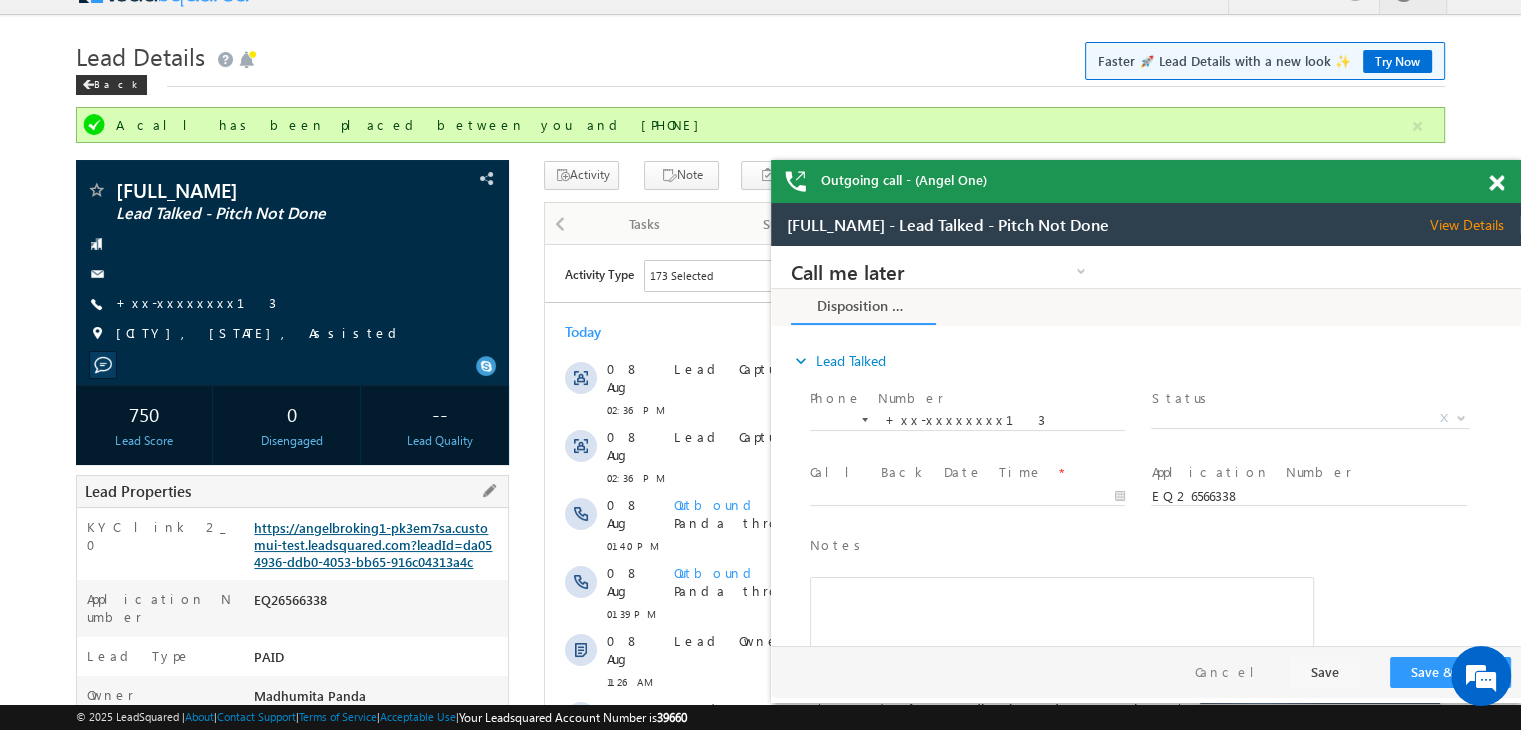 scroll, scrollTop: 0, scrollLeft: 0, axis: both 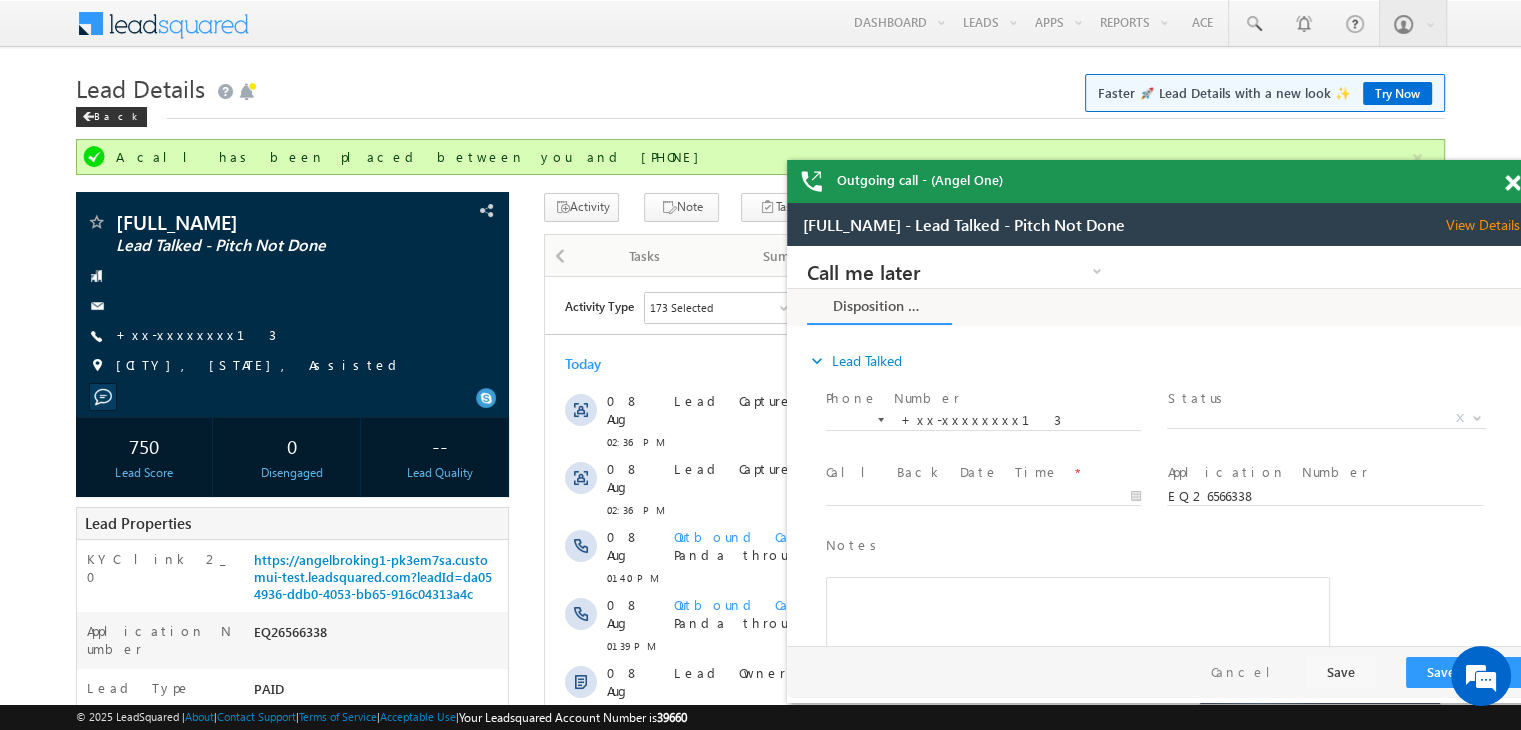 click on "Outgoing call -  (Angel One)" at bounding box center [1162, 181] 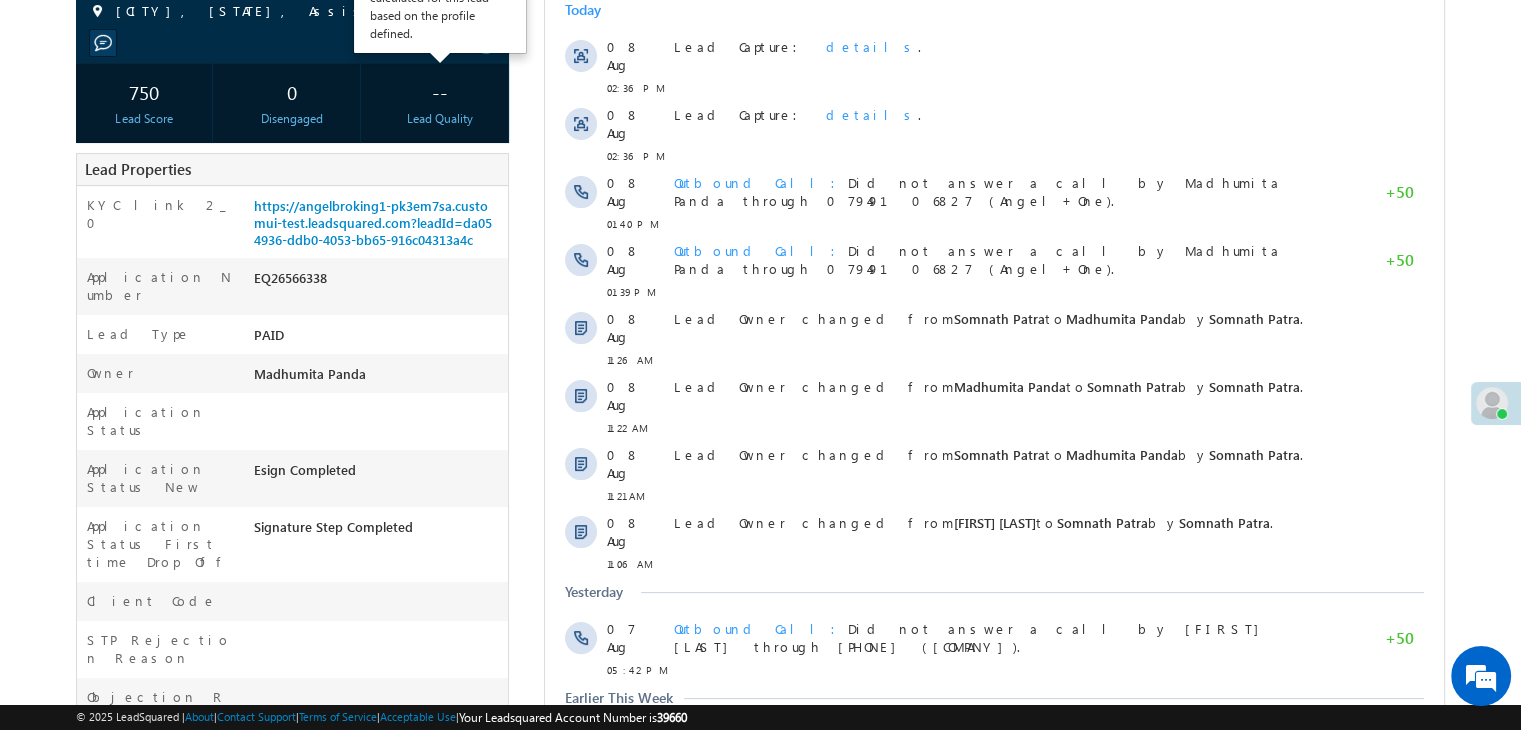 scroll, scrollTop: 0, scrollLeft: 0, axis: both 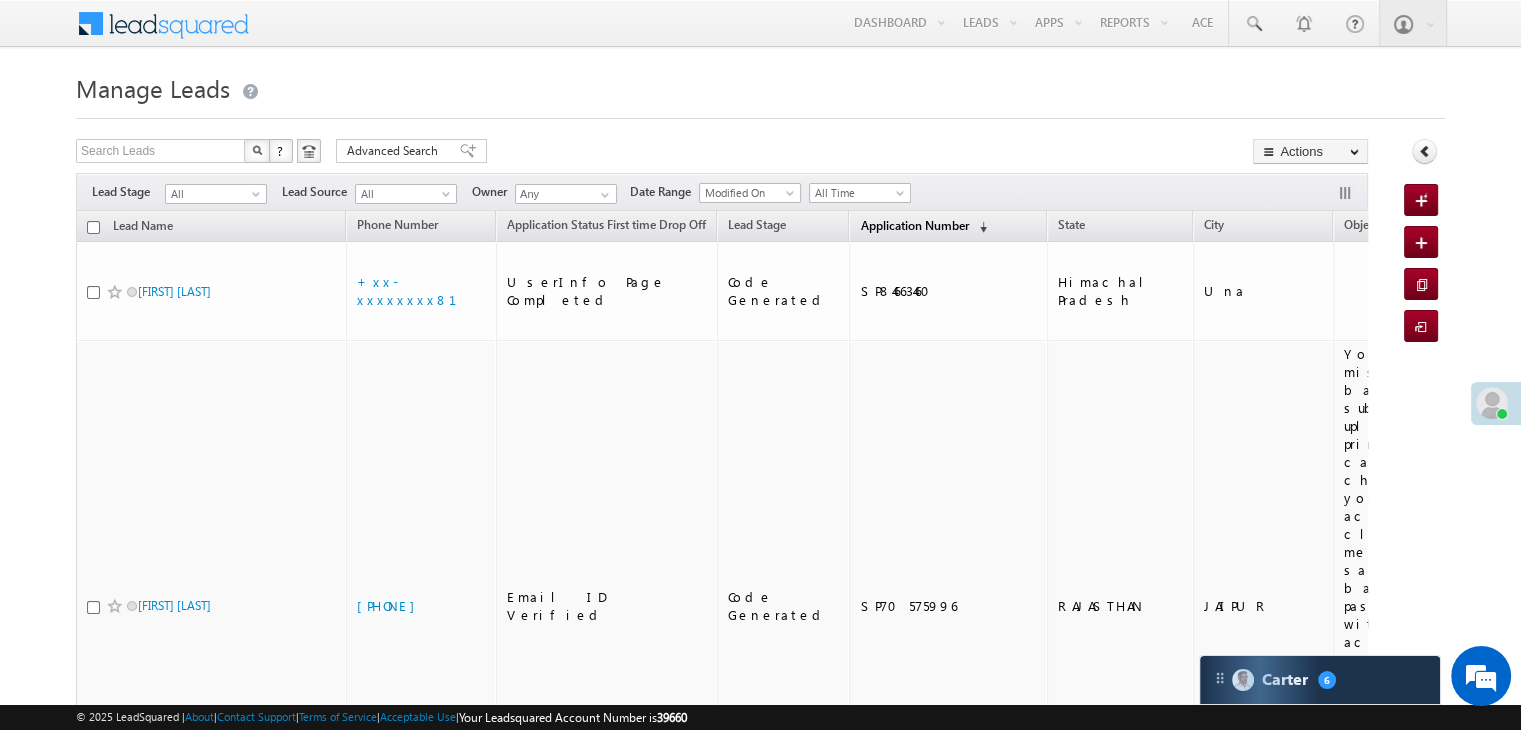 click on "Application Number" at bounding box center (914, 225) 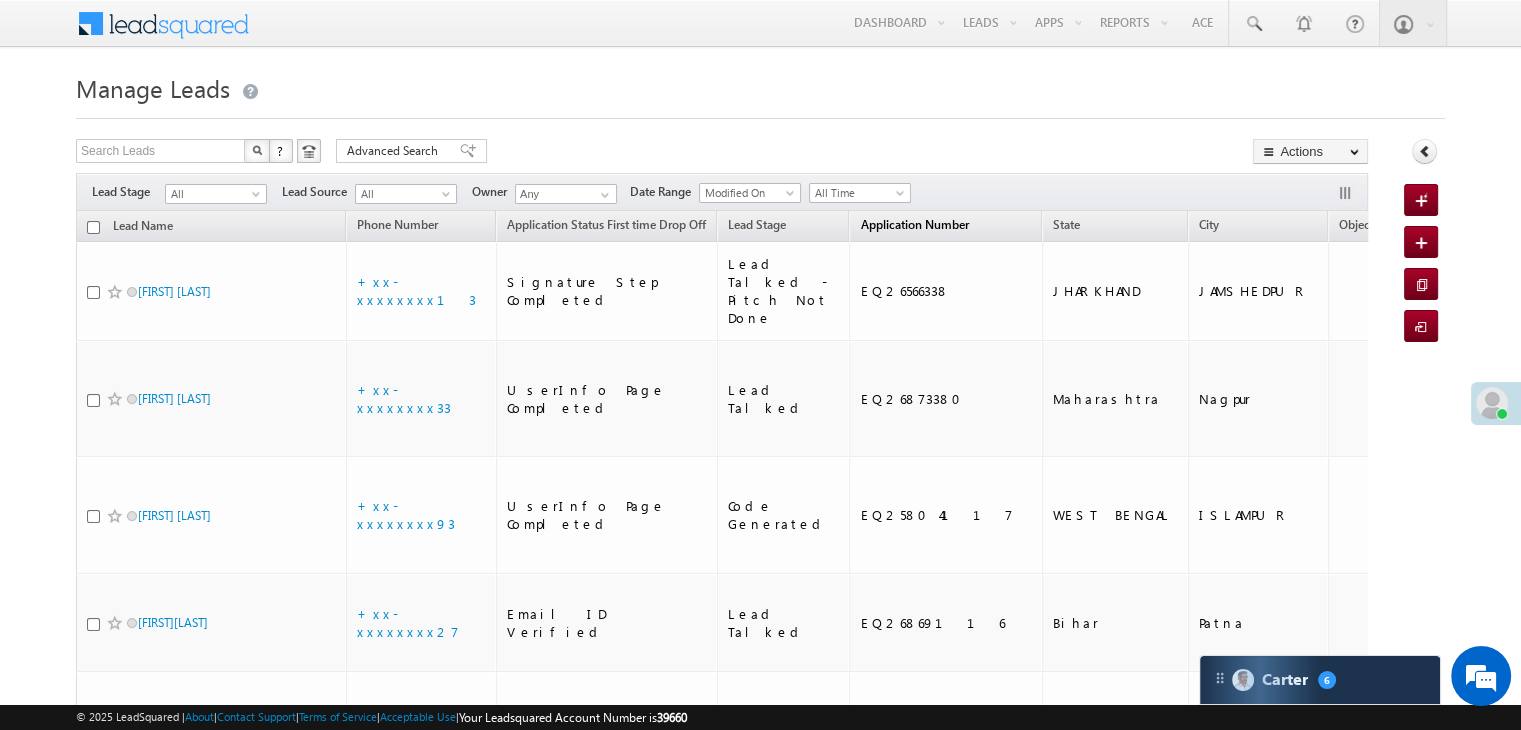 scroll, scrollTop: 0, scrollLeft: 0, axis: both 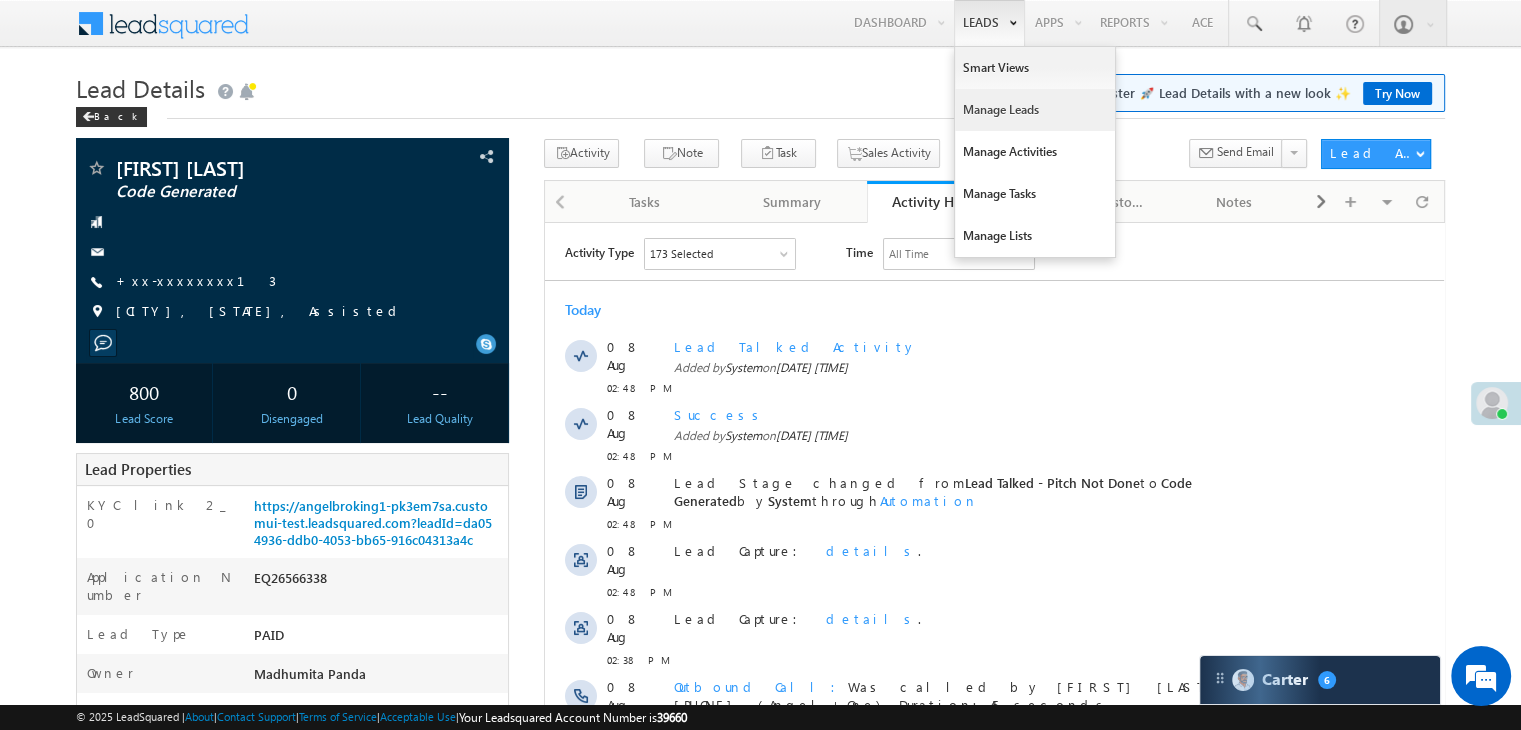 click on "Manage Leads" at bounding box center [1035, 110] 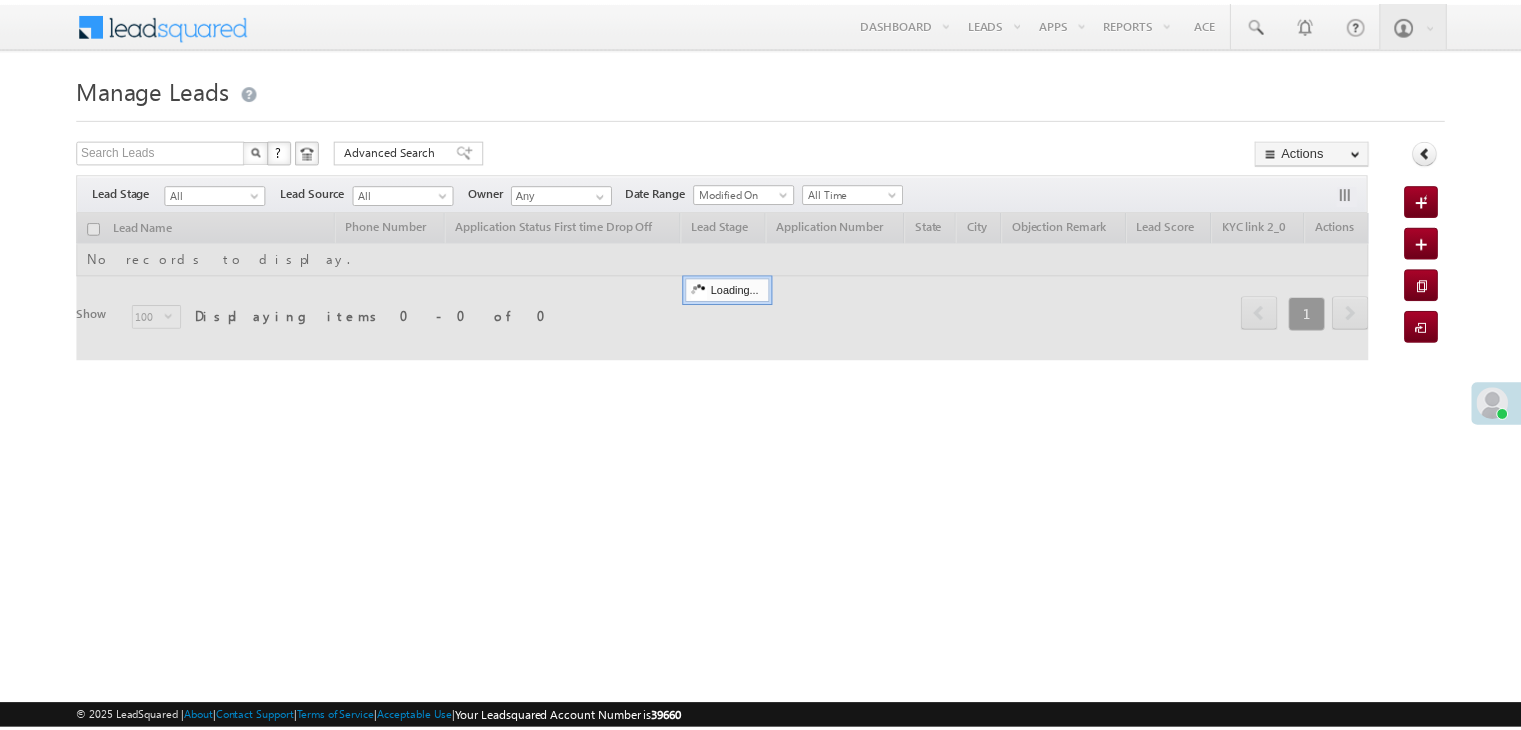 scroll, scrollTop: 0, scrollLeft: 0, axis: both 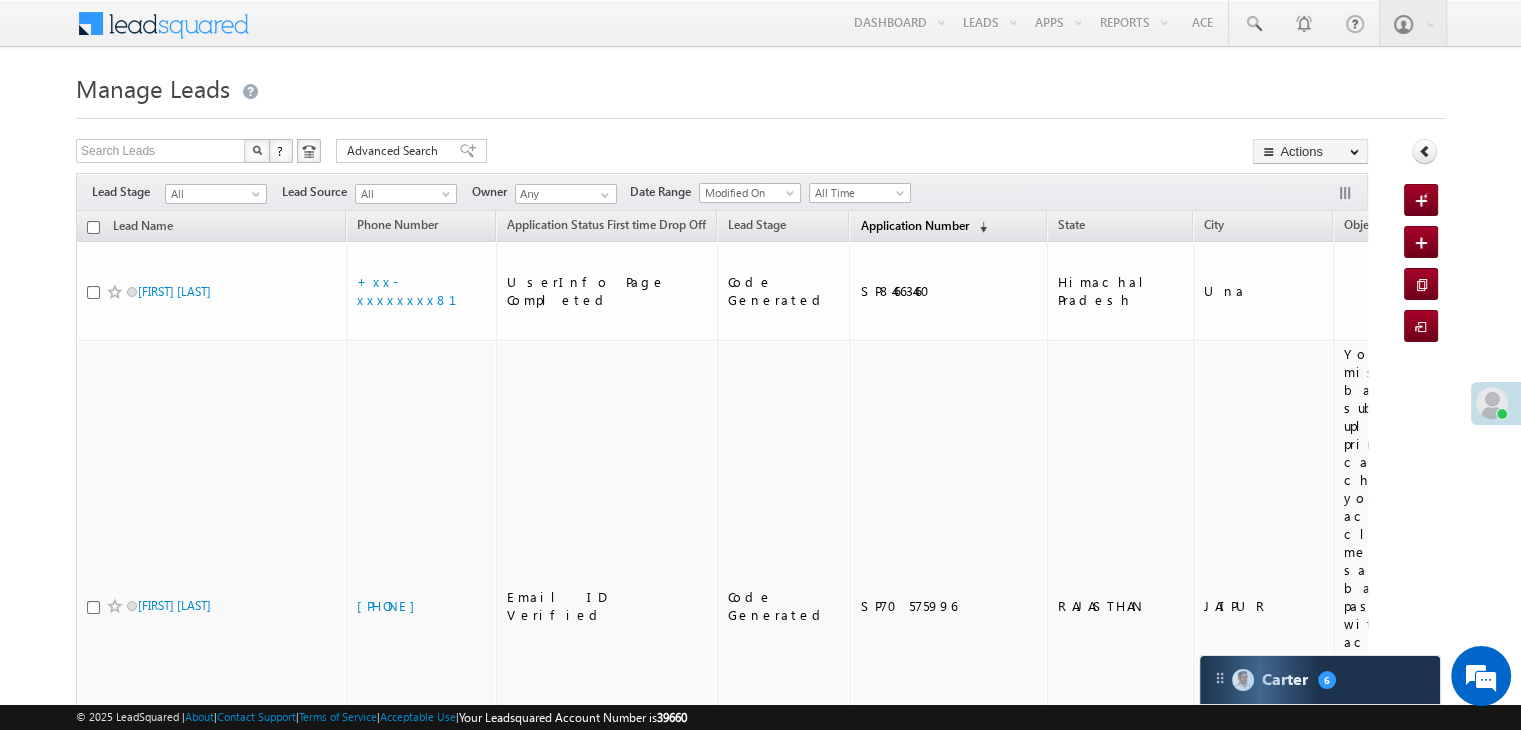click on "Application Number" at bounding box center [914, 225] 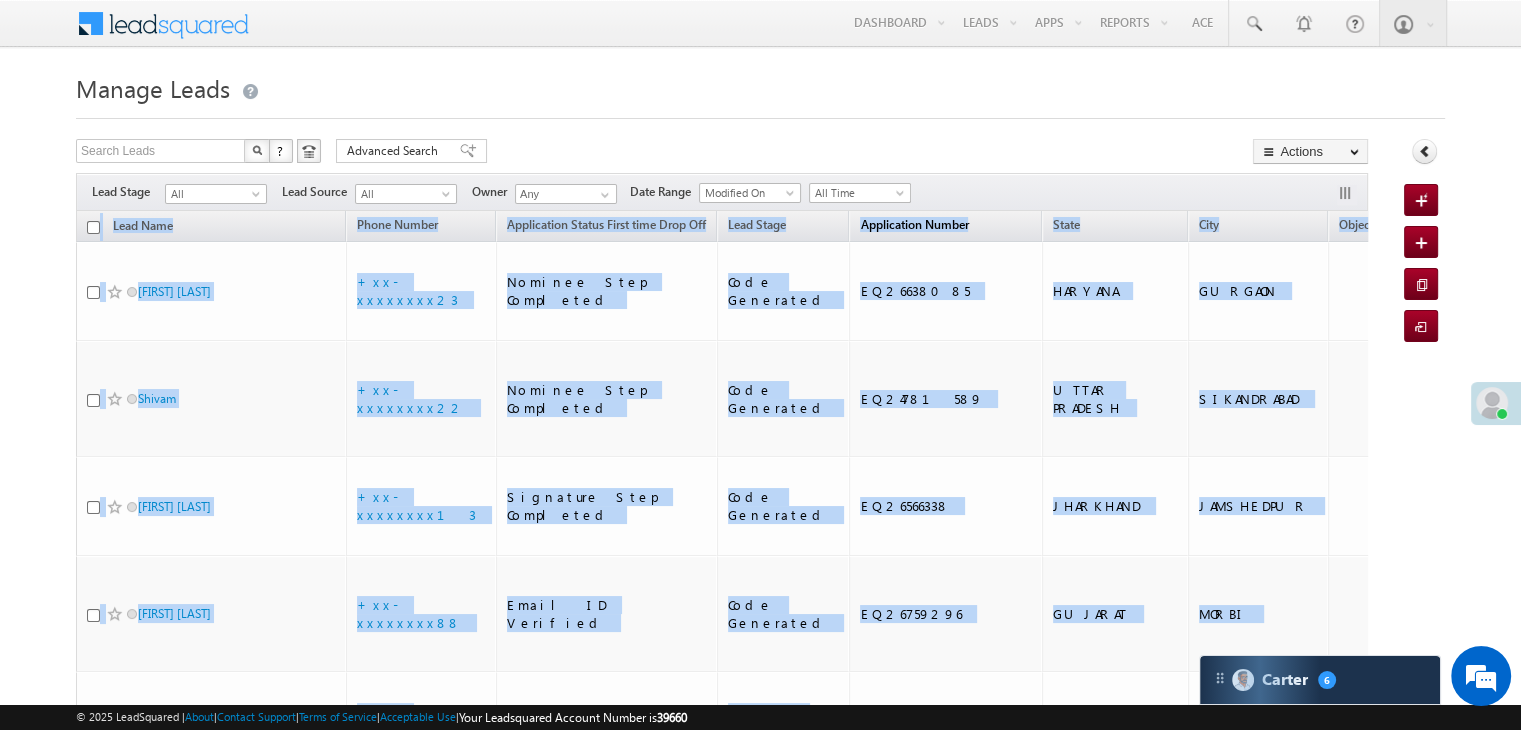 scroll, scrollTop: 0, scrollLeft: 0, axis: both 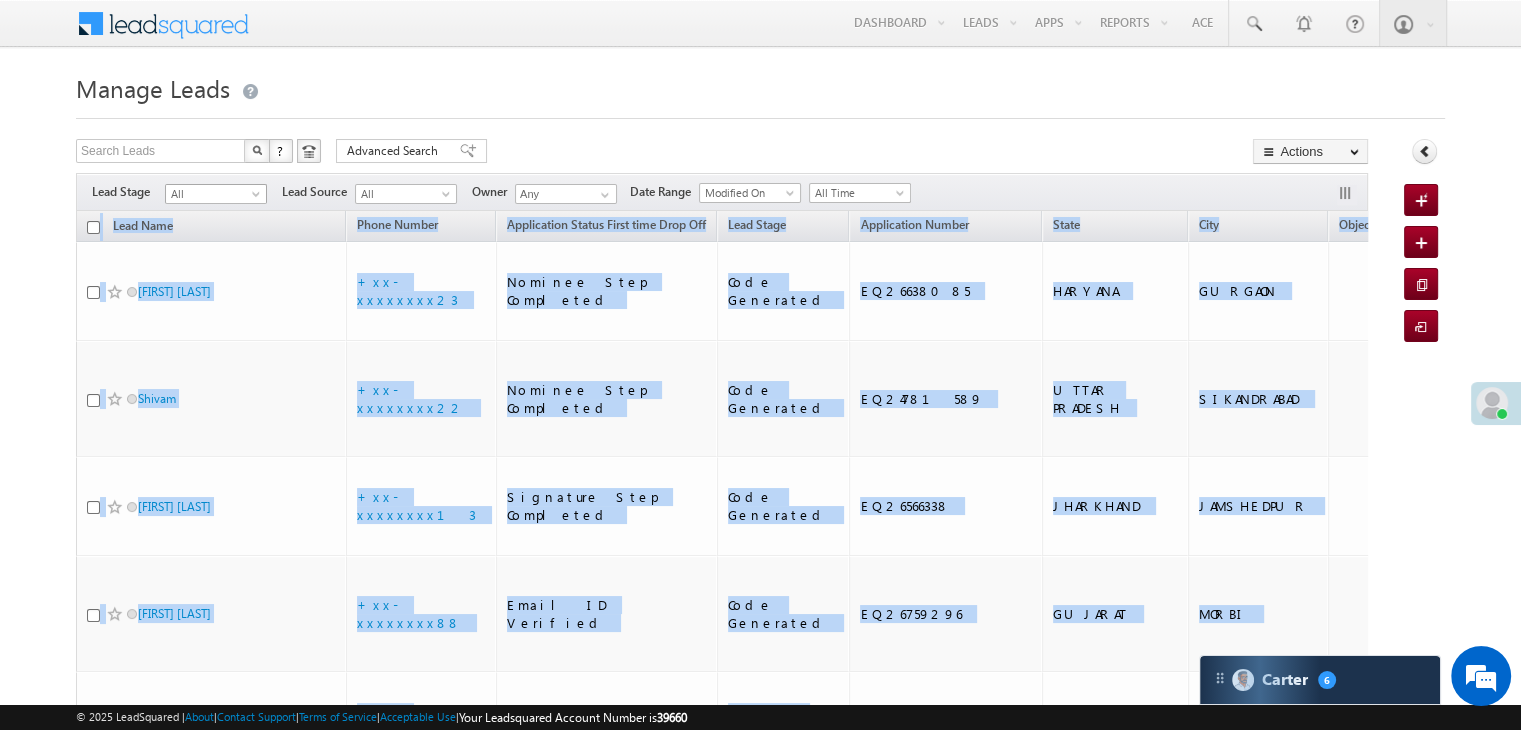 click at bounding box center [258, 198] 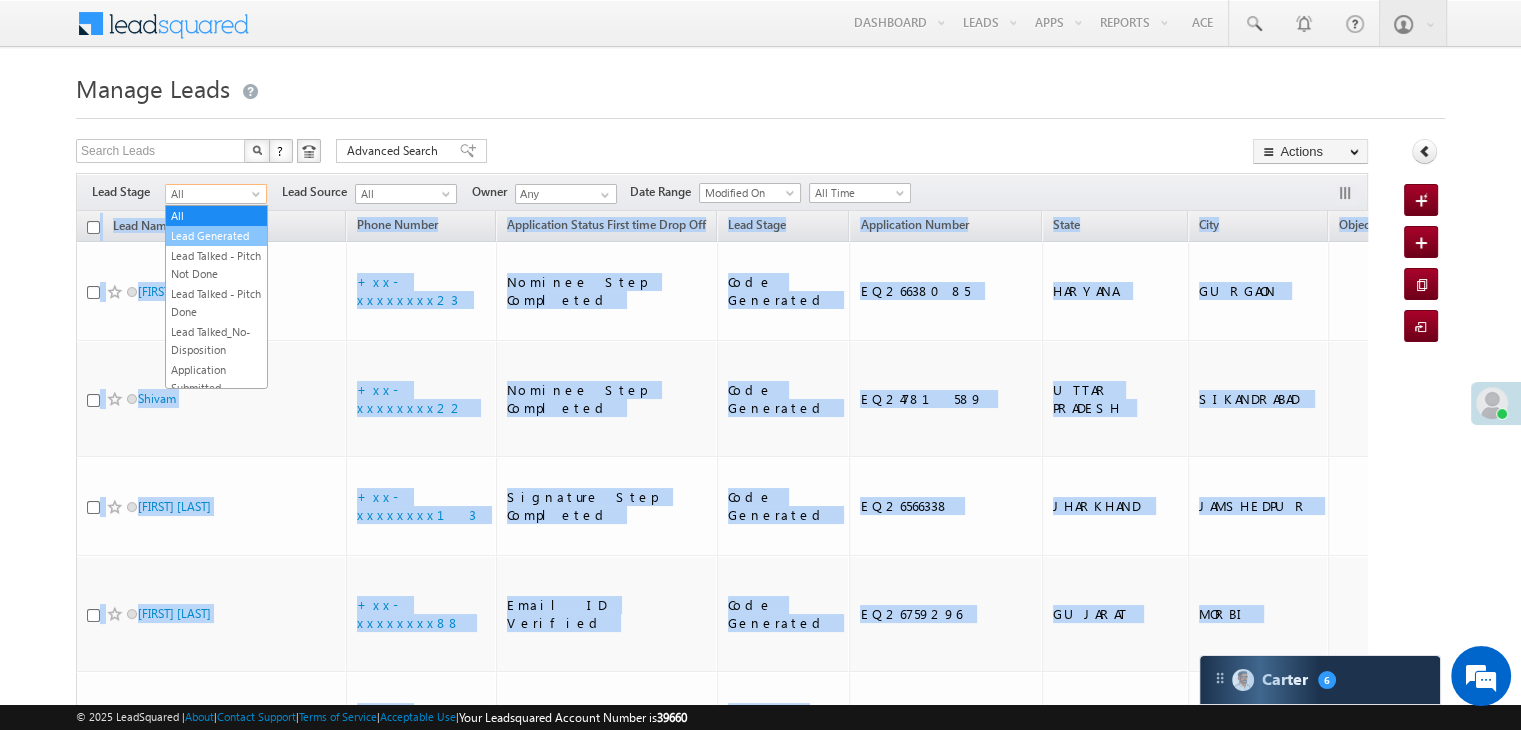 click on "Lead Generated" at bounding box center [216, 236] 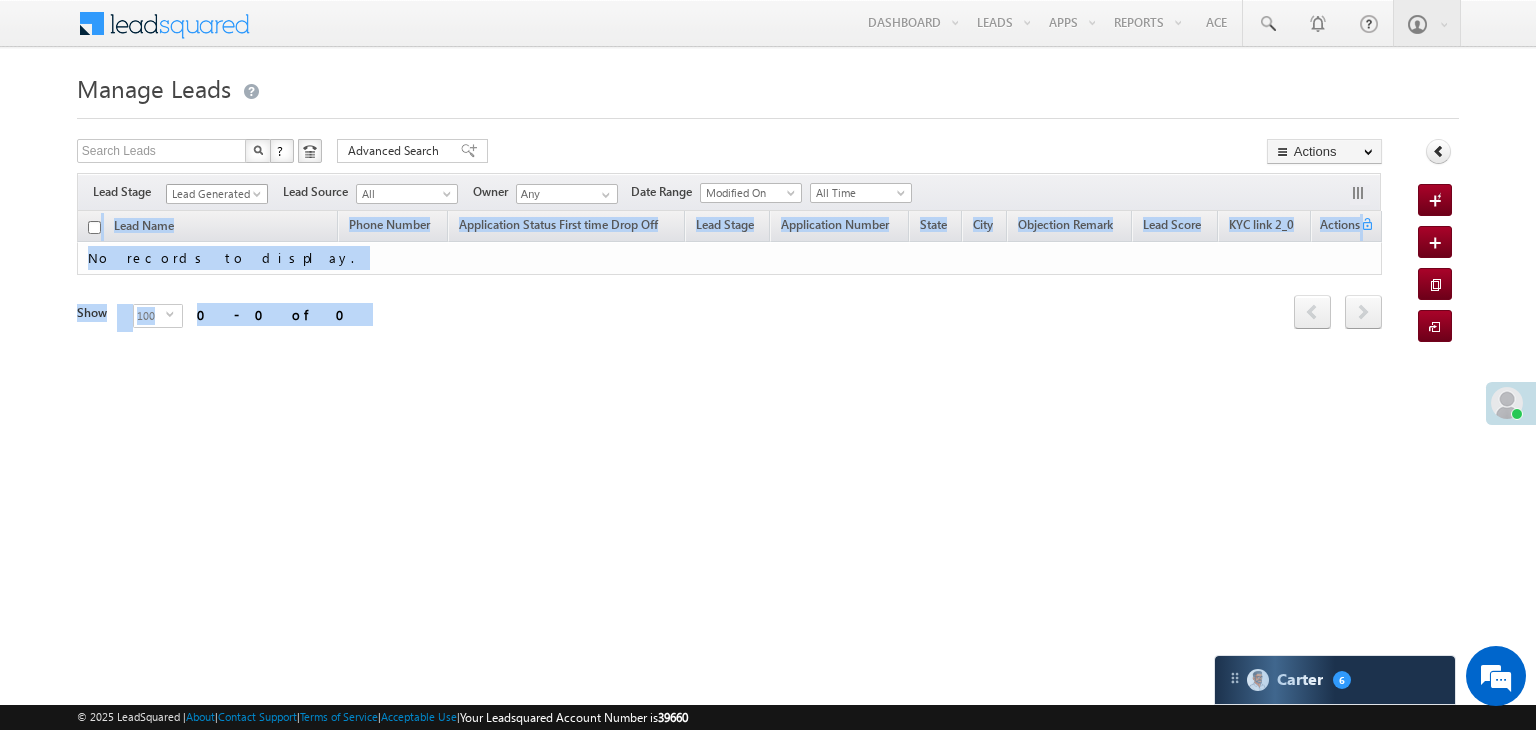 click on "Lead Generated" at bounding box center [214, 194] 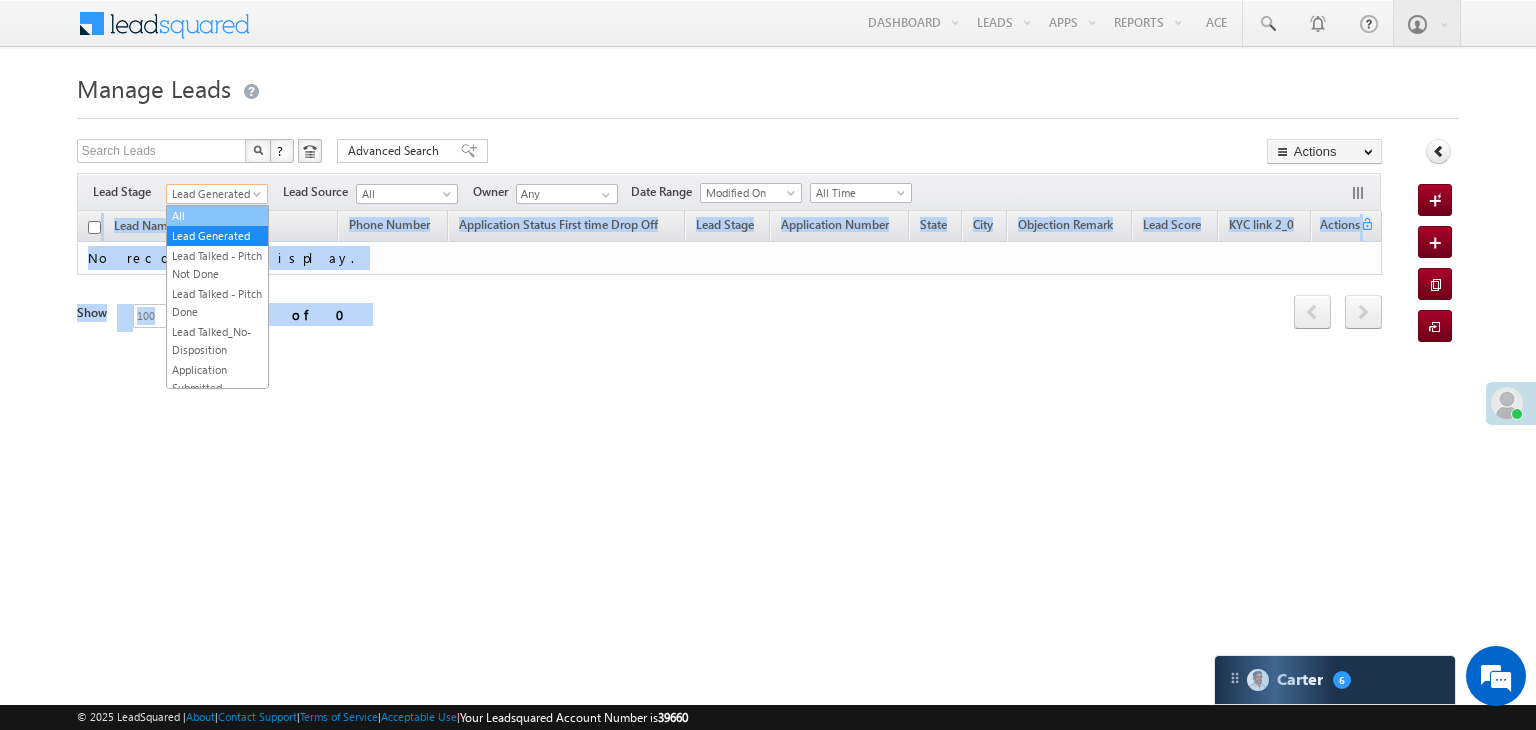 click on "All" at bounding box center (217, 216) 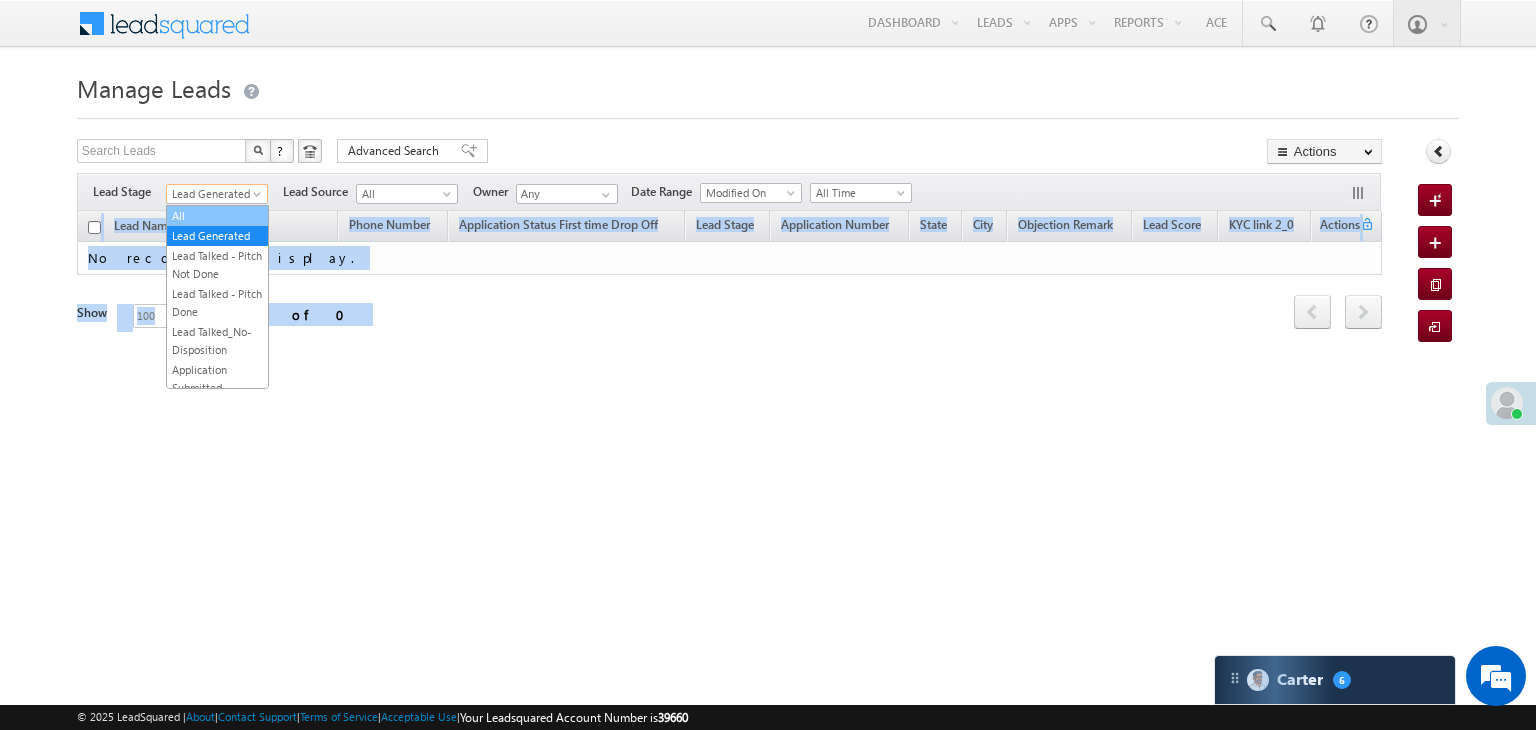 click on "Filters
Lead Stage
All Lead Generated Lead Talked - Pitch Not Done Lead Talked - Pitch Done Lead Talked_No-Disposition Application Submitted Payment Done Application Resubmitted Under Objection Lead Called Lead Talked Not Interested FnO Lead Called FnO Lead Talked FnO submitted FnO Not Interested FnO Approved FnO Rejected FnO Lead Generated Code Generated CG NI Lead Generated
Lead Source
All All
Owner Any Any" at bounding box center [729, 192] 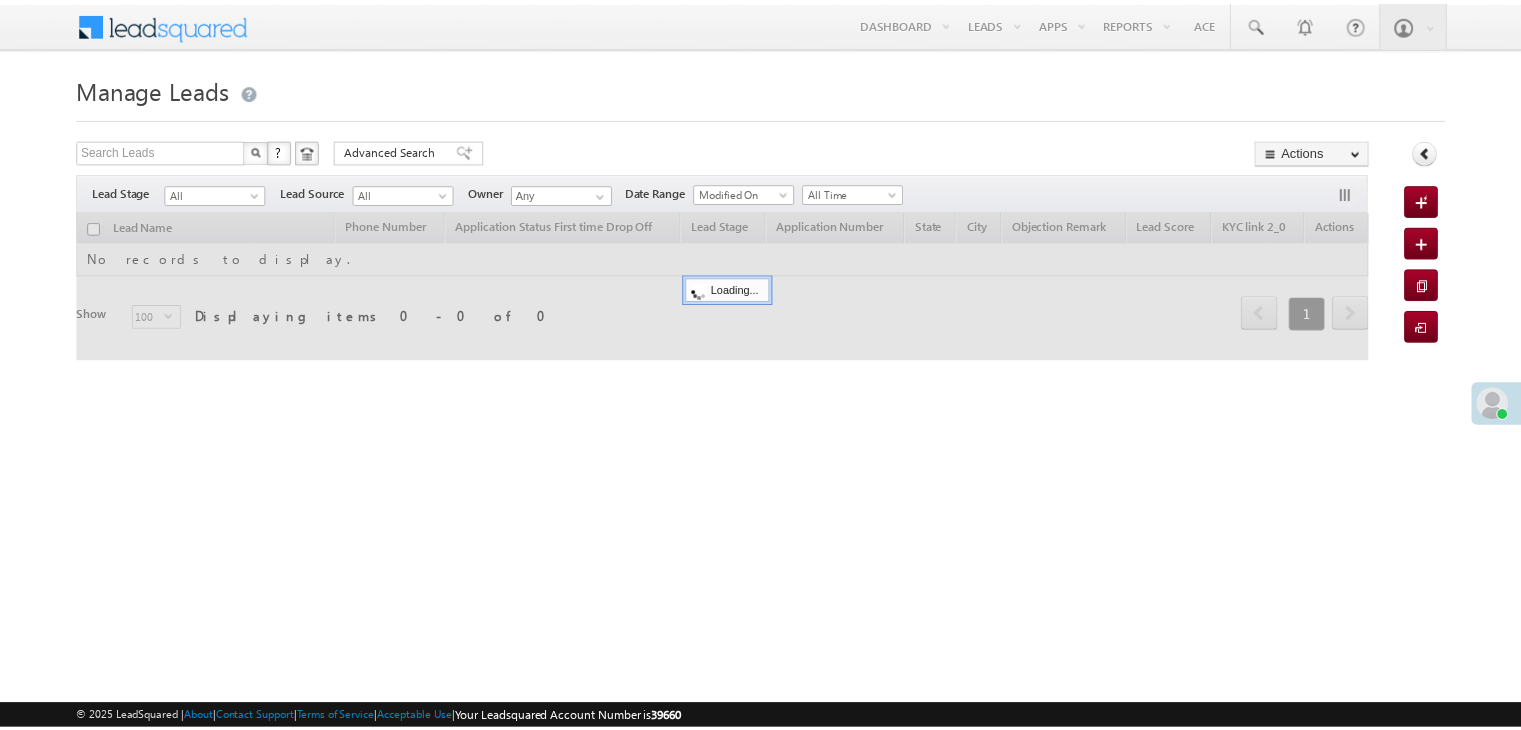 scroll, scrollTop: 0, scrollLeft: 0, axis: both 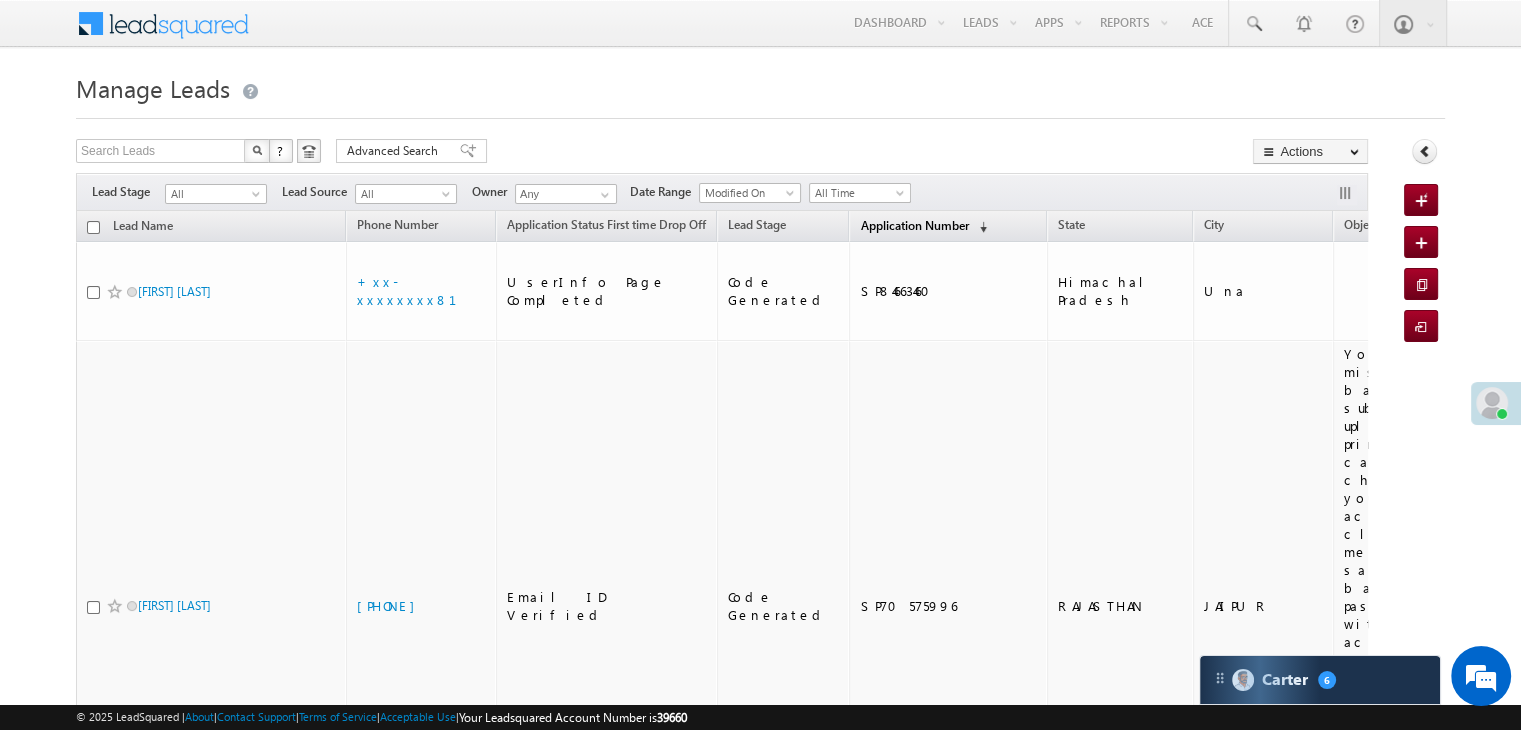click on "Application Number" at bounding box center (914, 225) 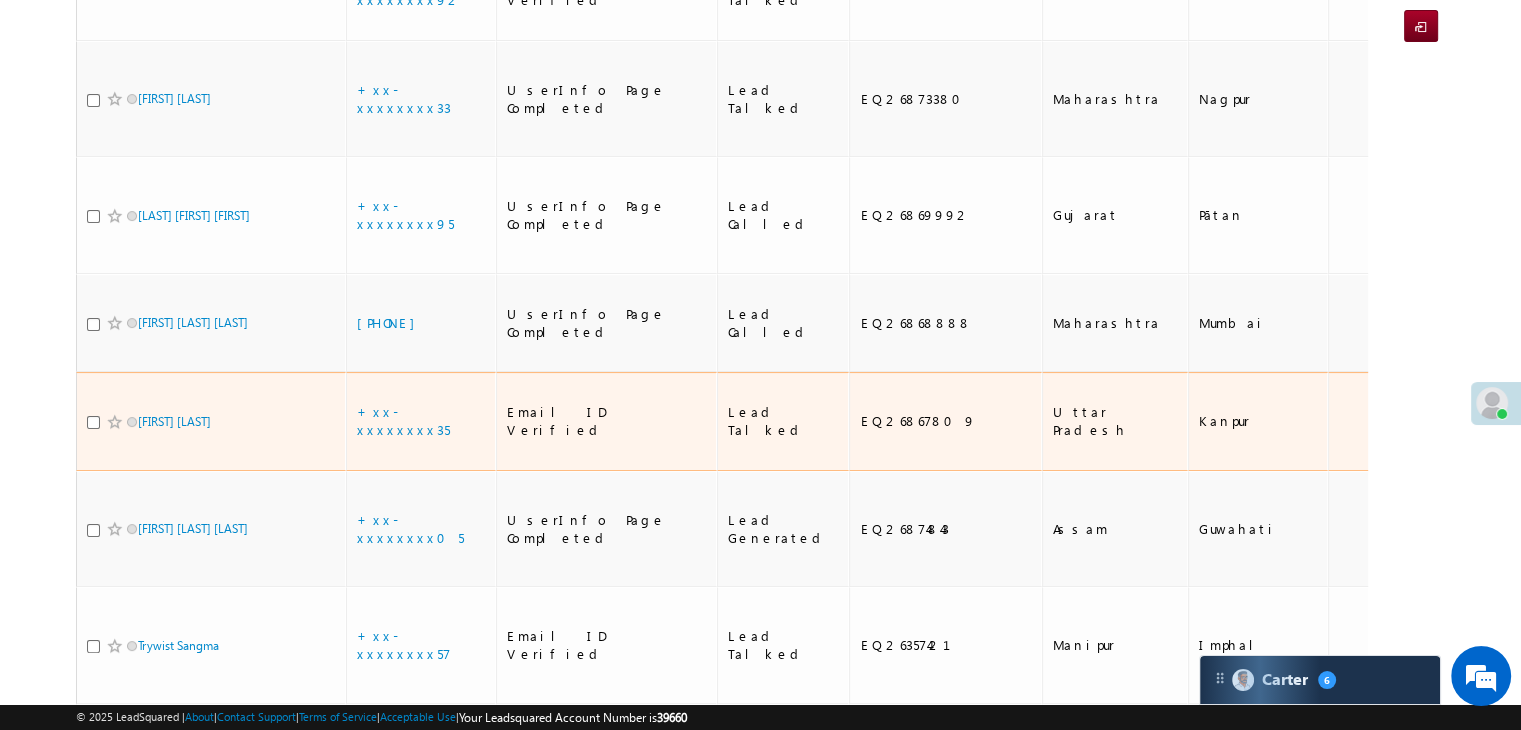 scroll, scrollTop: 500, scrollLeft: 0, axis: vertical 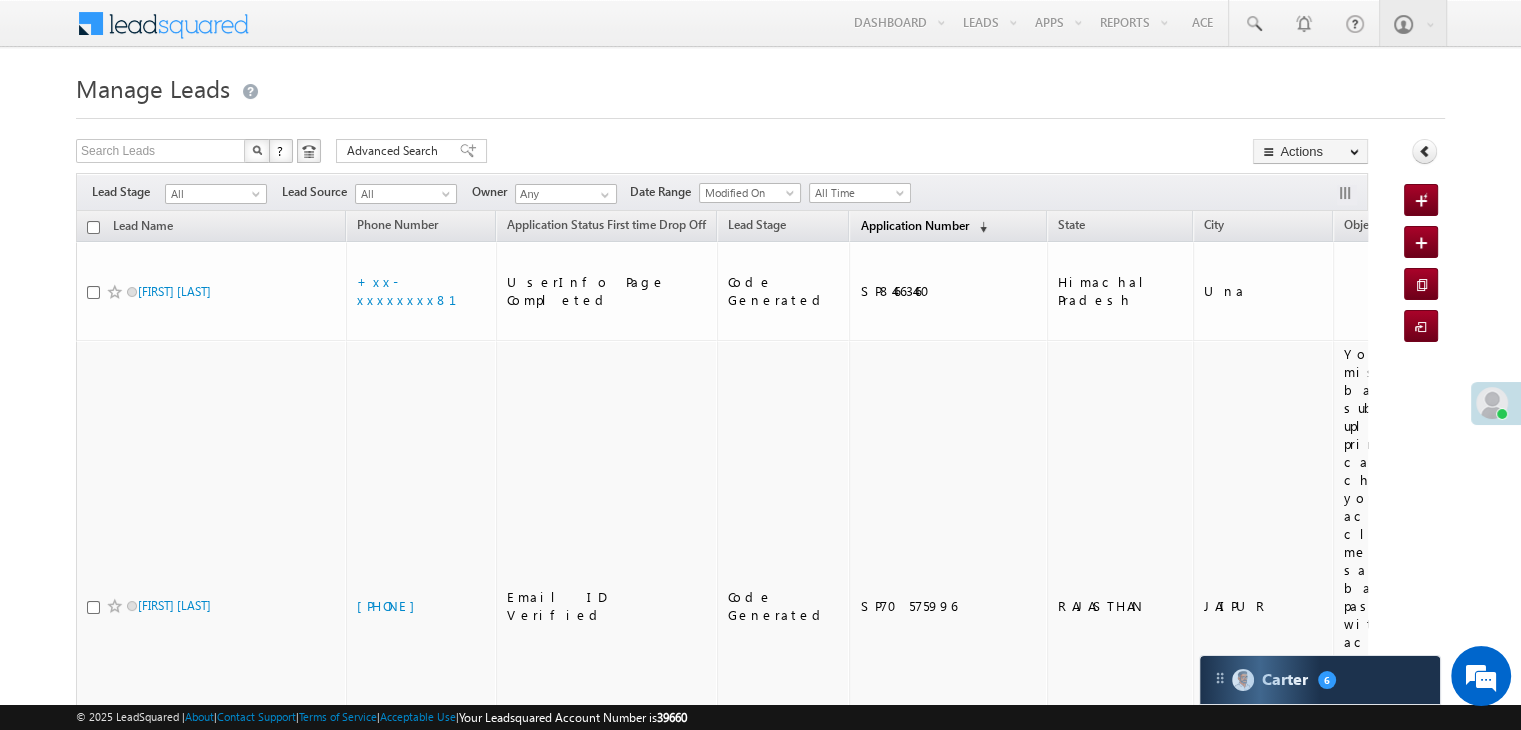 click on "Application Number" at bounding box center (914, 225) 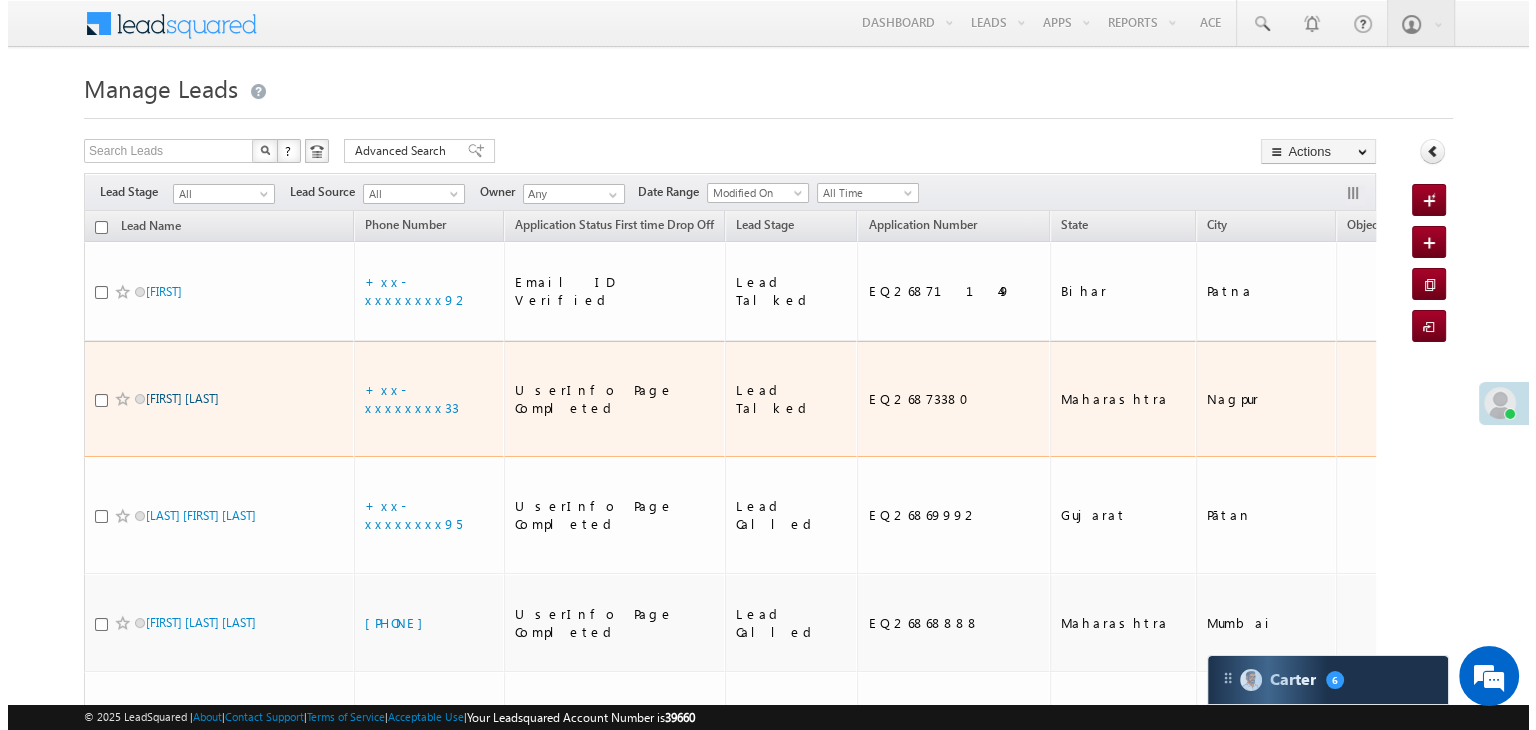 scroll, scrollTop: 0, scrollLeft: 0, axis: both 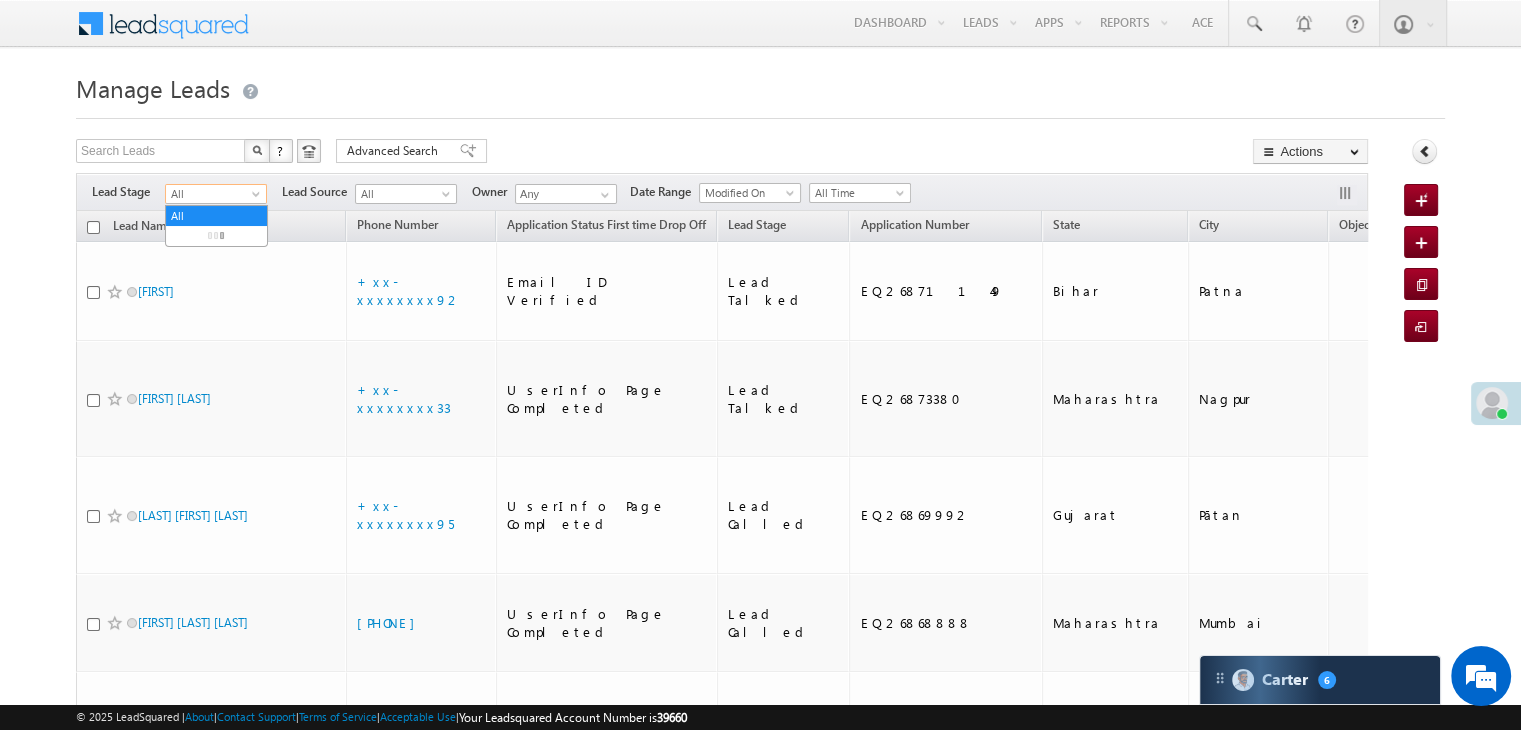 click on "All" at bounding box center [213, 194] 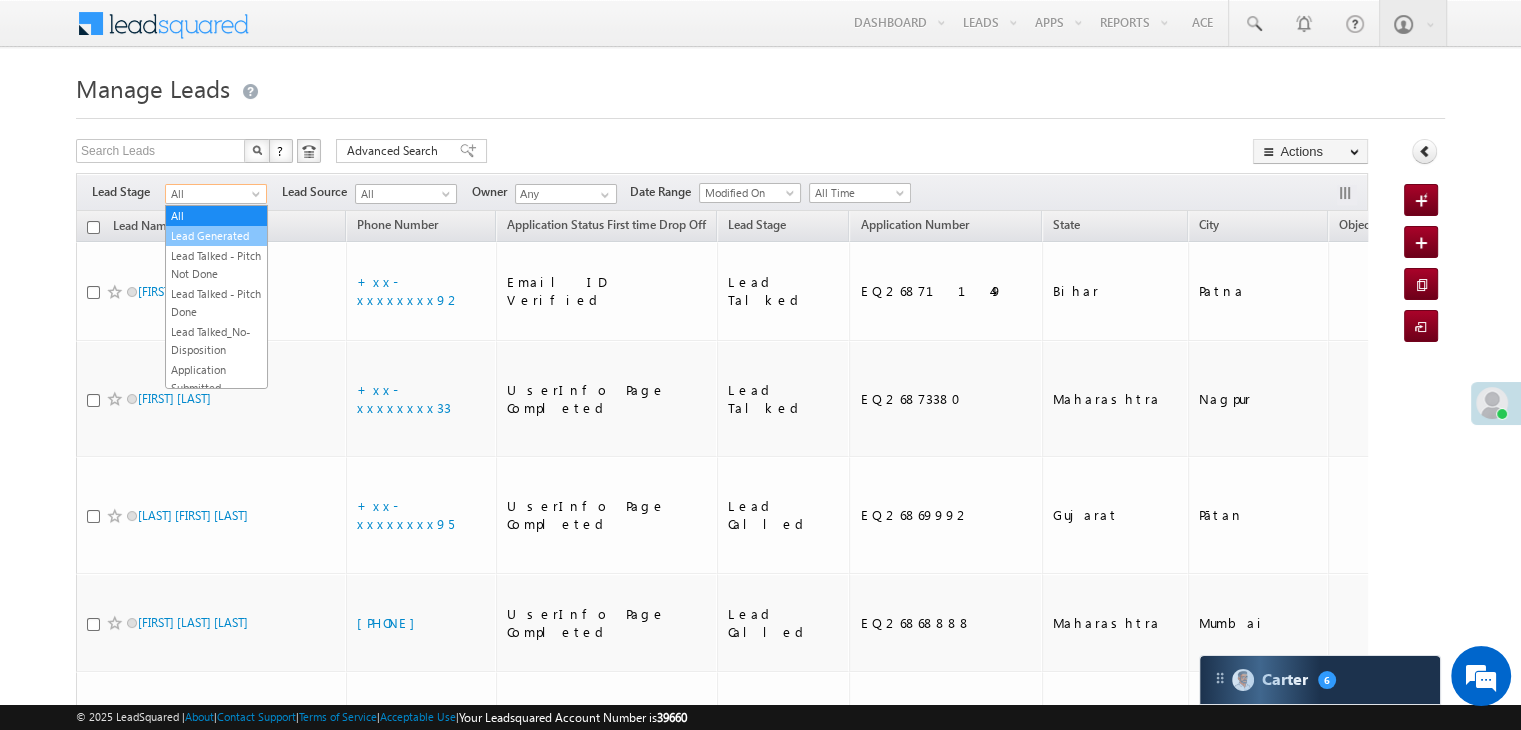 click on "Lead Generated" at bounding box center (216, 236) 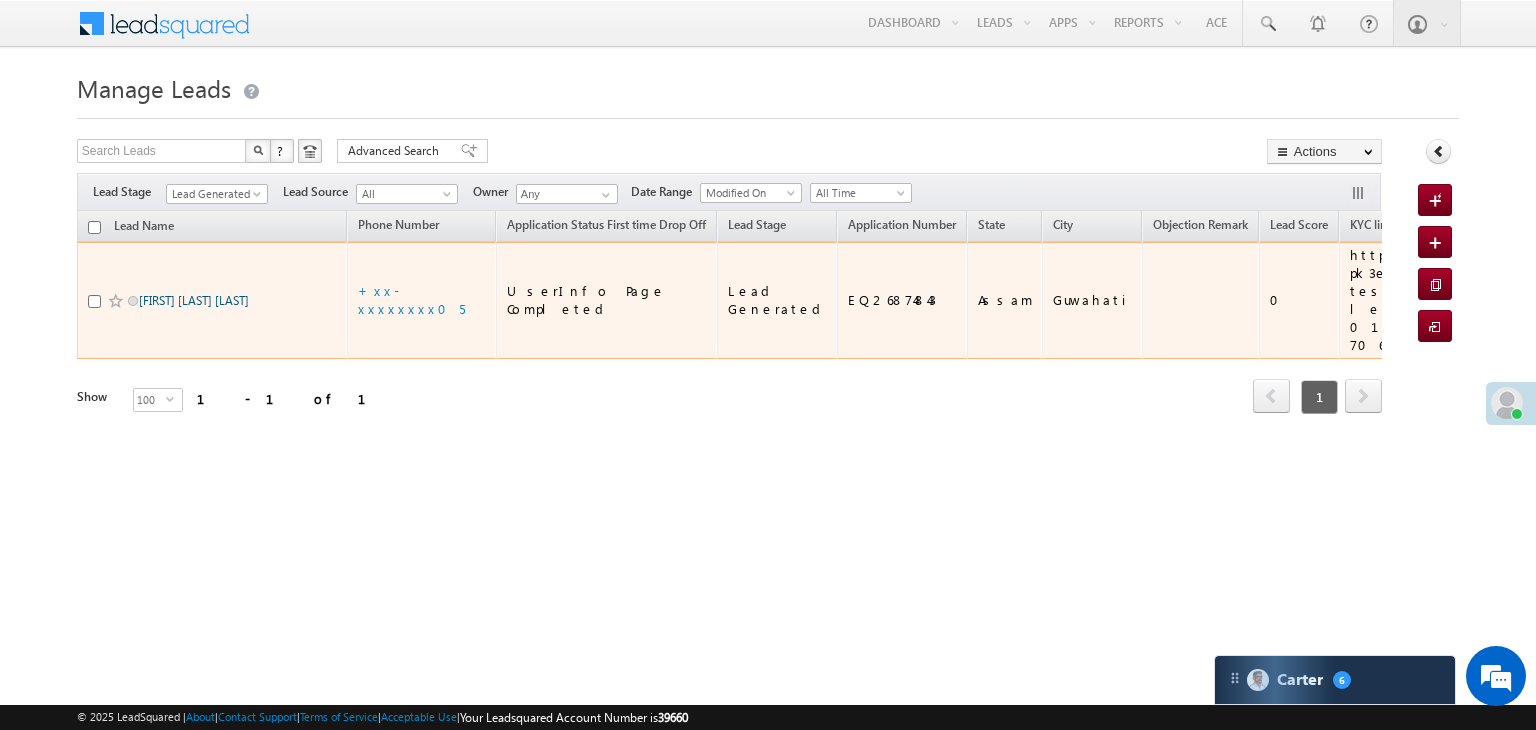 click on "[FIRST] [LAST]" at bounding box center [194, 300] 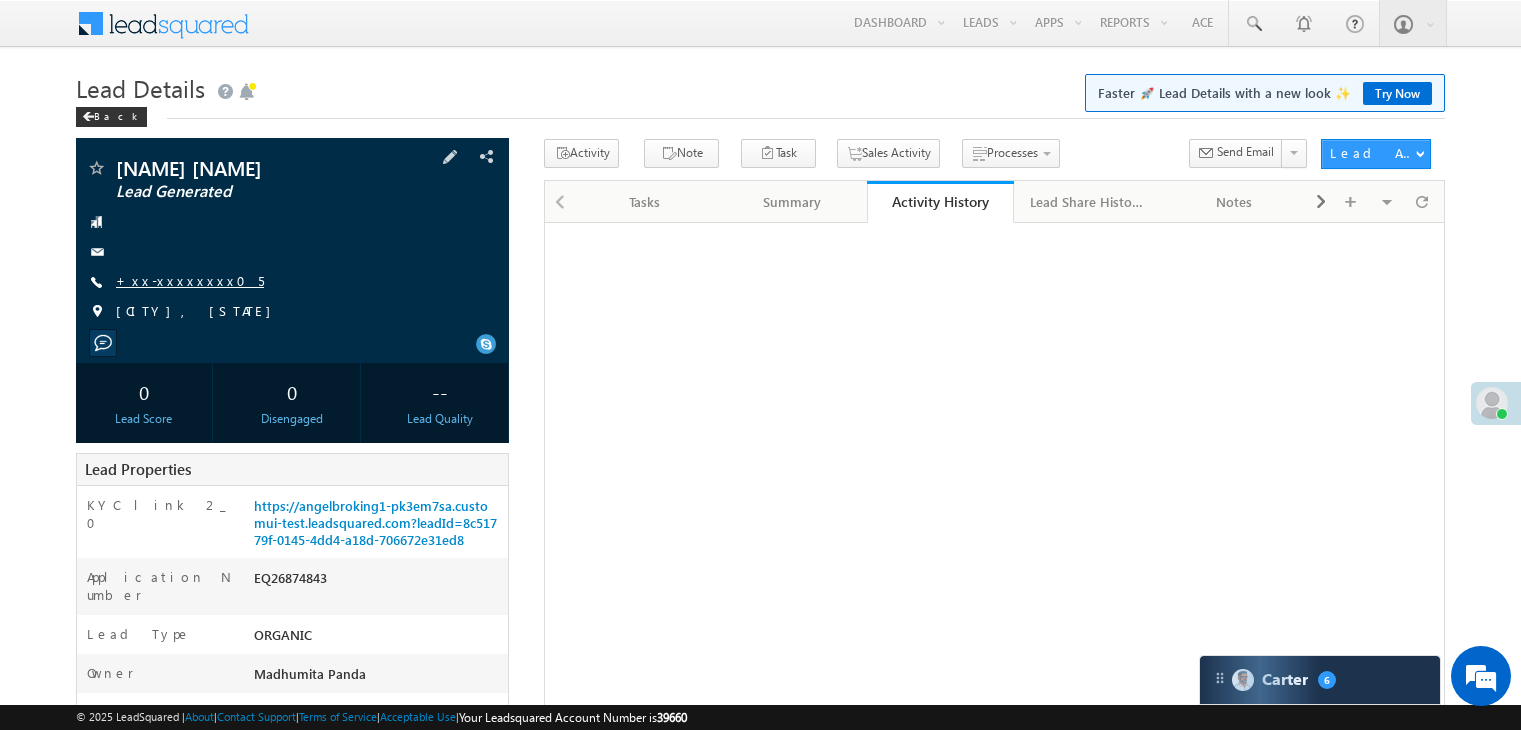scroll, scrollTop: 0, scrollLeft: 0, axis: both 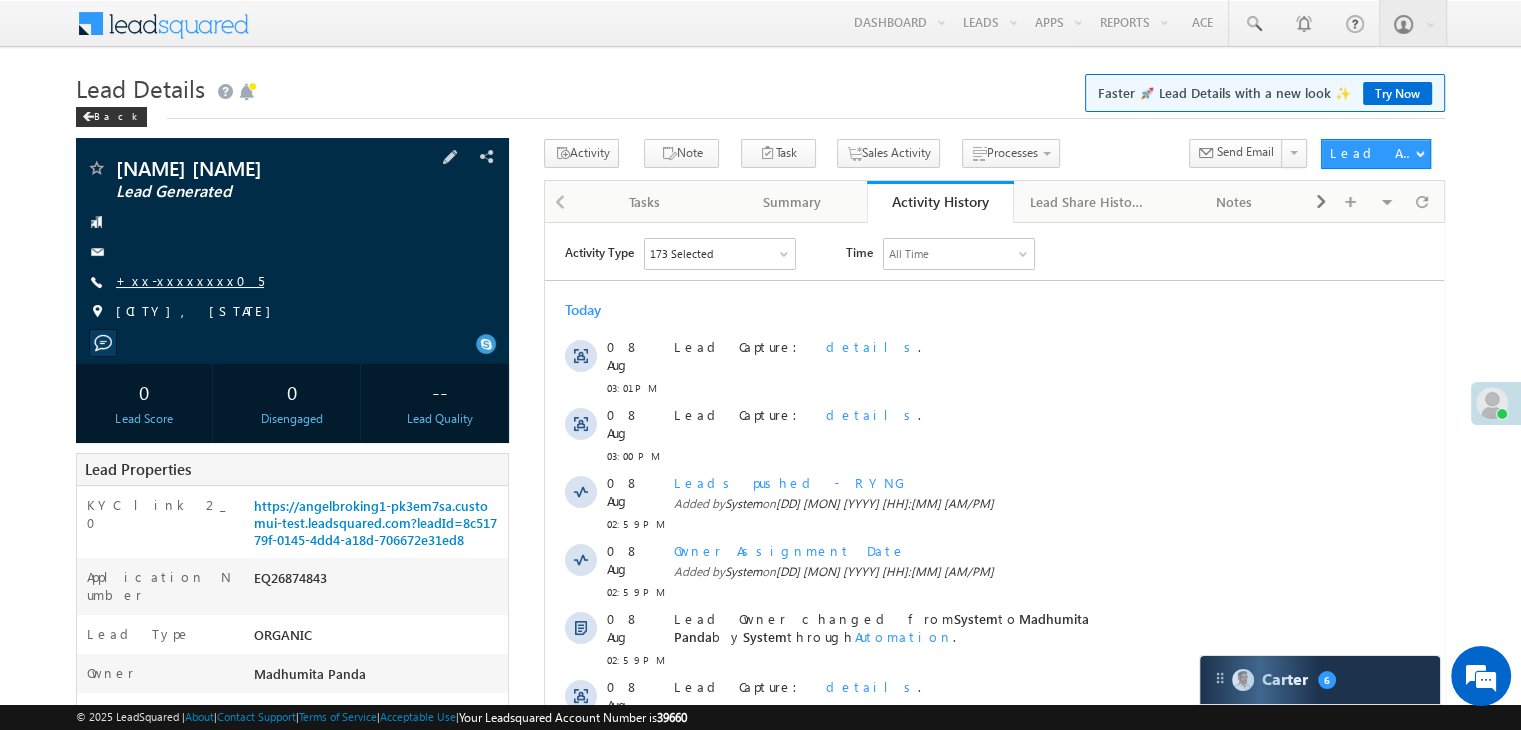 click on "+xx-xxxxxxxx05" at bounding box center (190, 280) 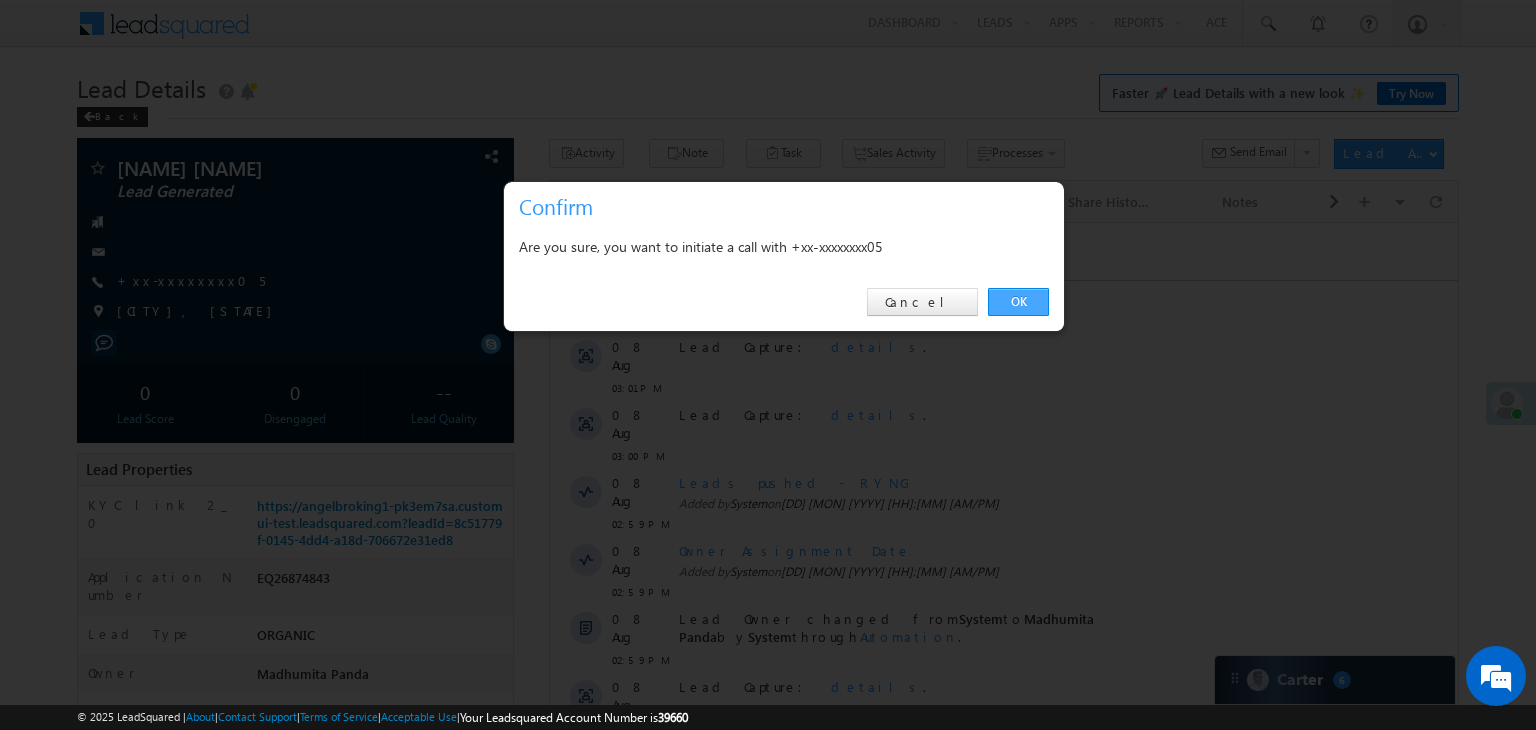 drag, startPoint x: 1026, startPoint y: 305, endPoint x: 478, endPoint y: 81, distance: 592.0135 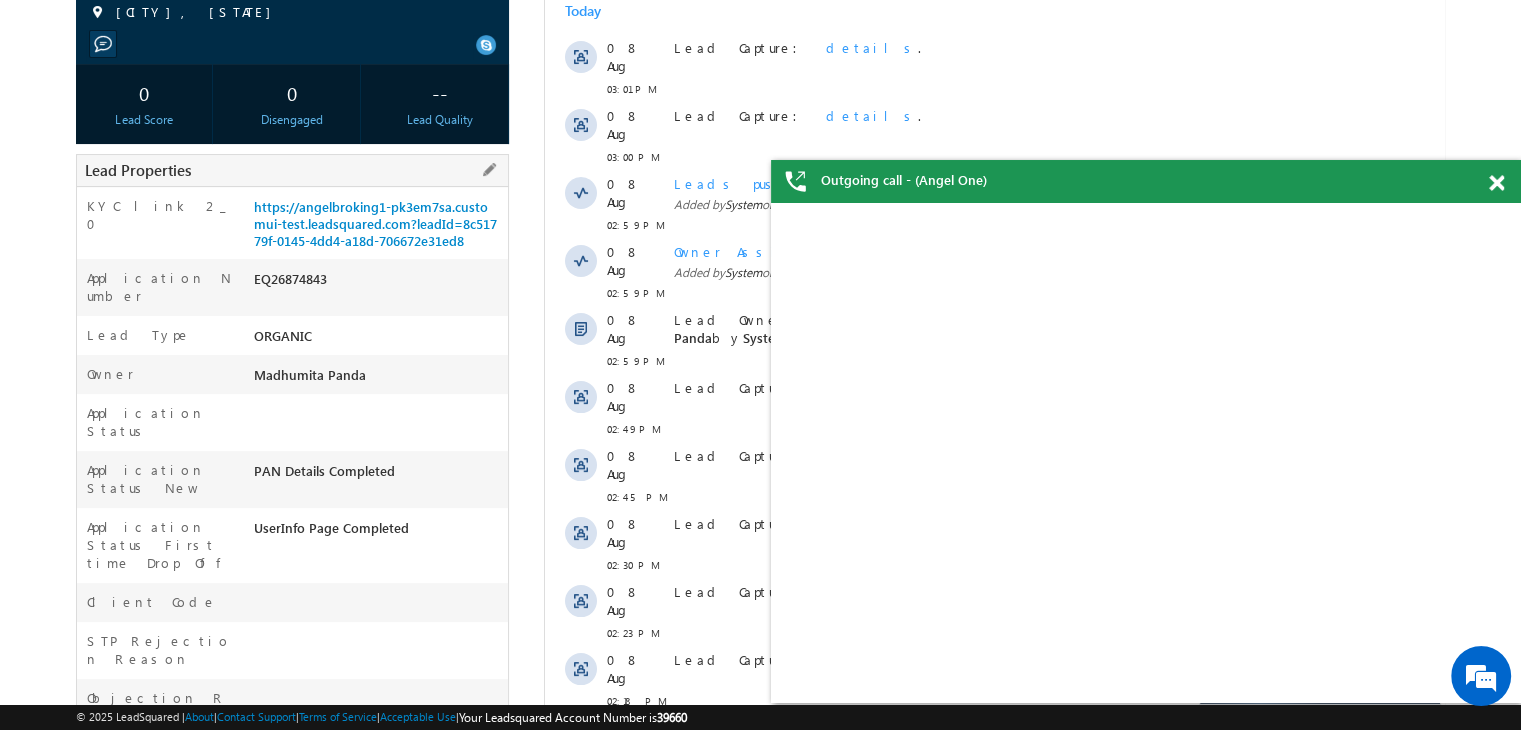 scroll, scrollTop: 0, scrollLeft: 0, axis: both 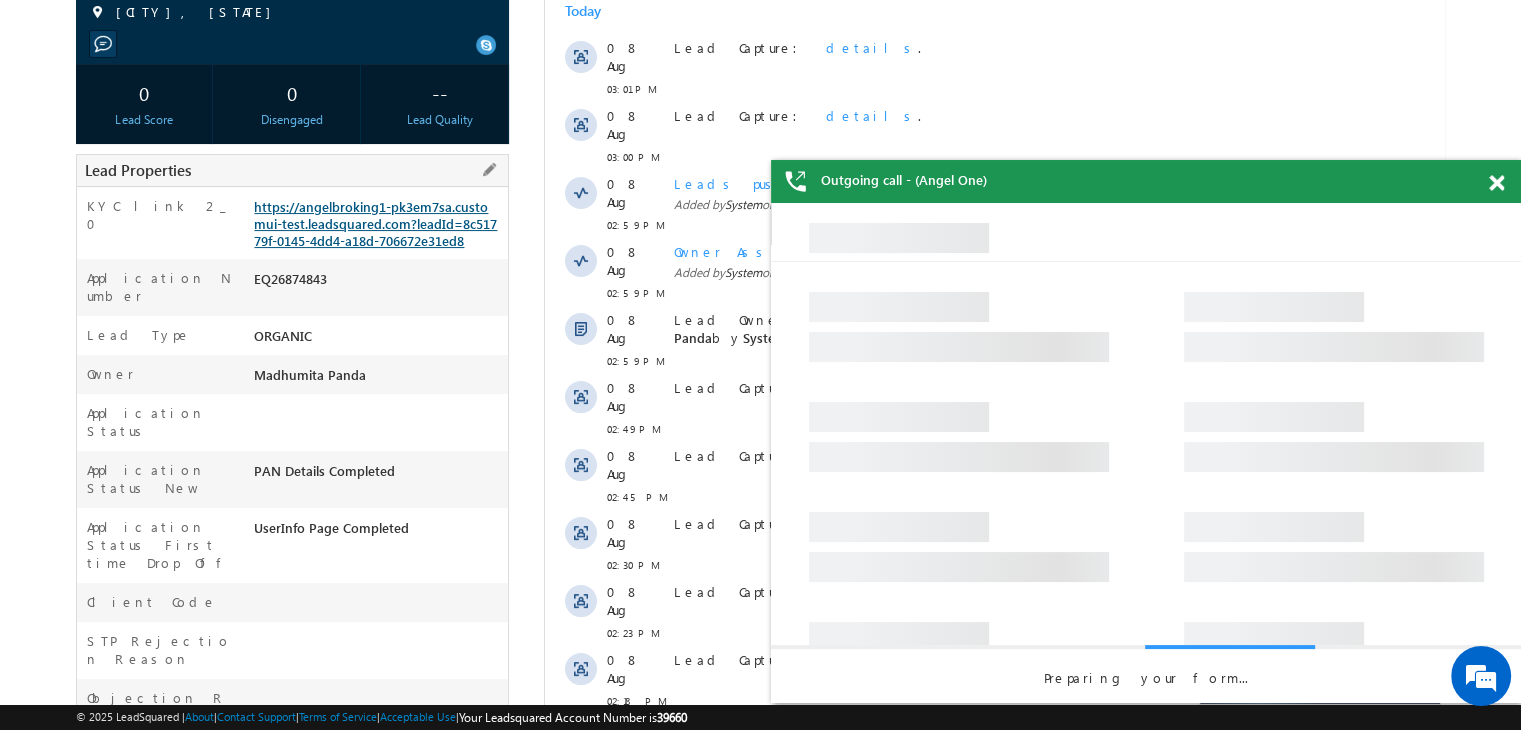 click on "https://angelbroking1-pk3em7sa.customui-test.leadsquared.com?leadId=8c51779f-0145-4dd4-a18d-706672e31ed8" at bounding box center [375, 223] 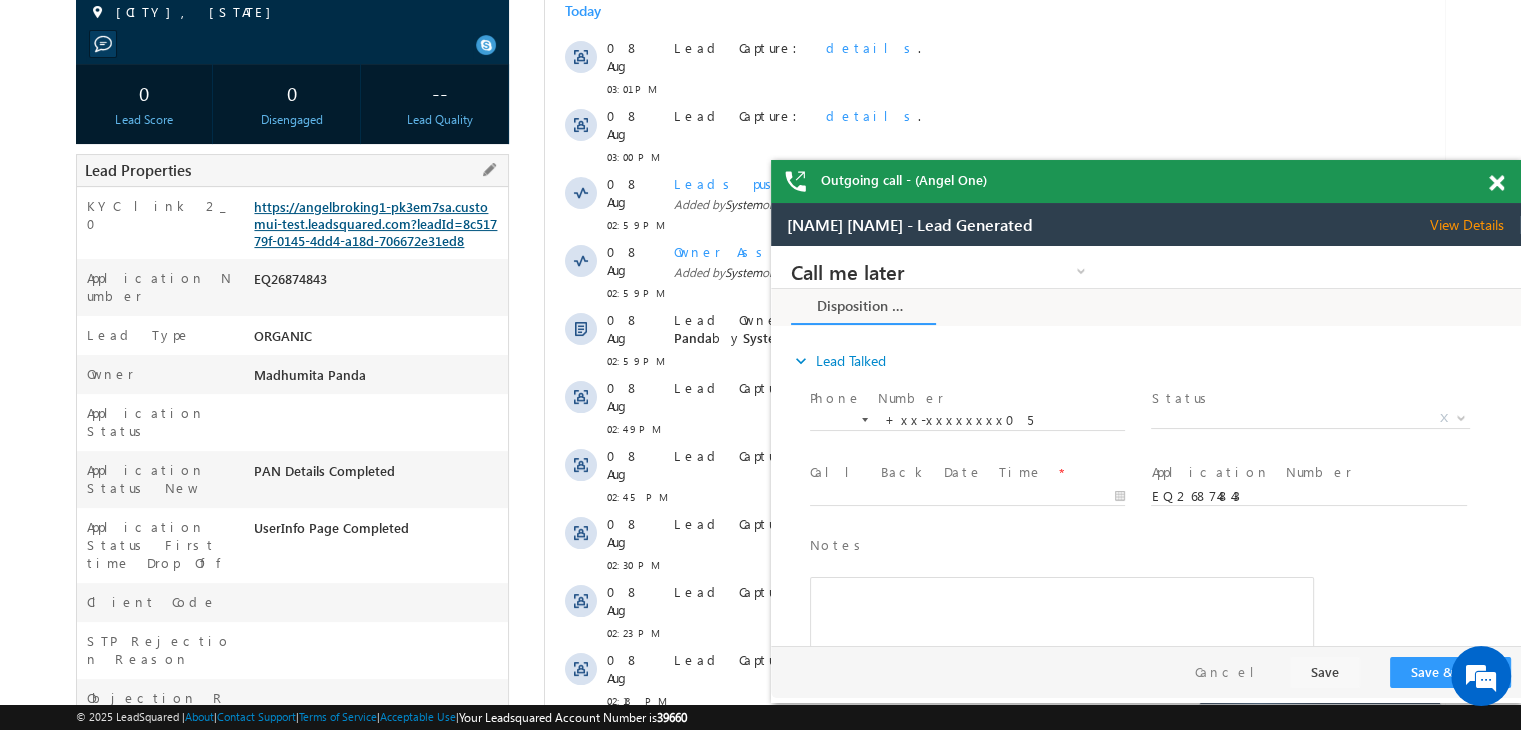 scroll, scrollTop: 0, scrollLeft: 0, axis: both 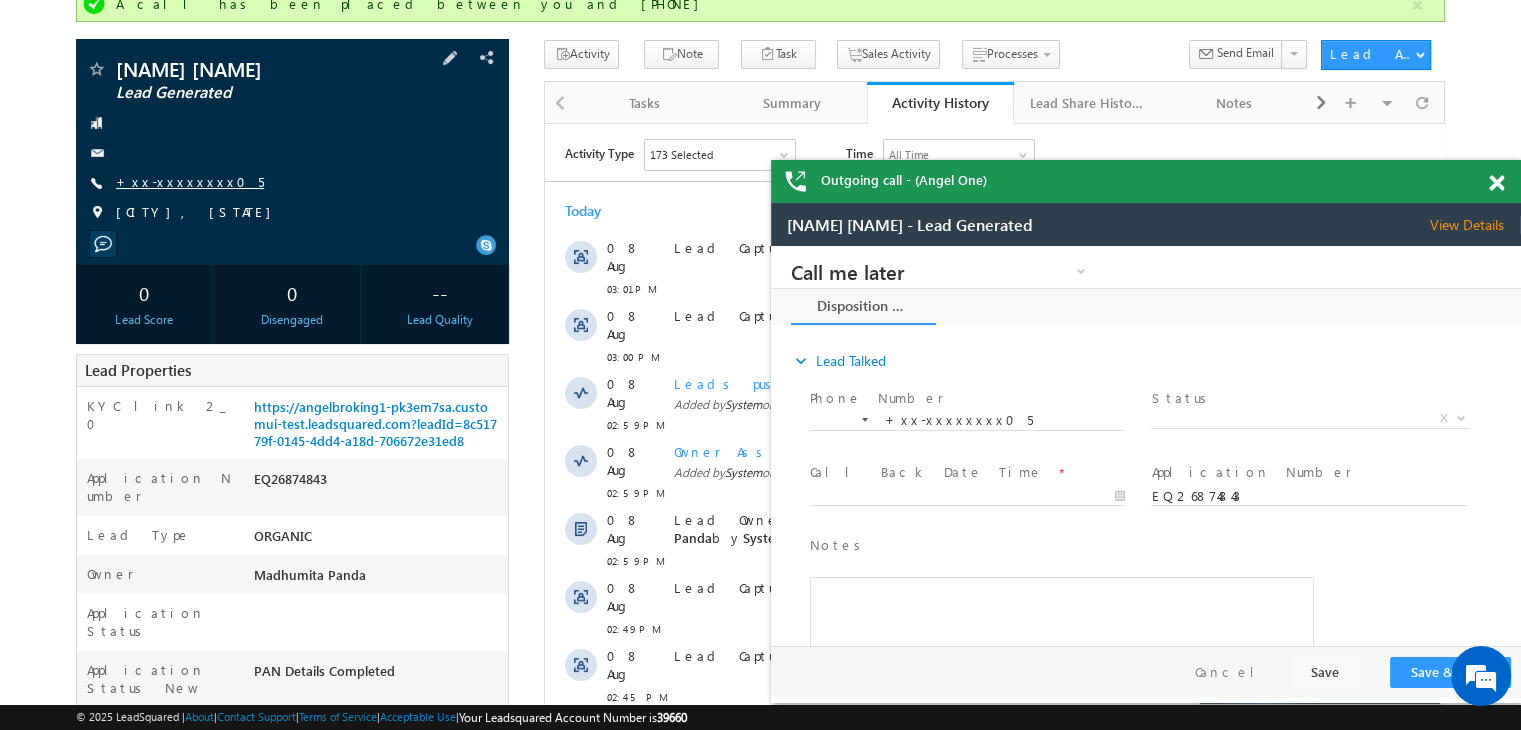 click on "+xx-xxxxxxxx05" at bounding box center (190, 181) 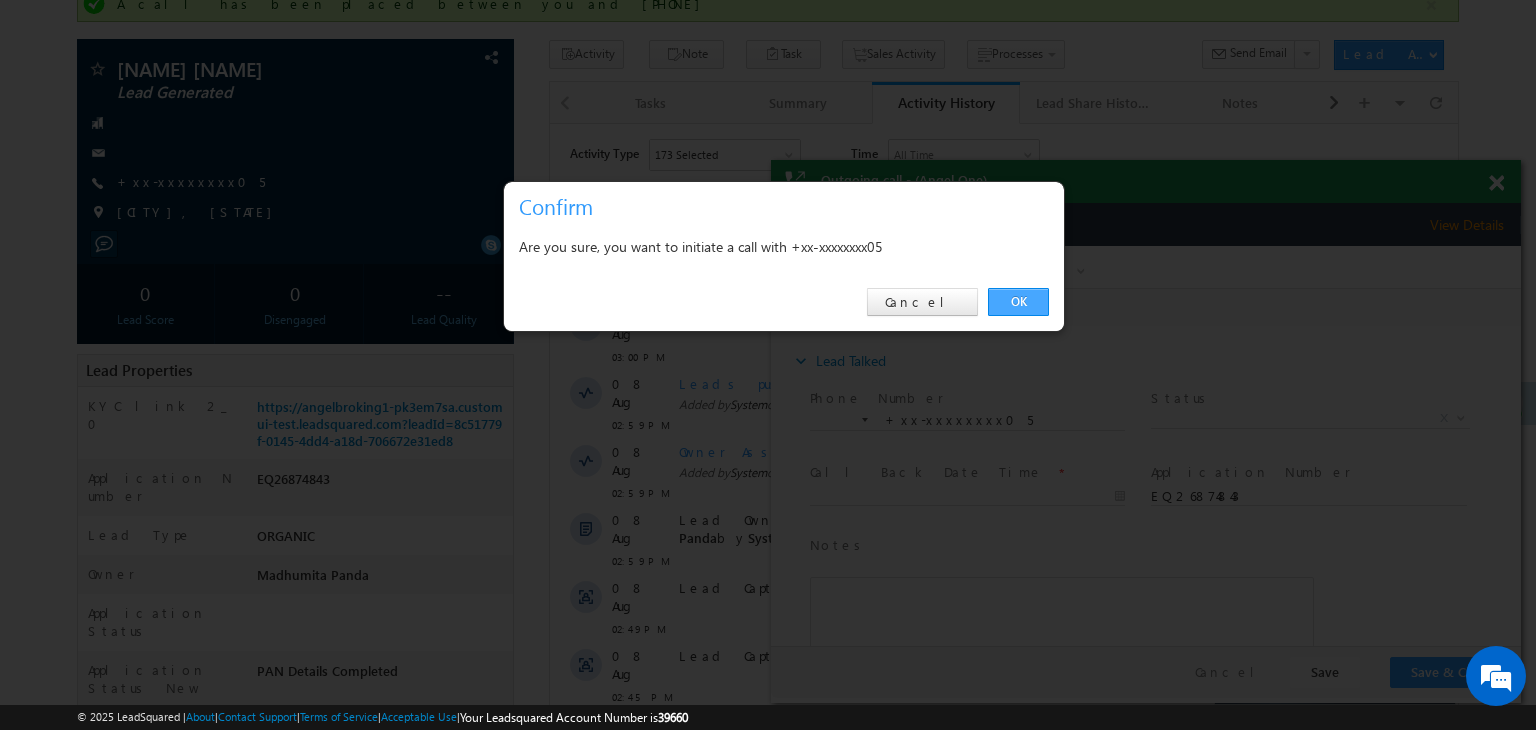 click on "OK" at bounding box center (1018, 302) 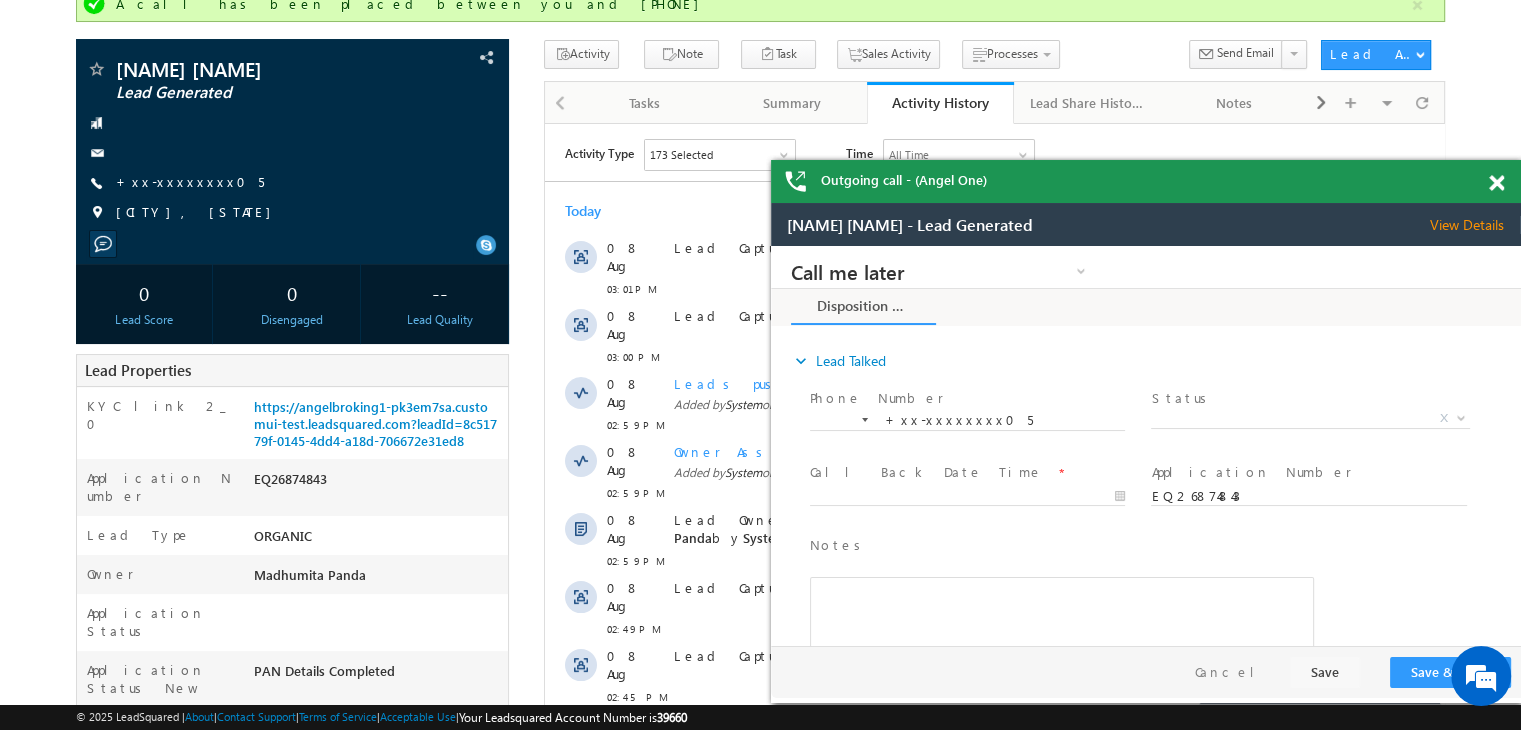 scroll, scrollTop: 0, scrollLeft: 0, axis: both 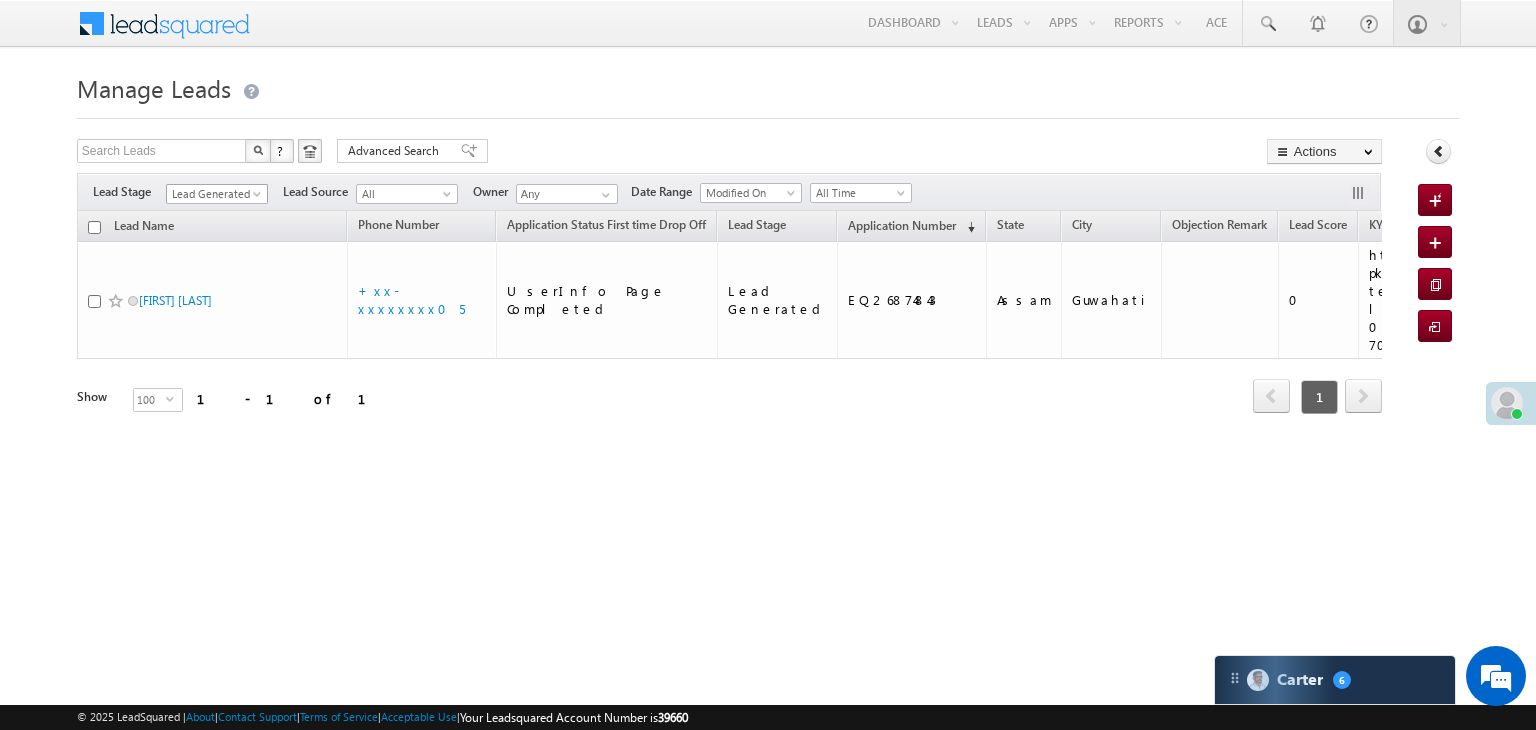 click at bounding box center [259, 198] 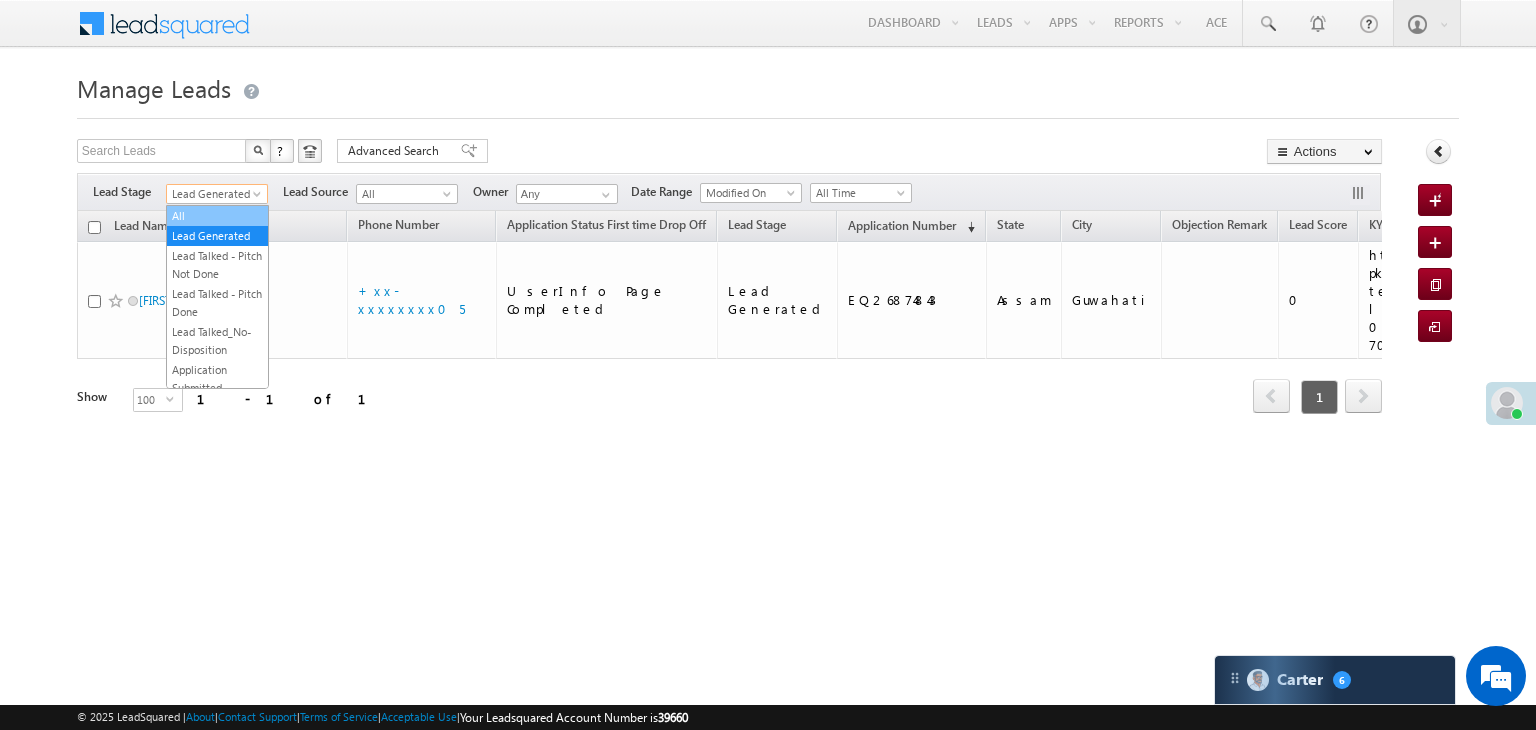 click on "All" at bounding box center (217, 216) 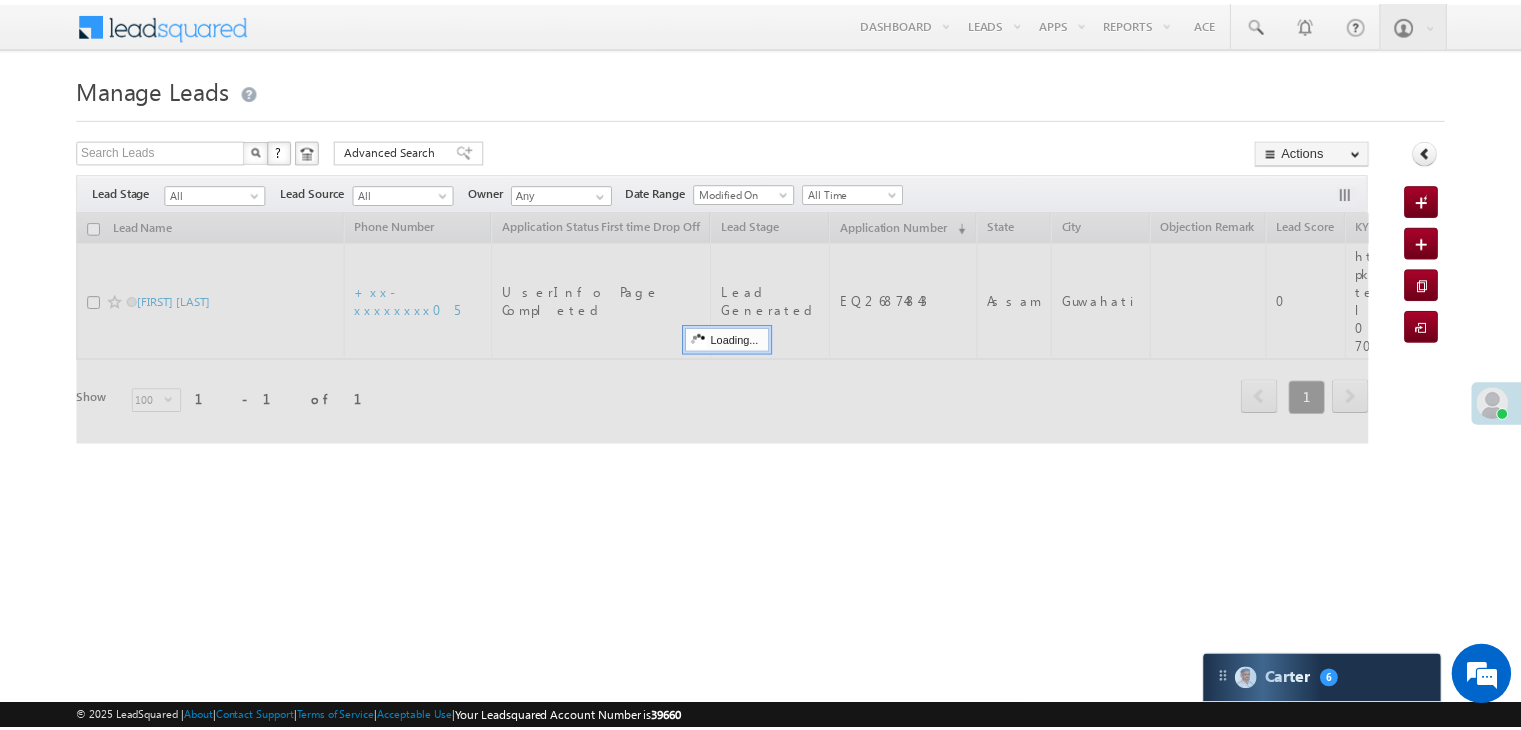 scroll, scrollTop: 0, scrollLeft: 0, axis: both 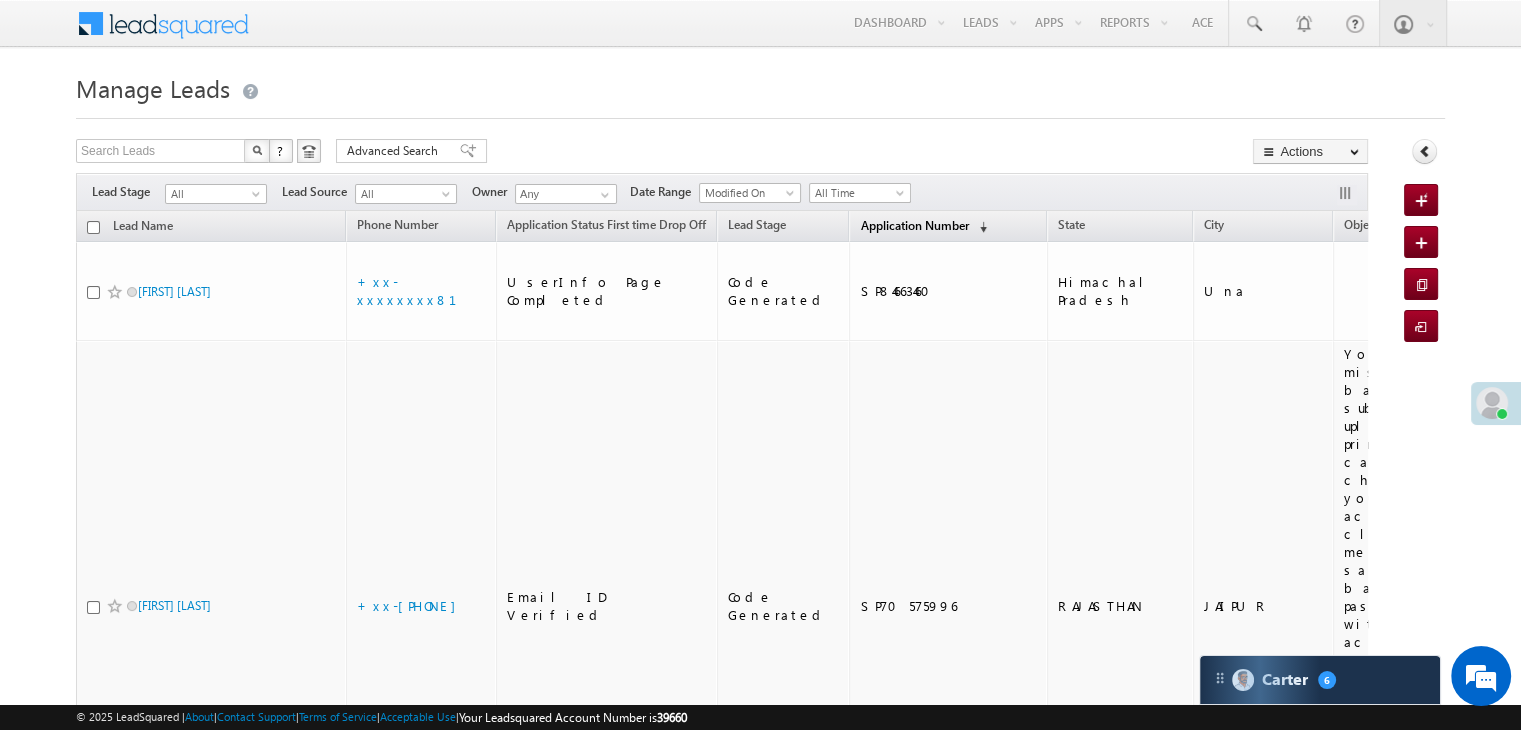 click on "Application Number" at bounding box center (914, 225) 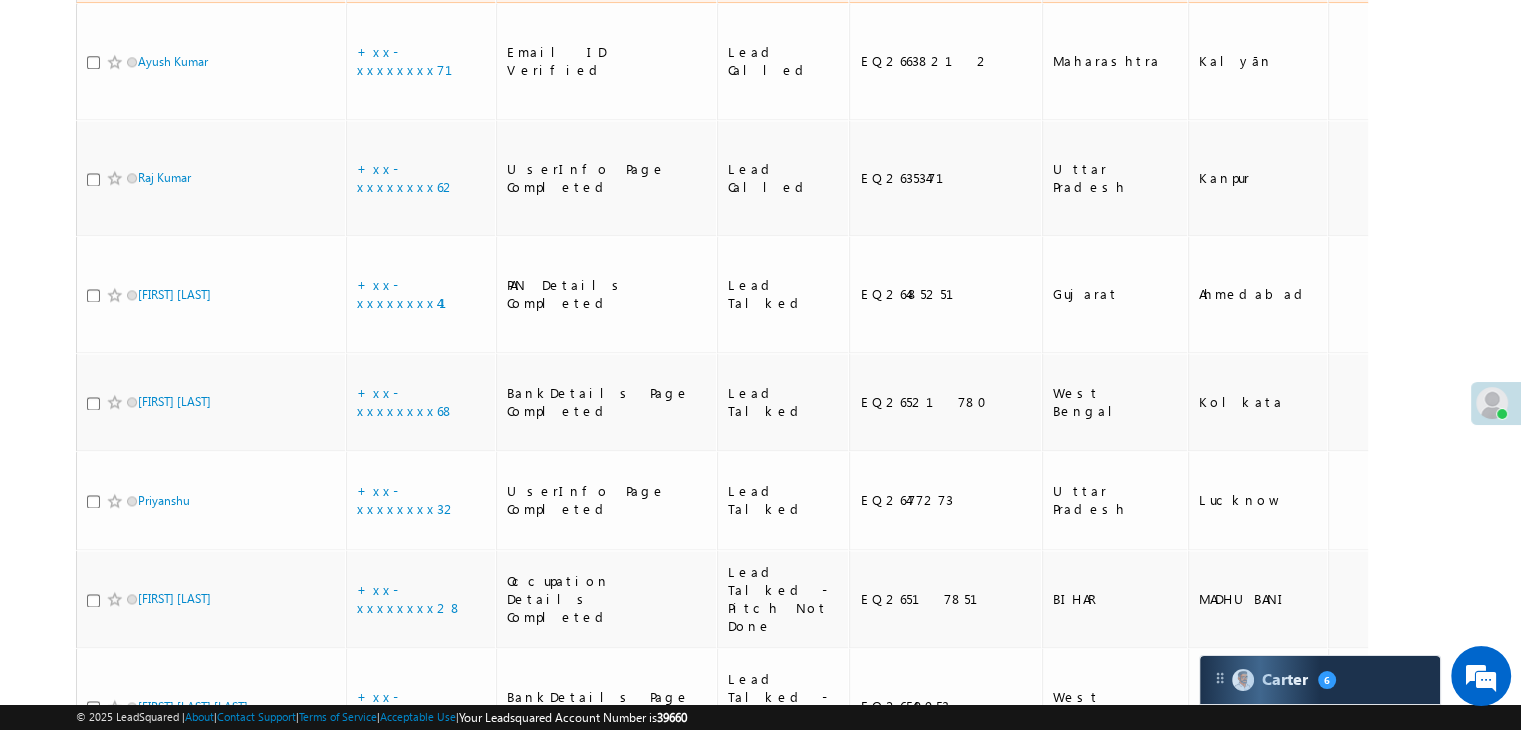 scroll, scrollTop: 2900, scrollLeft: 0, axis: vertical 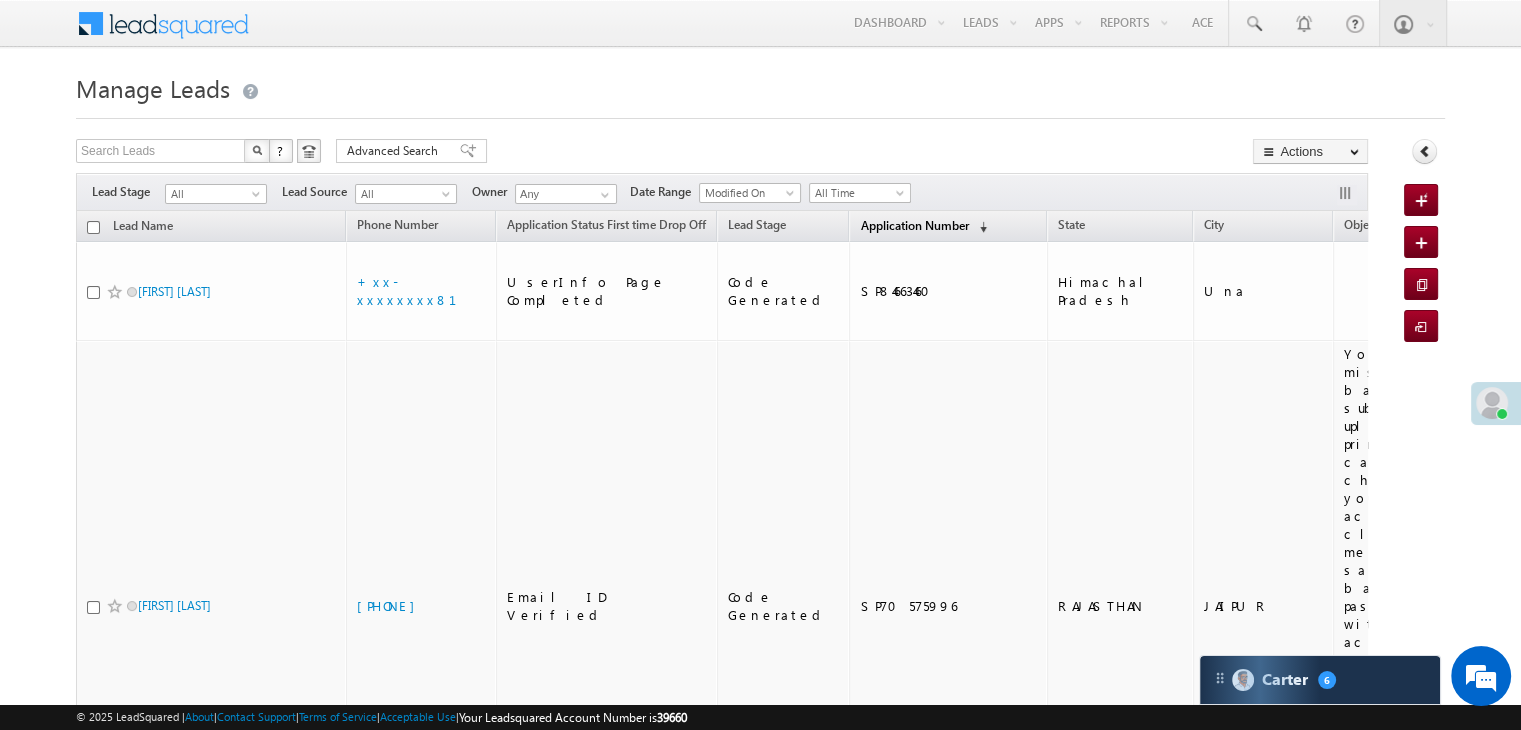 click on "Application Number" at bounding box center (914, 225) 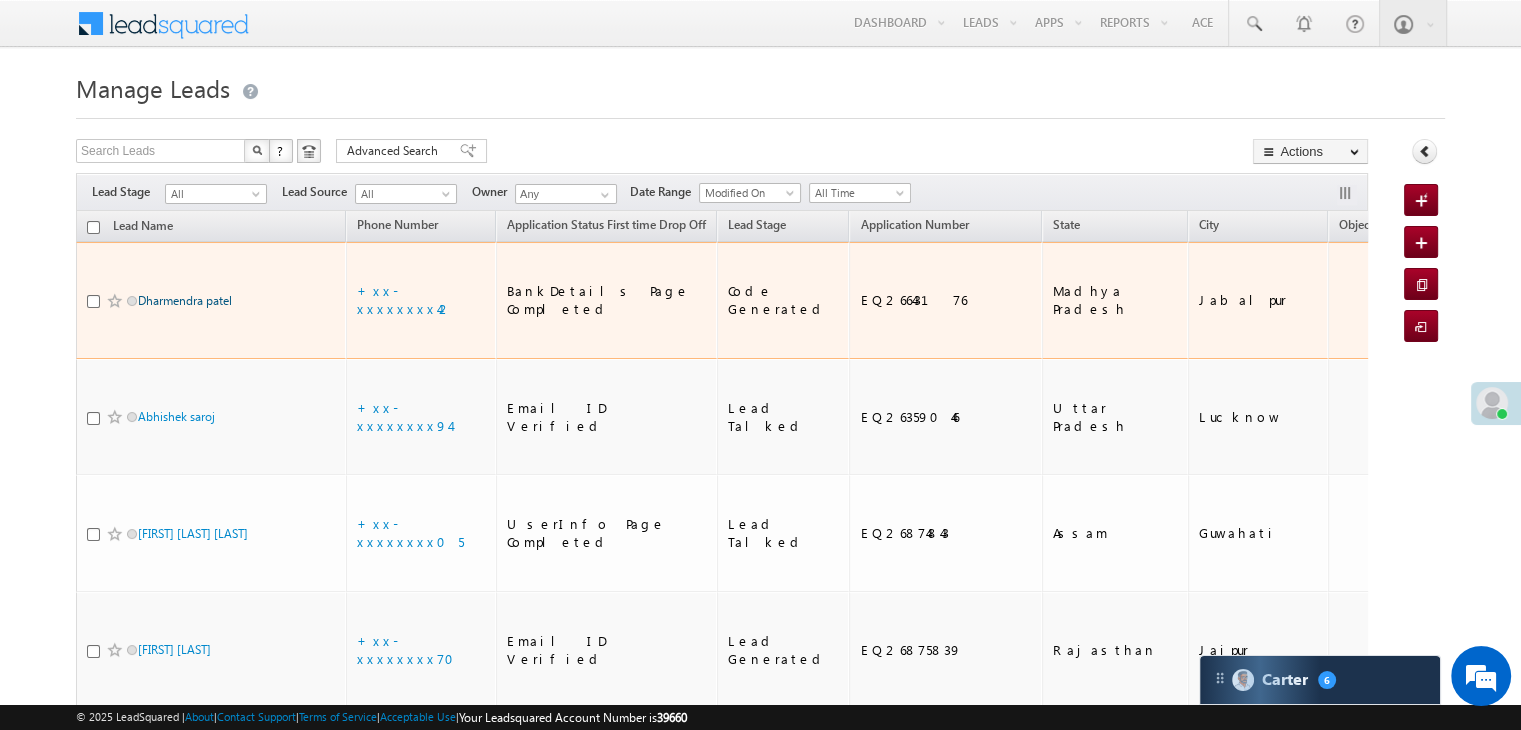 click on "Dharmendra patel" at bounding box center [185, 300] 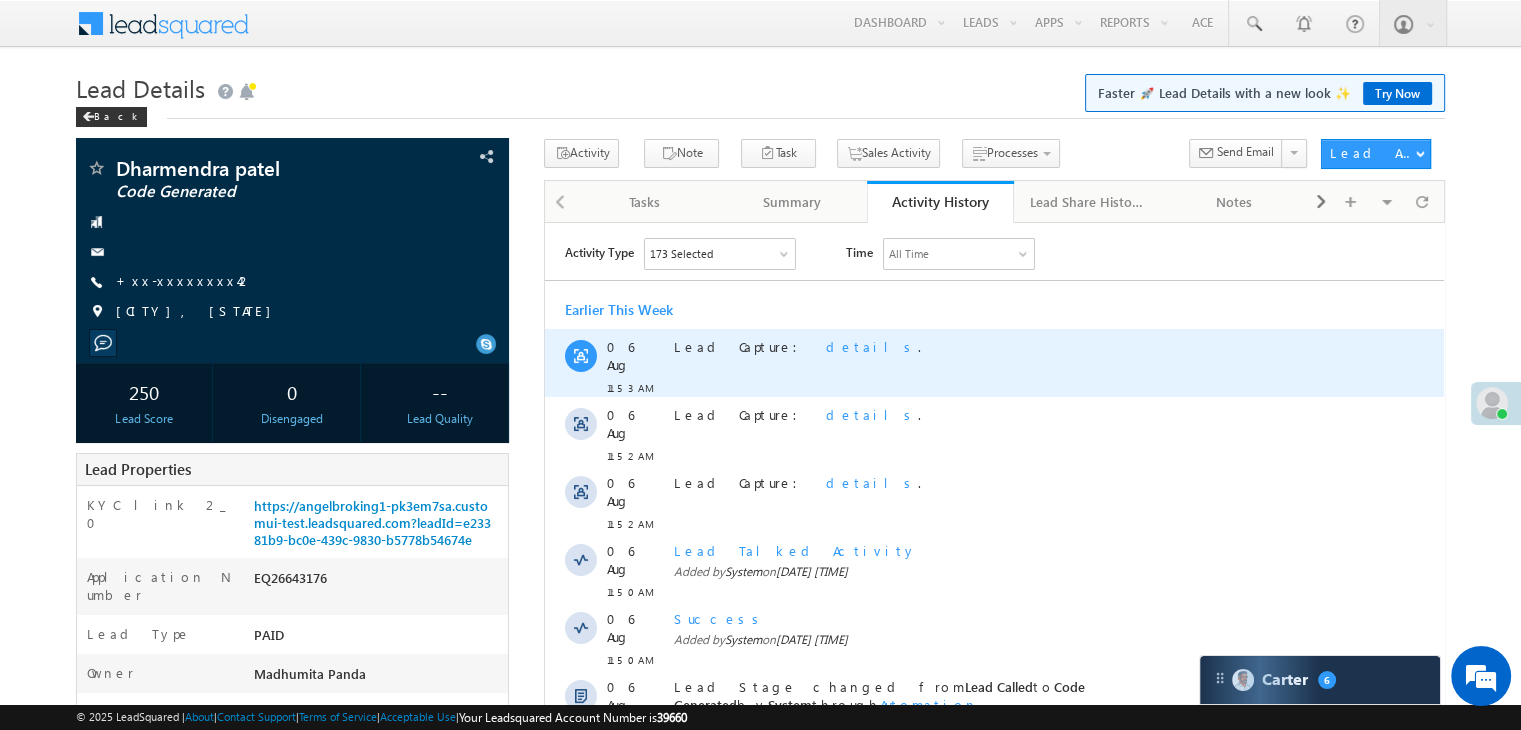 scroll, scrollTop: 0, scrollLeft: 0, axis: both 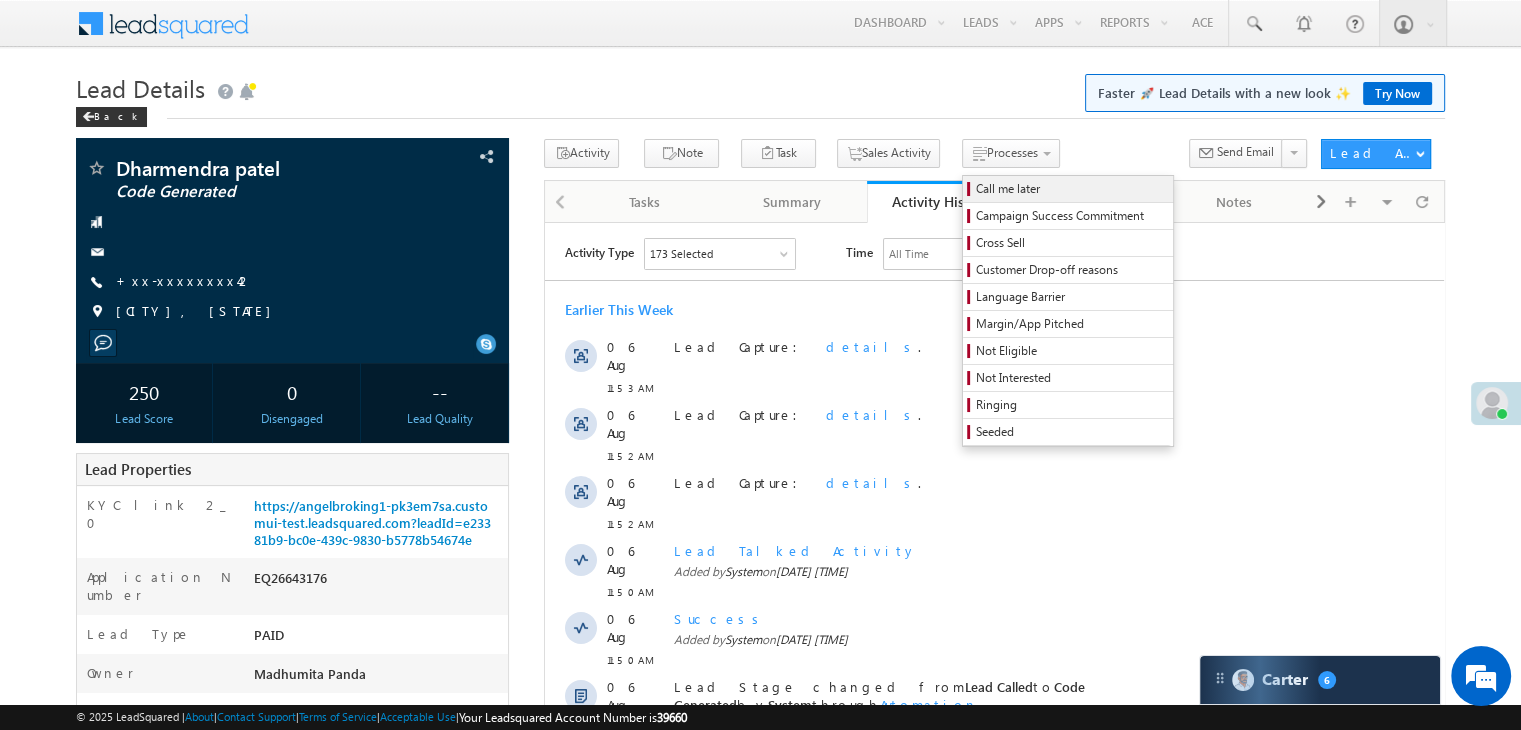 click on "Call me later" at bounding box center [1071, 189] 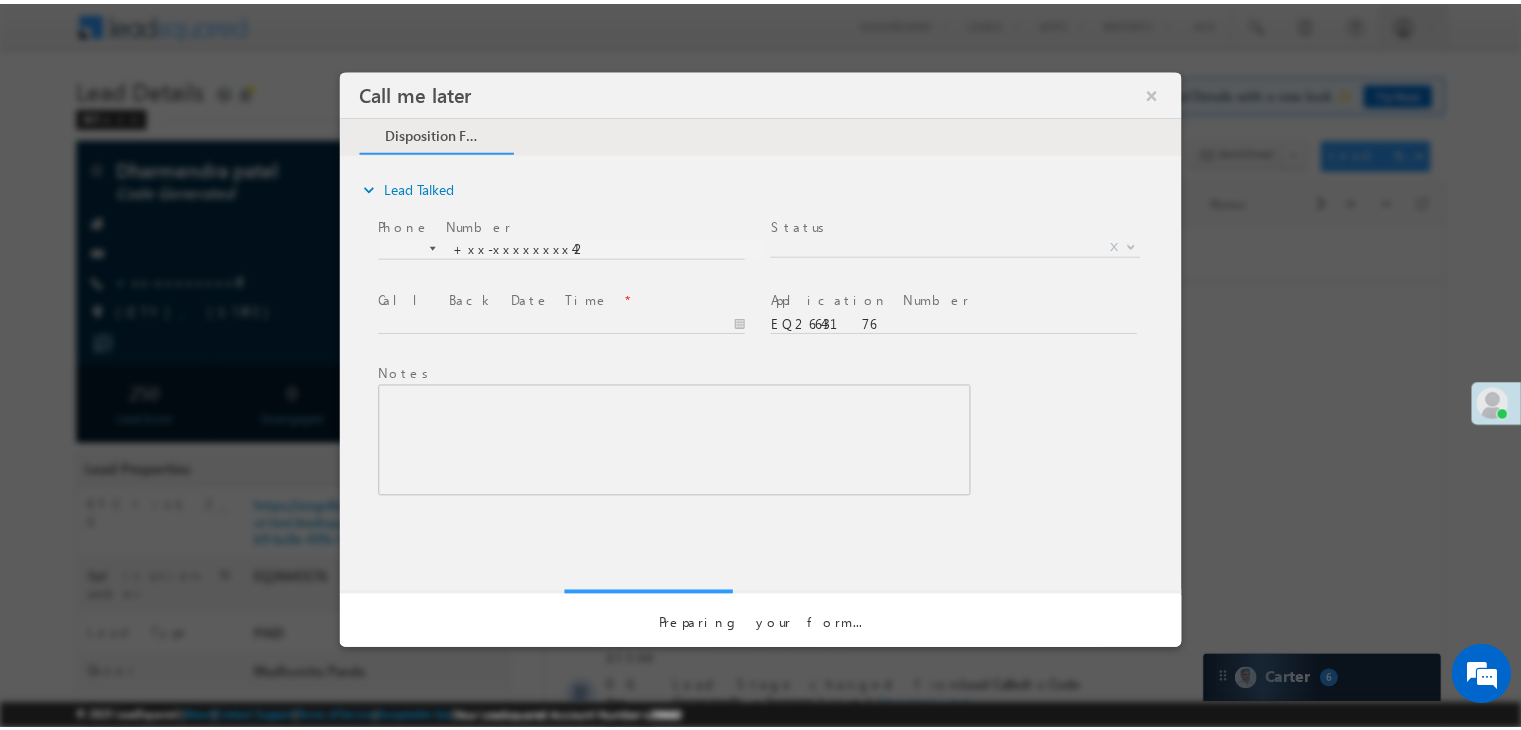 scroll, scrollTop: 0, scrollLeft: 0, axis: both 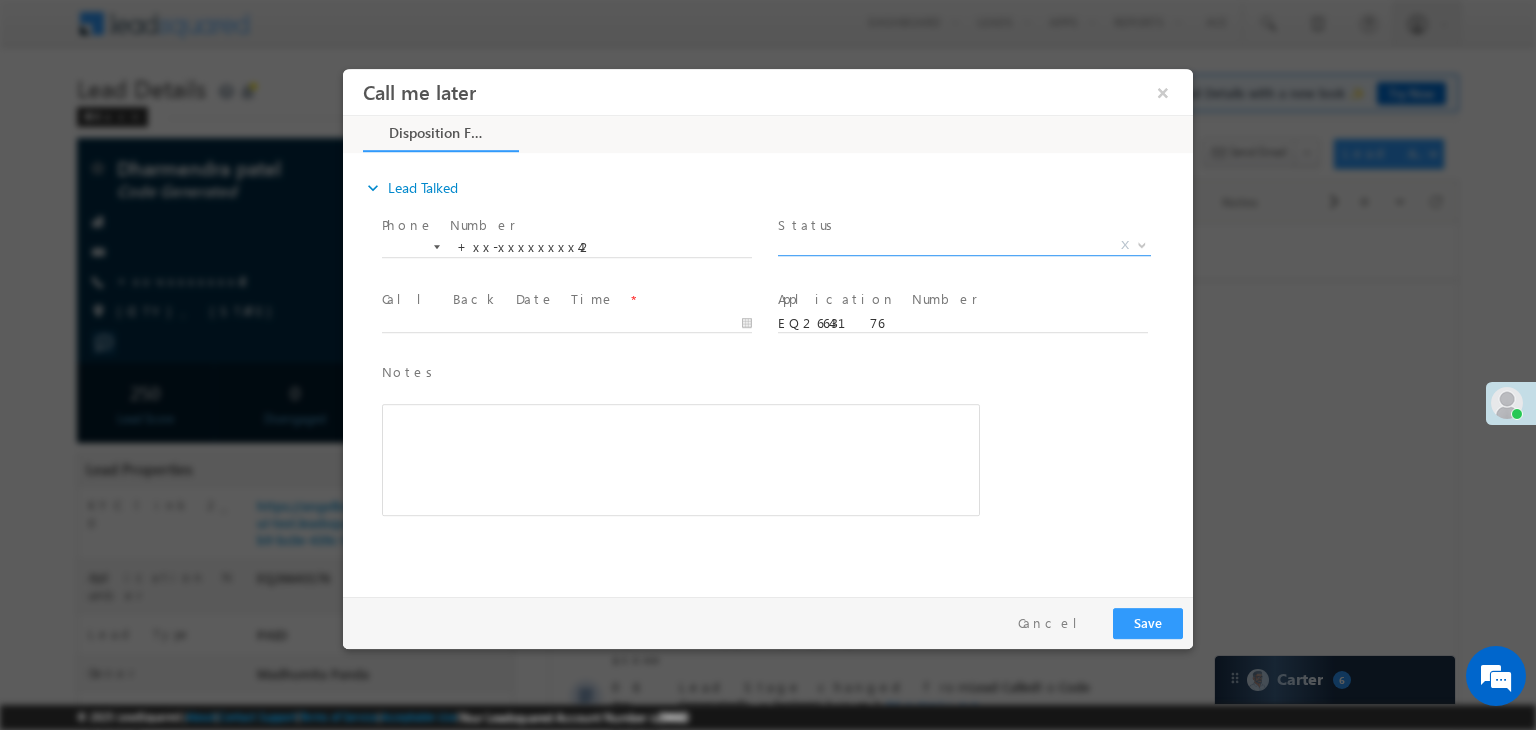 click on "X" at bounding box center [964, 246] 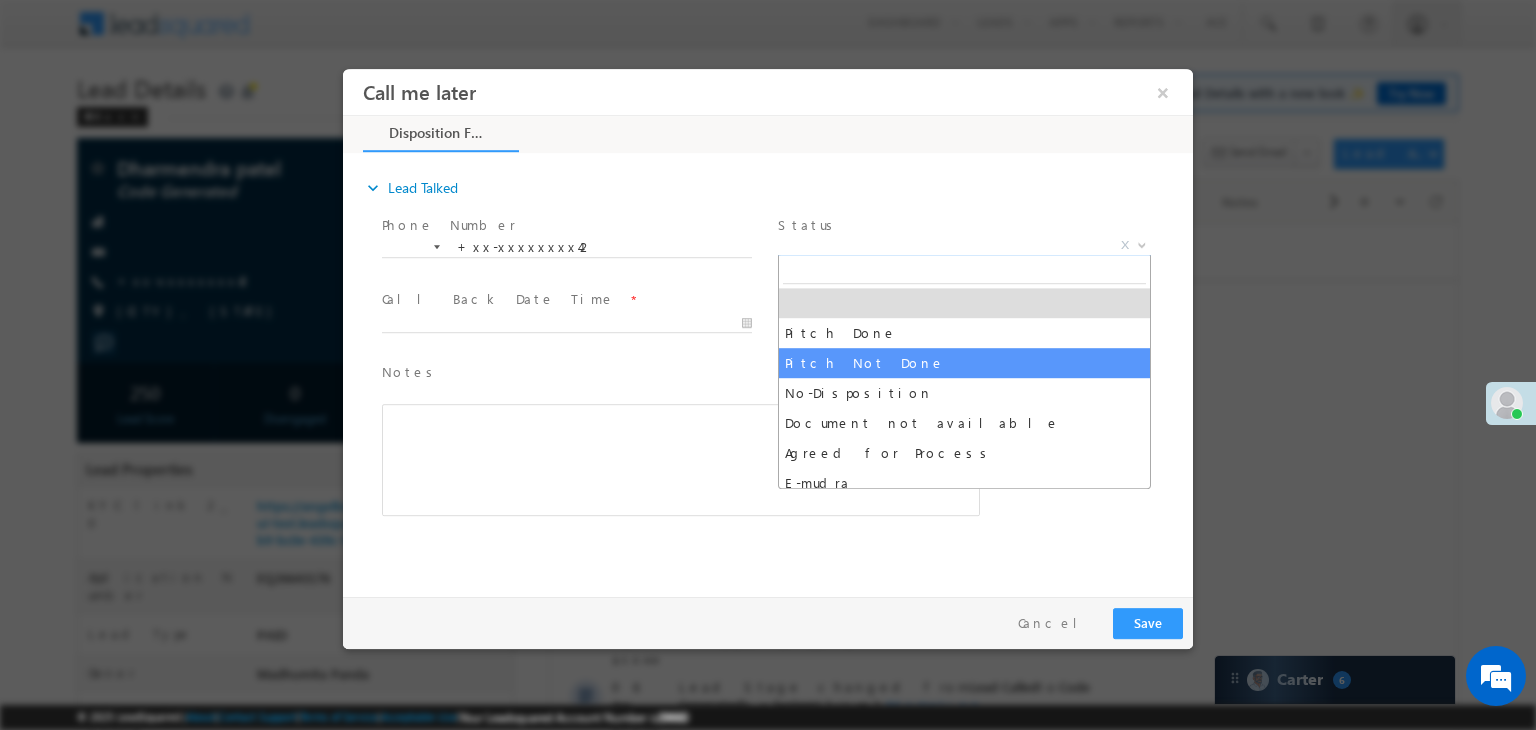select on "Pitch Not Done" 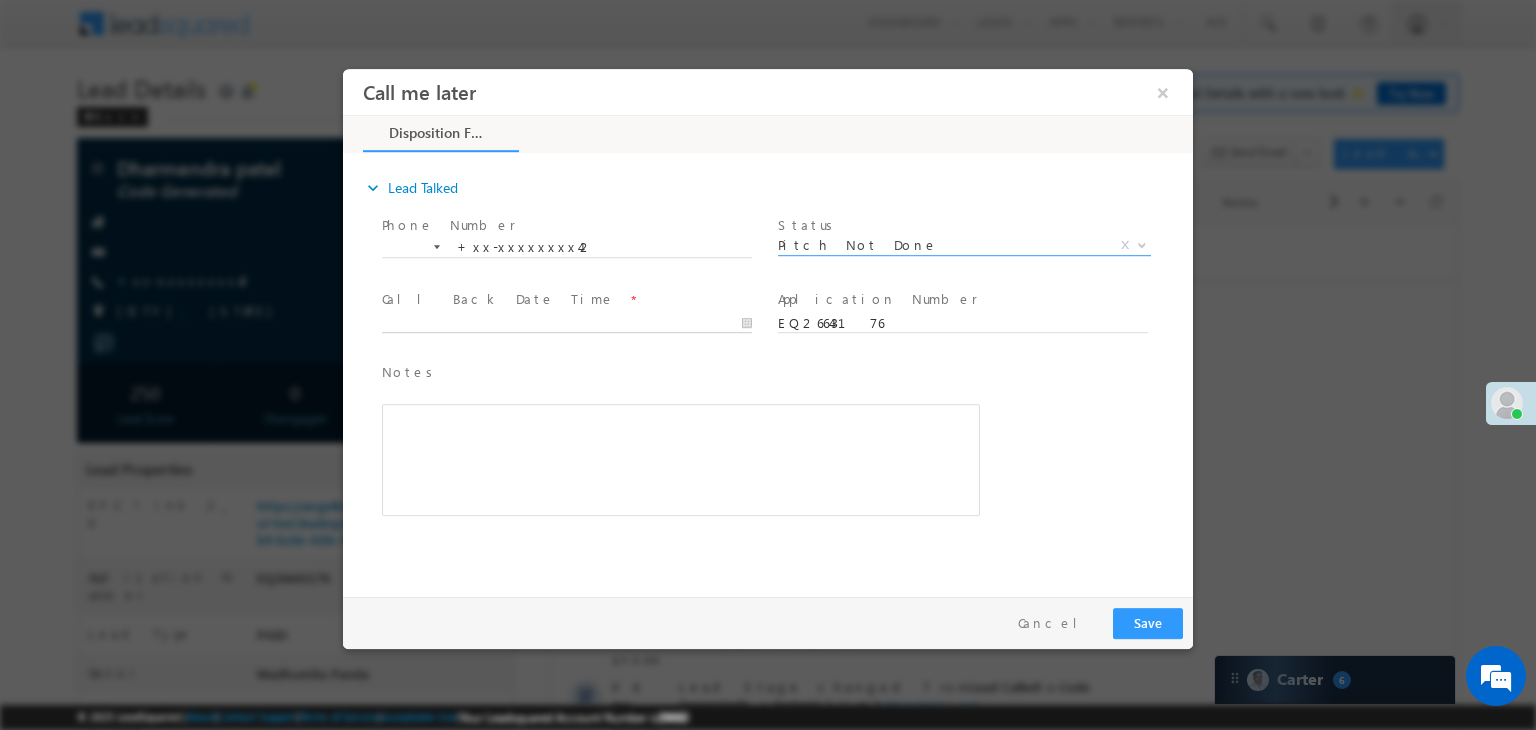 type on "08/08/25 3:29 PM" 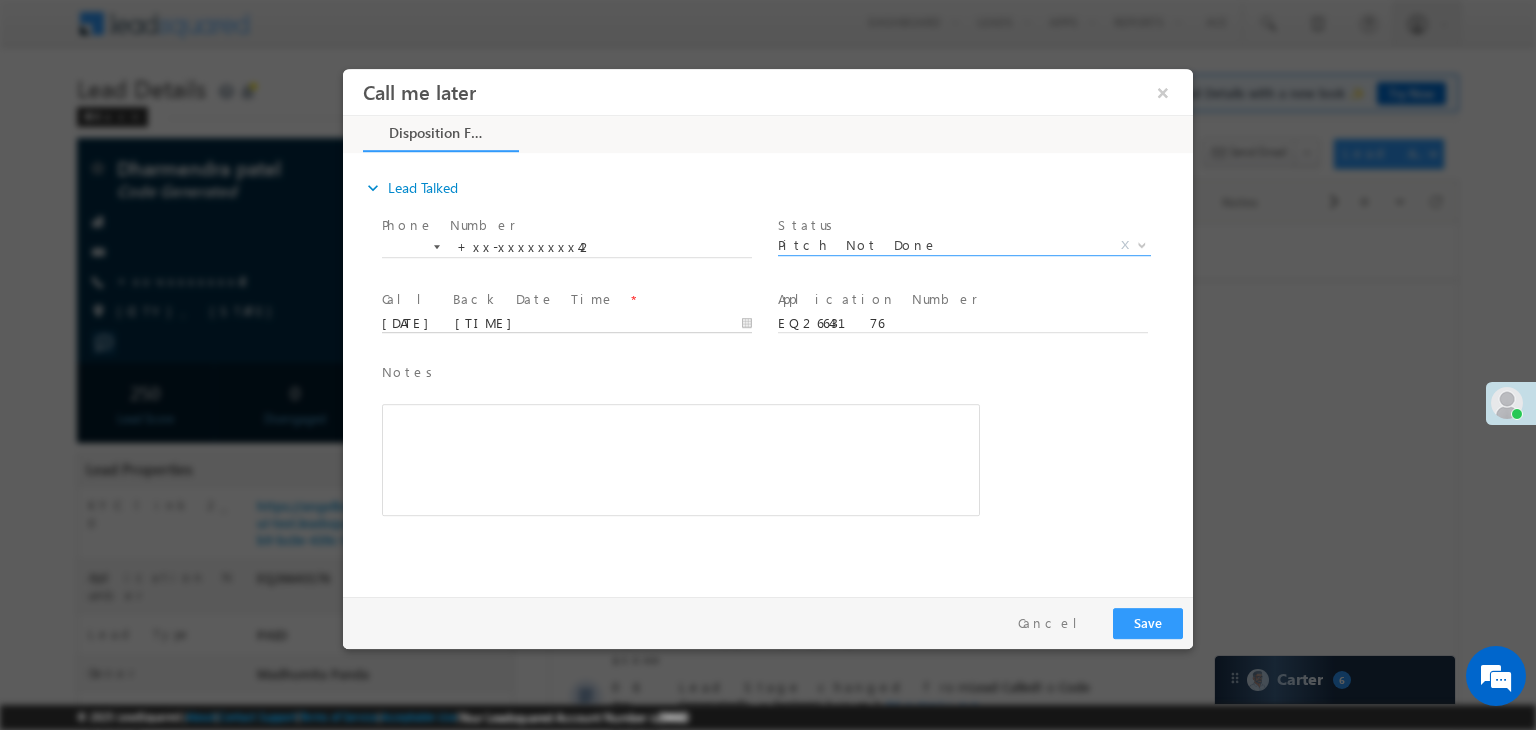 click on "08/08/25 3:29 PM" at bounding box center (567, 324) 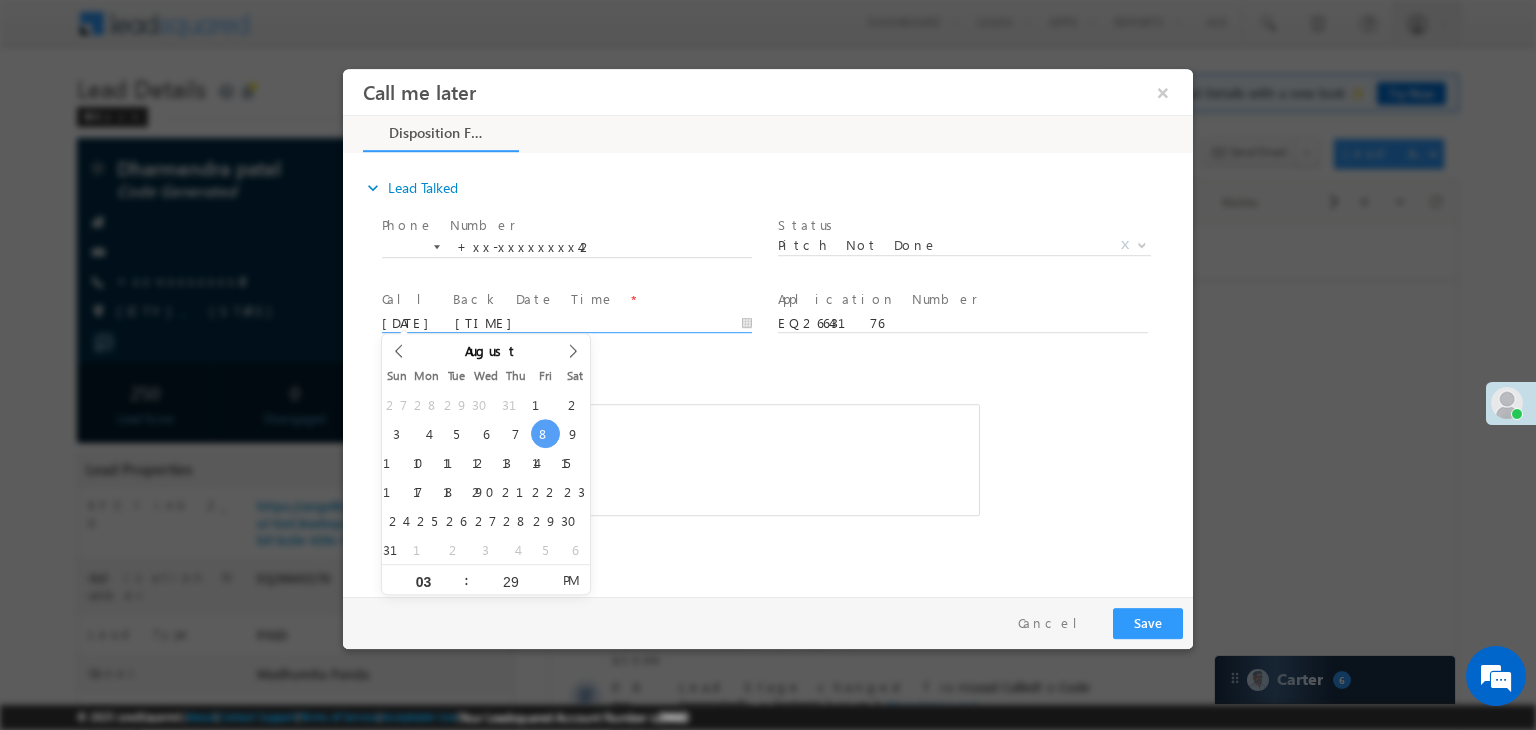 click on "Notes
*
Editor toolbars Basic Styles   Bold   Italic   Underline Paragraph   Insert/Remove Numbered List   Insert/Remove Bulleted List expandable   More Options Press ALT 0 for help" at bounding box center (681, 449) 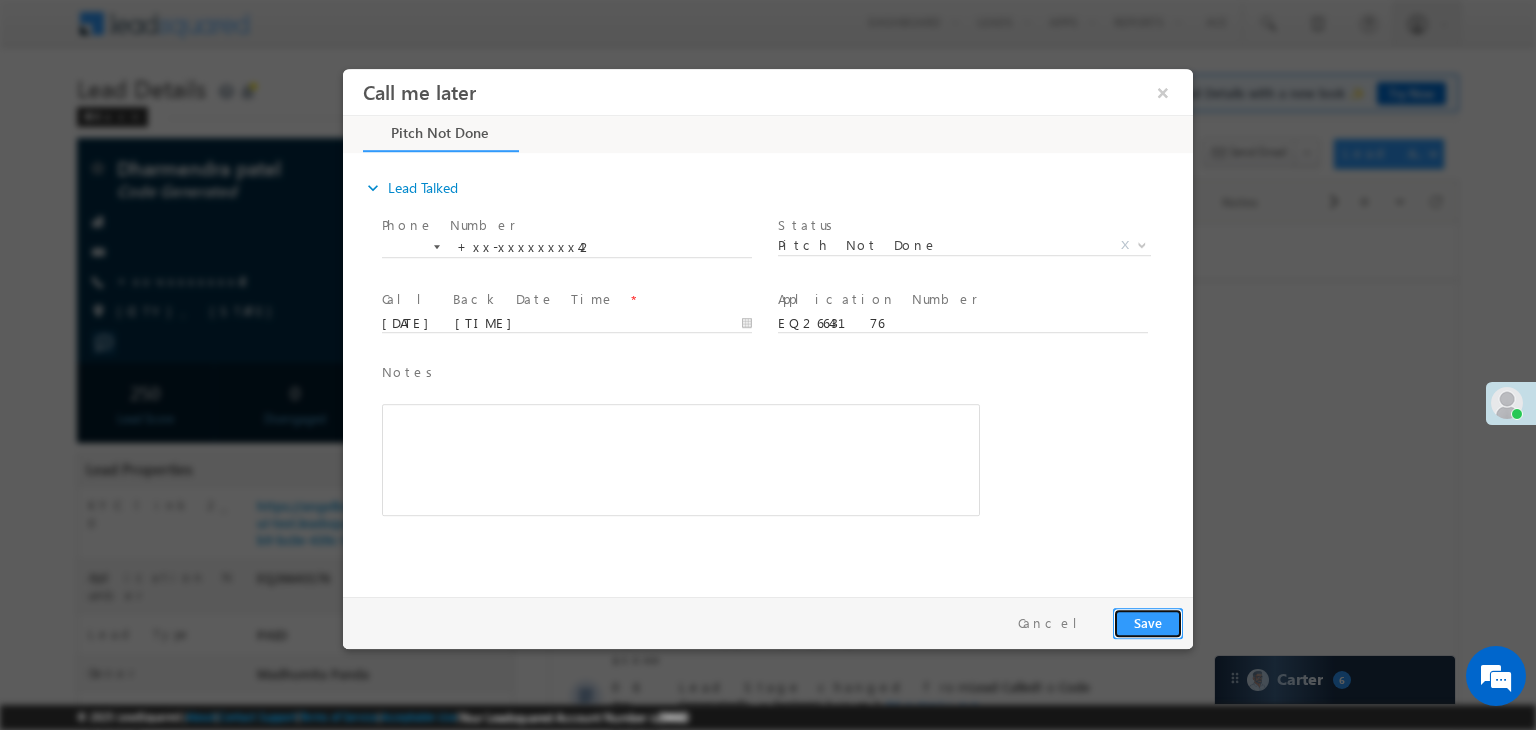 click on "Save" at bounding box center [1148, 623] 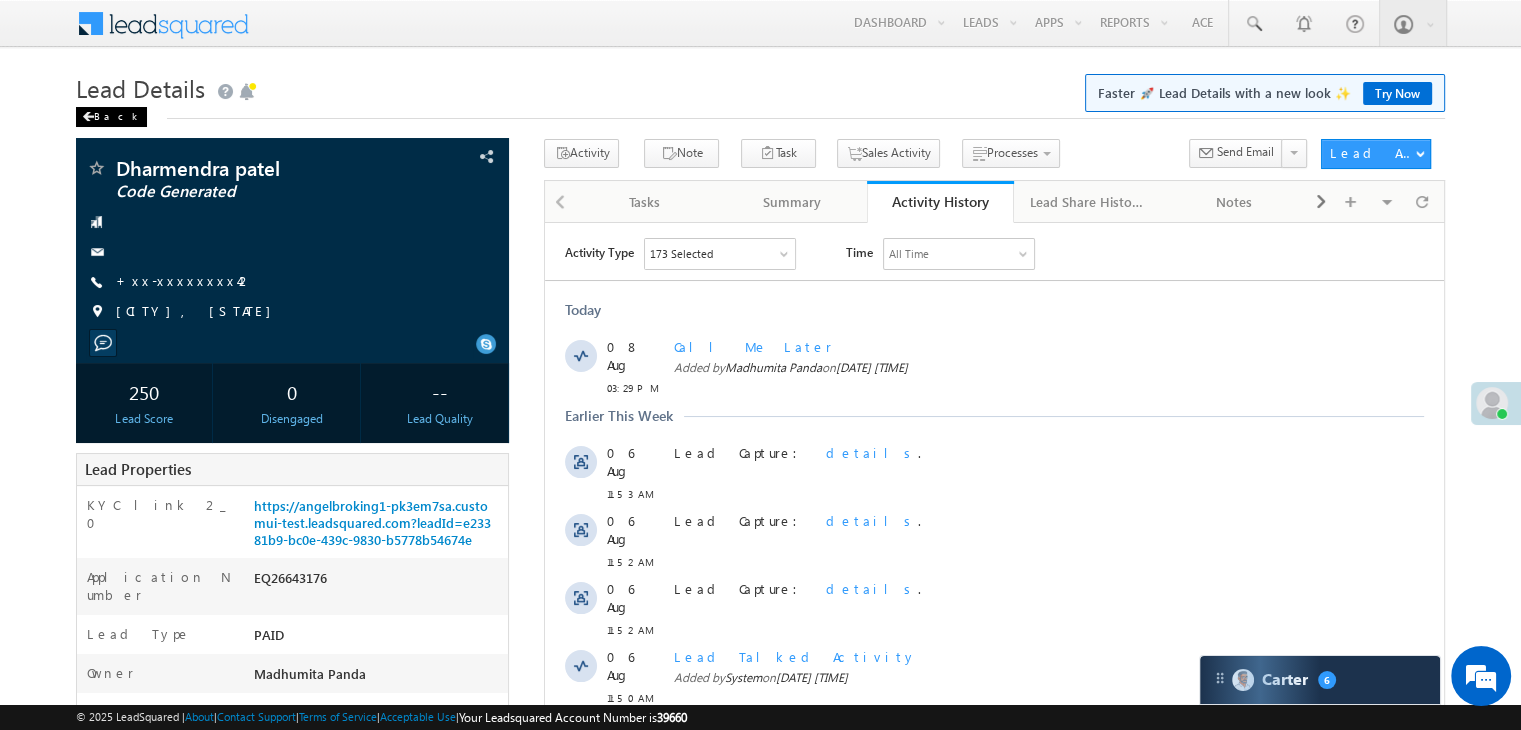 click on "Back" at bounding box center [111, 117] 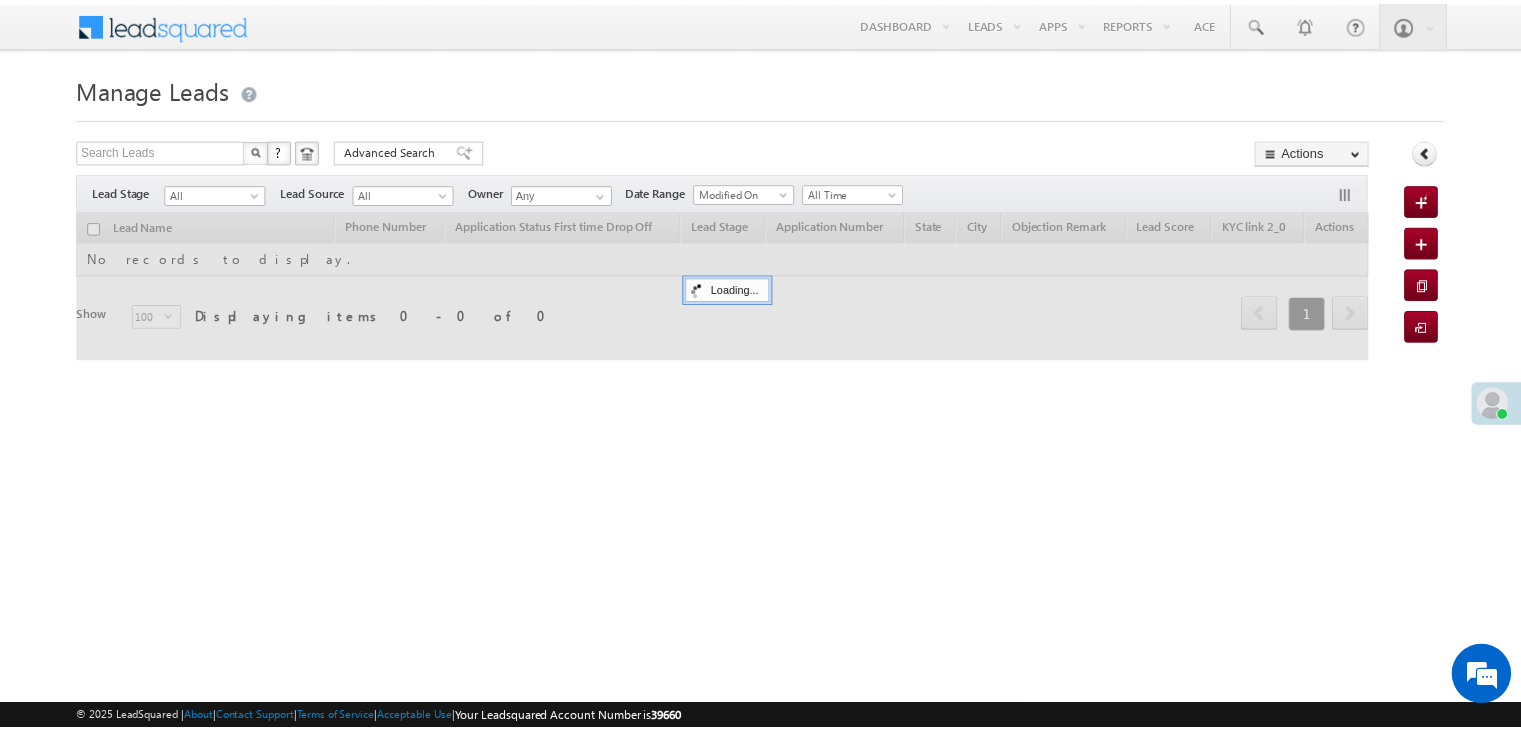 scroll, scrollTop: 0, scrollLeft: 0, axis: both 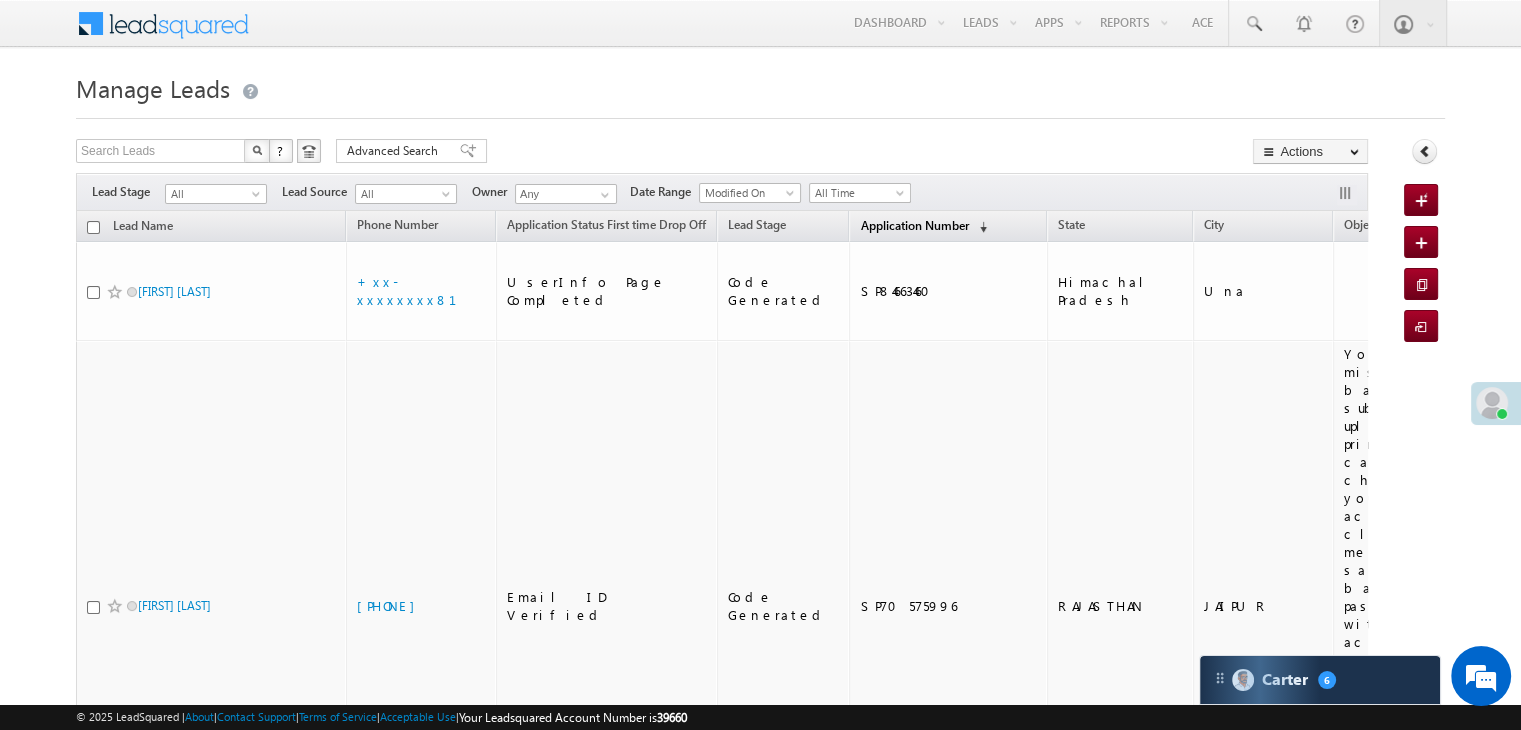click on "Application Number" at bounding box center (914, 225) 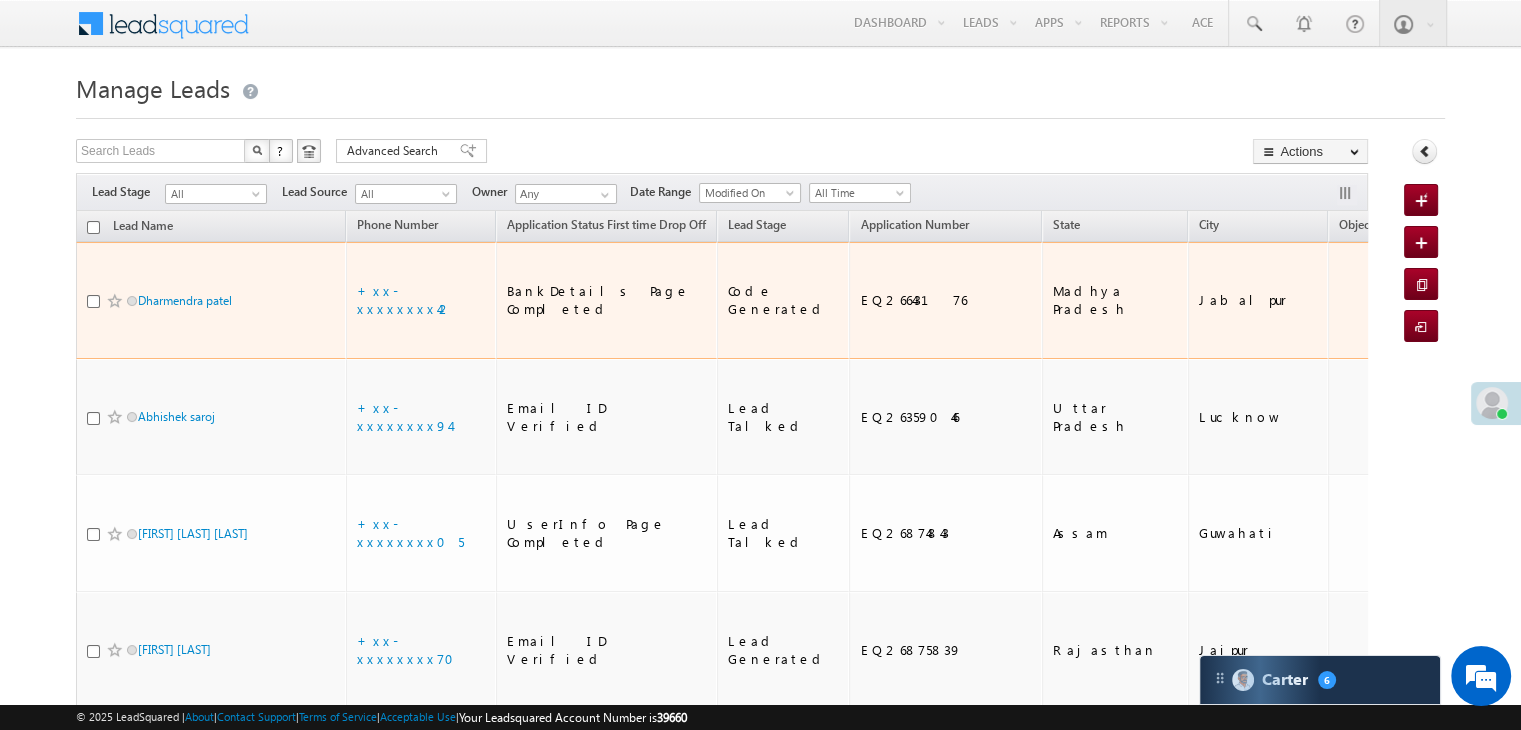 scroll, scrollTop: 300, scrollLeft: 0, axis: vertical 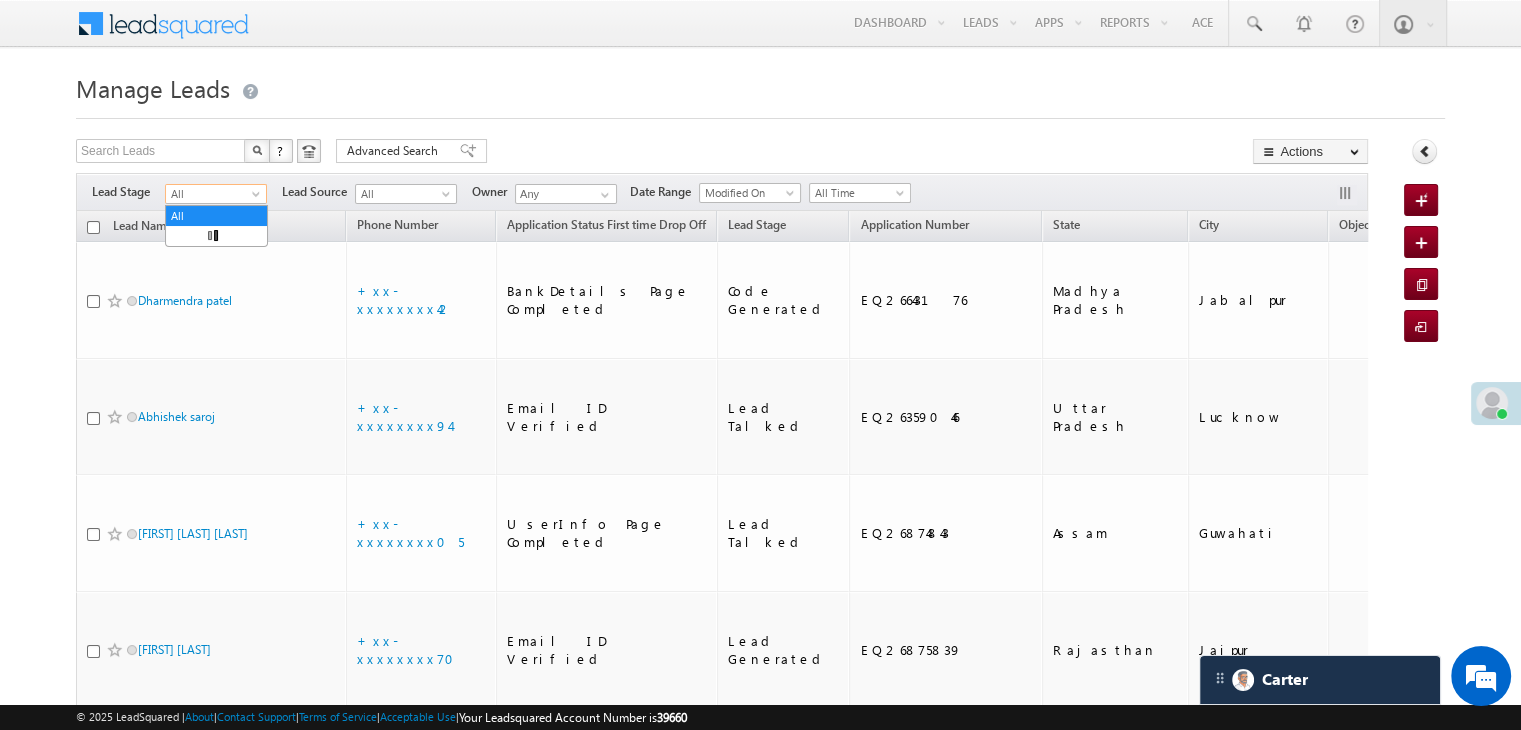 click at bounding box center (258, 198) 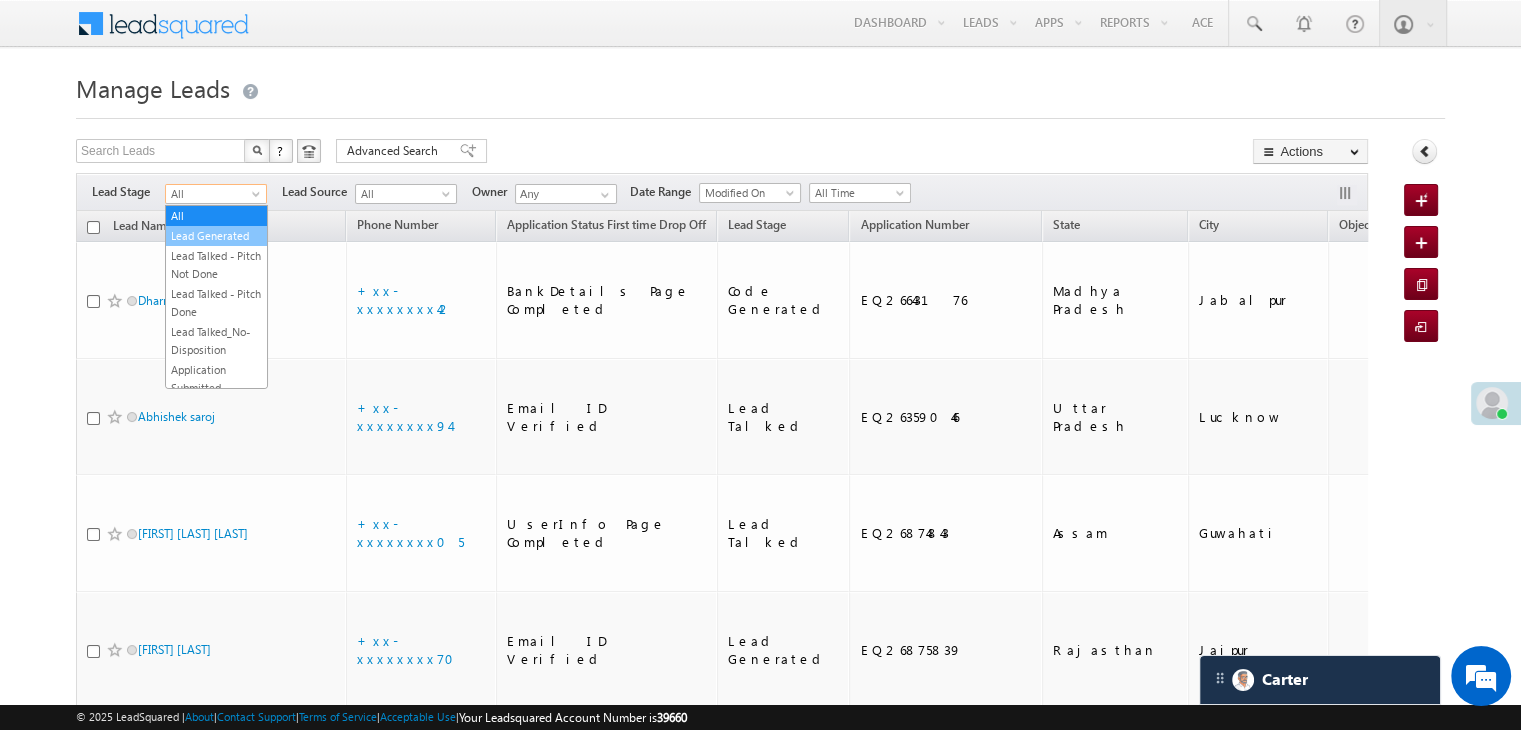 click on "Lead Generated" at bounding box center (216, 236) 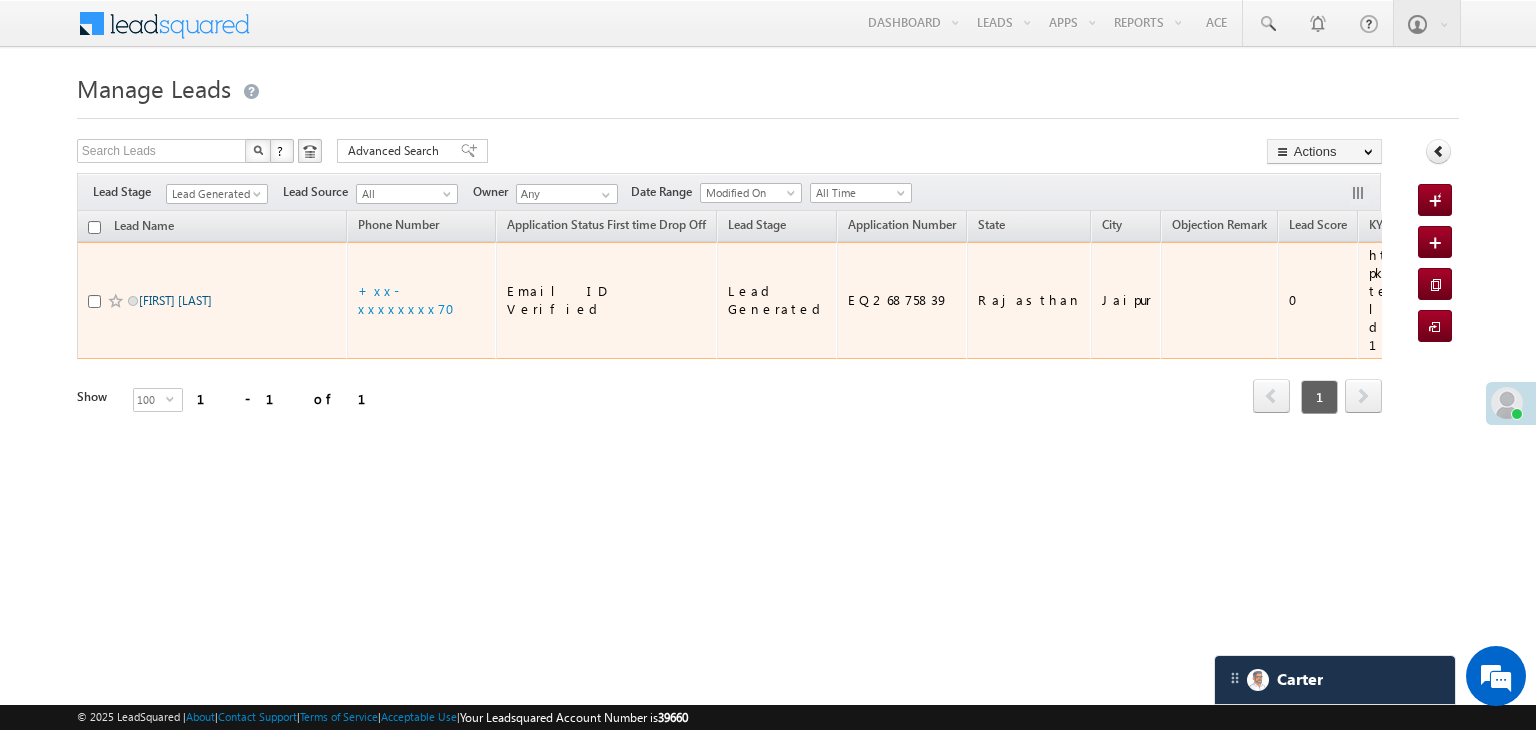 click on "Suresh Dayma" at bounding box center [175, 300] 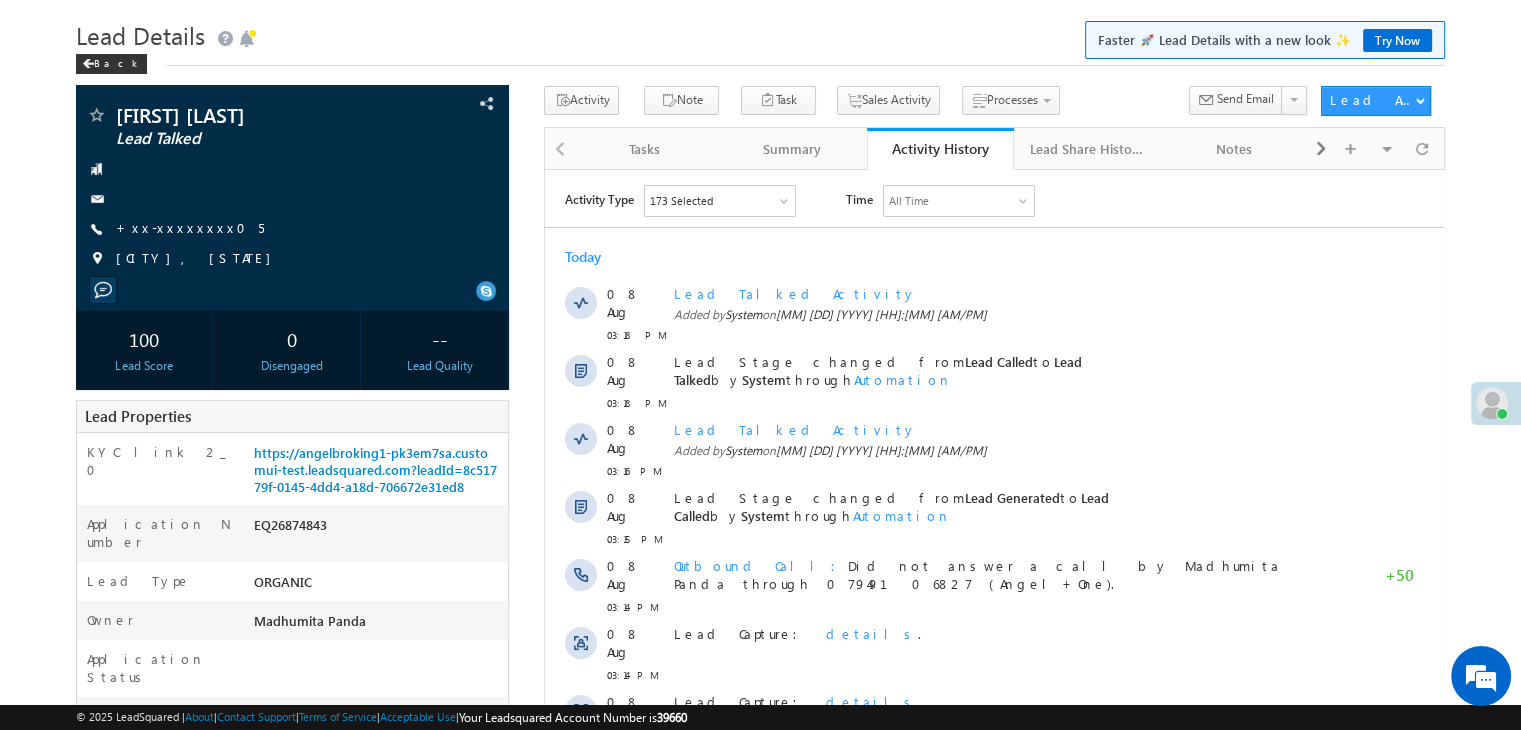scroll, scrollTop: 0, scrollLeft: 0, axis: both 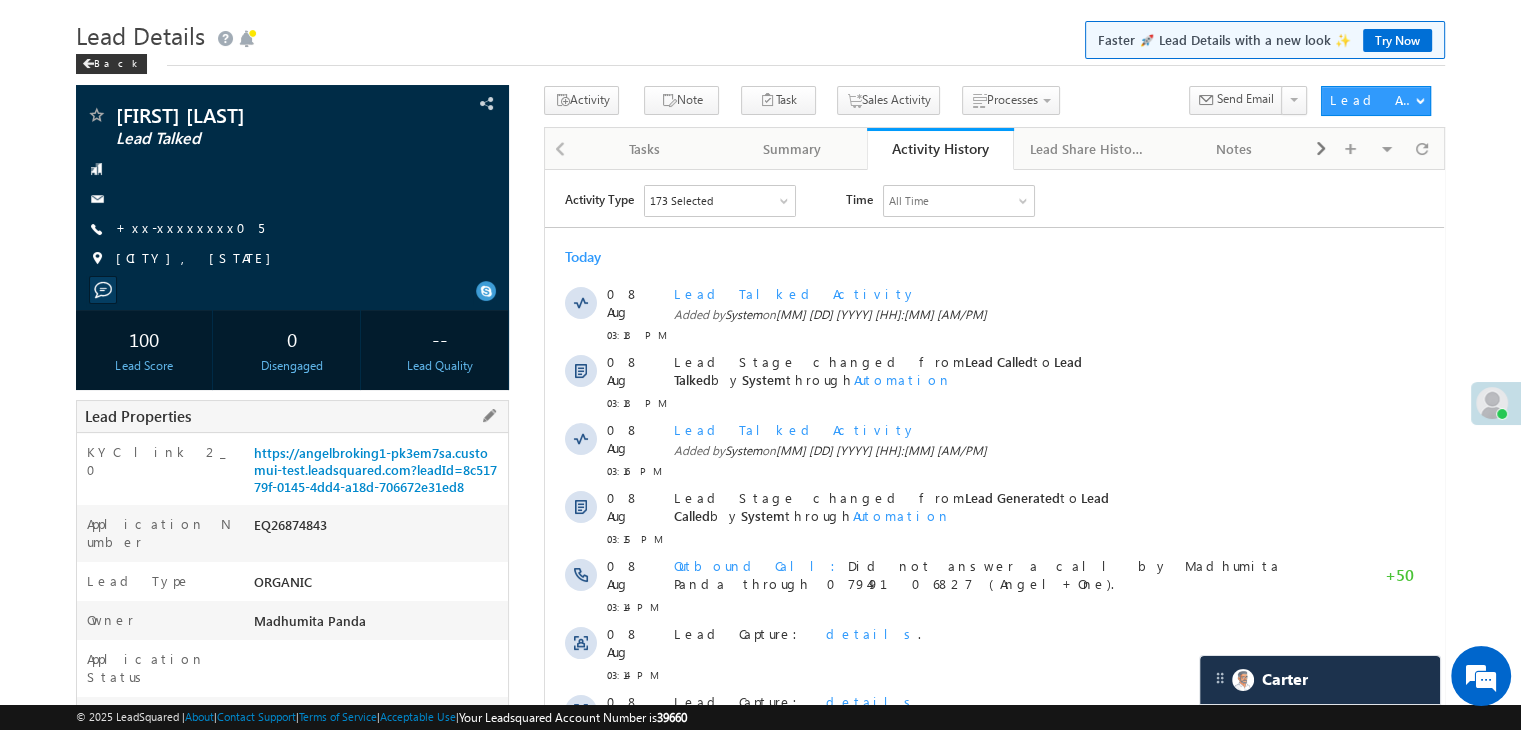 click on "https://angelbroking1-pk3em7sa.customui-test.leadsquared.com?leadId=8c51779f-0145-4dd4-a18d-706672e31ed8" at bounding box center (378, 474) 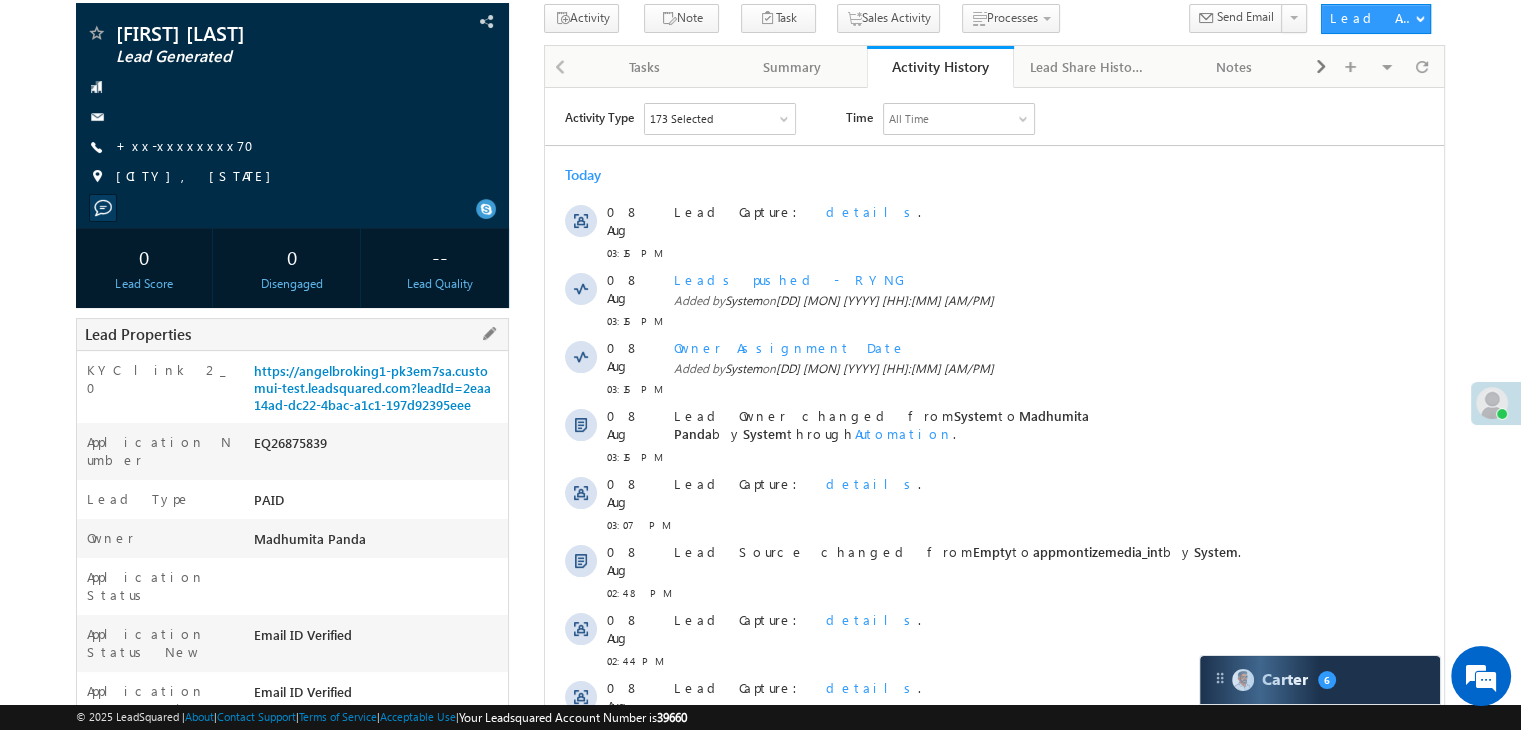 scroll, scrollTop: 0, scrollLeft: 0, axis: both 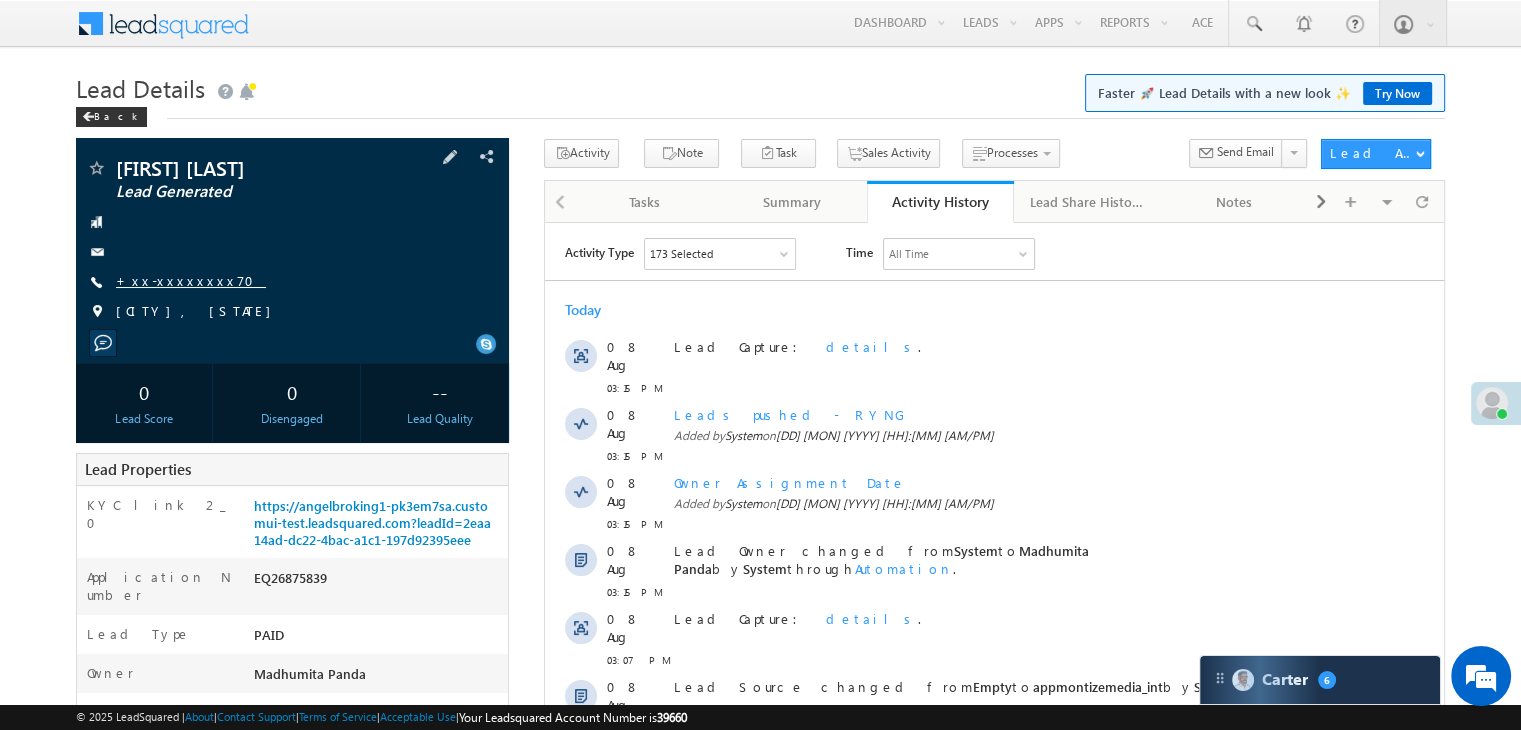 click on "+xx-xxxxxxxx70" at bounding box center (191, 280) 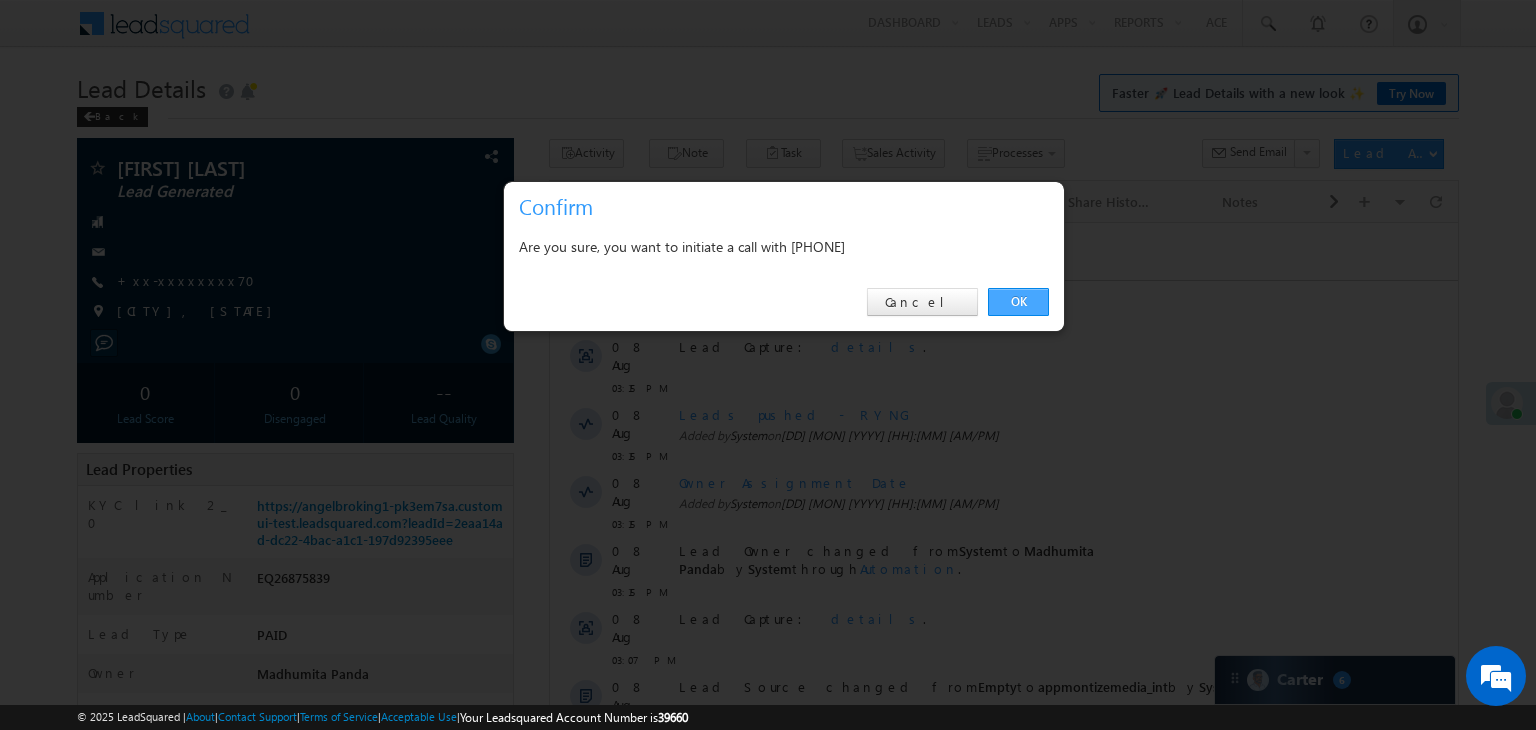 click on "OK" at bounding box center (1018, 302) 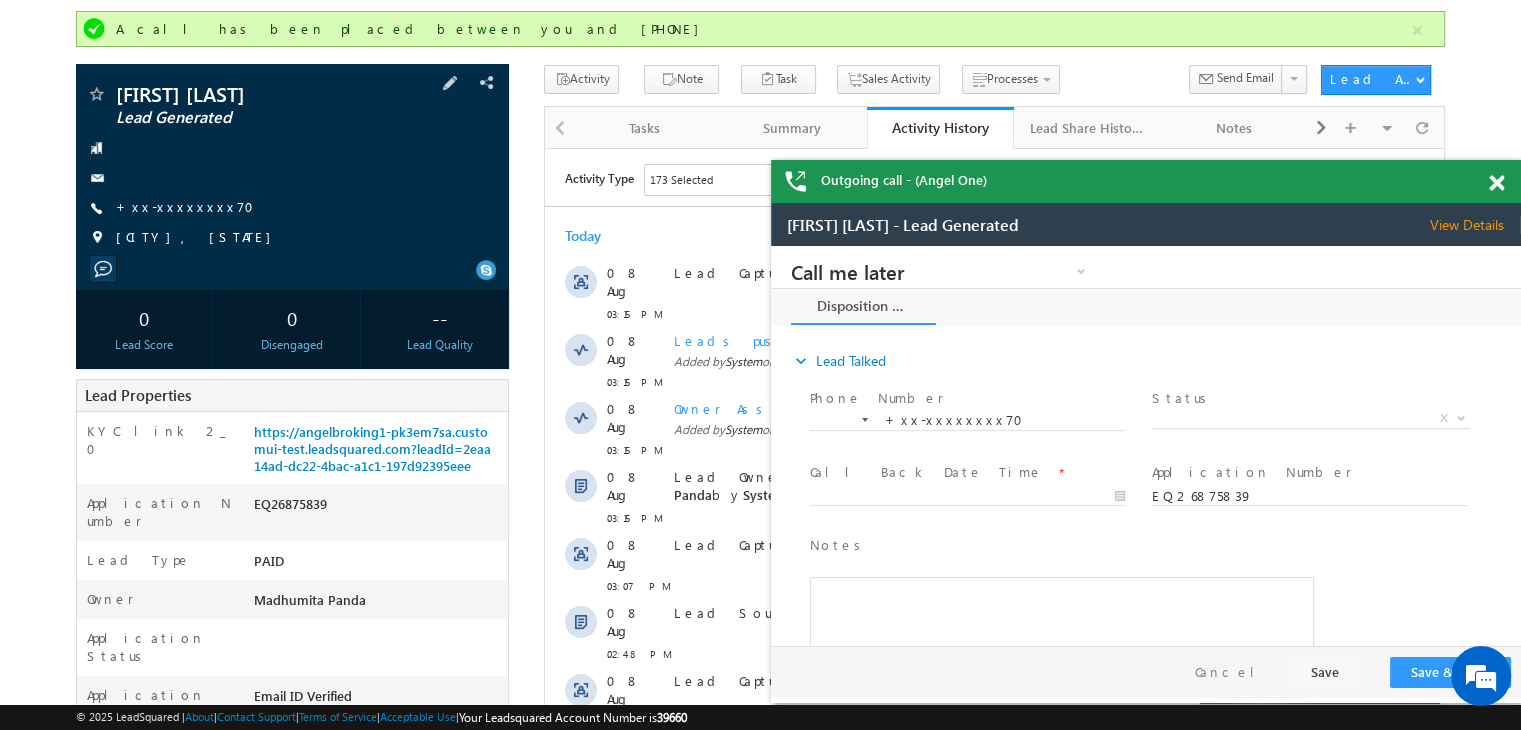scroll, scrollTop: 300, scrollLeft: 0, axis: vertical 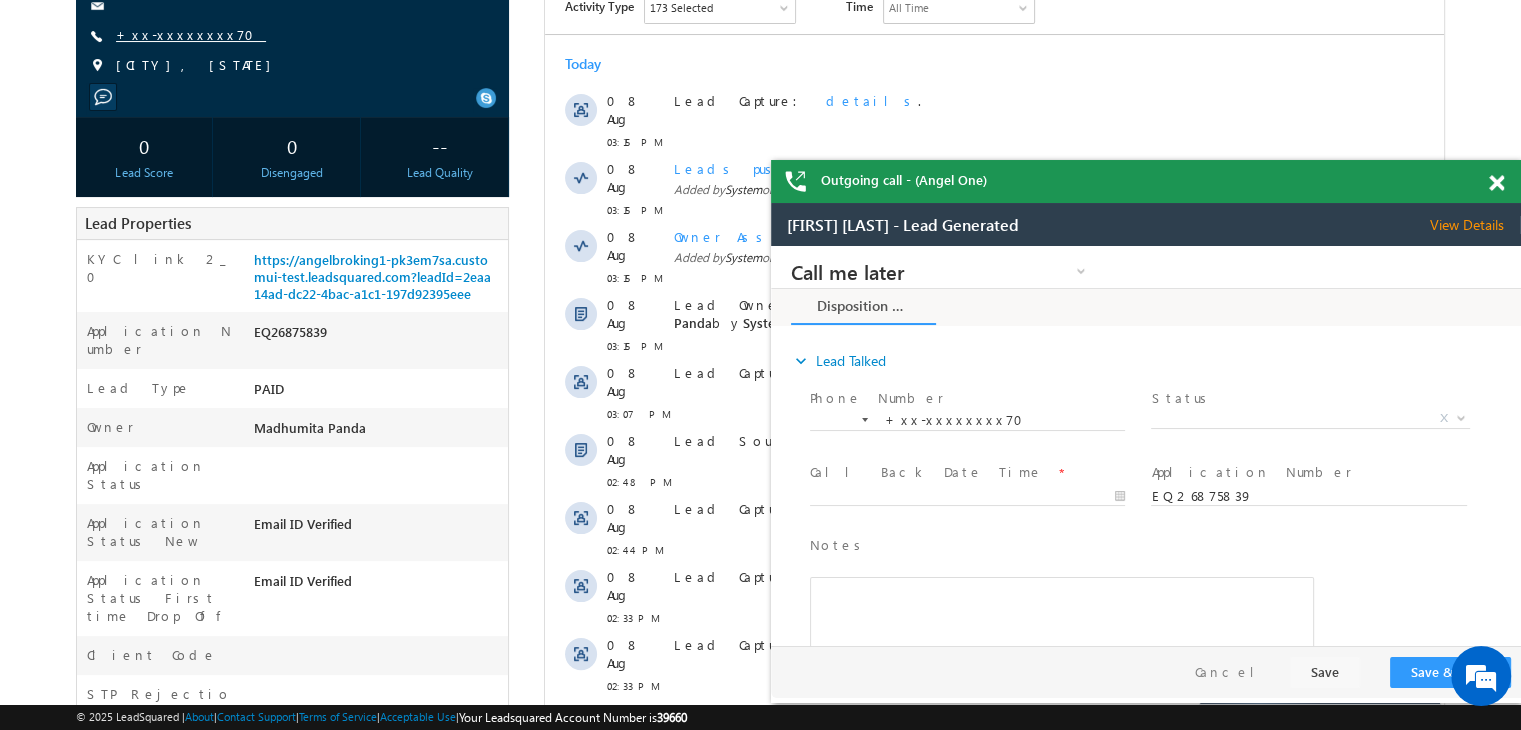 click on "+xx-xxxxxxxx70" at bounding box center [191, 34] 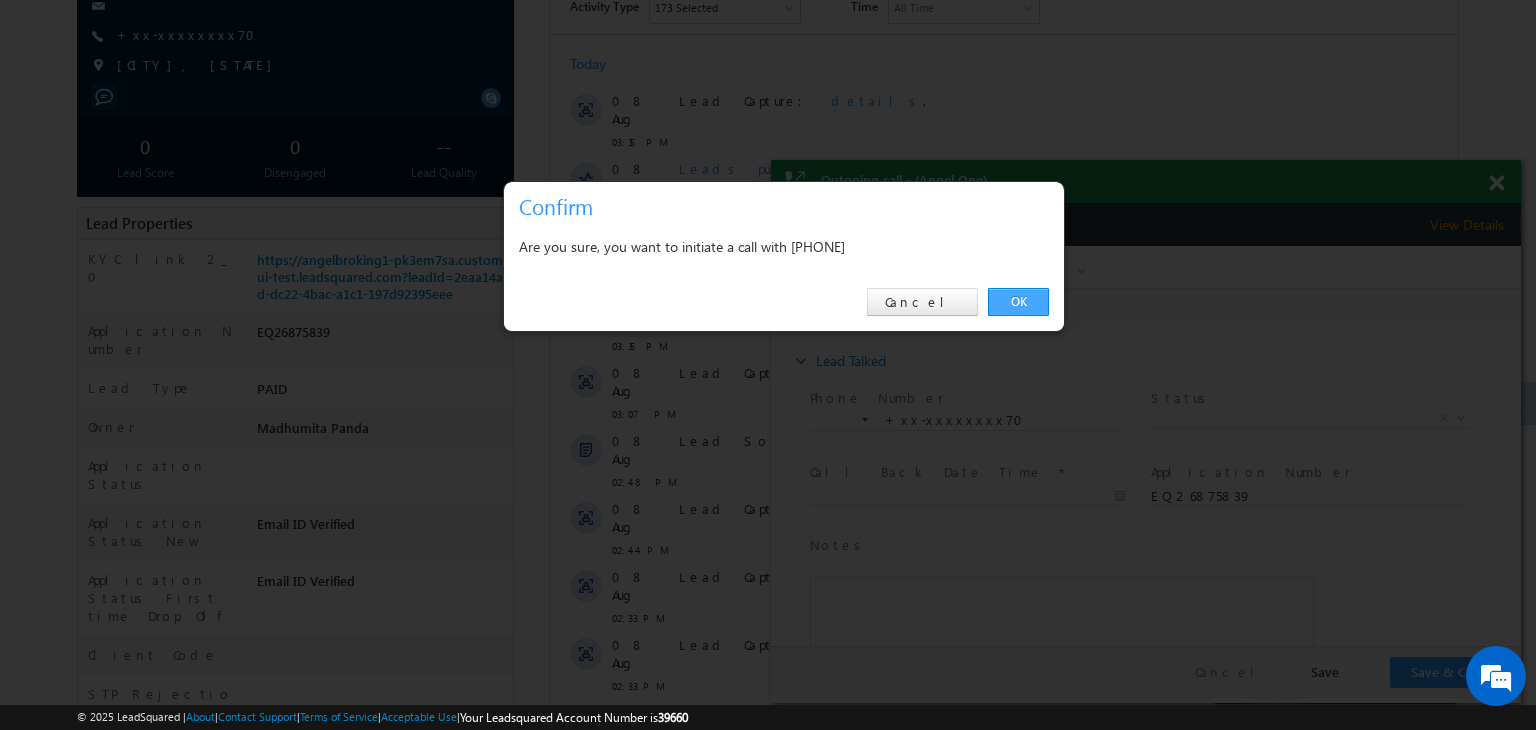 drag, startPoint x: 1016, startPoint y: 300, endPoint x: 243, endPoint y: 54, distance: 811.1997 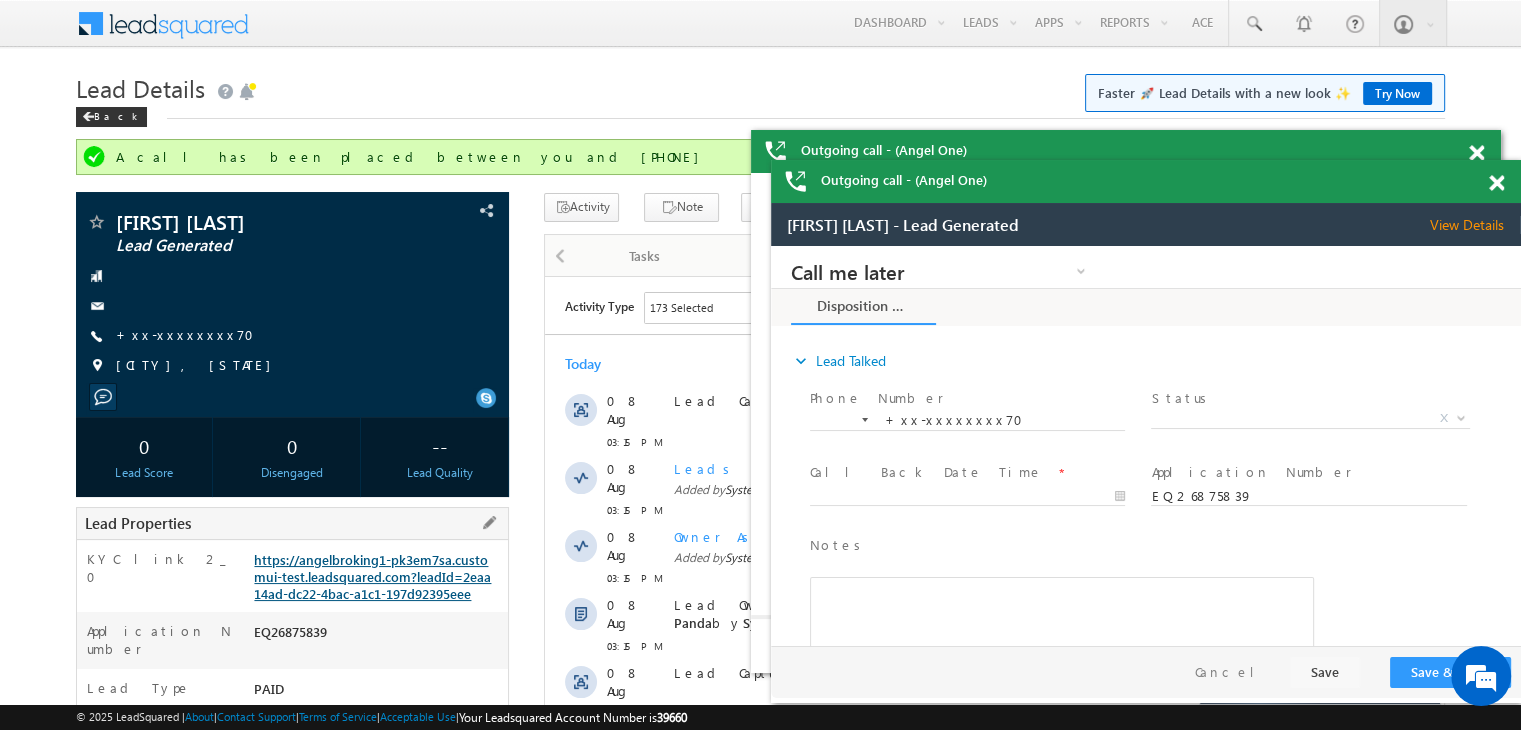 scroll, scrollTop: 0, scrollLeft: 0, axis: both 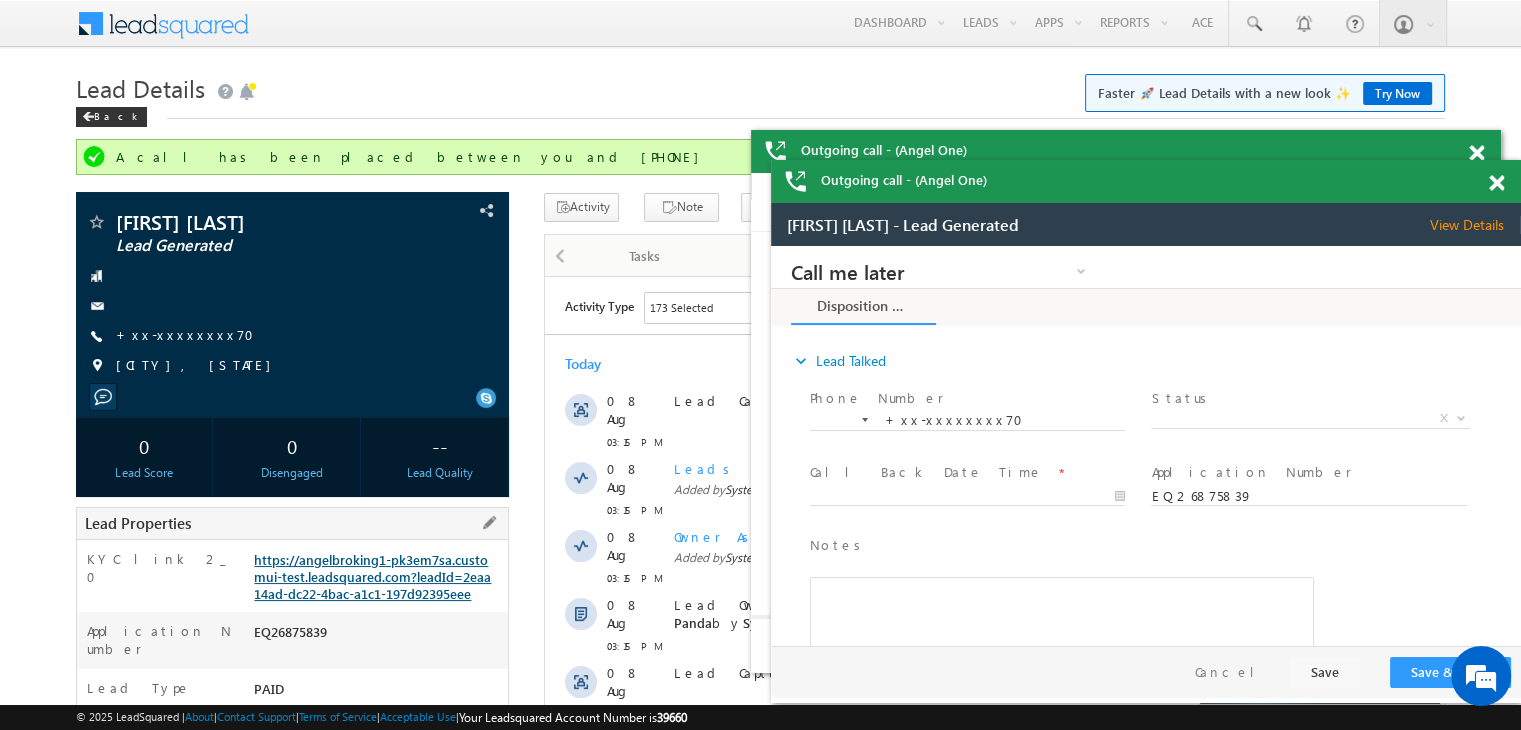 click on "https://angelbroking1-pk3em7sa.customui-test.leadsquared.com?leadId=2eaa14ad-dc22-4bac-a1c1-197d92395eee" at bounding box center [372, 576] 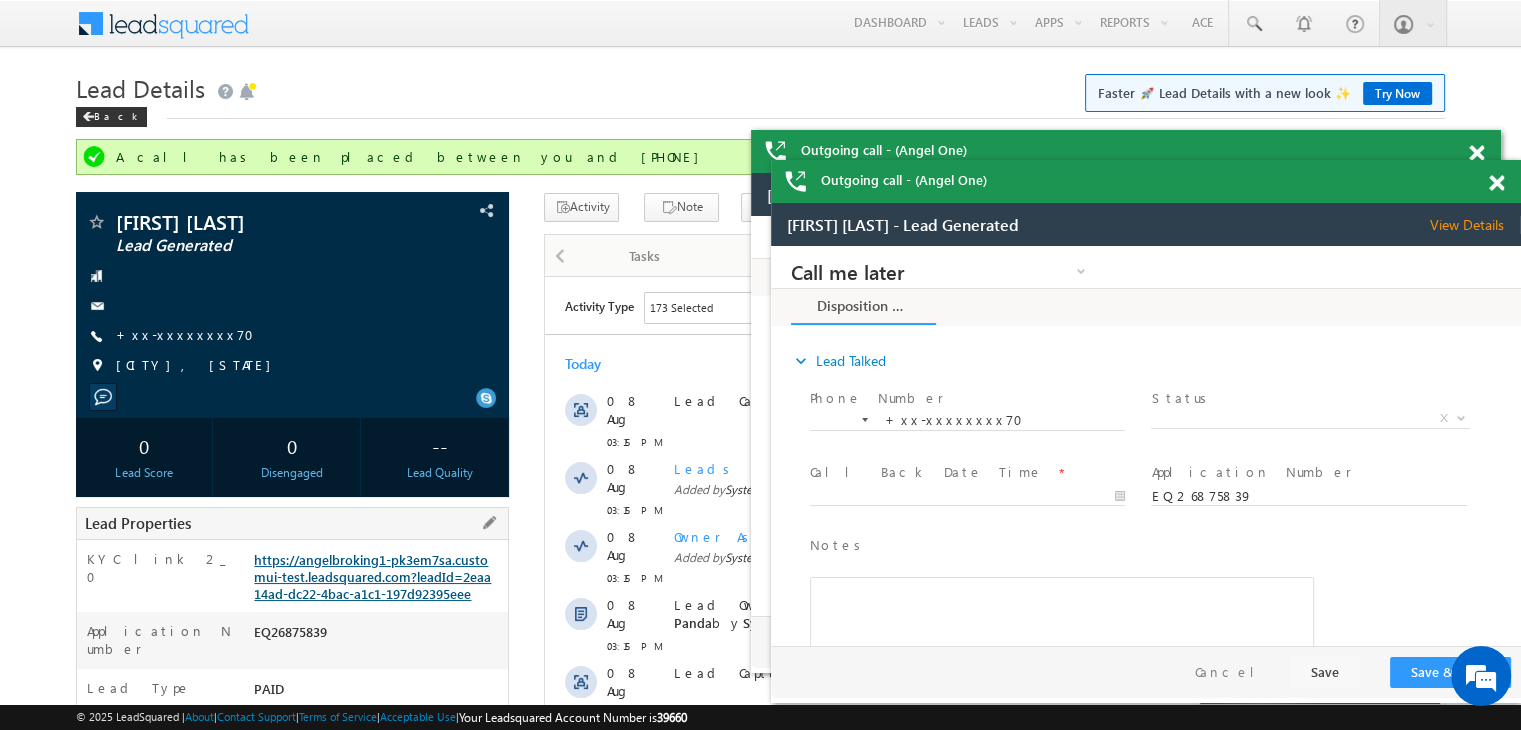 scroll, scrollTop: 0, scrollLeft: 0, axis: both 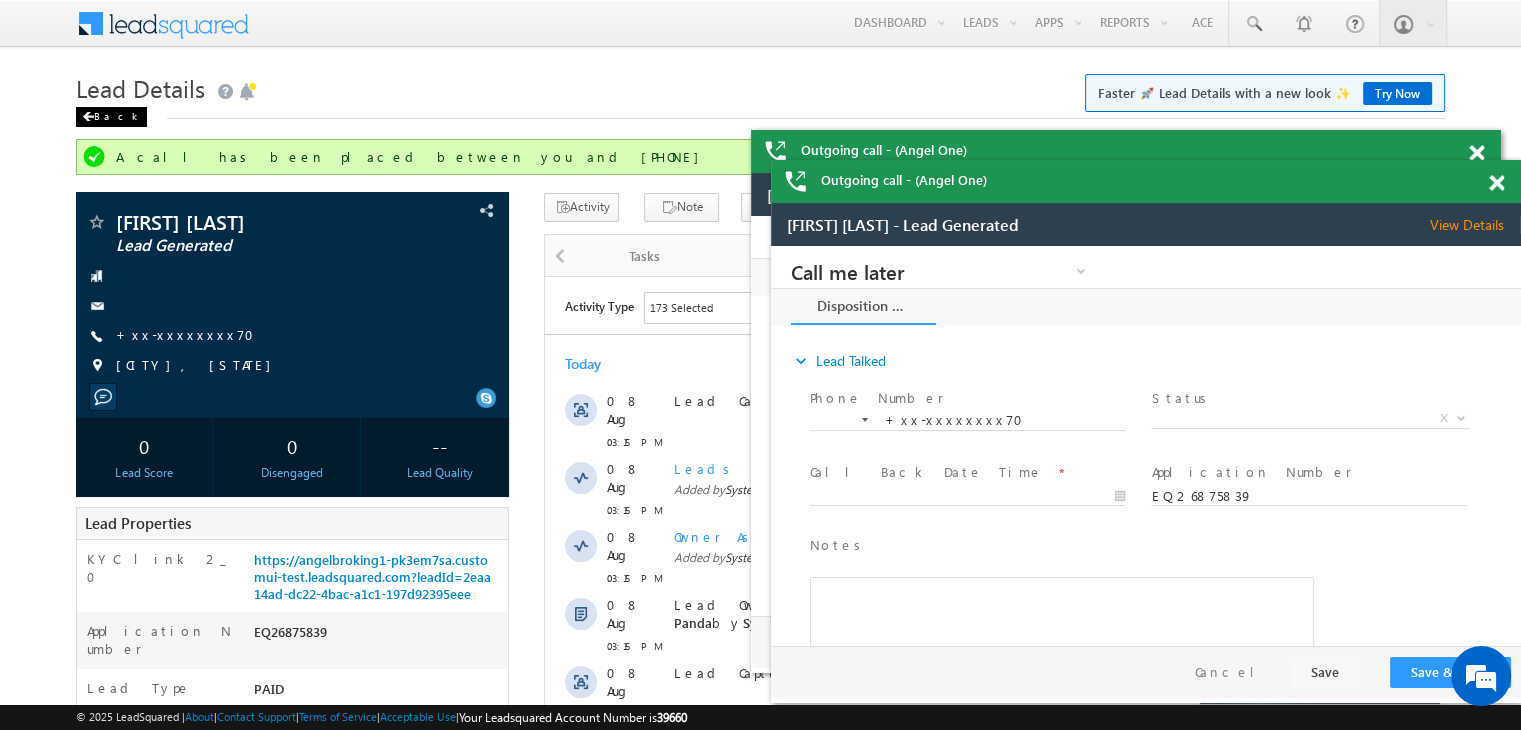 click on "Back" at bounding box center (111, 117) 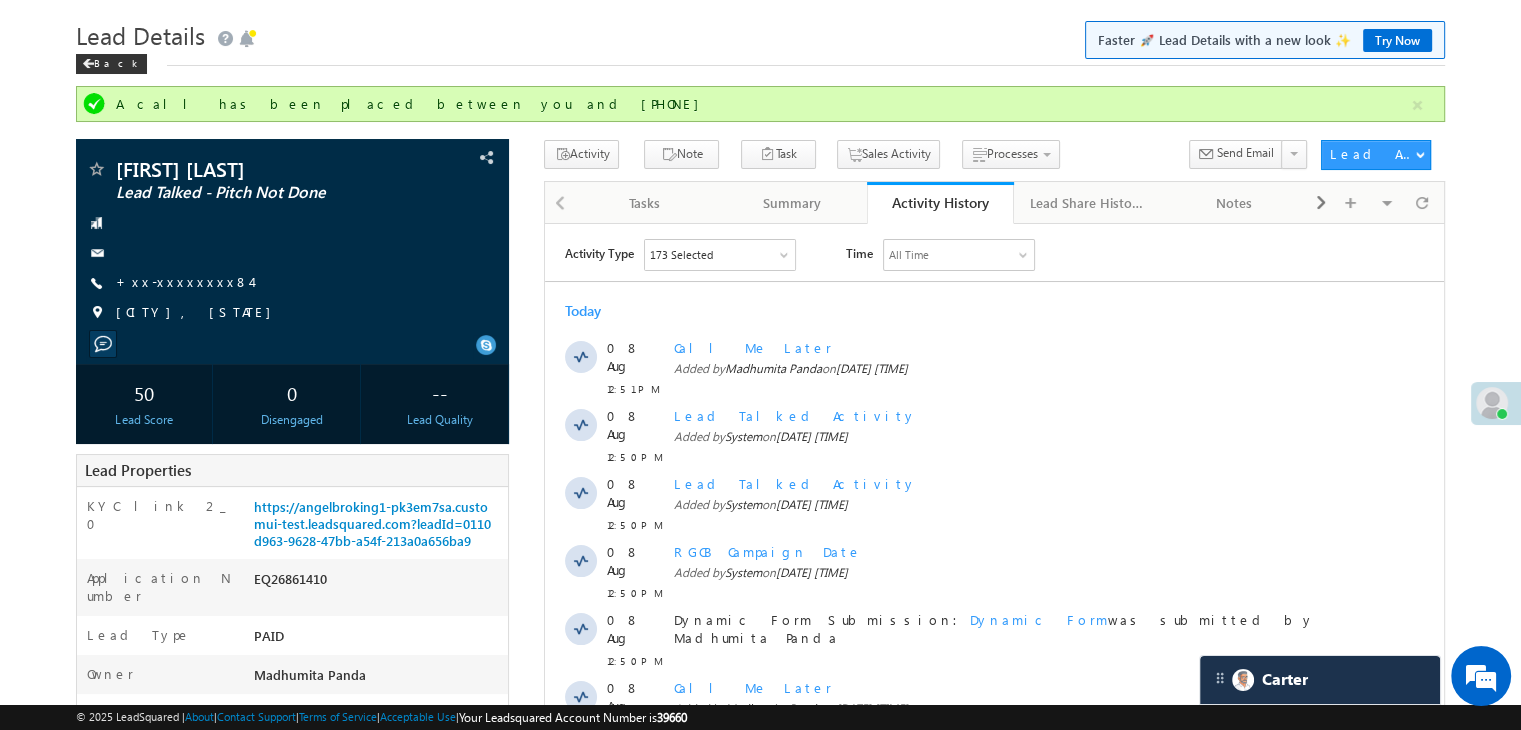 scroll, scrollTop: 0, scrollLeft: 0, axis: both 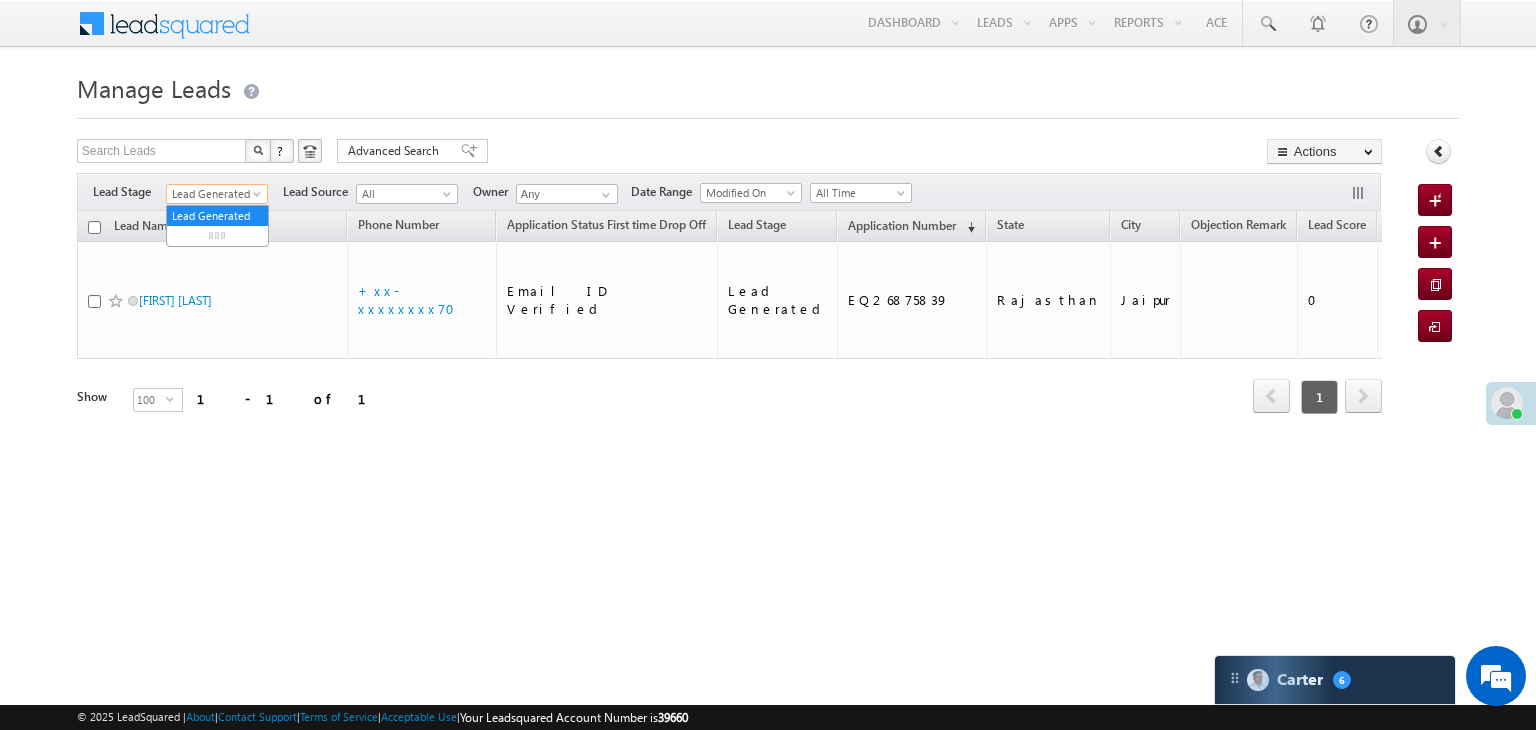click at bounding box center [259, 198] 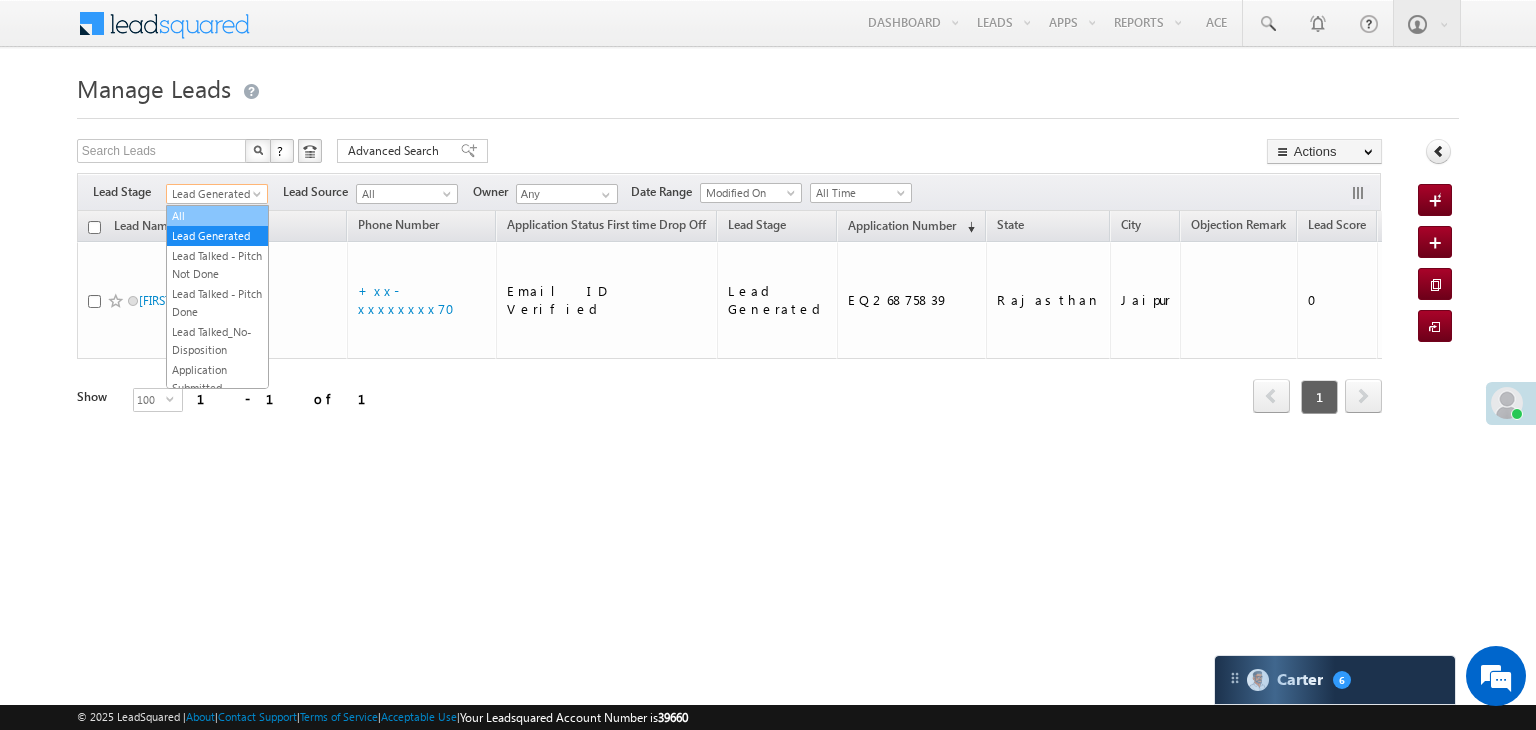 click on "All" at bounding box center [217, 216] 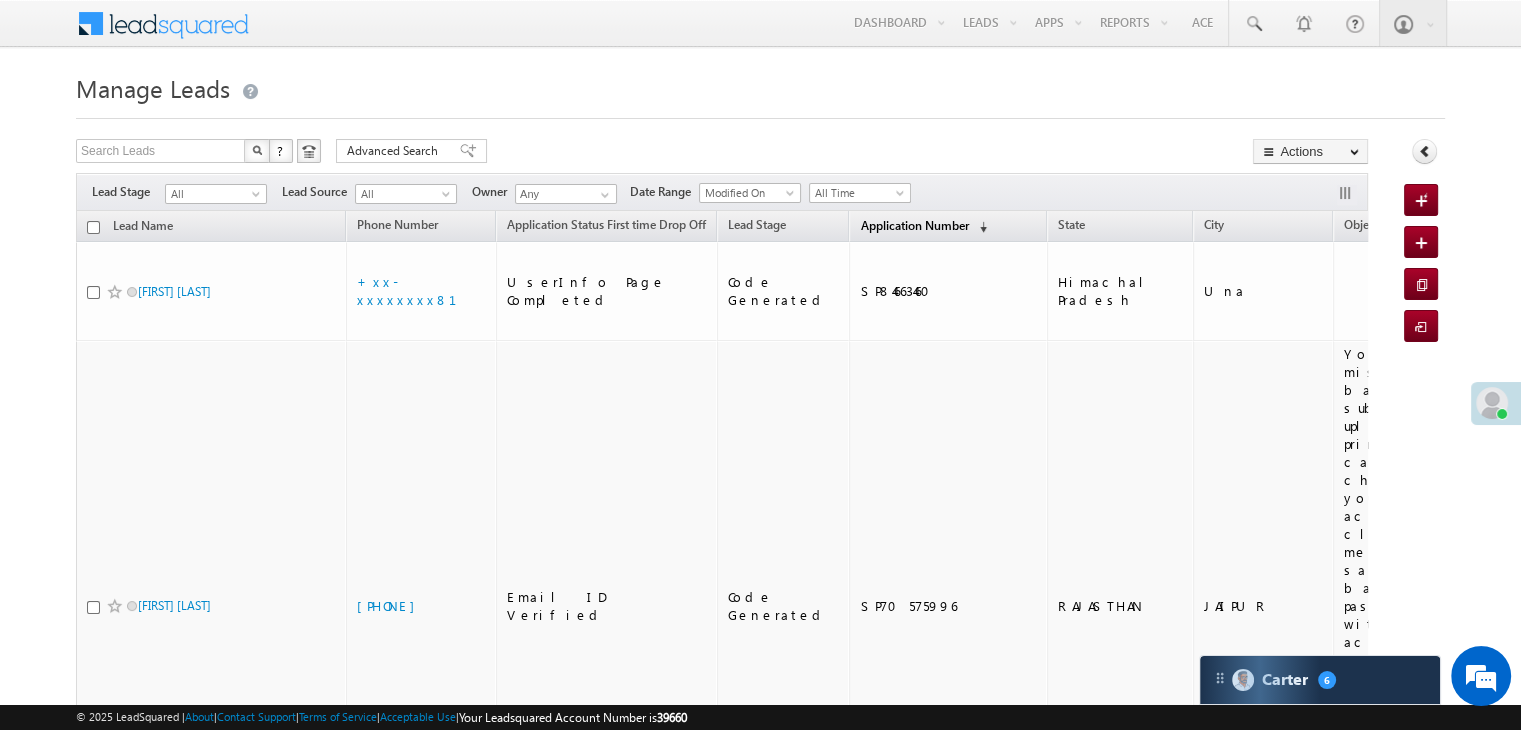 click on "Application Number" at bounding box center [914, 225] 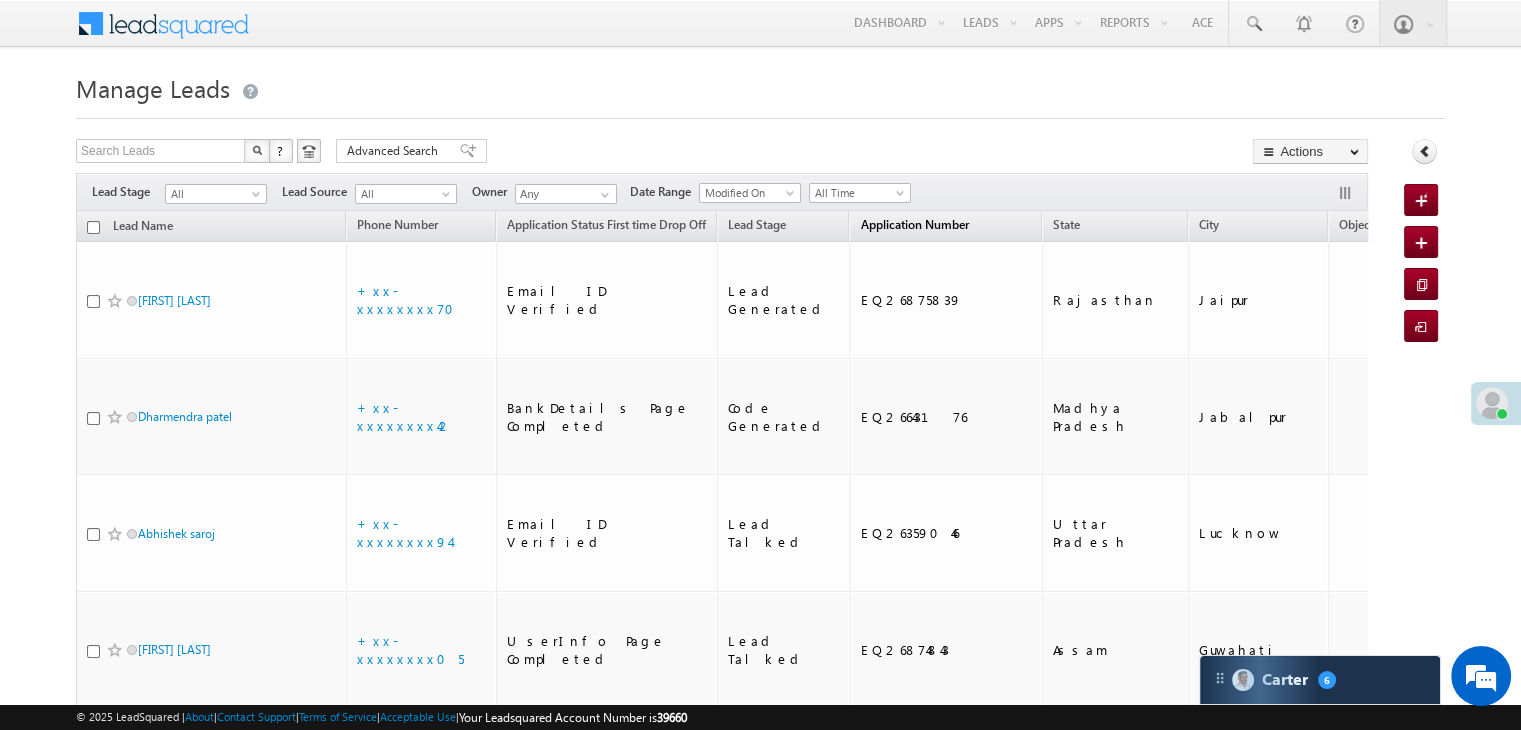 scroll, scrollTop: 0, scrollLeft: 0, axis: both 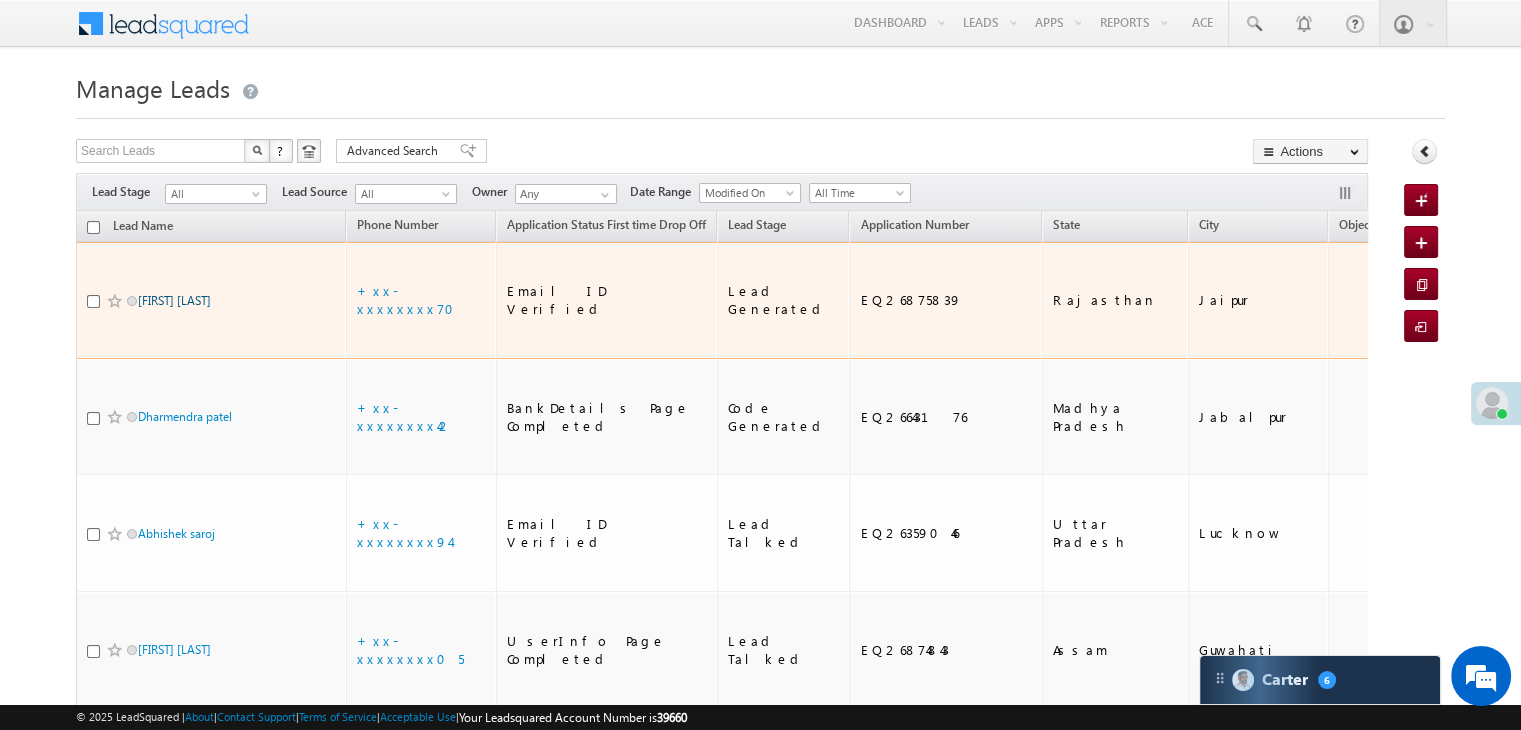 click on "Suresh Dayma" at bounding box center (174, 300) 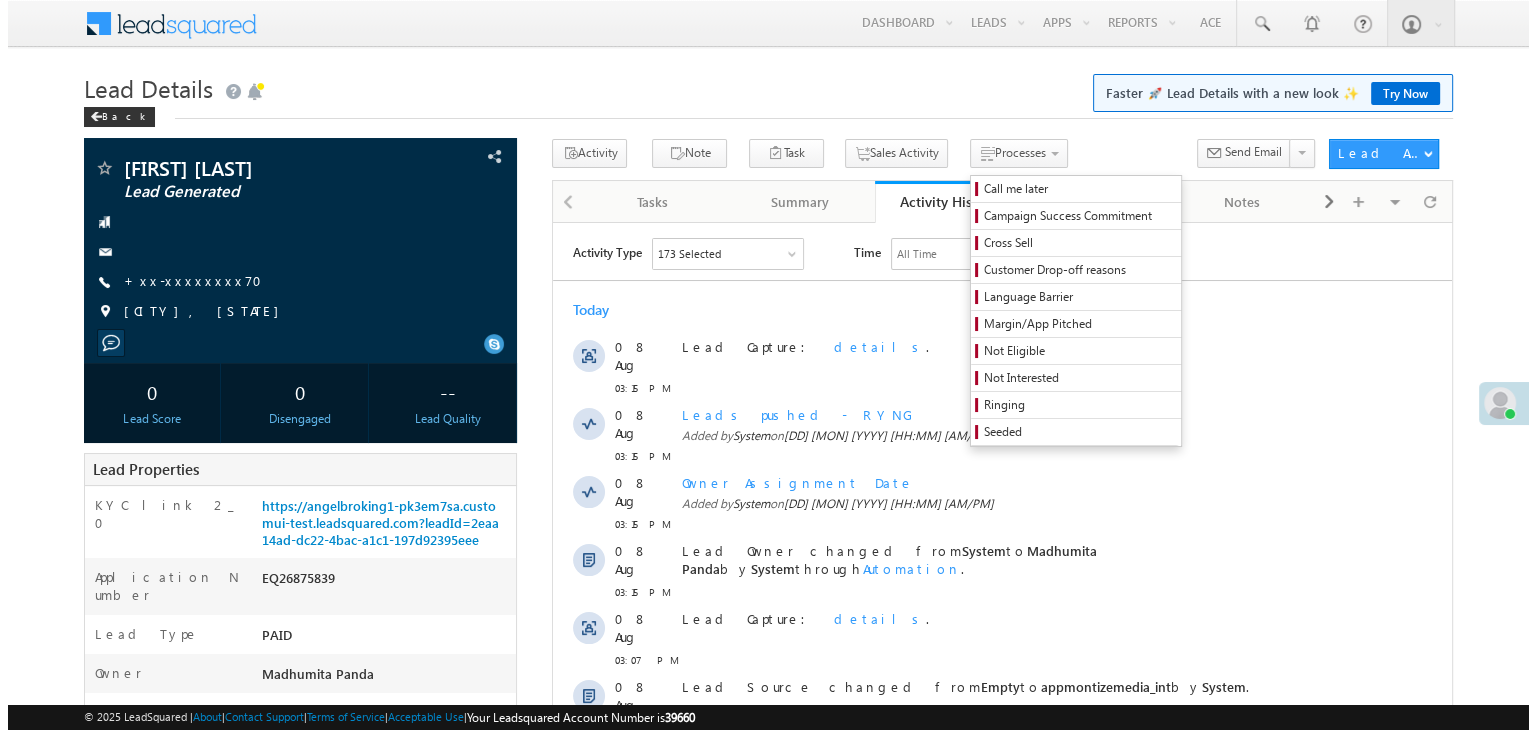 scroll, scrollTop: 0, scrollLeft: 0, axis: both 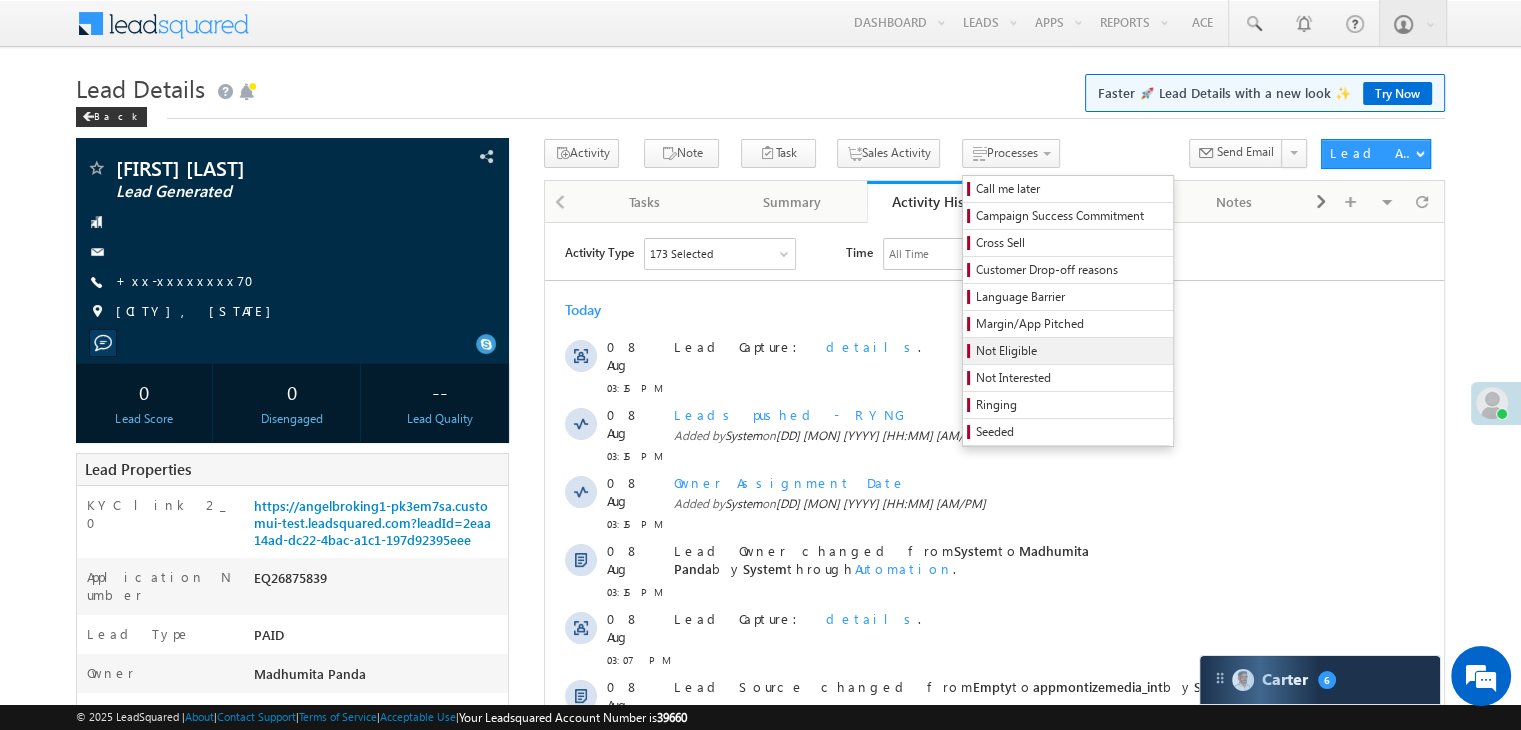 click on "Not Eligible" at bounding box center (1071, 351) 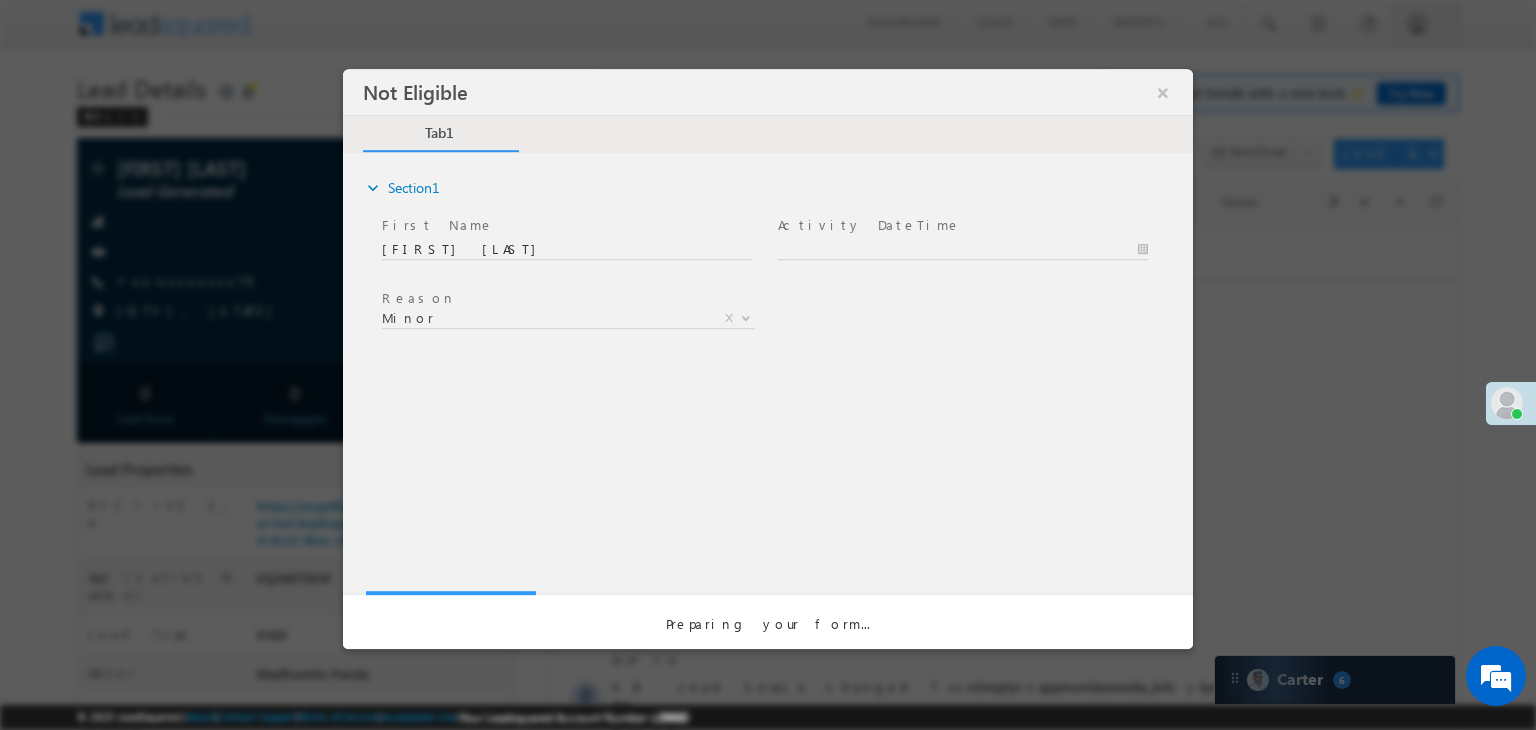 scroll, scrollTop: 0, scrollLeft: 0, axis: both 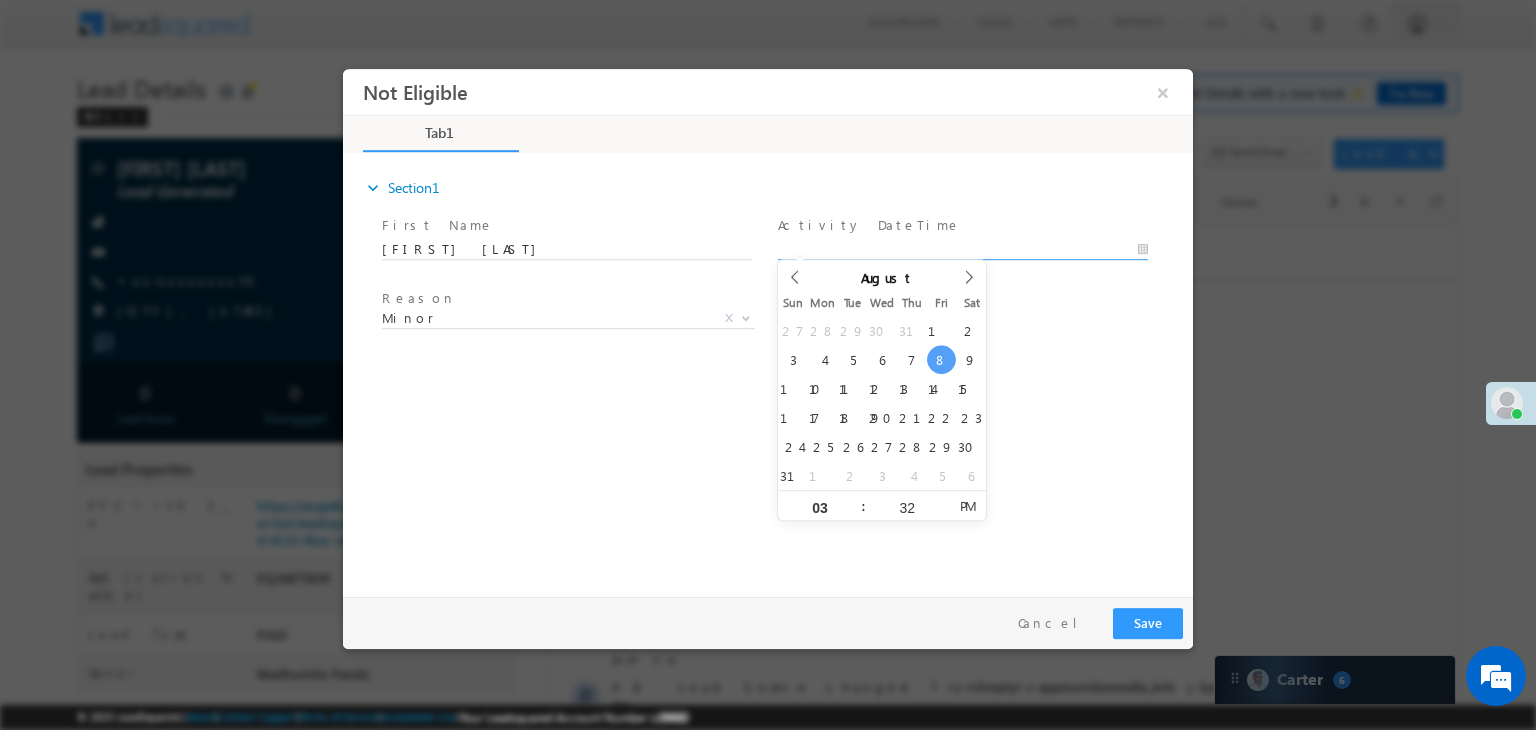 type on "08/08/25 3:32 PM" 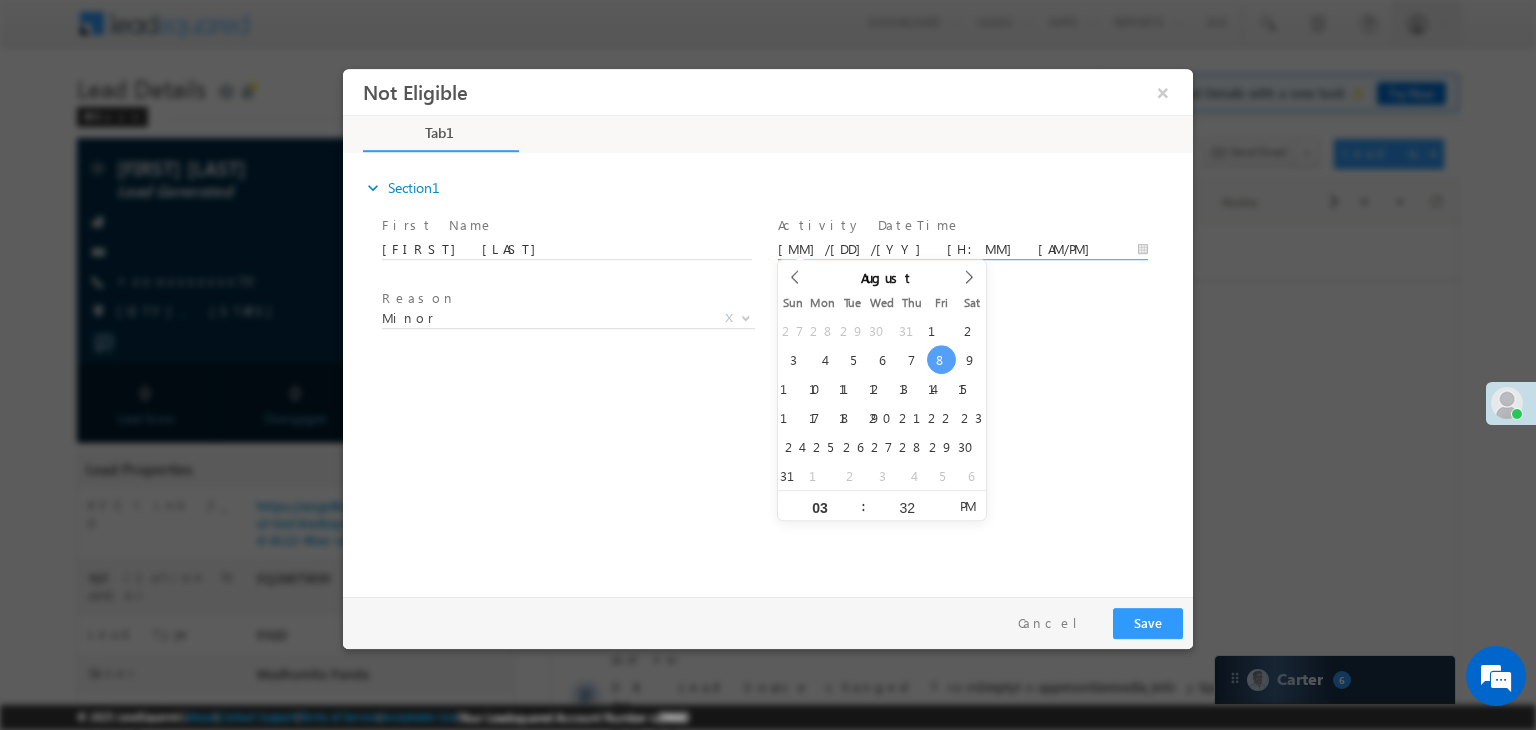 click on "Not Eligible
×" at bounding box center (768, 328) 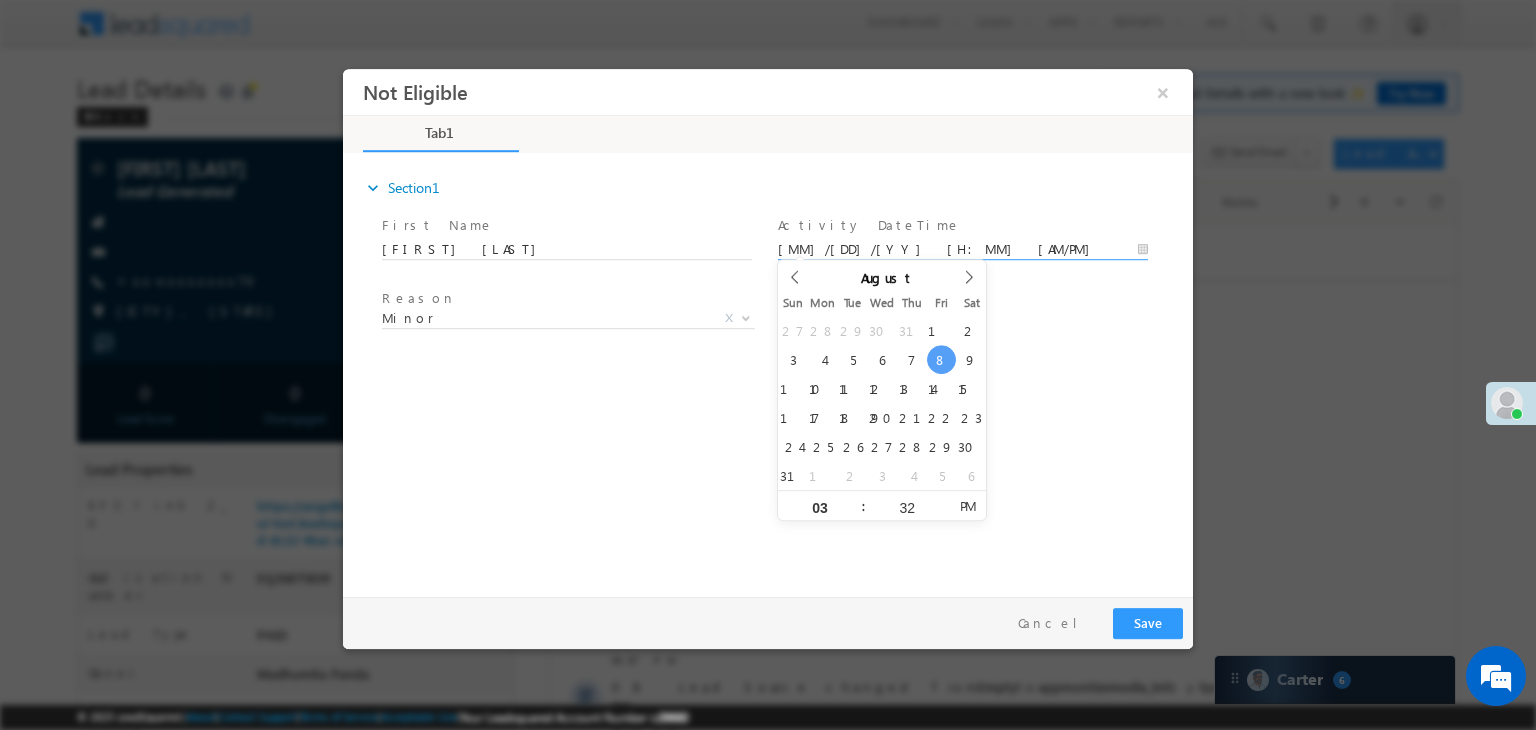 click on "Reason
*
Minor
Existing Client
Out of India
DRA - FDS Termination
DRA - Already Working as an AP
DRA - Other
Closed A/c
Minor X" at bounding box center (785, 322) 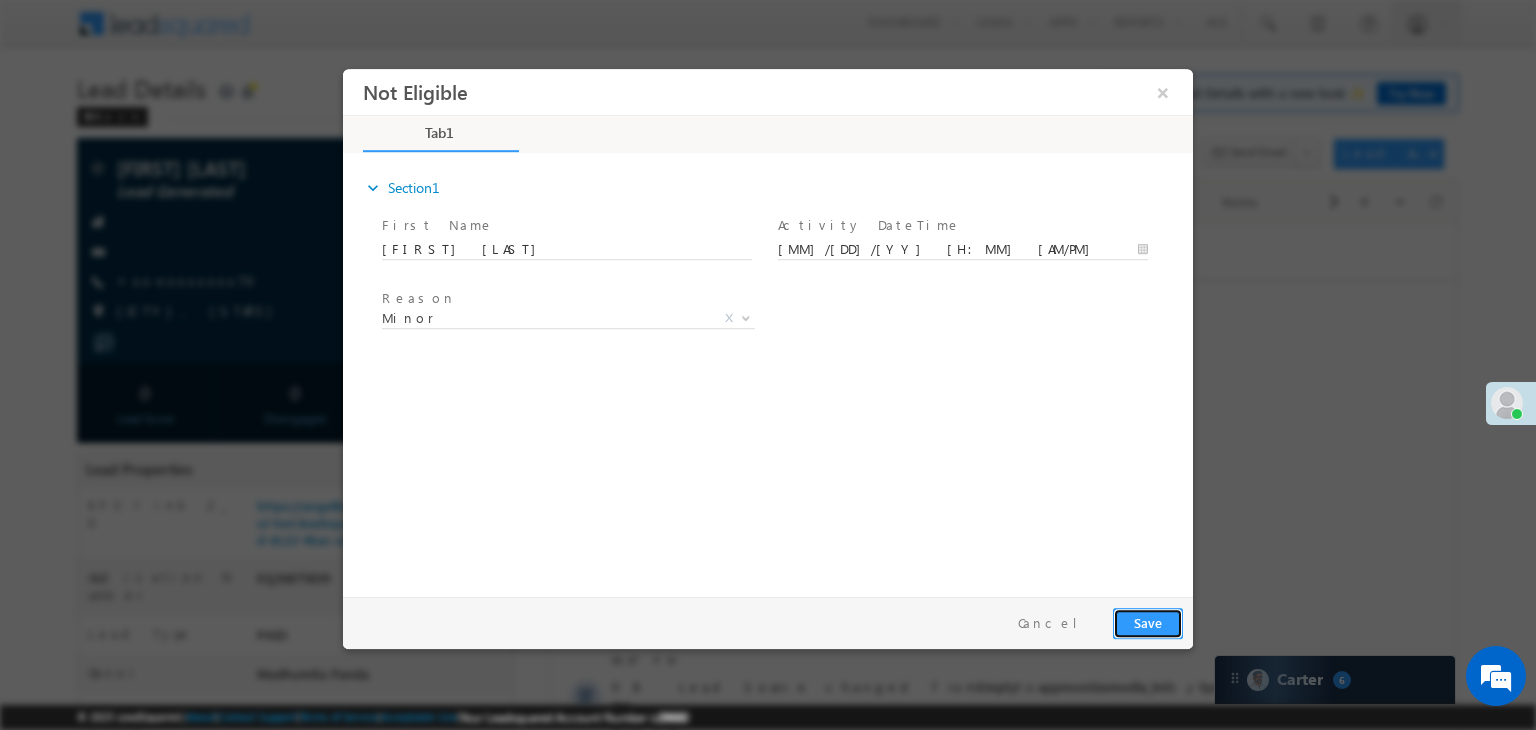 click on "Save" at bounding box center [1148, 623] 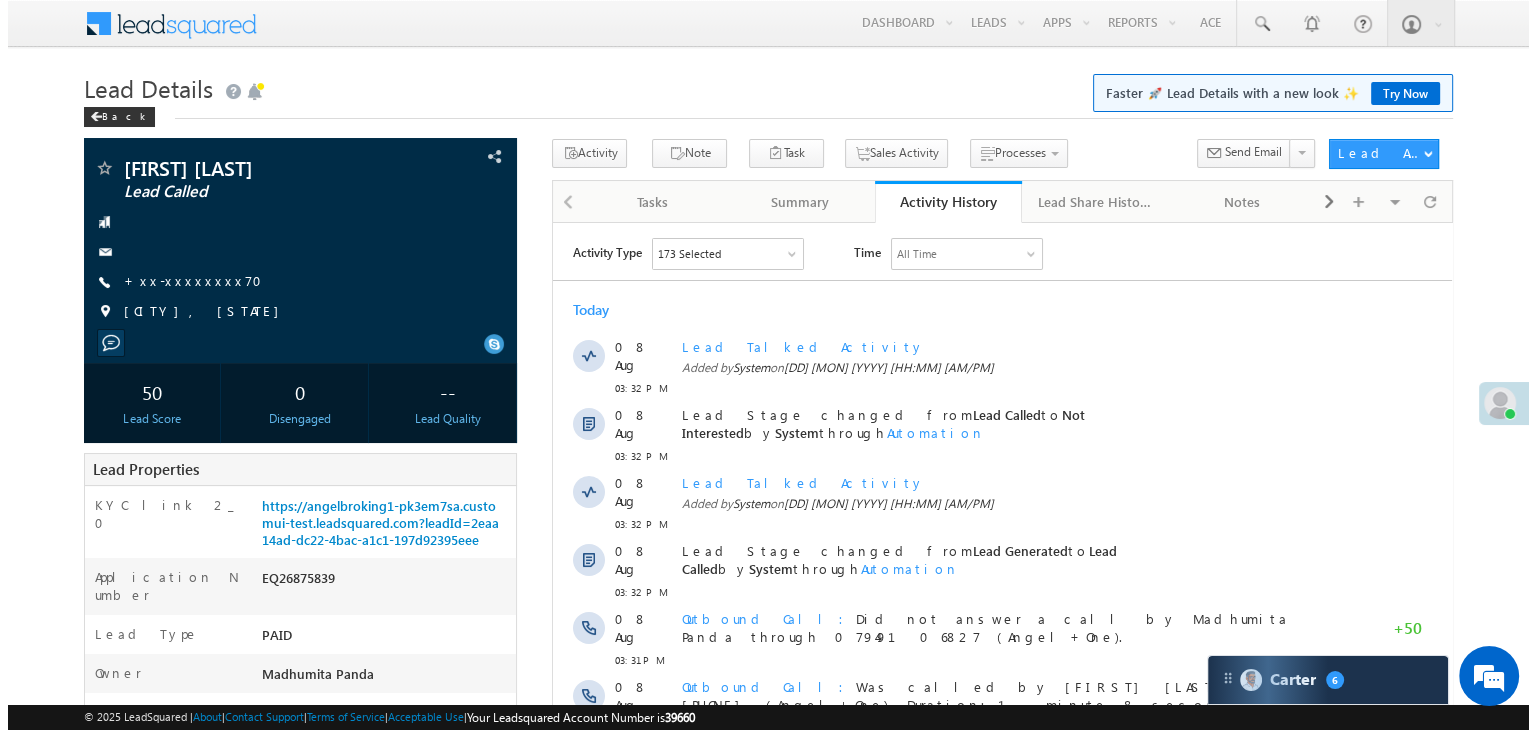 scroll, scrollTop: 0, scrollLeft: 0, axis: both 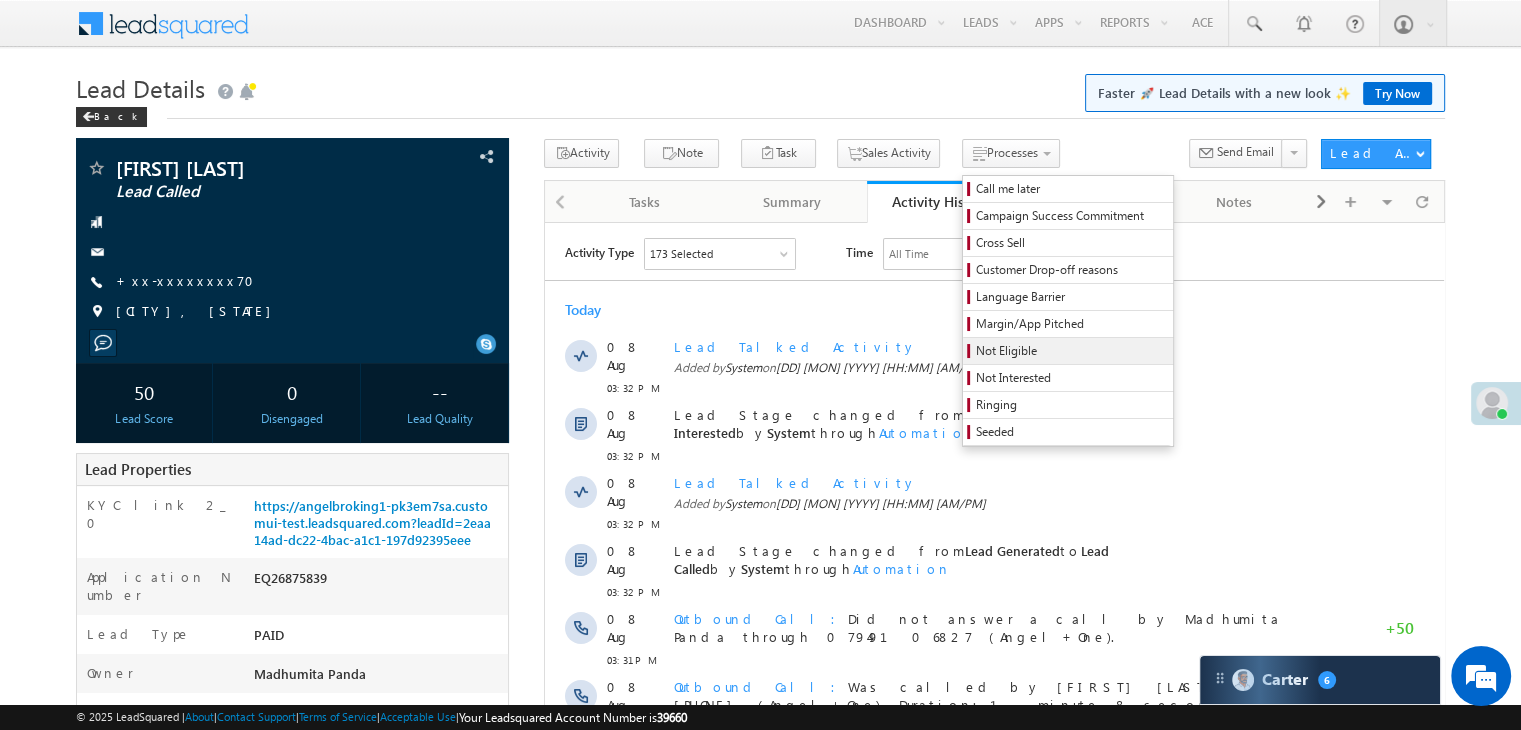 click on "Not Eligible" at bounding box center [1071, 351] 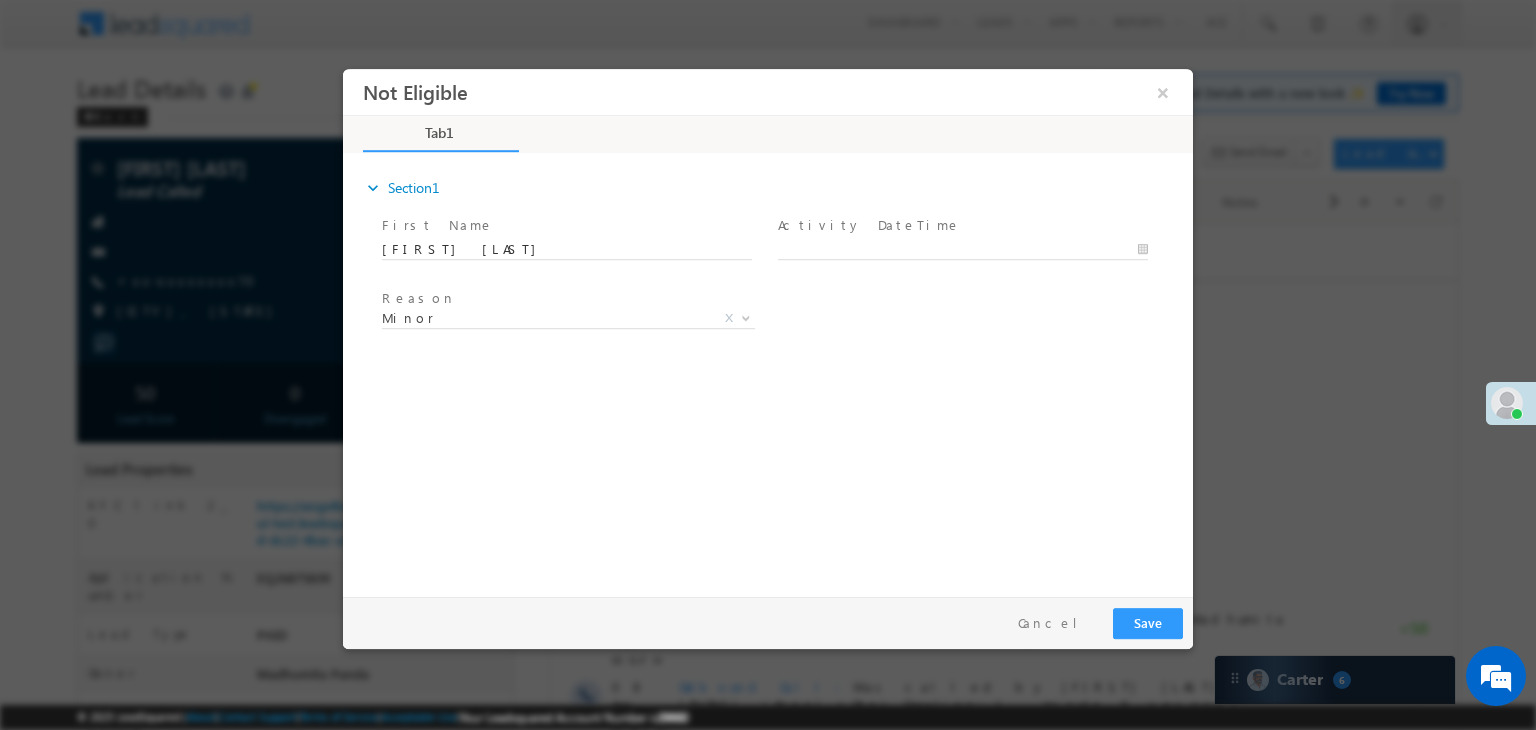 scroll, scrollTop: 0, scrollLeft: 0, axis: both 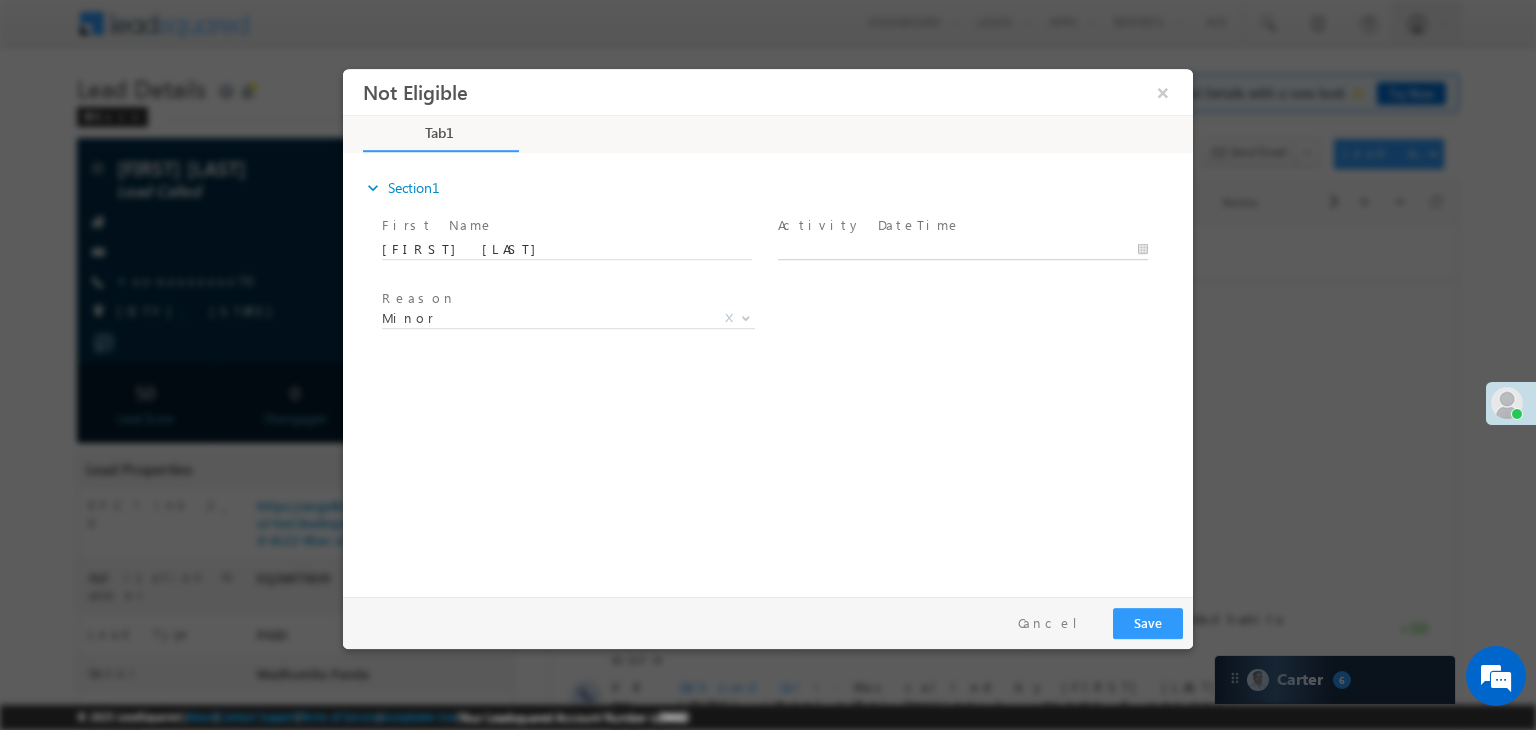 type on "08/08/25 3:32 PM" 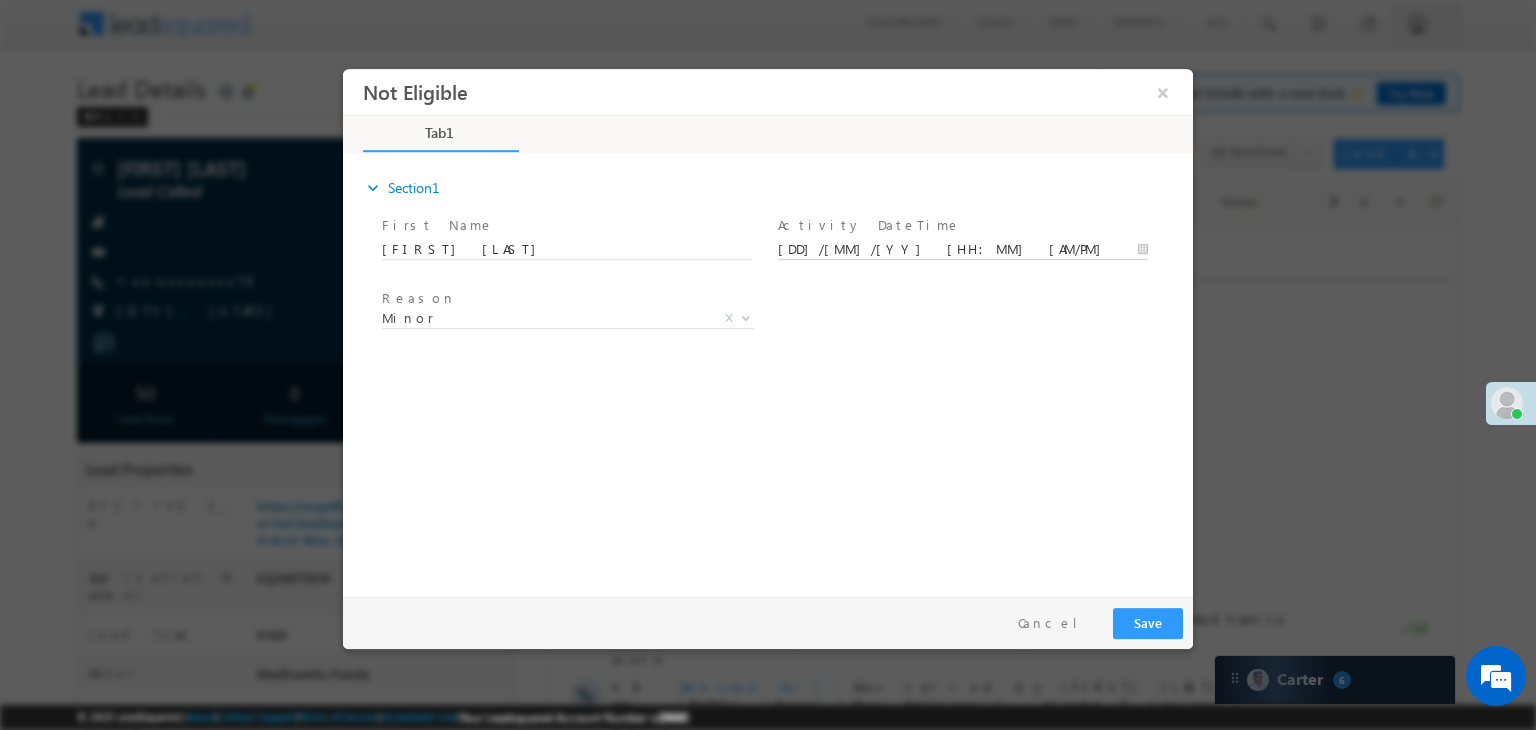 click on "08/08/25 3:32 PM" at bounding box center [963, 250] 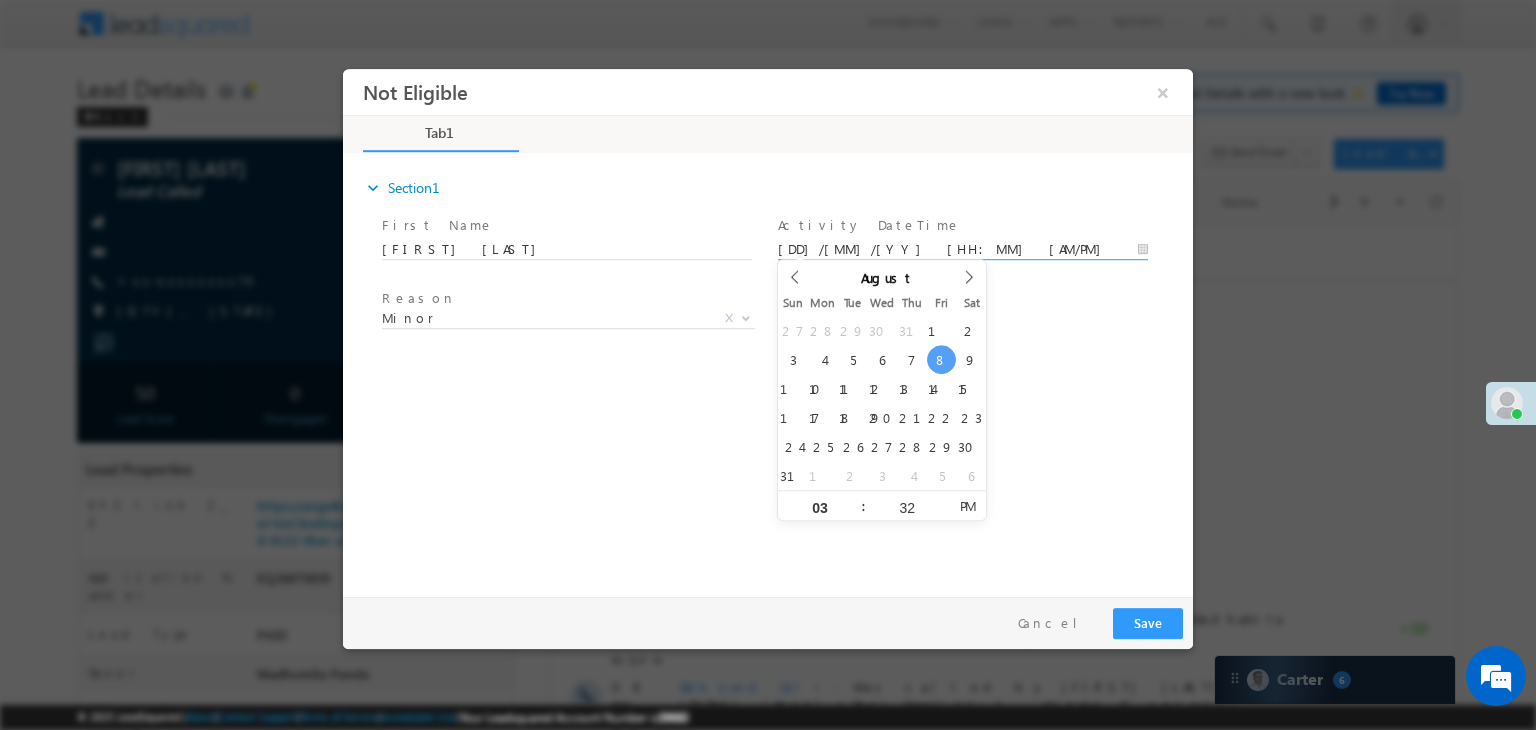 click on "Reason
*
Minor
Existing Client
Out of India
DRA - FDS Termination
DRA - Already Working as an AP
DRA - Other
Closed A/c
Minor X" at bounding box center (785, 322) 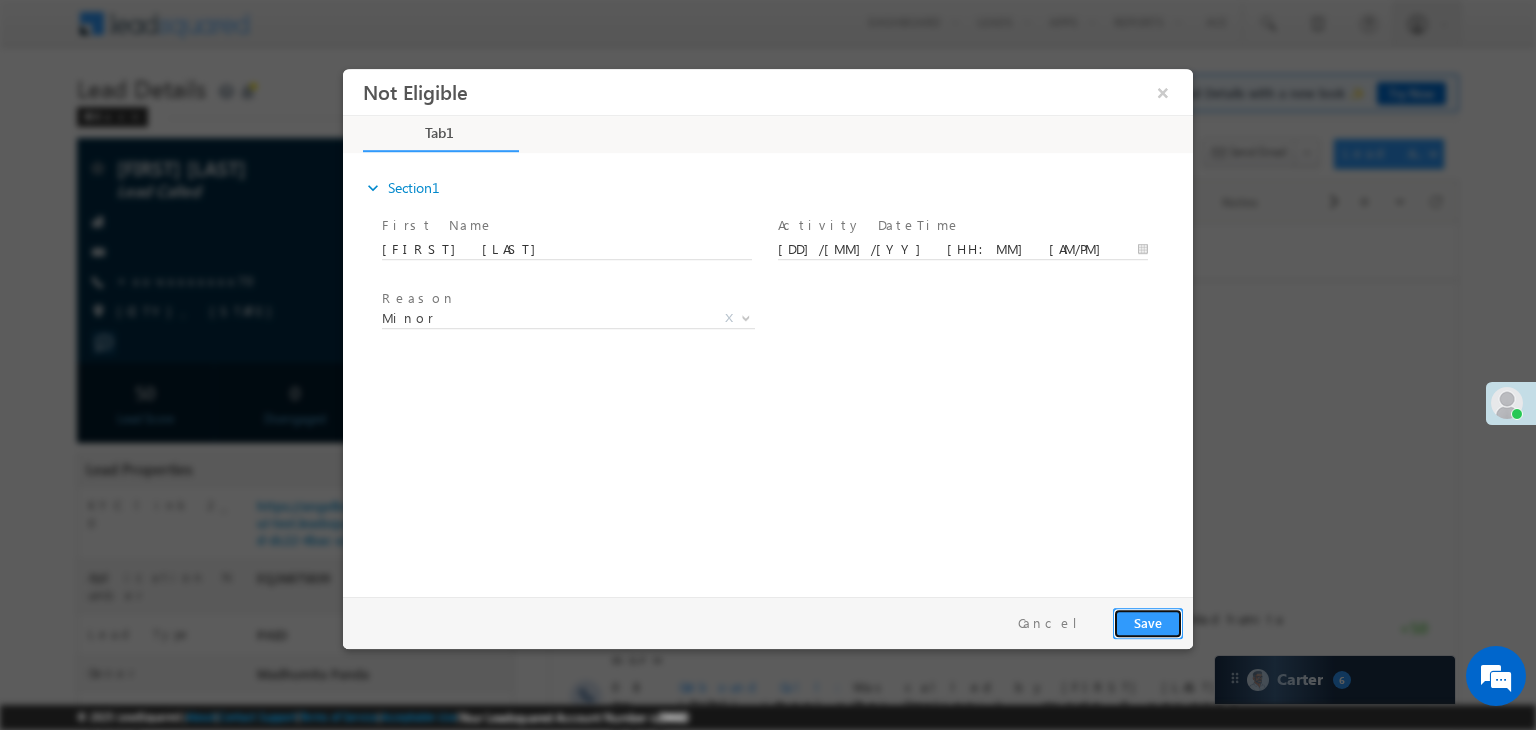 click on "Save" at bounding box center [1148, 623] 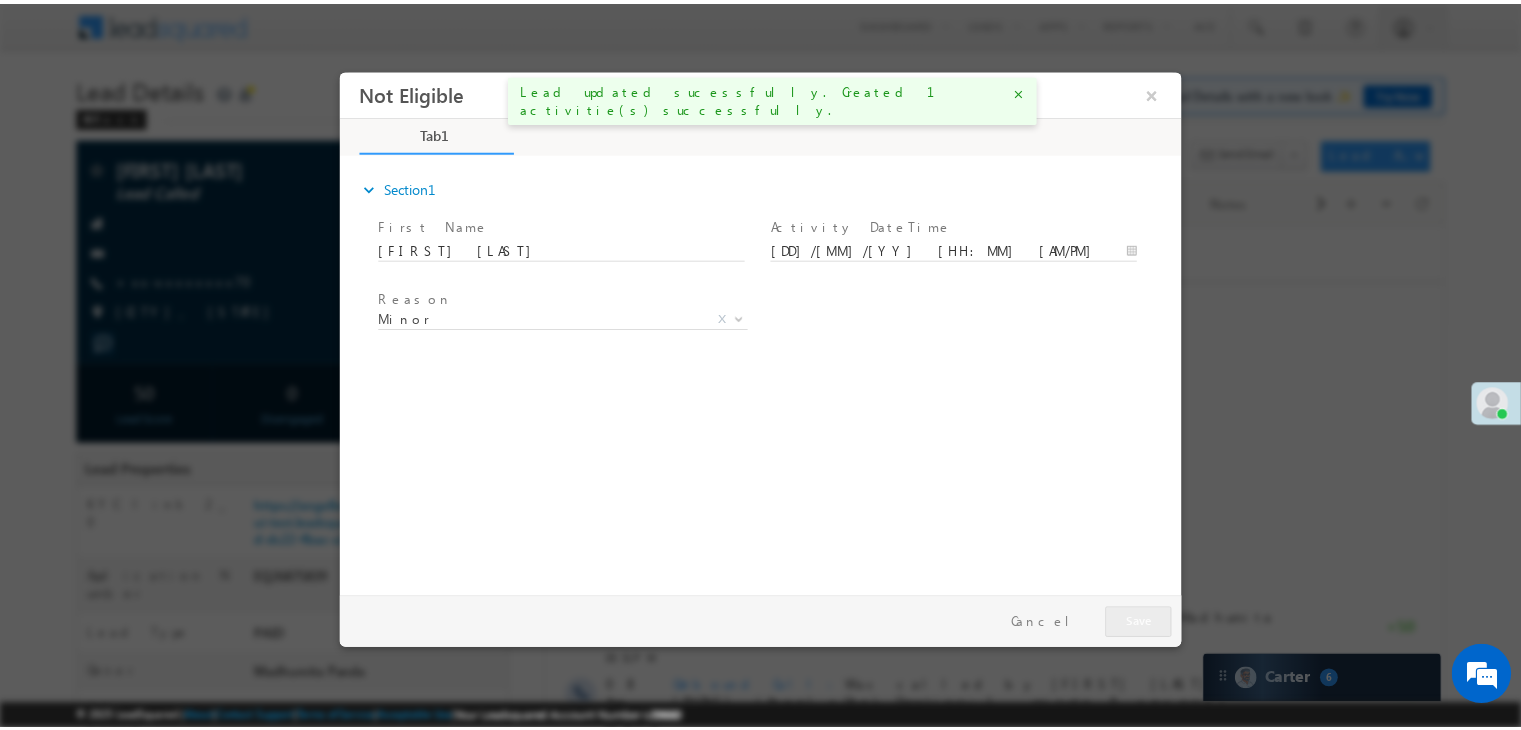 scroll, scrollTop: 0, scrollLeft: 0, axis: both 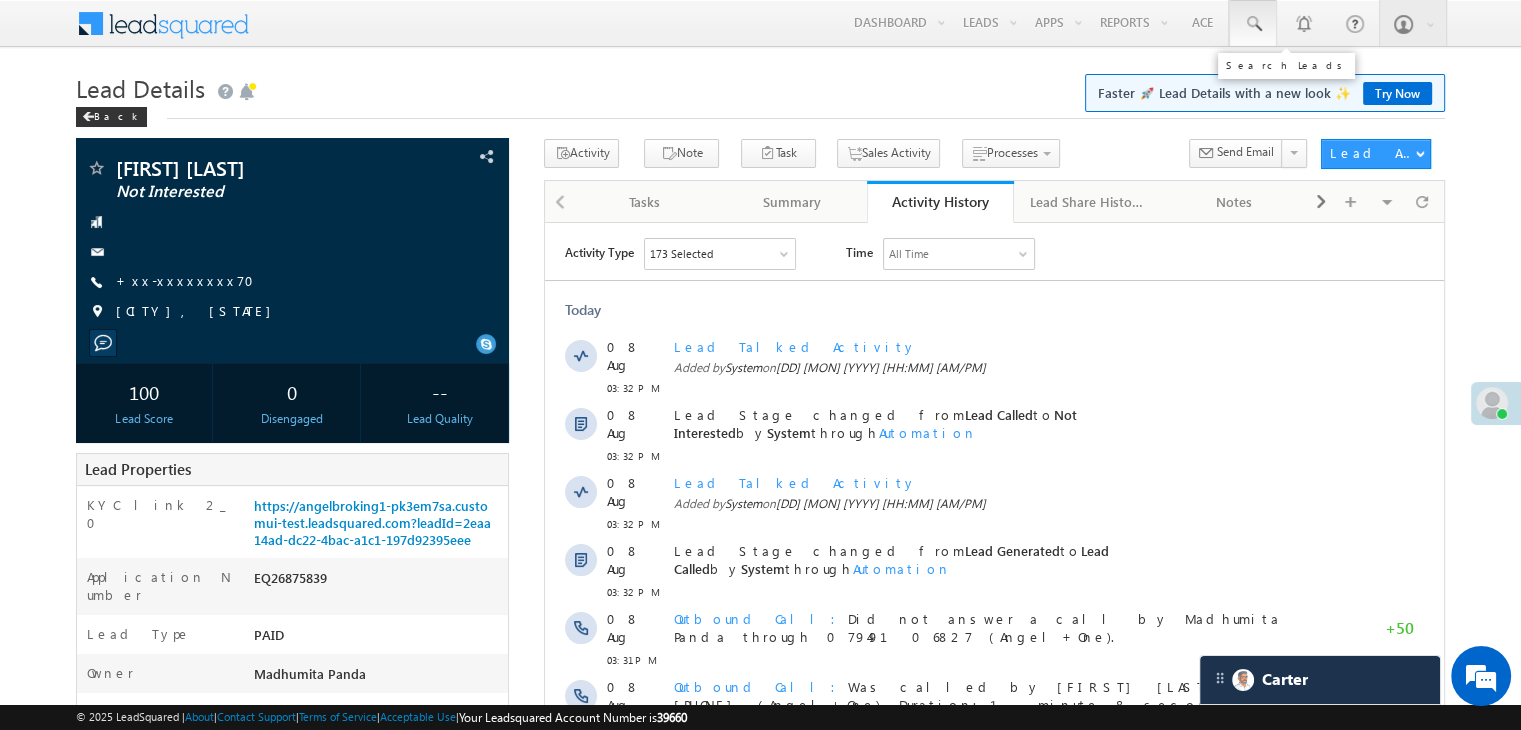 click at bounding box center [1253, 24] 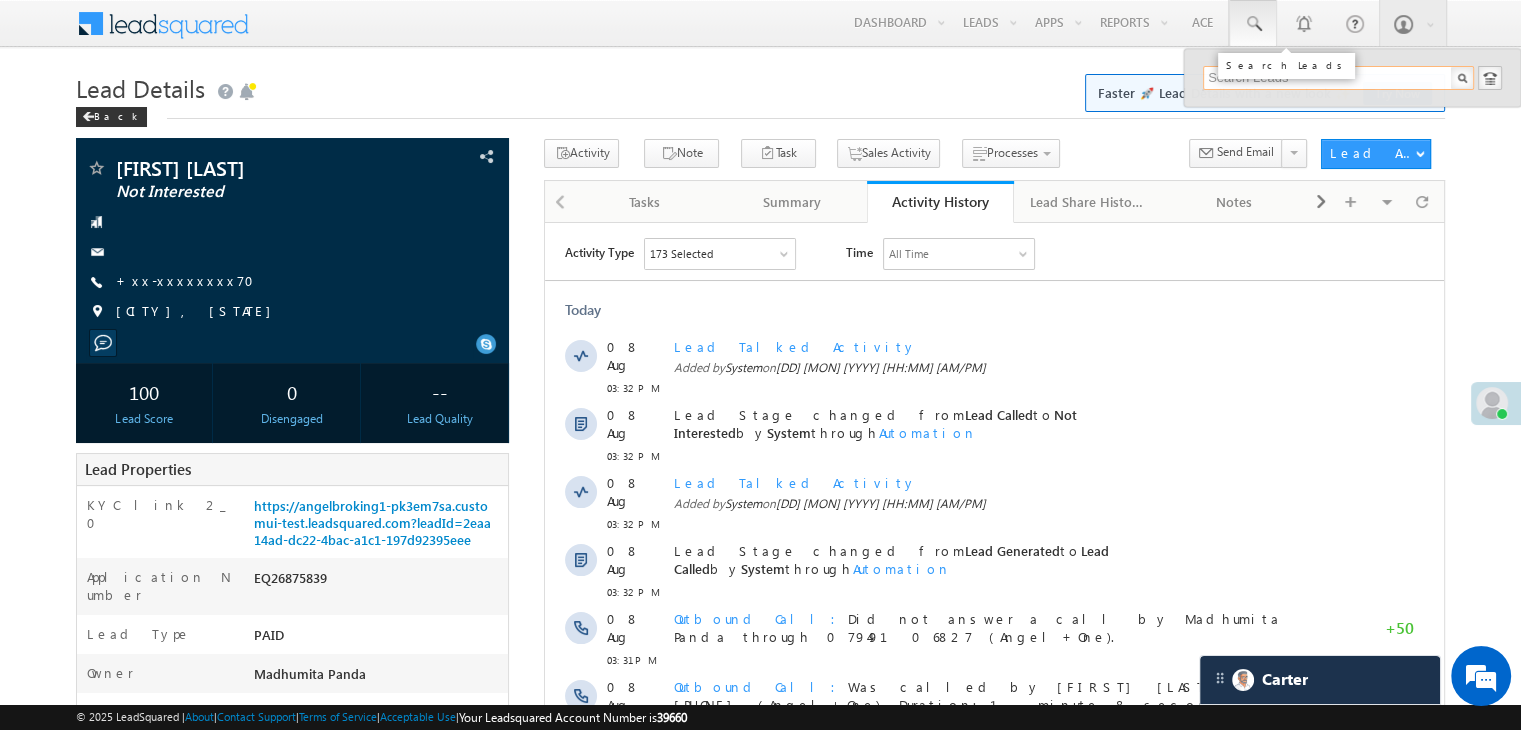paste on "8291593702" 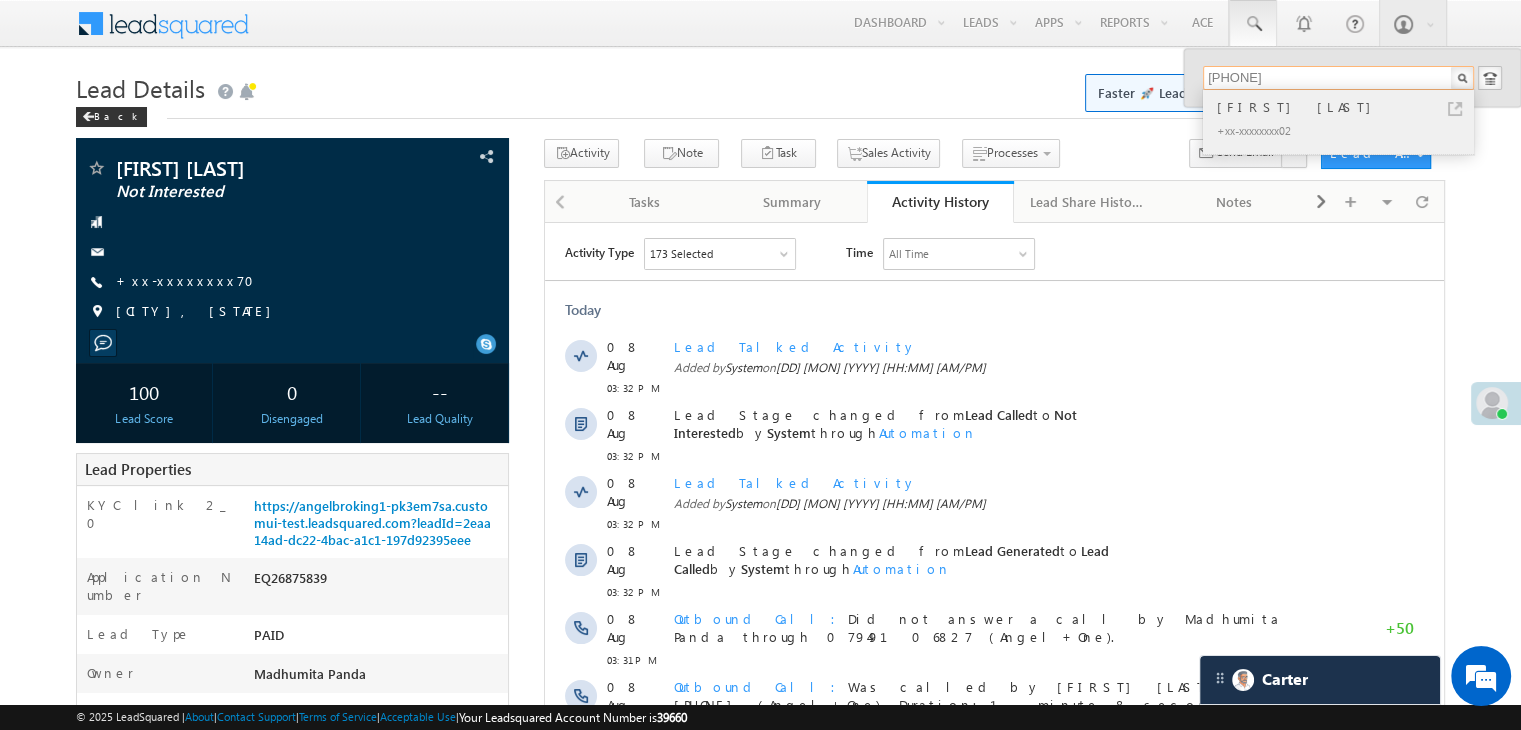 type on "8291593702" 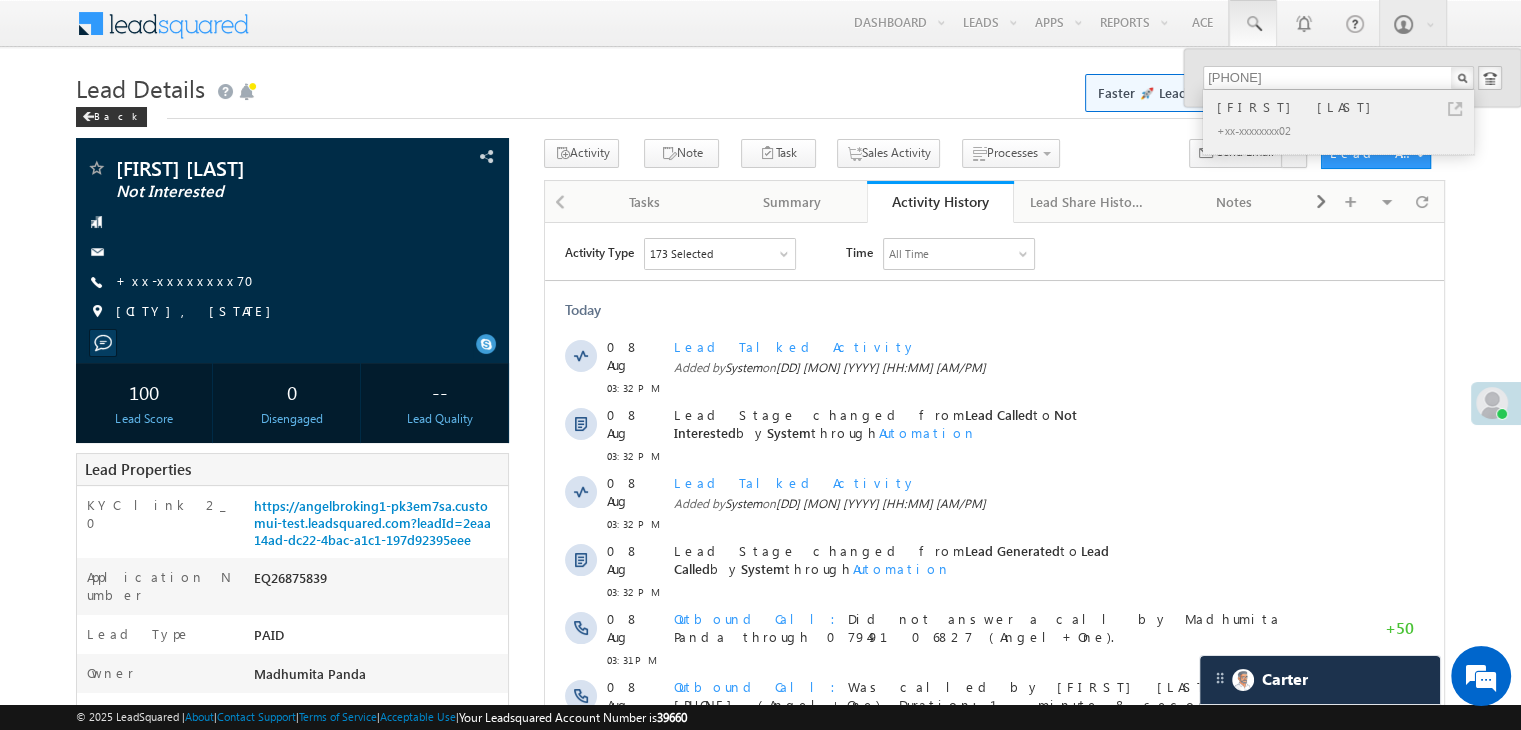 click on "[FIRST] [LAST]" at bounding box center [1347, 107] 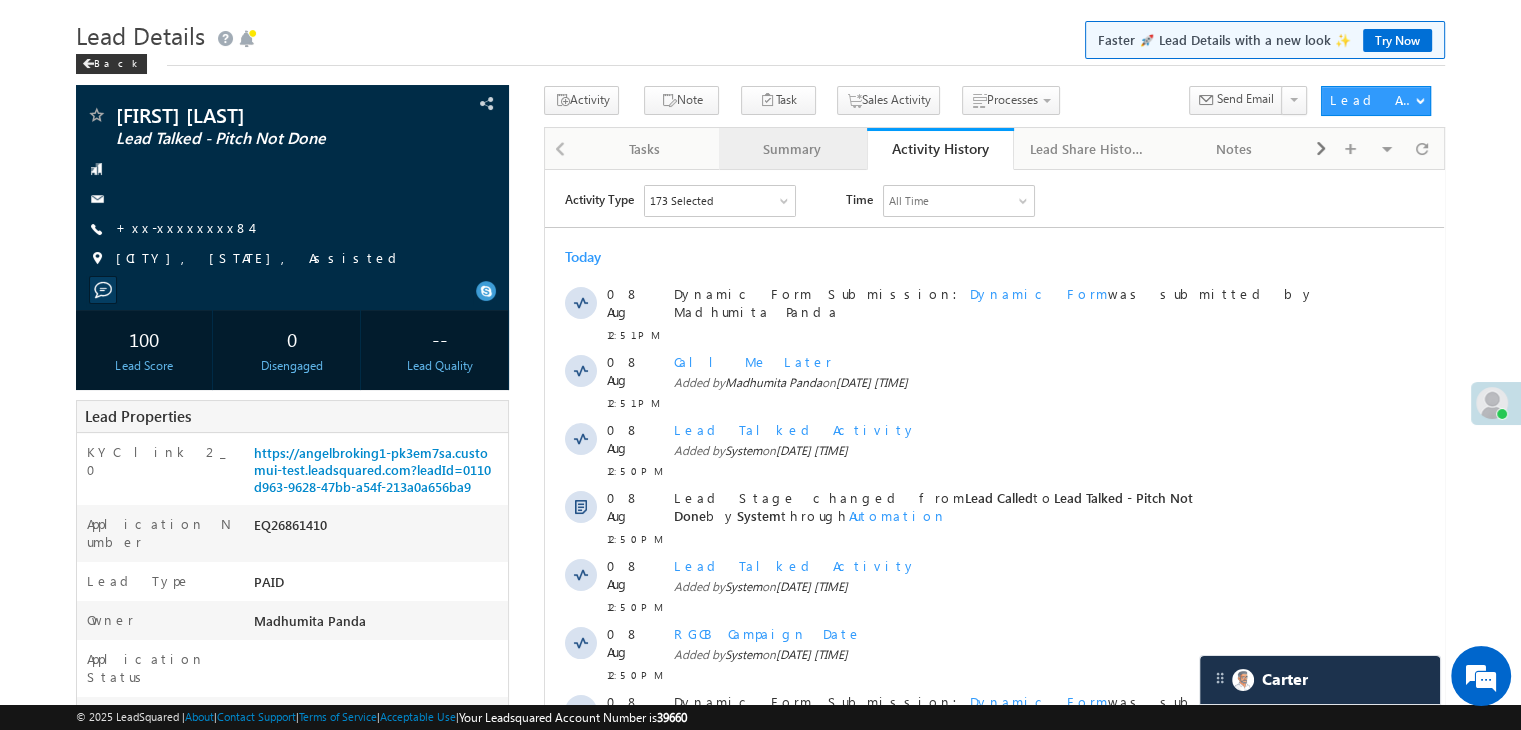 scroll, scrollTop: 0, scrollLeft: 0, axis: both 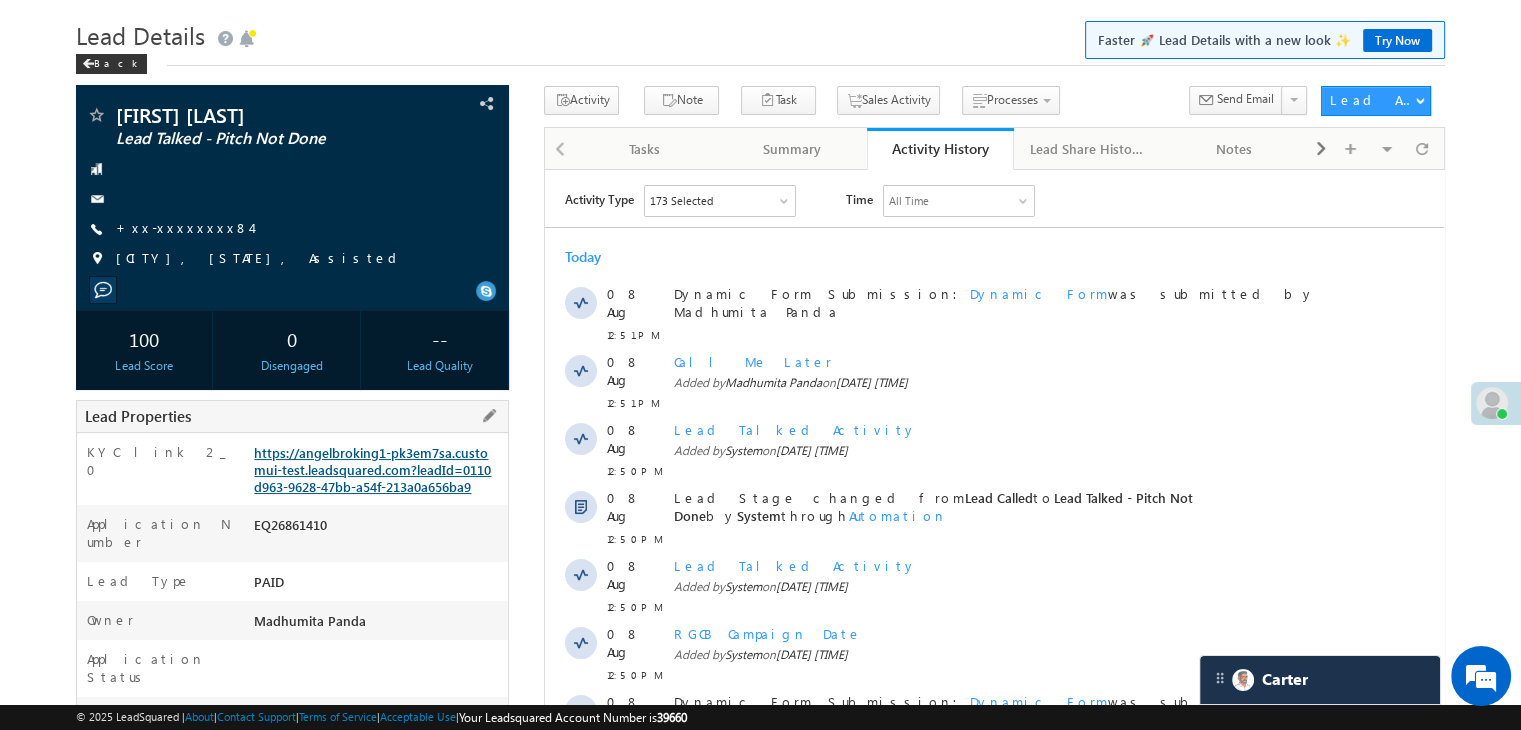 click on "https://angelbroking1-pk3em7sa.customui-test.leadsquared.com?leadId=0110d963-9628-47bb-a54f-213a0a656ba9" at bounding box center (372, 469) 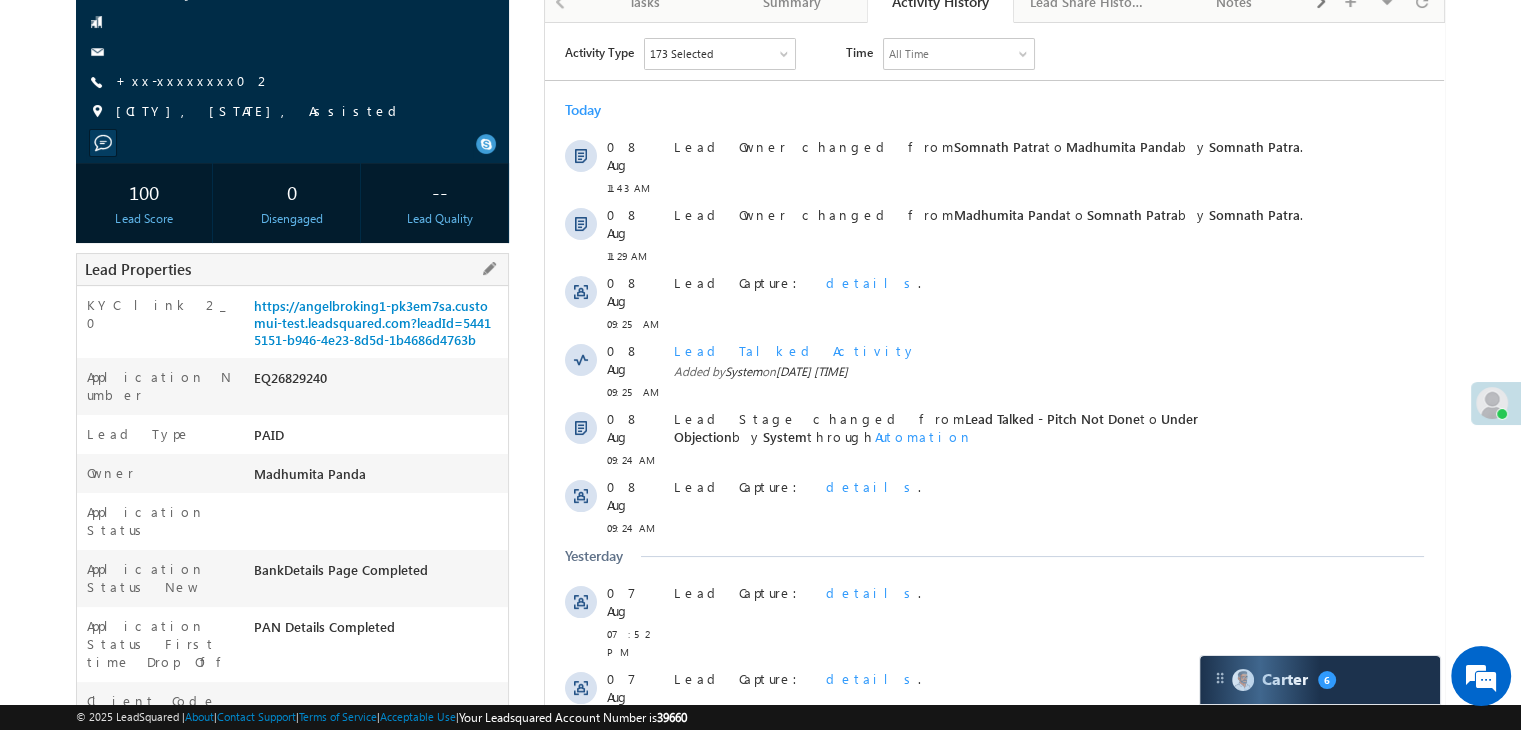 scroll, scrollTop: 0, scrollLeft: 0, axis: both 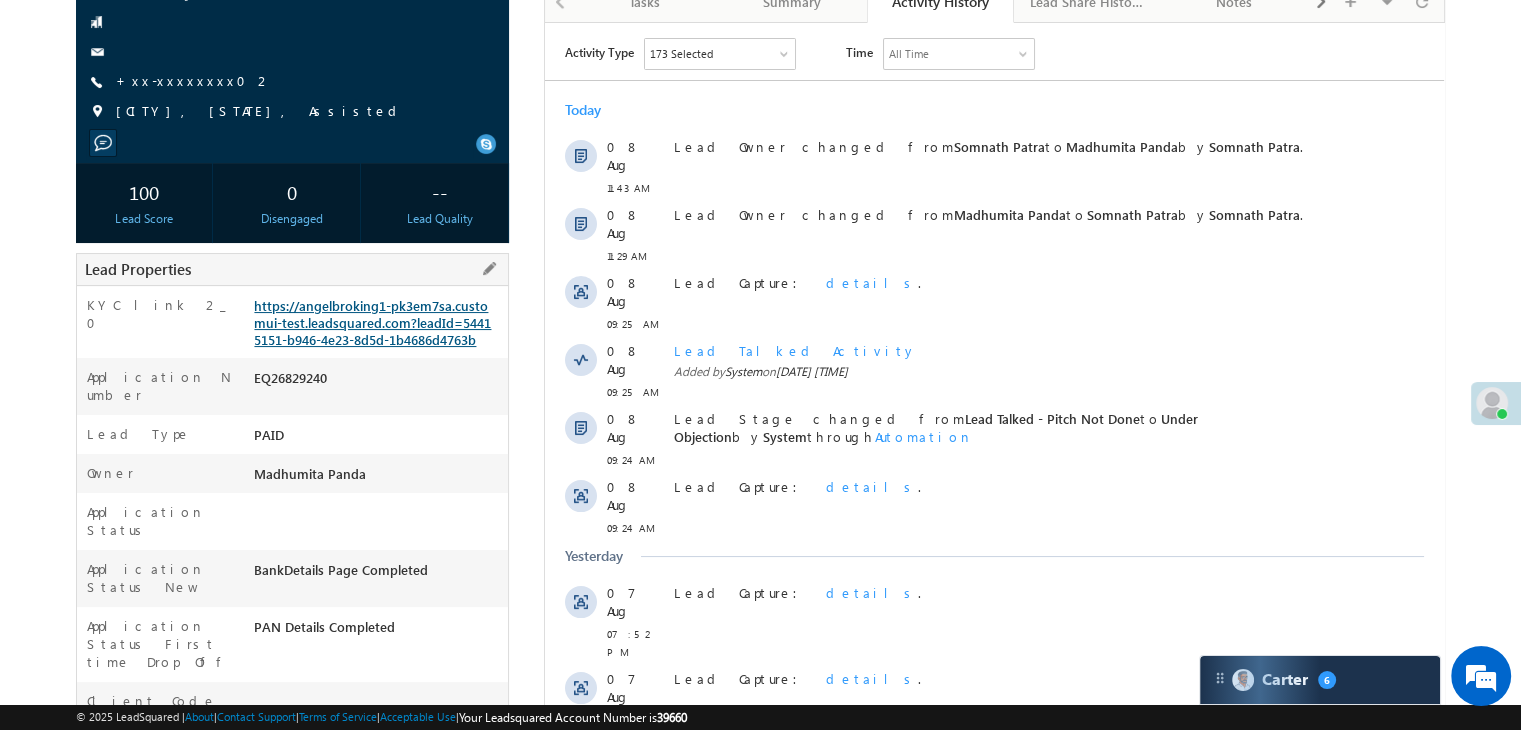 click on "https://angelbroking1-pk3em7sa.customui-test.leadsquared.com?leadId=54415151-b946-4e23-8d5d-1b4686d4763b" at bounding box center [372, 322] 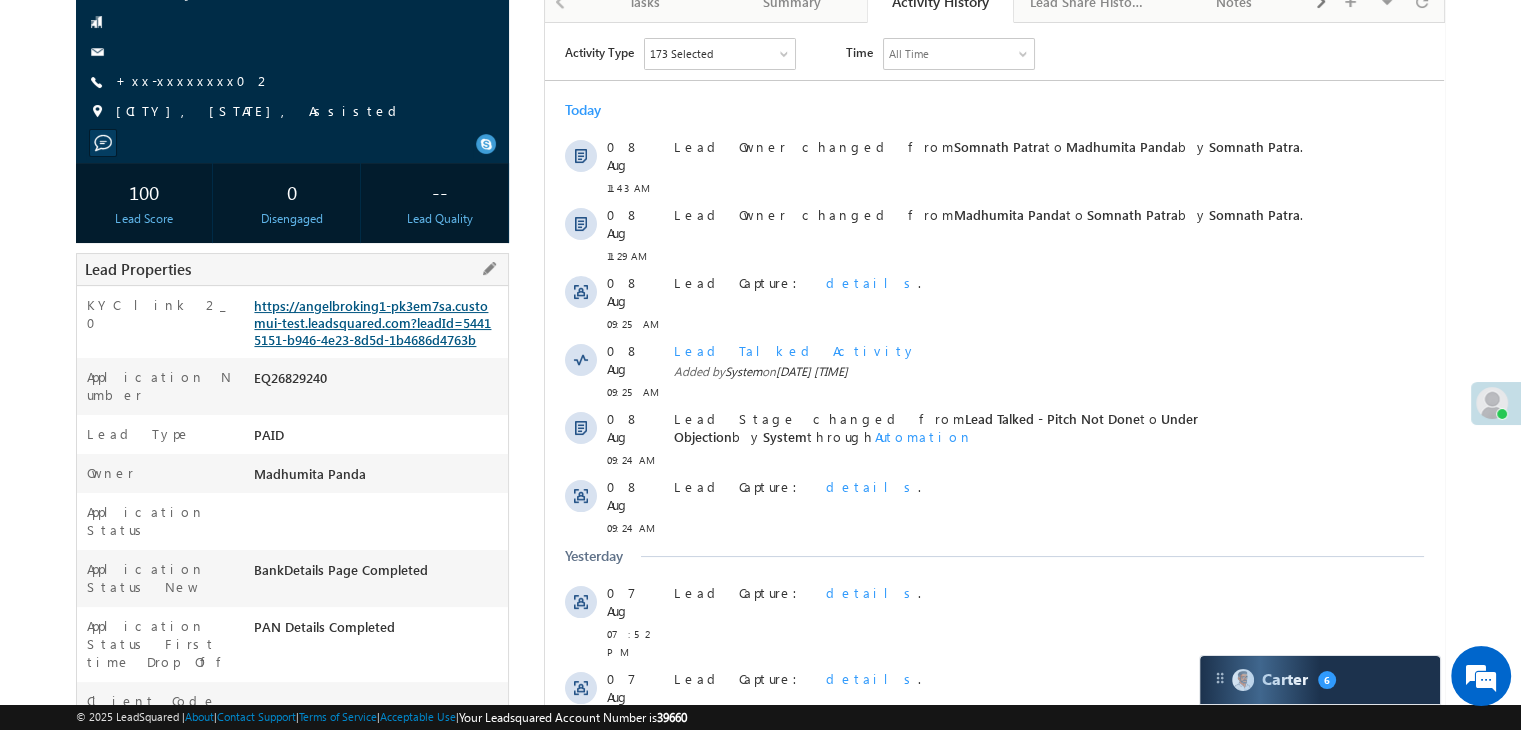 scroll, scrollTop: 0, scrollLeft: 0, axis: both 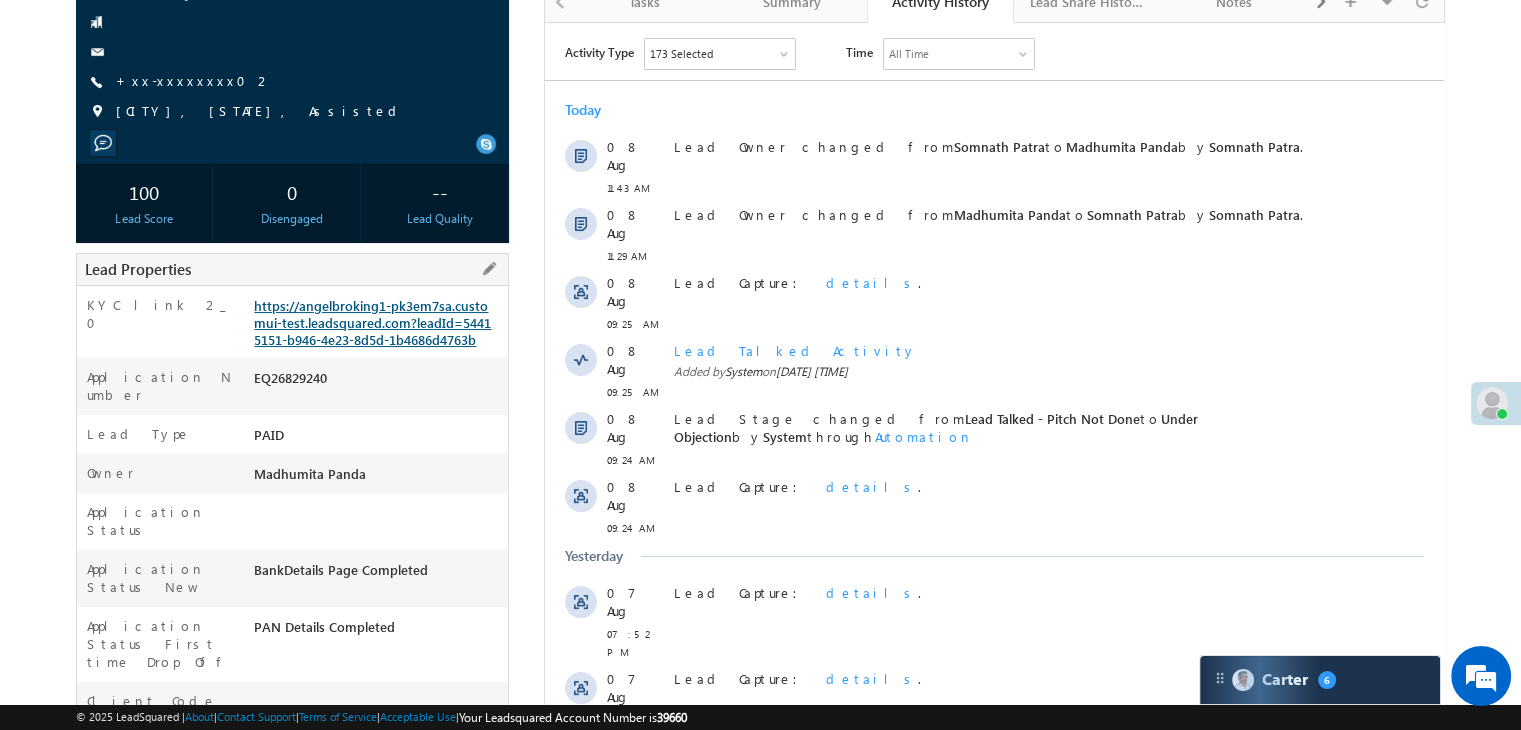 click on "https://angelbroking1-pk3em7sa.customui-test.leadsquared.com?leadId=54415151-b946-4e23-8d5d-1b4686d4763b" at bounding box center [372, 322] 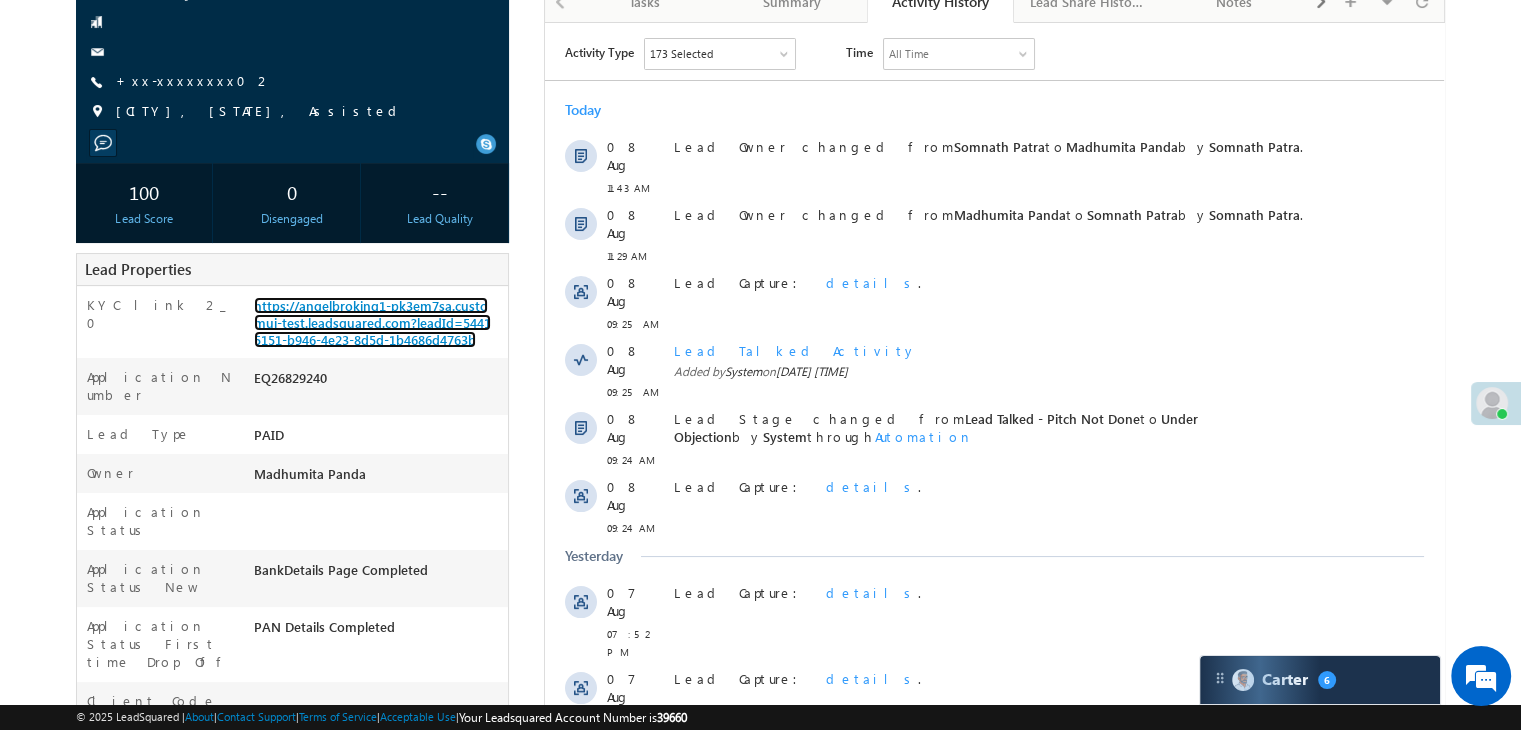 scroll, scrollTop: 0, scrollLeft: 0, axis: both 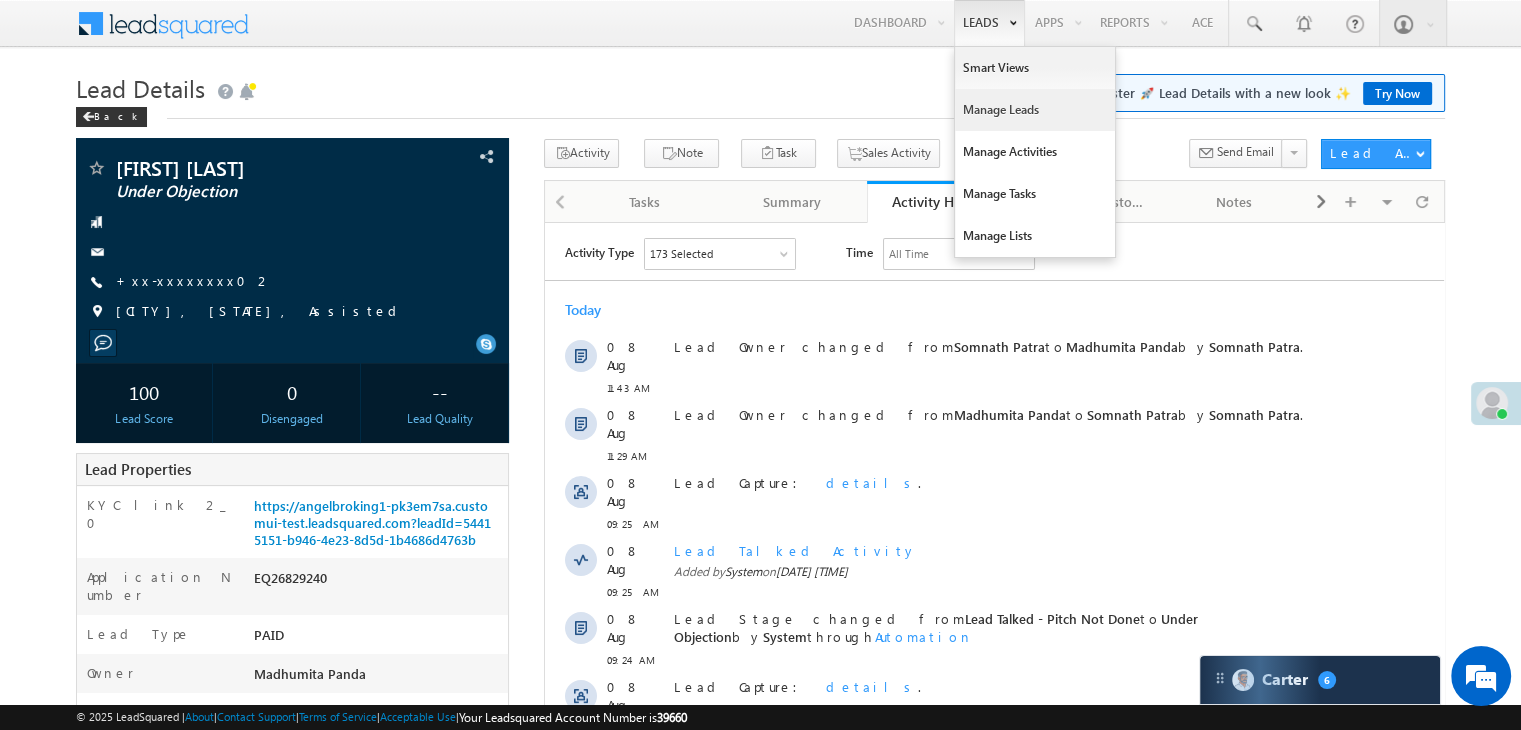 click on "Manage Leads" at bounding box center (1035, 110) 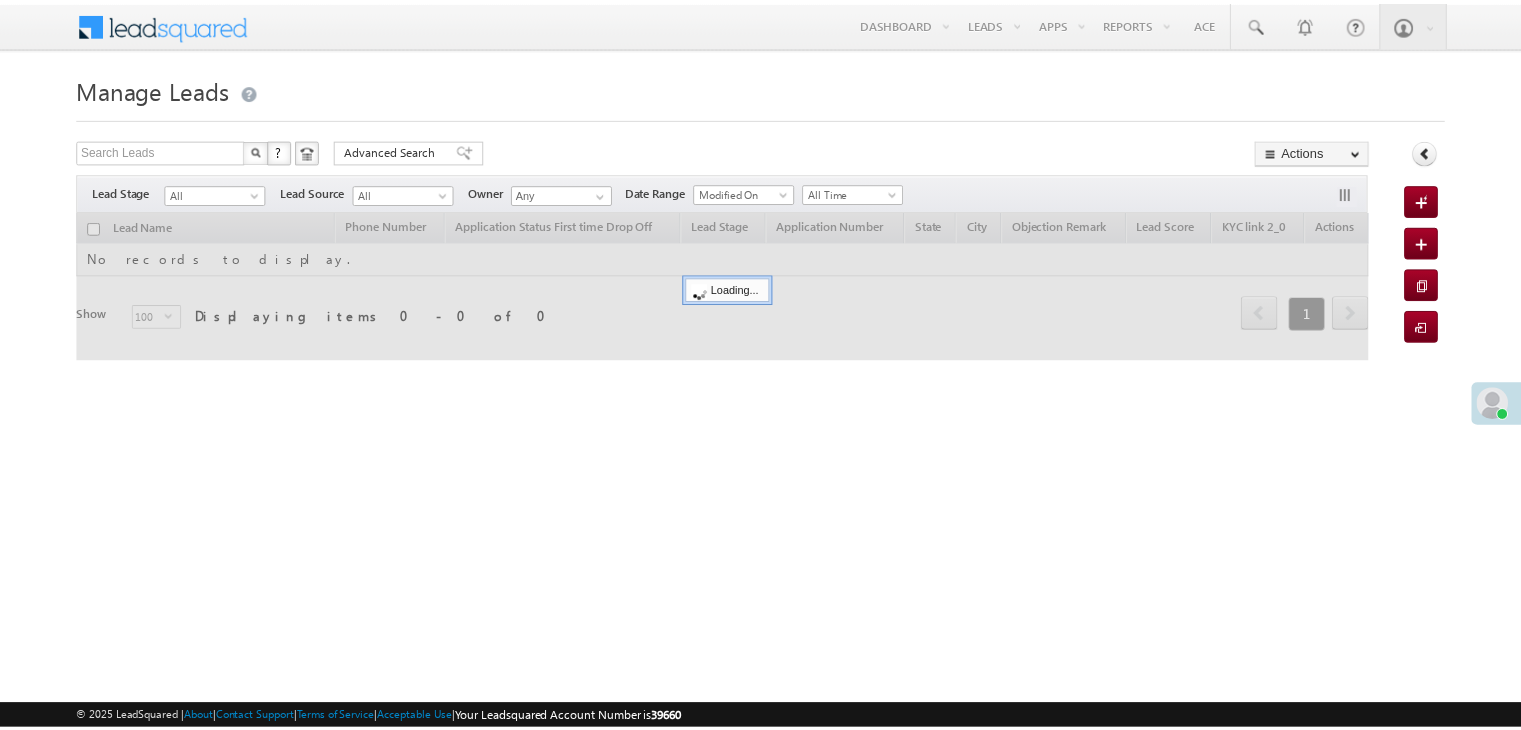 scroll, scrollTop: 0, scrollLeft: 0, axis: both 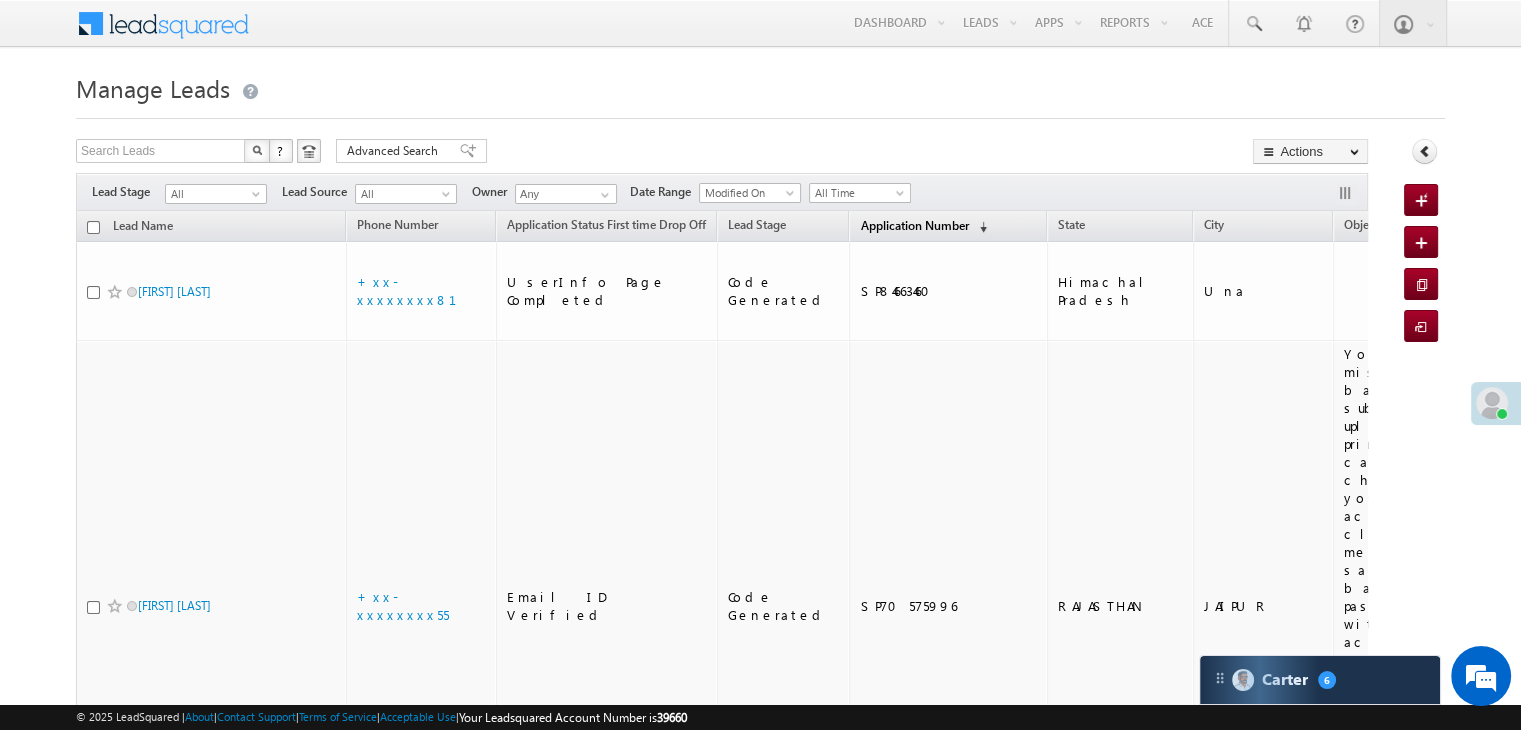click on "Application Number" at bounding box center (914, 225) 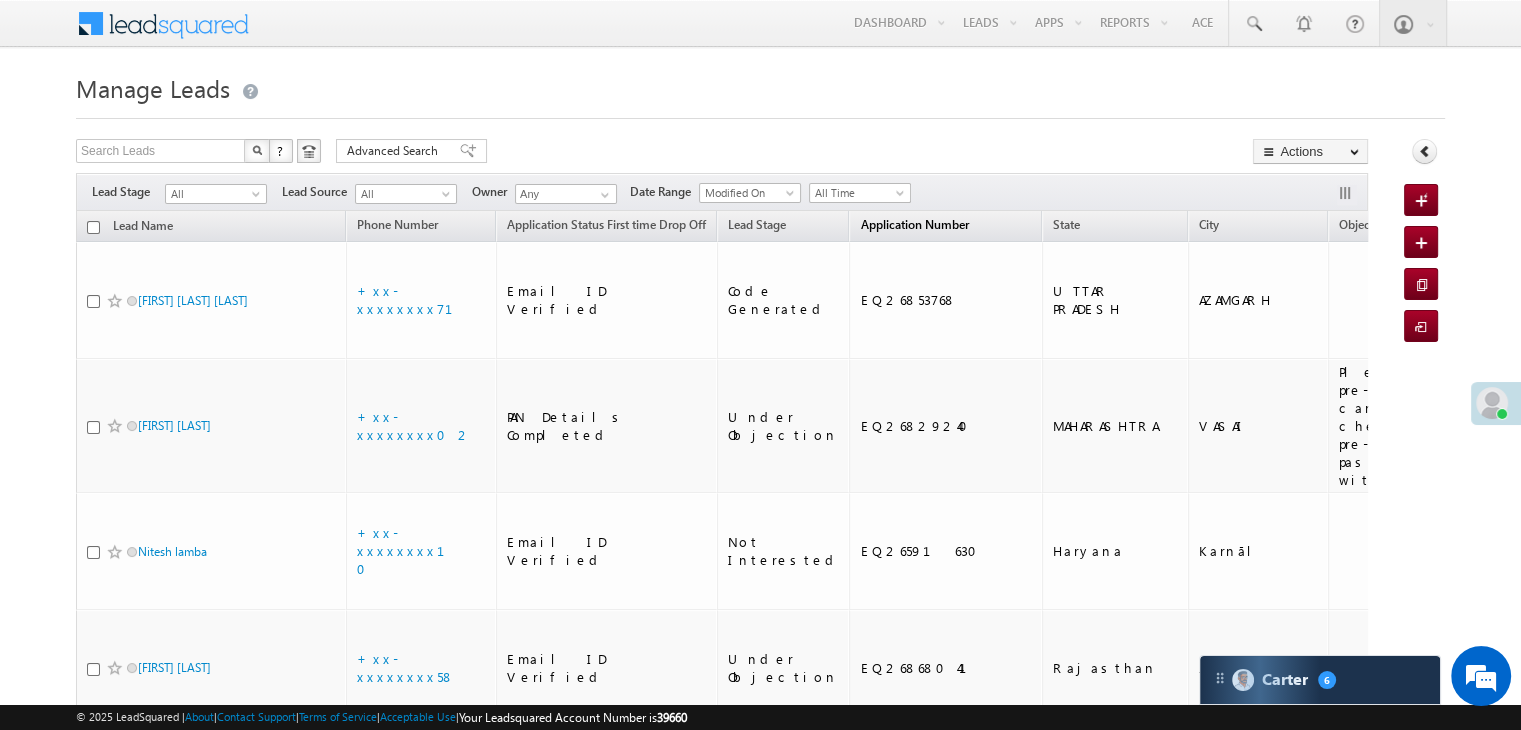 scroll, scrollTop: 0, scrollLeft: 0, axis: both 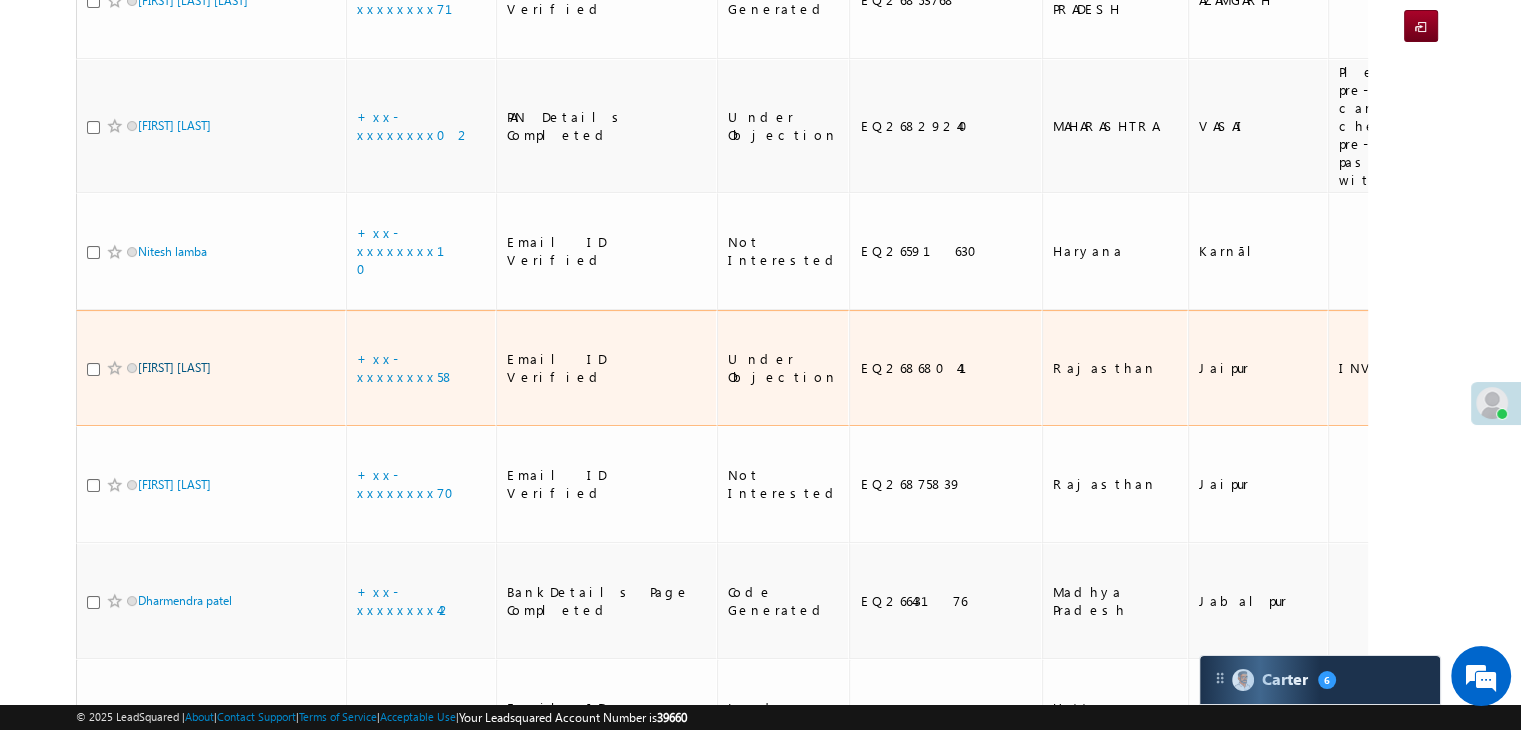 click on "Pankaj Kumar" at bounding box center (174, 367) 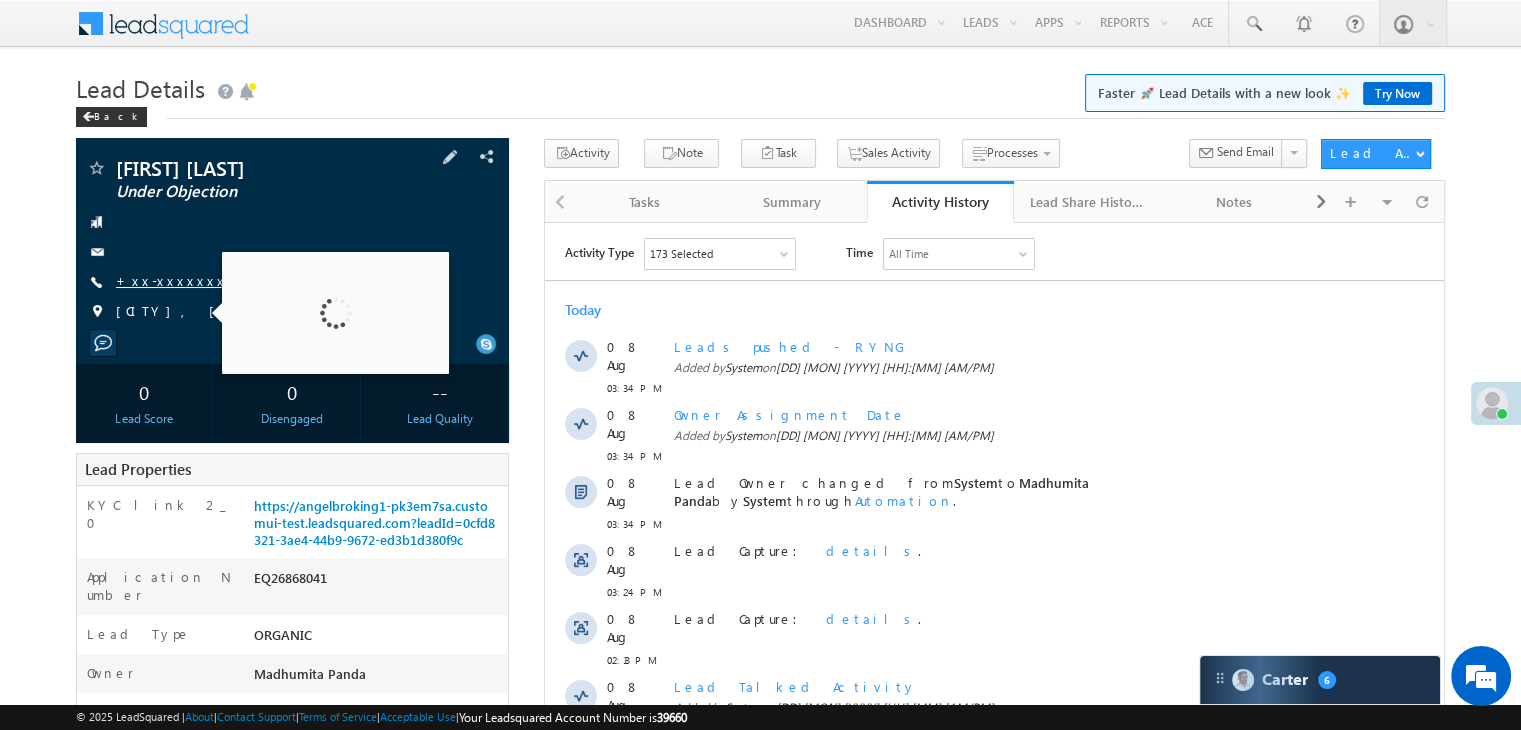 scroll, scrollTop: 0, scrollLeft: 0, axis: both 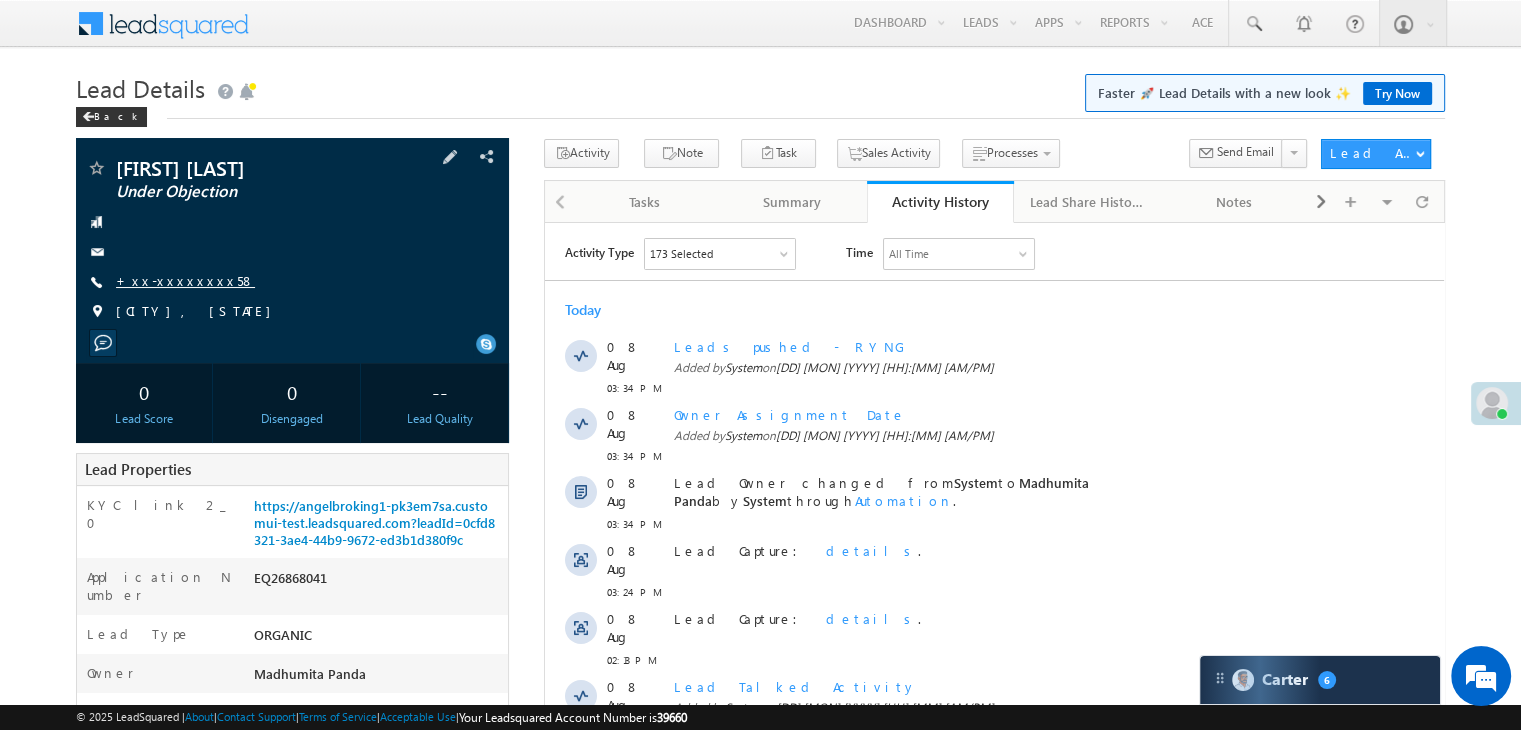 click on "+xx-xxxxxxxx58" at bounding box center [185, 280] 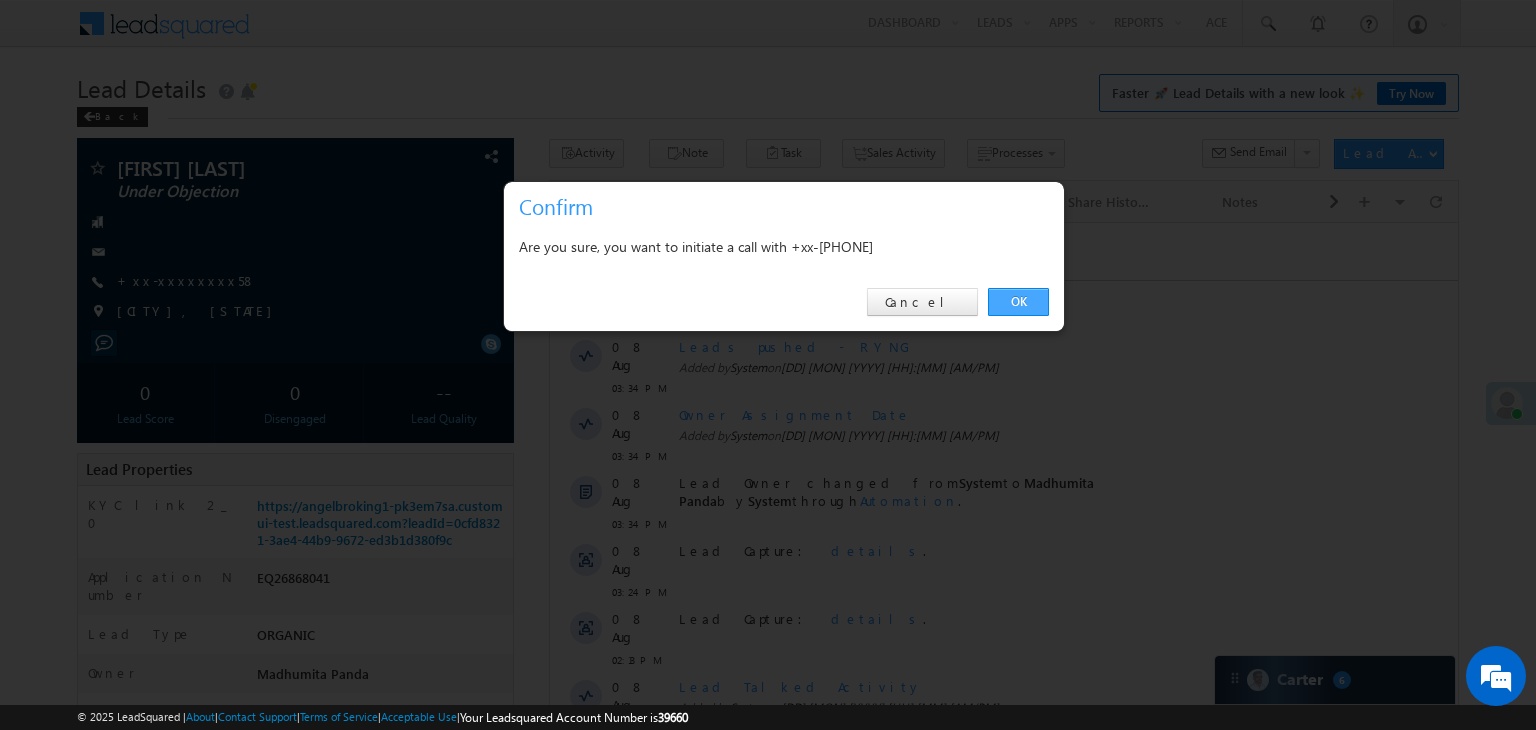 click on "OK" at bounding box center [1018, 302] 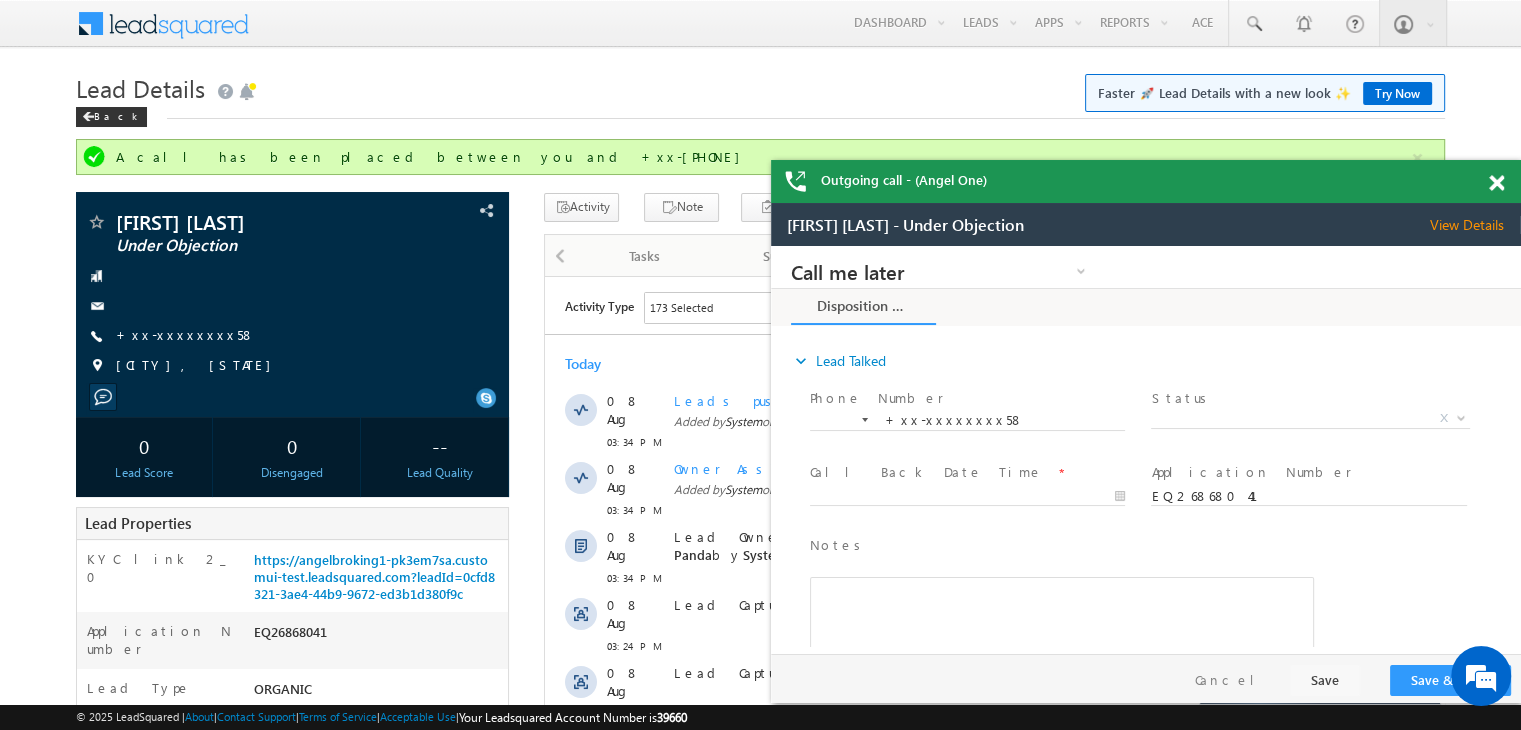 scroll, scrollTop: 0, scrollLeft: 0, axis: both 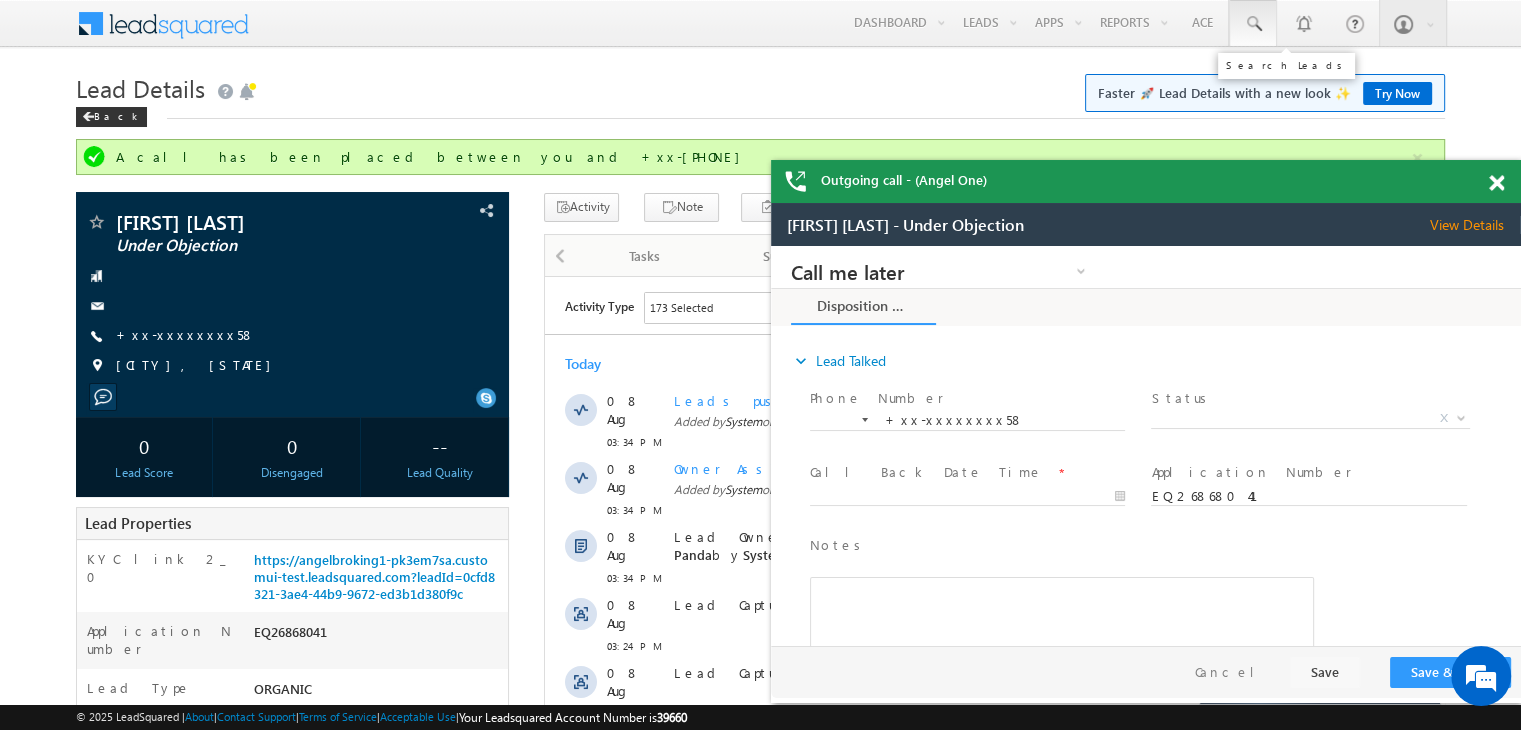 click at bounding box center [1253, 24] 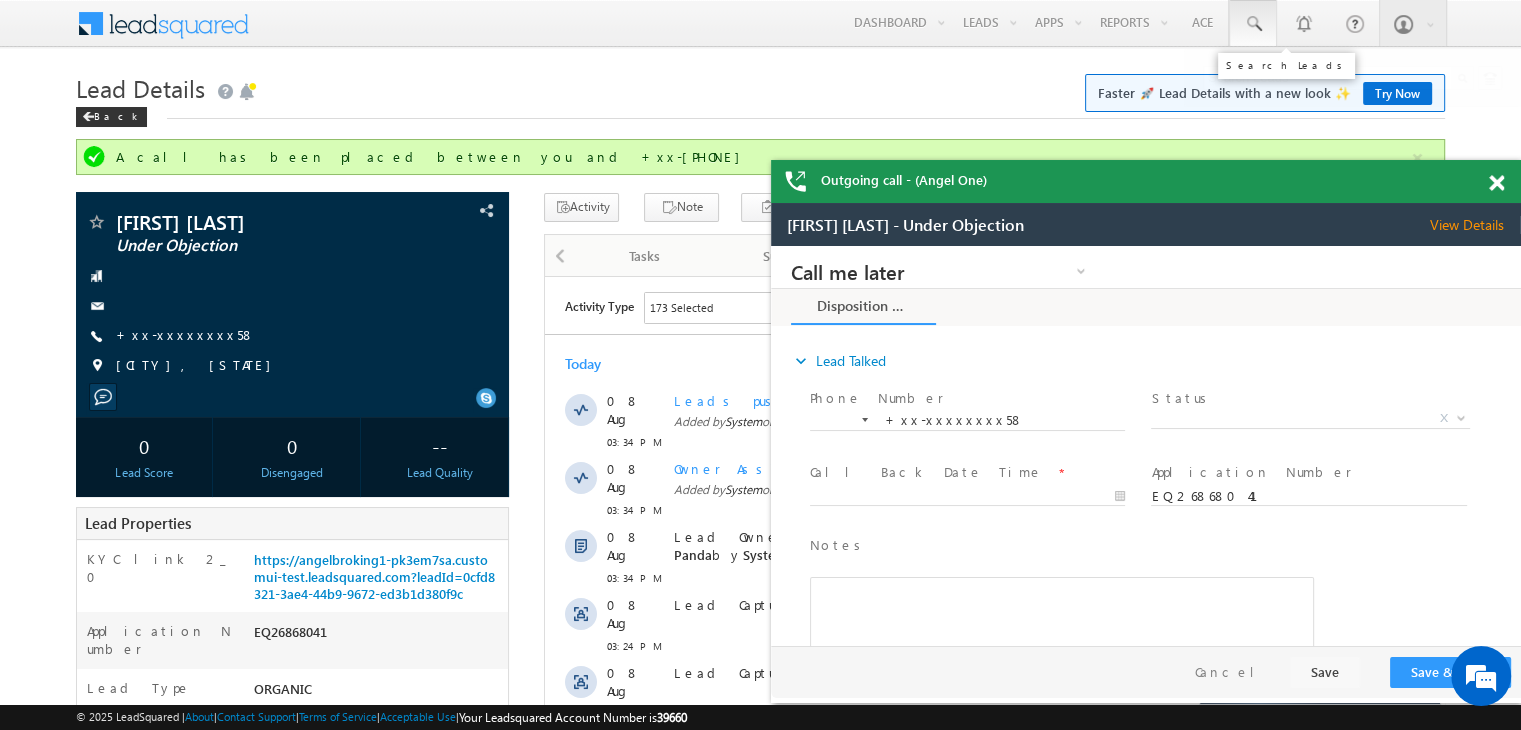 click at bounding box center (1253, 24) 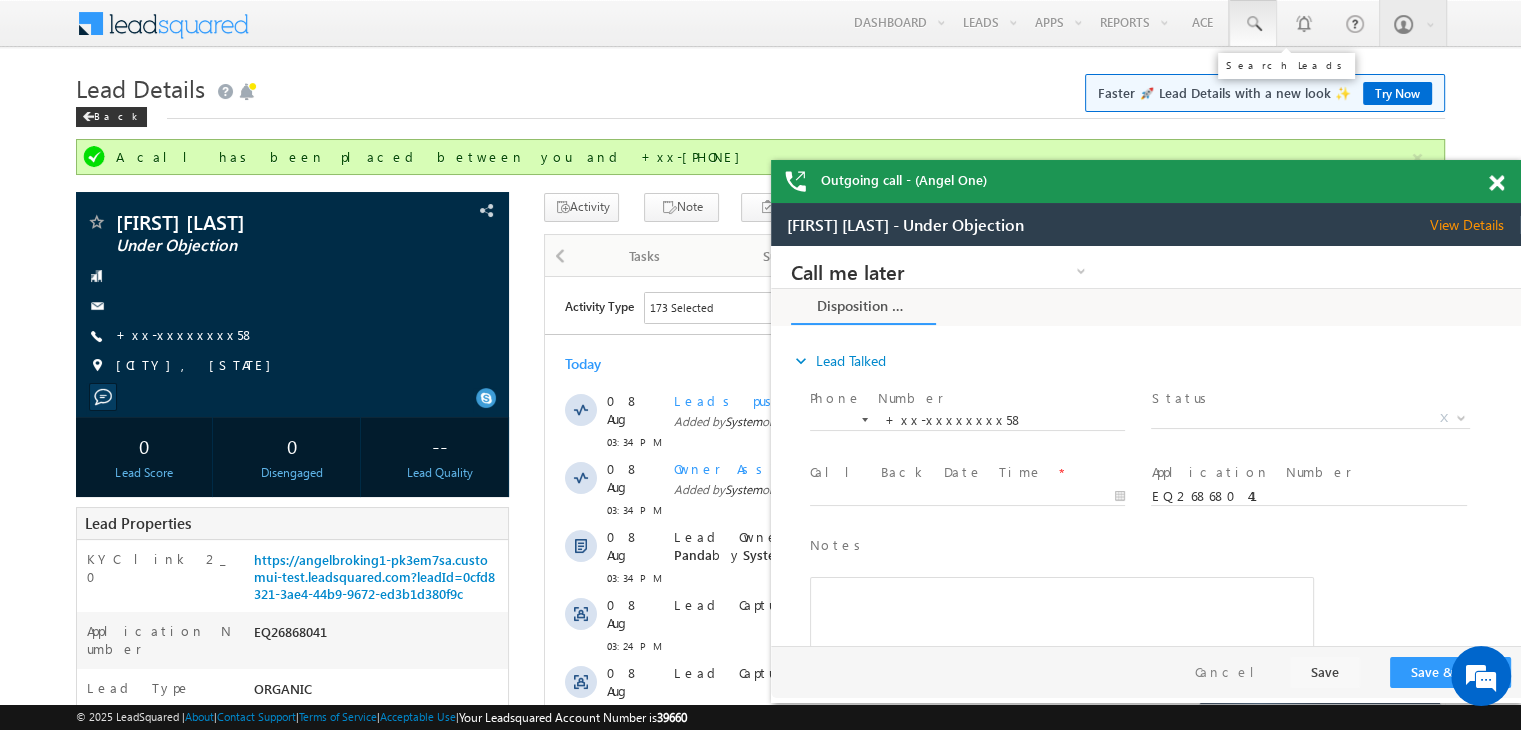 click at bounding box center [1253, 24] 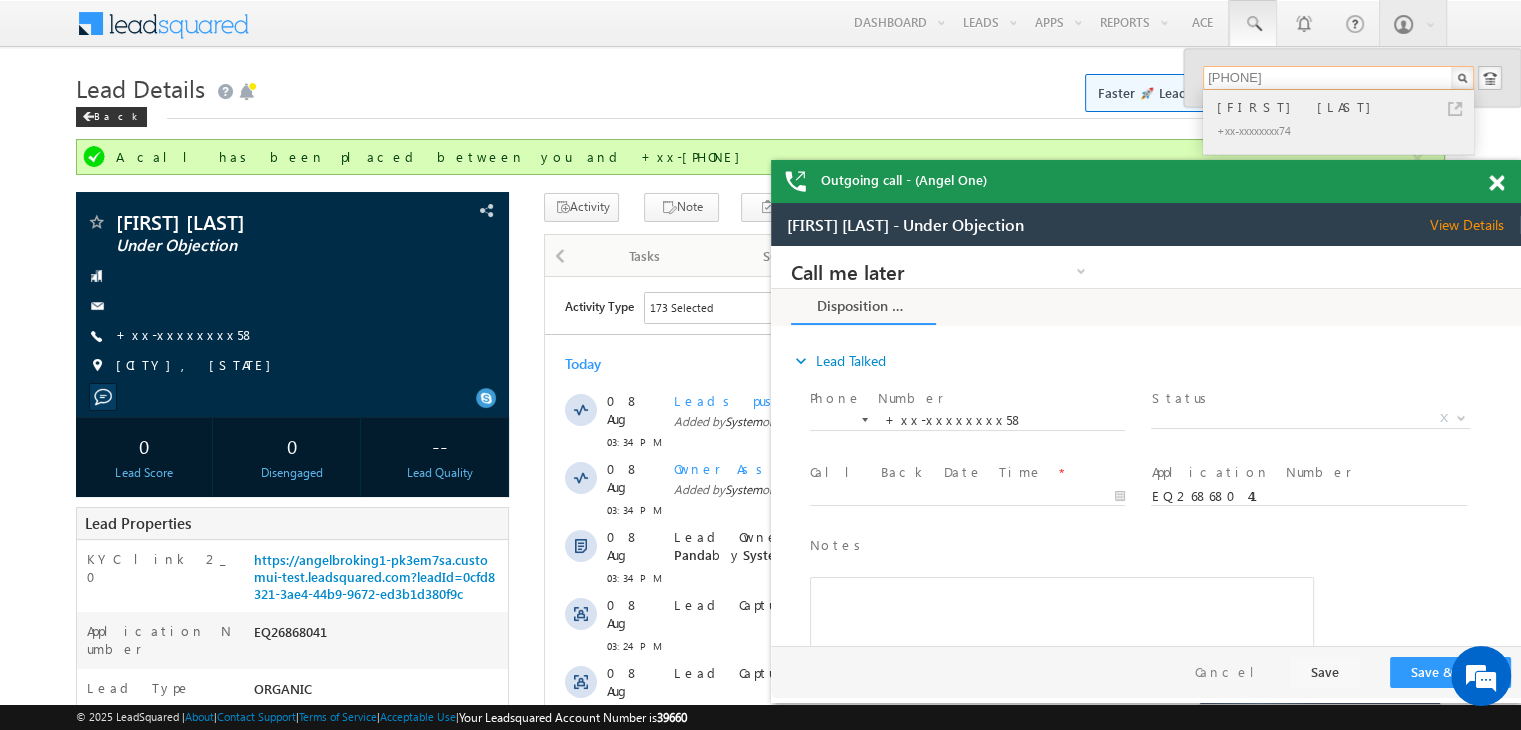 type on "7980317474" 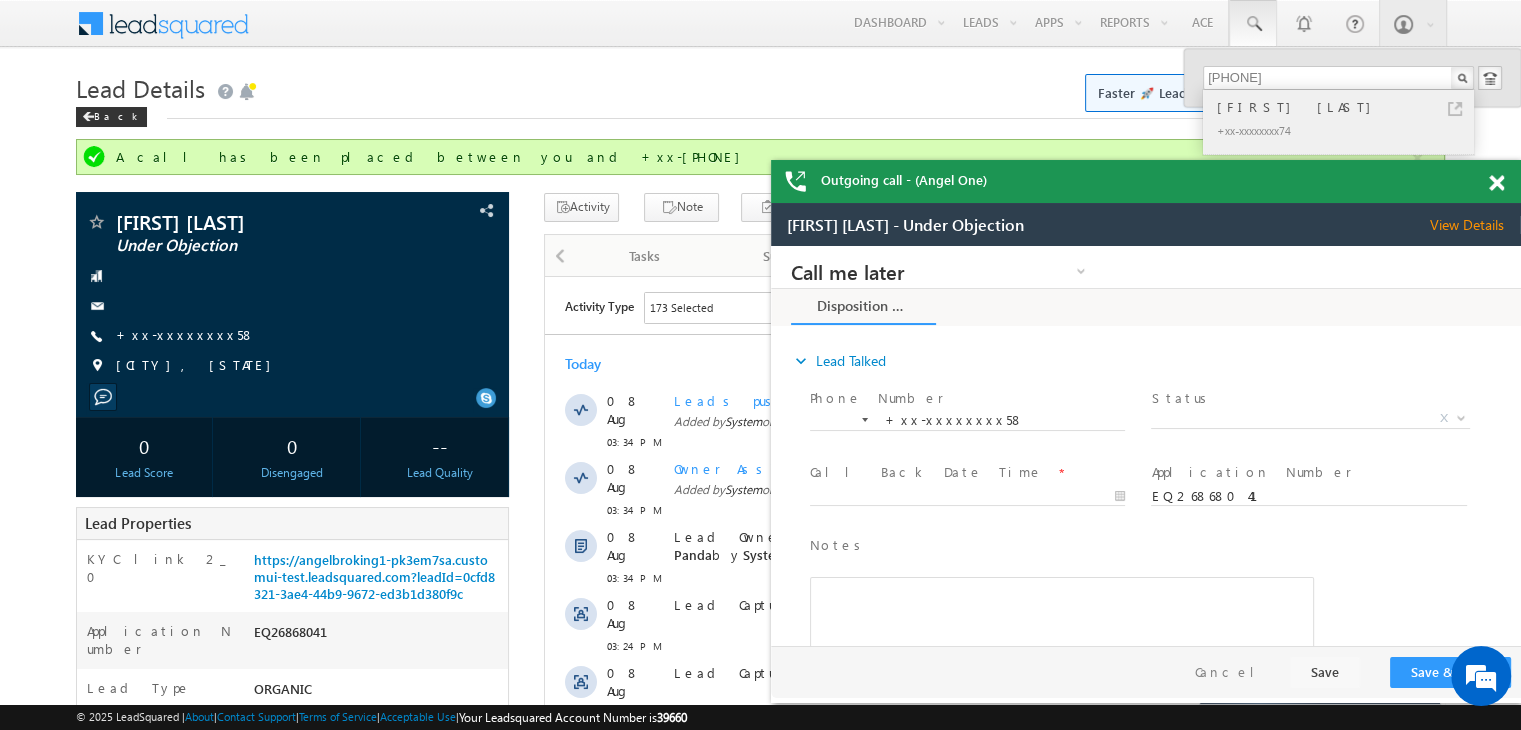 click on "[FIRST] [LAST]" at bounding box center (1347, 107) 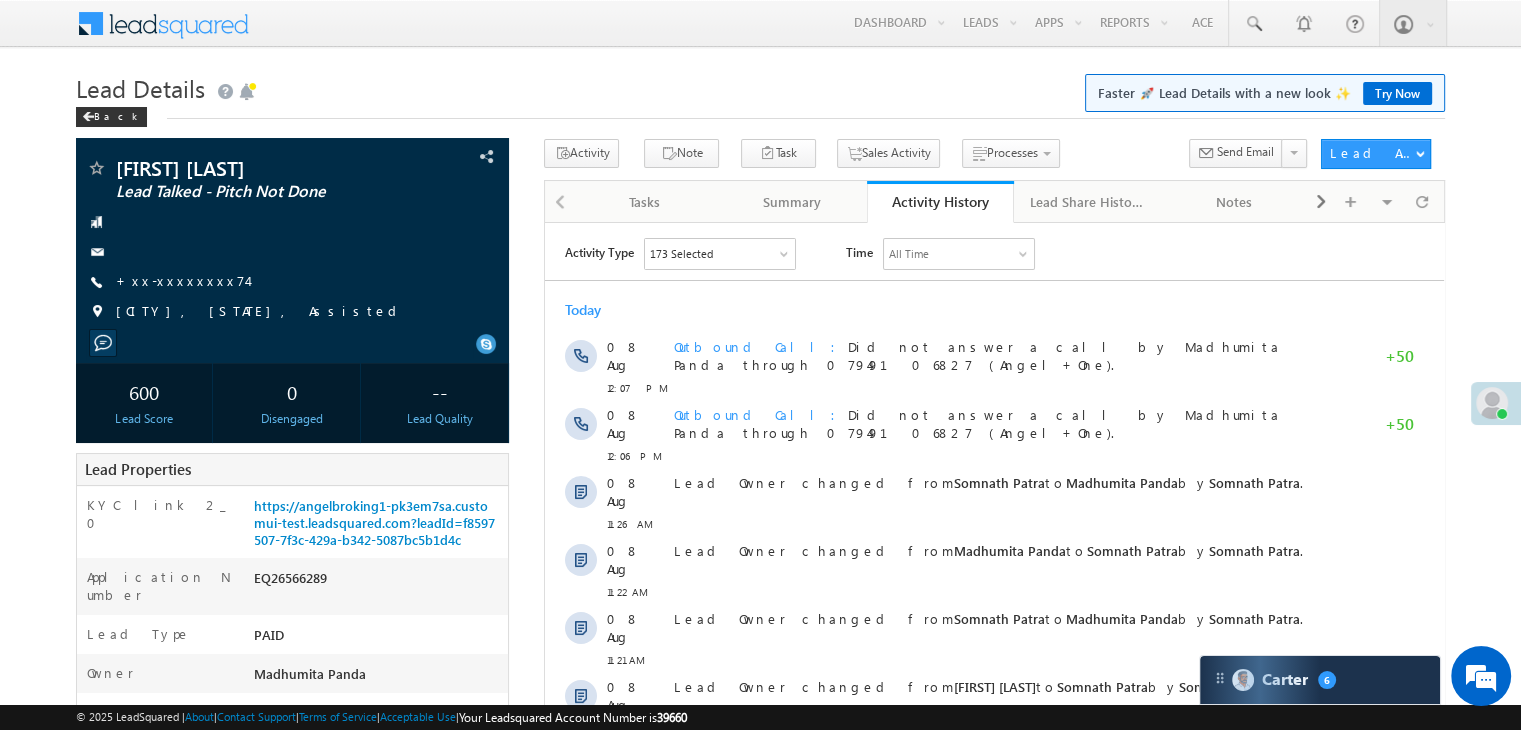 scroll, scrollTop: 0, scrollLeft: 0, axis: both 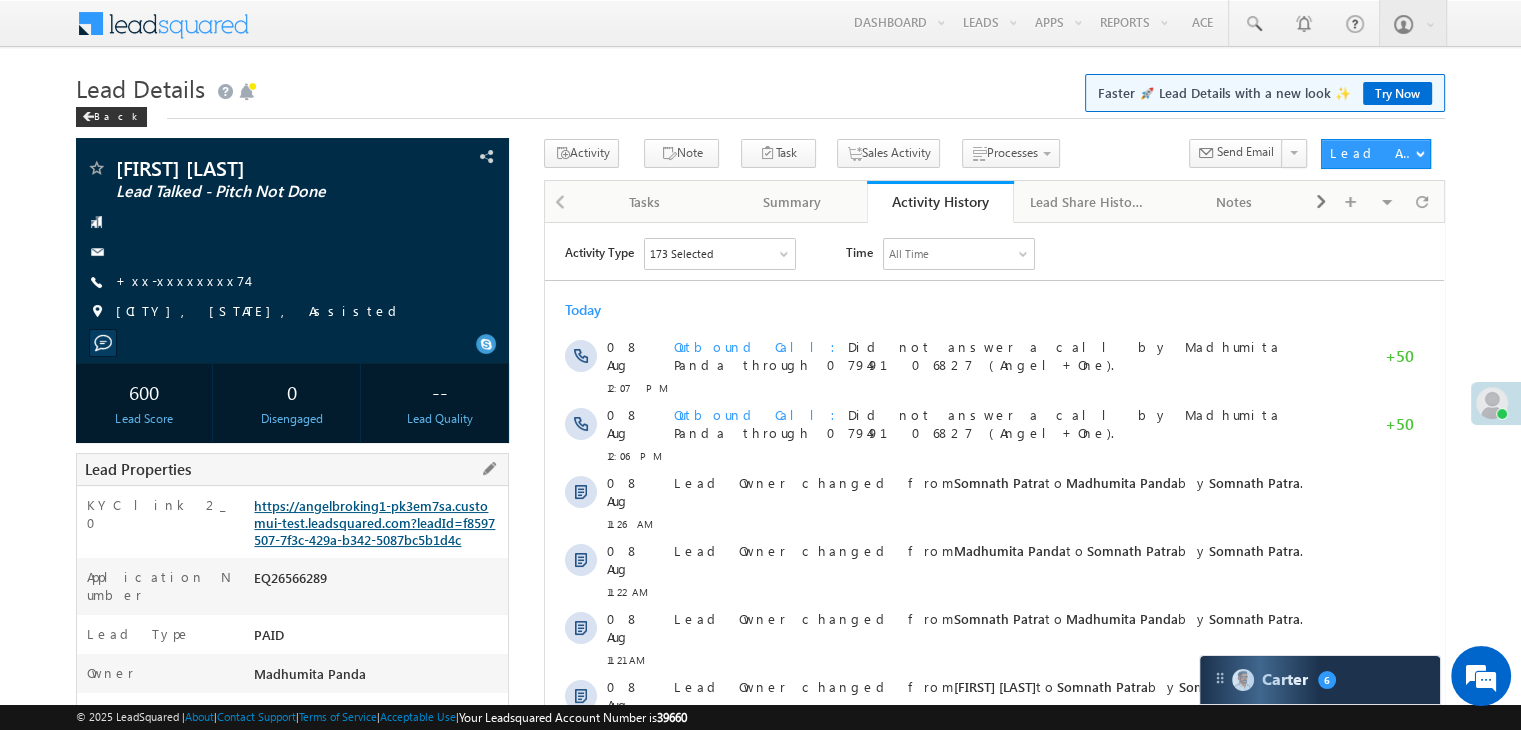 click on "https://angelbroking1-pk3em7sa.customui-test.leadsquared.com?leadId=f8597507-7f3c-429a-b342-5087bc5b1d4c" at bounding box center (374, 522) 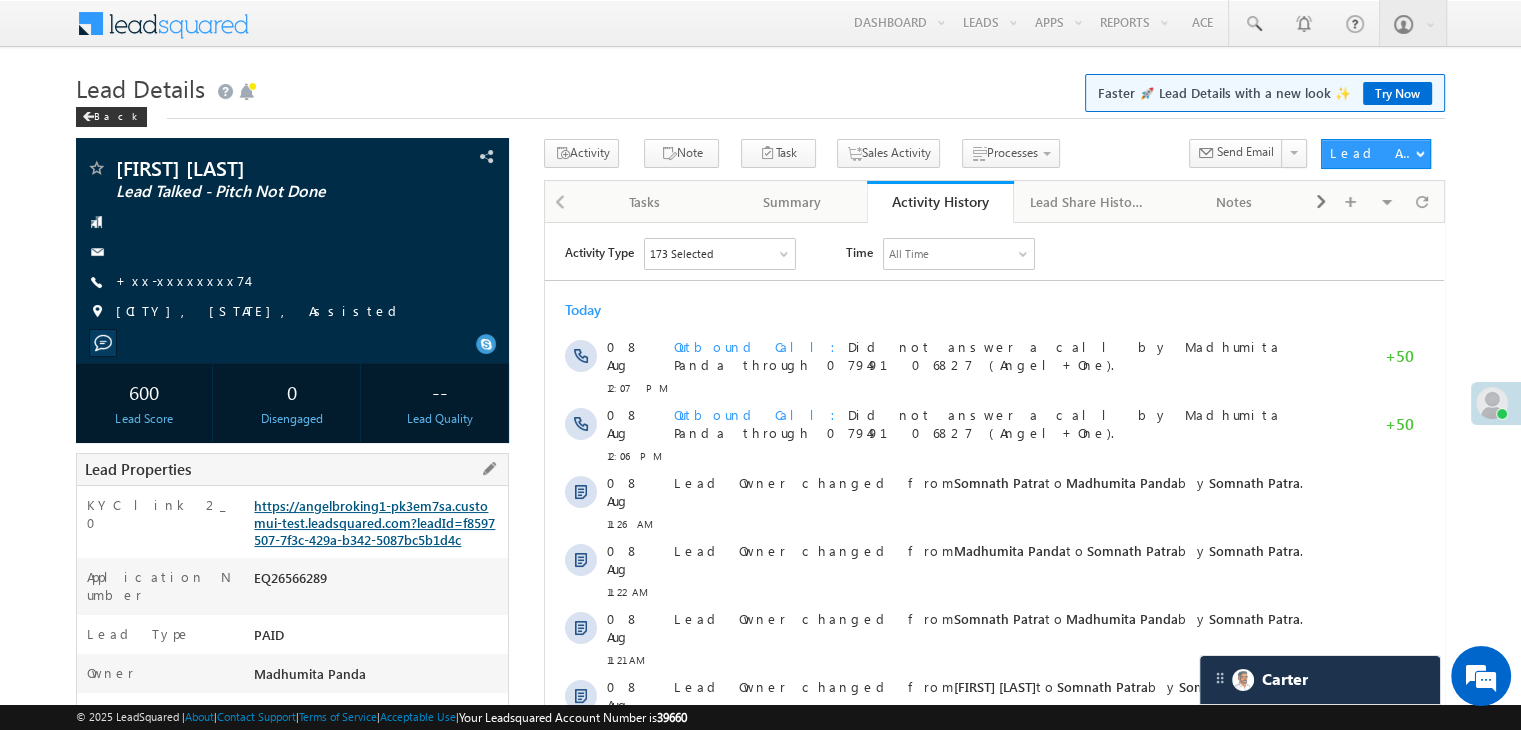 scroll, scrollTop: 0, scrollLeft: 0, axis: both 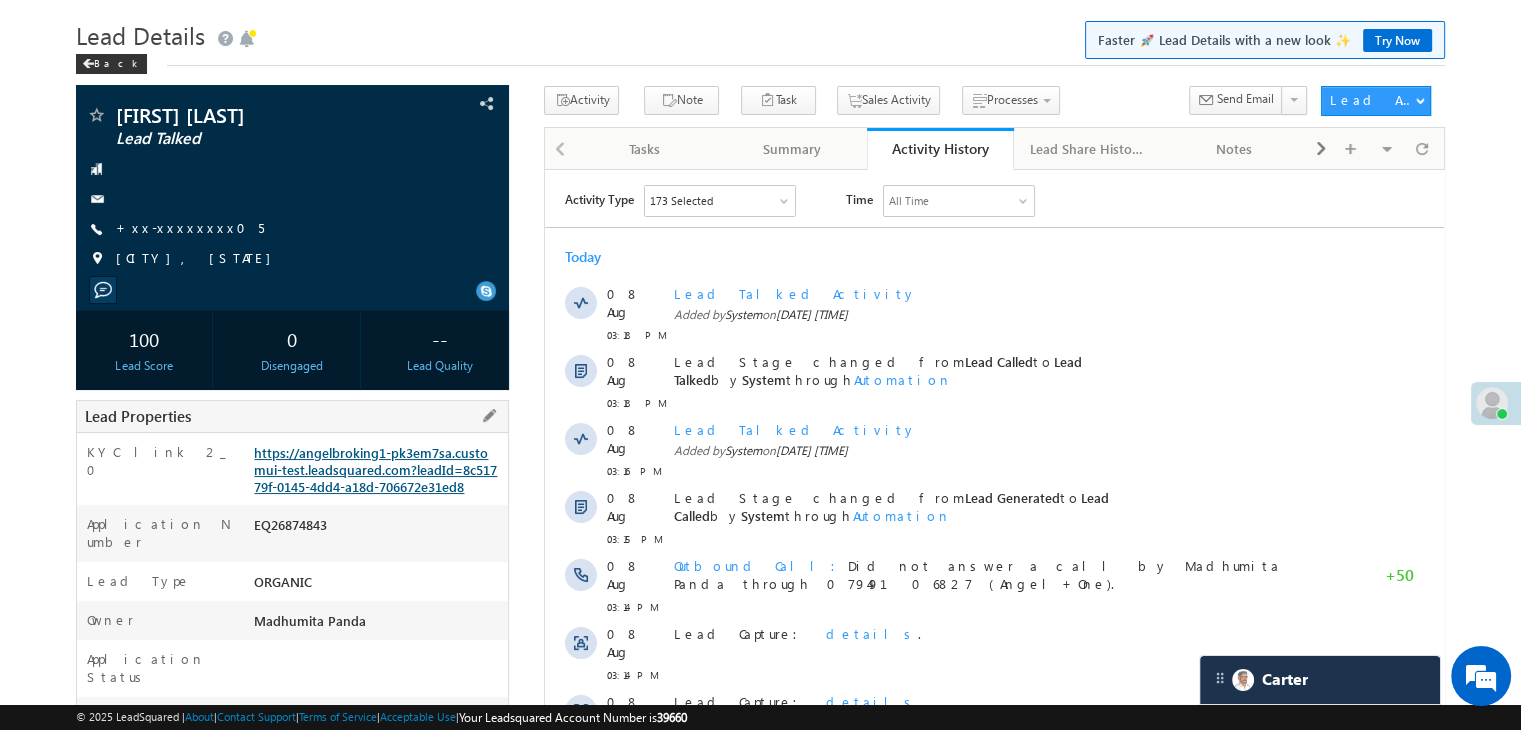 click on "https://angelbroking1-pk3em7sa.customui-test.leadsquared.com?leadId=8c51779f-0145-4dd4-a18d-706672e31ed8" at bounding box center (375, 469) 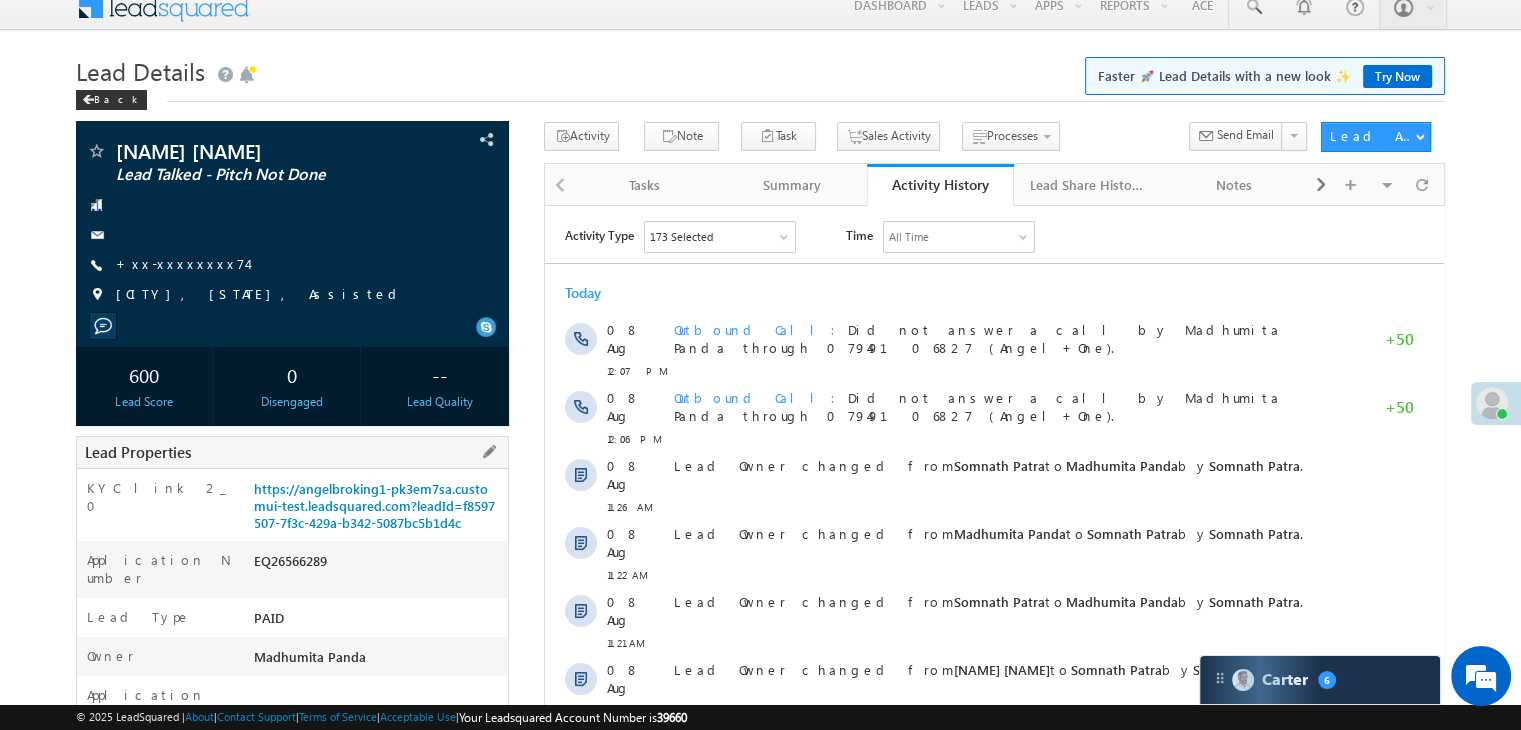 scroll, scrollTop: 0, scrollLeft: 0, axis: both 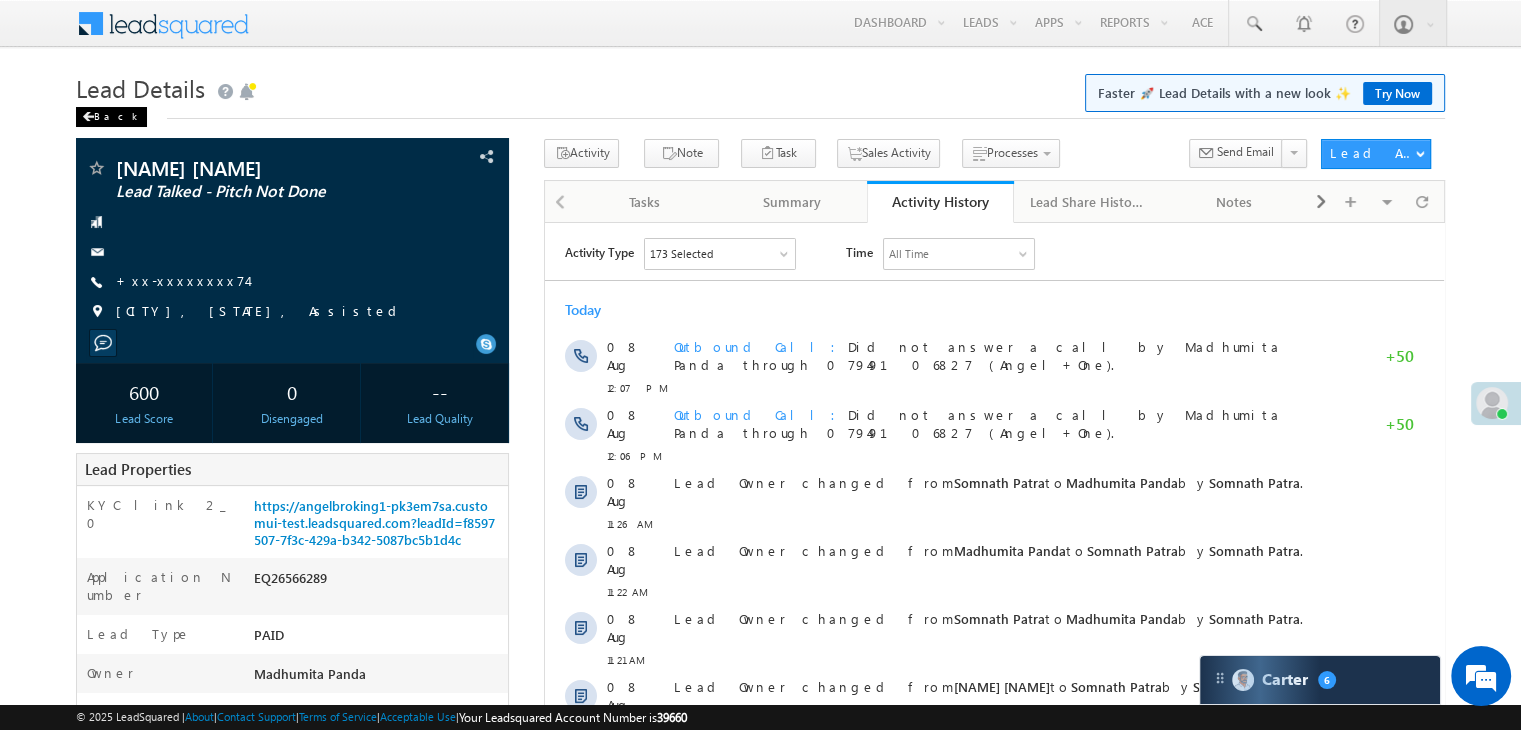 click on "Back" at bounding box center [111, 117] 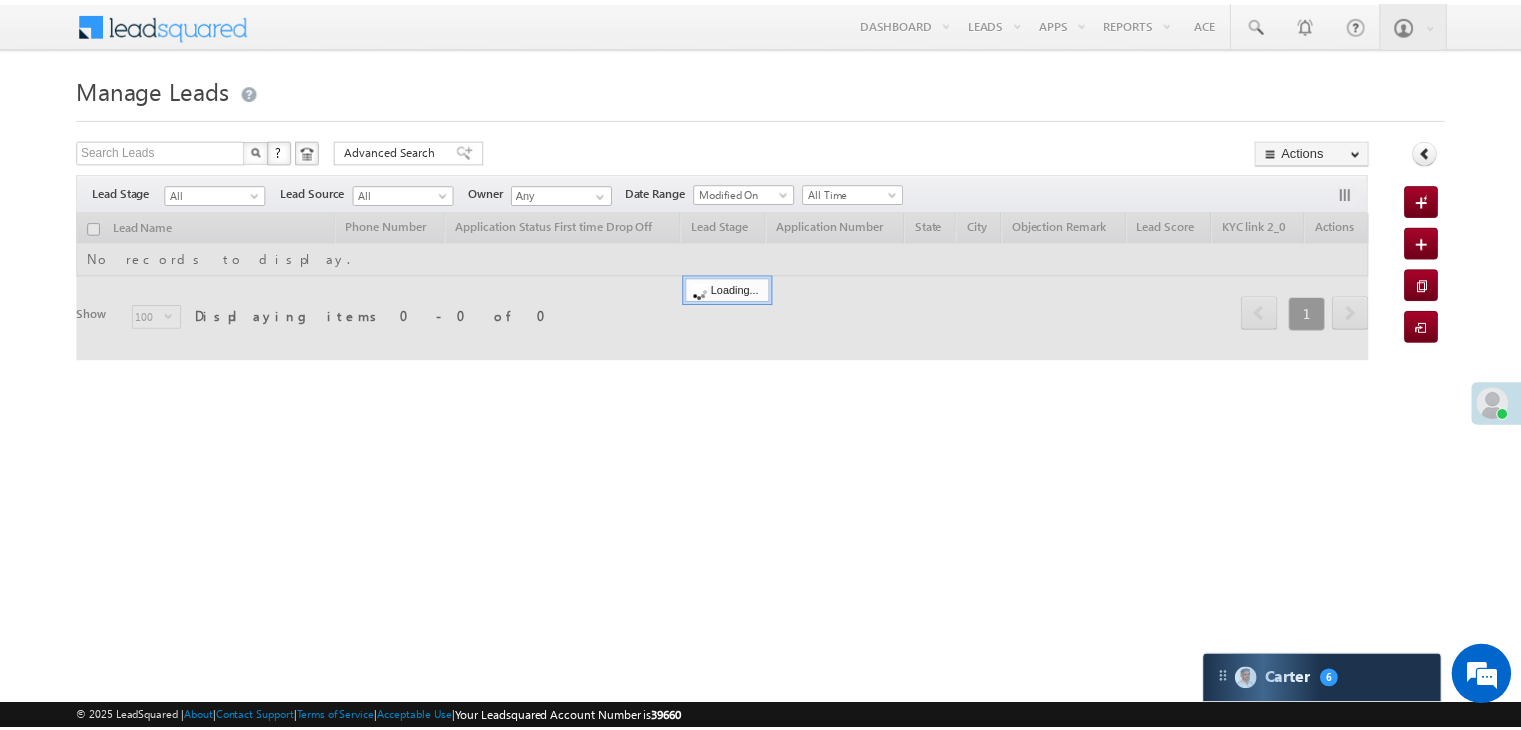 scroll, scrollTop: 0, scrollLeft: 0, axis: both 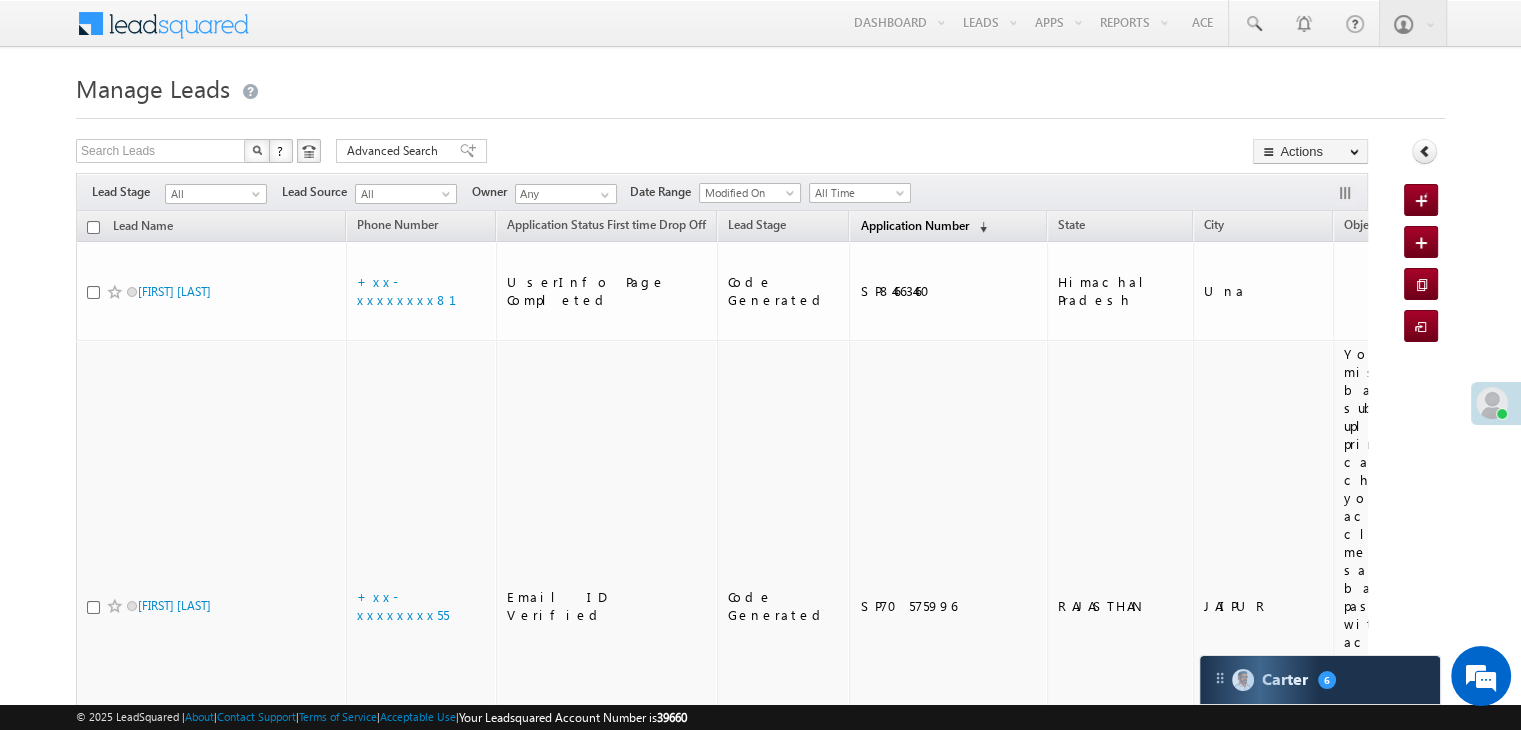 click on "Application Number" at bounding box center (914, 225) 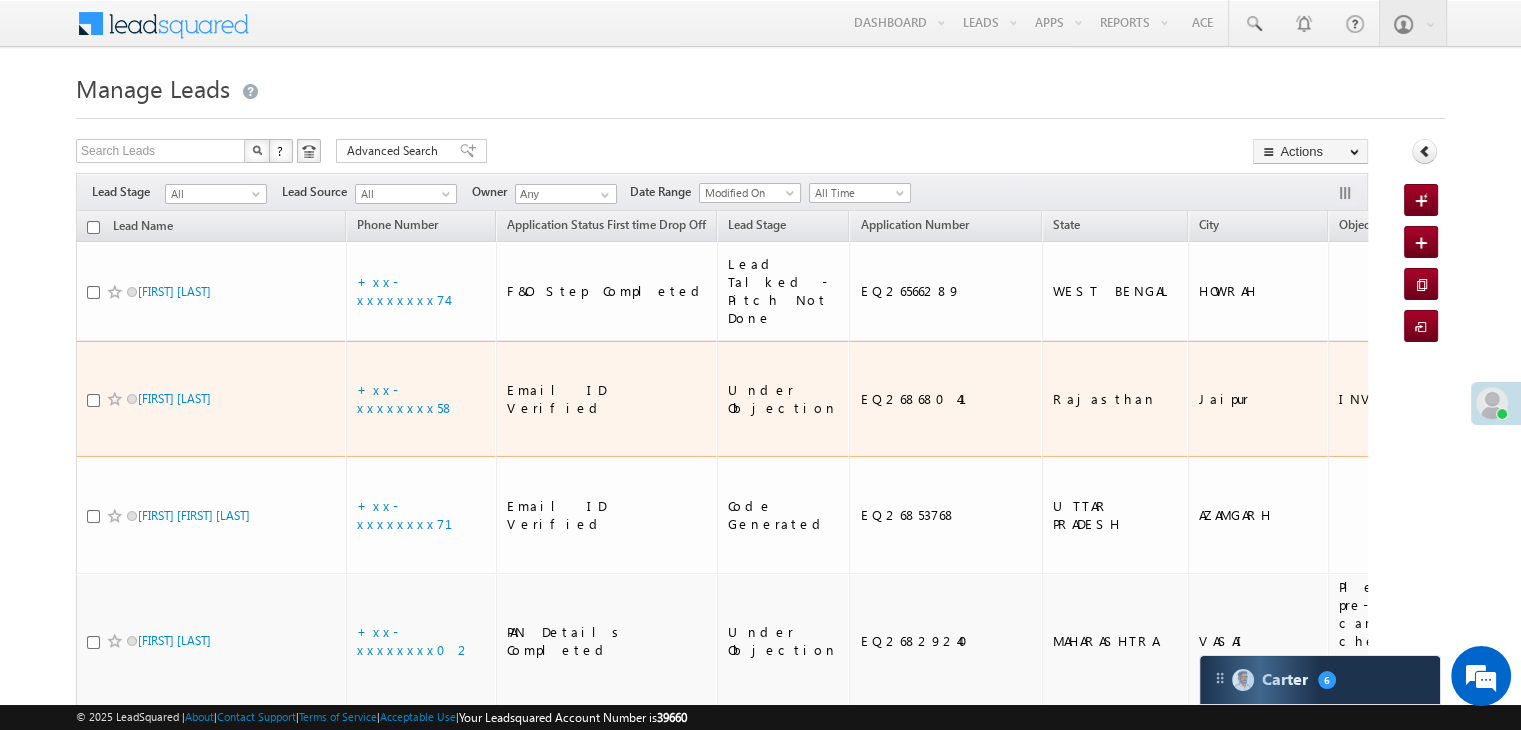 scroll, scrollTop: 0, scrollLeft: 0, axis: both 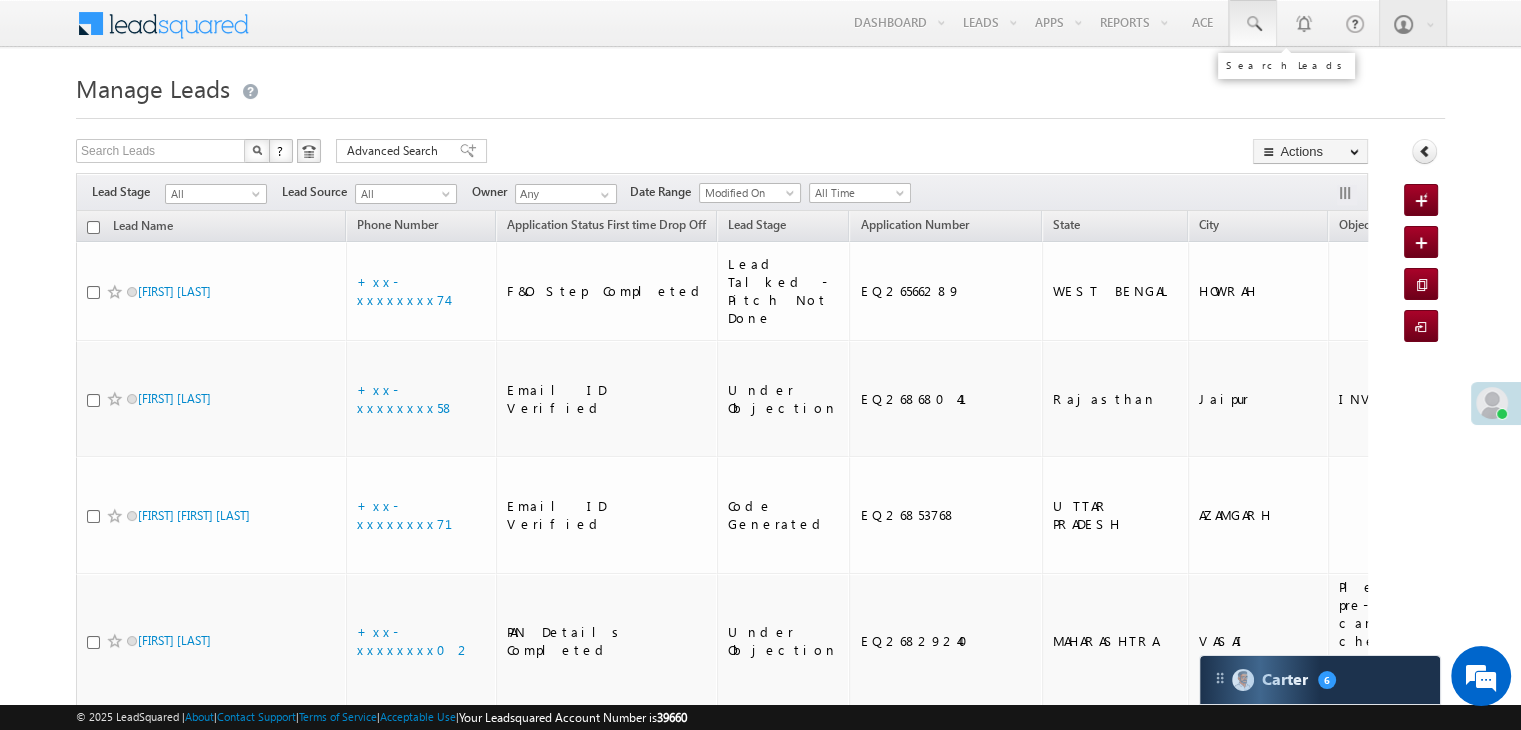 click at bounding box center [1253, 24] 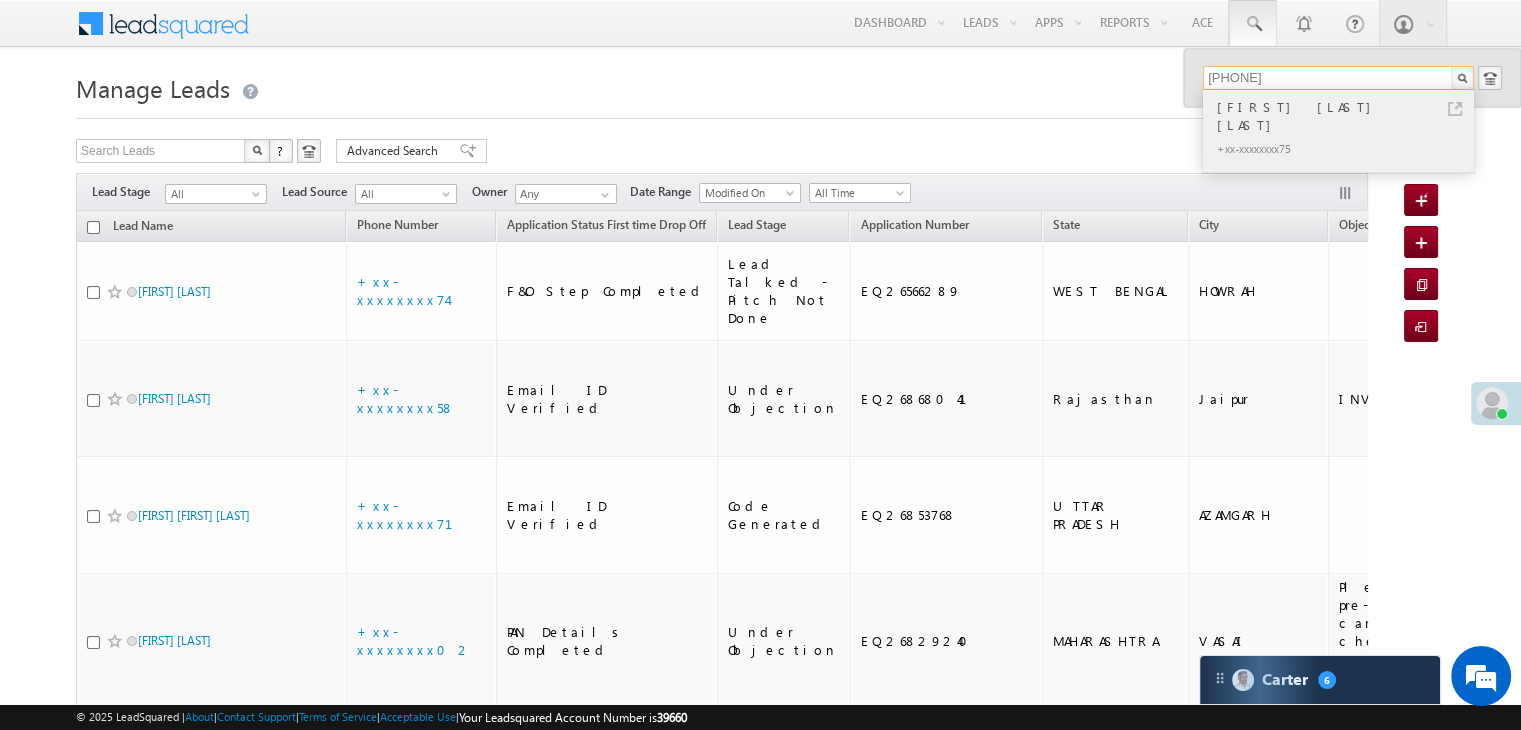 type on "9471998175" 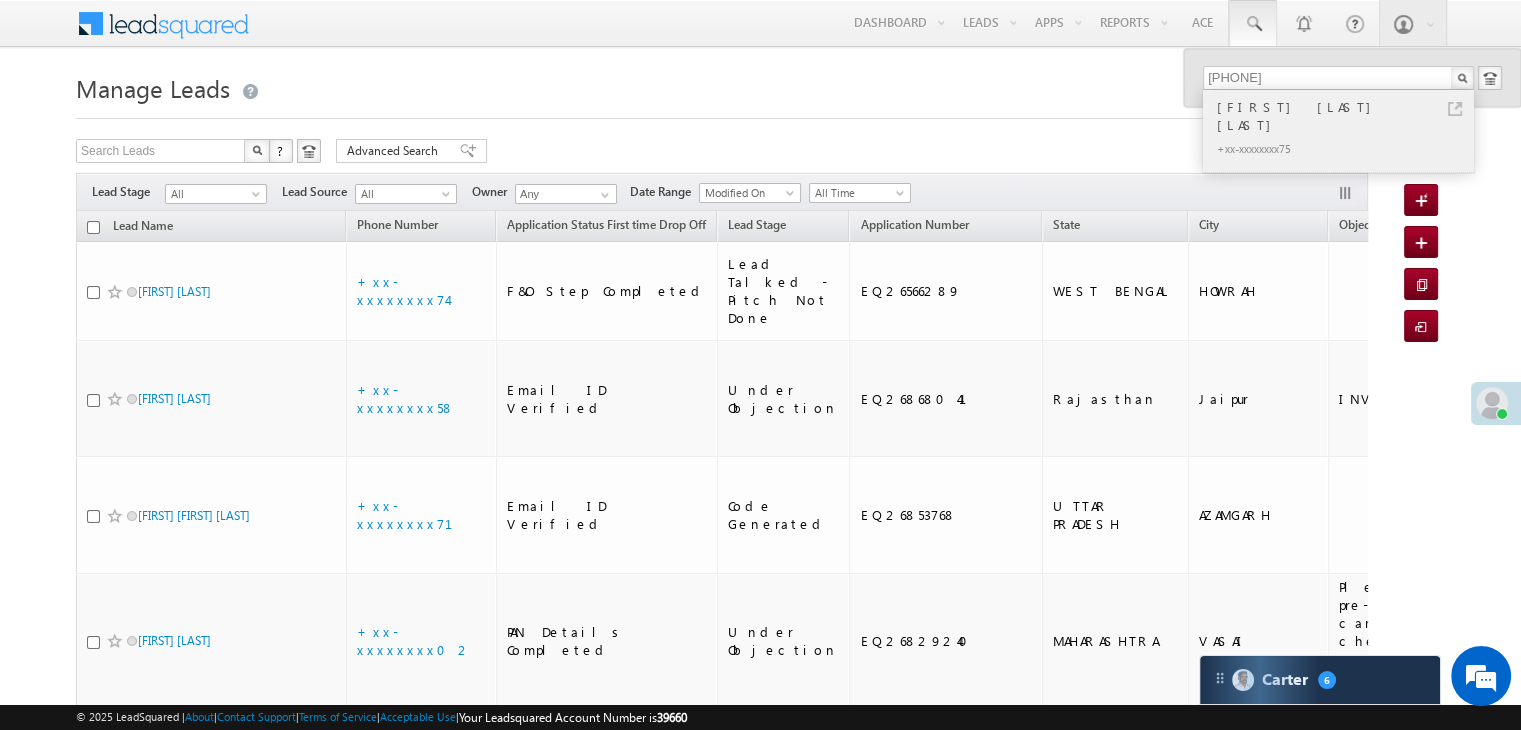 click on "MD SHAHNAWAZ ALAM" at bounding box center (1347, 116) 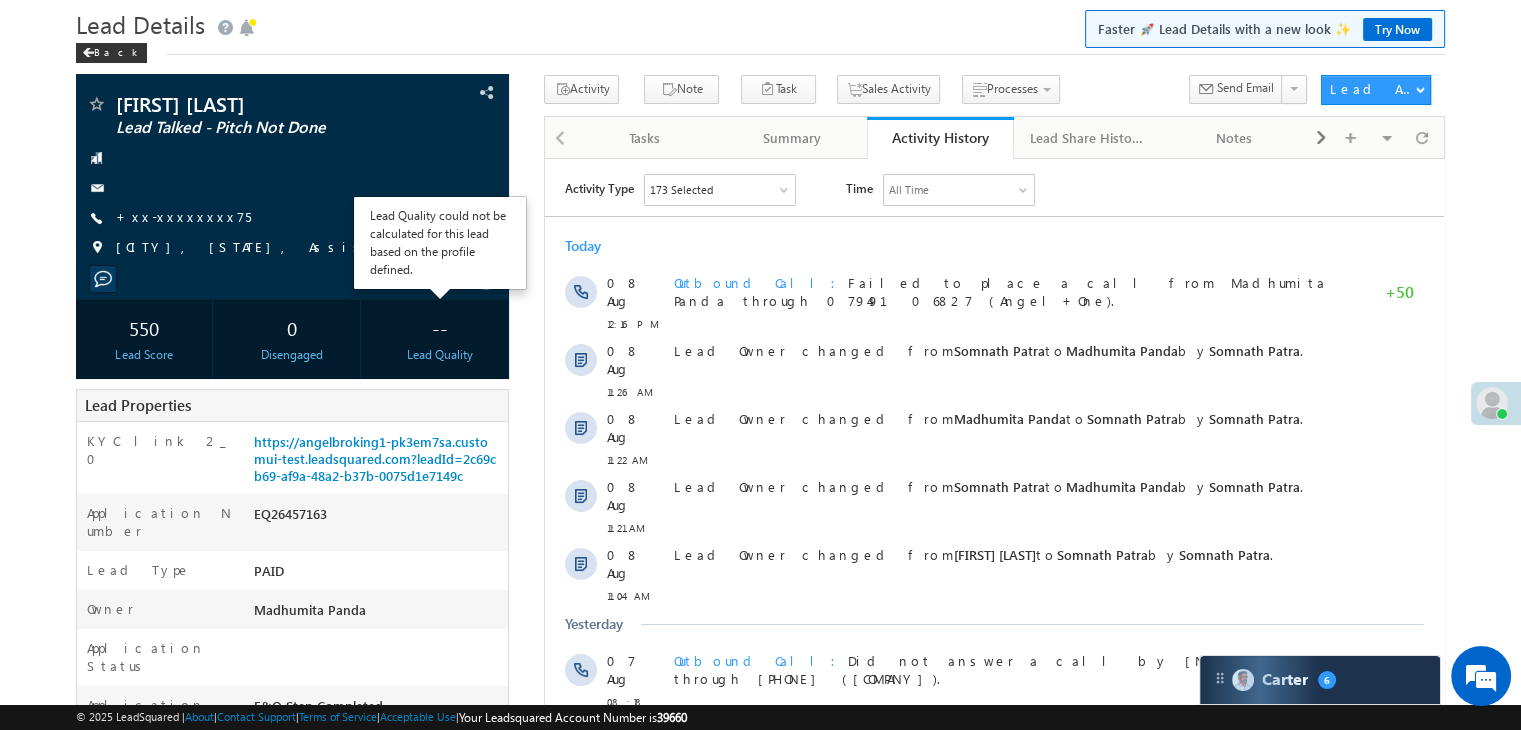 scroll, scrollTop: 100, scrollLeft: 0, axis: vertical 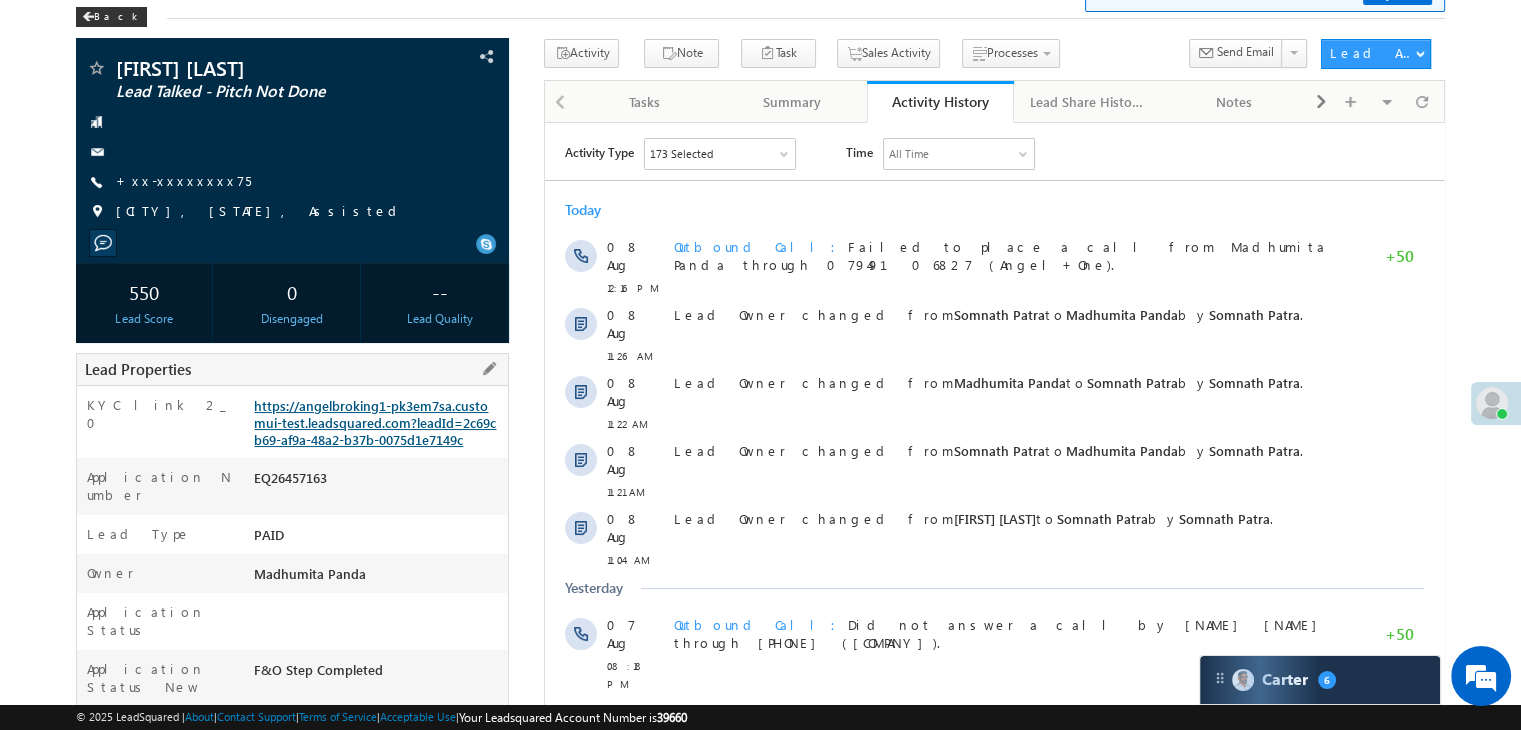 click on "https://angelbroking1-pk3em7sa.customui-test.leadsquared.com?leadId=2c69cb69-af9a-48a2-b37b-0075d1e7149c" at bounding box center [375, 422] 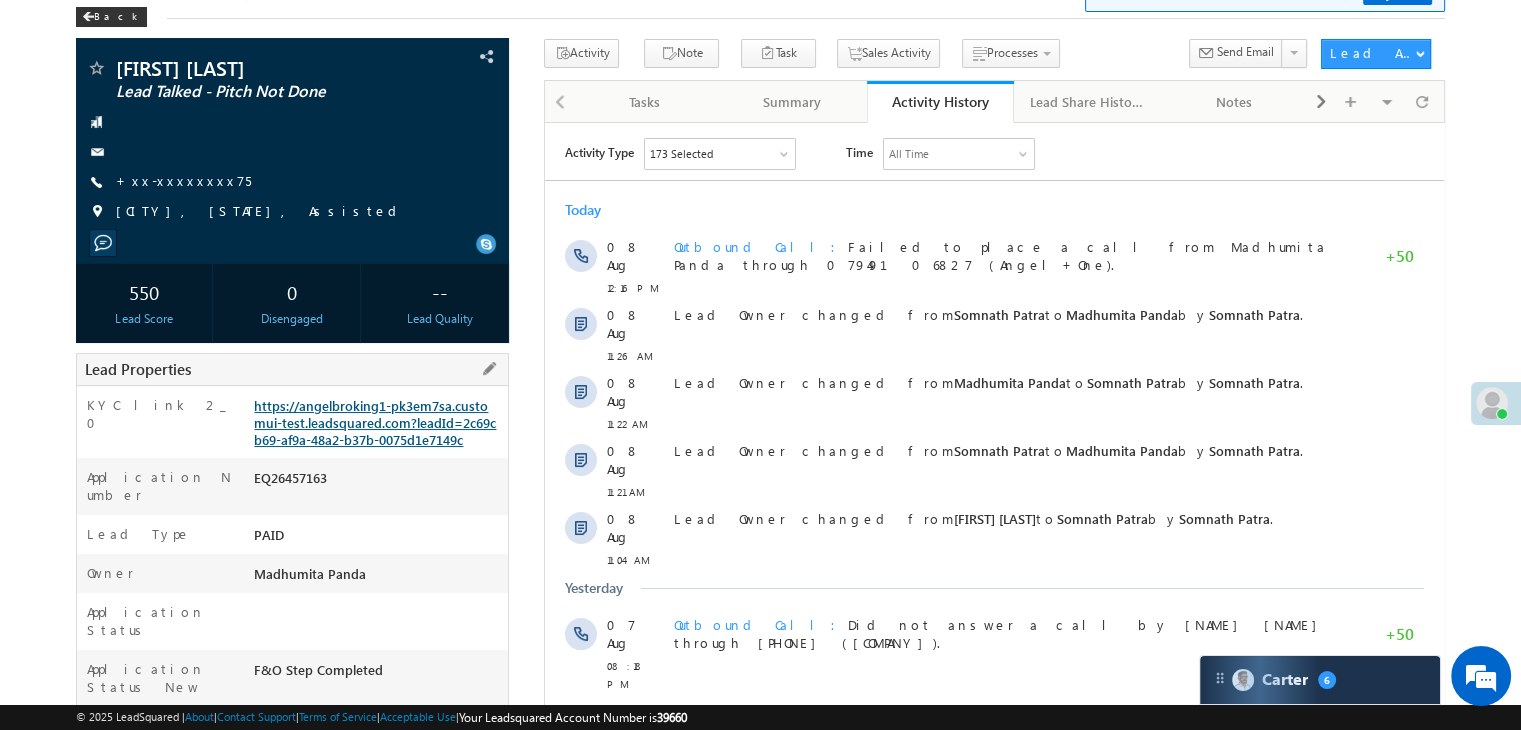scroll, scrollTop: 0, scrollLeft: 0, axis: both 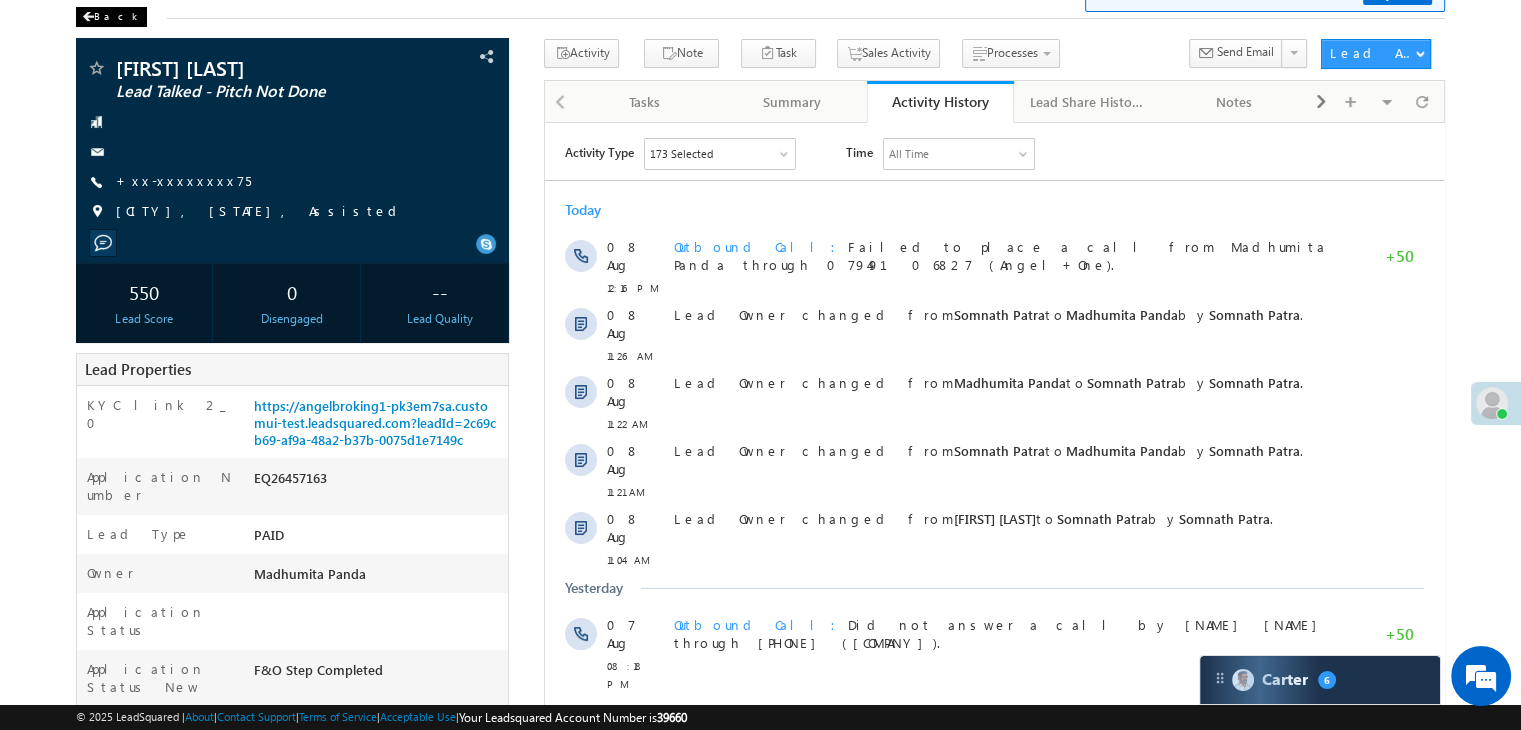 click on "Back" at bounding box center (111, 17) 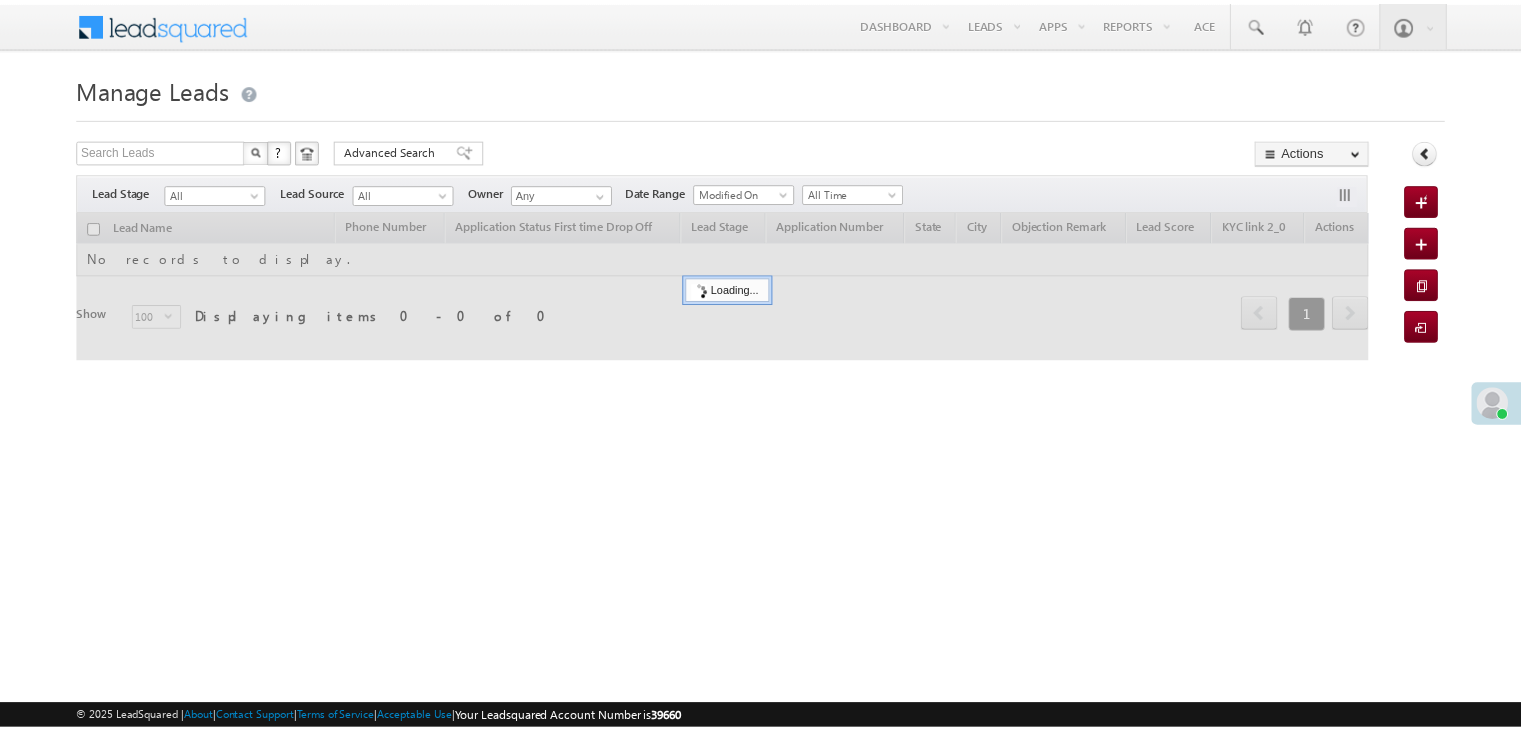 scroll, scrollTop: 0, scrollLeft: 0, axis: both 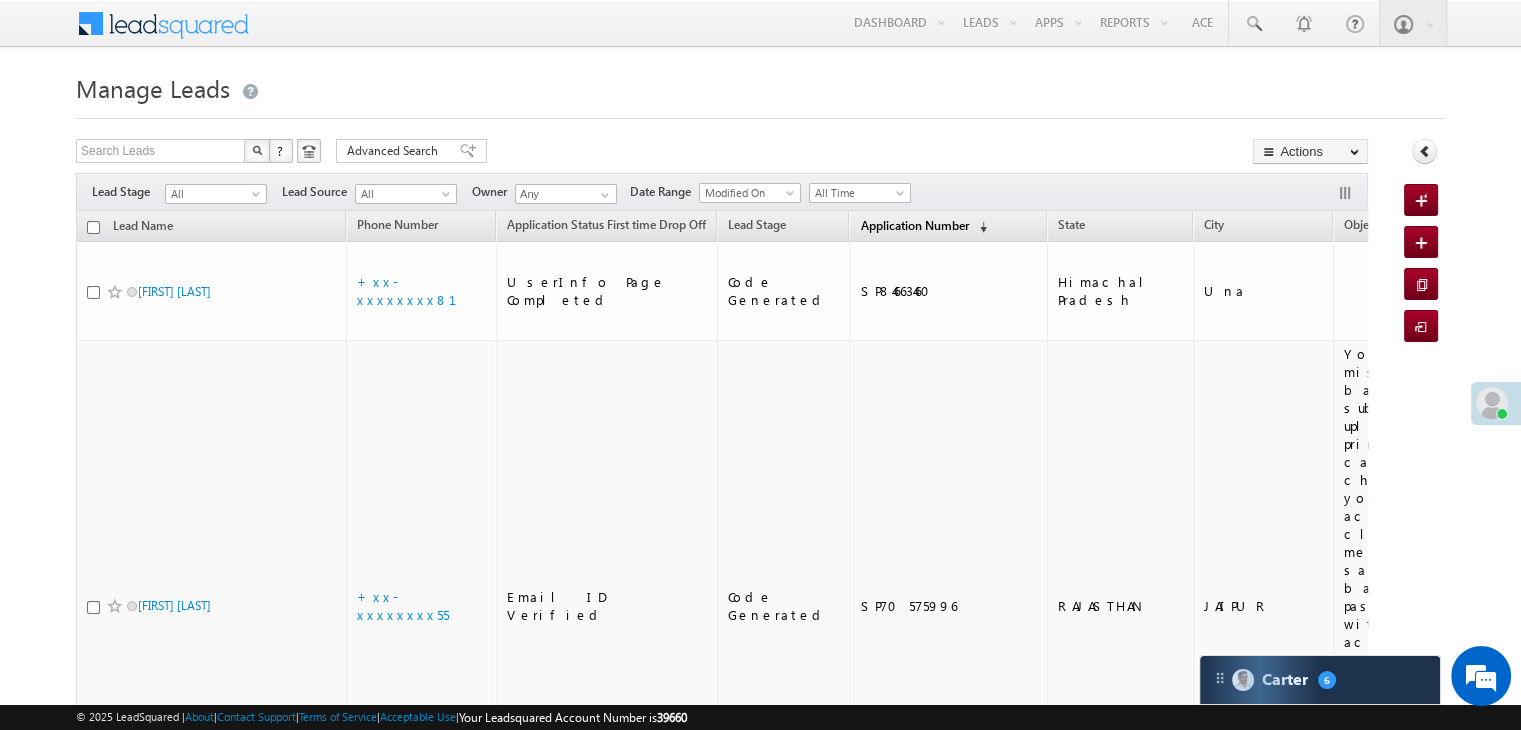 click on "Application Number" at bounding box center (914, 225) 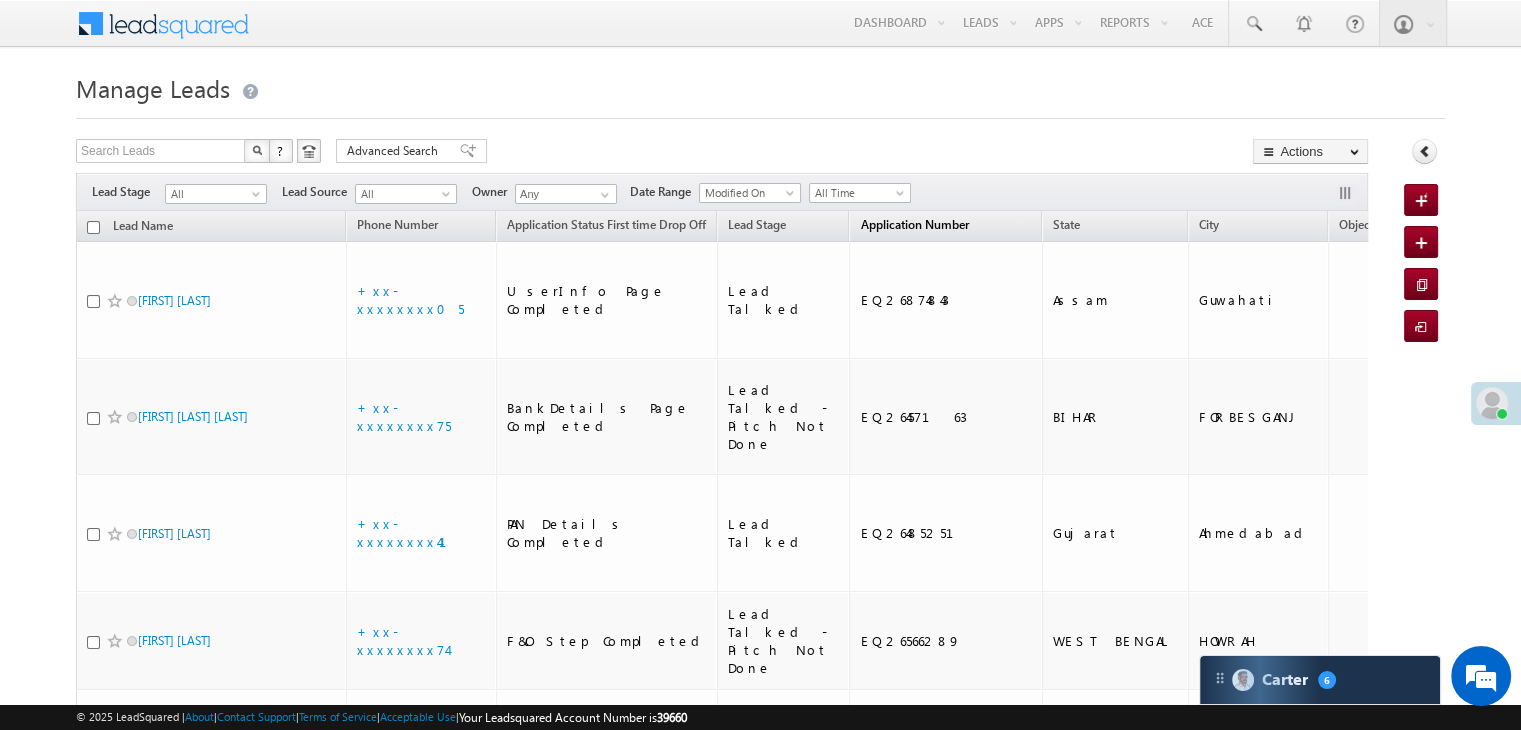 scroll, scrollTop: 0, scrollLeft: 0, axis: both 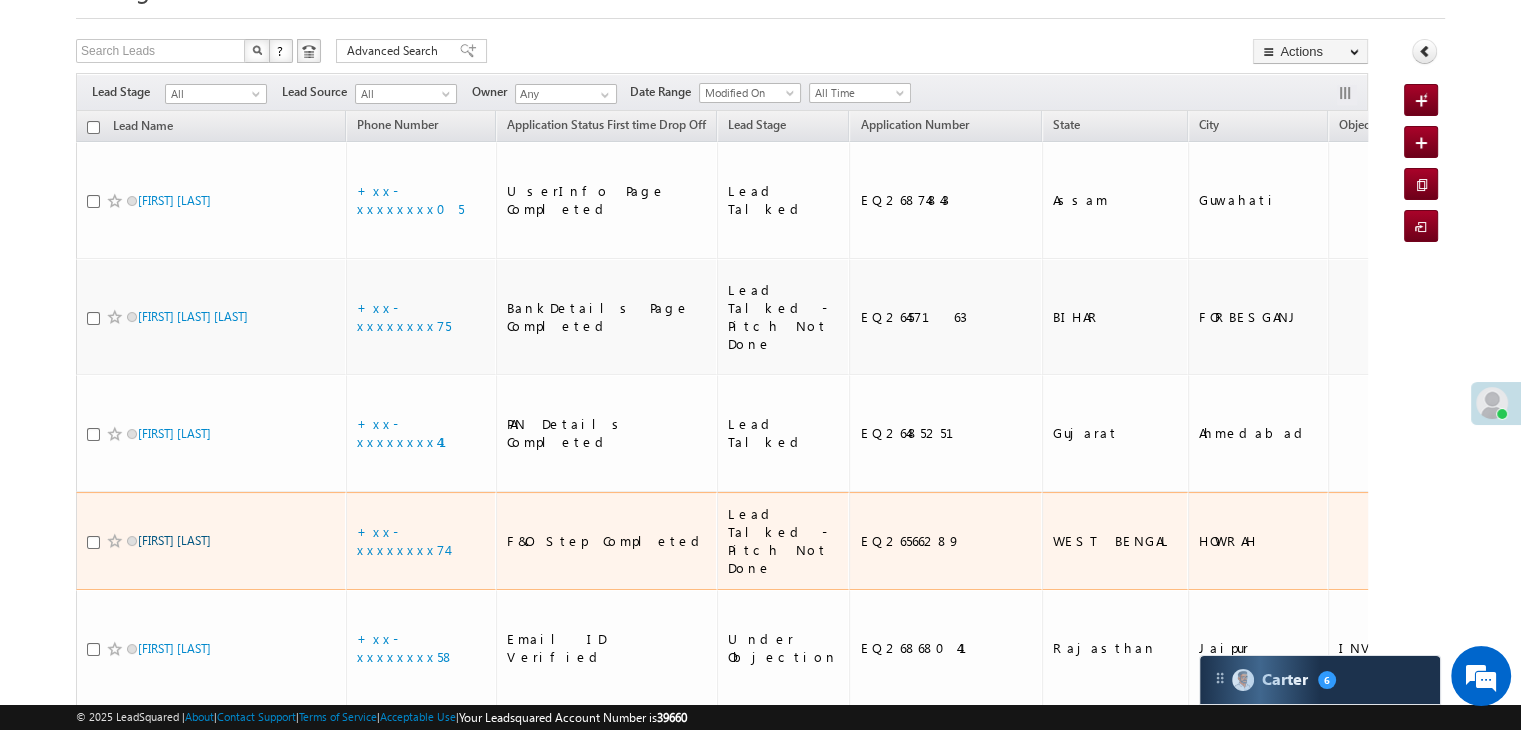 click on "SOUMIK DAS" at bounding box center [174, 540] 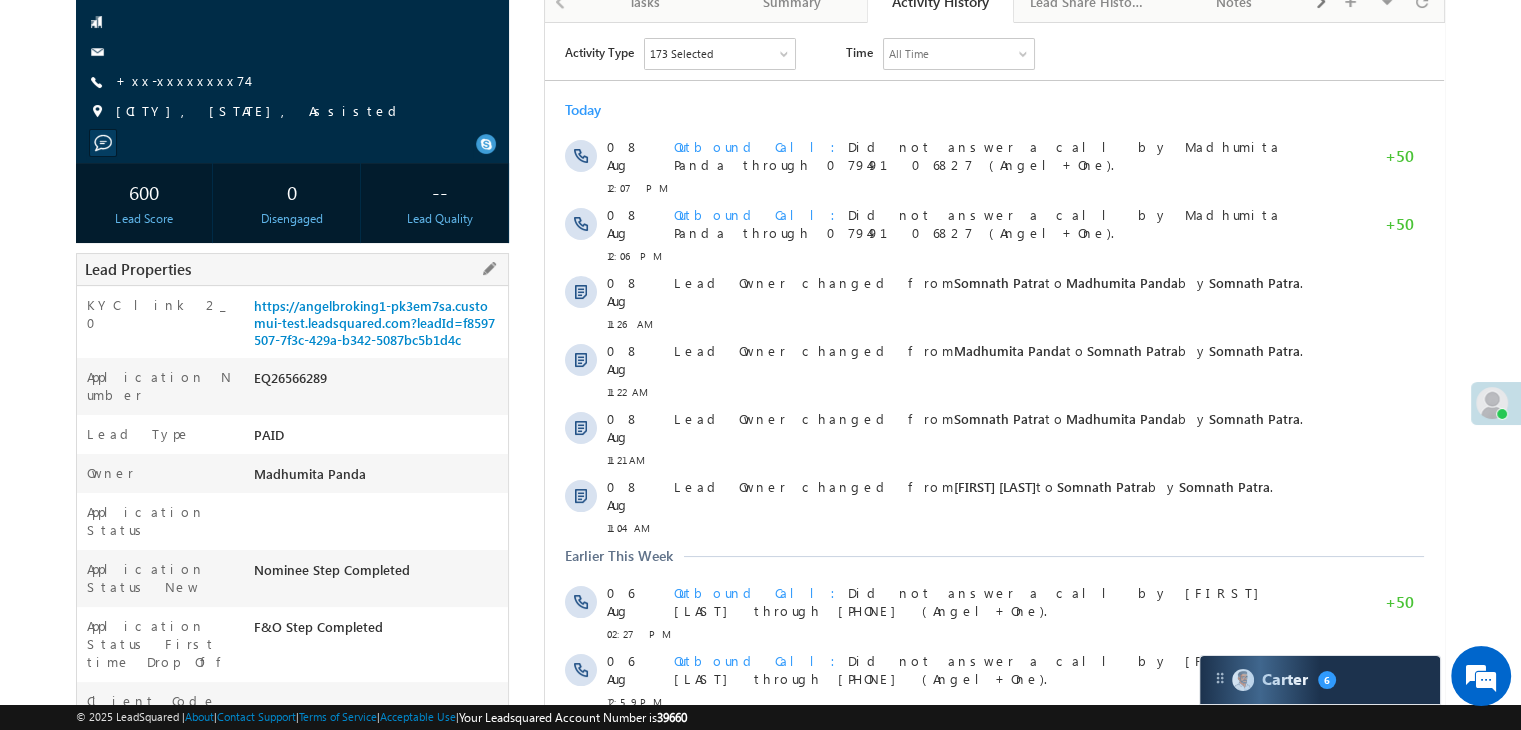 scroll, scrollTop: 0, scrollLeft: 0, axis: both 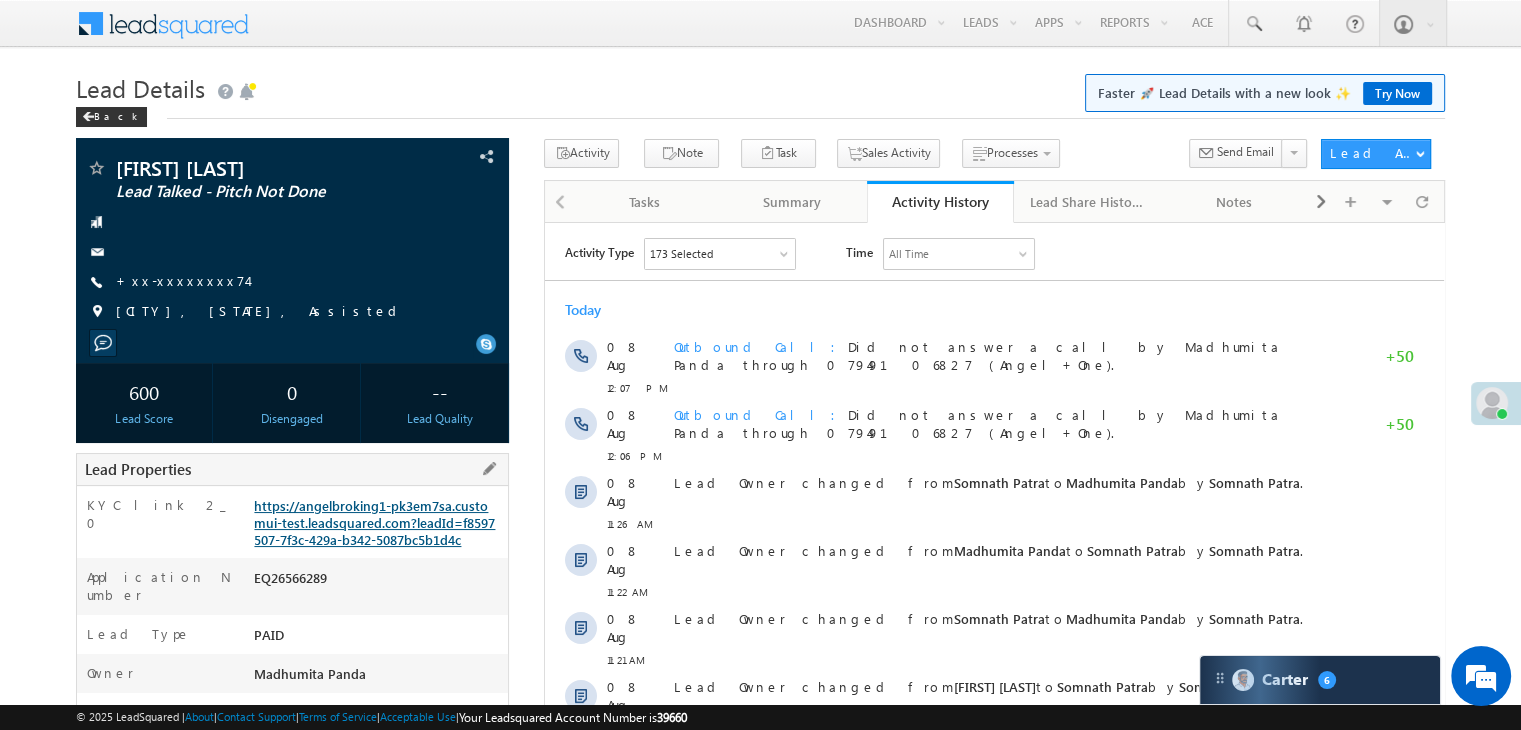 click on "https://angelbroking1-pk3em7sa.customui-test.leadsquared.com?leadId=f8597507-7f3c-429a-b342-5087bc5b1d4c" at bounding box center [374, 522] 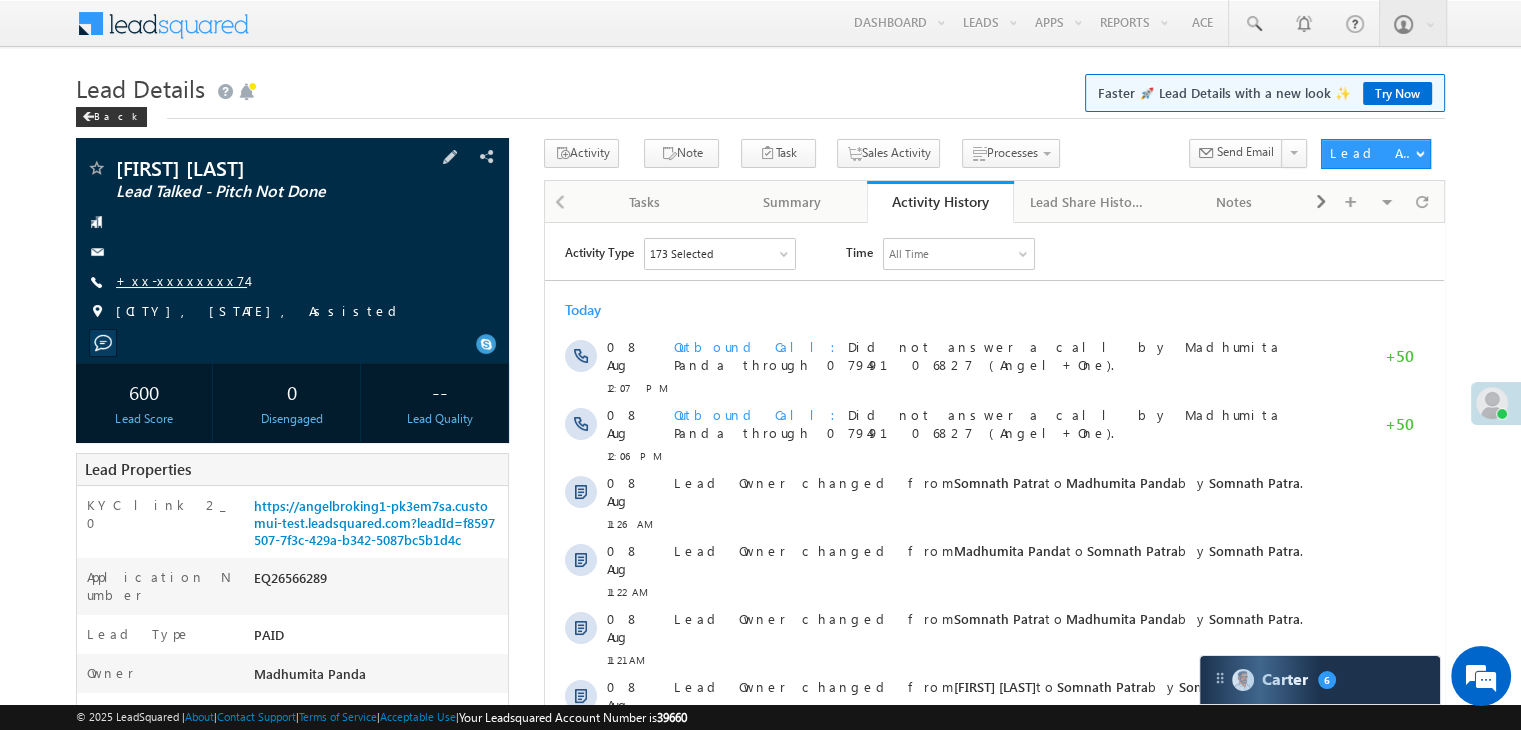 click on "+xx-xxxxxxxx74" at bounding box center [181, 280] 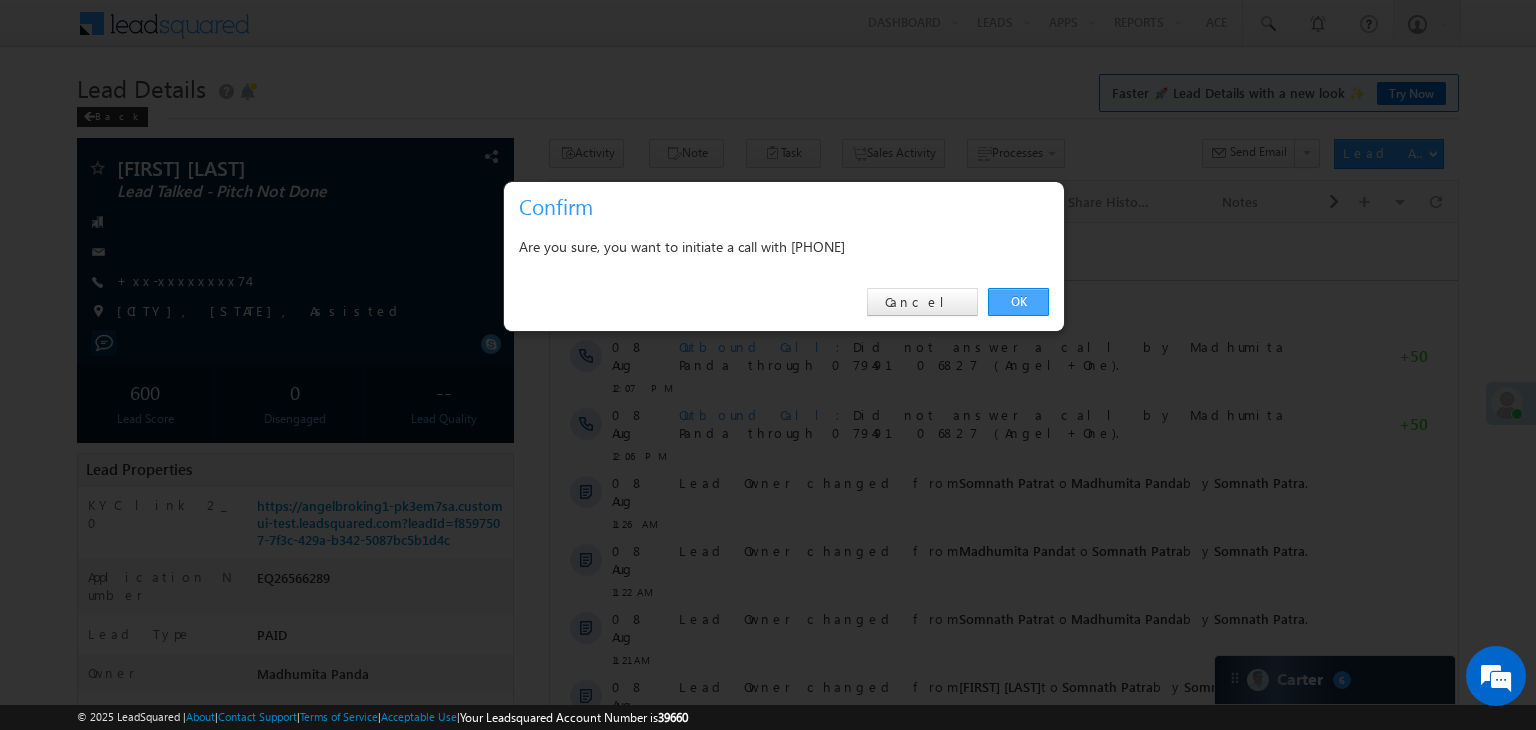 click on "OK" at bounding box center (1018, 302) 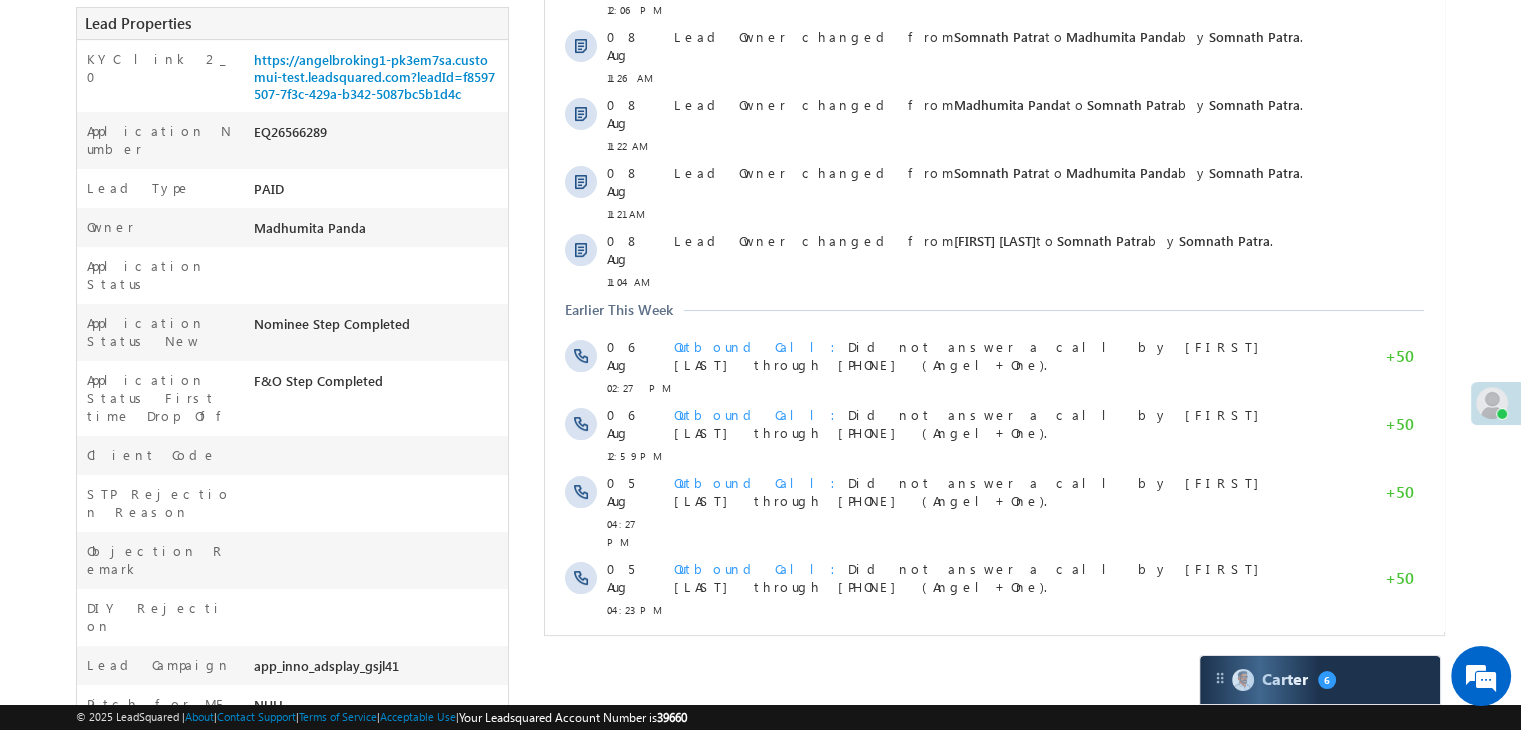 scroll, scrollTop: 553, scrollLeft: 0, axis: vertical 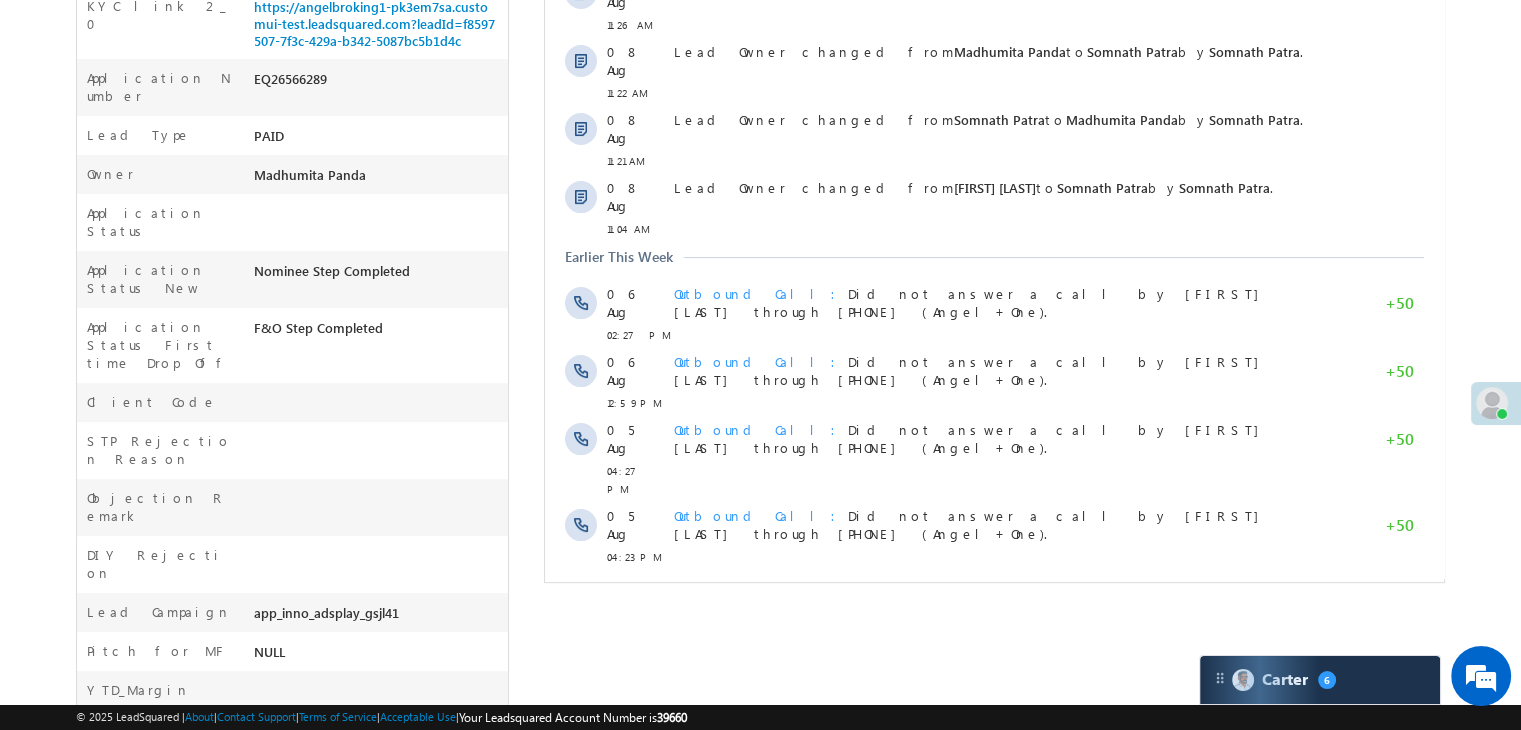 click on "Show More" at bounding box center (1004, 601) 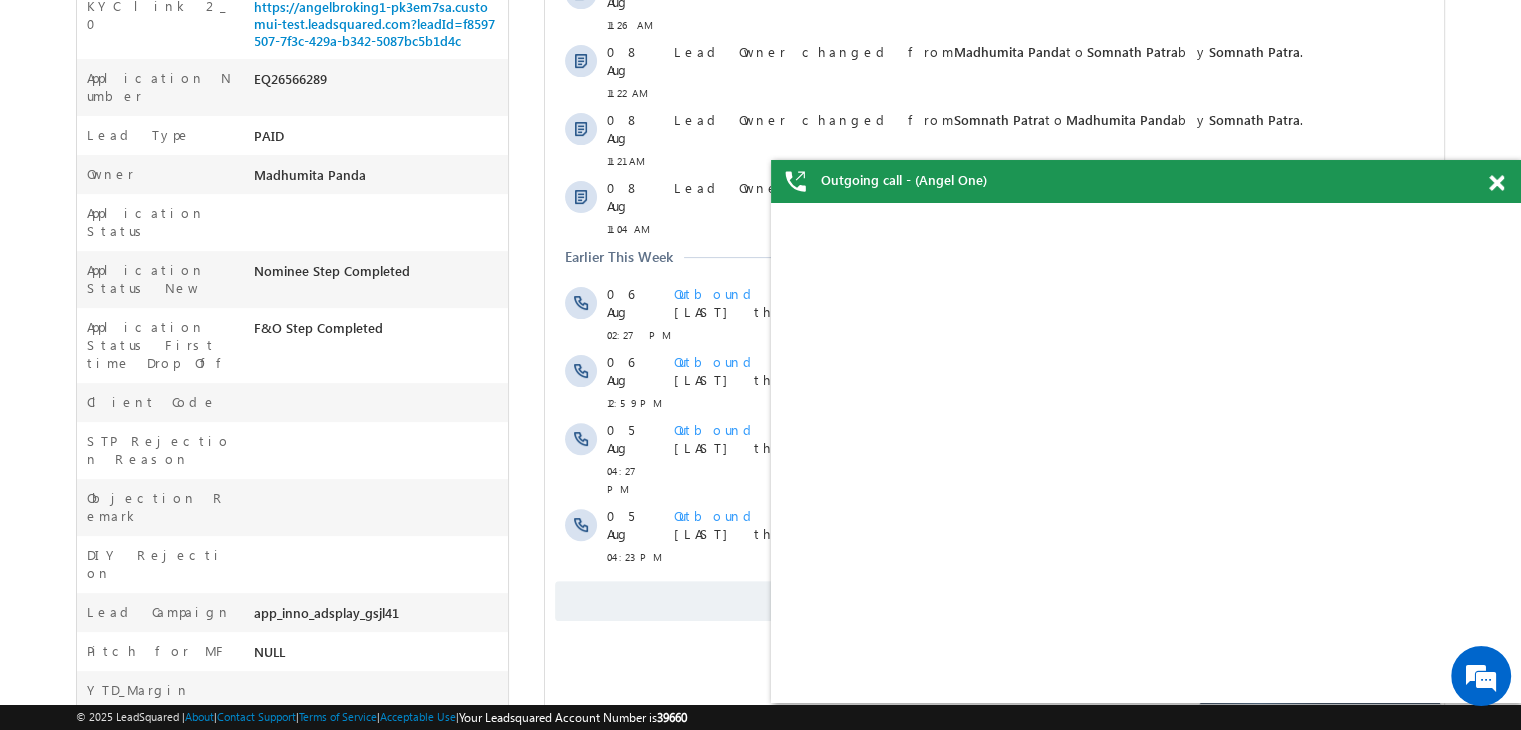 scroll, scrollTop: 0, scrollLeft: 0, axis: both 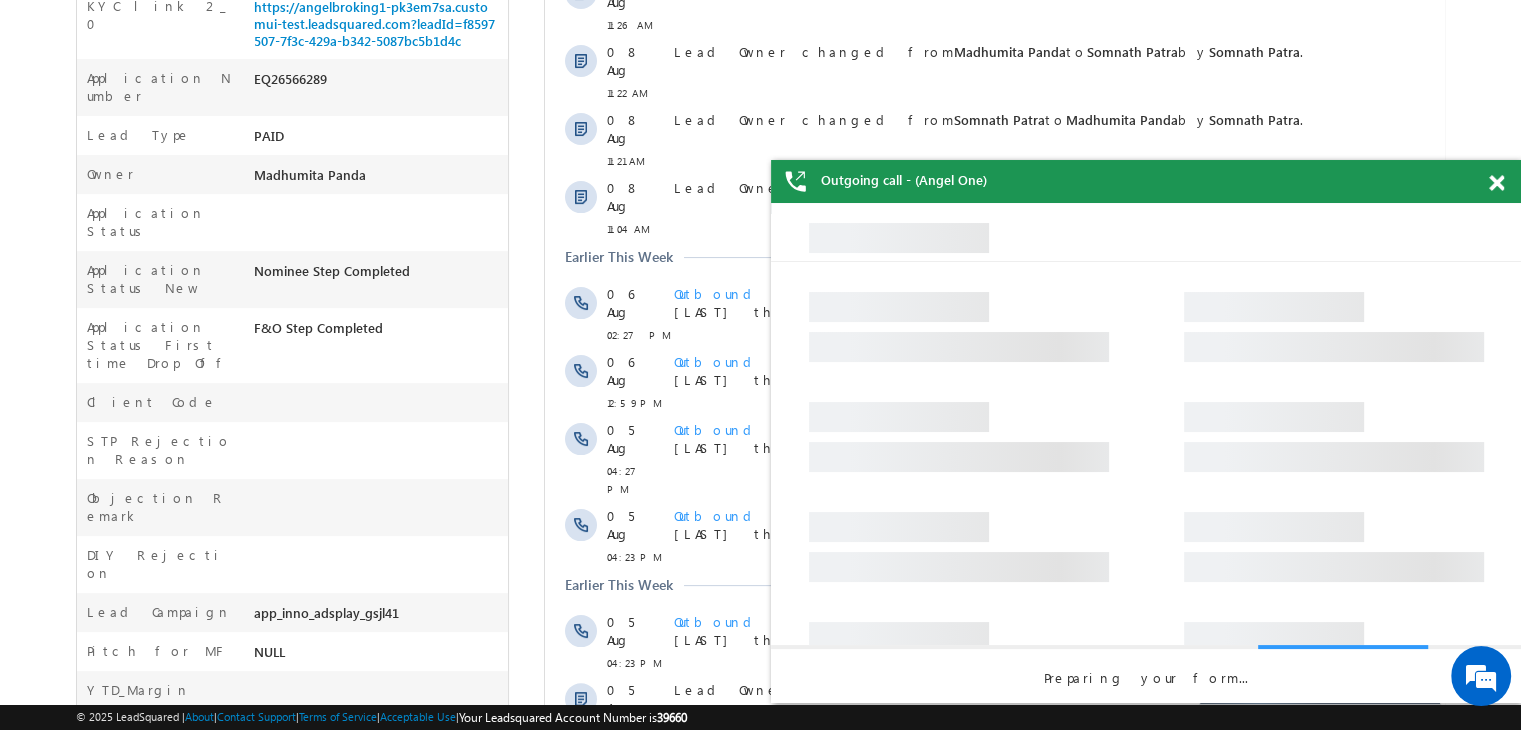 click at bounding box center (1496, 183) 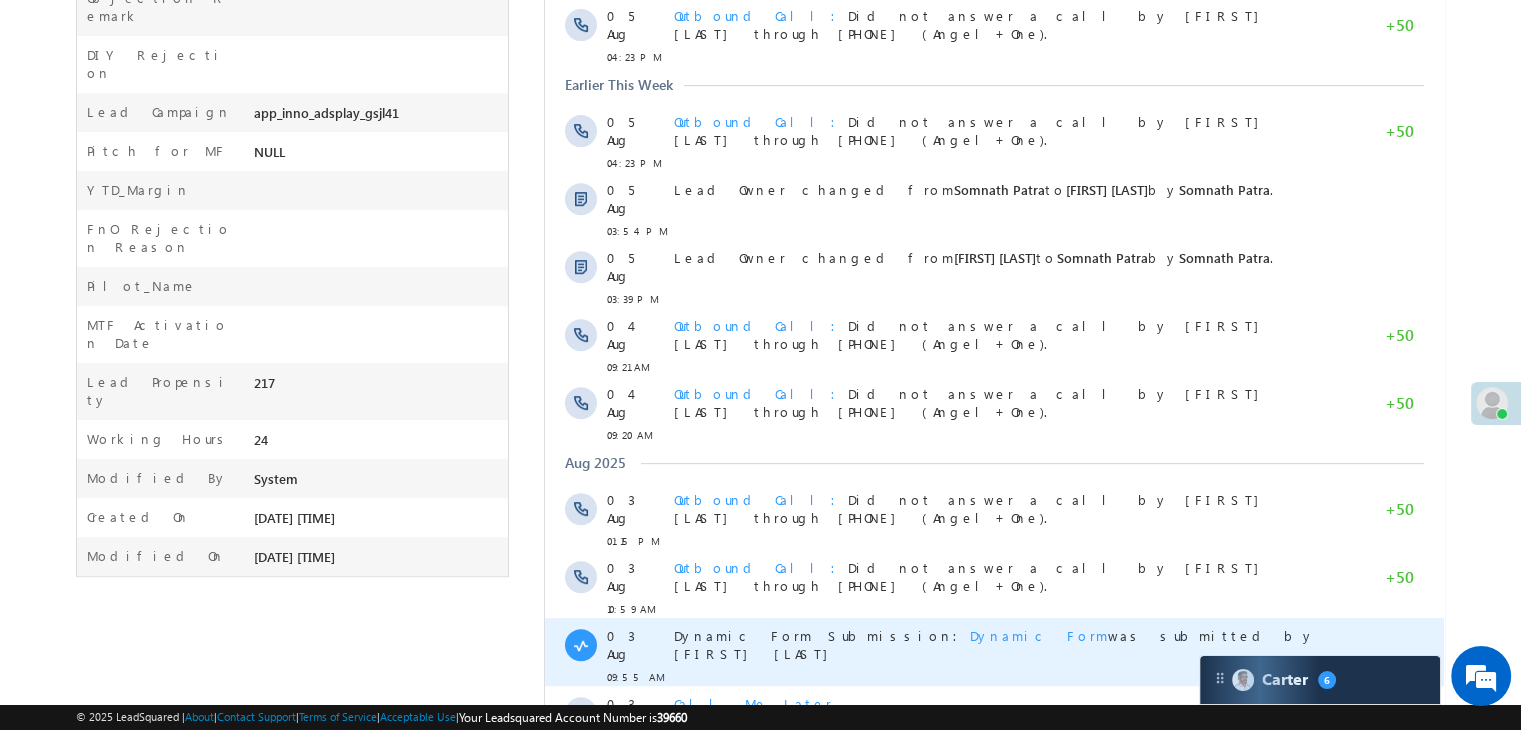 scroll, scrollTop: 1103, scrollLeft: 0, axis: vertical 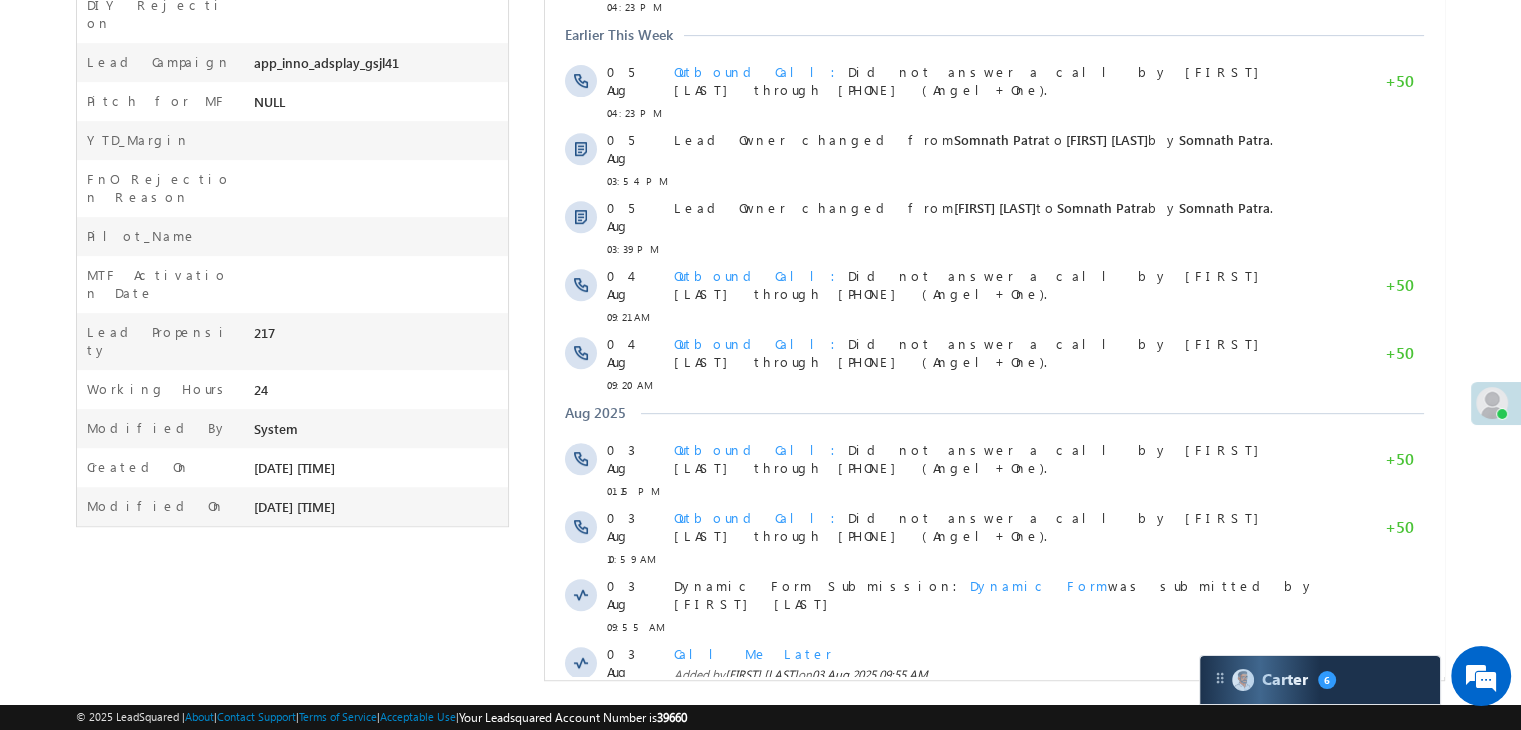 click on "Show More" at bounding box center (1004, 807) 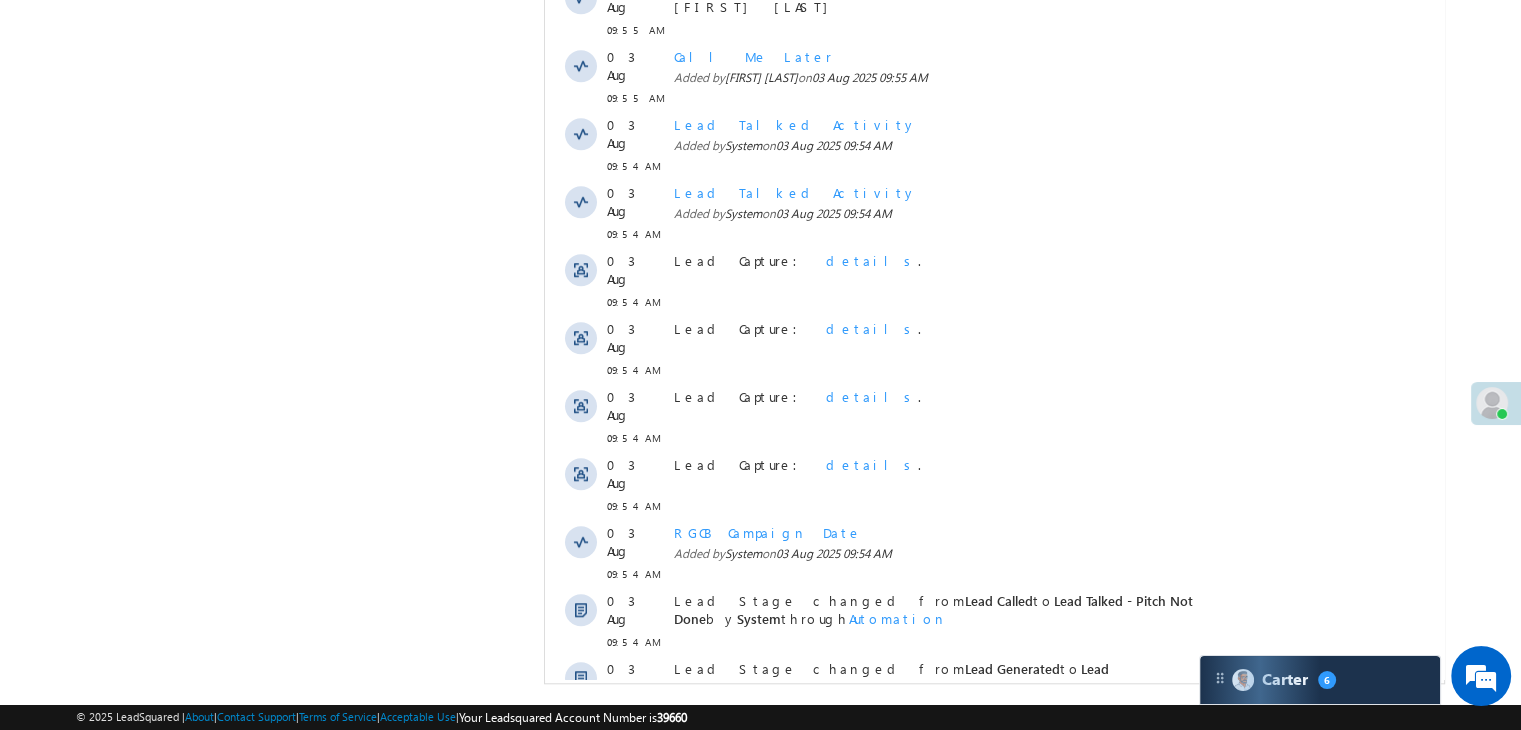 scroll, scrollTop: 1703, scrollLeft: 0, axis: vertical 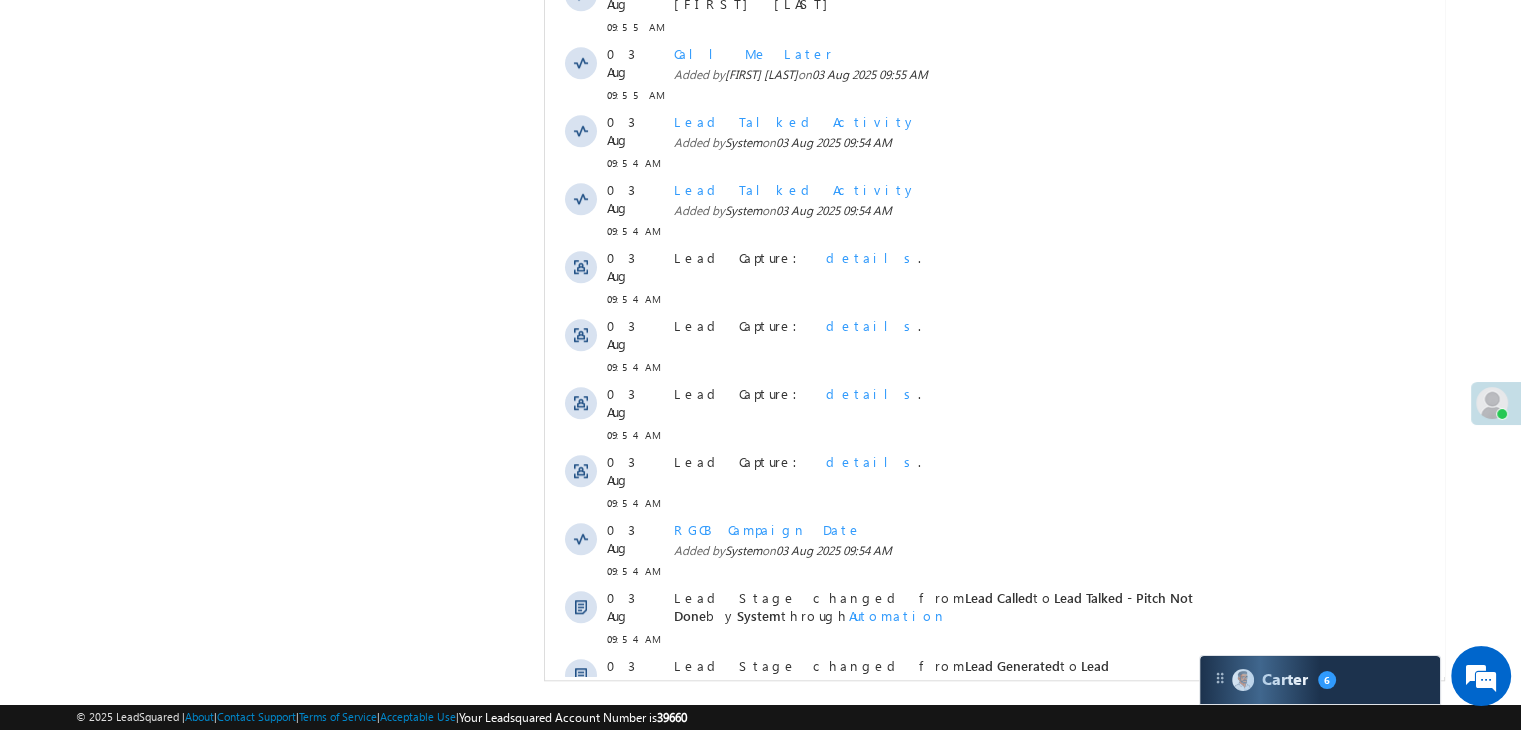 click on "Show More" at bounding box center (1004, 887) 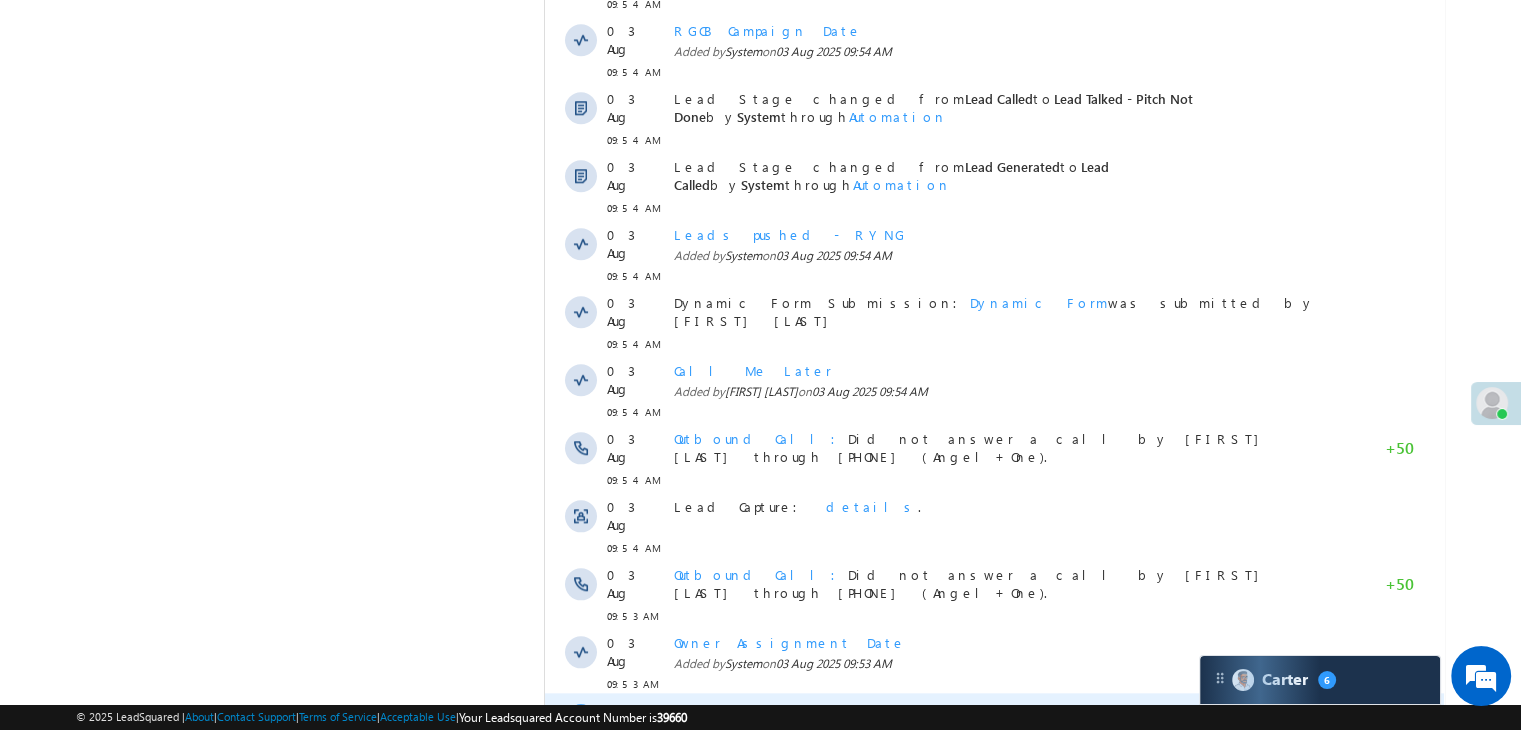 scroll, scrollTop: 2303, scrollLeft: 0, axis: vertical 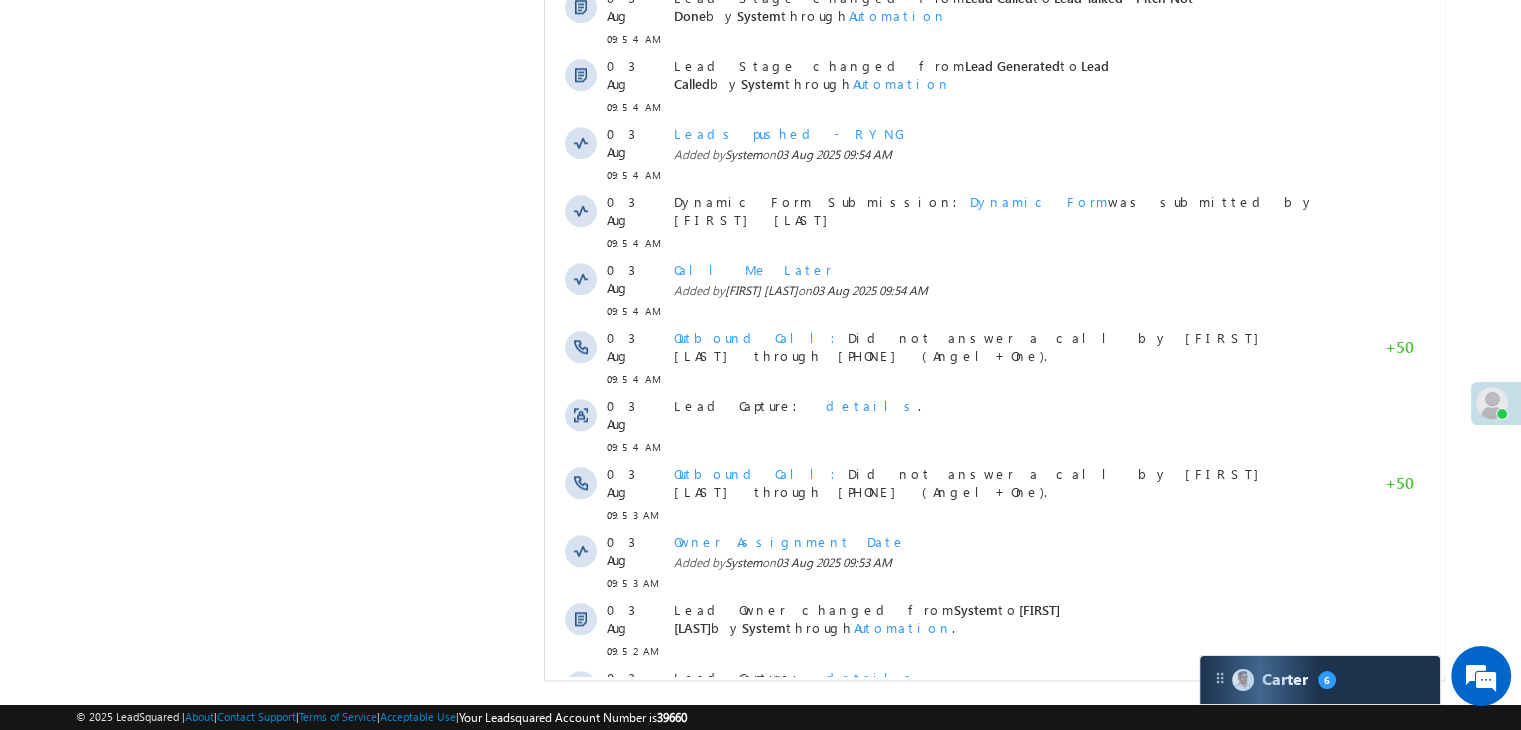 click on "Show More" at bounding box center [1004, 967] 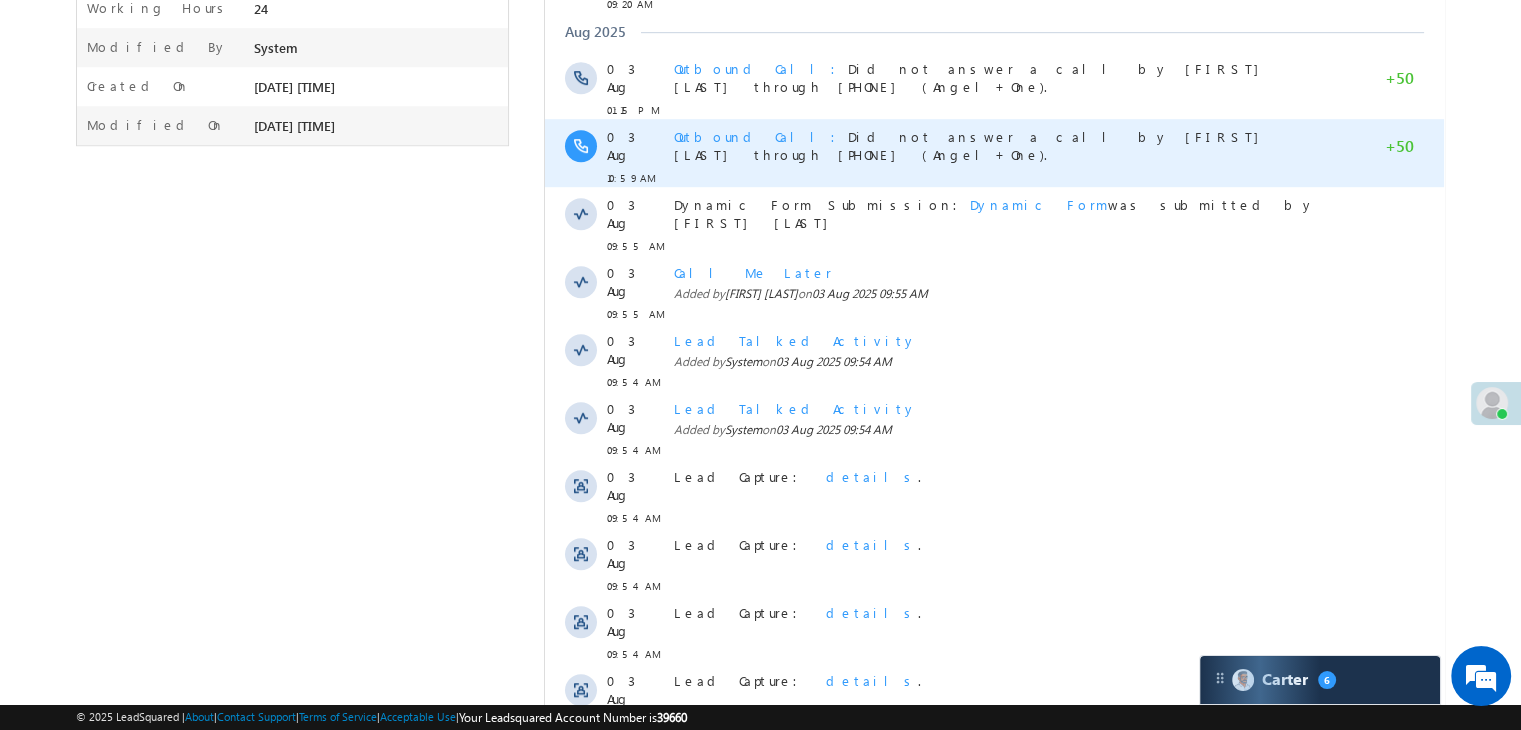 scroll, scrollTop: 1463, scrollLeft: 0, axis: vertical 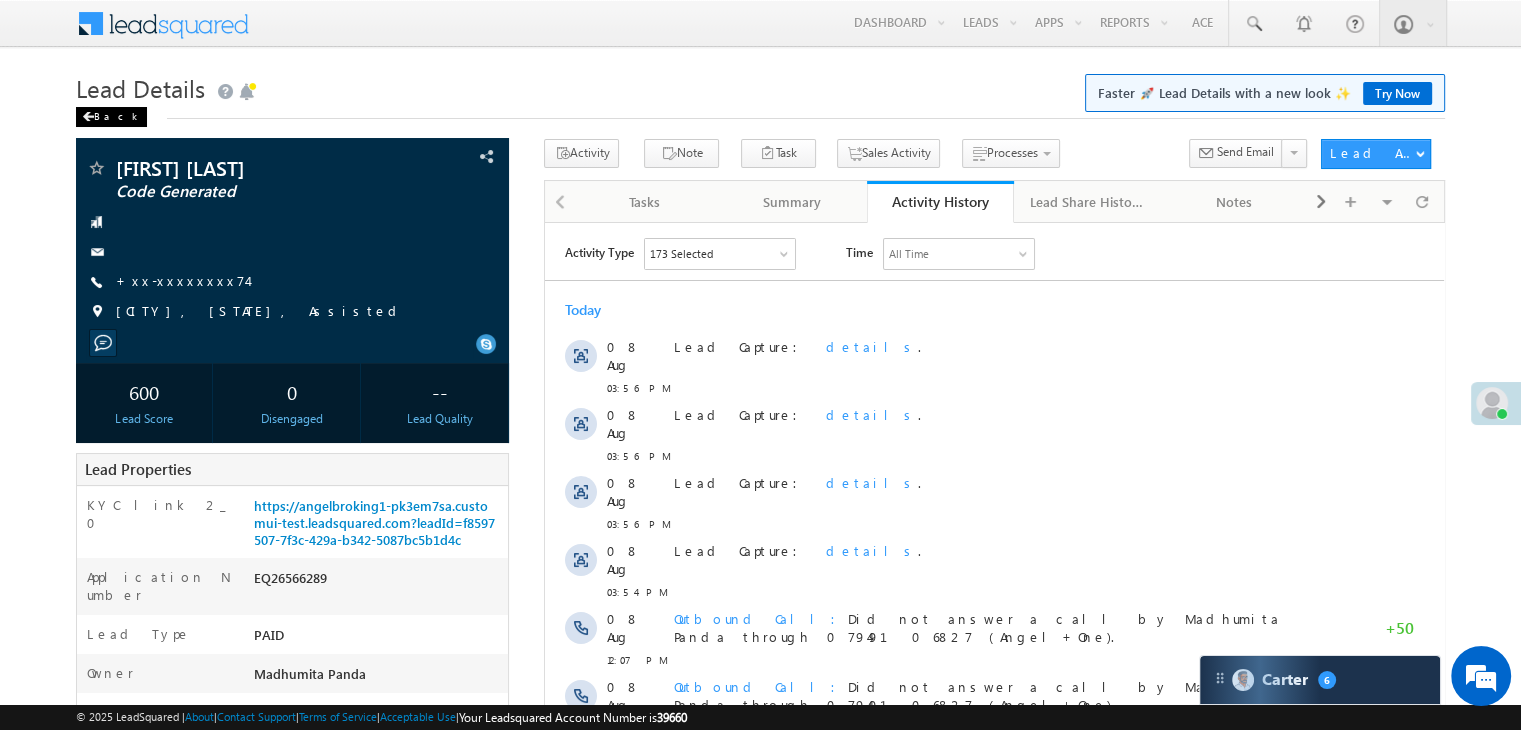 click on "Back" at bounding box center (111, 117) 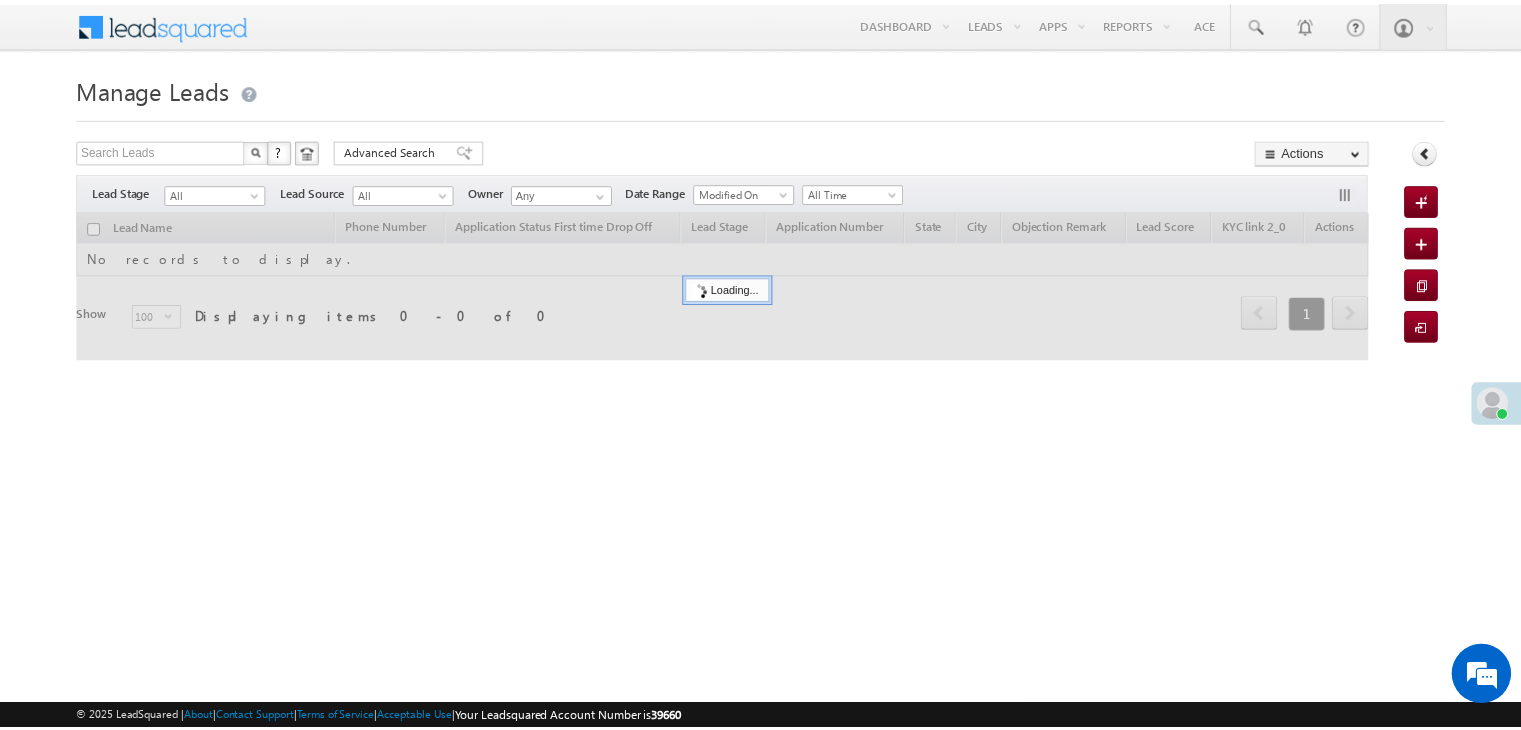 scroll, scrollTop: 0, scrollLeft: 0, axis: both 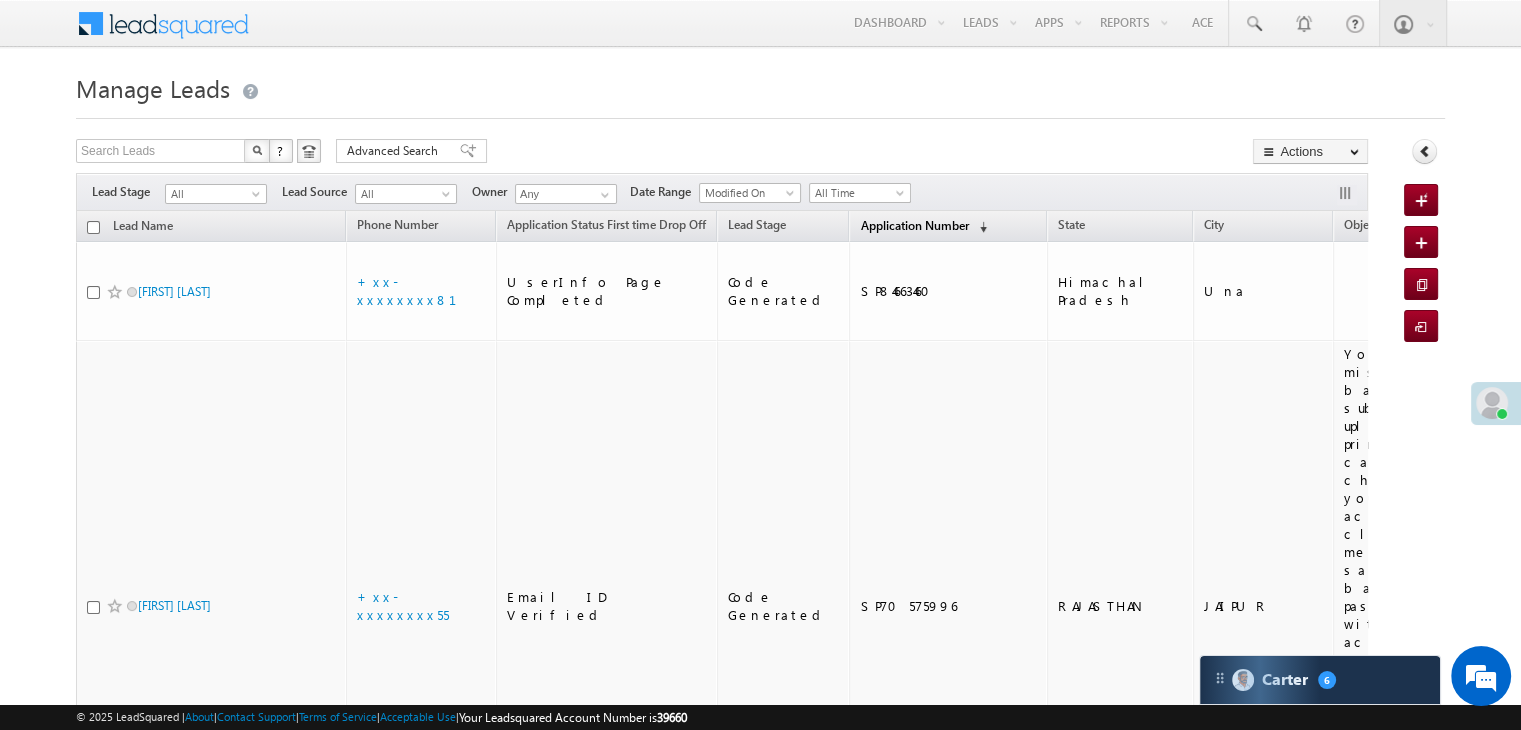 click on "Application Number" at bounding box center (914, 225) 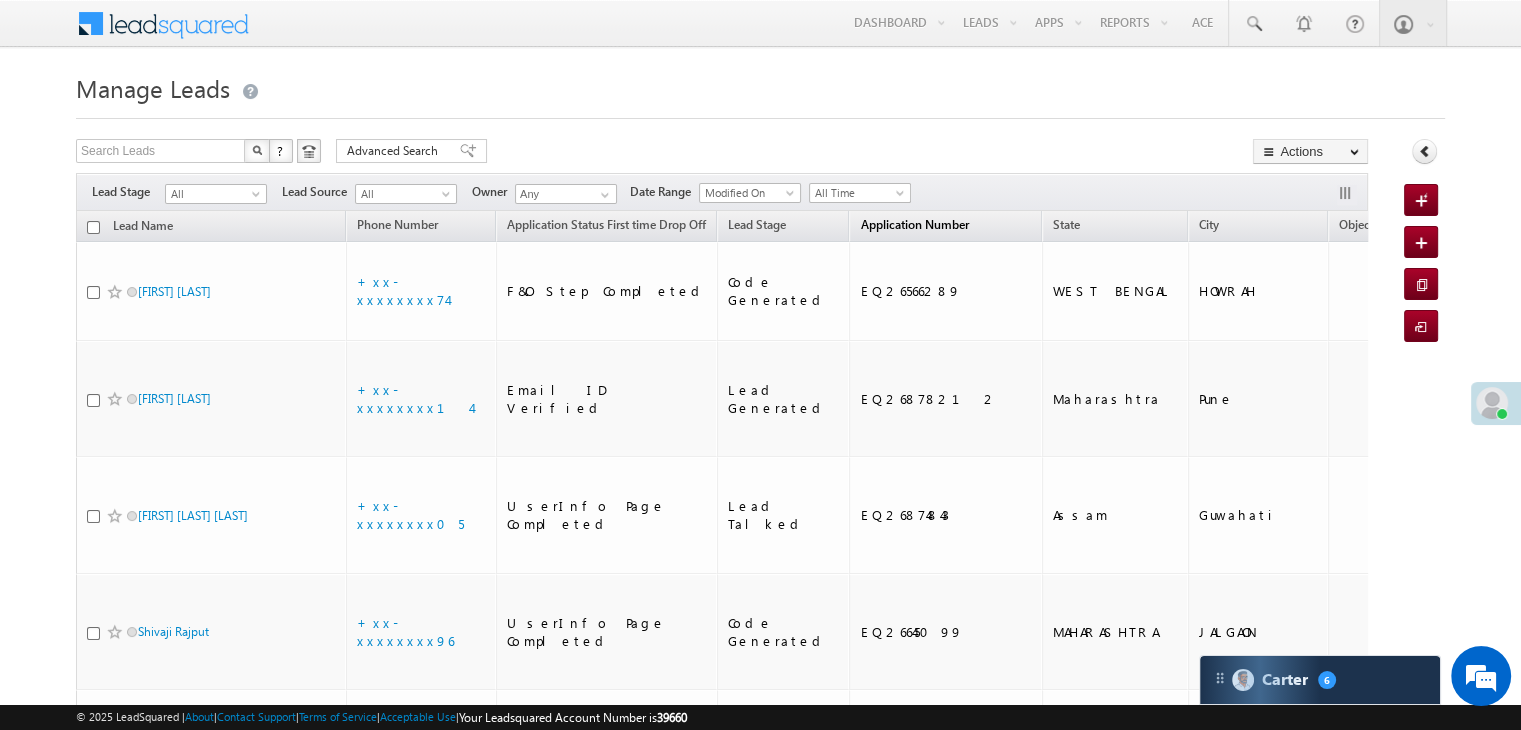 scroll, scrollTop: 0, scrollLeft: 0, axis: both 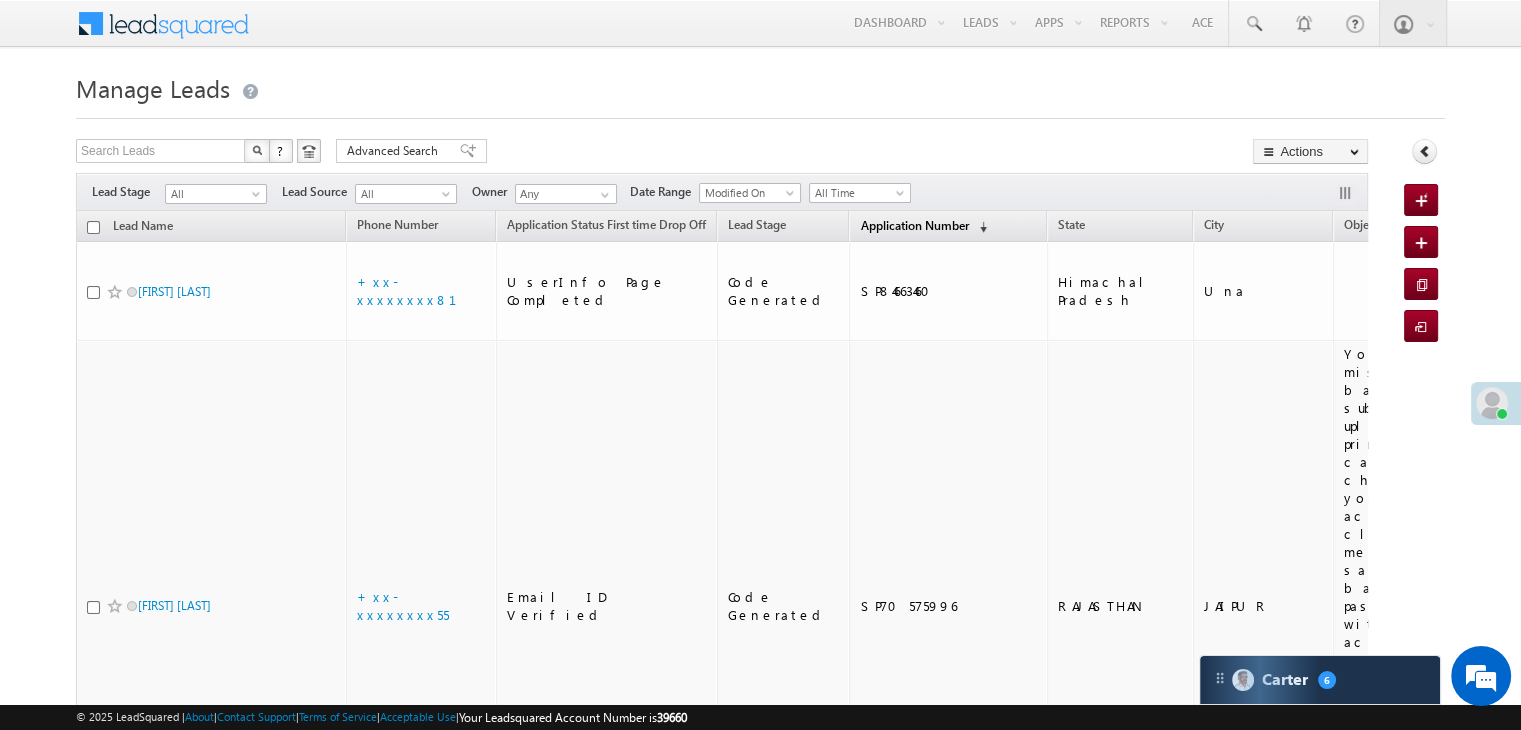 click on "Application Number" at bounding box center [914, 225] 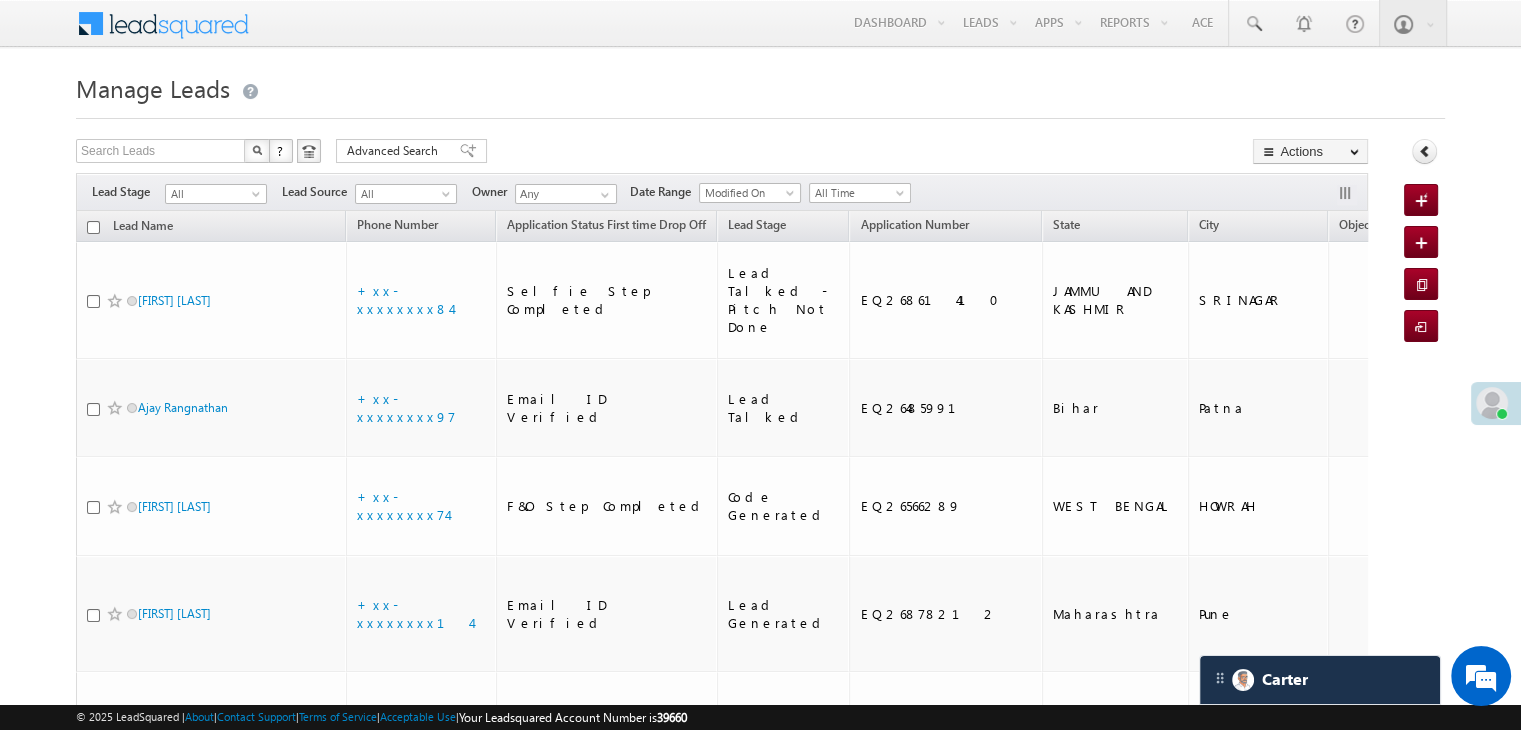 scroll, scrollTop: 0, scrollLeft: 0, axis: both 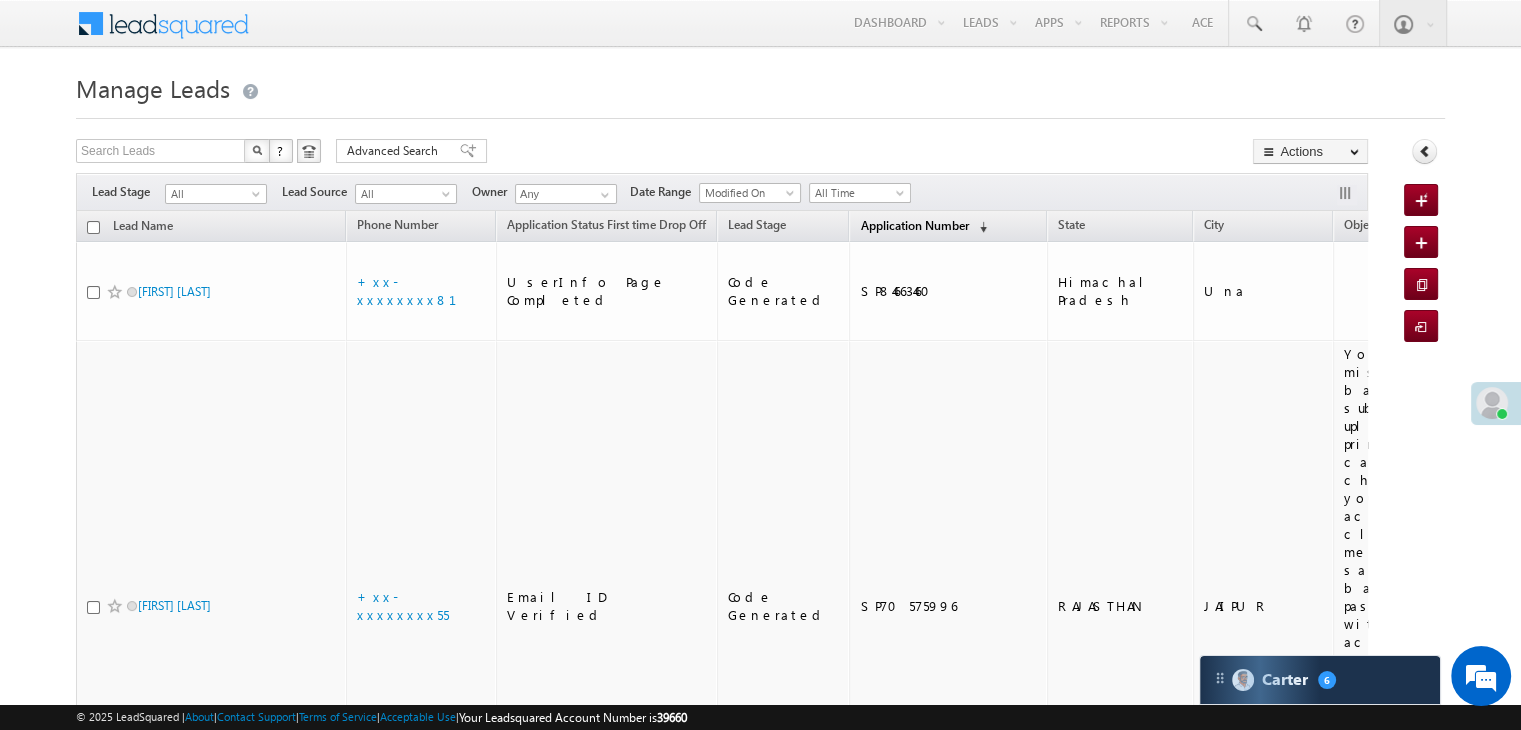 click on "Application Number" at bounding box center (914, 225) 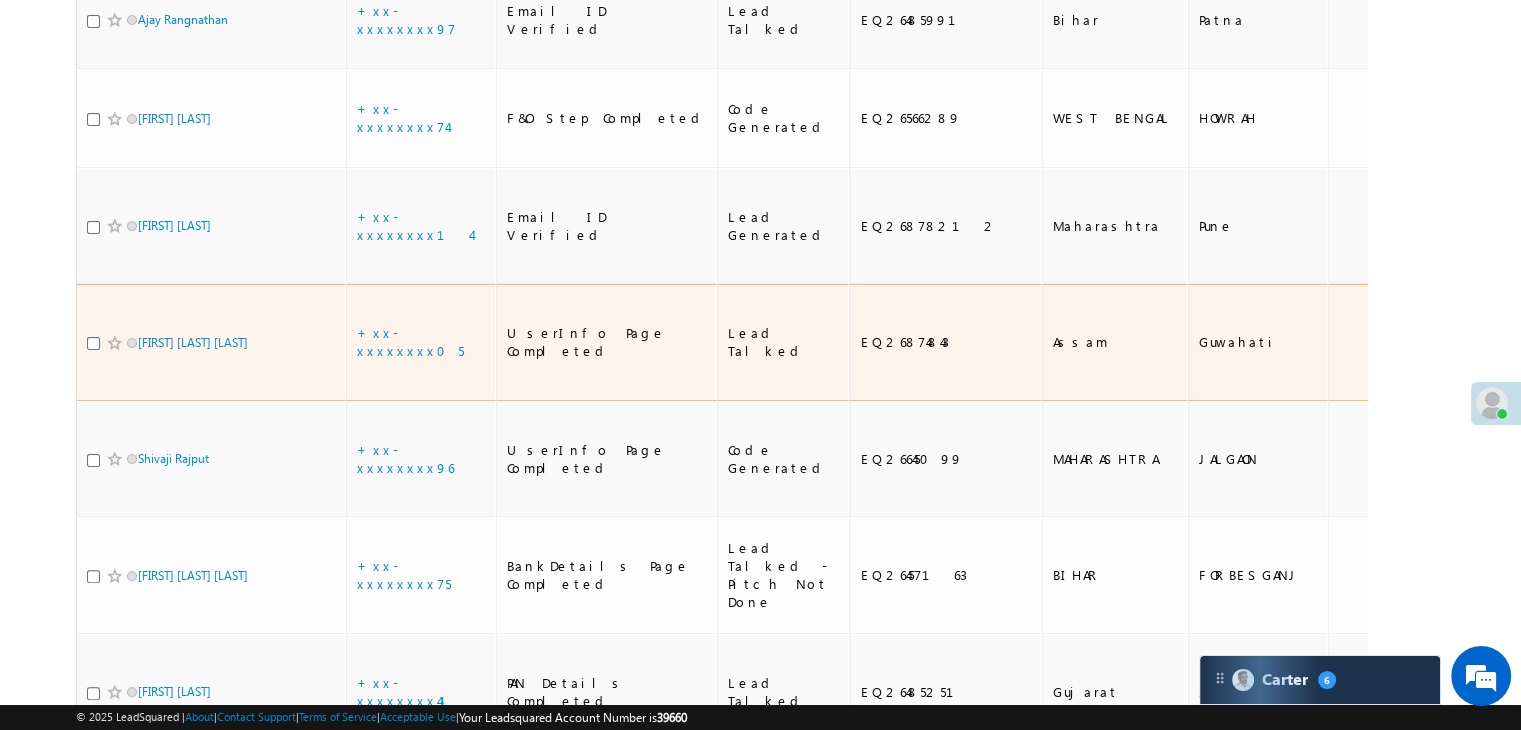 scroll, scrollTop: 400, scrollLeft: 0, axis: vertical 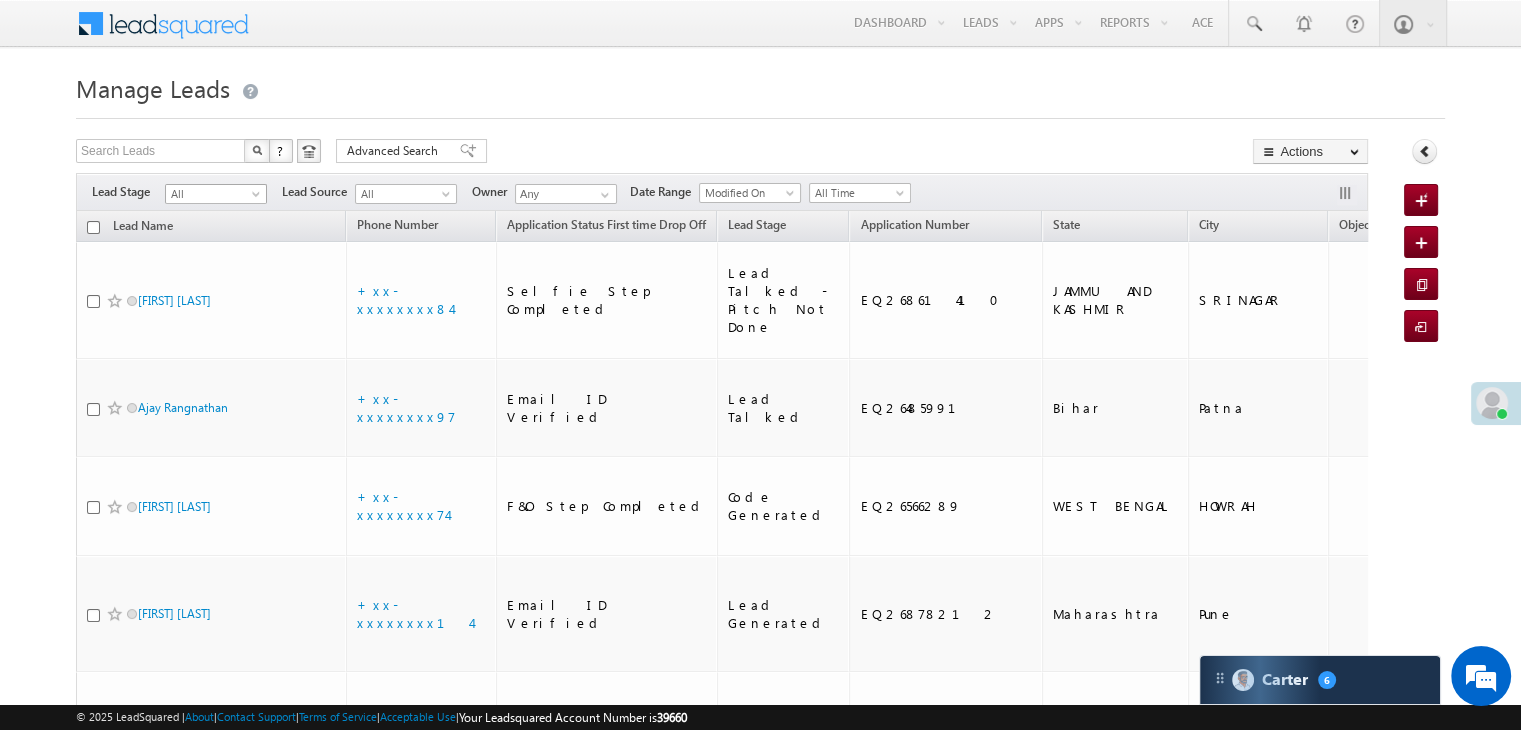 click at bounding box center (258, 198) 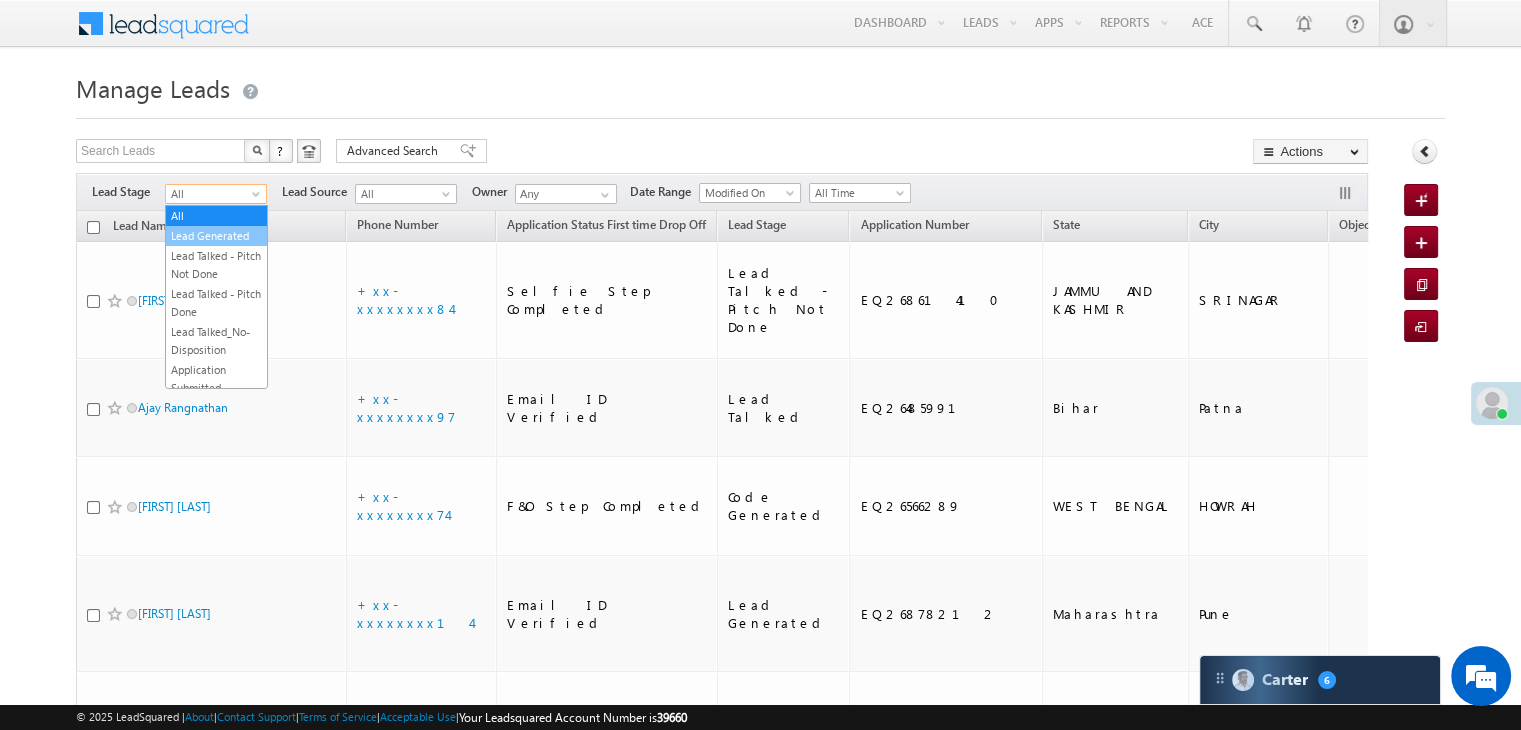 click on "Lead Generated" at bounding box center (216, 236) 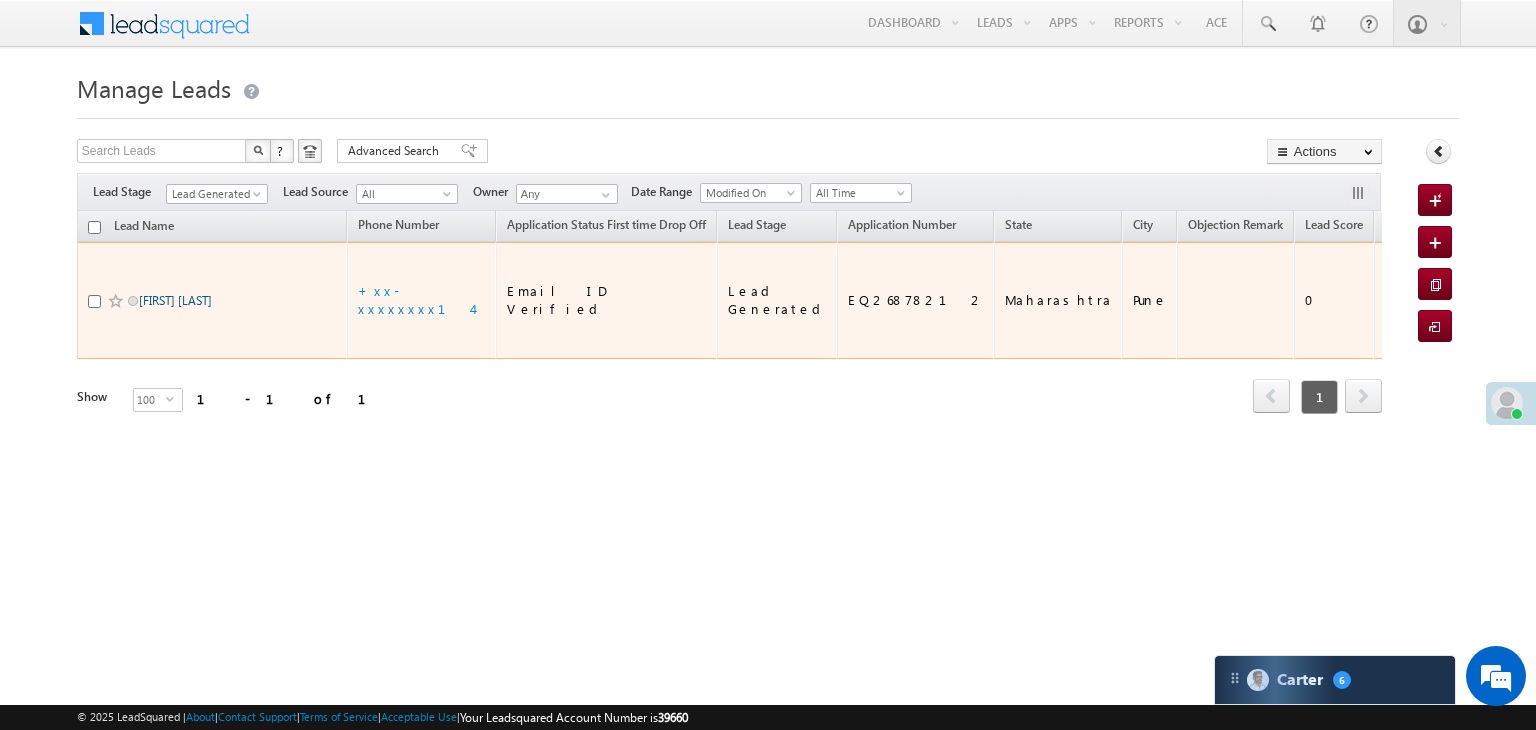 click on "[FIRST] [LAST]" at bounding box center [175, 300] 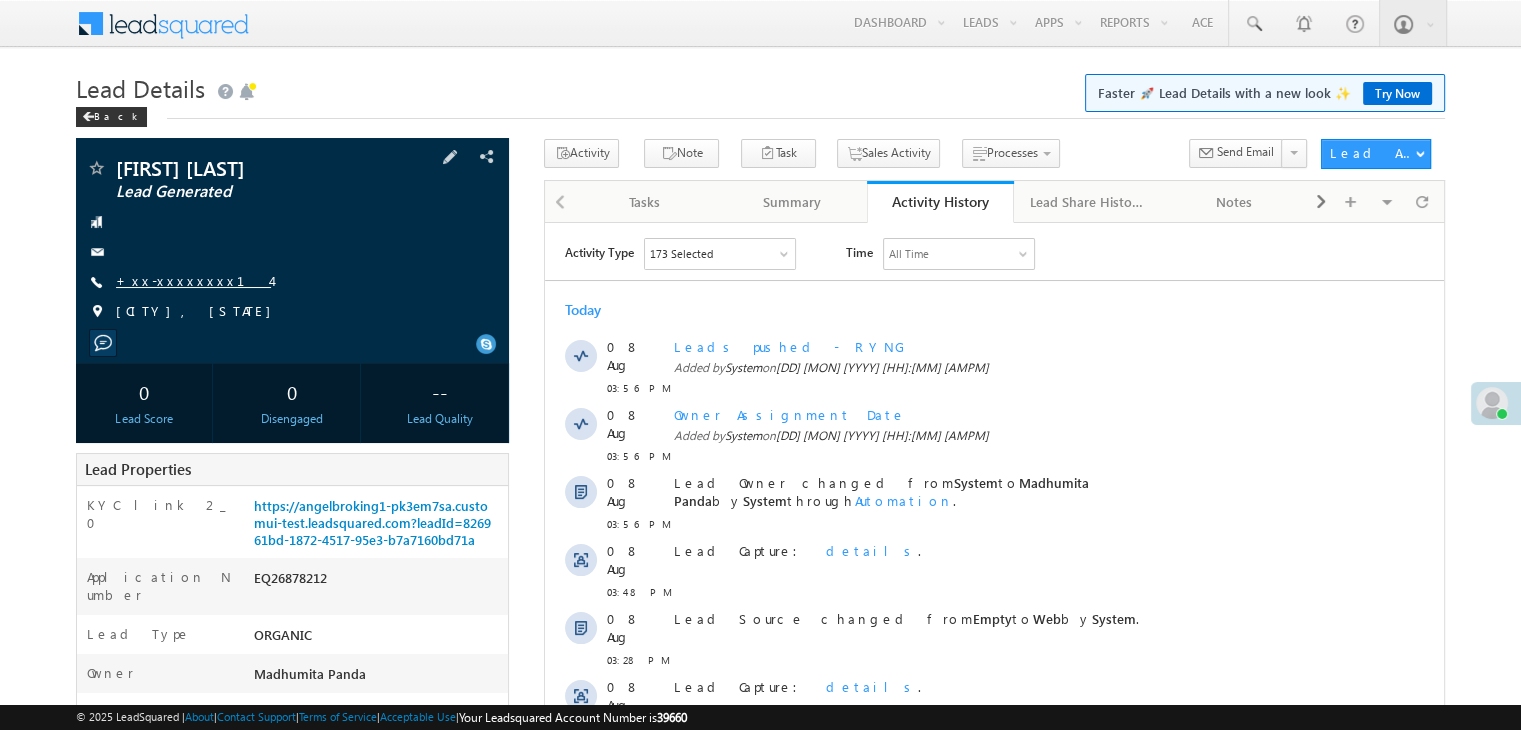 scroll, scrollTop: 0, scrollLeft: 0, axis: both 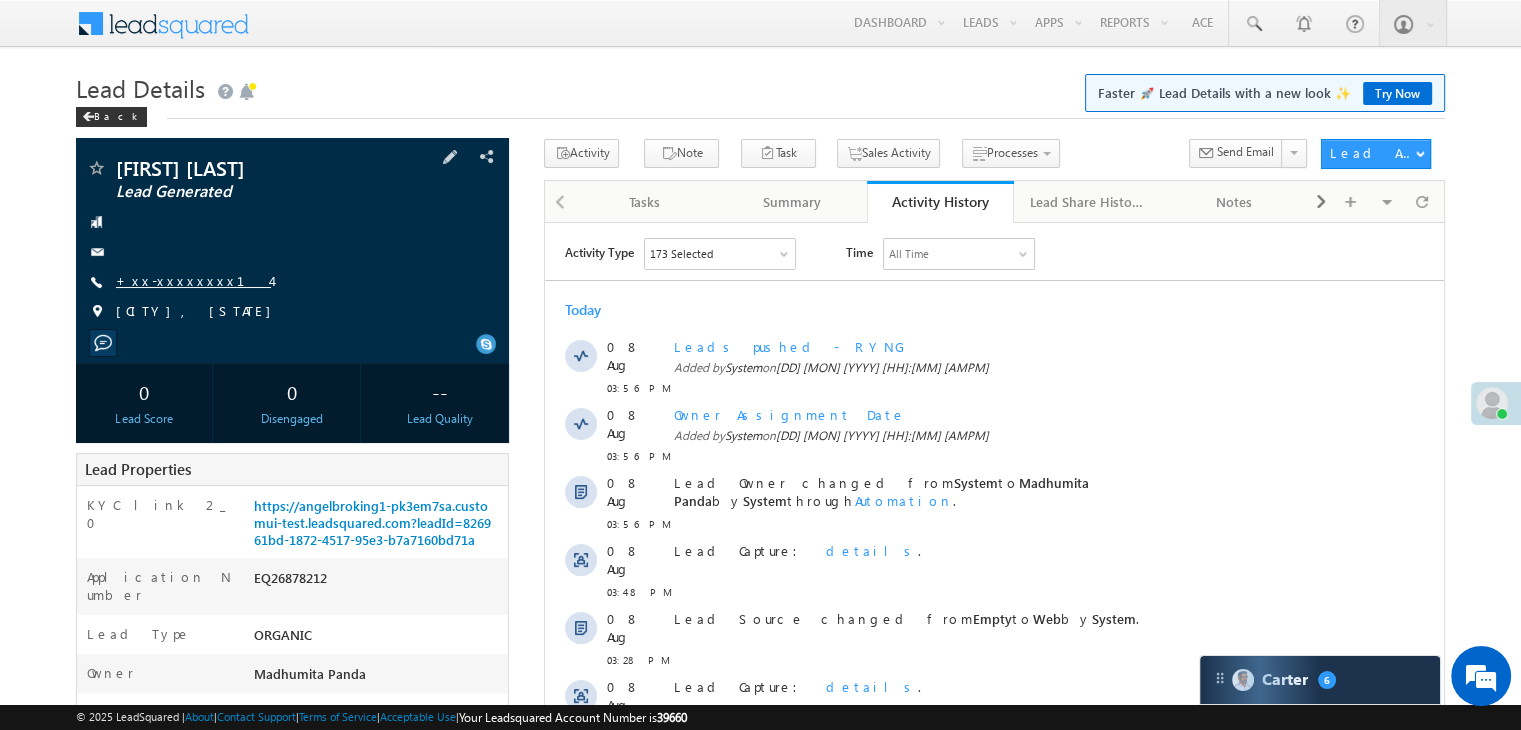 click on "+xx-xxxxxxxx14" at bounding box center (193, 280) 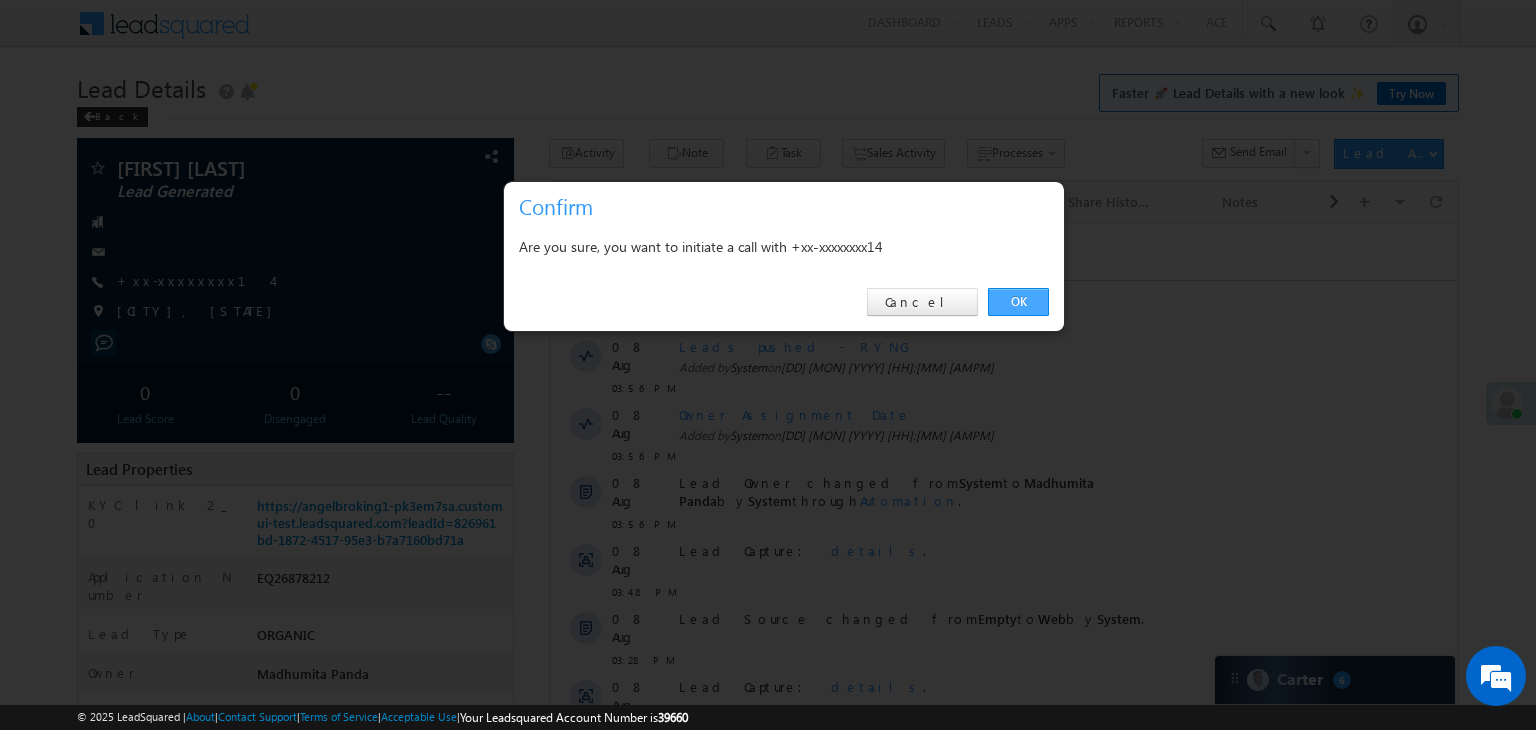click on "OK" at bounding box center [1018, 302] 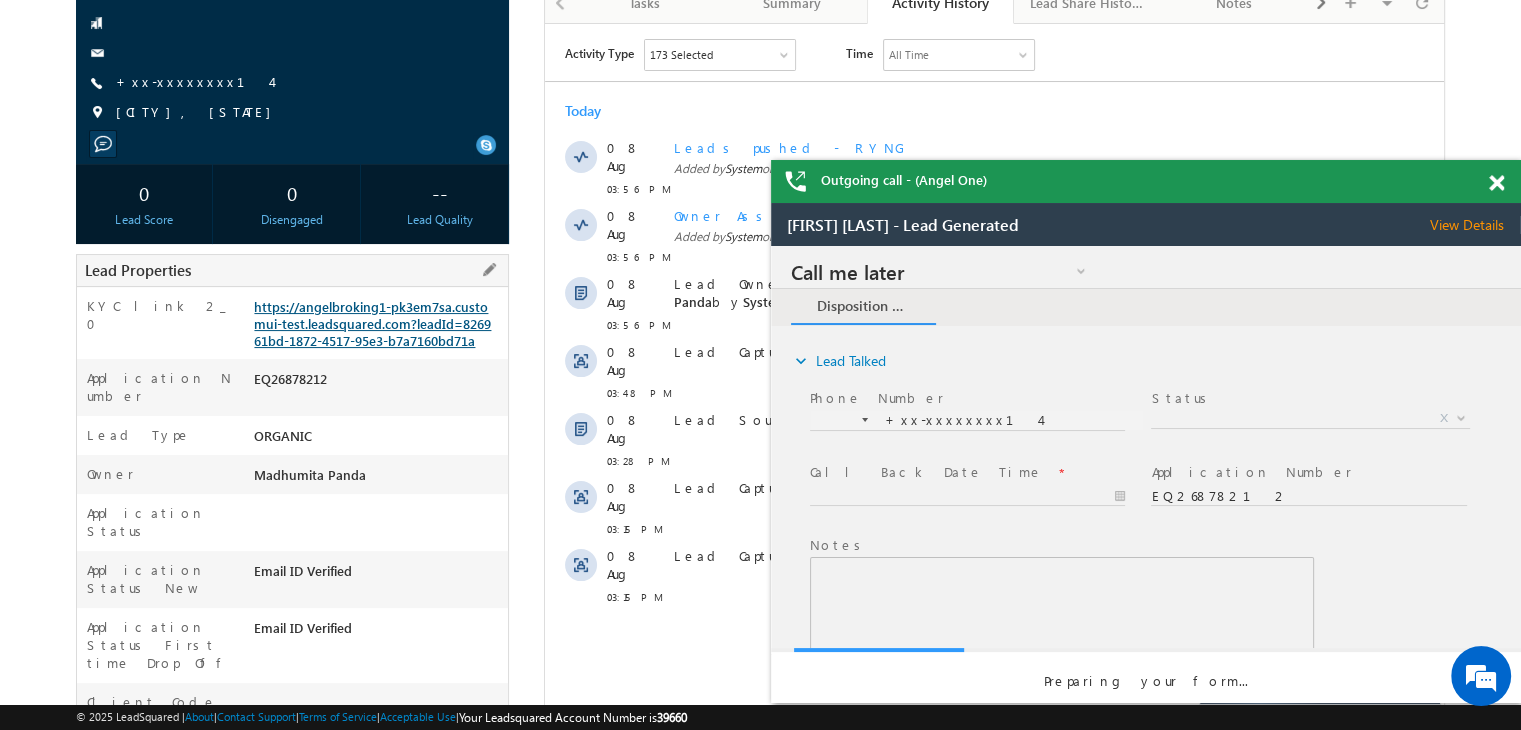 scroll, scrollTop: 0, scrollLeft: 0, axis: both 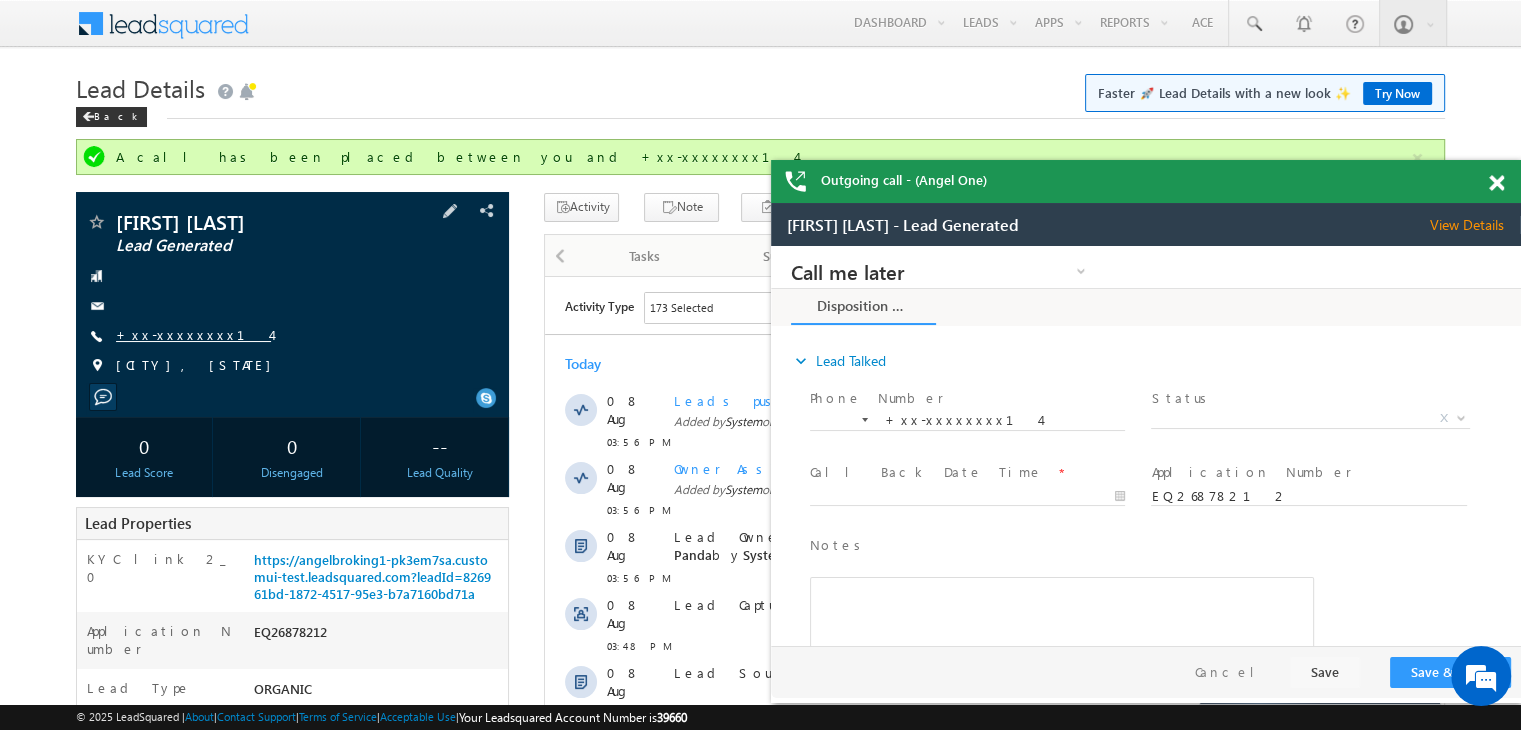 click on "+xx-xxxxxxxx14" at bounding box center (193, 334) 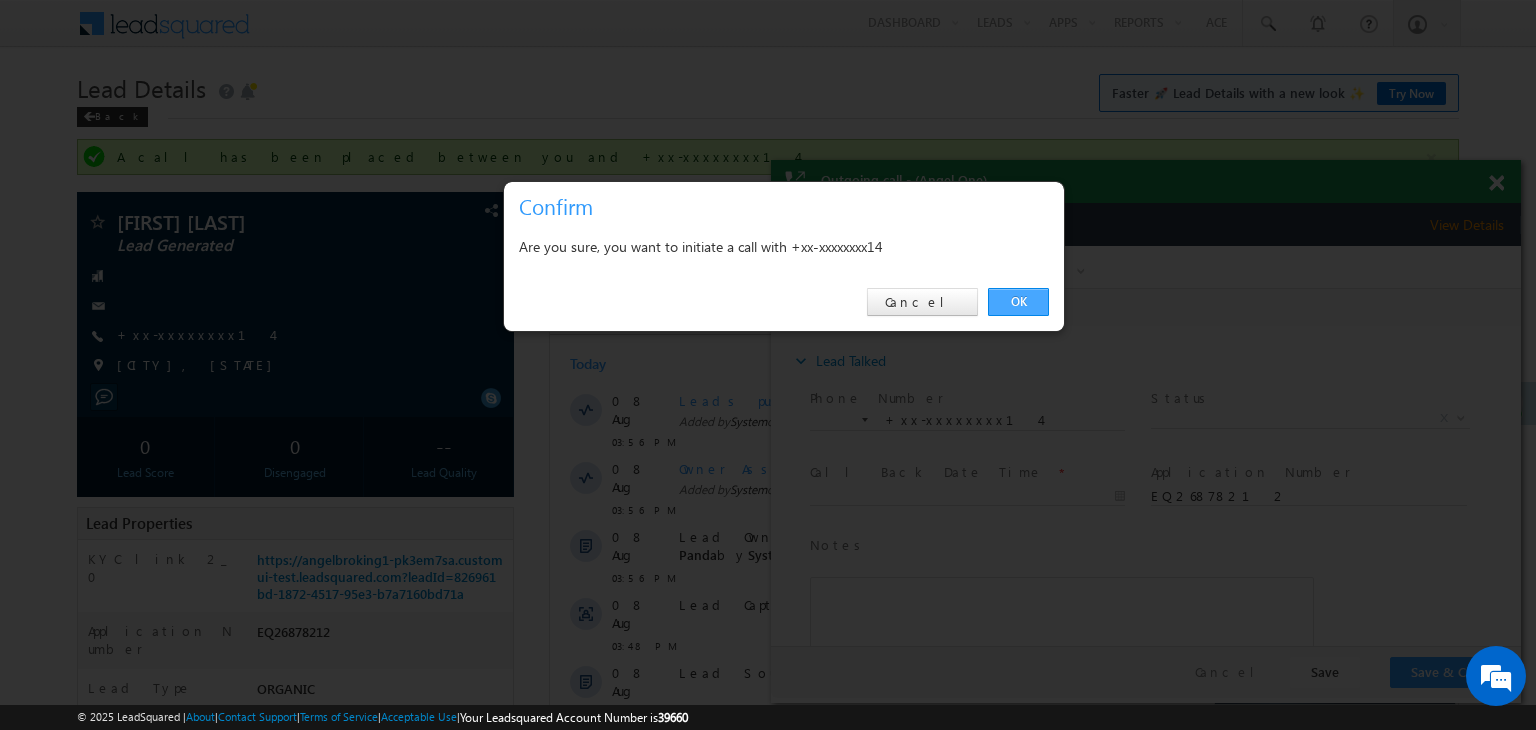 click on "OK" at bounding box center (1018, 302) 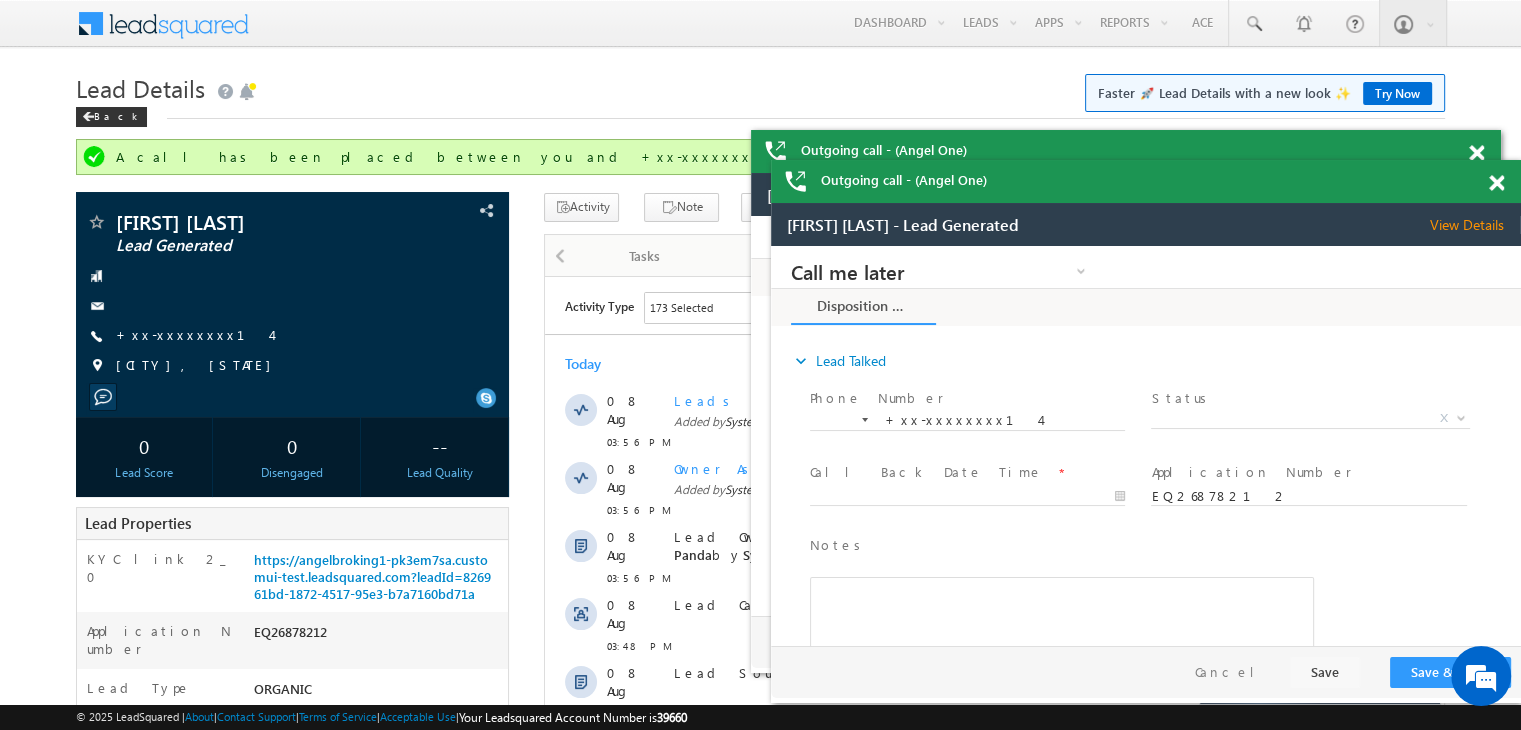 scroll, scrollTop: 0, scrollLeft: 0, axis: both 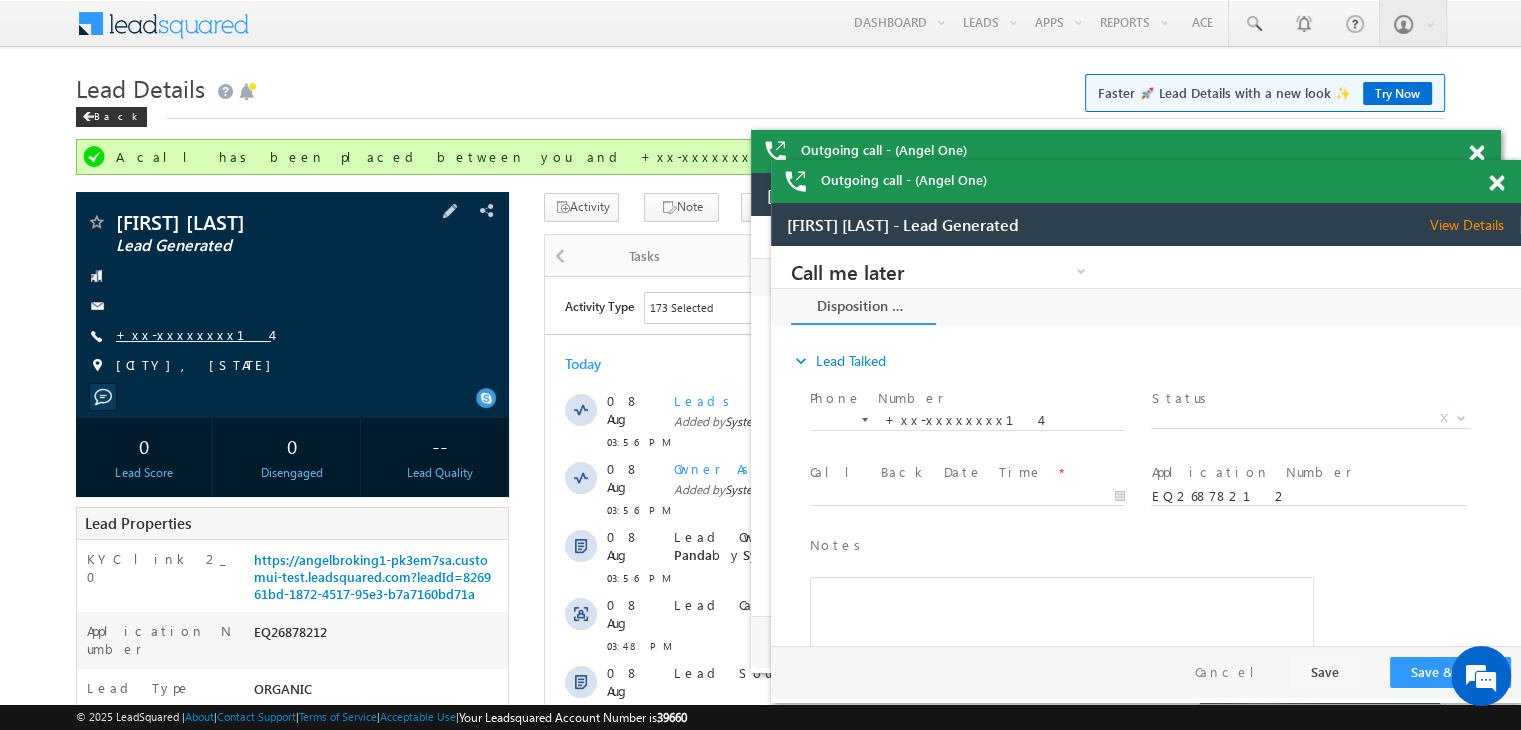 click on "+xx-xxxxxxxx14" at bounding box center (193, 334) 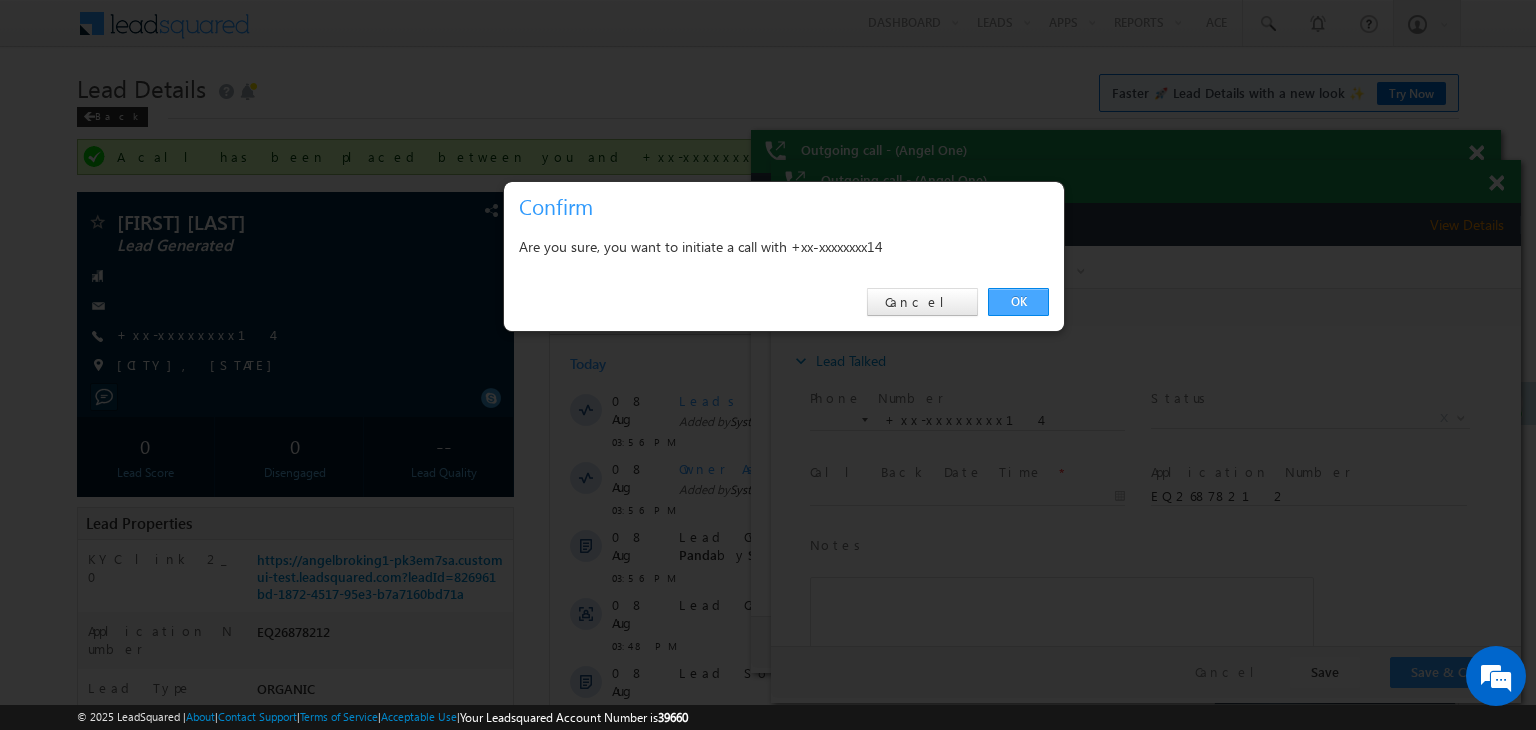 click on "OK" at bounding box center [1018, 302] 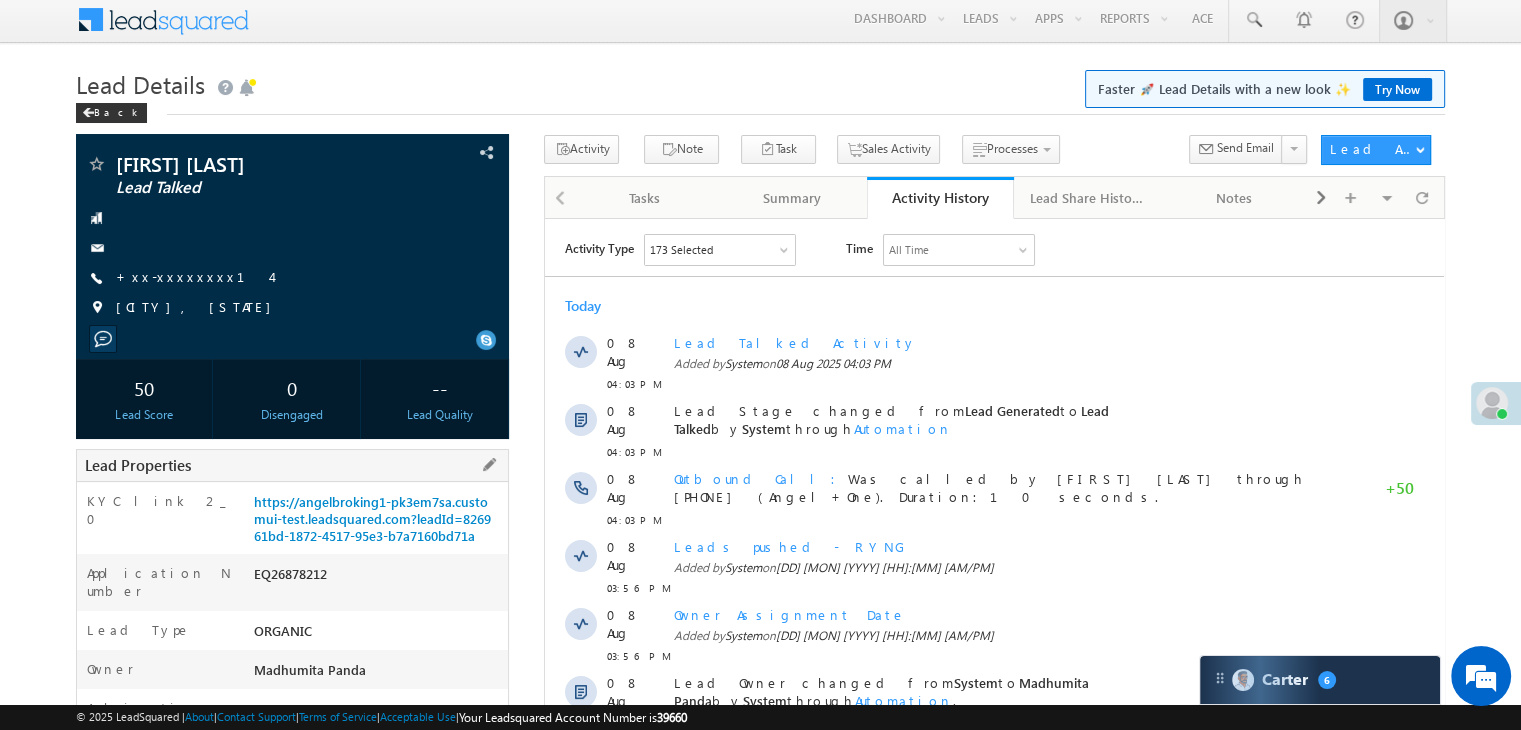scroll, scrollTop: 0, scrollLeft: 0, axis: both 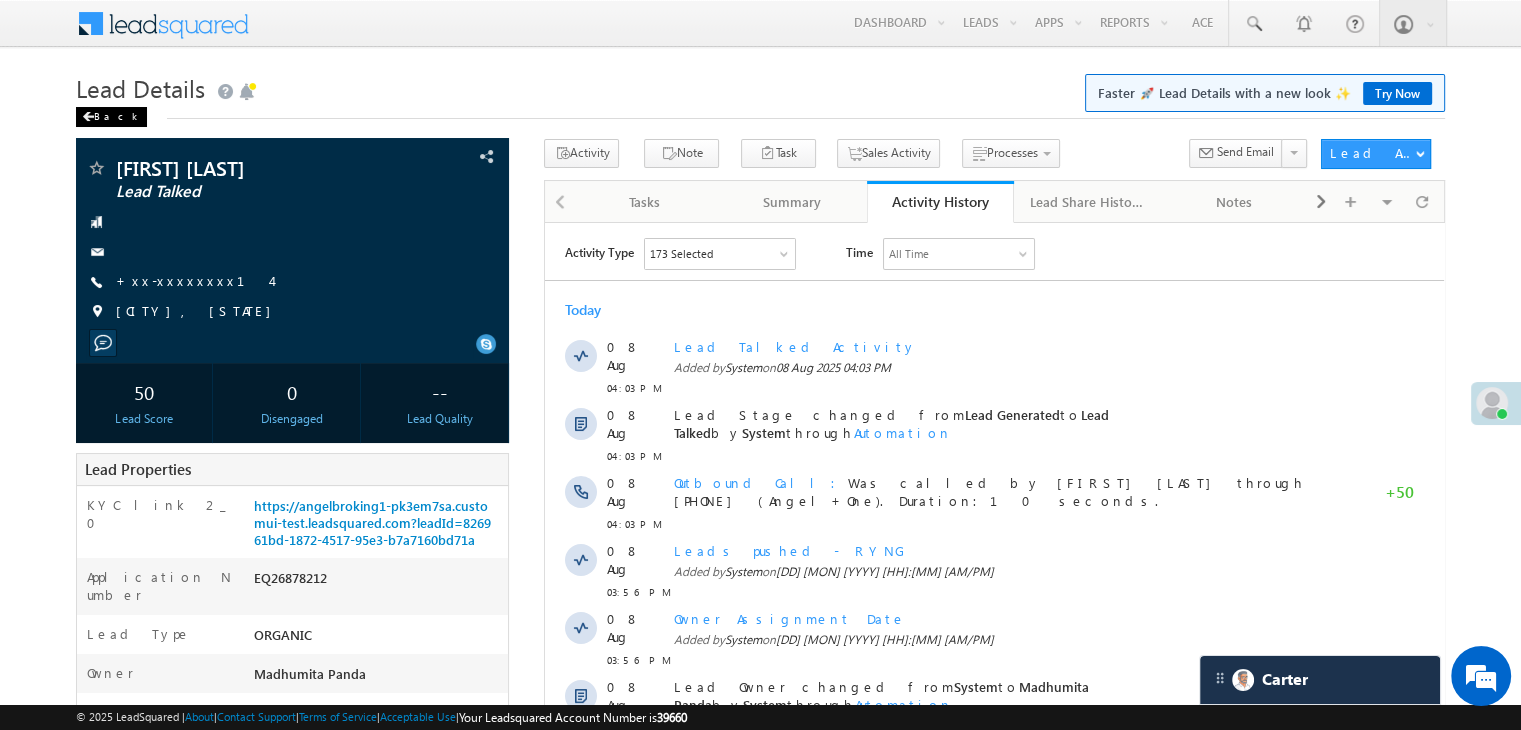 click on "Back" at bounding box center [111, 117] 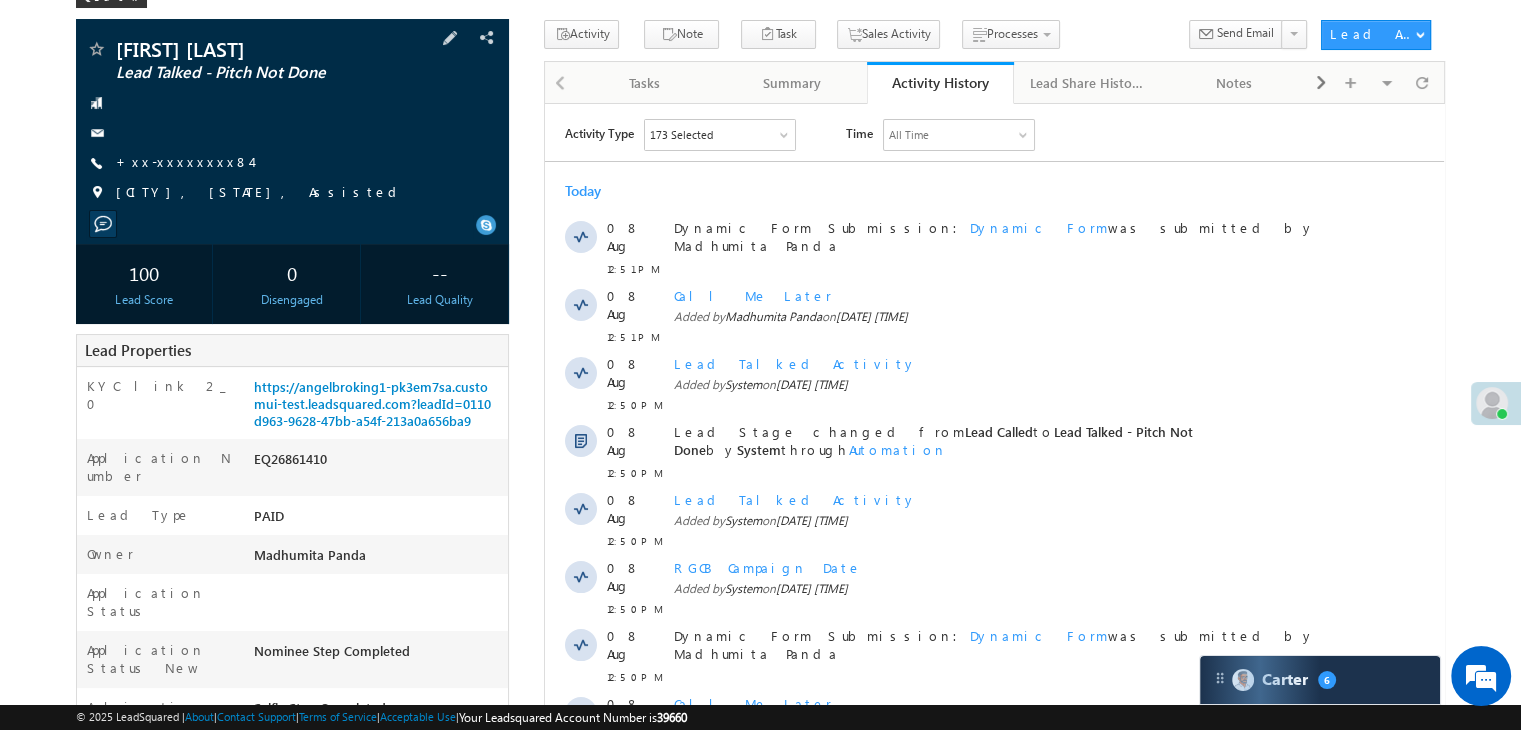 scroll, scrollTop: 153, scrollLeft: 0, axis: vertical 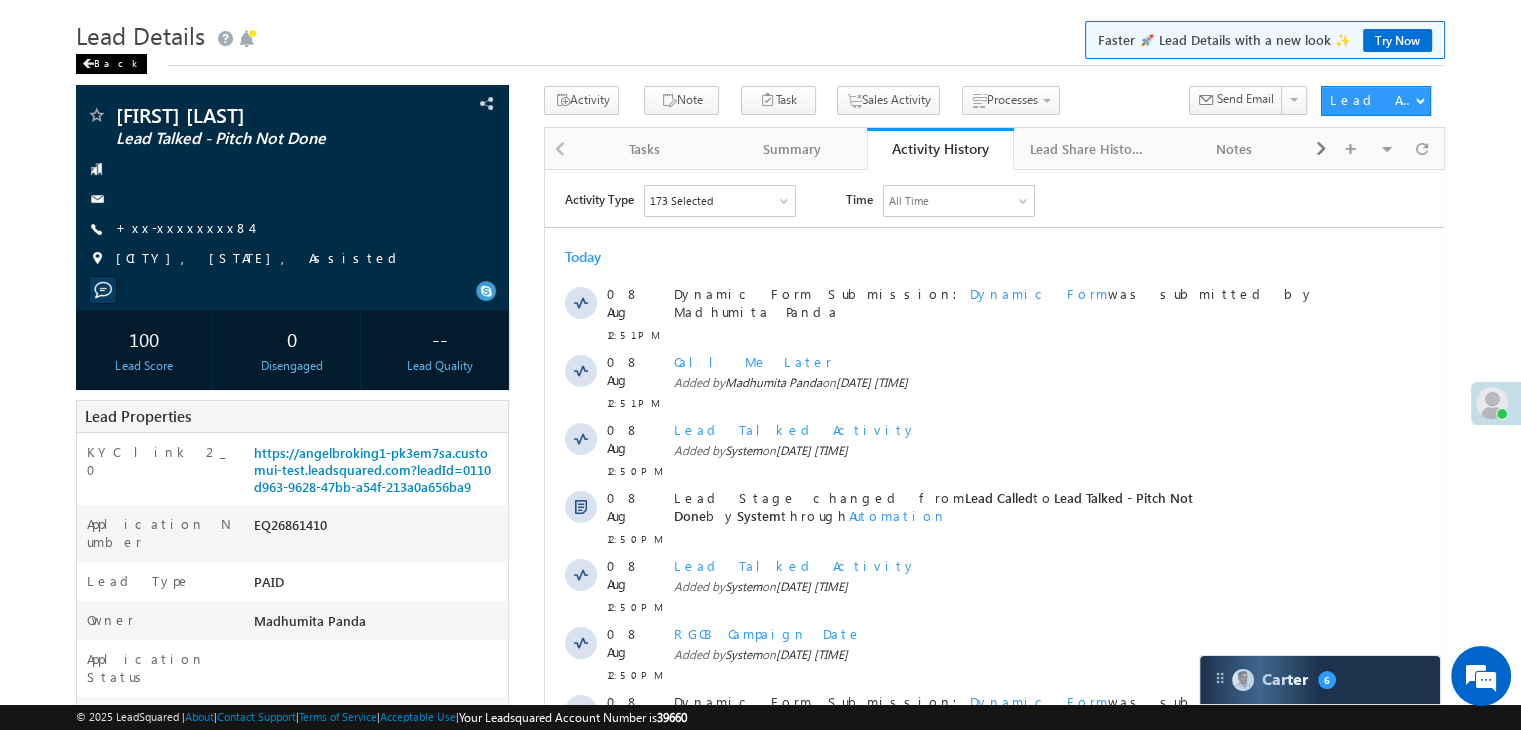 click at bounding box center [88, 64] 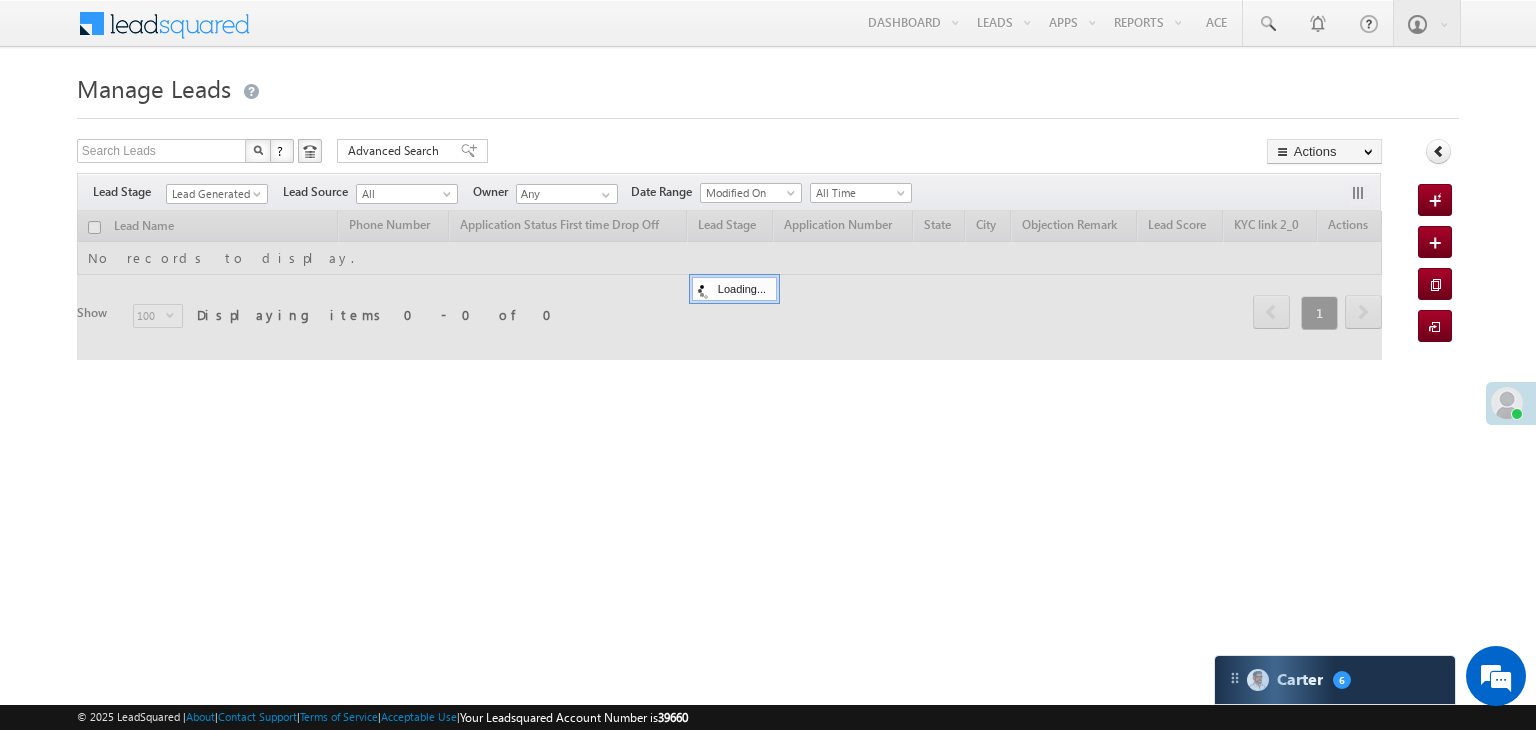scroll, scrollTop: 0, scrollLeft: 0, axis: both 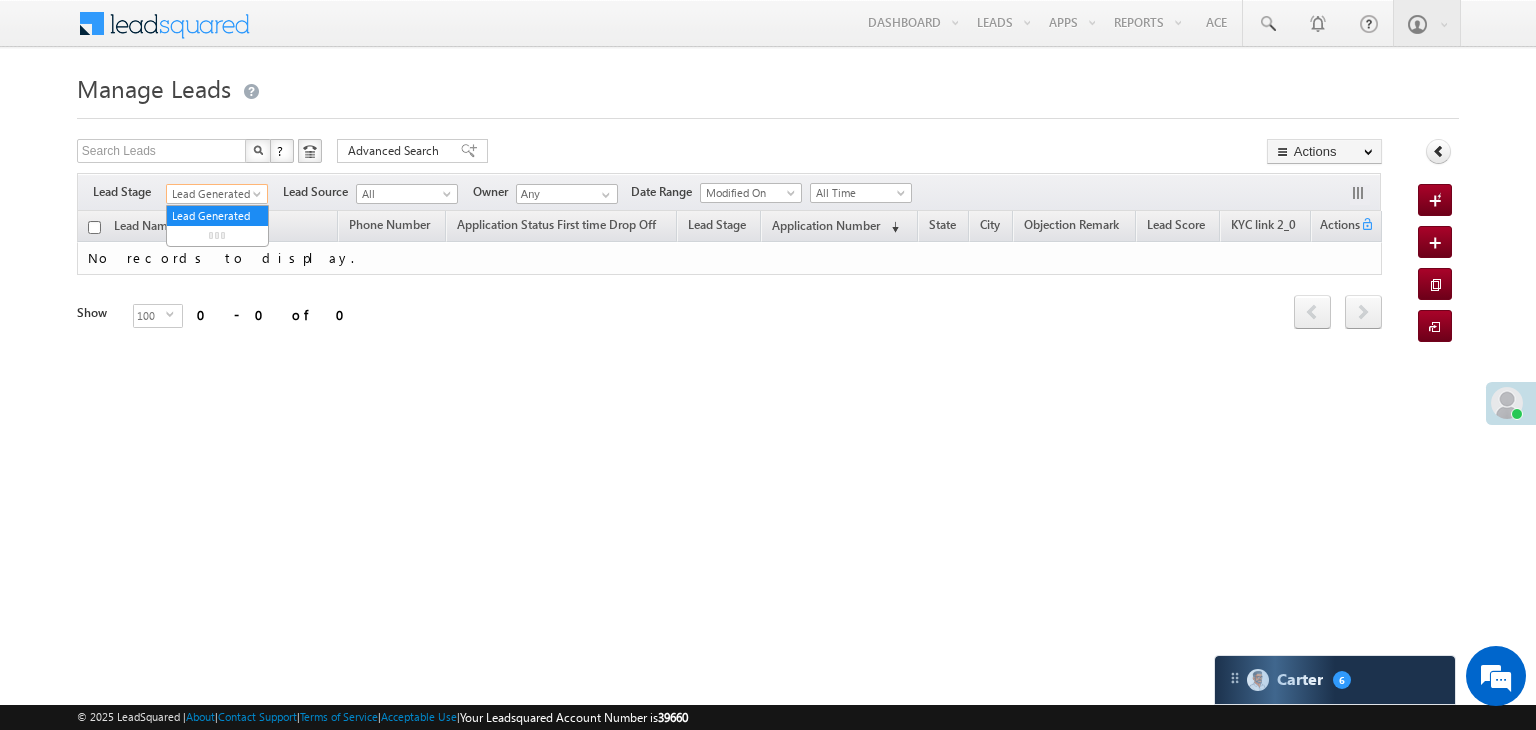 click at bounding box center [259, 198] 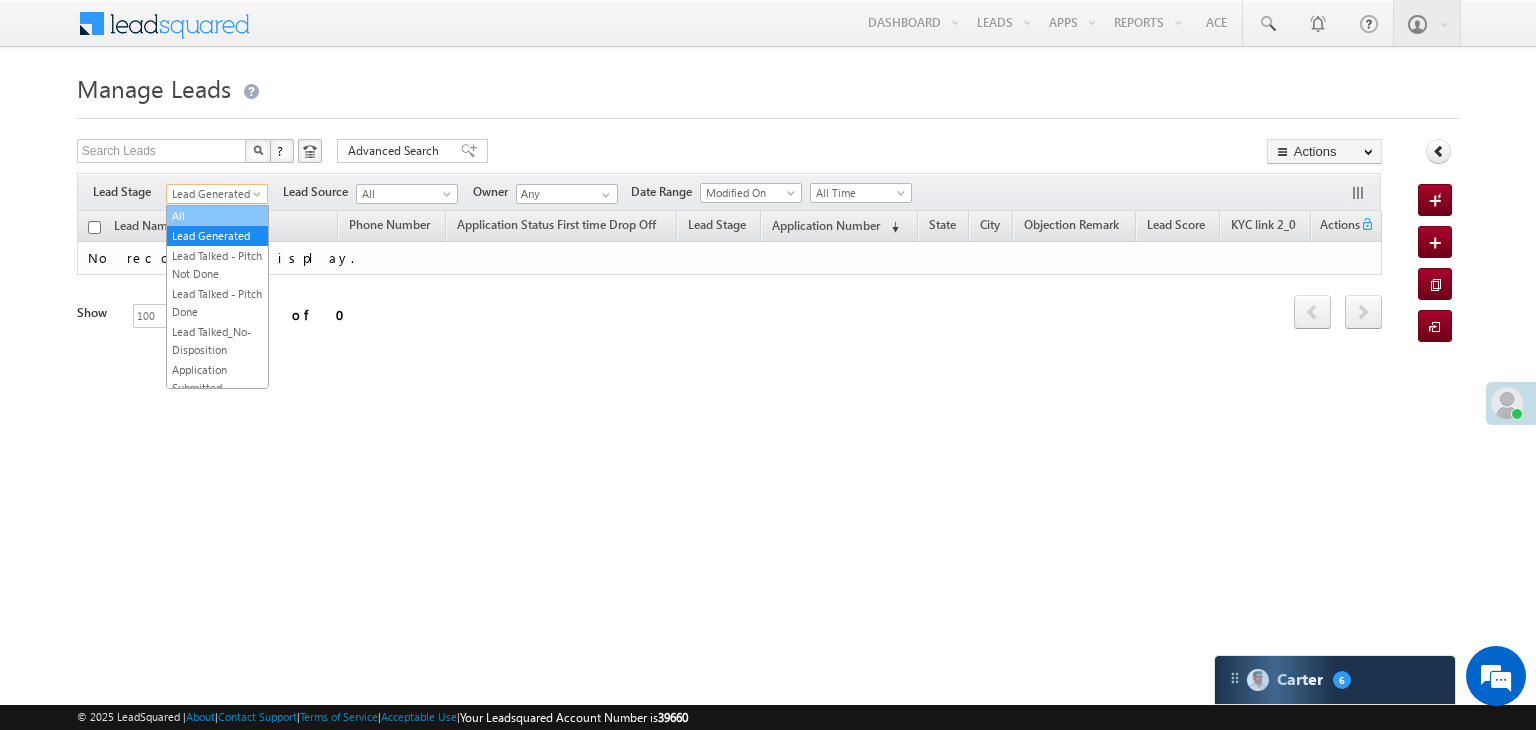 click on "All" at bounding box center (217, 216) 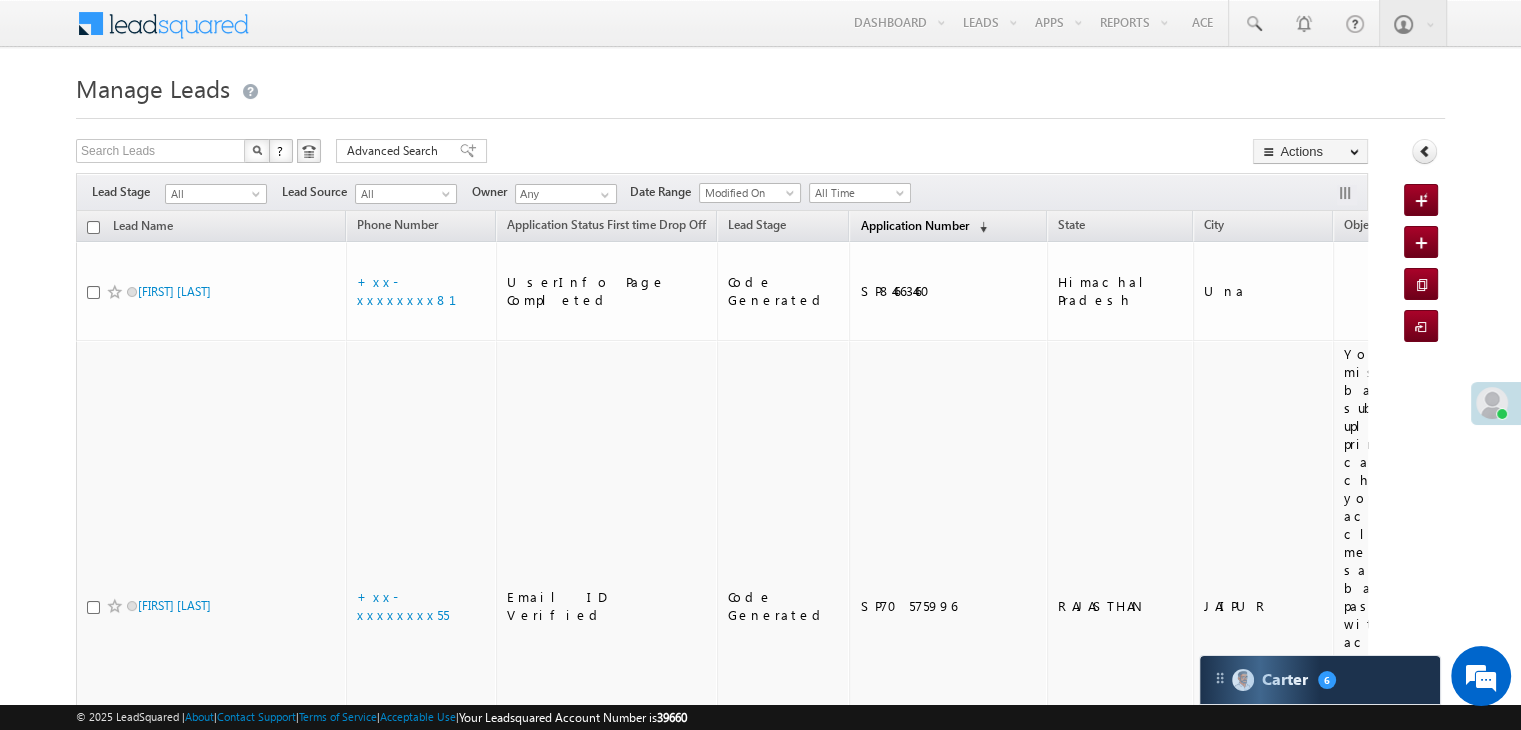 click on "Application Number" at bounding box center [914, 225] 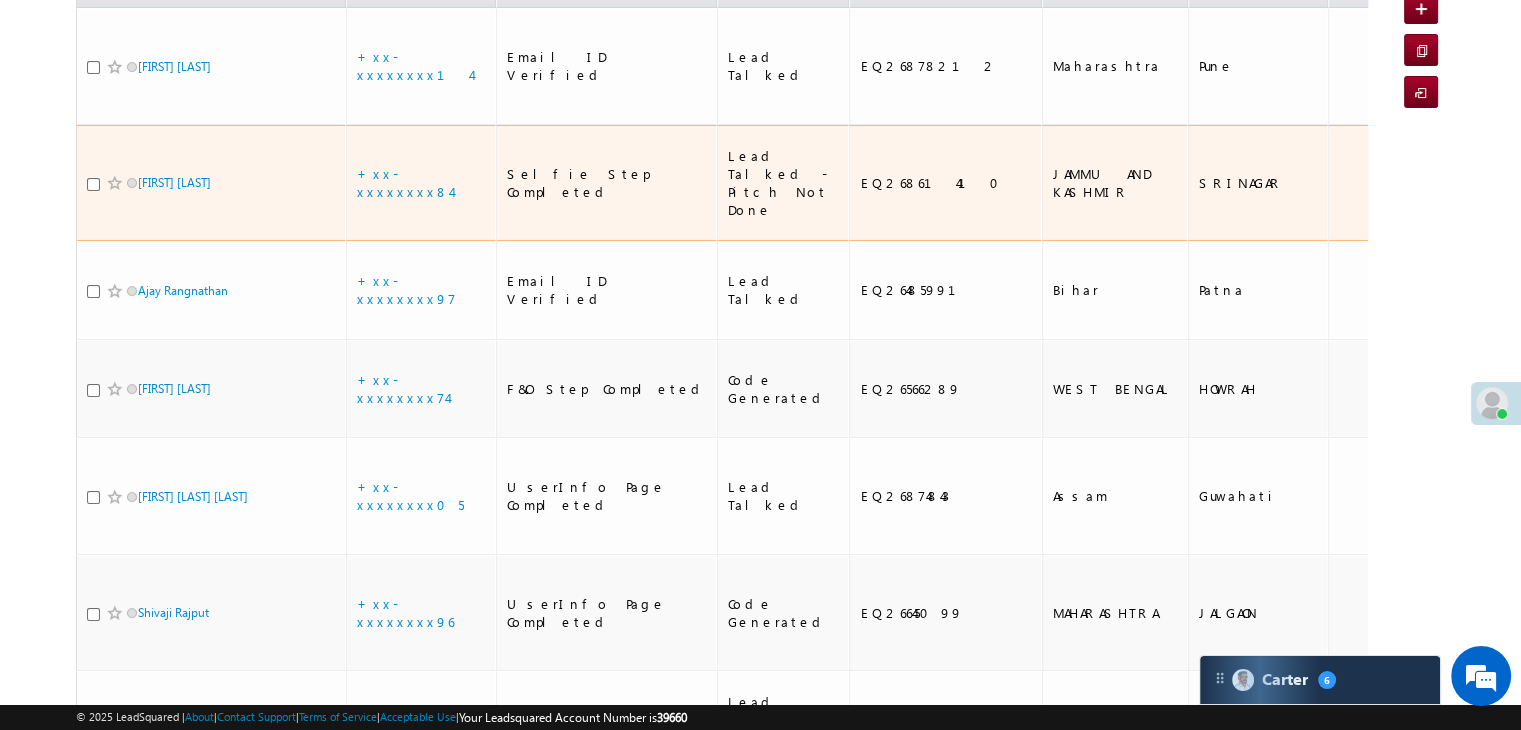 scroll, scrollTop: 100, scrollLeft: 0, axis: vertical 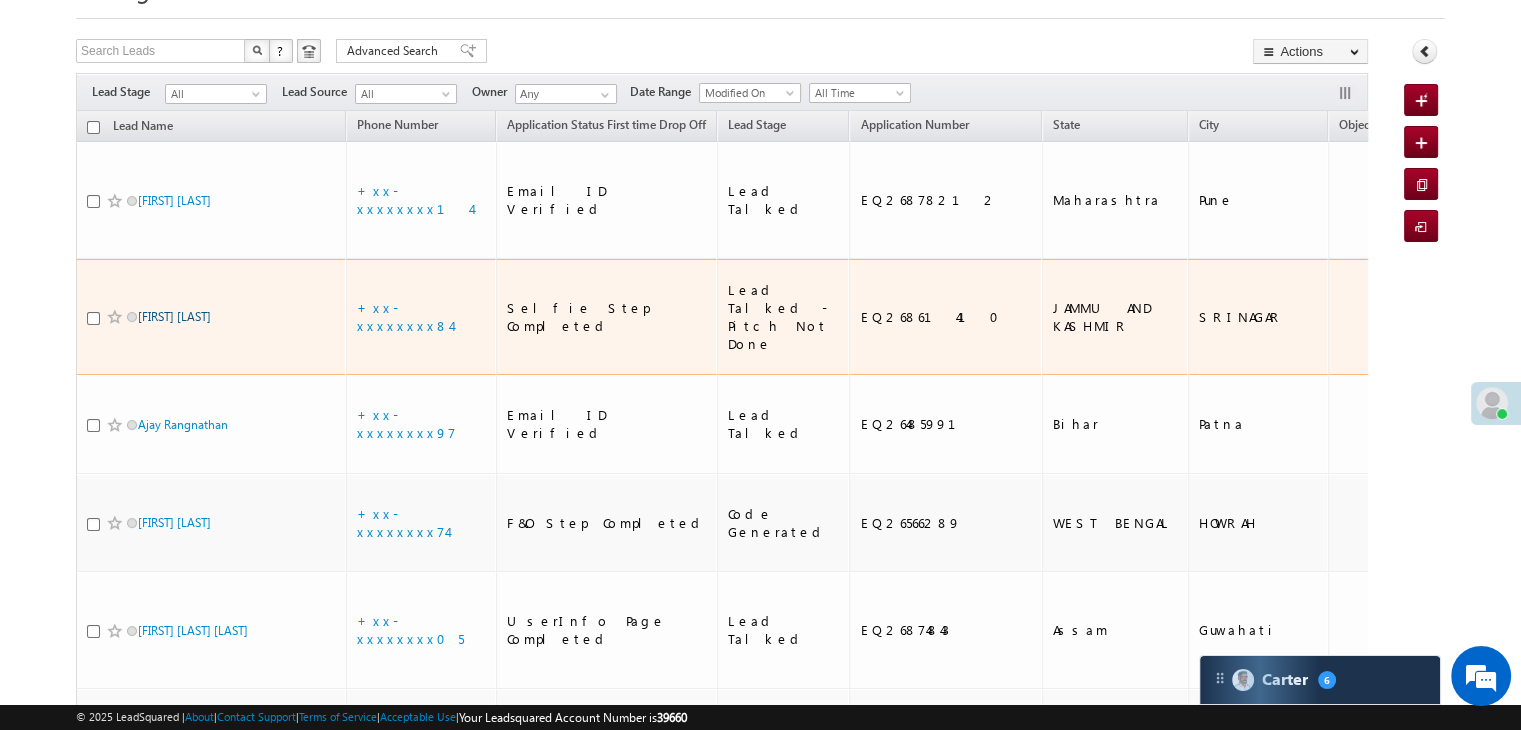 click on "[FIRST] [LAST]" at bounding box center [174, 316] 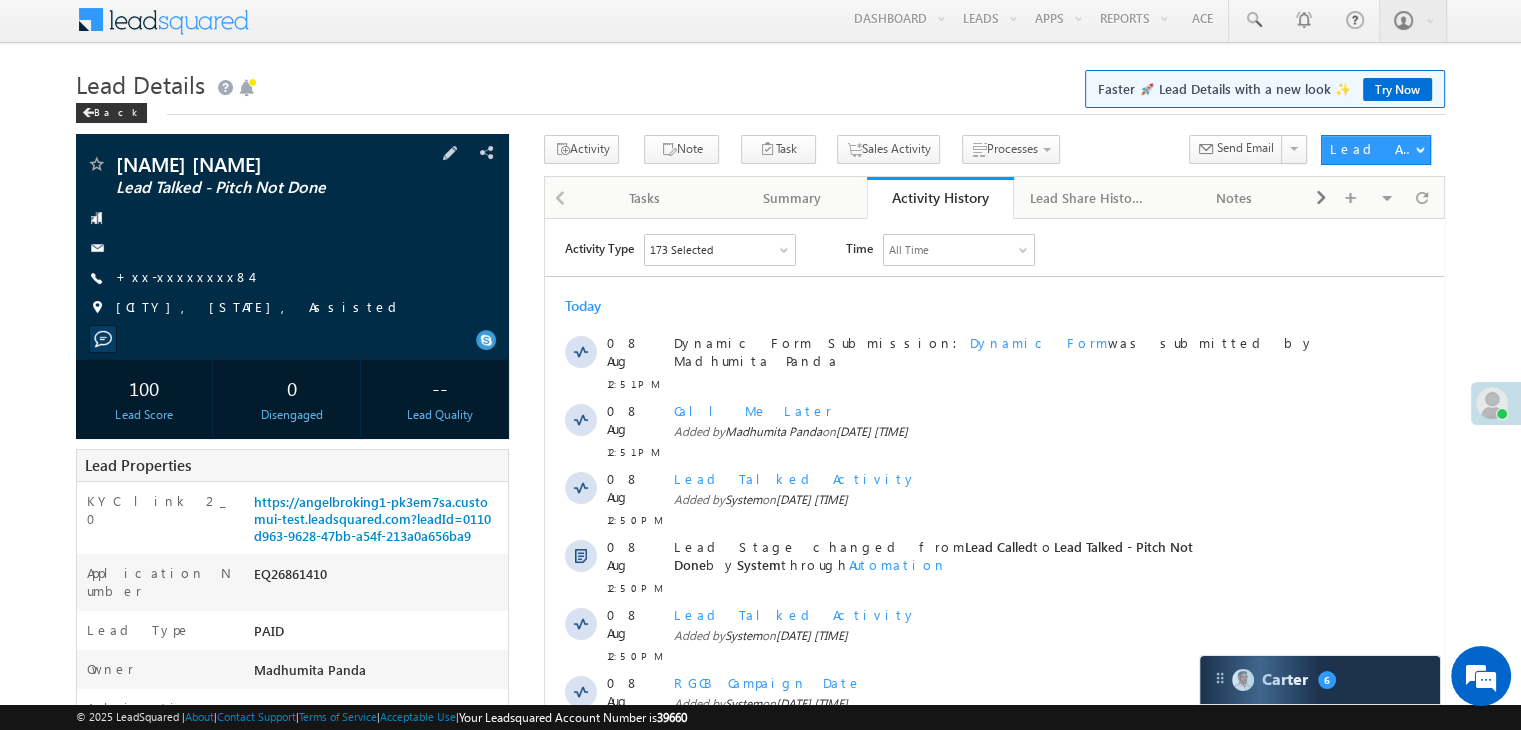 scroll, scrollTop: 0, scrollLeft: 0, axis: both 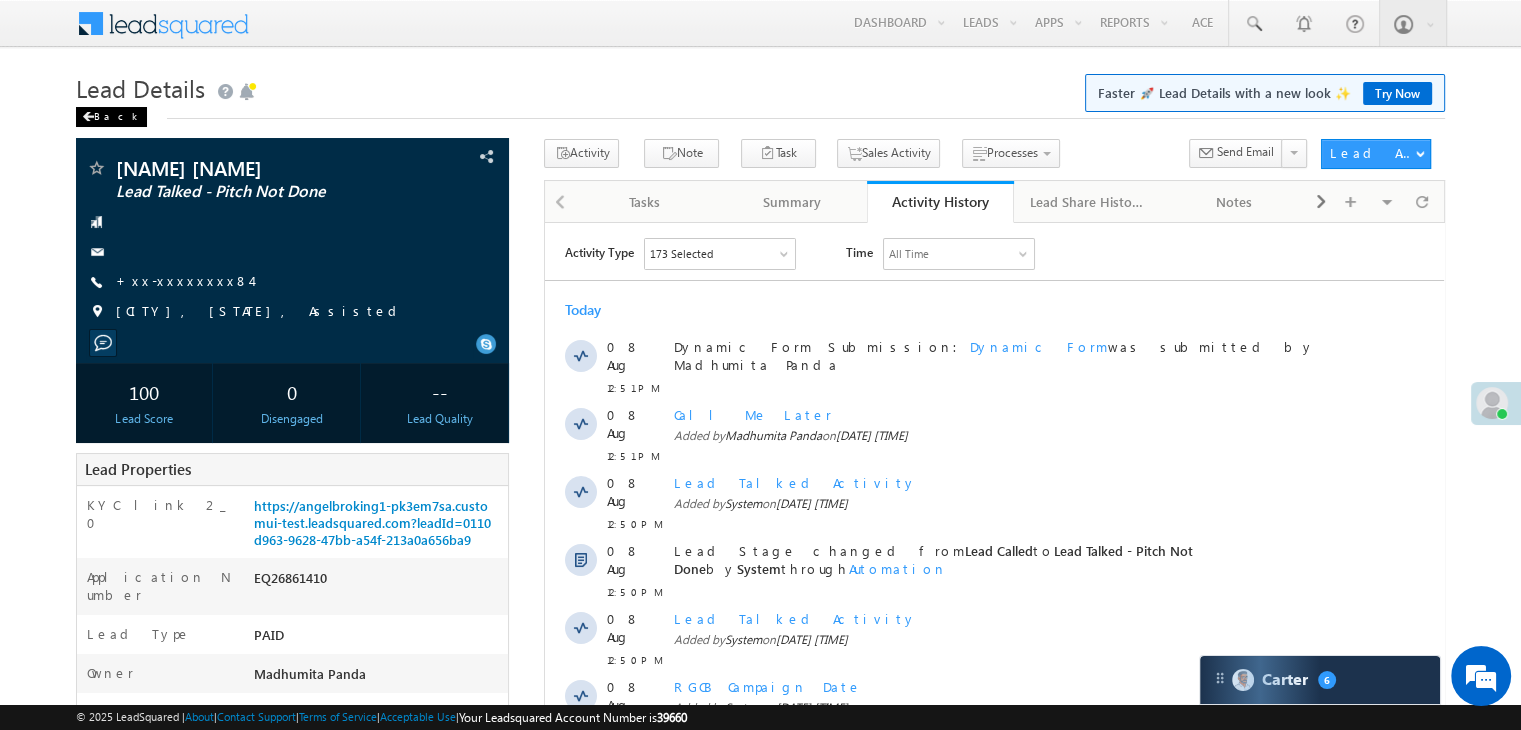 click on "Back" at bounding box center (111, 117) 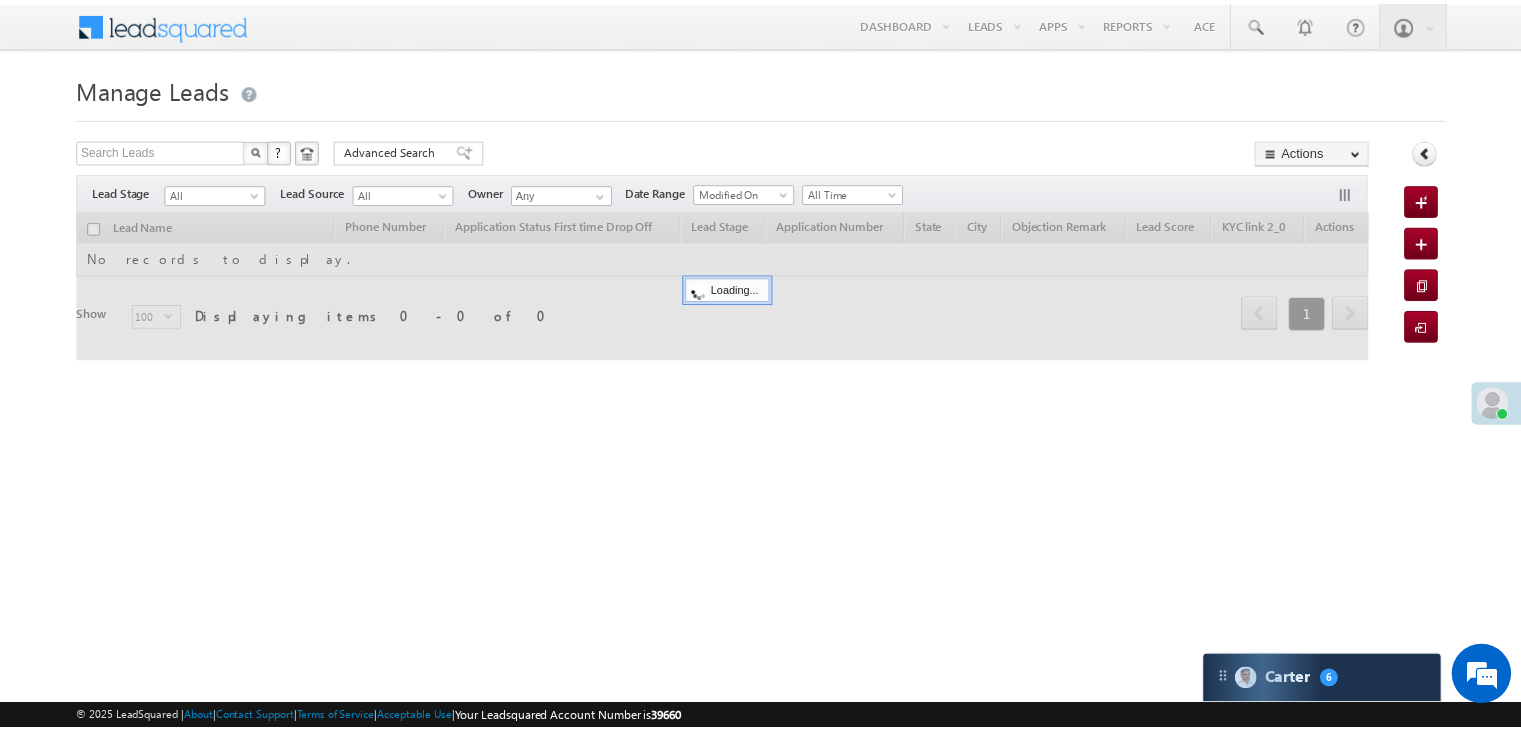 scroll, scrollTop: 0, scrollLeft: 0, axis: both 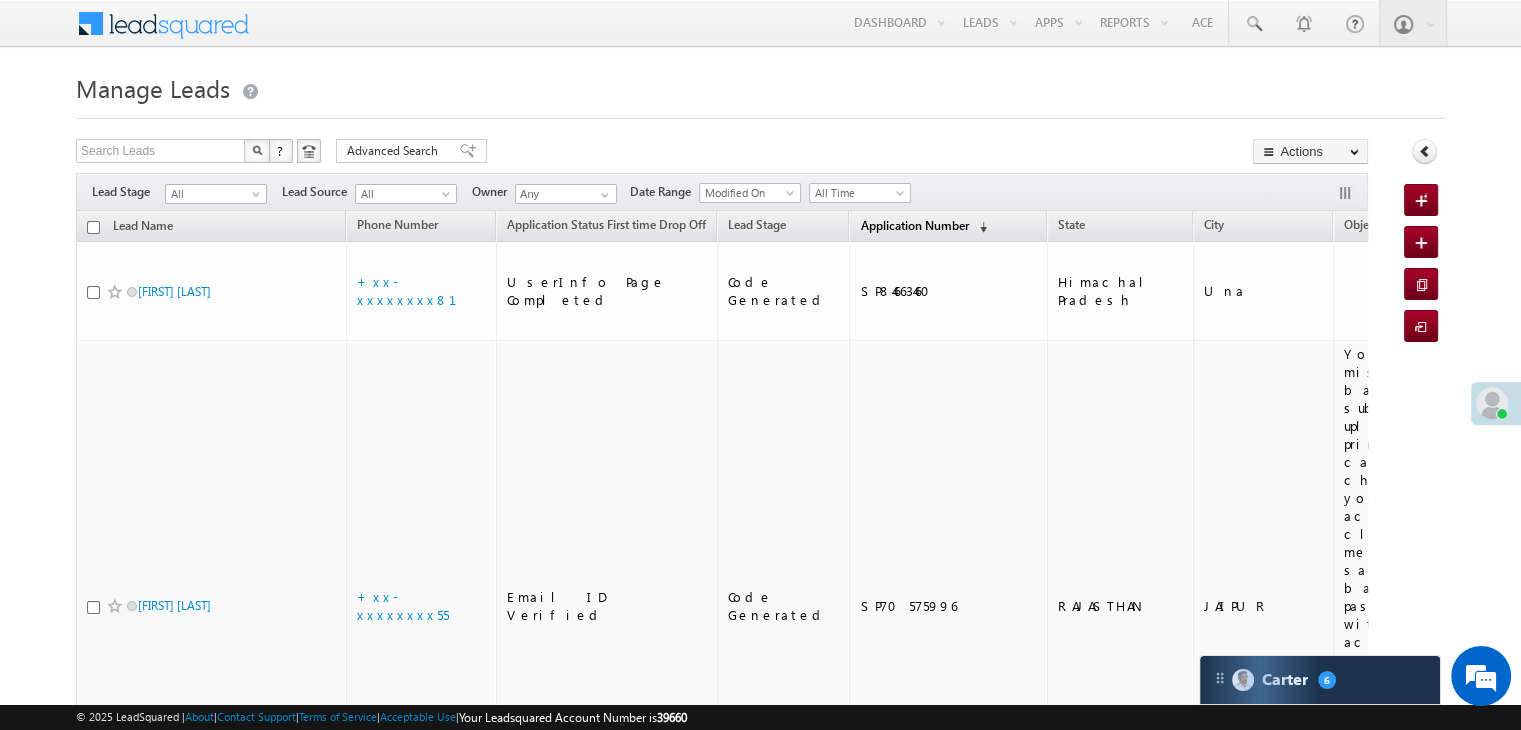 click on "Application Number" at bounding box center (914, 225) 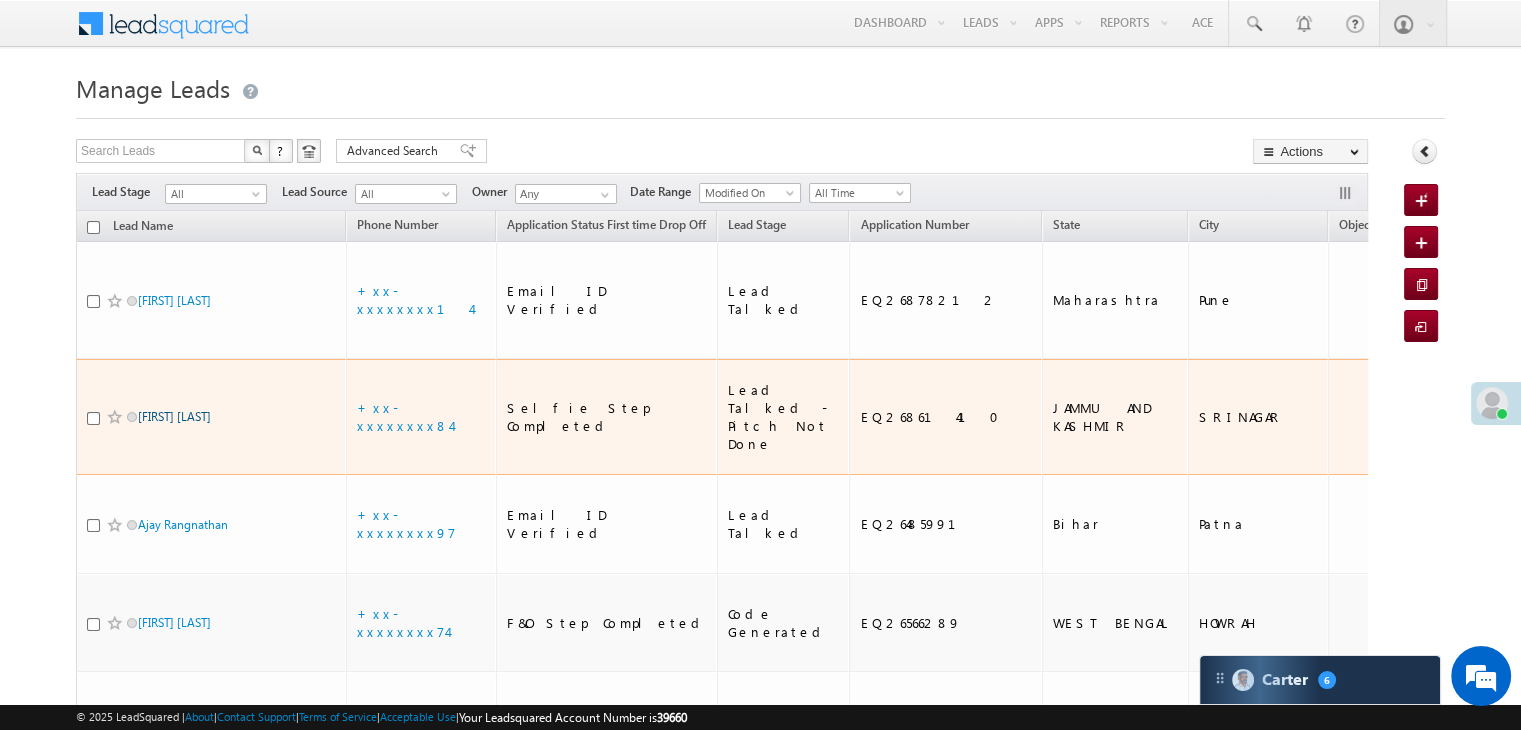 click on "[FIRST] [LAST]" at bounding box center (174, 416) 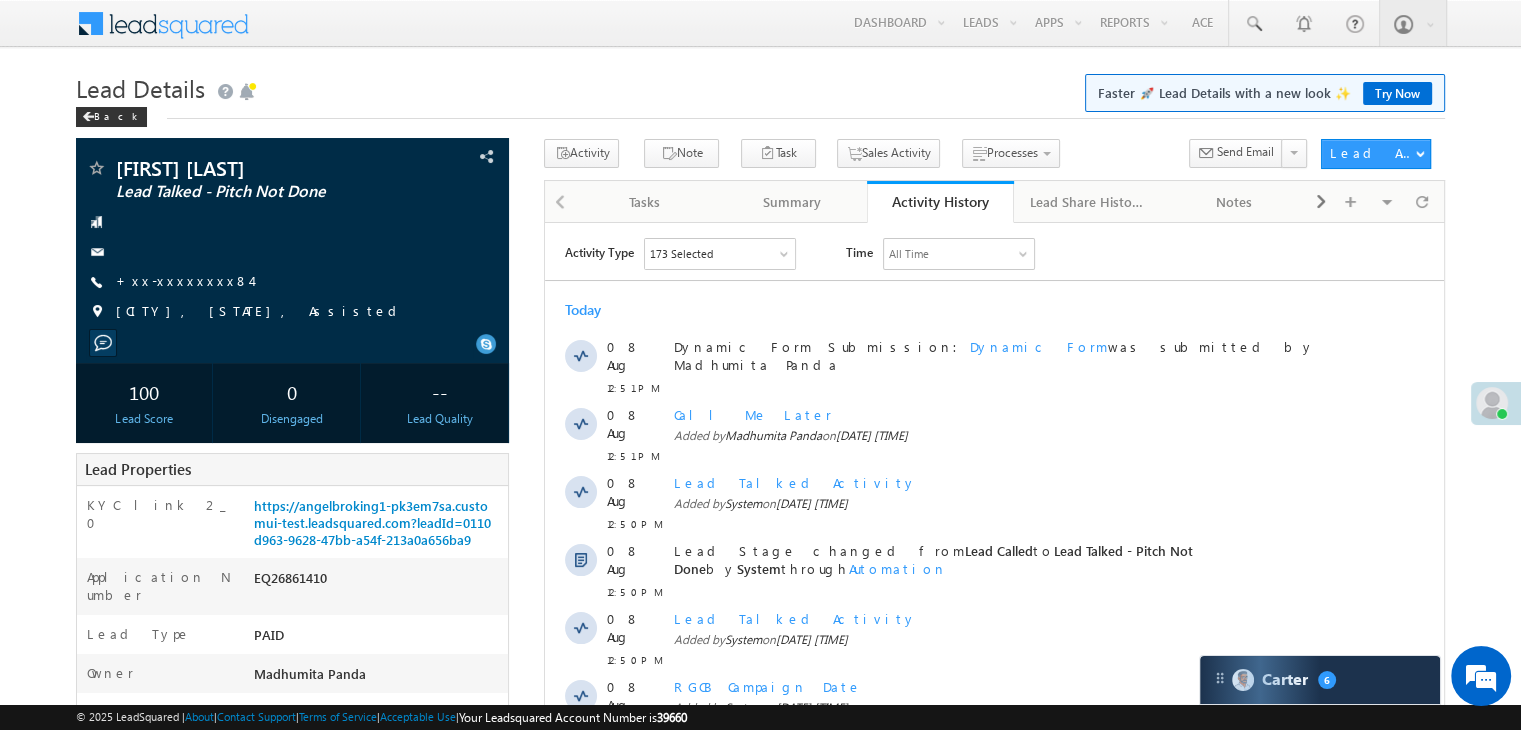 scroll, scrollTop: 0, scrollLeft: 0, axis: both 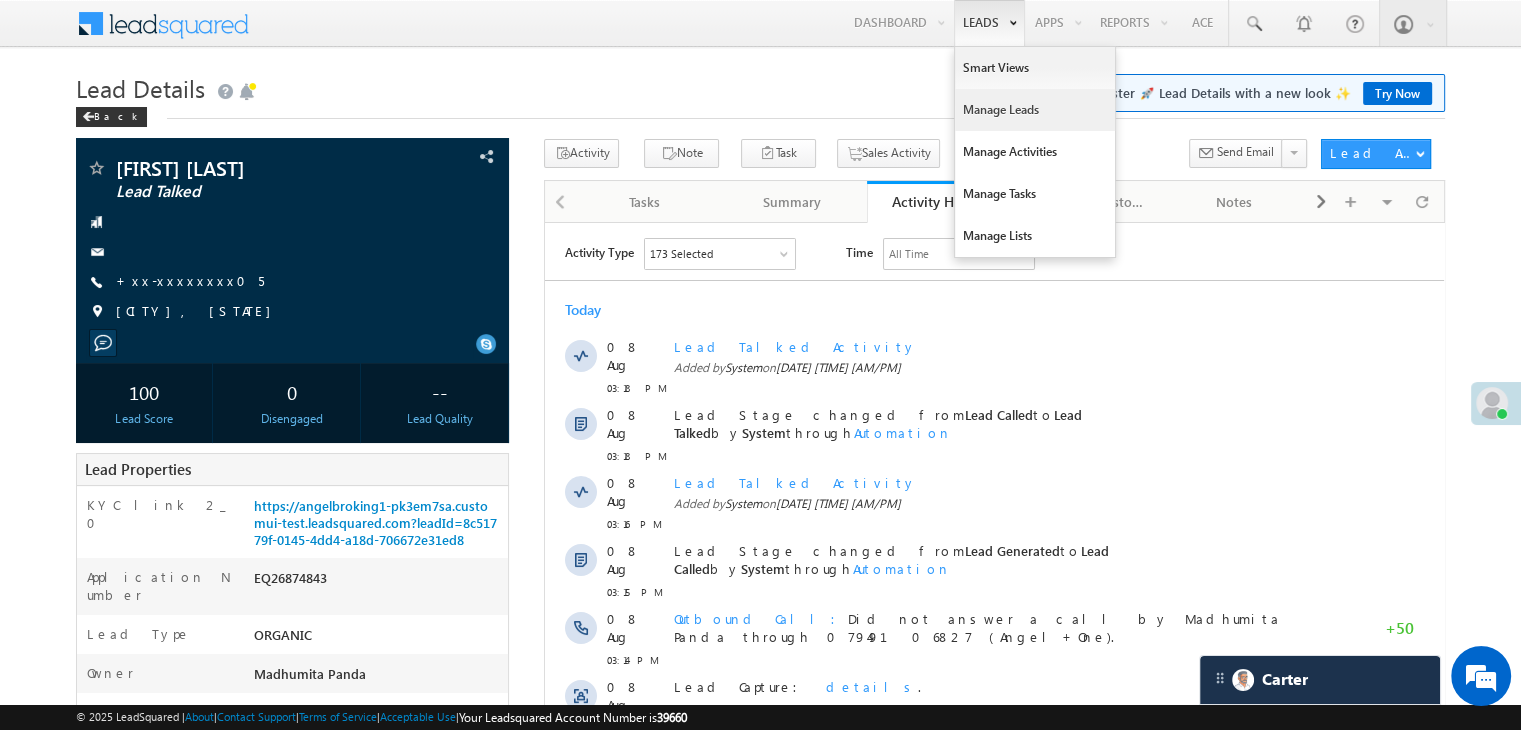 click on "Manage Leads" at bounding box center (1035, 110) 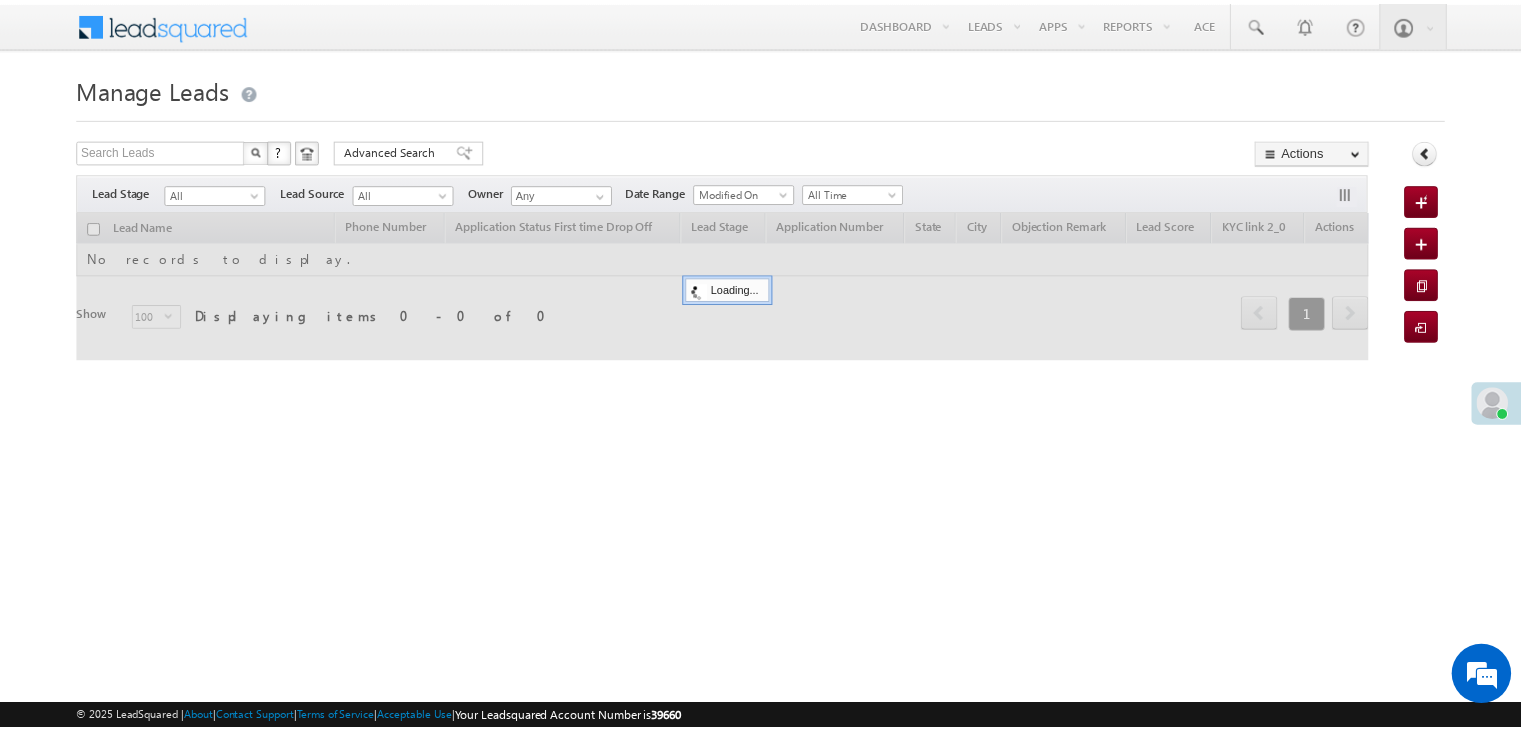 scroll, scrollTop: 0, scrollLeft: 0, axis: both 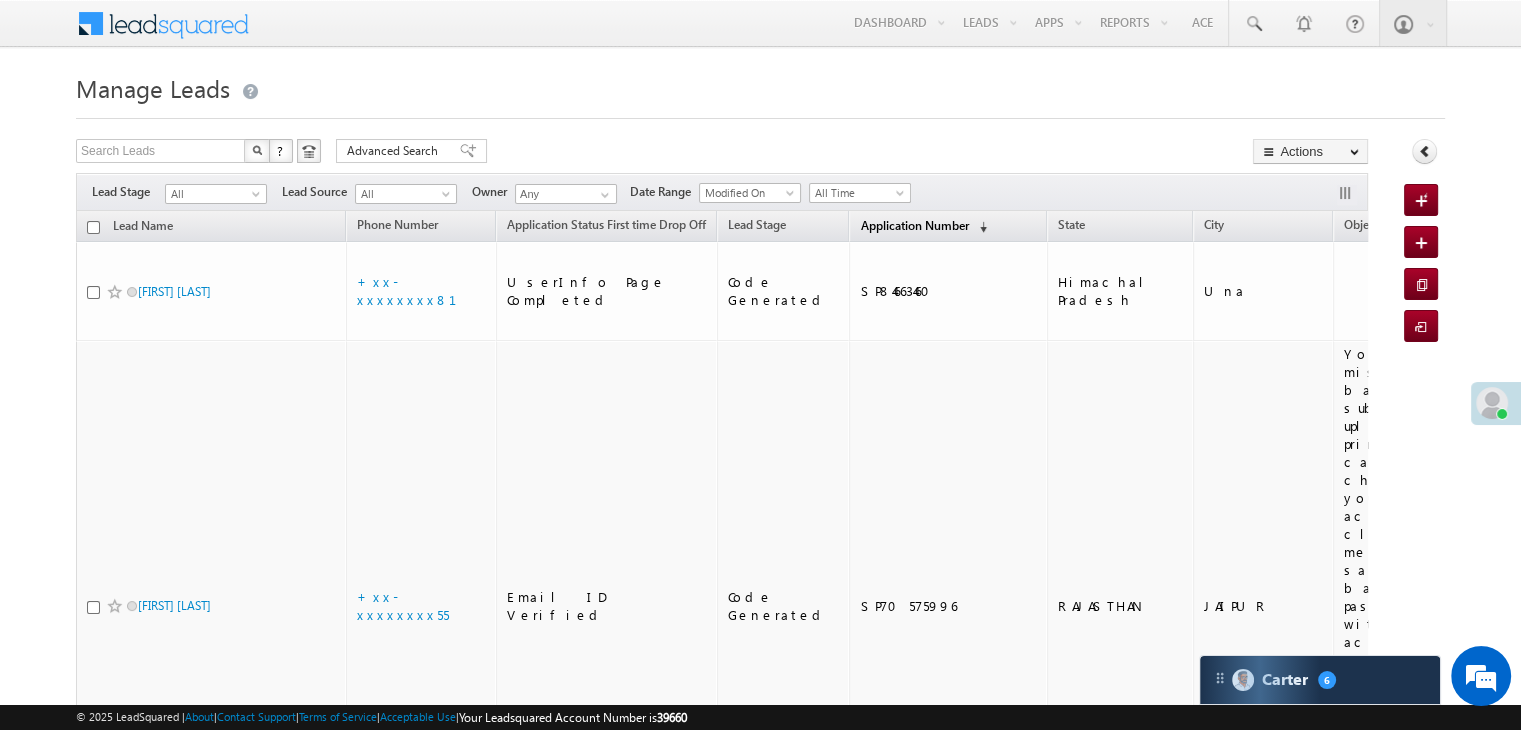 click on "Application Number" at bounding box center [914, 225] 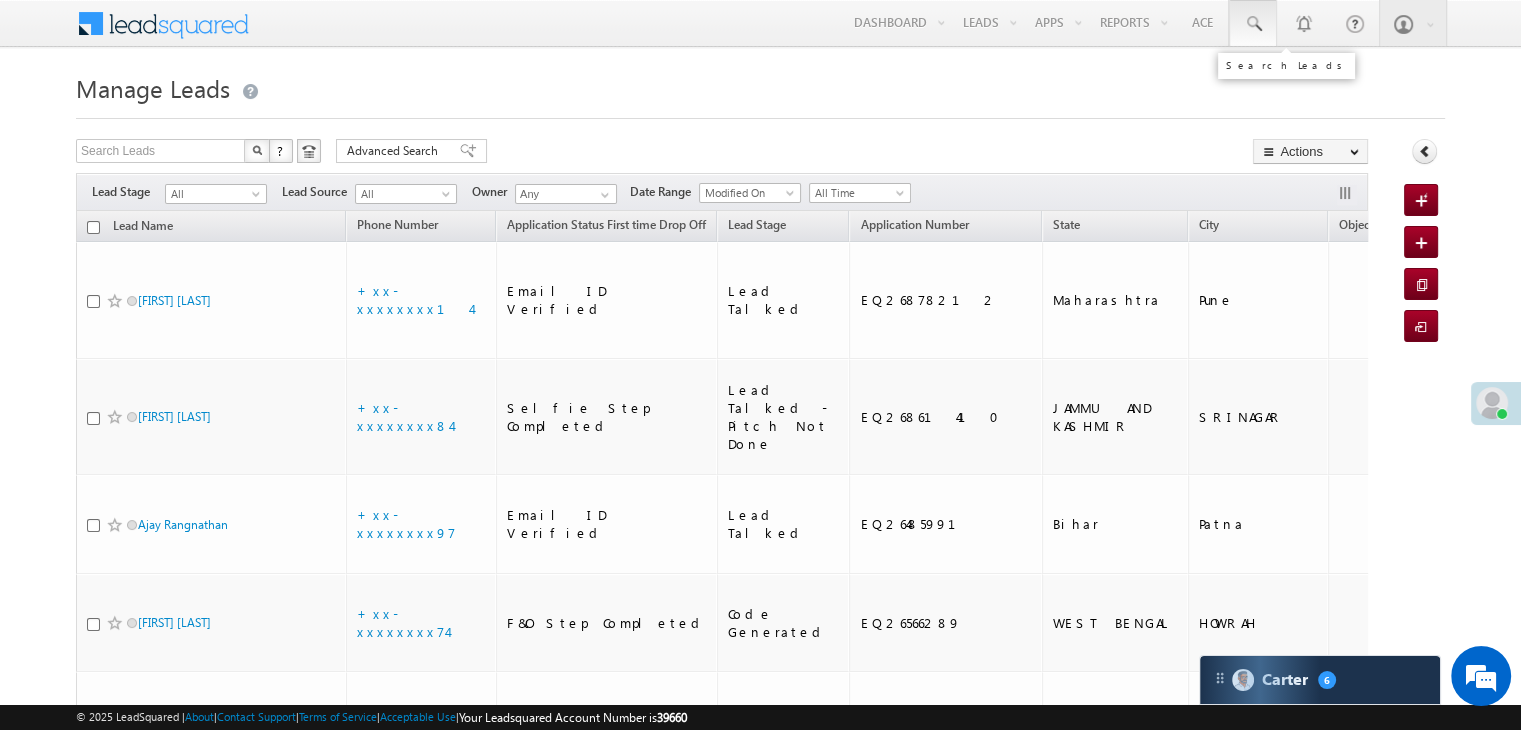 click at bounding box center [1253, 24] 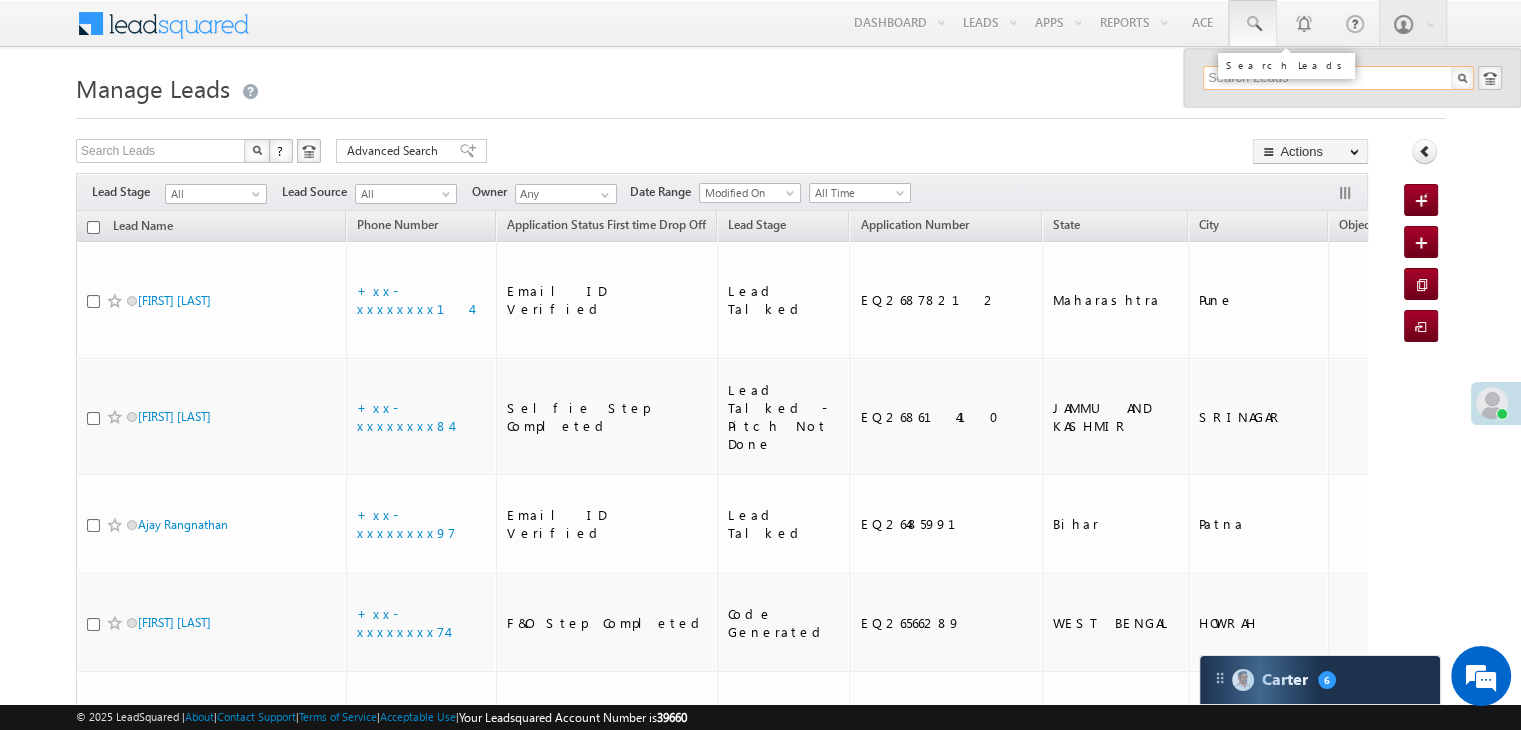 paste on "EQ26516612" 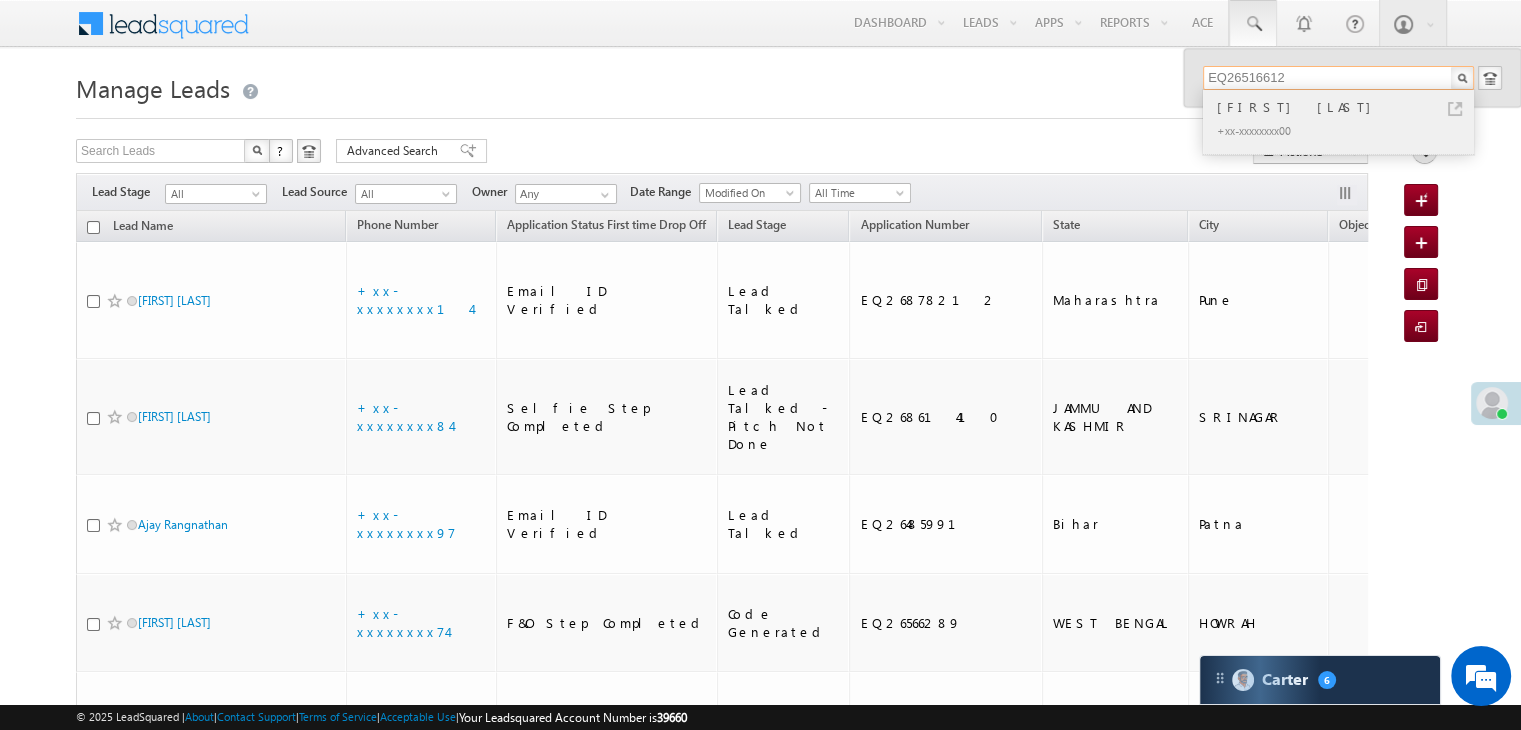 type on "EQ26516612" 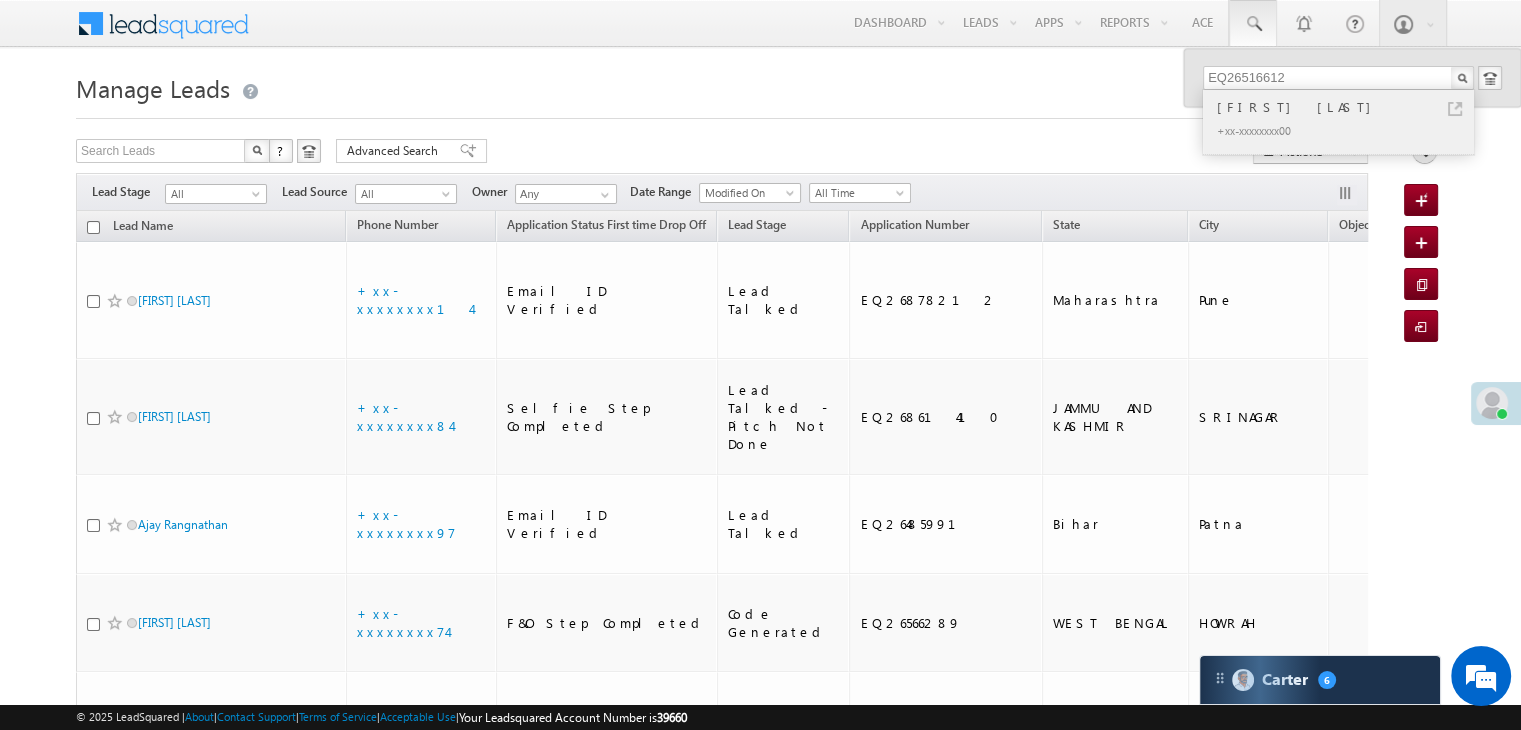click on "FAROOQ Ahmad" at bounding box center [1347, 107] 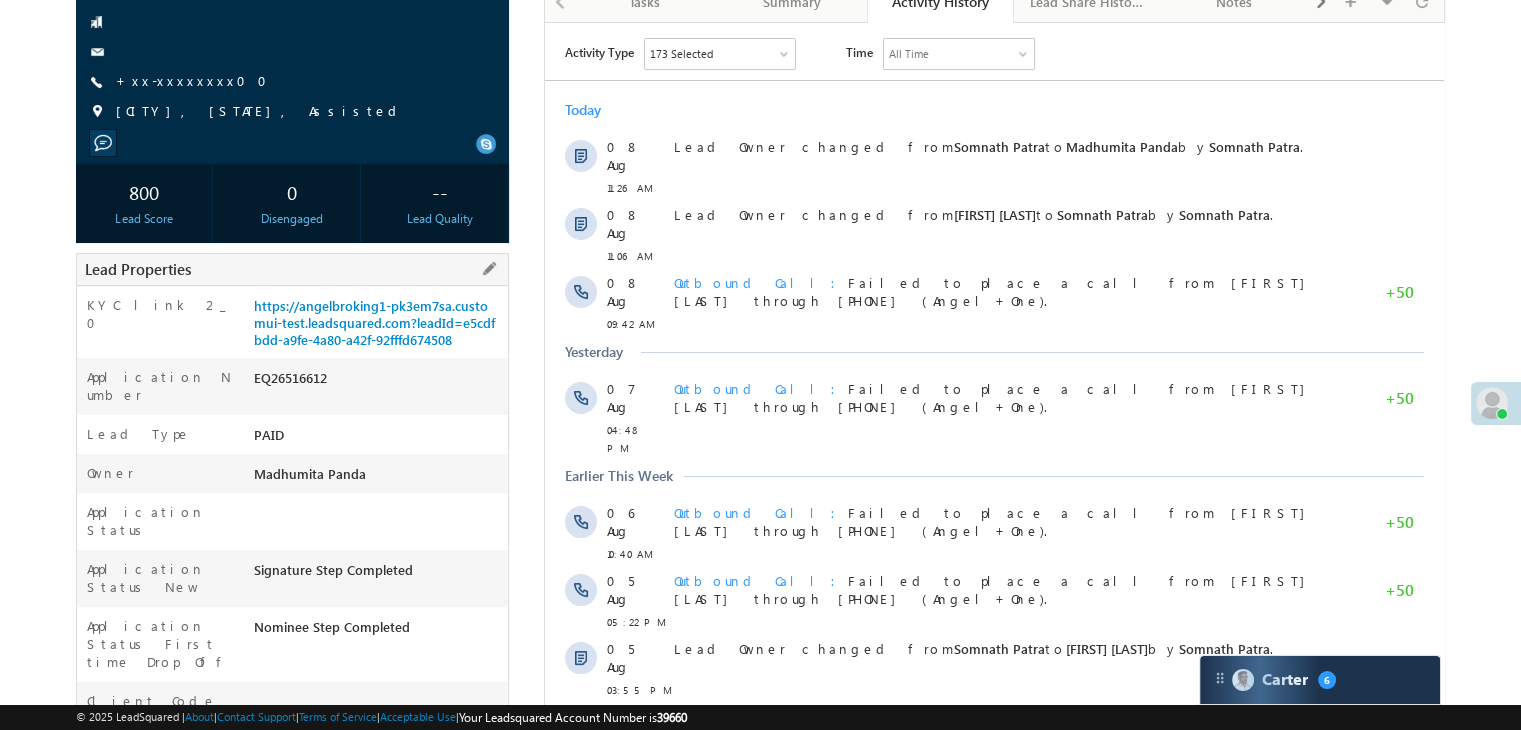 scroll, scrollTop: 0, scrollLeft: 0, axis: both 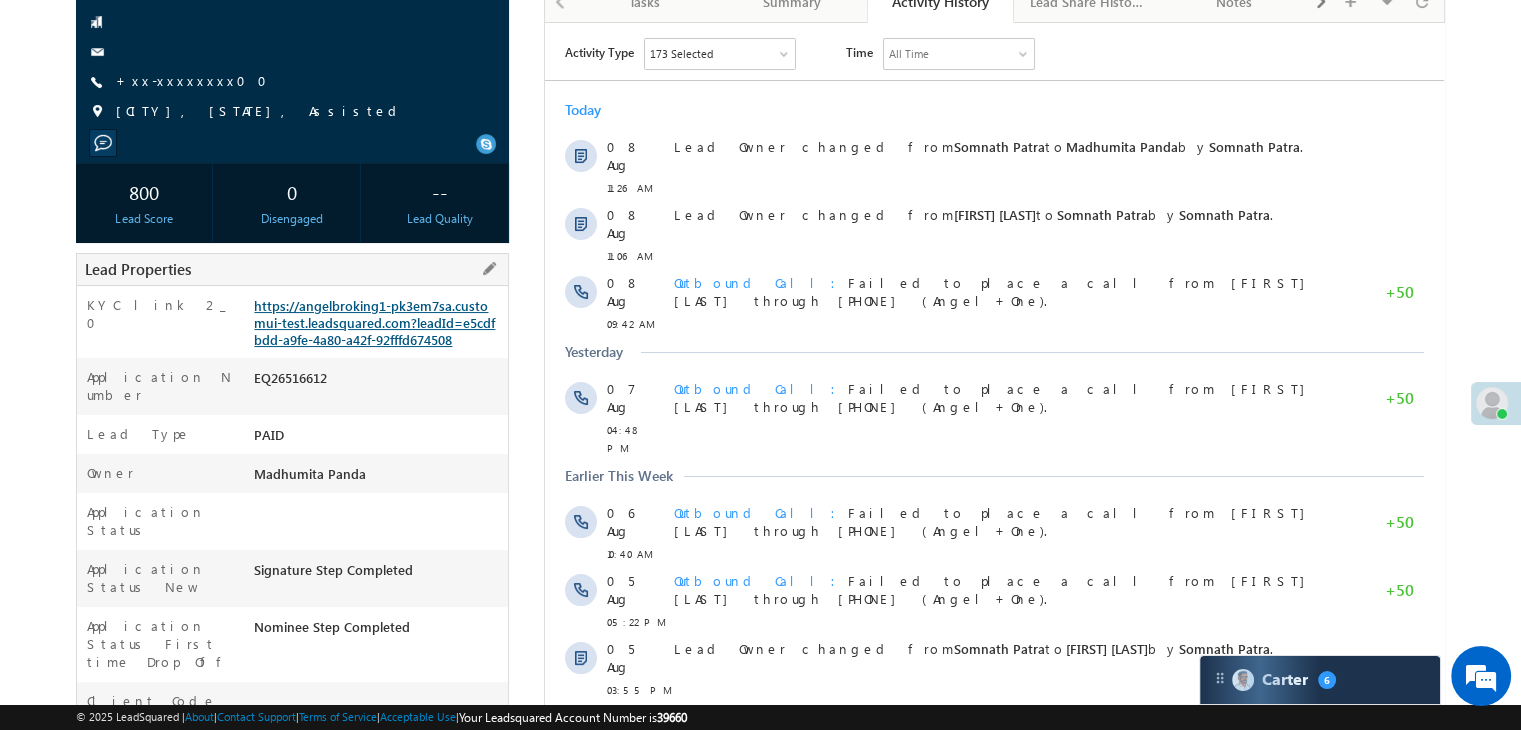 click on "https://angelbroking1-pk3em7sa.customui-test.leadsquared.com?leadId=e5cdfbdd-a9fe-4a80-a42f-92fffd674508" at bounding box center (374, 322) 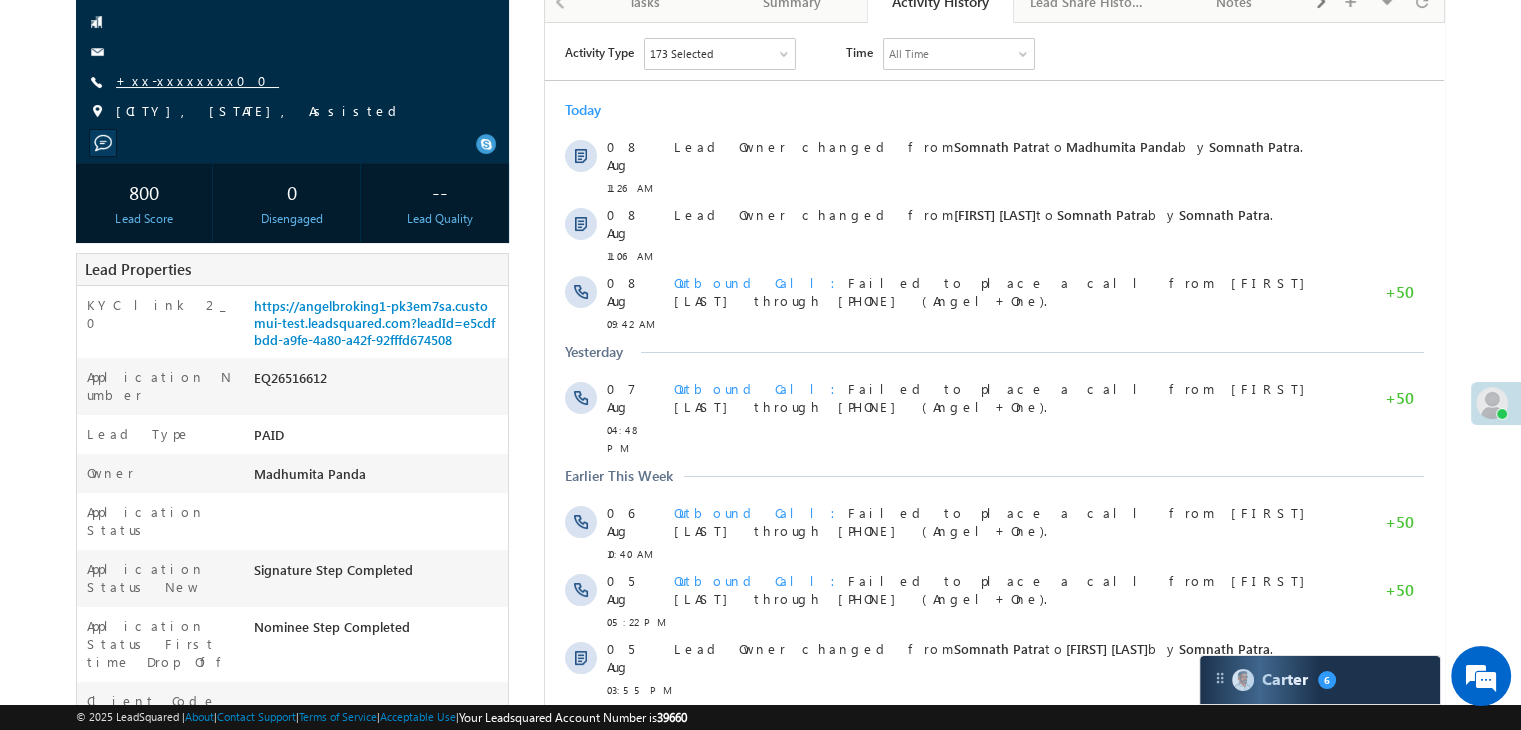 click on "+xx-xxxxxxxx00" at bounding box center [197, 80] 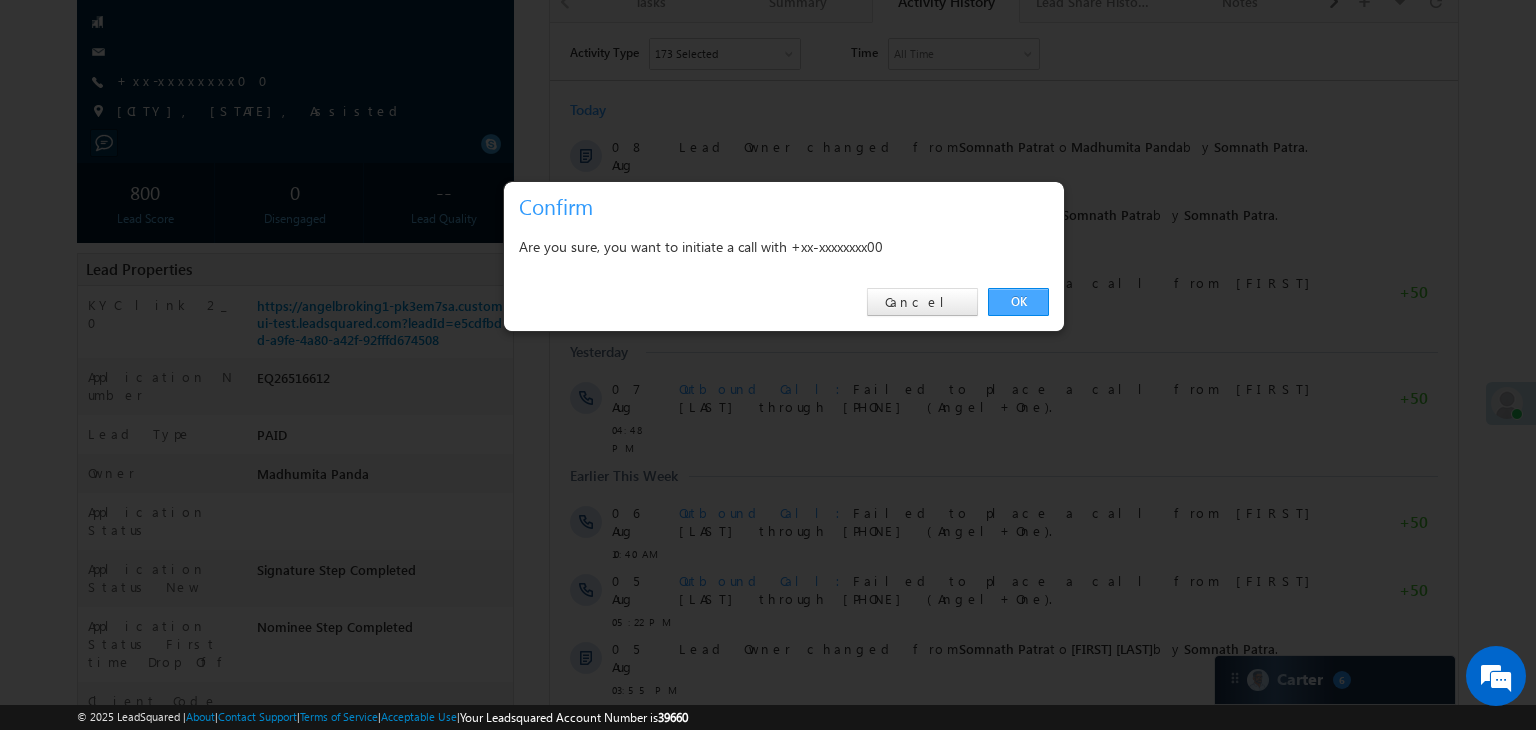 click on "OK" at bounding box center [1018, 302] 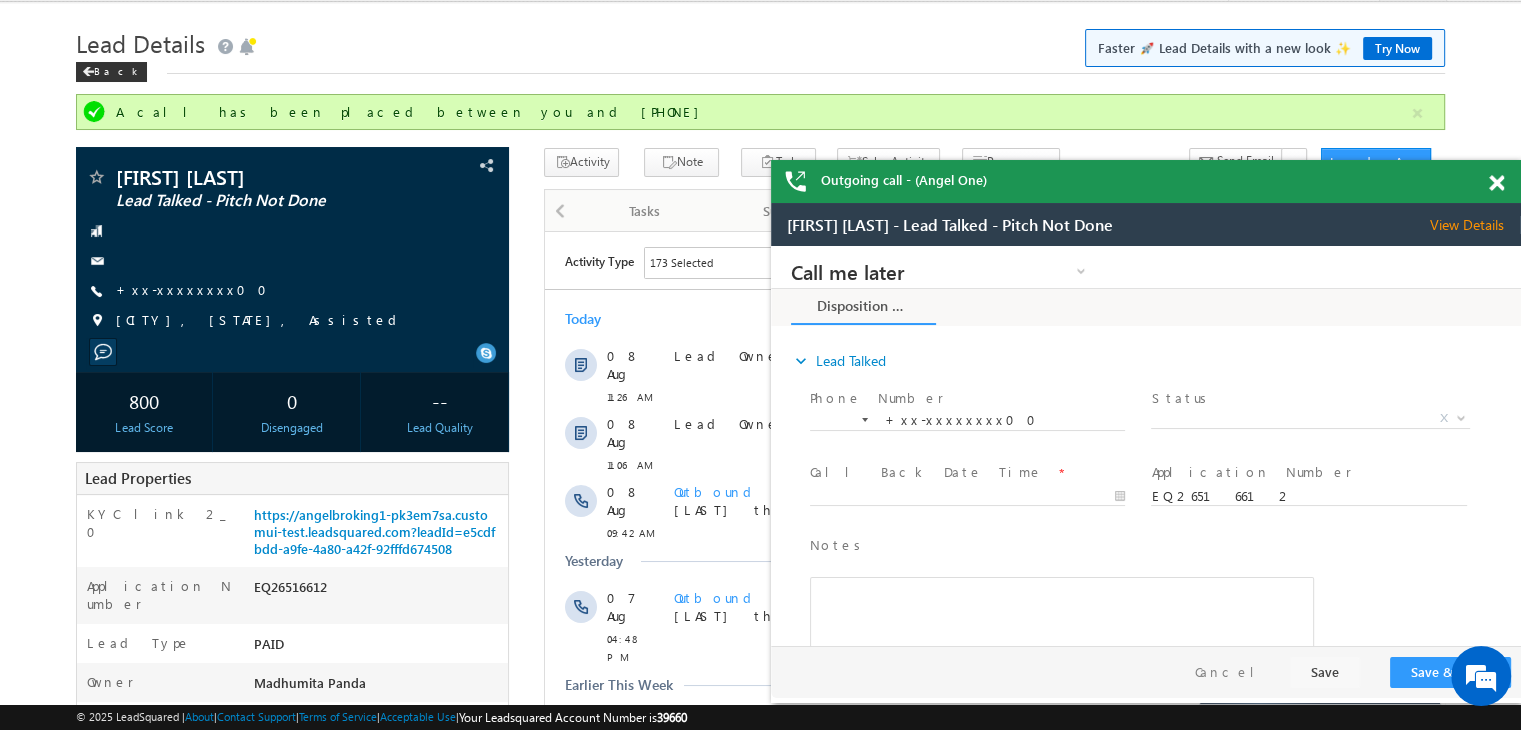 scroll, scrollTop: 0, scrollLeft: 0, axis: both 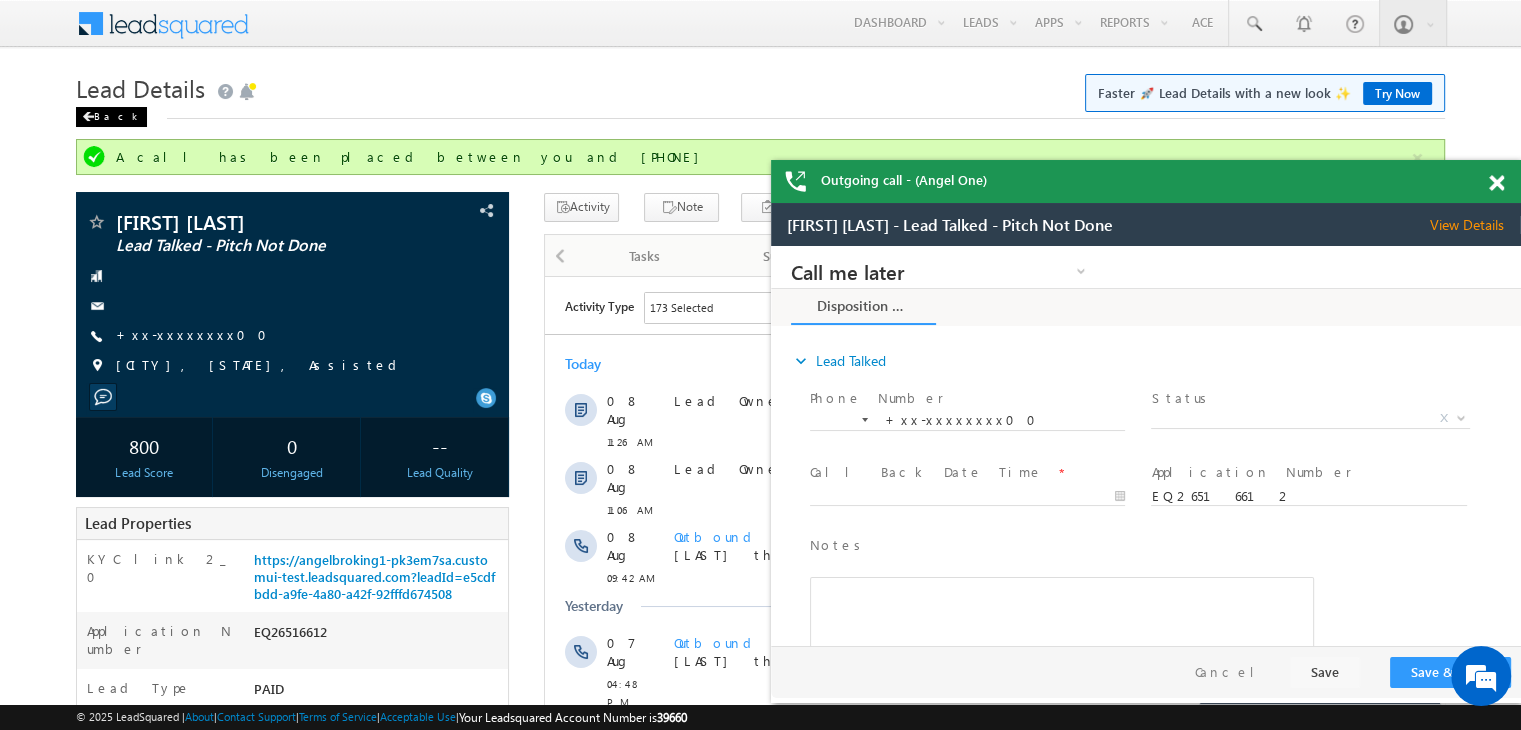 click on "Back" at bounding box center [111, 117] 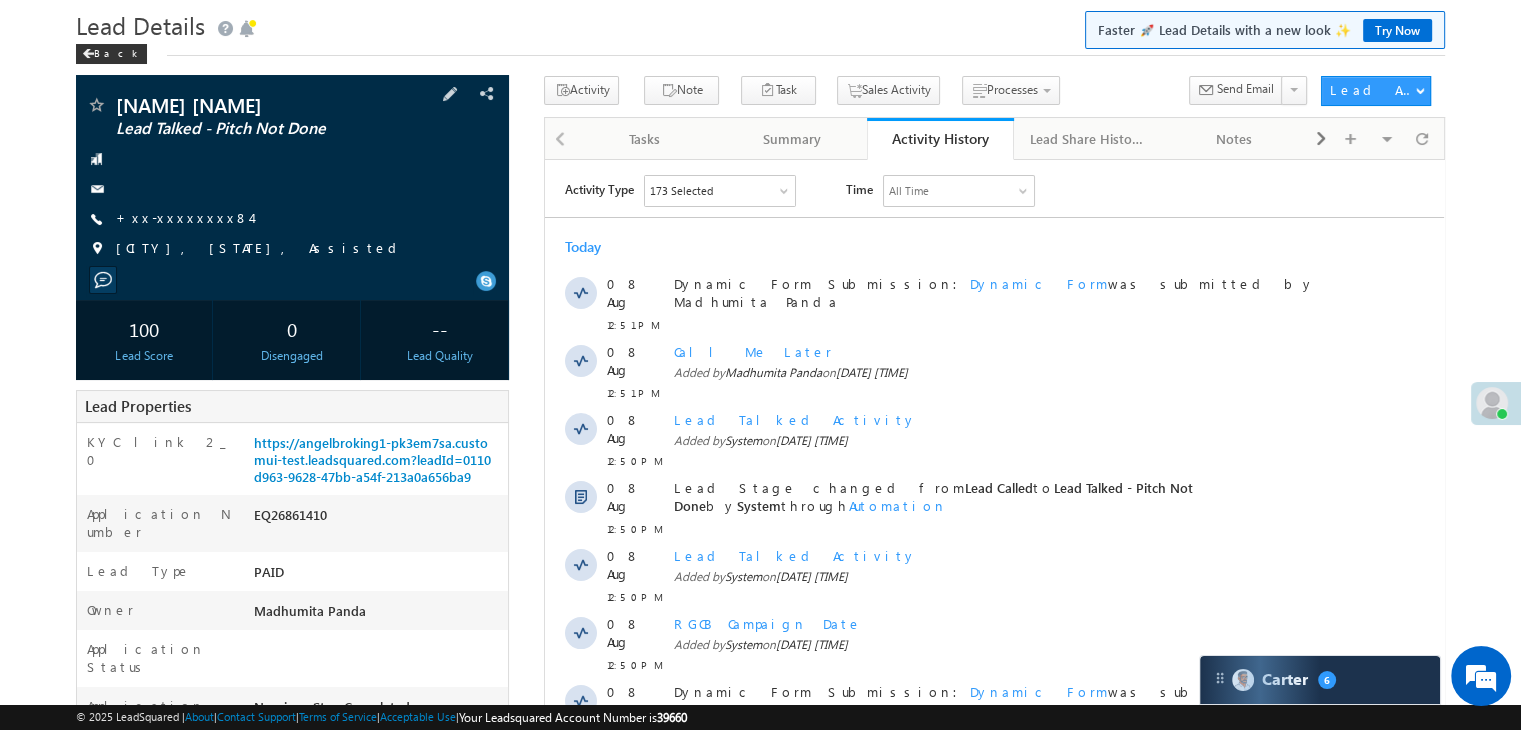 scroll, scrollTop: 0, scrollLeft: 0, axis: both 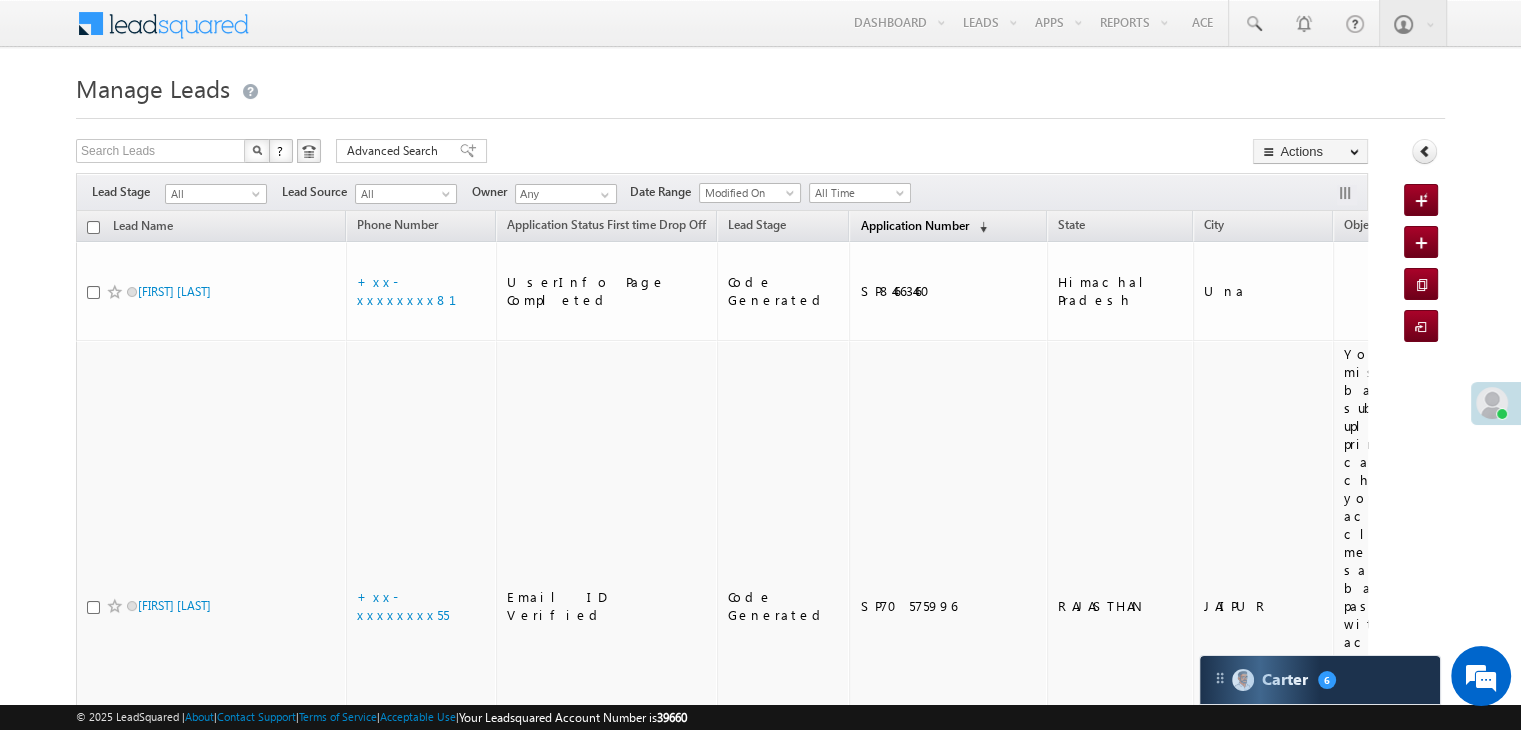 click on "Application Number" at bounding box center [914, 225] 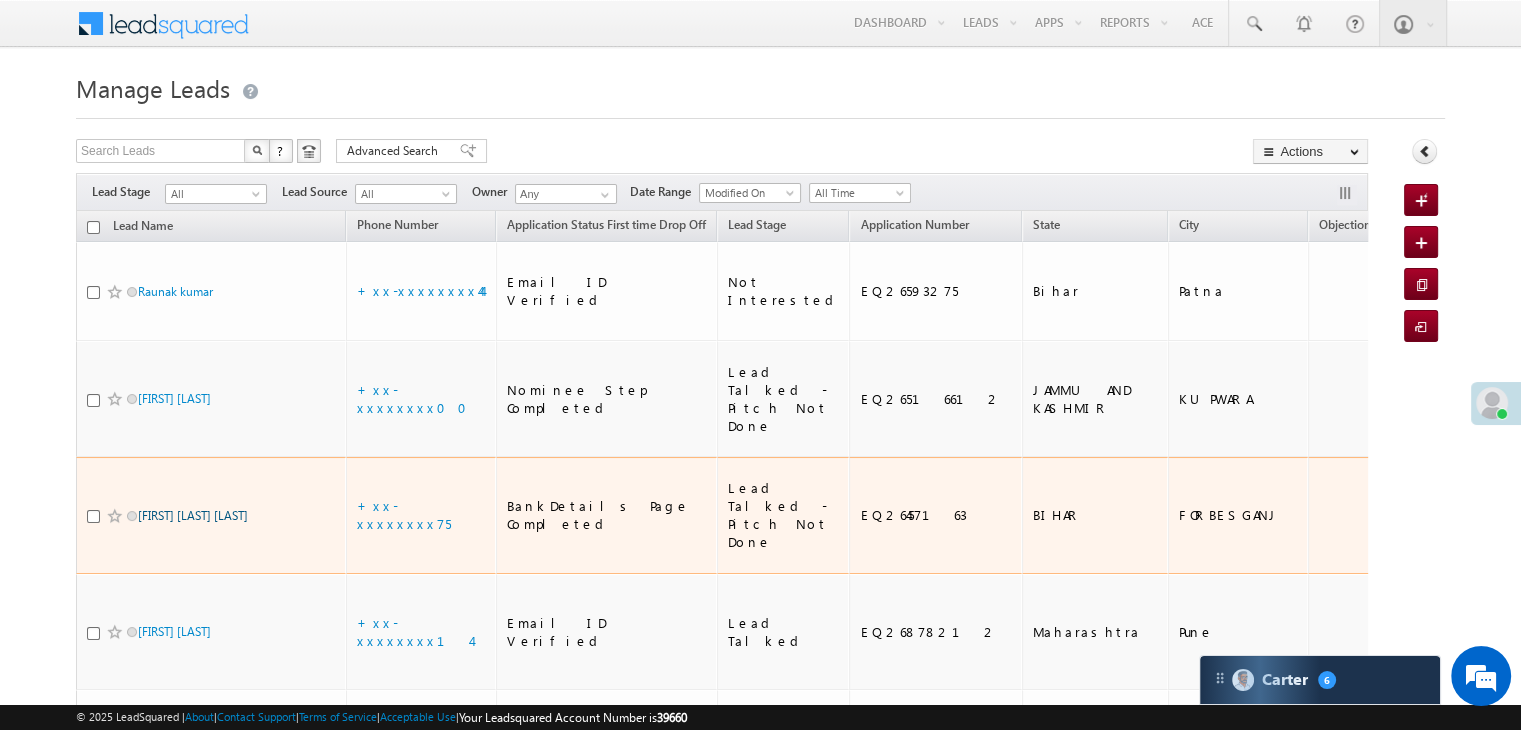 scroll, scrollTop: 0, scrollLeft: 0, axis: both 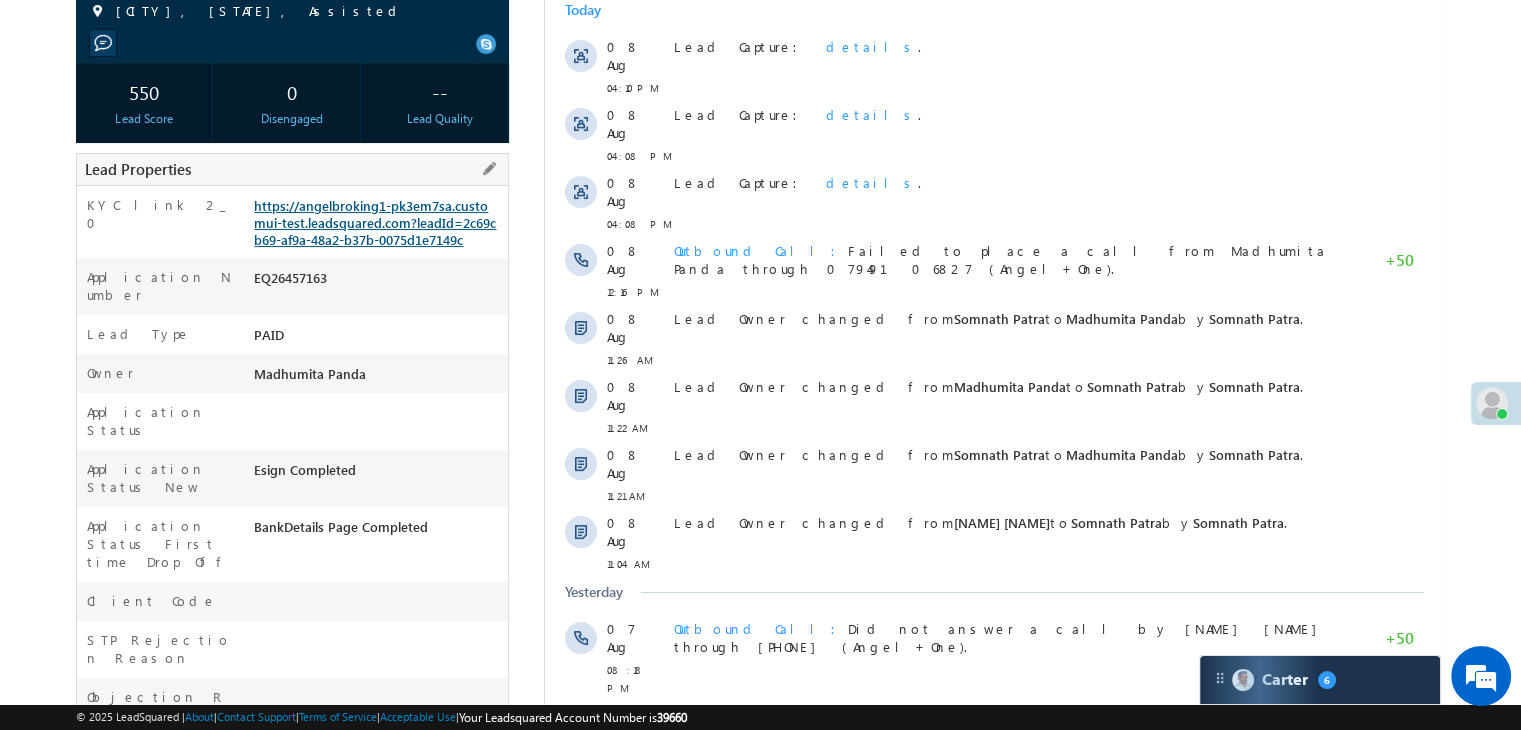 click on "https://angelbroking1-pk3em7sa.customui-test.leadsquared.com?leadId=2c69cb69-af9a-48a2-b37b-0075d1e7149c" at bounding box center (375, 222) 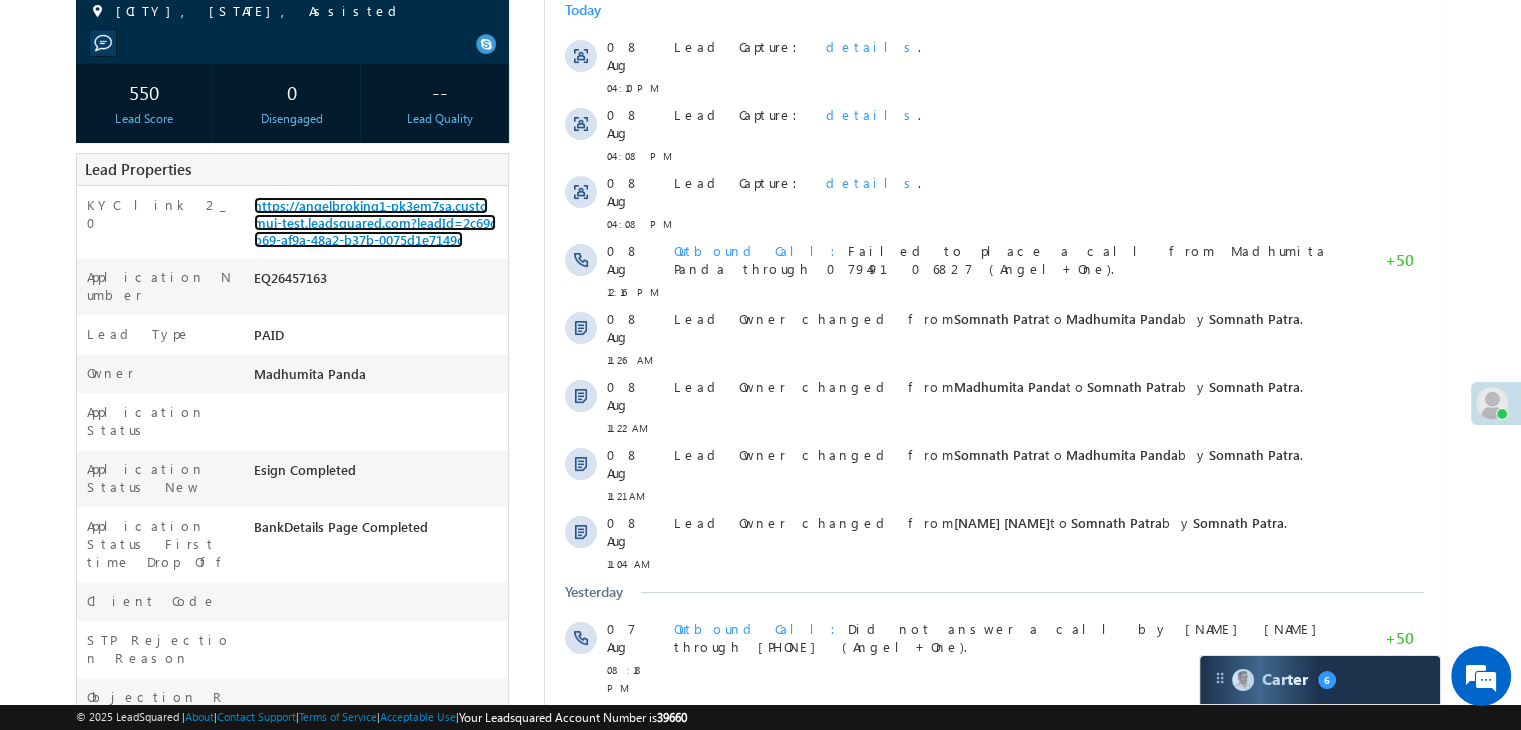 scroll, scrollTop: 100, scrollLeft: 0, axis: vertical 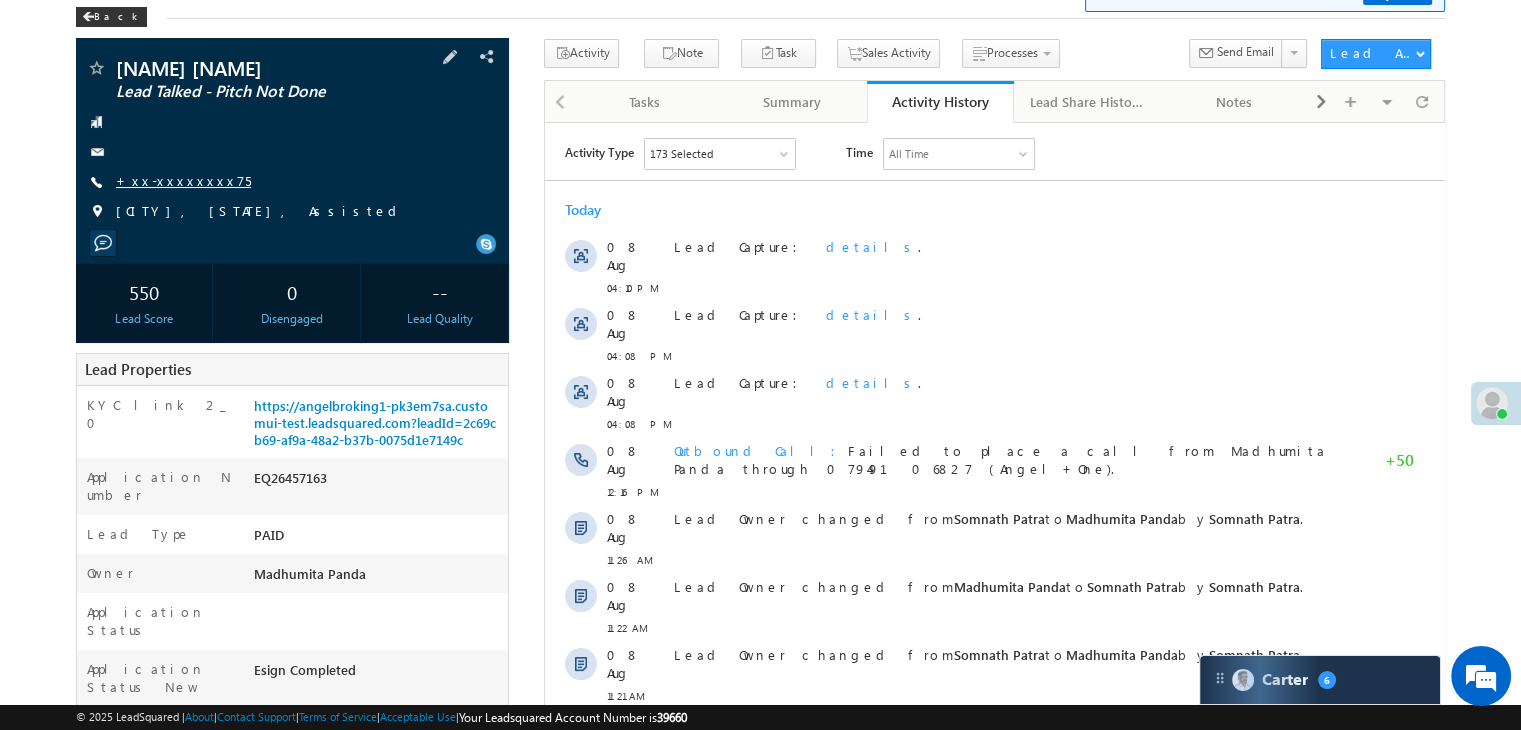 click on "+xx-xxxxxxxx75" at bounding box center (183, 180) 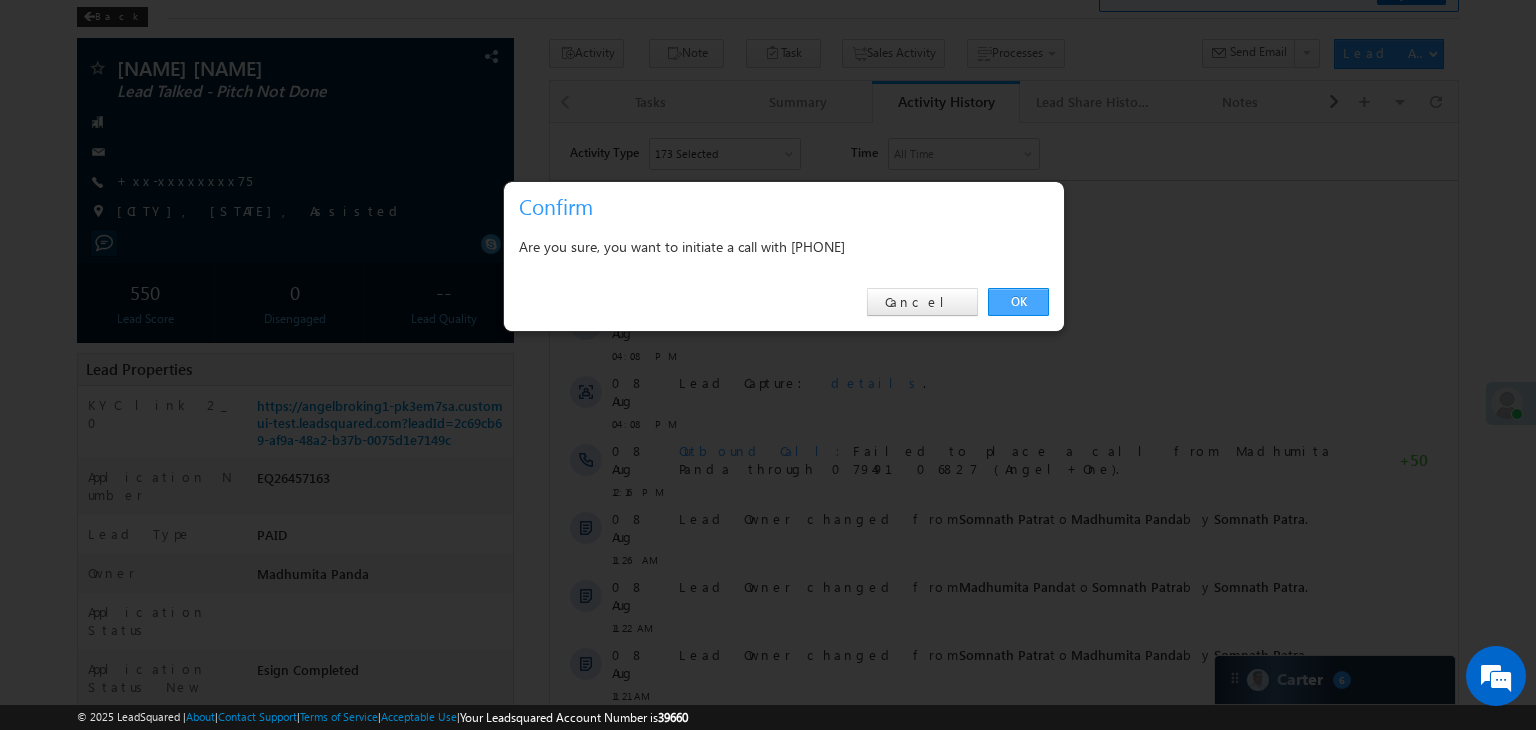 click on "OK" at bounding box center [1018, 302] 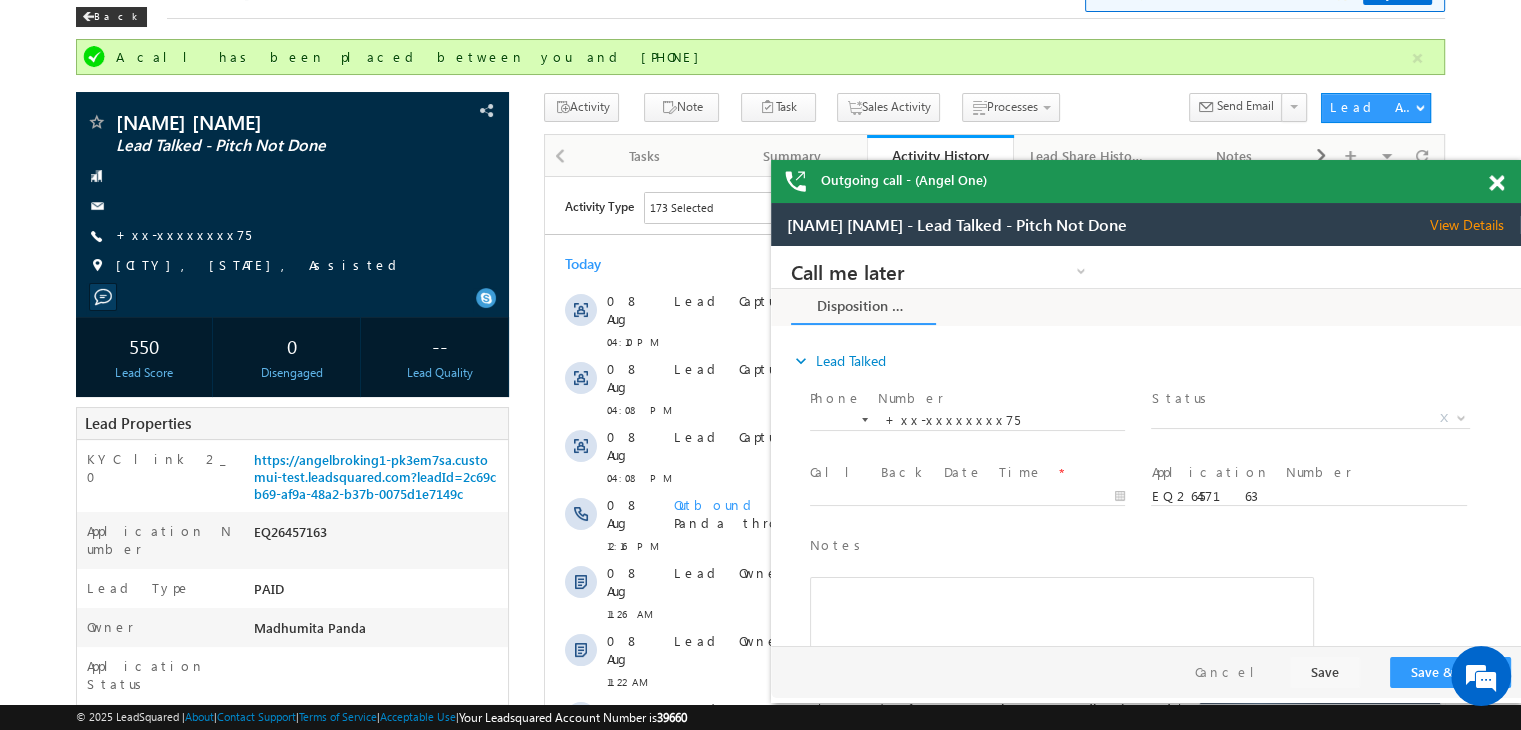 scroll, scrollTop: 0, scrollLeft: 0, axis: both 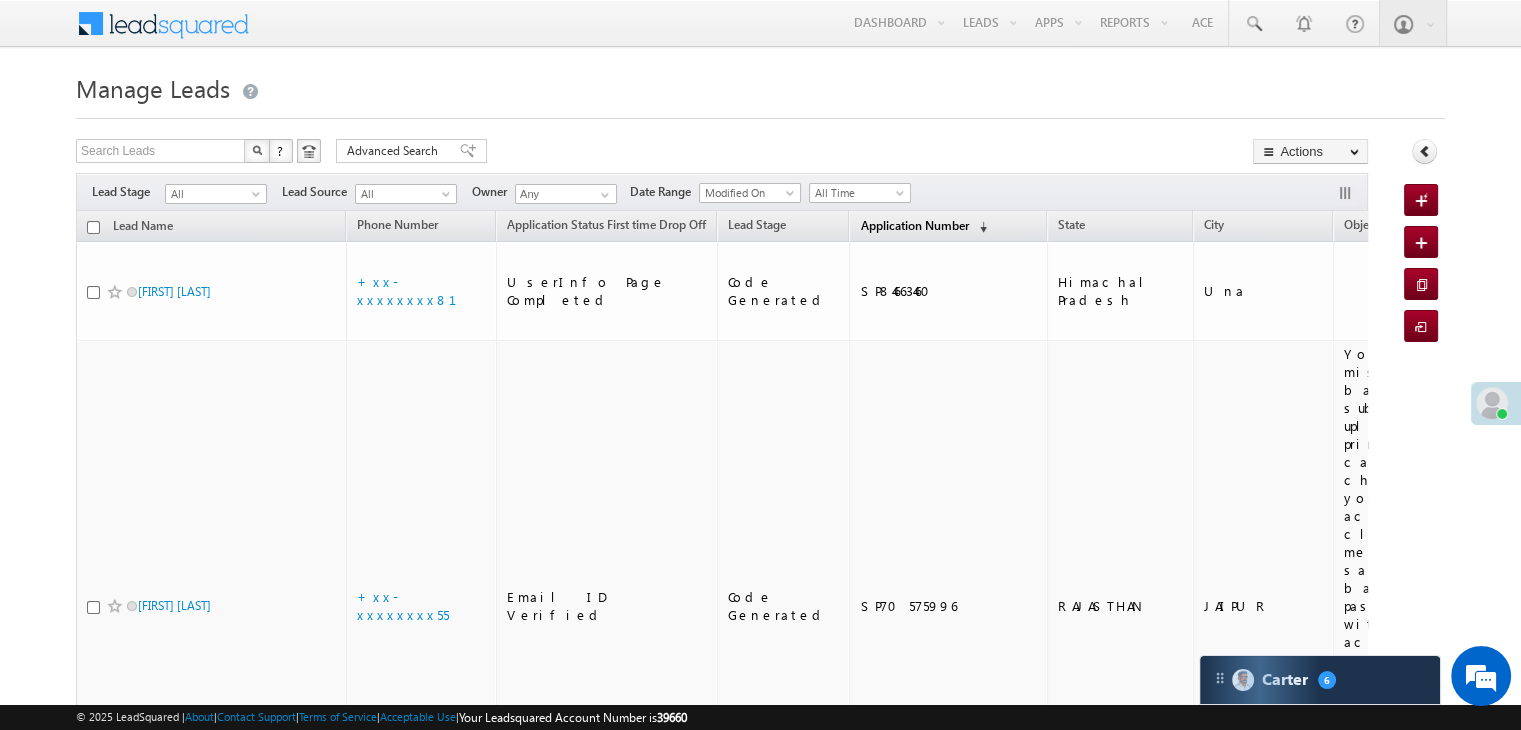 click on "Application Number" at bounding box center (914, 225) 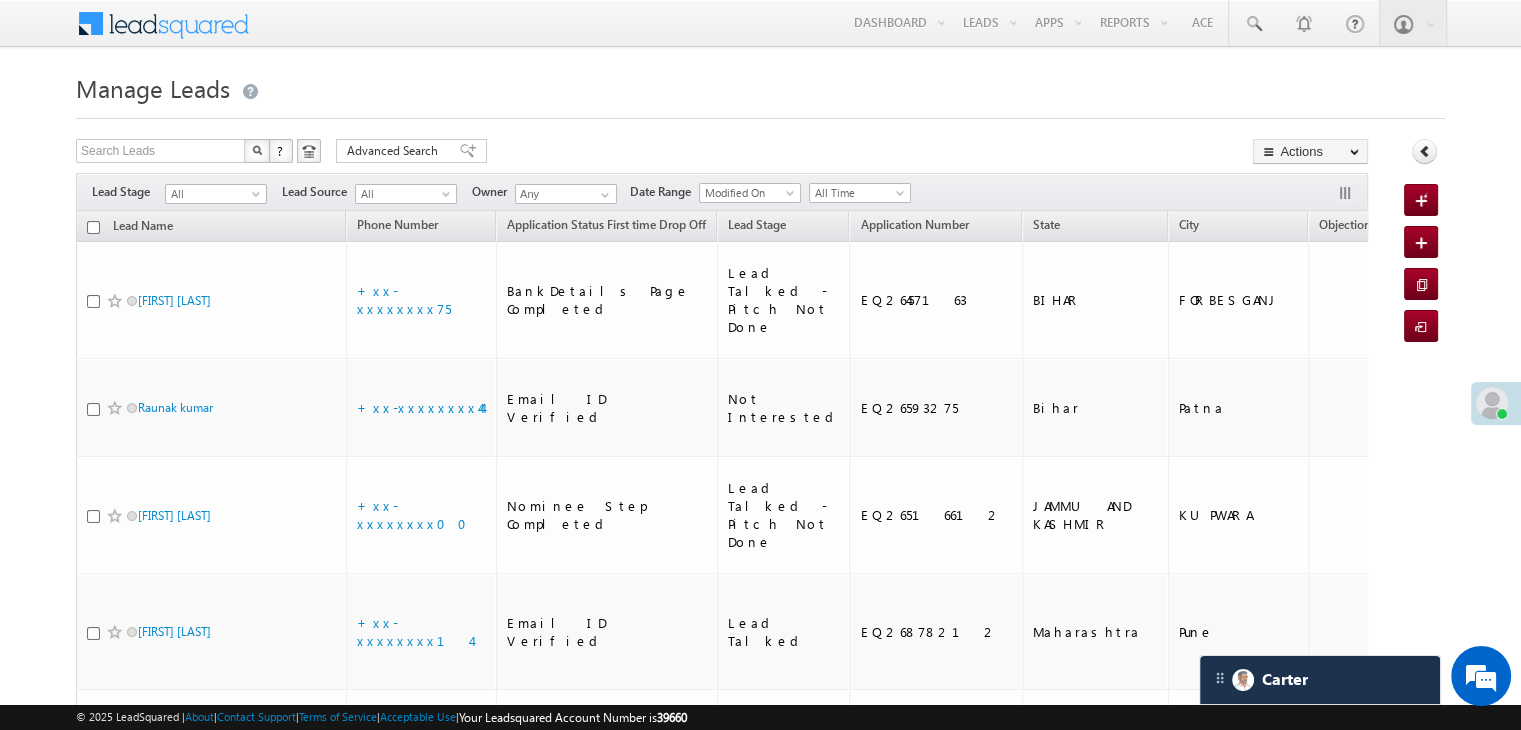 scroll, scrollTop: 0, scrollLeft: 0, axis: both 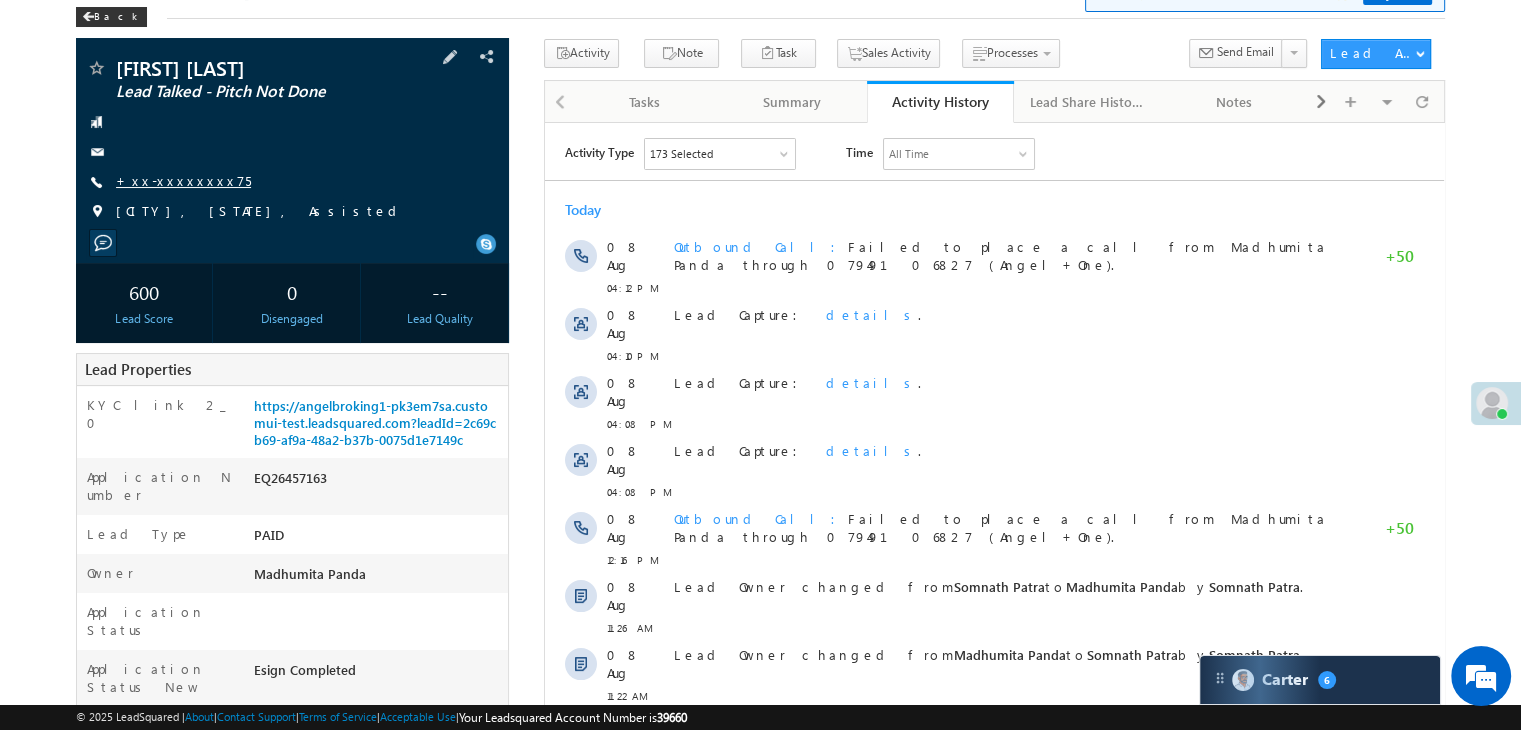 click on "+xx-xxxxxxxx75" at bounding box center (183, 180) 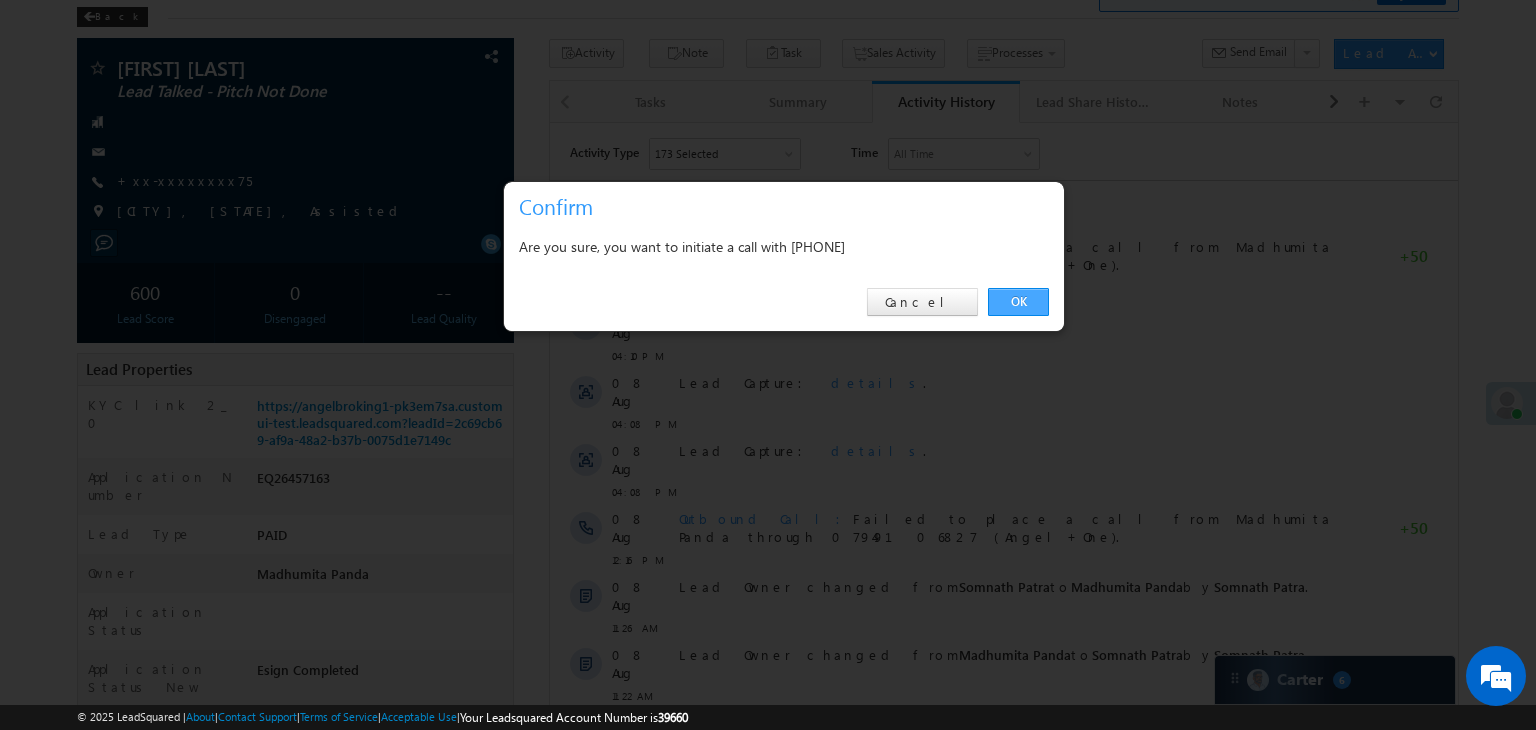 click on "OK" at bounding box center (1018, 302) 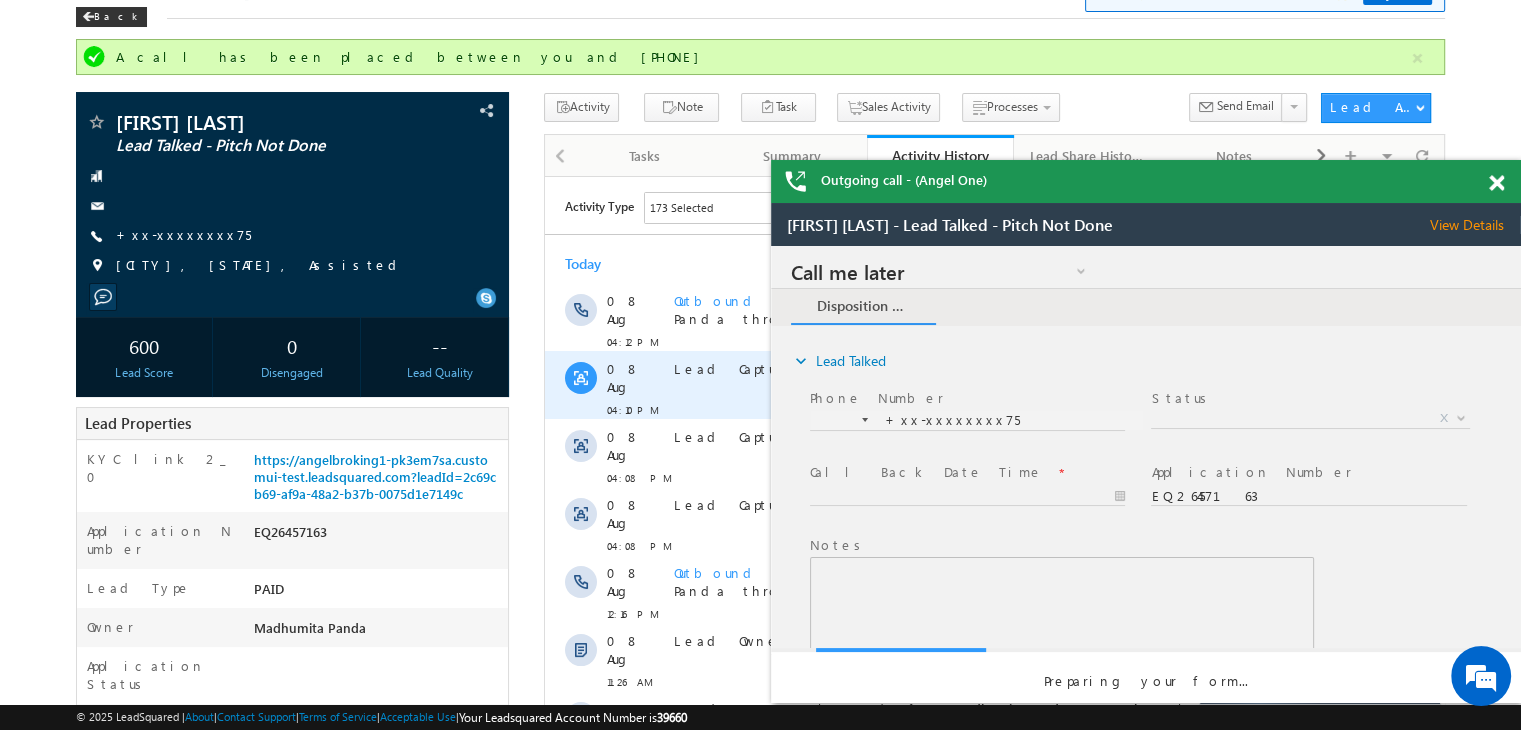 scroll, scrollTop: 0, scrollLeft: 0, axis: both 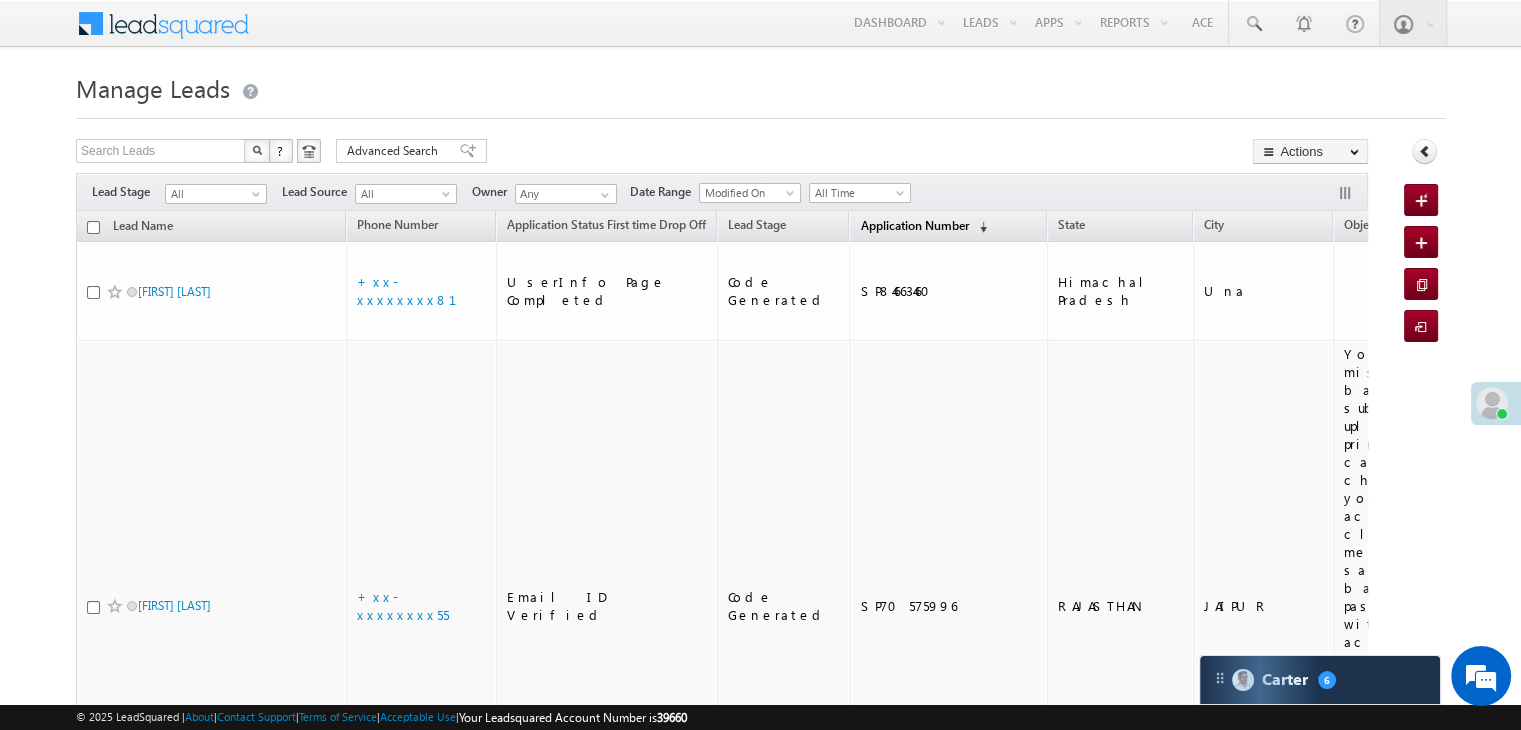 click on "Application Number" at bounding box center [914, 225] 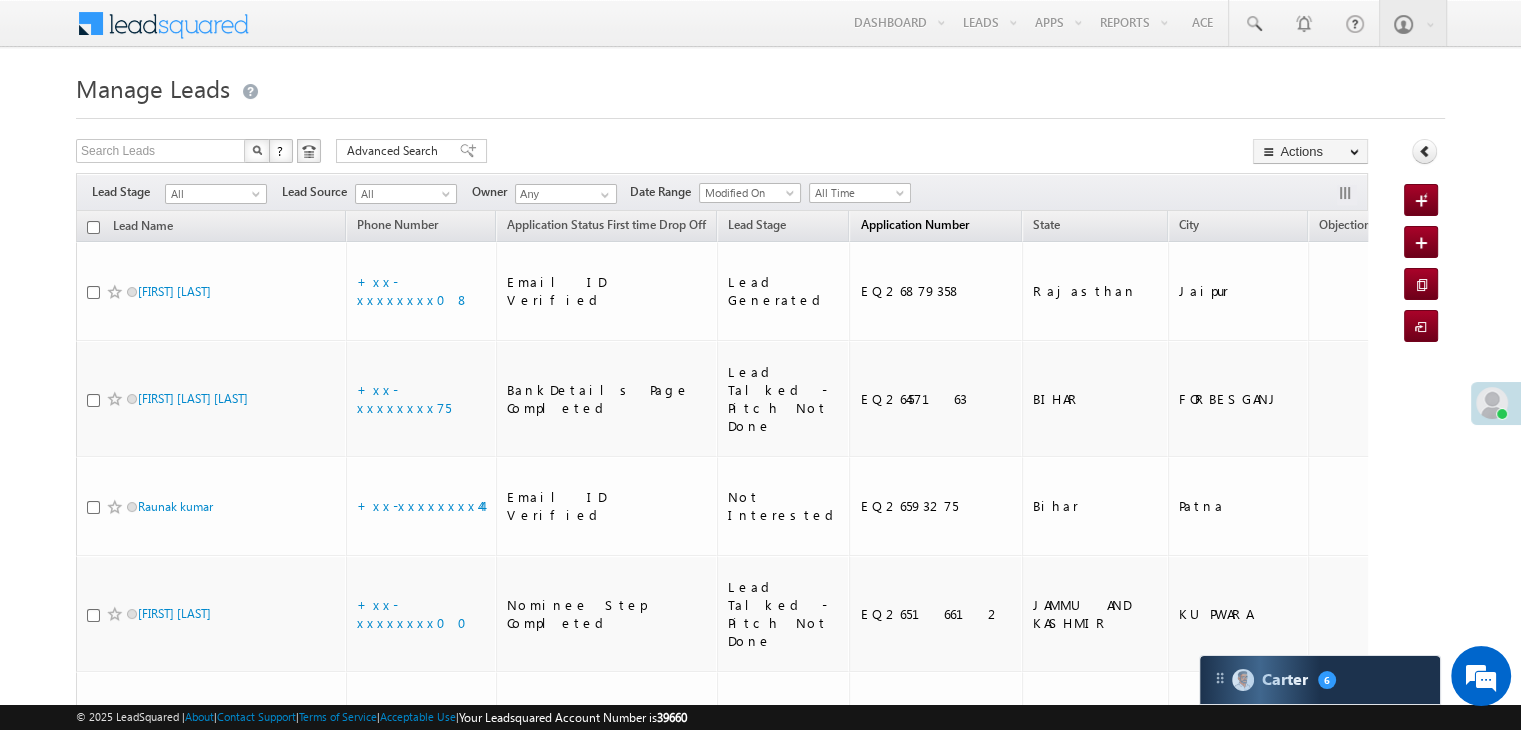 scroll, scrollTop: 0, scrollLeft: 0, axis: both 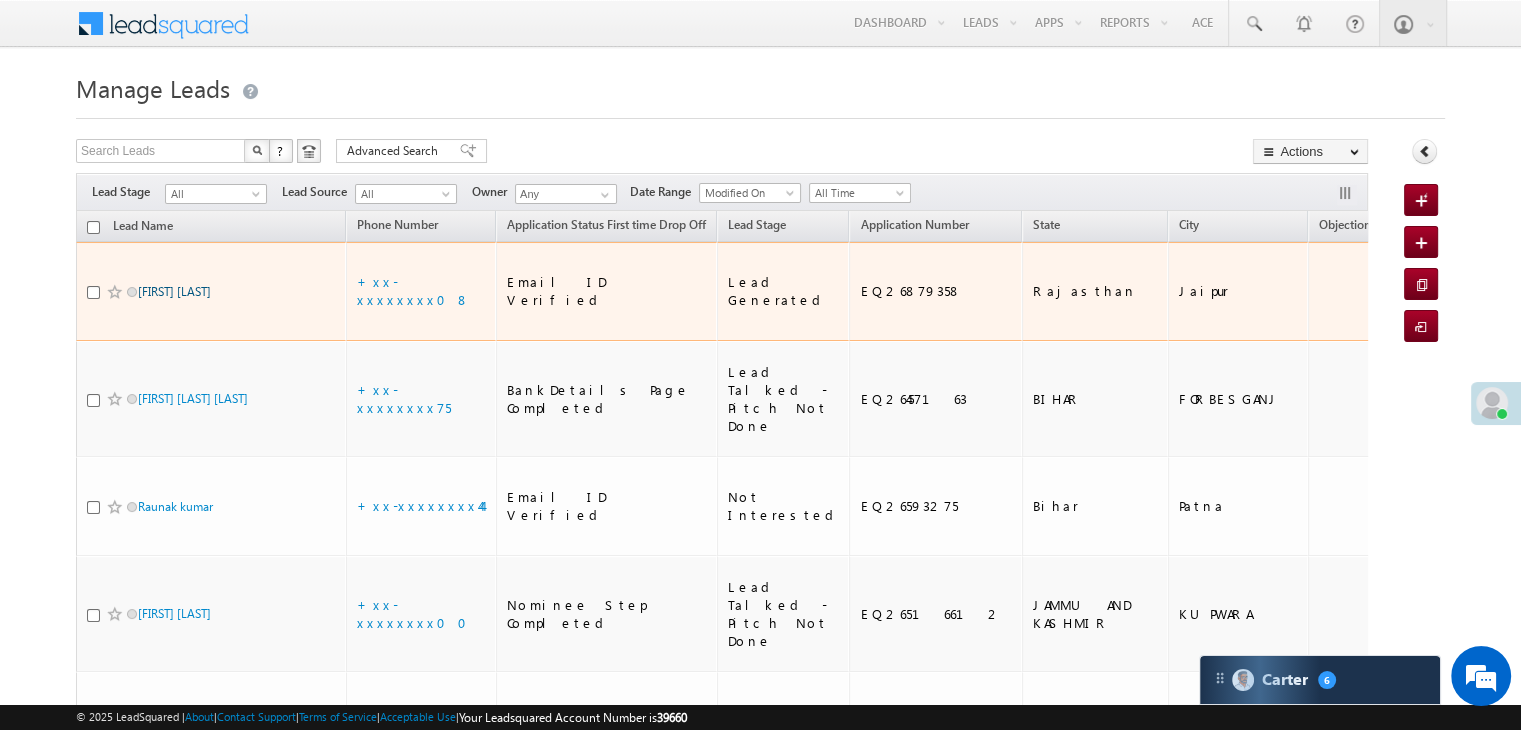 click on "[FIRST] [LAST]" at bounding box center (174, 291) 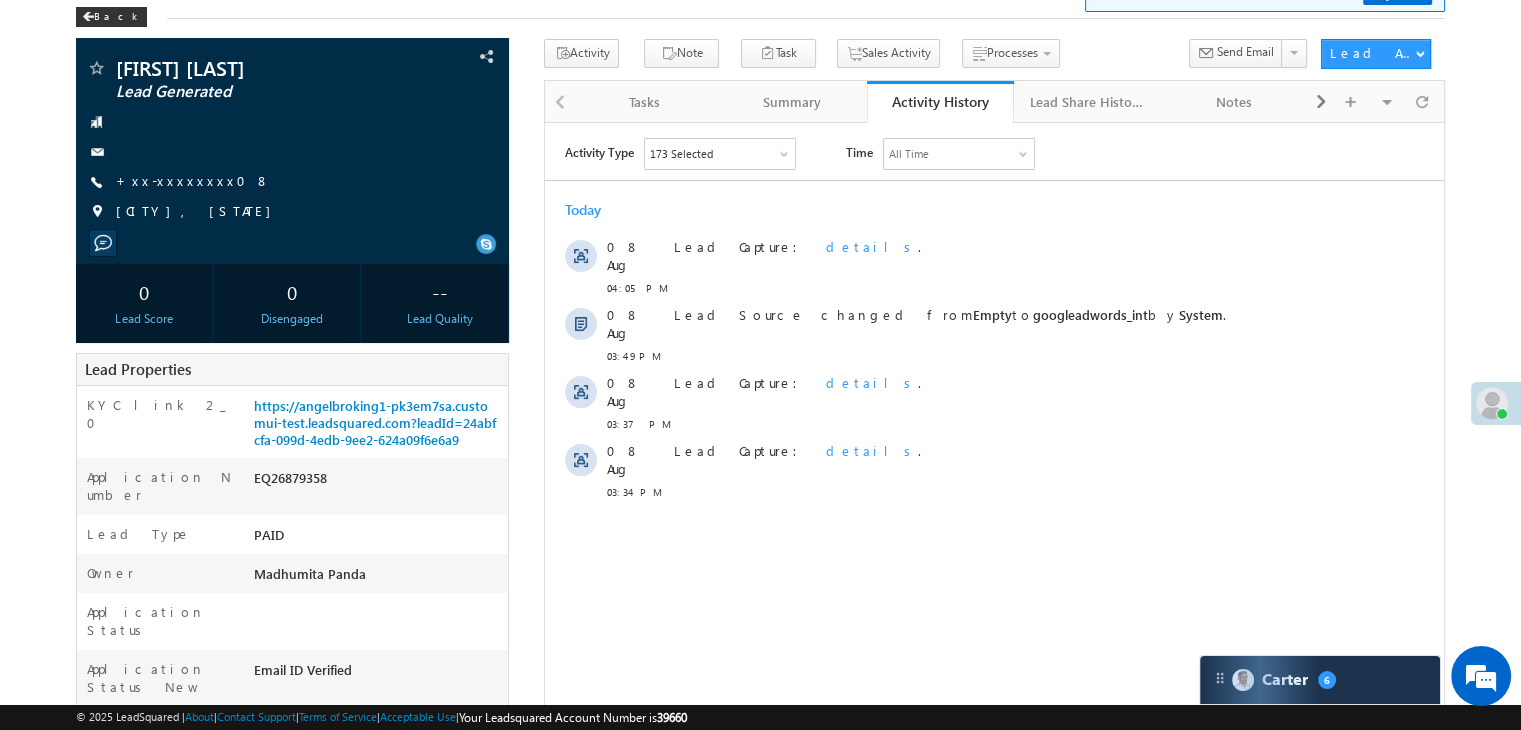 scroll, scrollTop: 100, scrollLeft: 0, axis: vertical 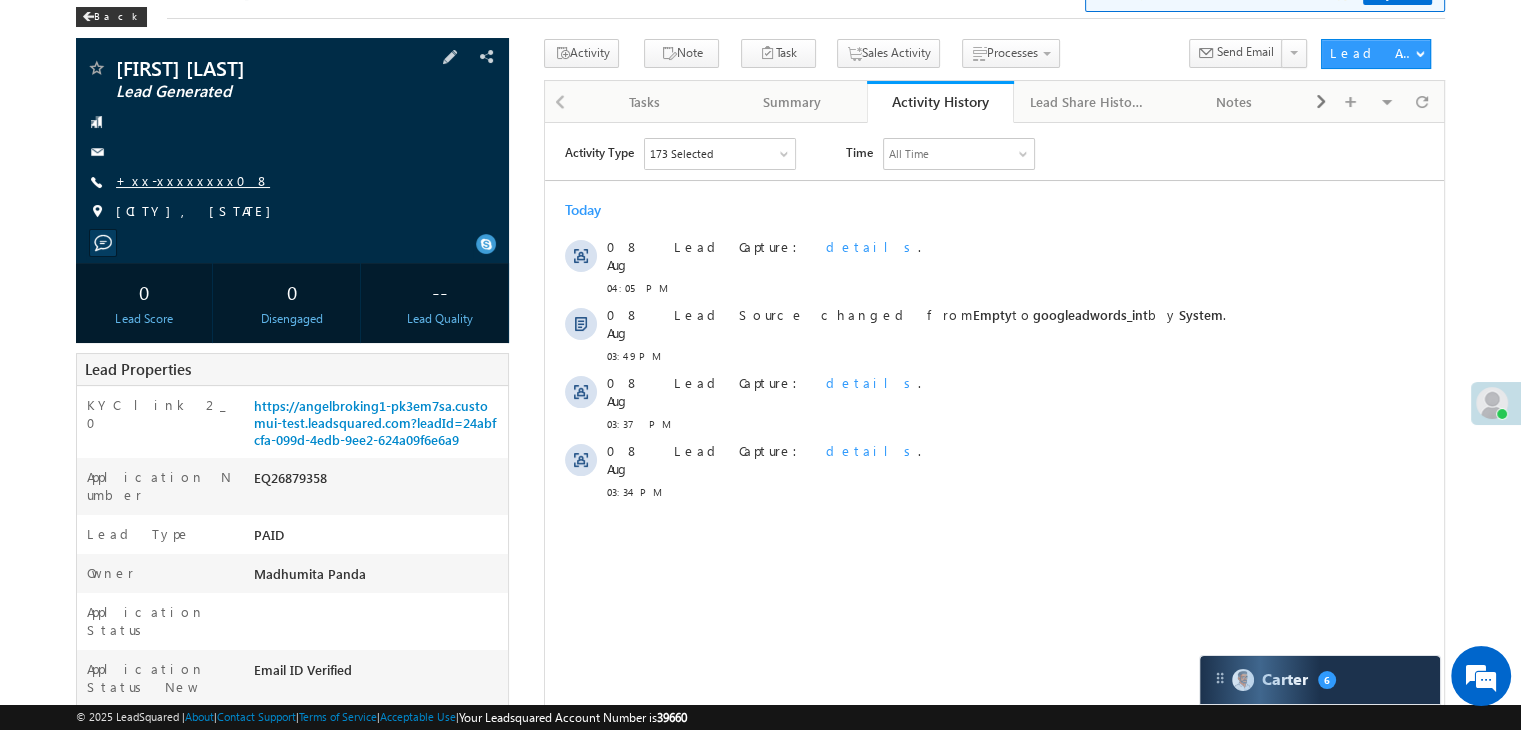 click on "+xx-xxxxxxxx08" at bounding box center (193, 180) 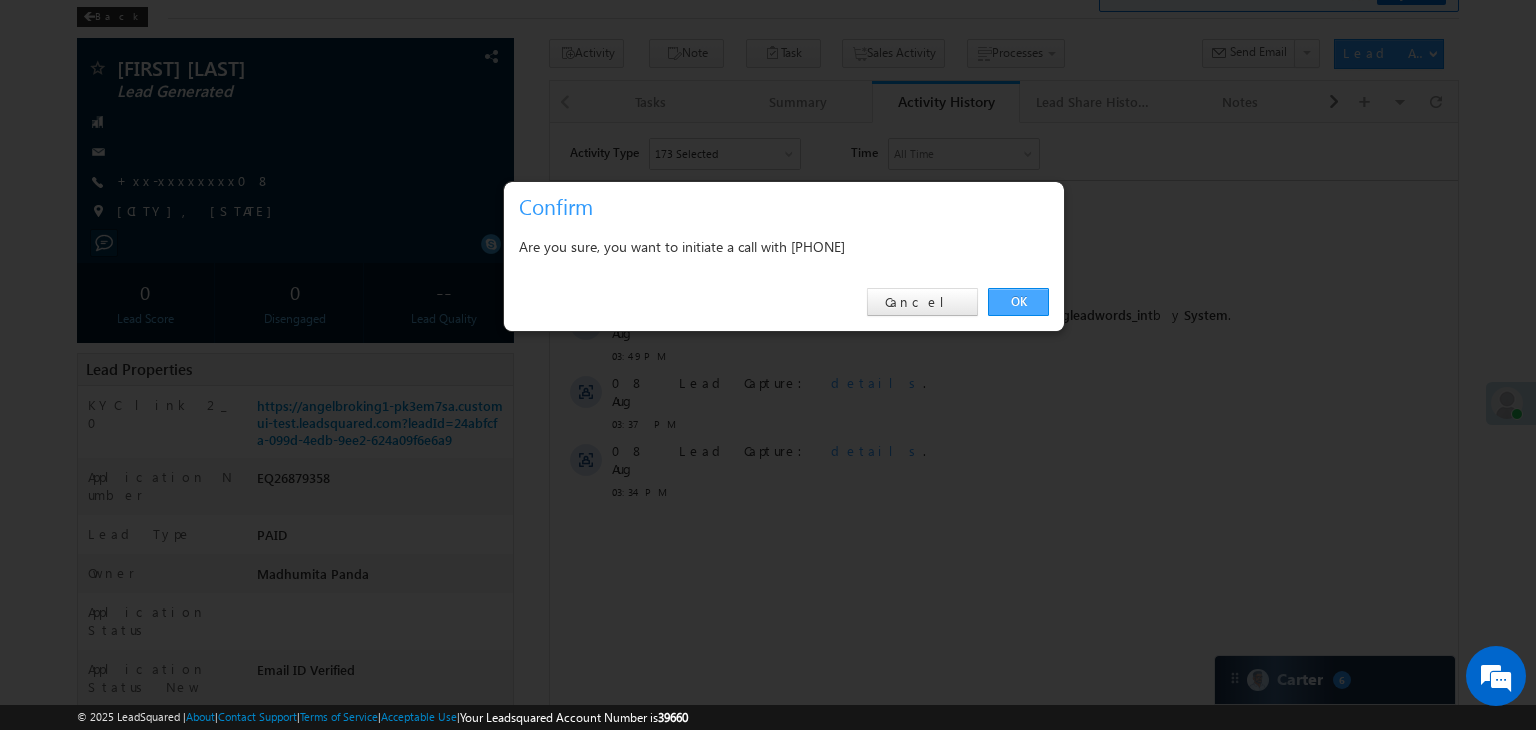 click on "OK" at bounding box center (1018, 302) 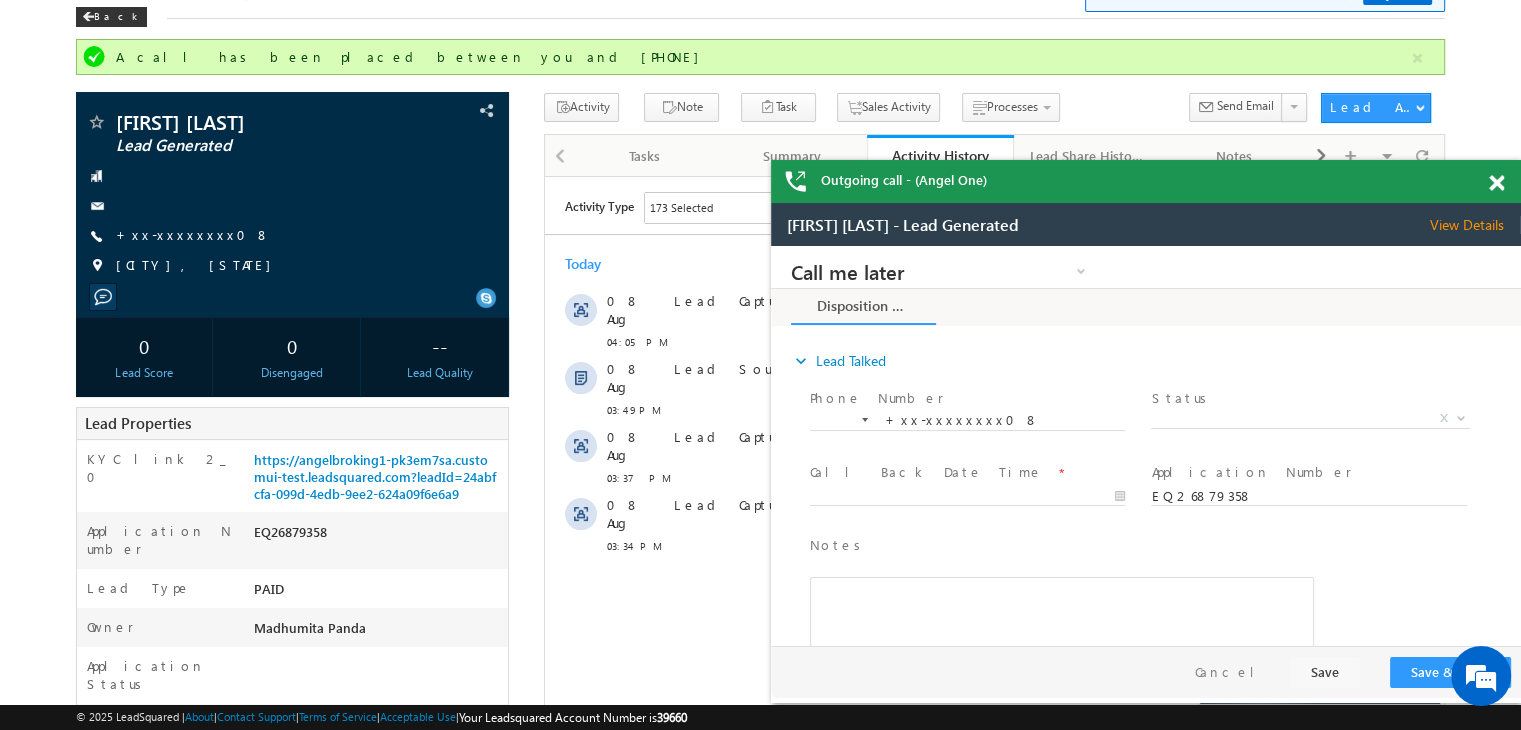 scroll, scrollTop: 0, scrollLeft: 0, axis: both 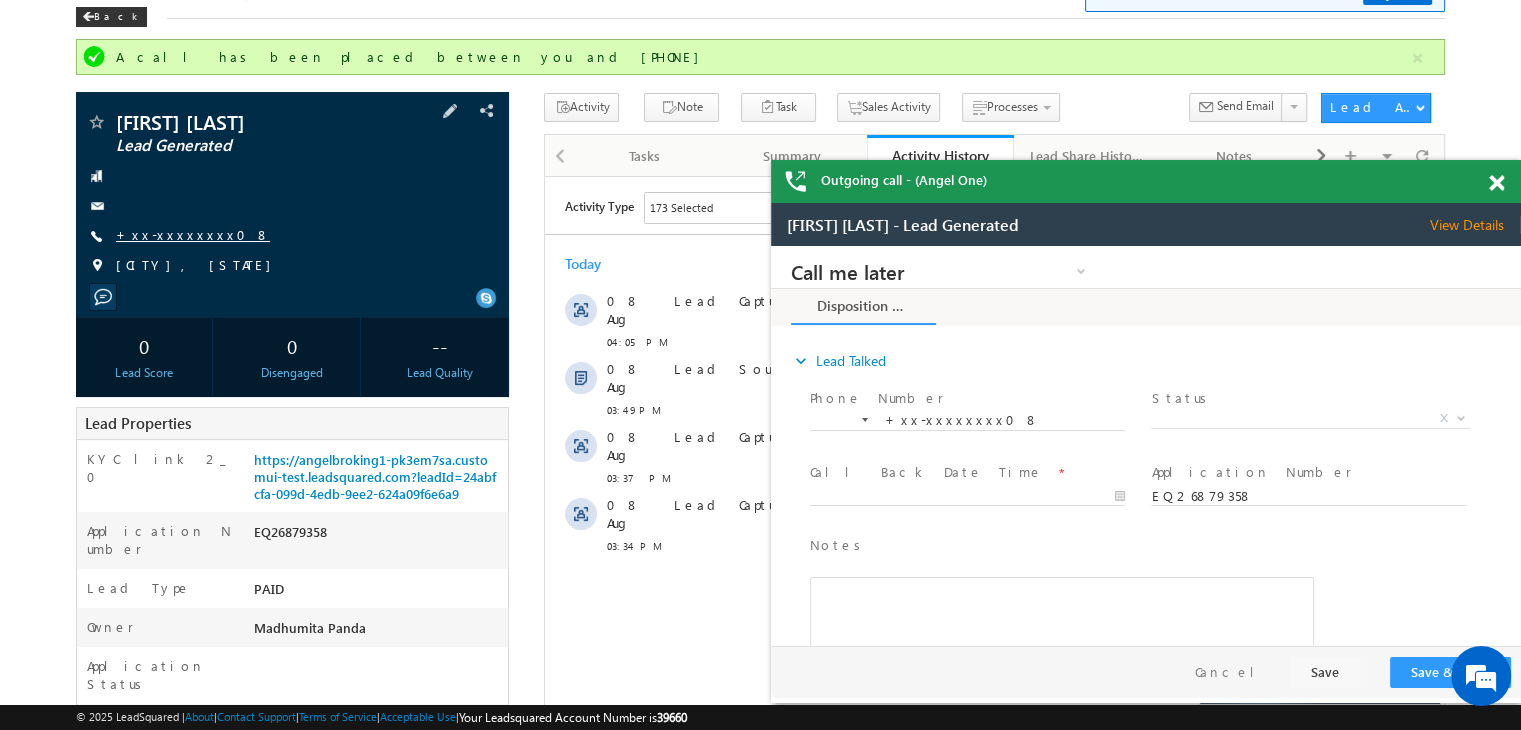 click on "+xx-xxxxxxxx08" at bounding box center [193, 234] 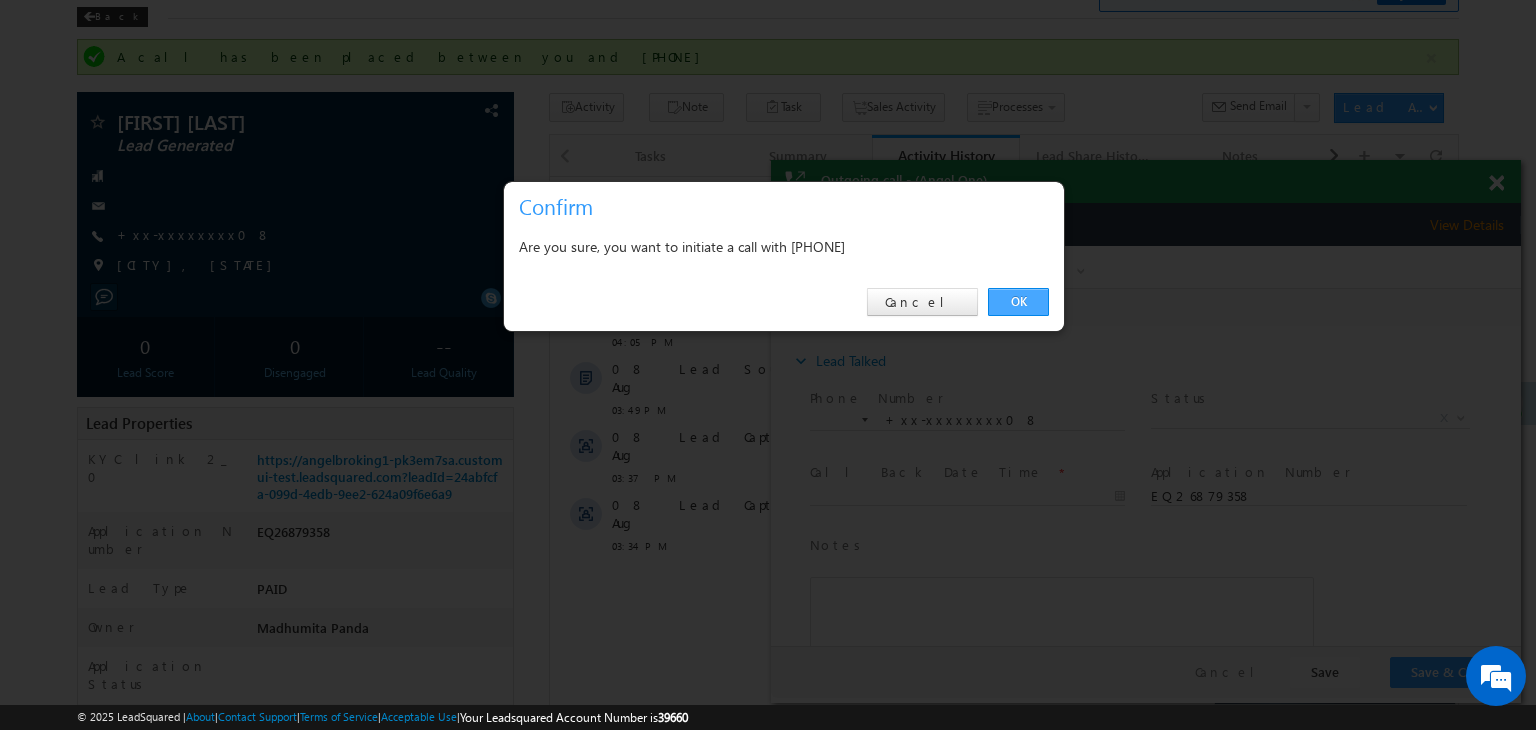 click on "OK" at bounding box center (1018, 302) 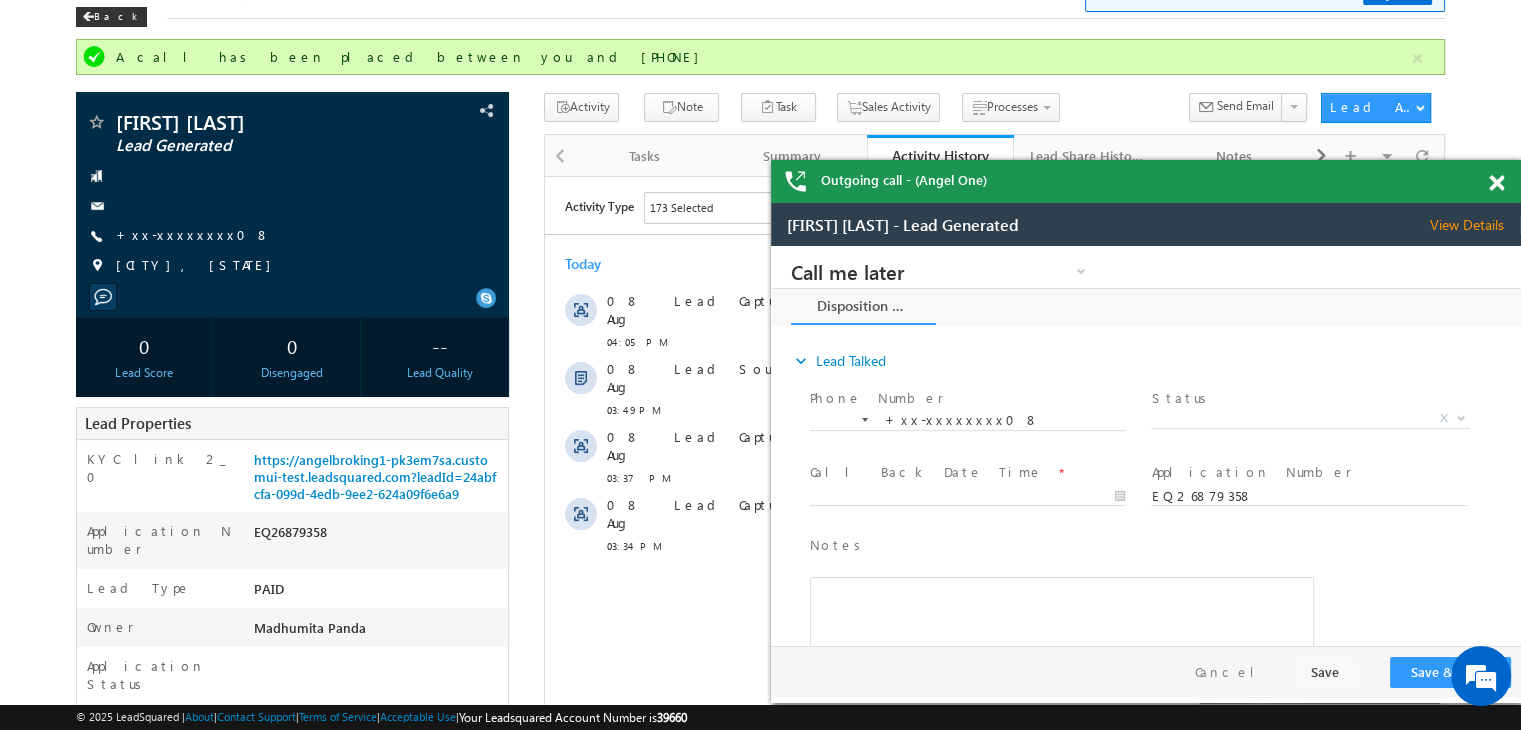 scroll, scrollTop: 0, scrollLeft: 0, axis: both 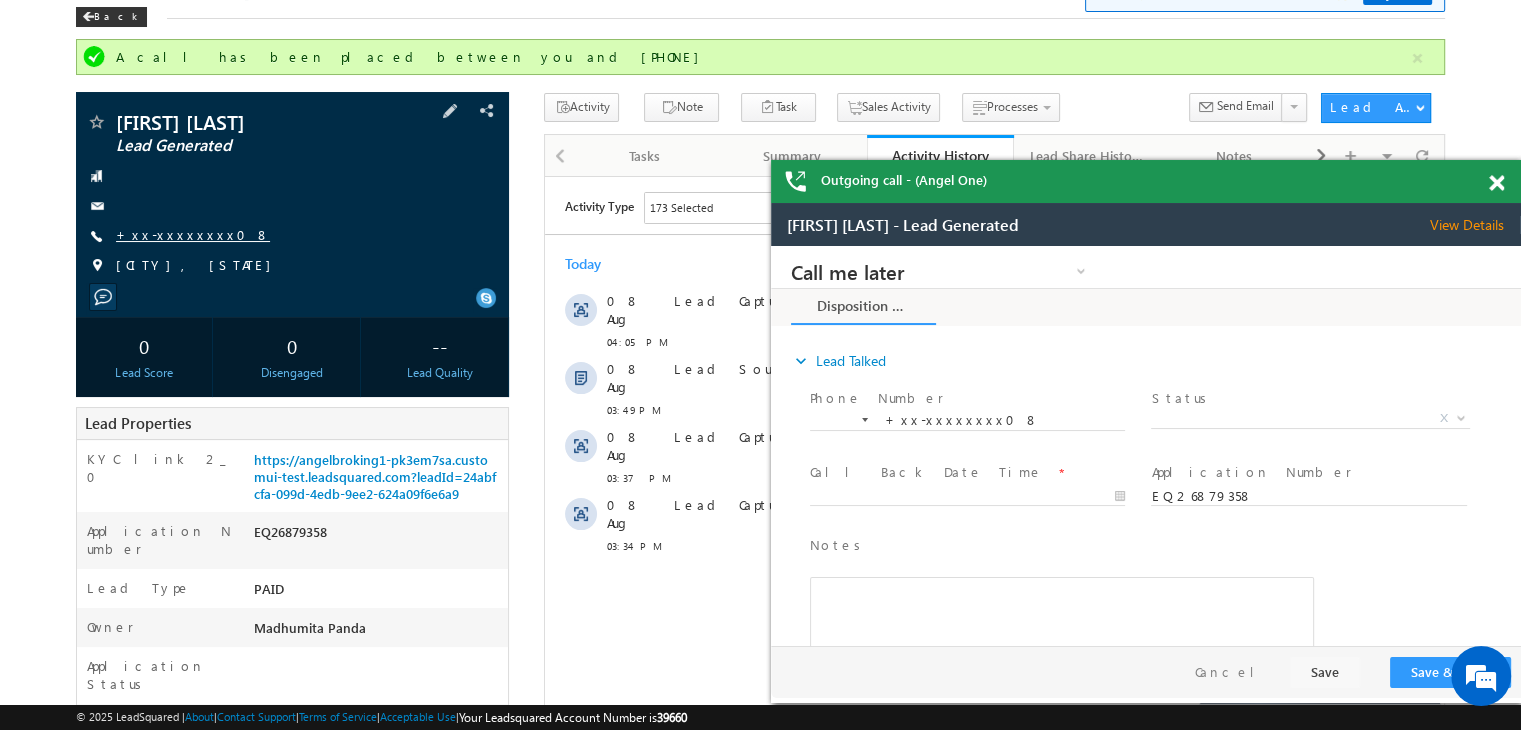 click on "+xx-xxxxxxxx08" at bounding box center [193, 234] 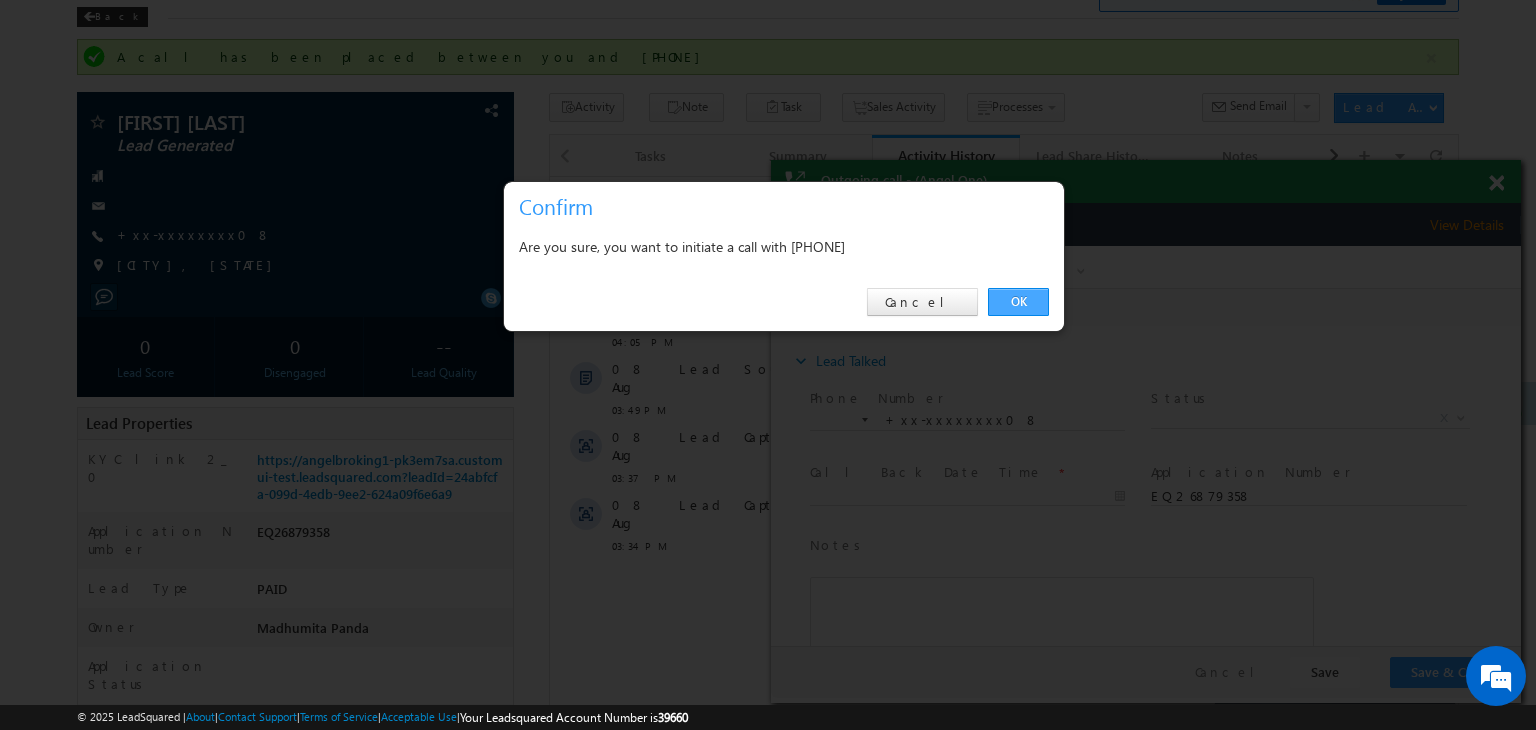 drag, startPoint x: 1017, startPoint y: 300, endPoint x: 337, endPoint y: 33, distance: 730.5402 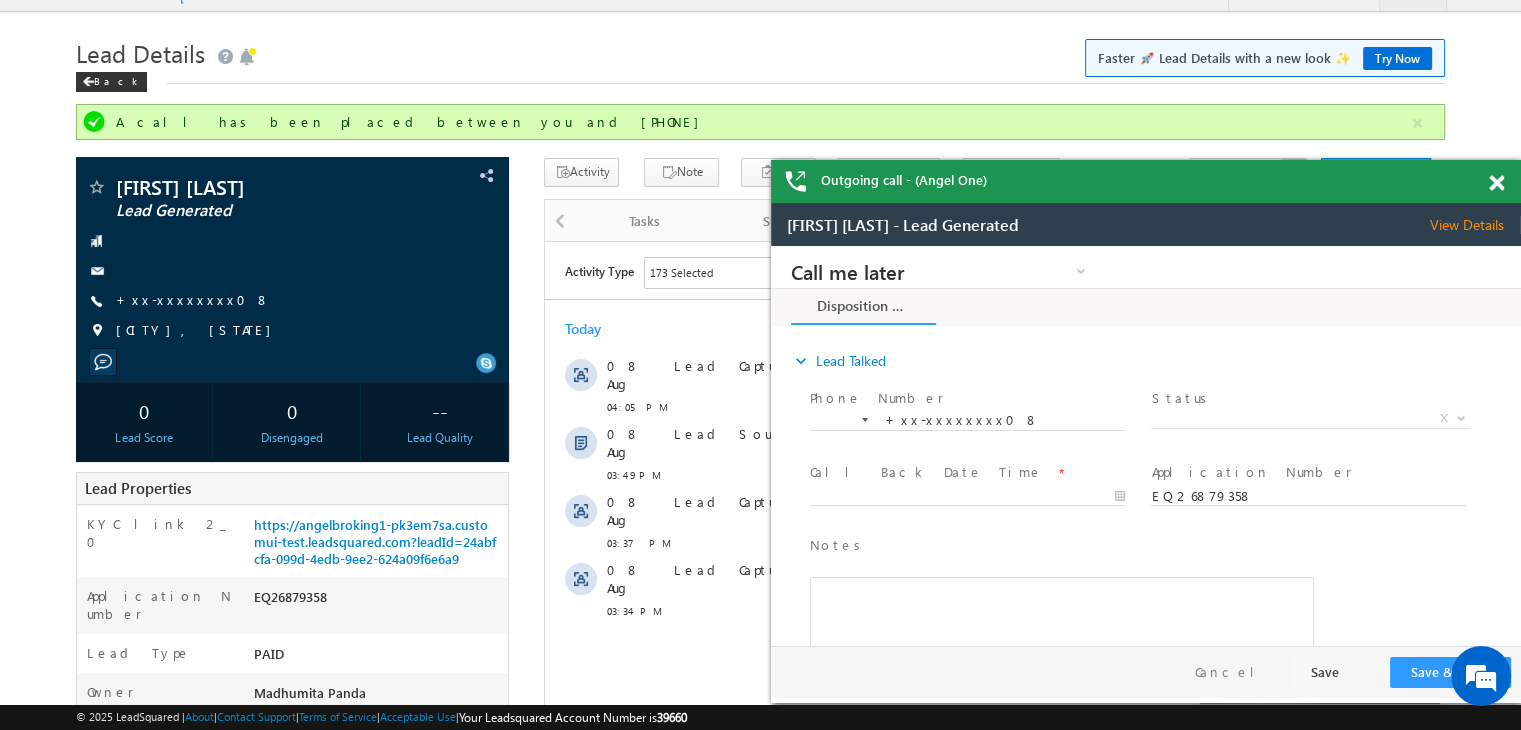 scroll, scrollTop: 0, scrollLeft: 0, axis: both 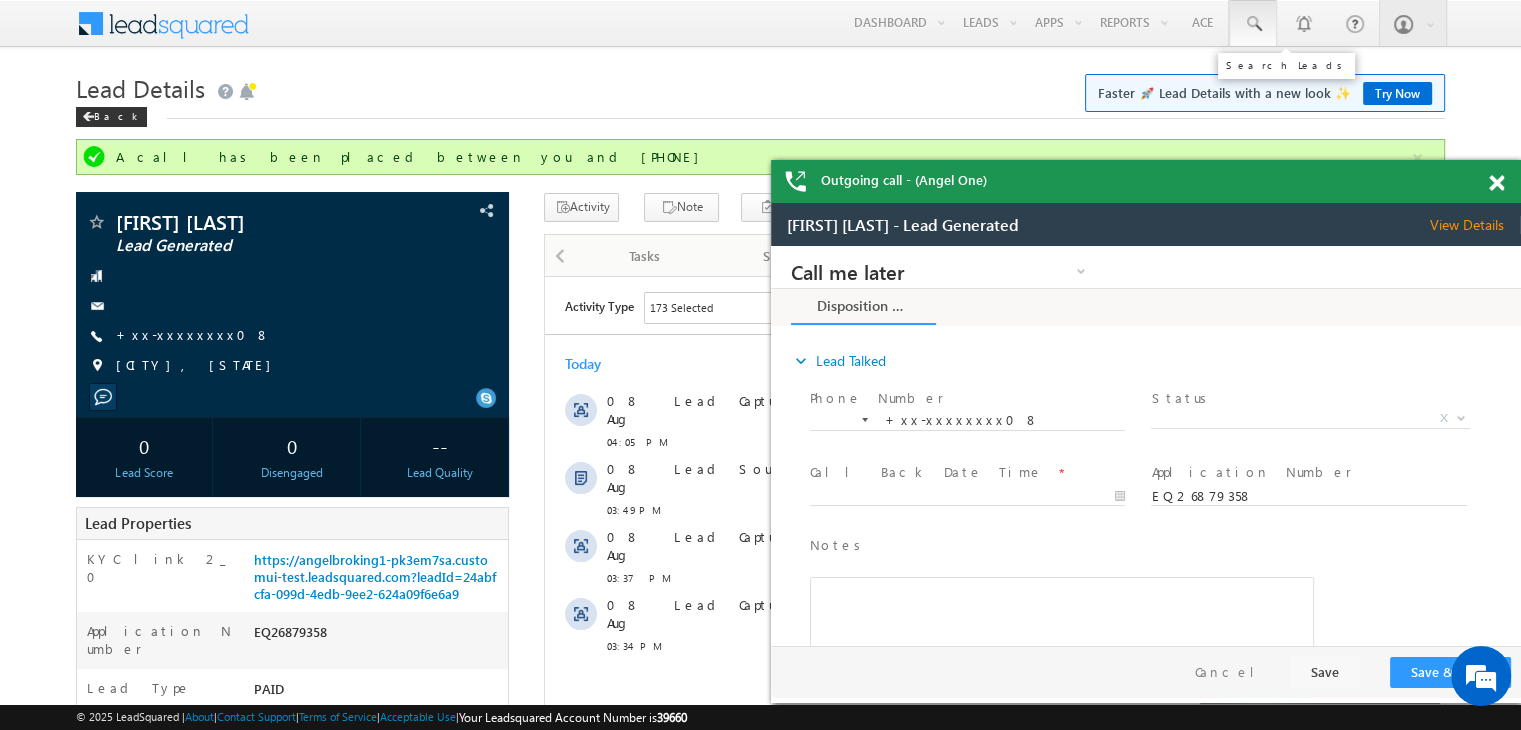 click at bounding box center [1253, 24] 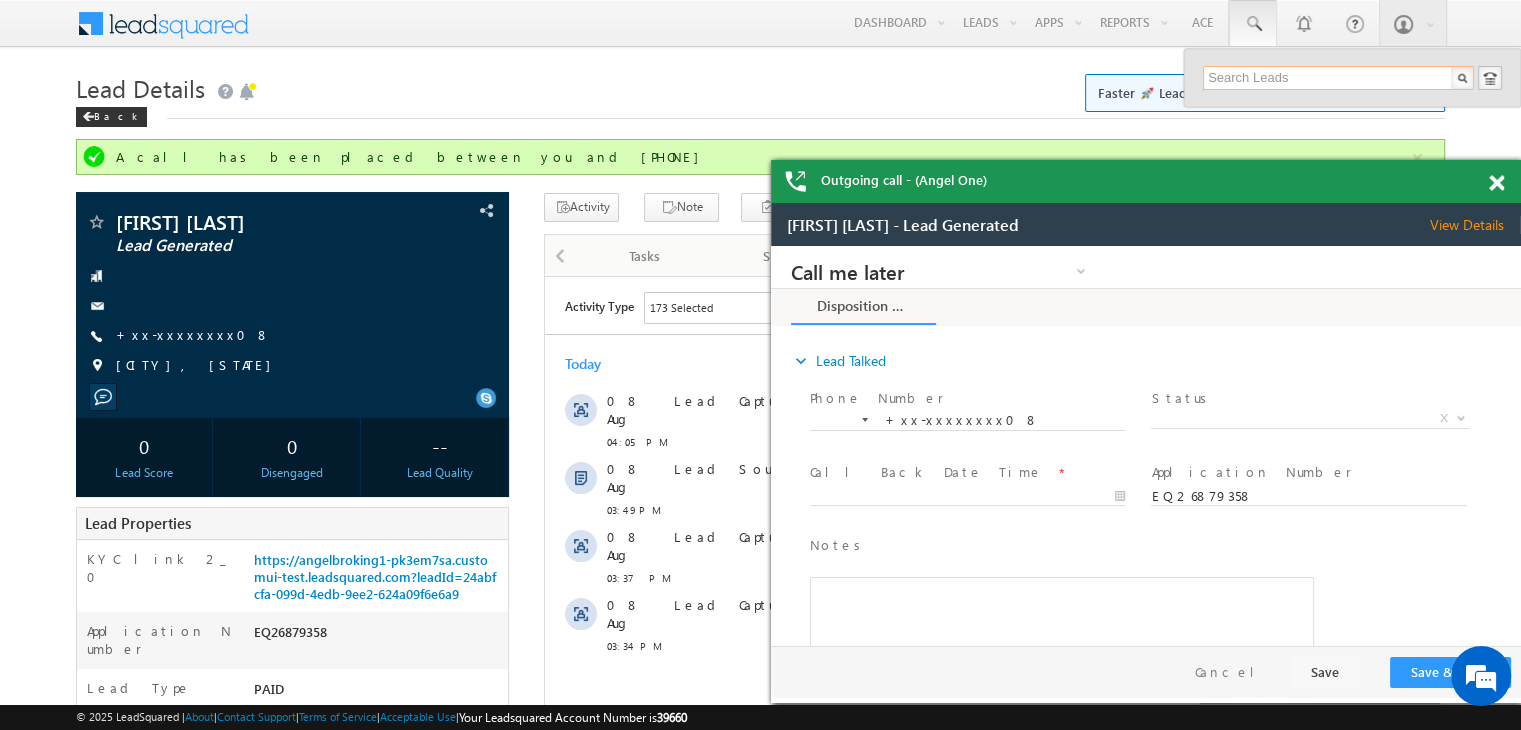 scroll, scrollTop: 0, scrollLeft: 0, axis: both 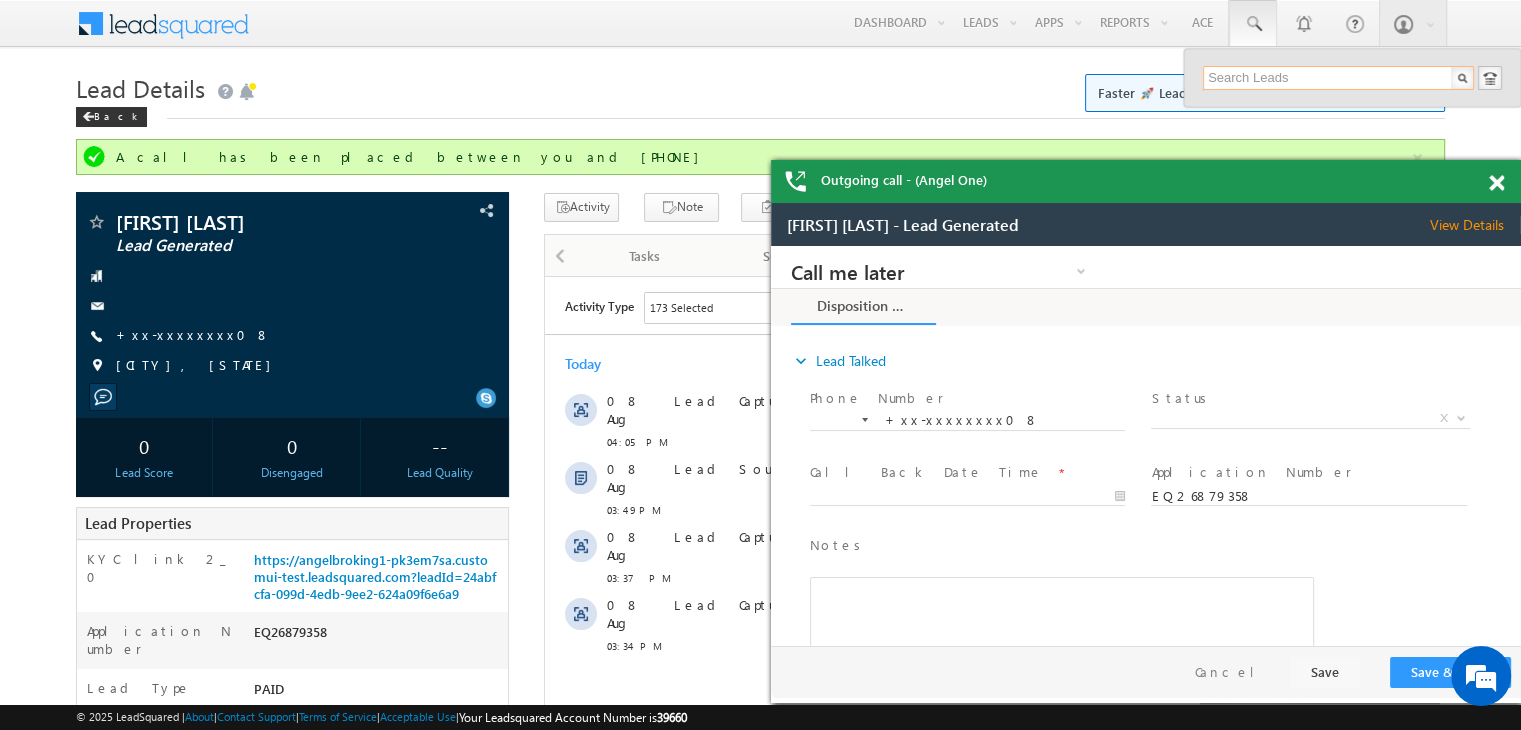 paste on "9622966900" 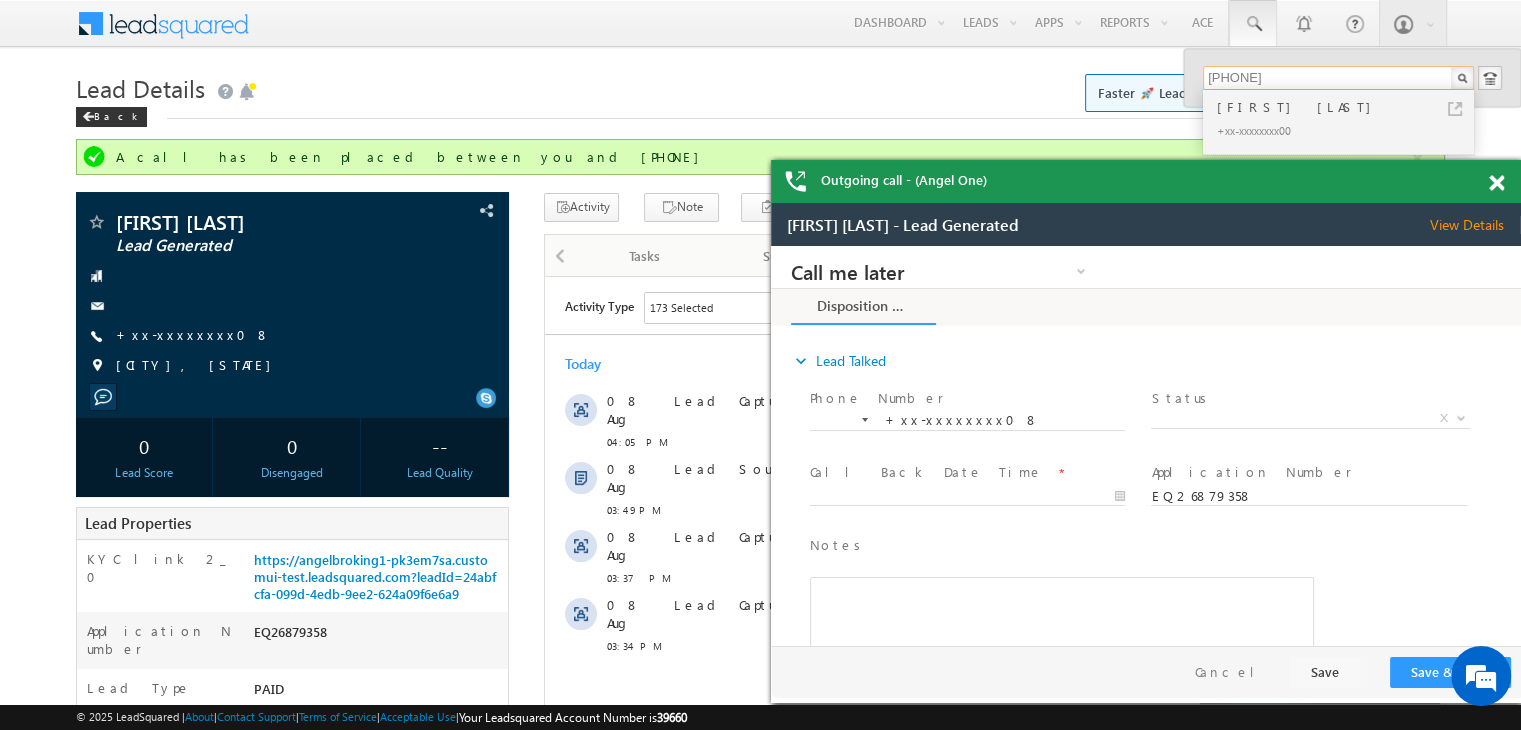 scroll, scrollTop: 0, scrollLeft: 0, axis: both 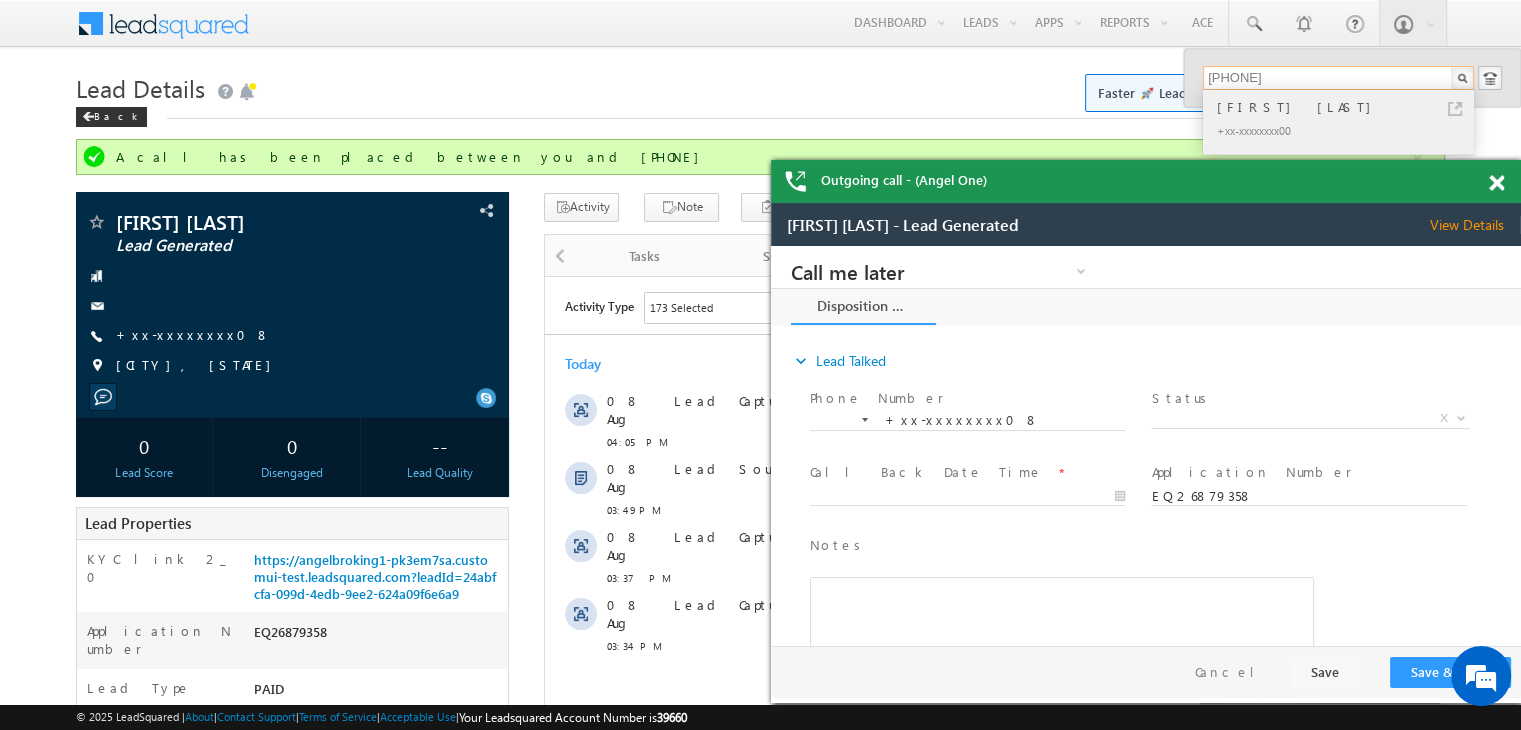 type on "9622966900" 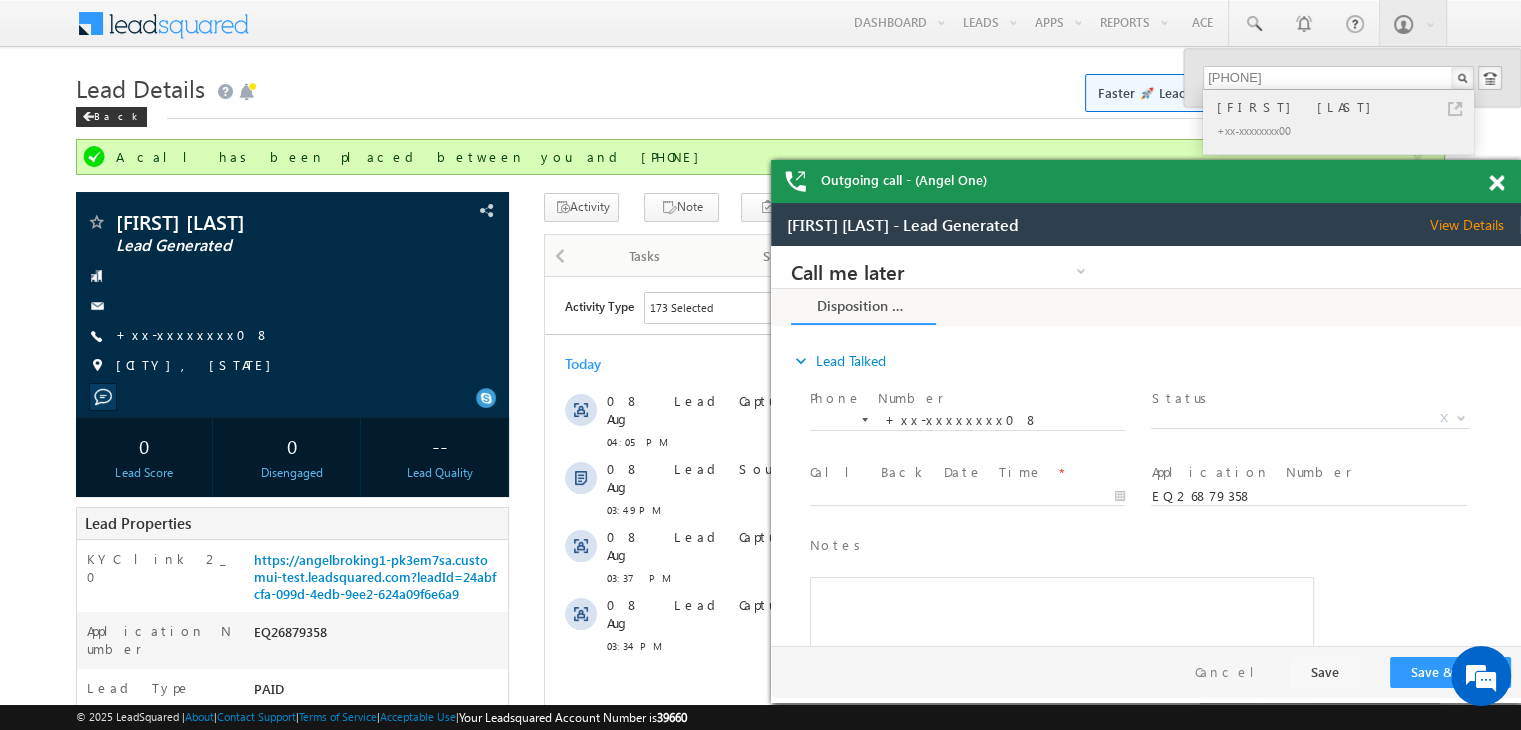 click on "[FIRST] [LAST]" at bounding box center [1347, 107] 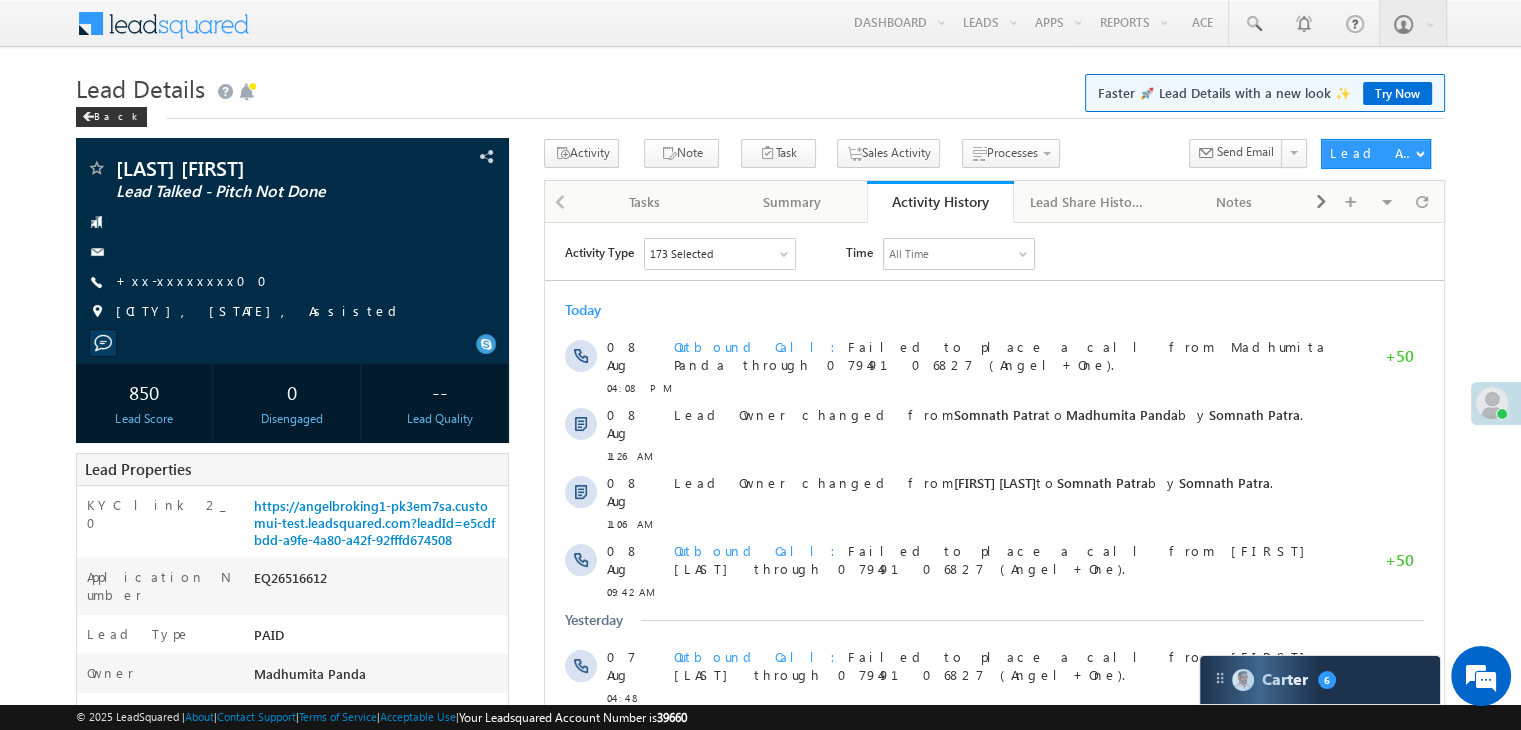 scroll, scrollTop: 0, scrollLeft: 0, axis: both 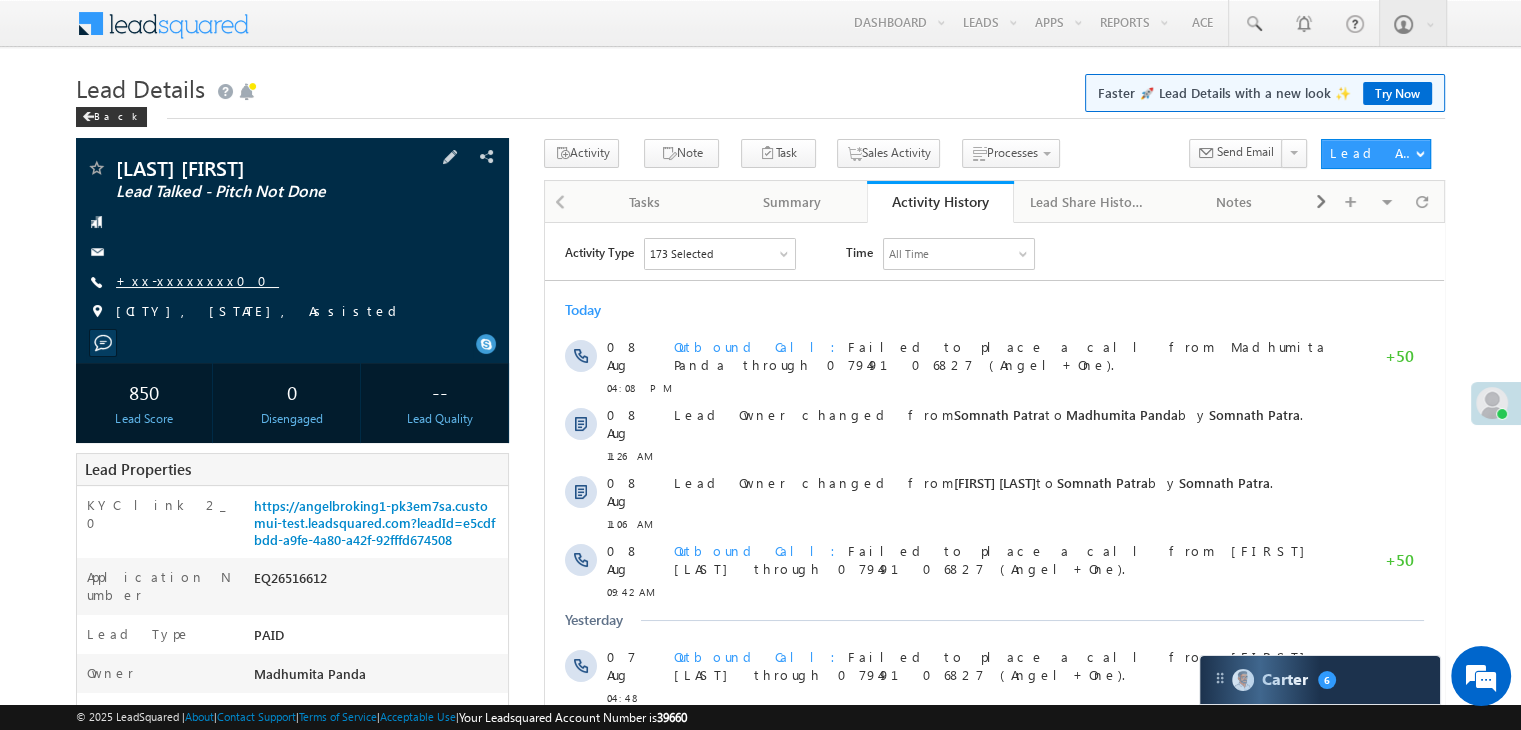 click on "+xx-xxxxxxxx00" at bounding box center (197, 280) 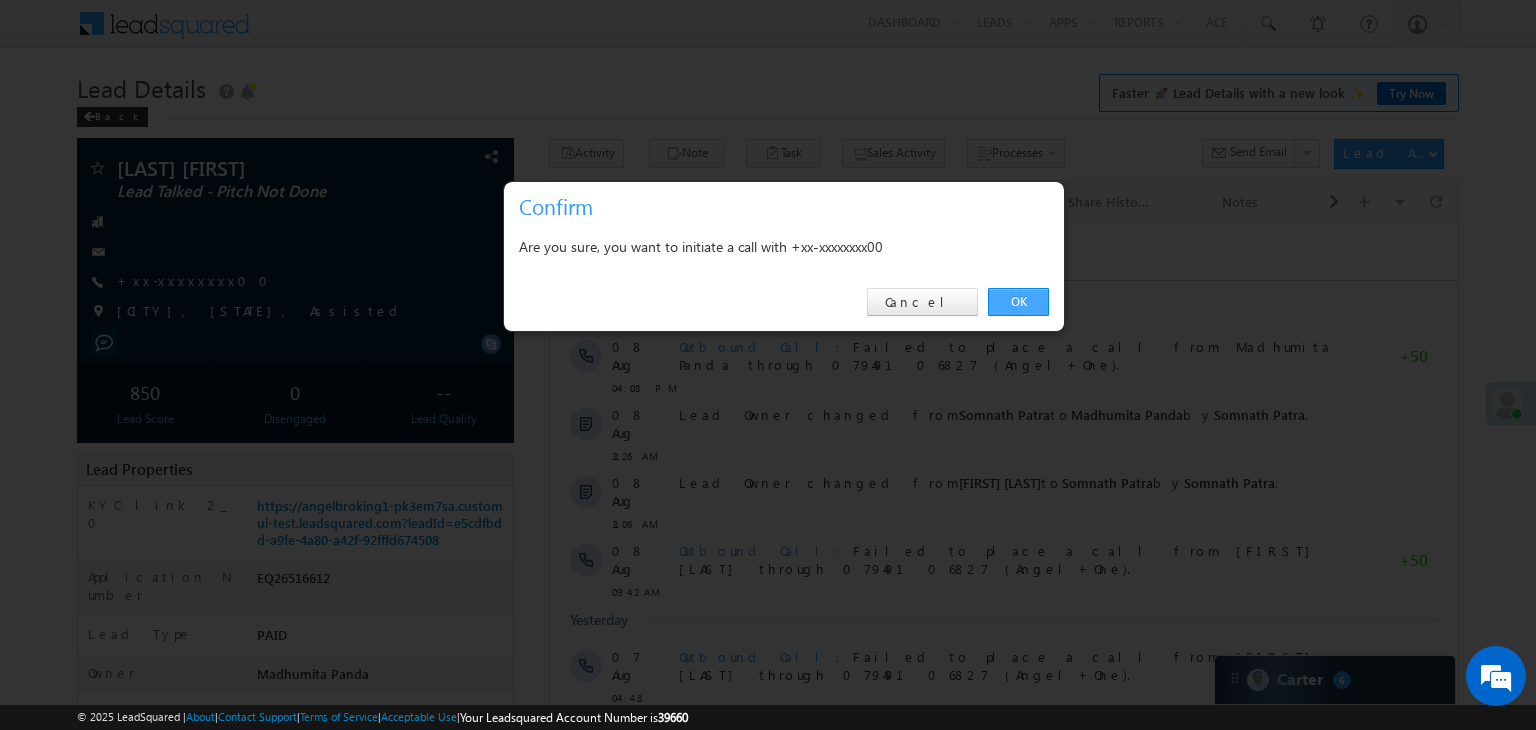 click on "OK" at bounding box center [1018, 302] 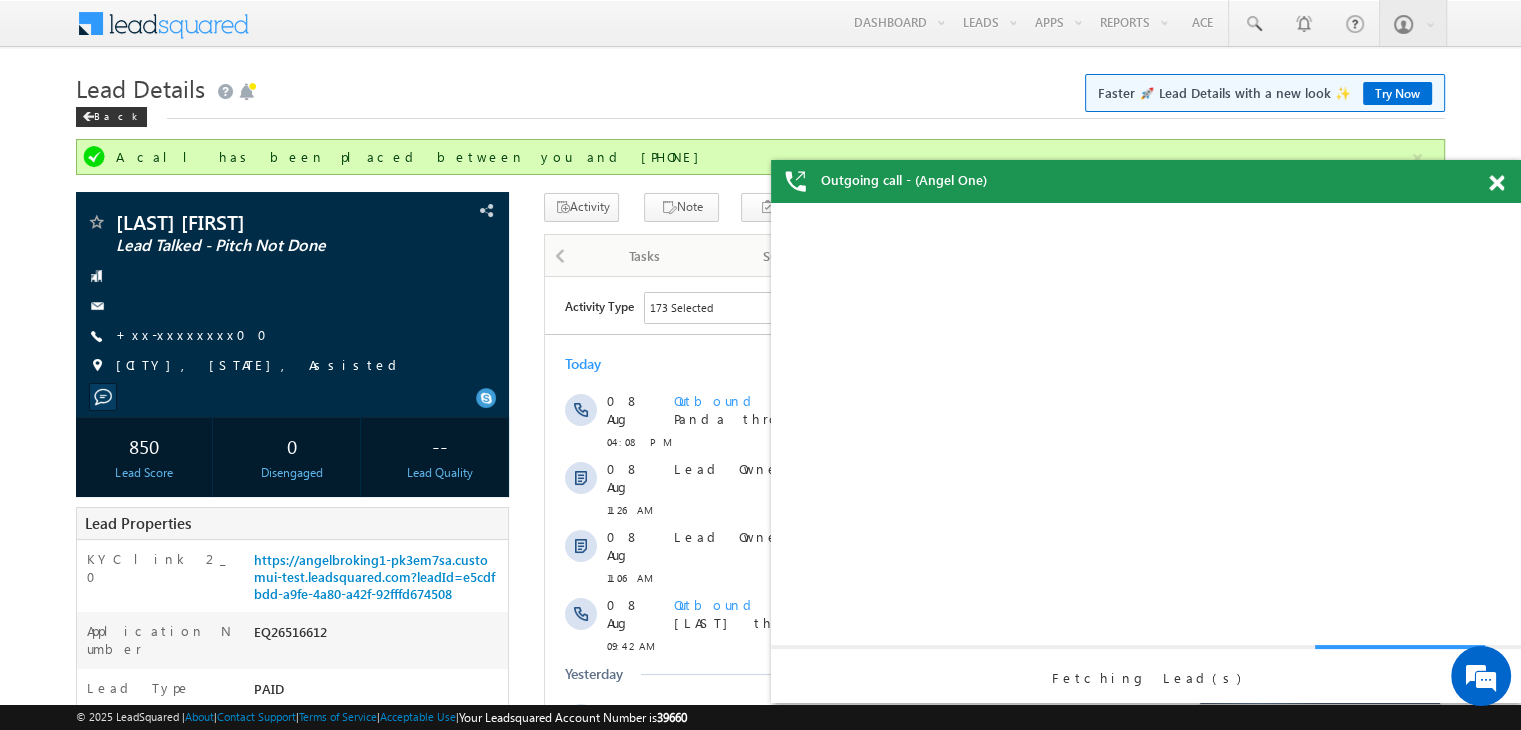 scroll, scrollTop: 0, scrollLeft: 0, axis: both 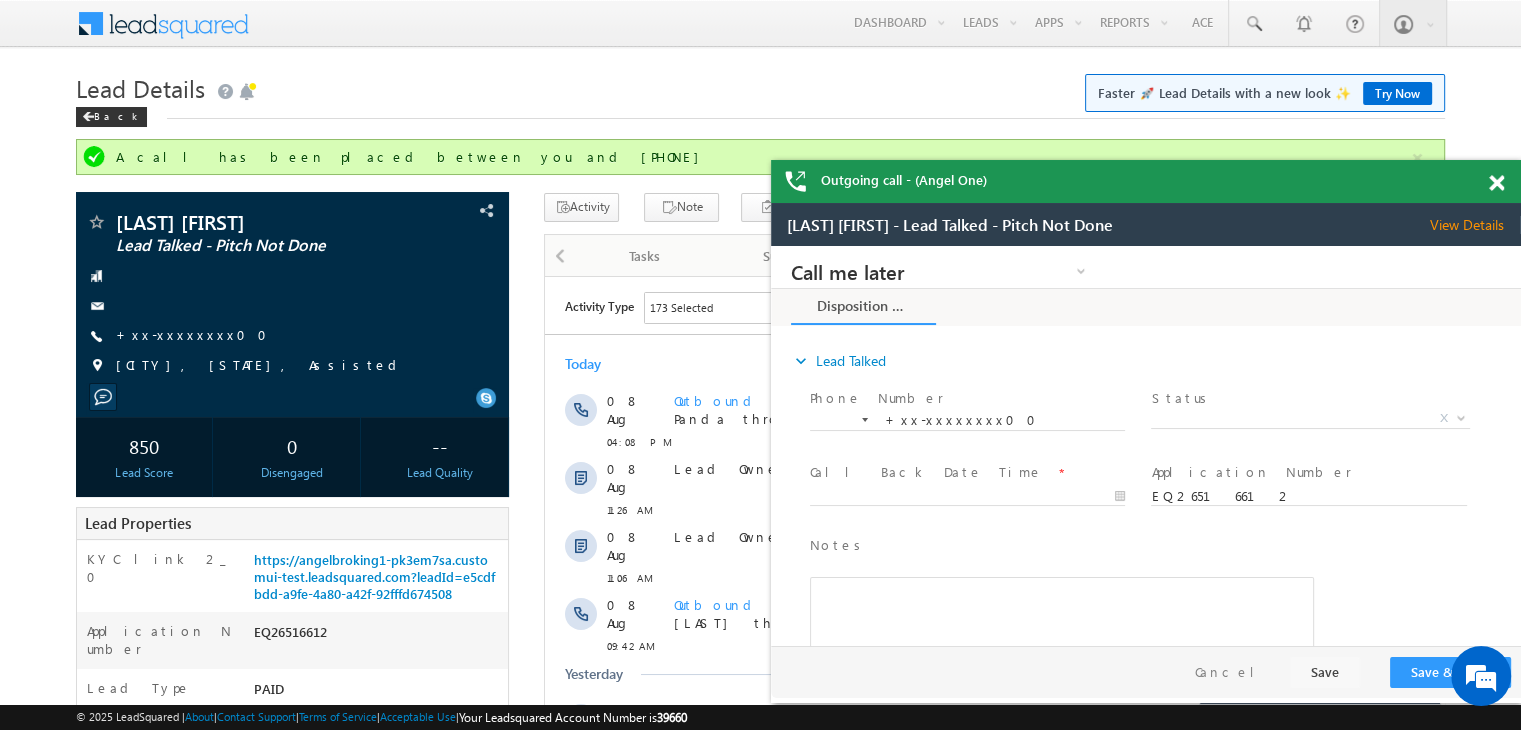 click at bounding box center [1496, 183] 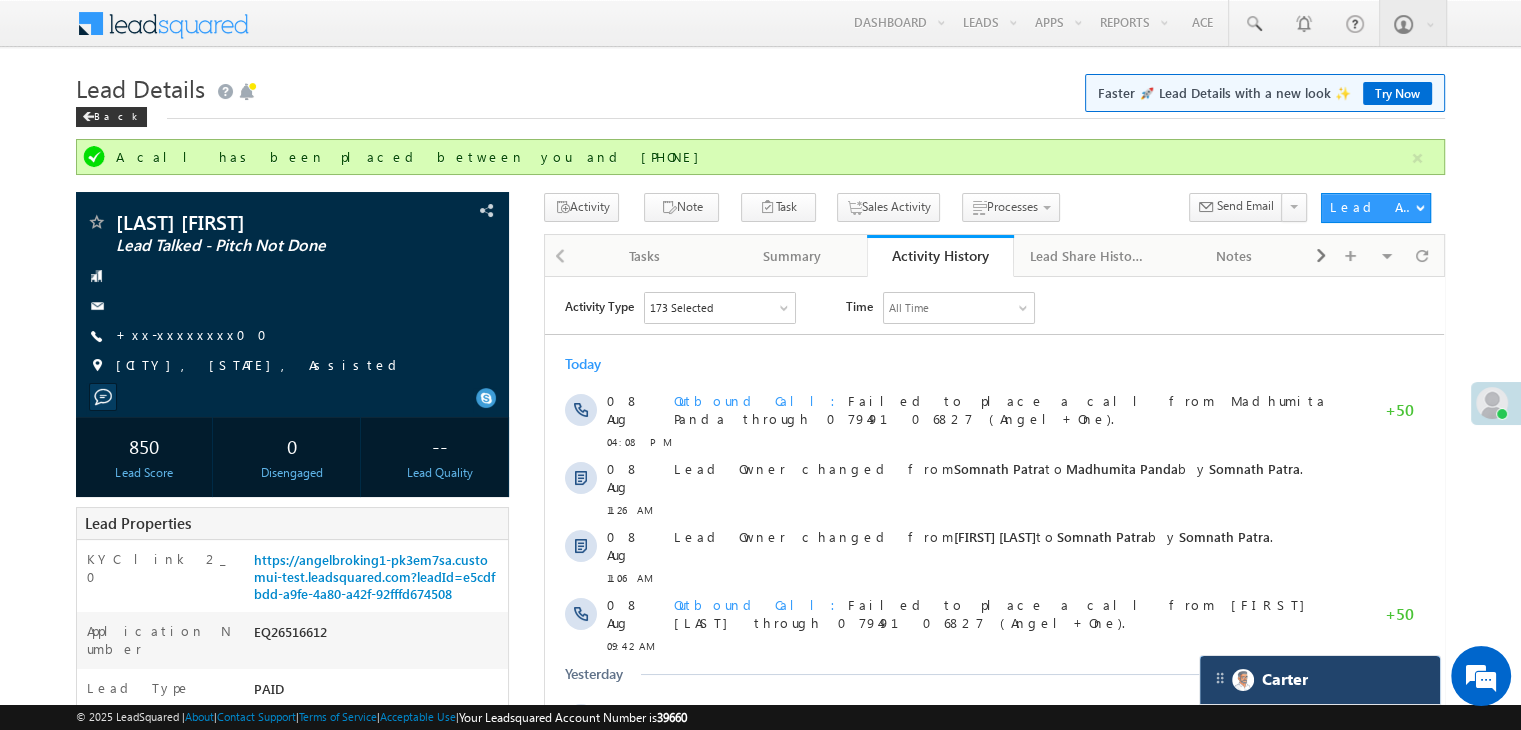 click on "Carter" at bounding box center (1320, 680) 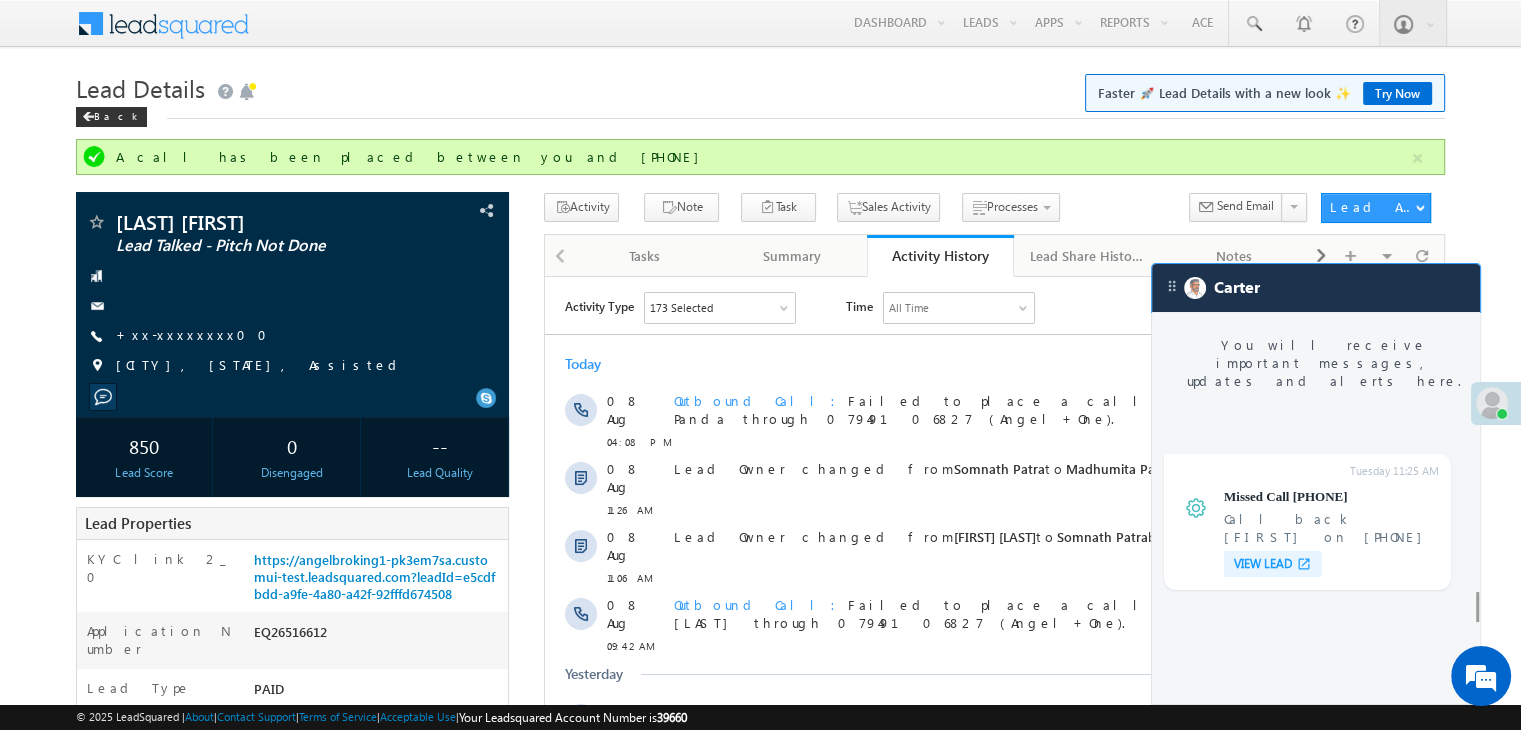 scroll, scrollTop: 7702, scrollLeft: 0, axis: vertical 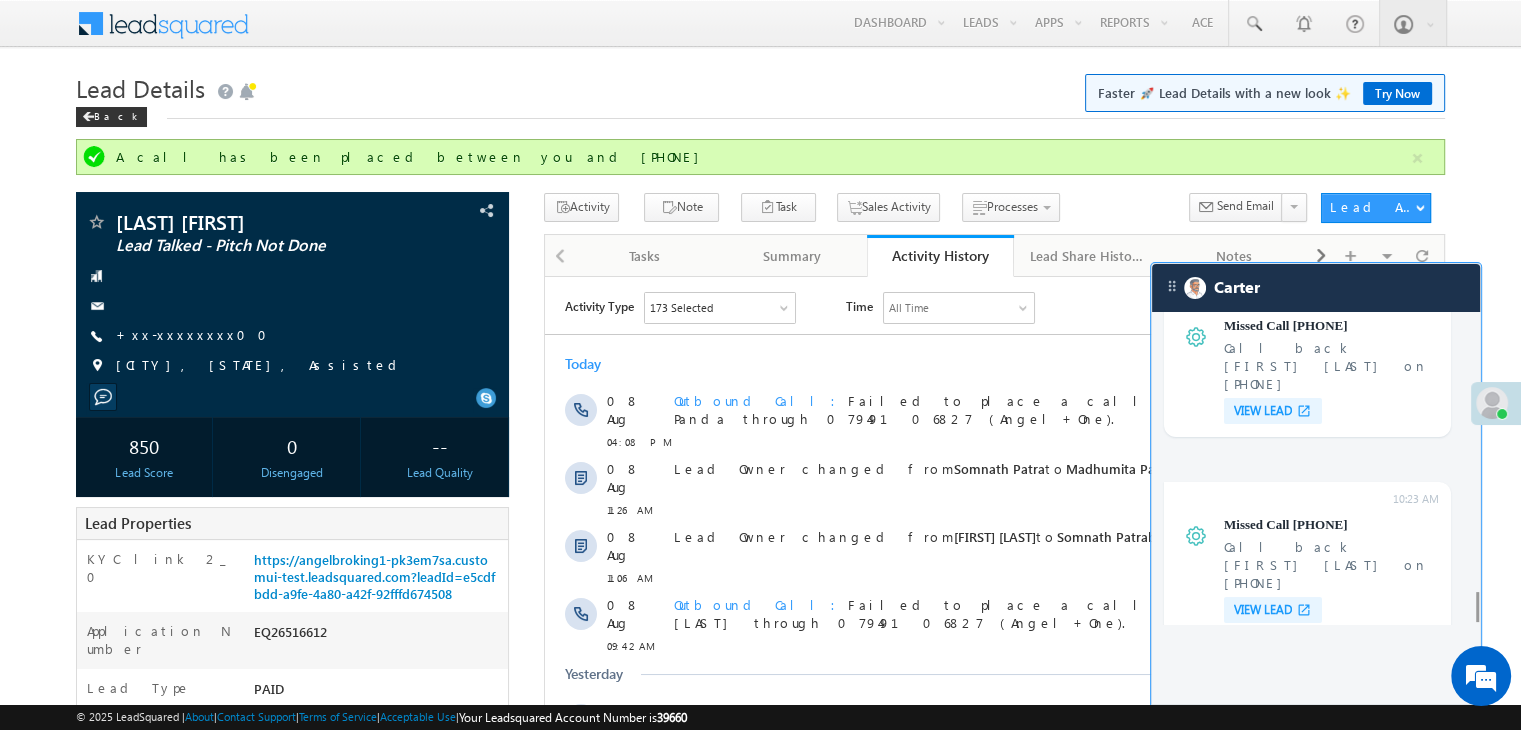 click on "VIEW LEAD" at bounding box center (1263, 1255) 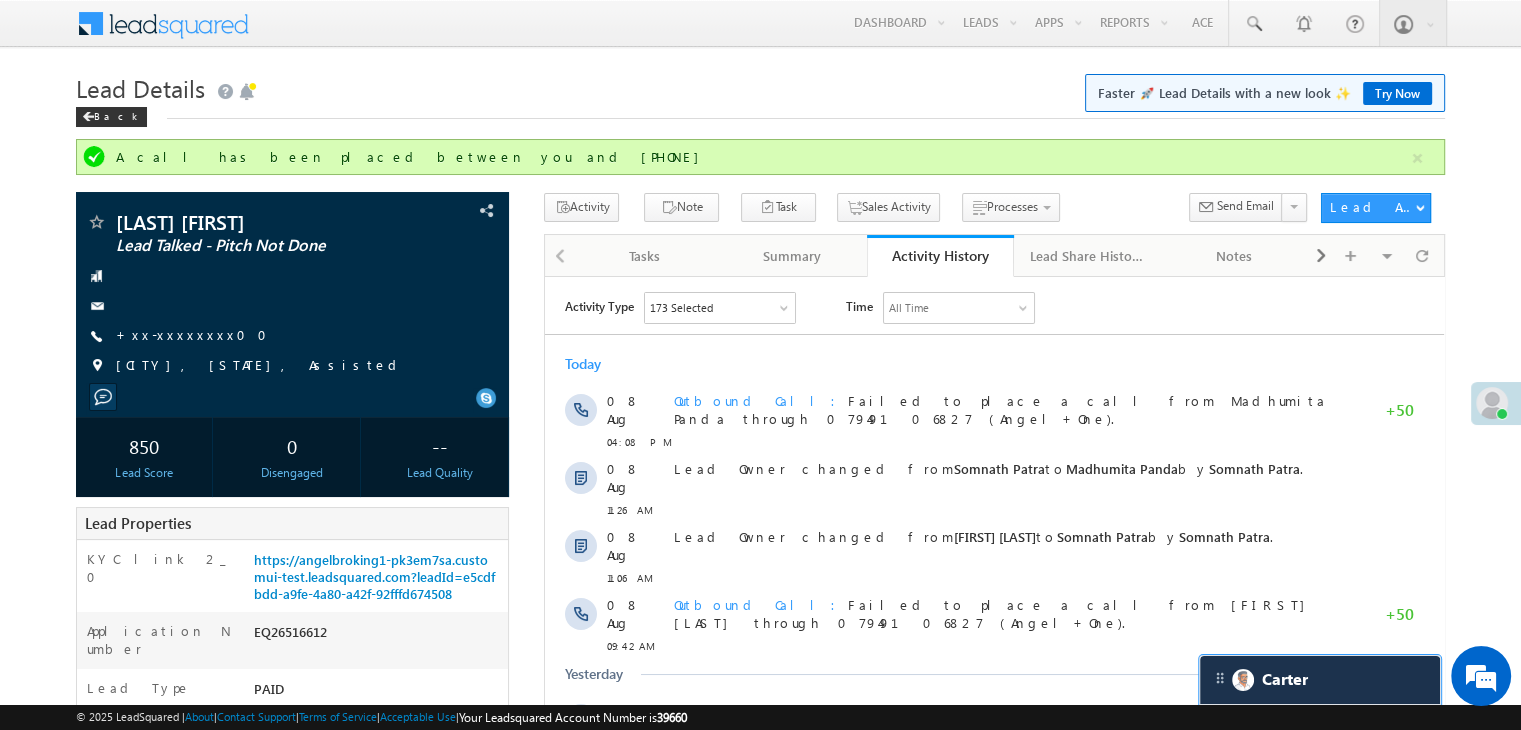 scroll, scrollTop: 7832, scrollLeft: 0, axis: vertical 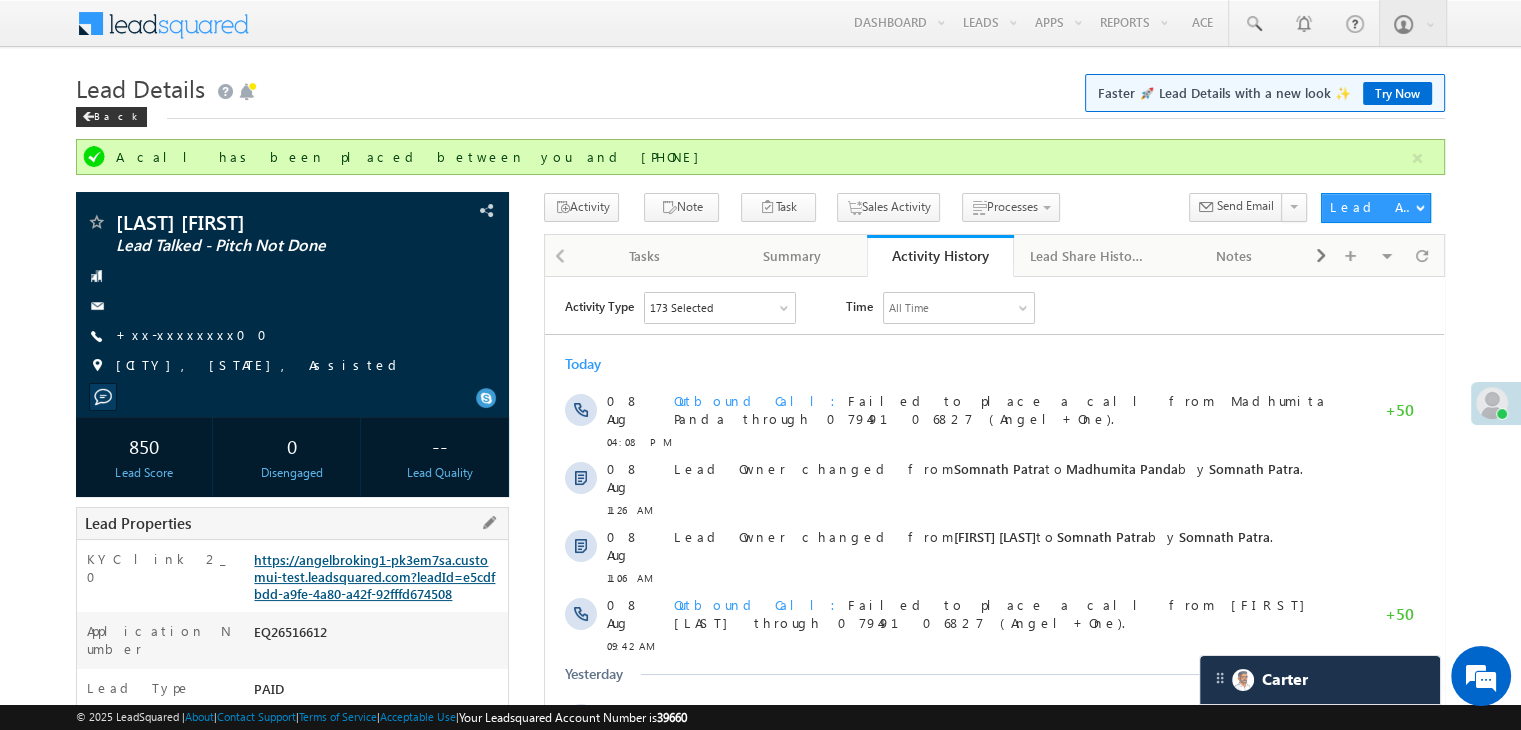 click on "https://angelbroking1-pk3em7sa.customui-test.leadsquared.com?leadId=e5cdfbdd-a9fe-4a80-a42f-92fffd674508" at bounding box center (374, 576) 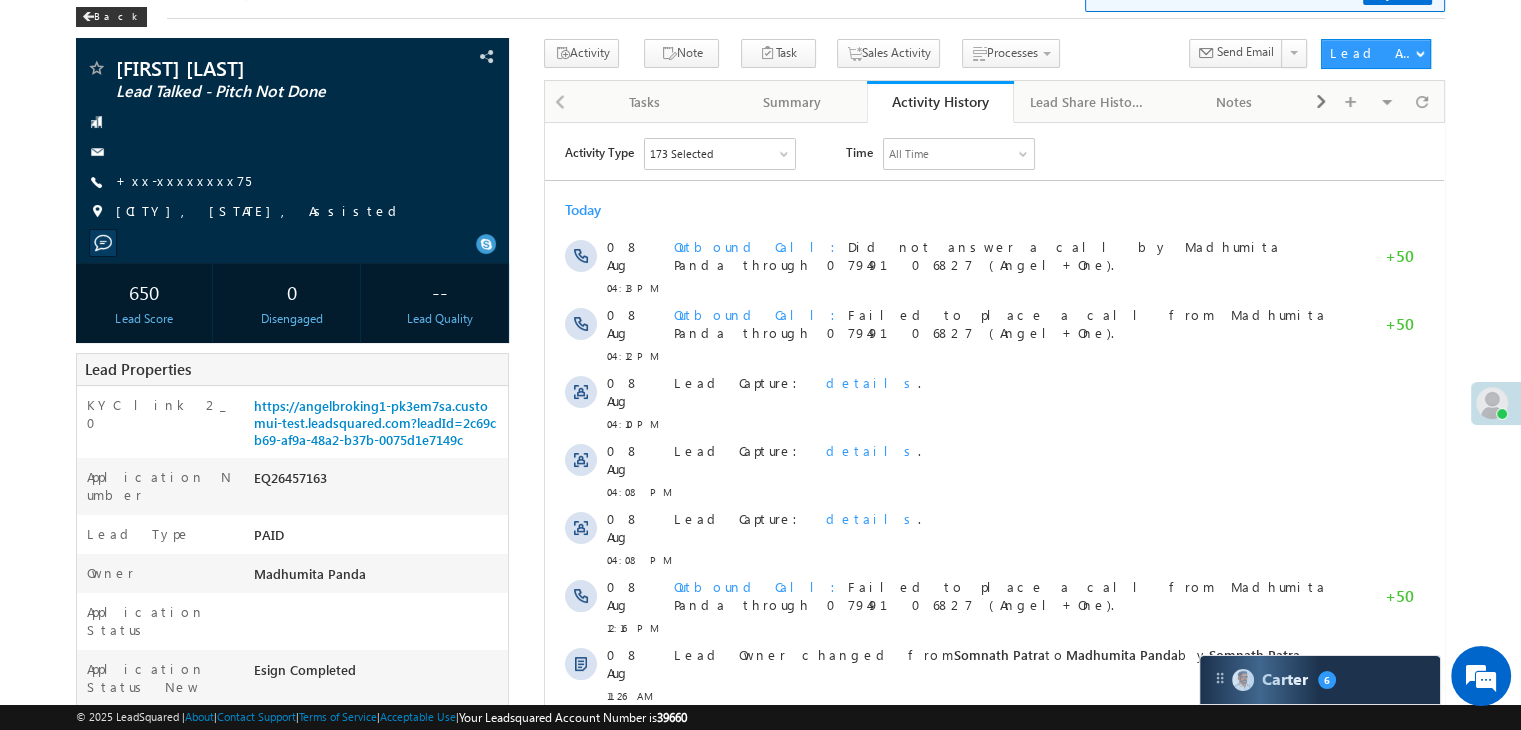 scroll, scrollTop: 0, scrollLeft: 0, axis: both 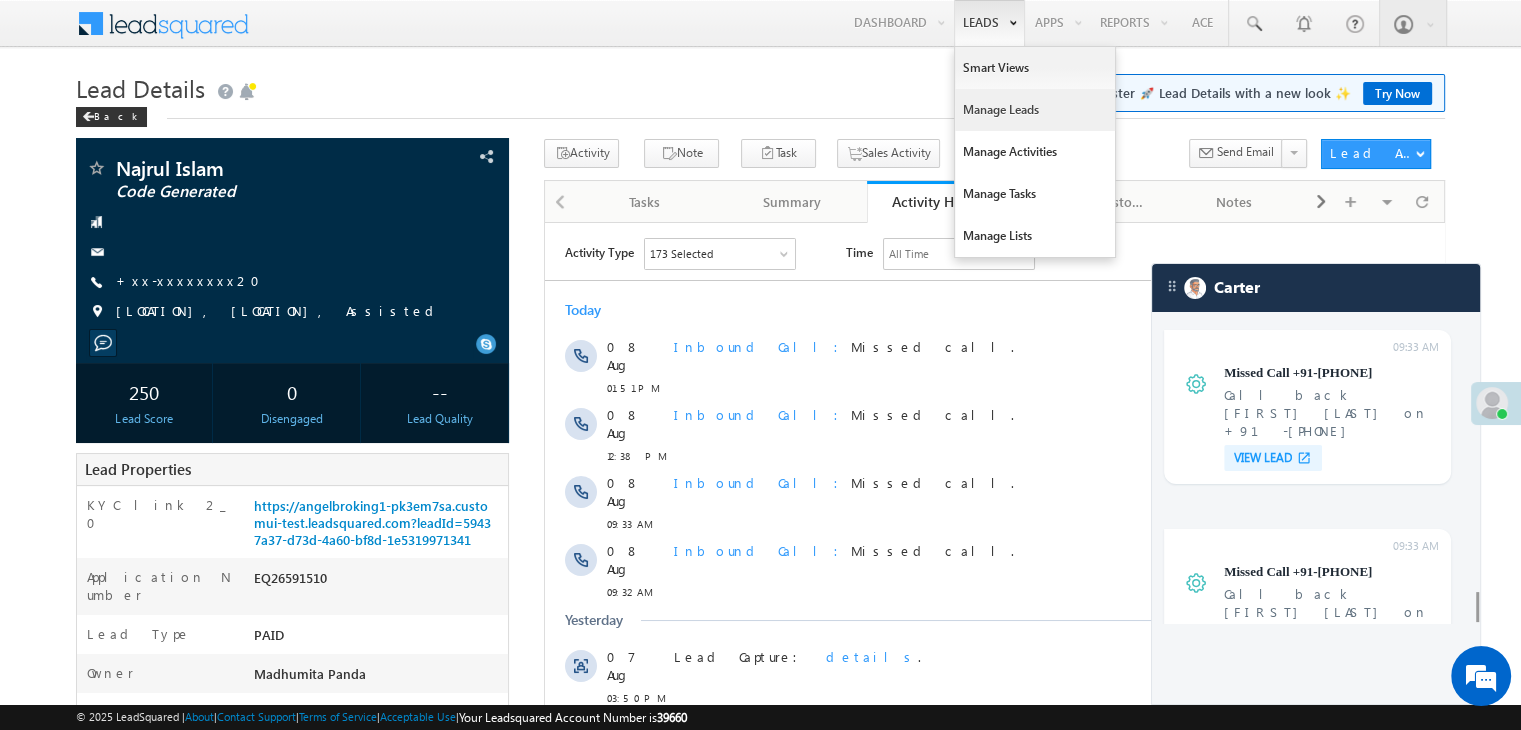 click on "Manage Leads" at bounding box center [1035, 110] 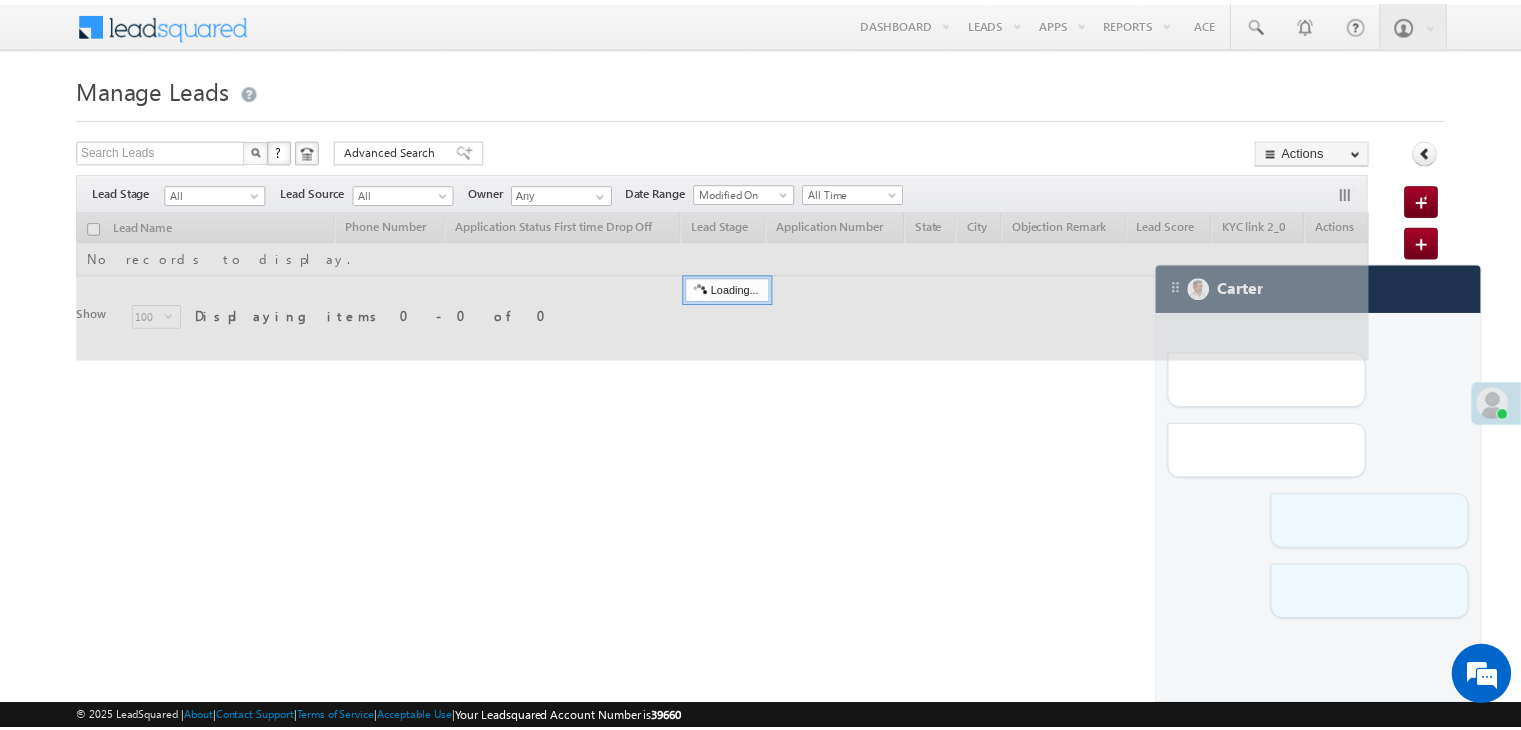 scroll, scrollTop: 0, scrollLeft: 0, axis: both 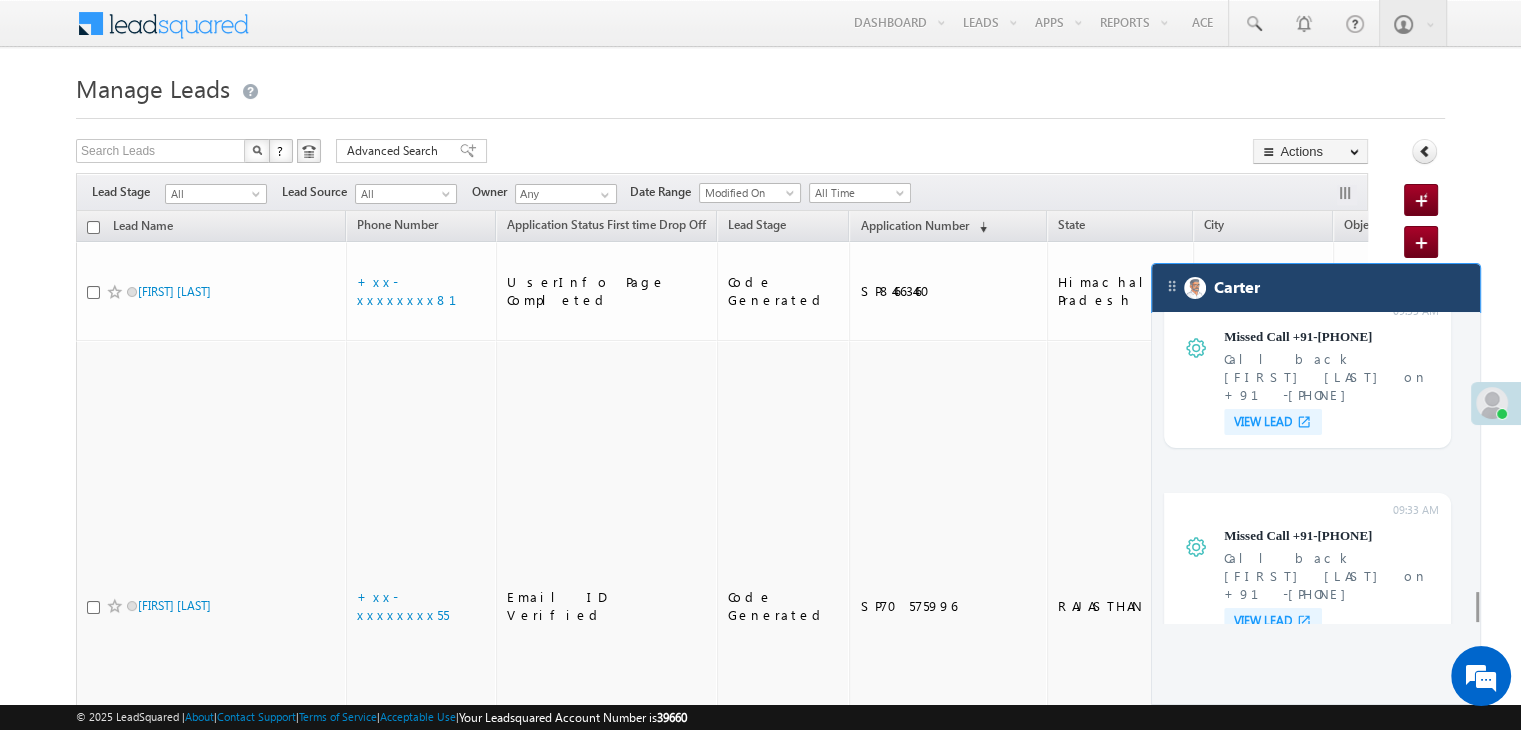 click on "Carter" at bounding box center [1316, 288] 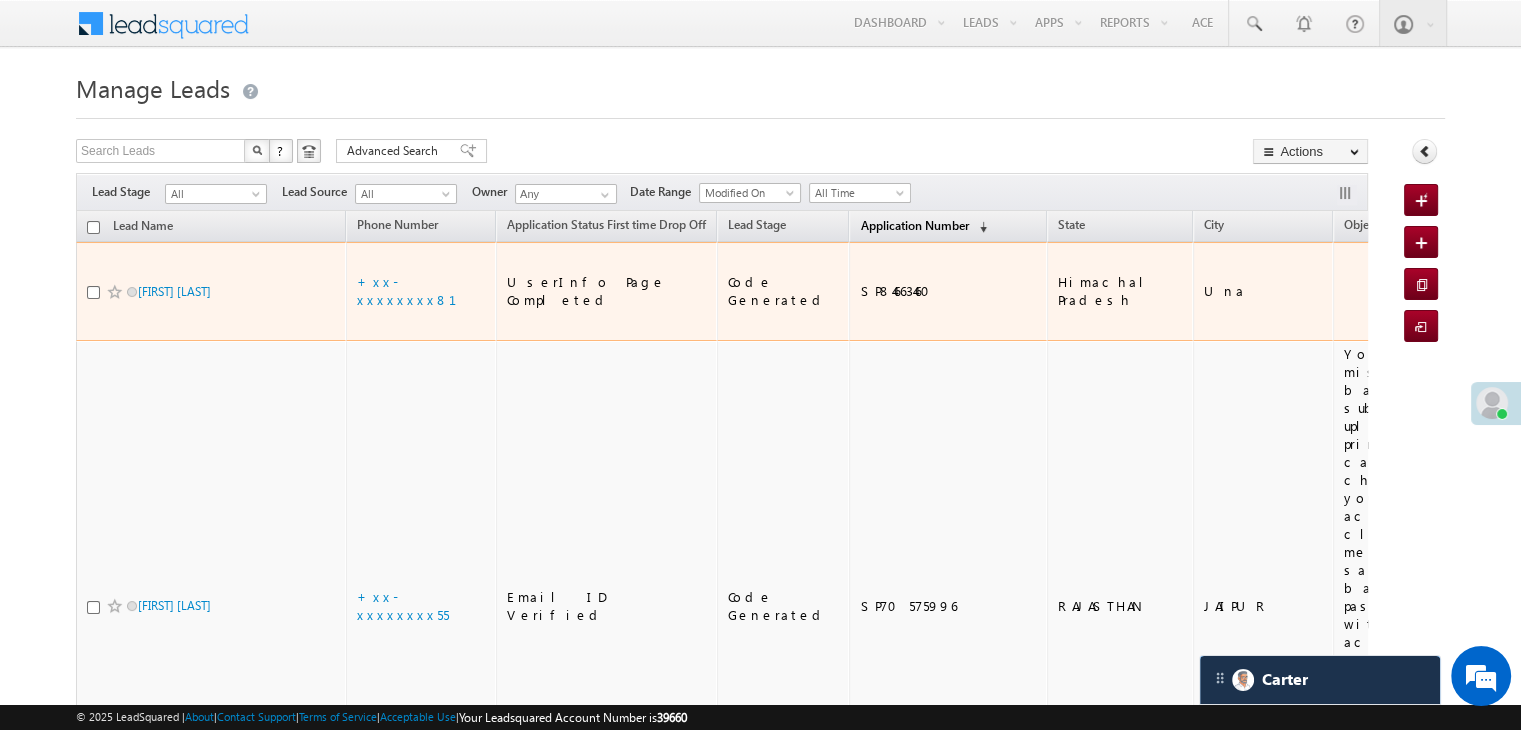 scroll, scrollTop: 7652, scrollLeft: 0, axis: vertical 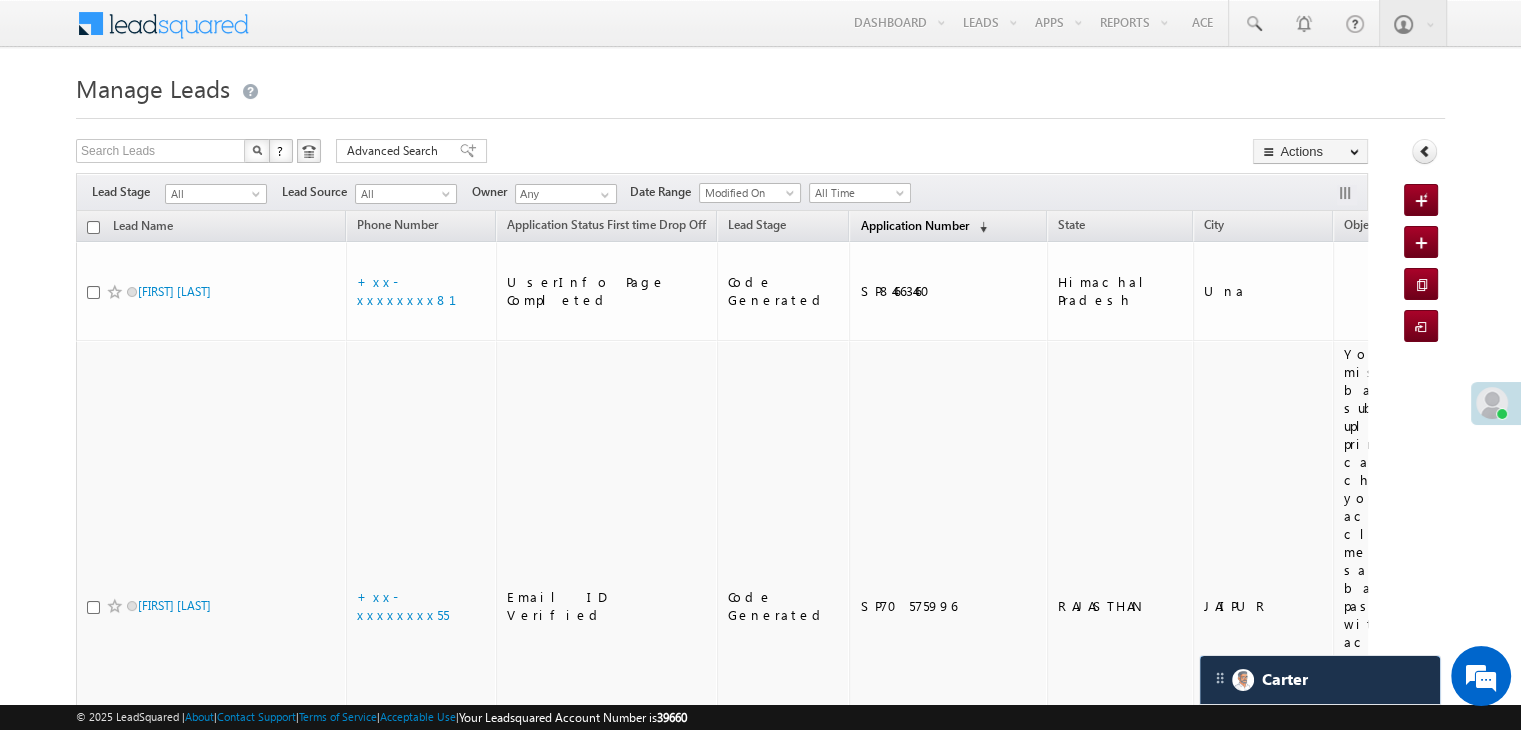 click on "Application Number" at bounding box center (914, 225) 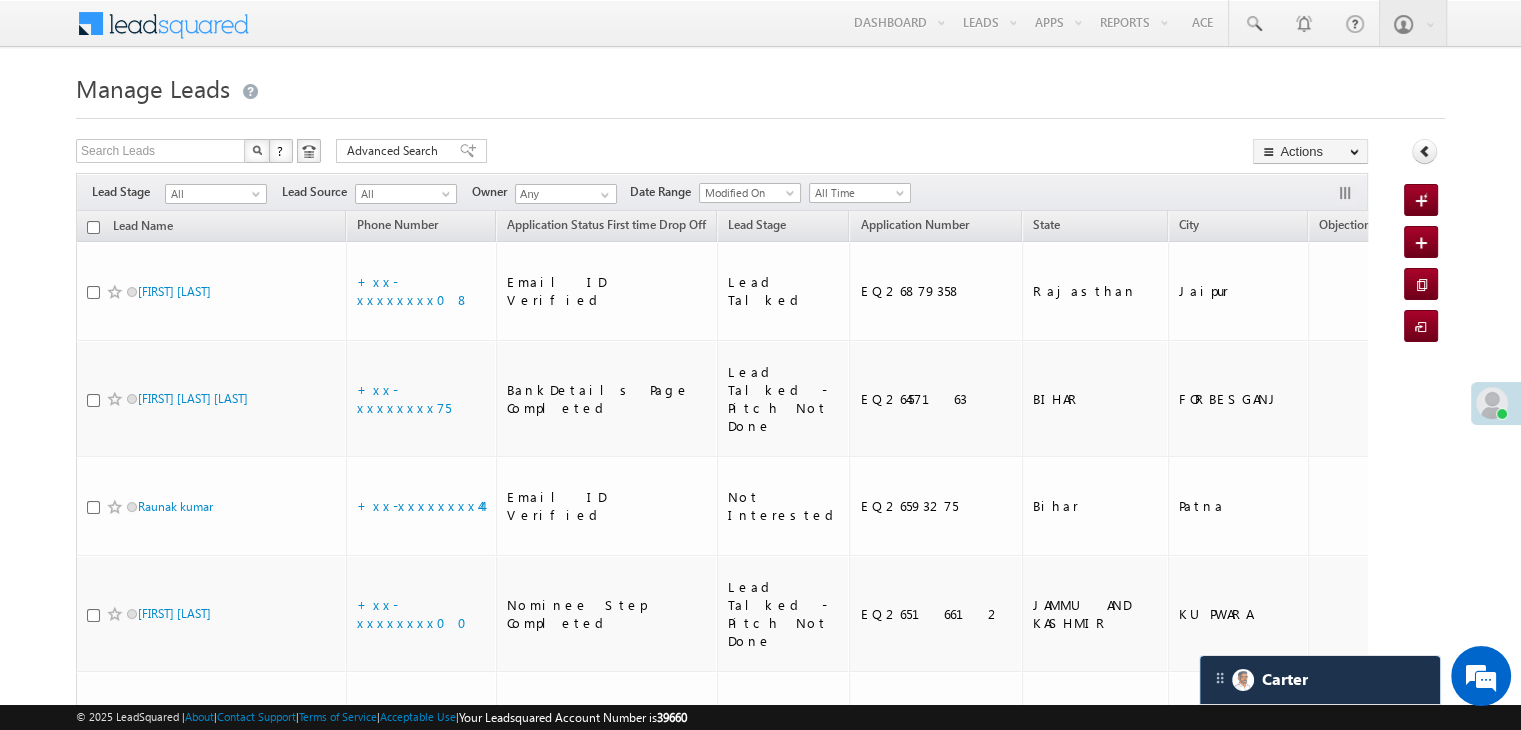 scroll, scrollTop: 0, scrollLeft: 0, axis: both 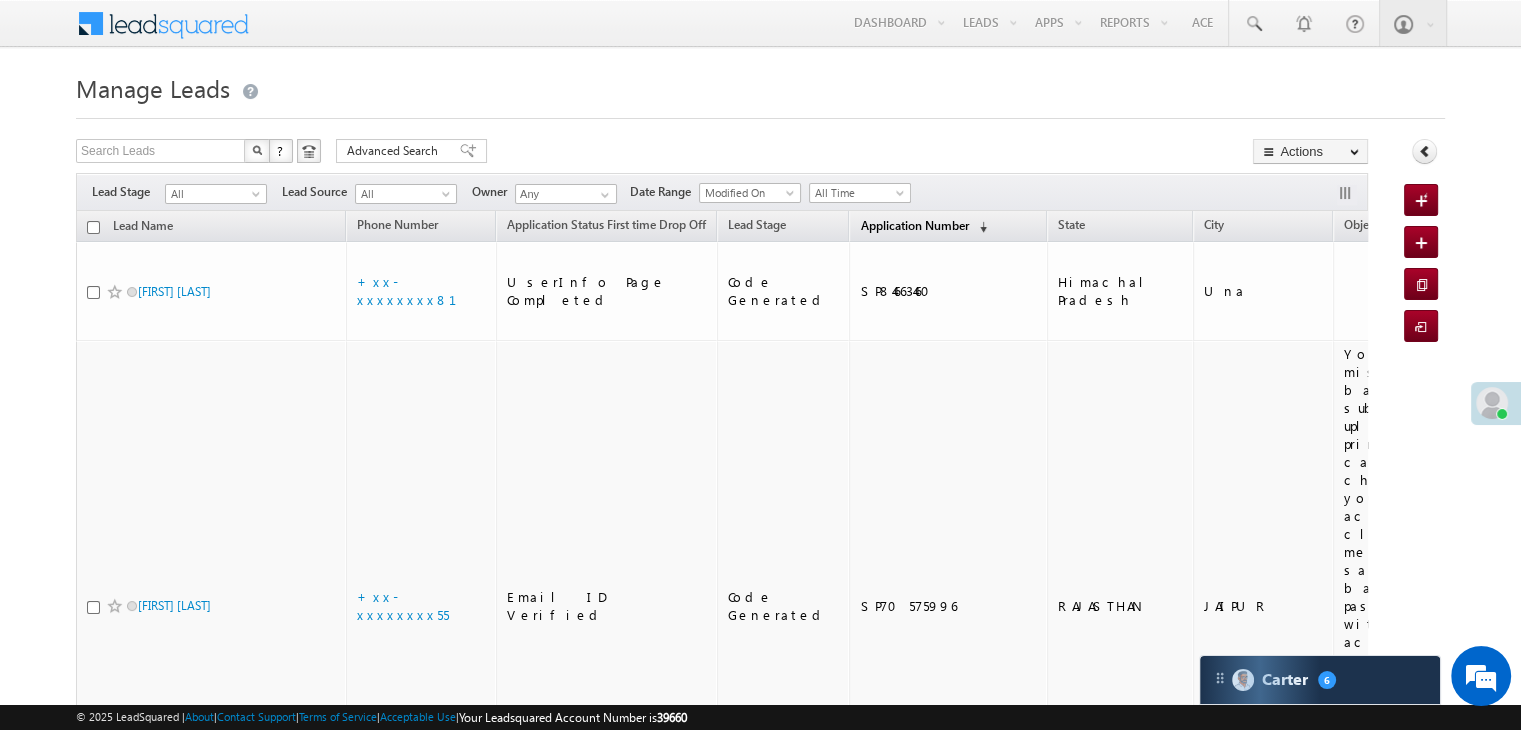 click on "Application Number" at bounding box center [914, 225] 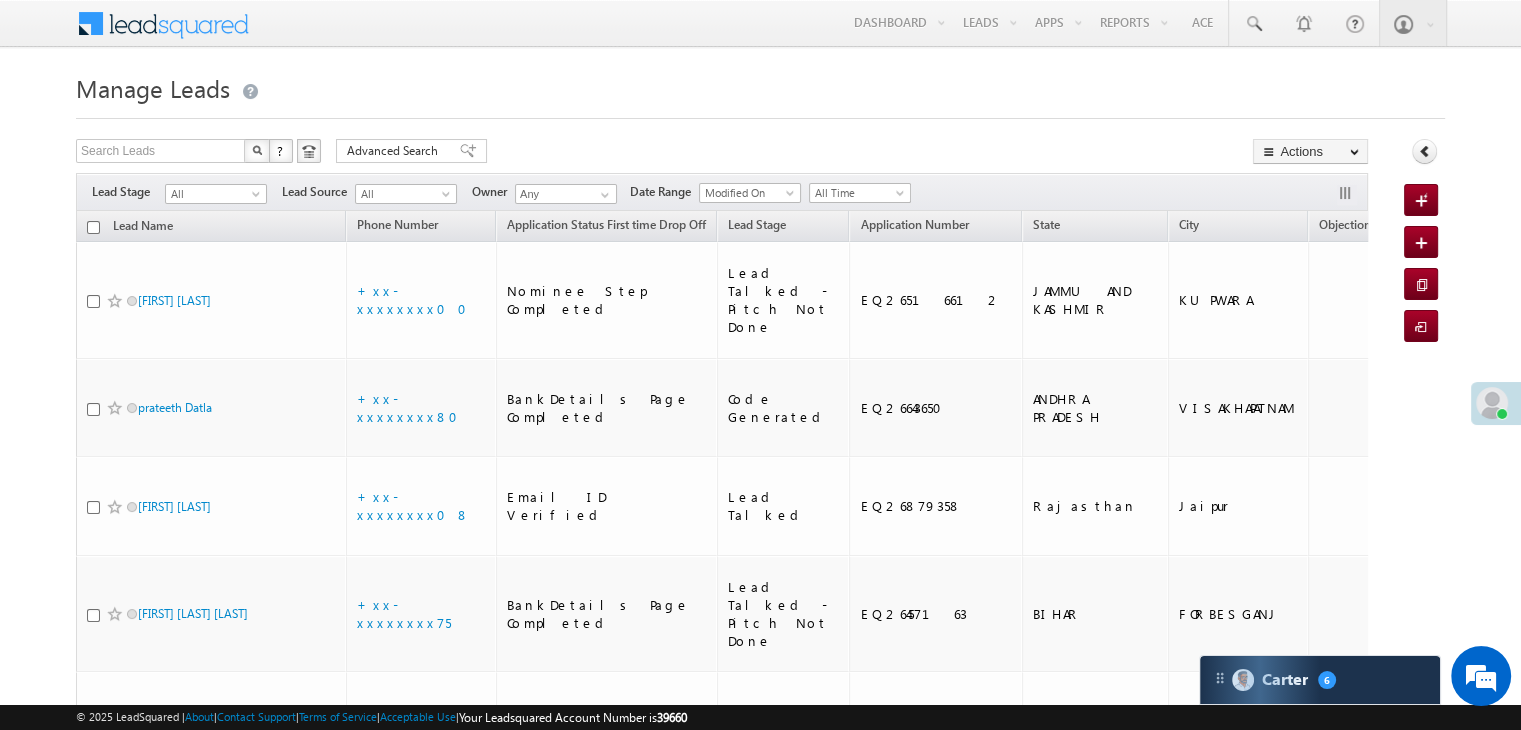 scroll, scrollTop: 0, scrollLeft: 0, axis: both 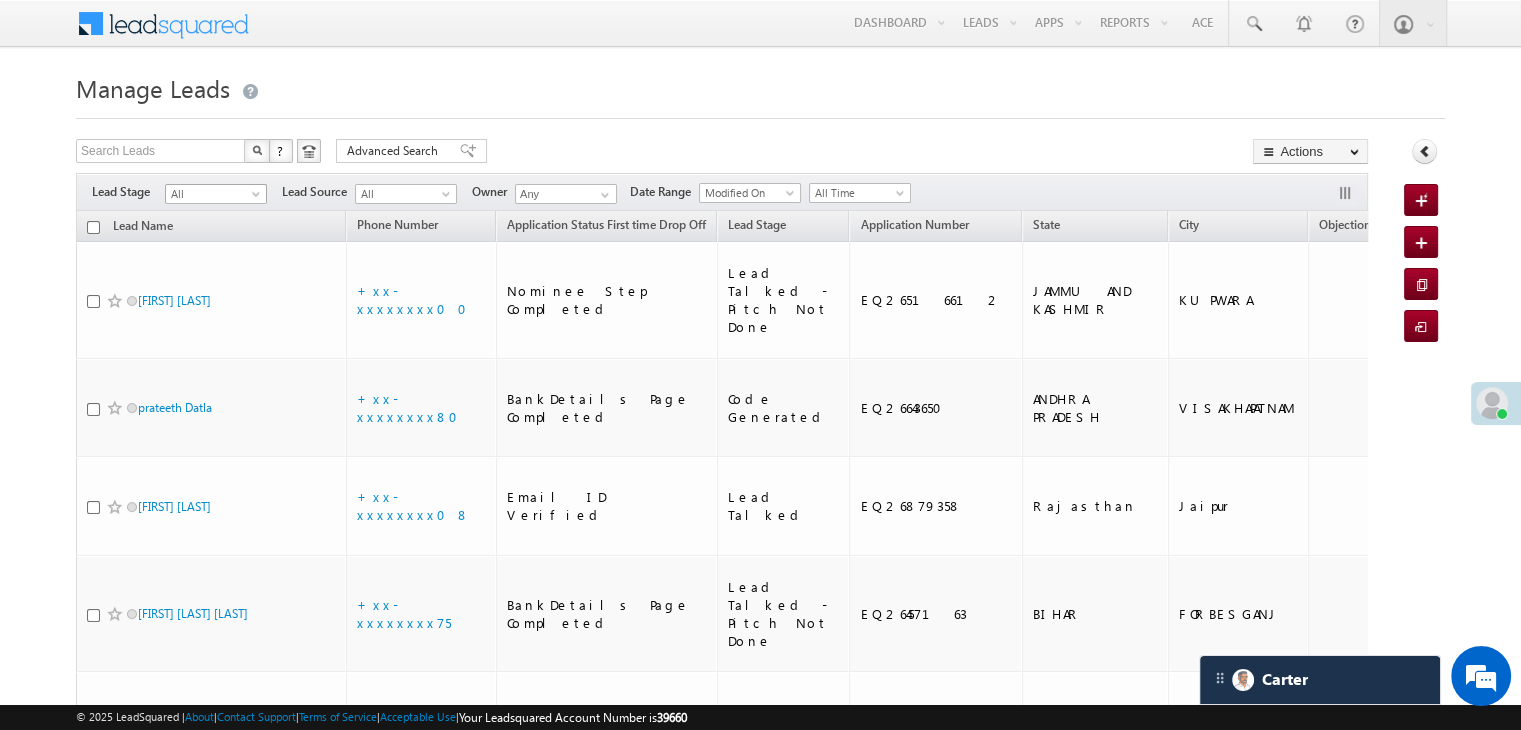 click at bounding box center [258, 198] 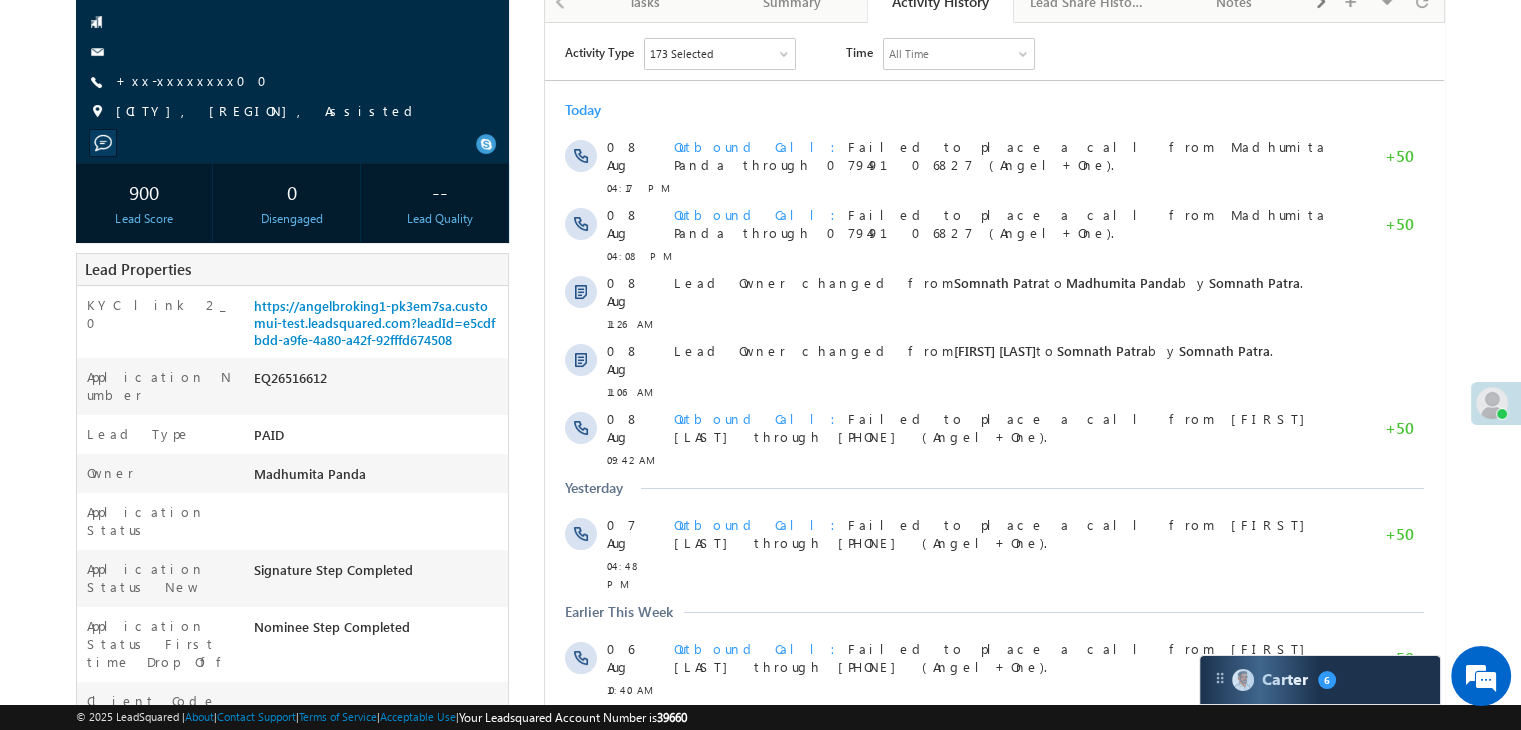 scroll, scrollTop: 0, scrollLeft: 0, axis: both 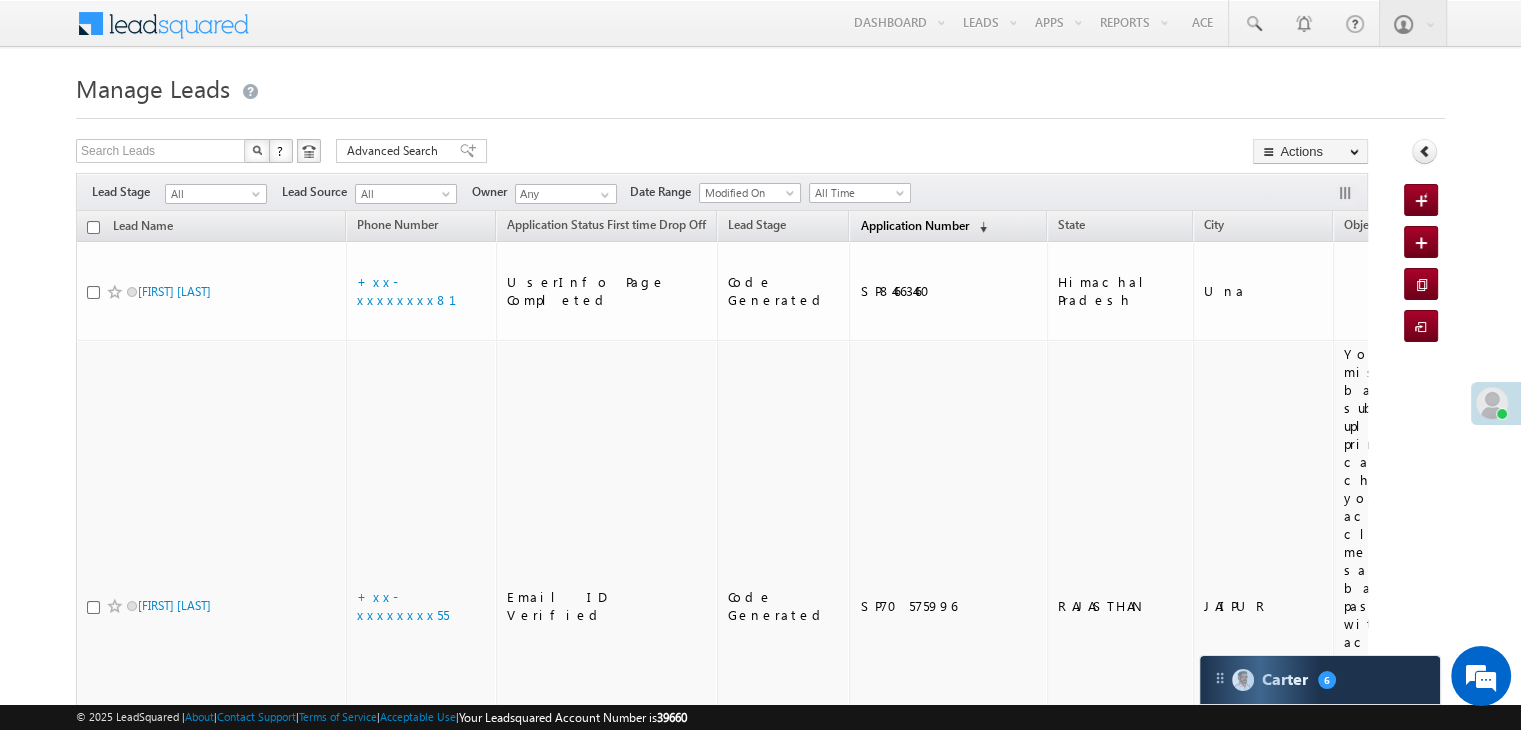 click on "Application Number" at bounding box center [914, 225] 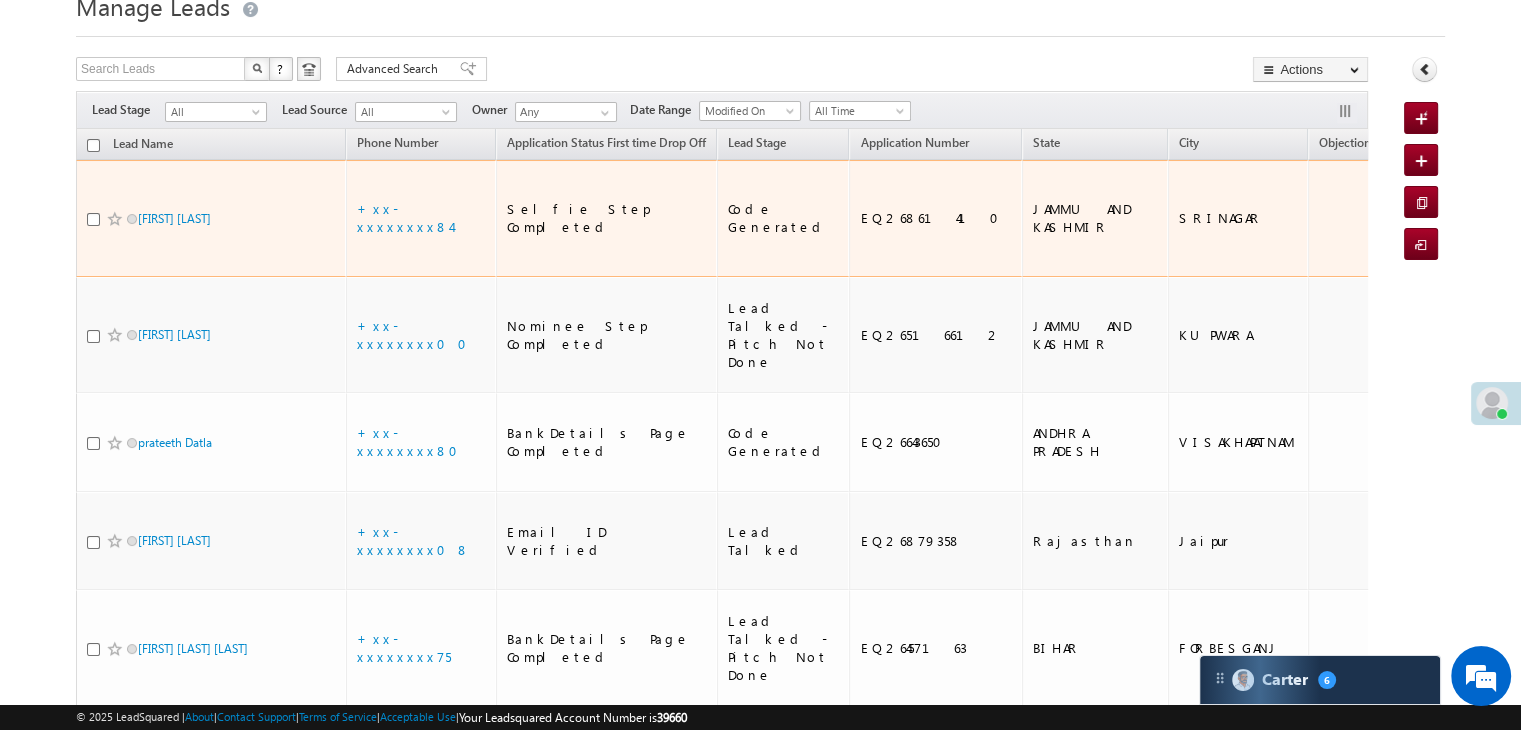scroll, scrollTop: 200, scrollLeft: 0, axis: vertical 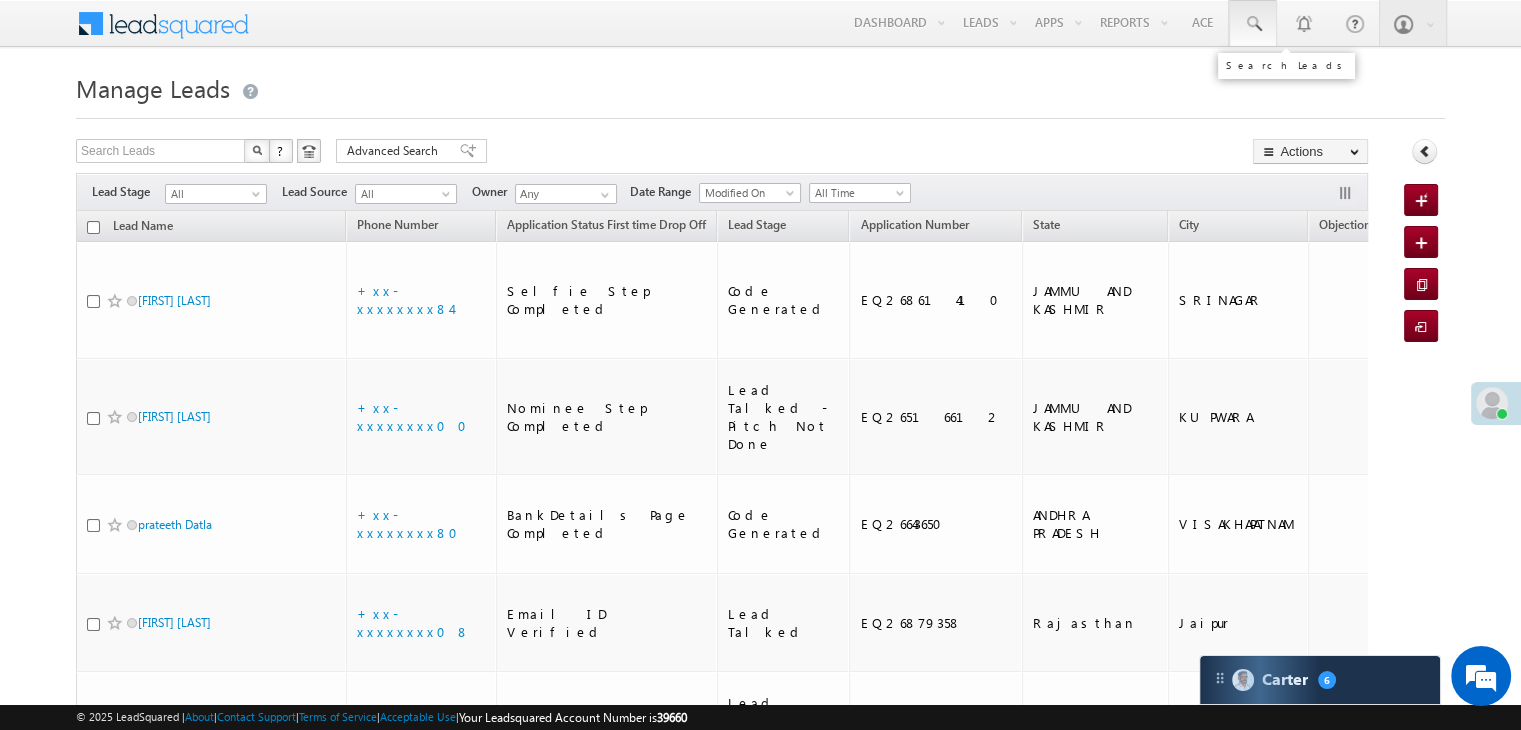 click at bounding box center (1253, 24) 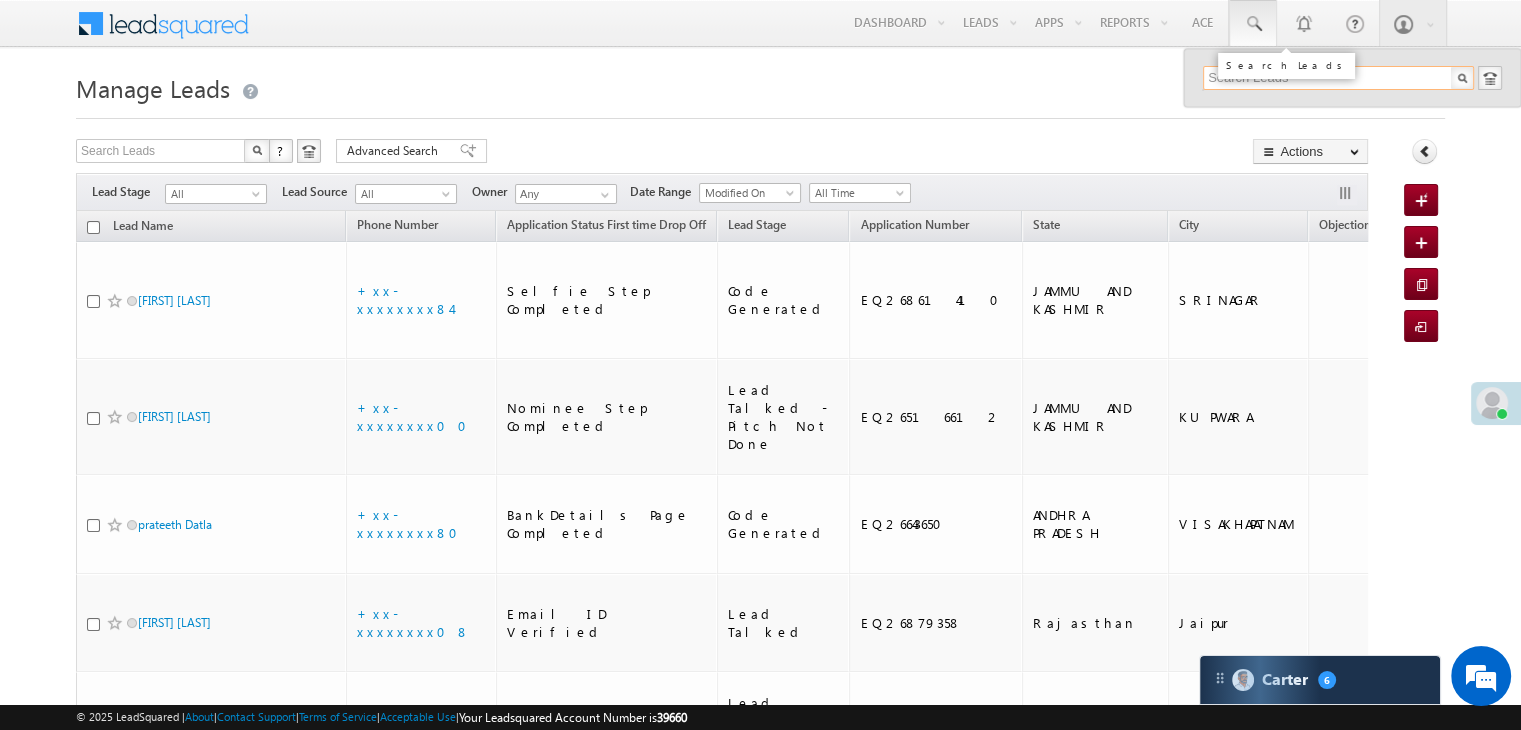 paste on "EQ26462297" 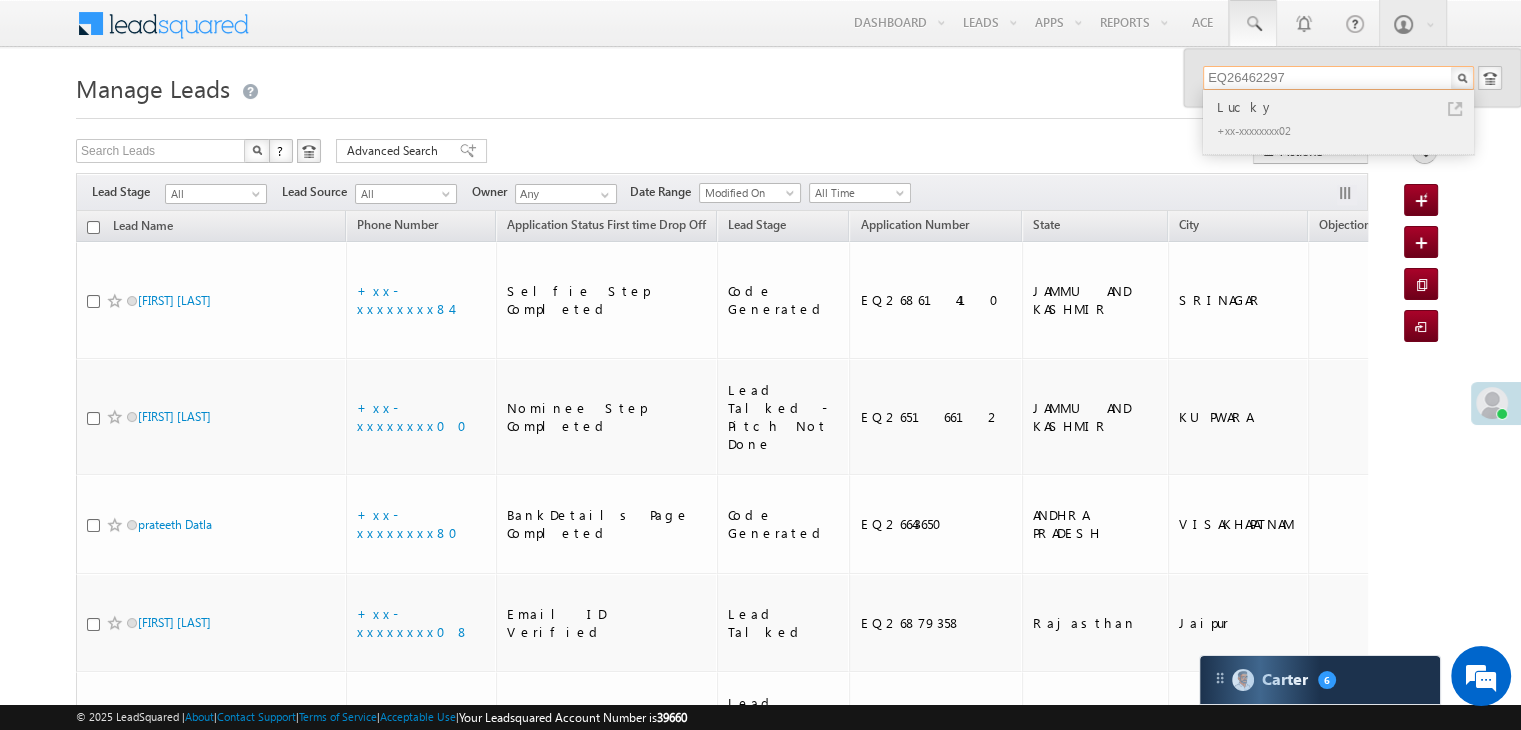 type on "EQ26462297" 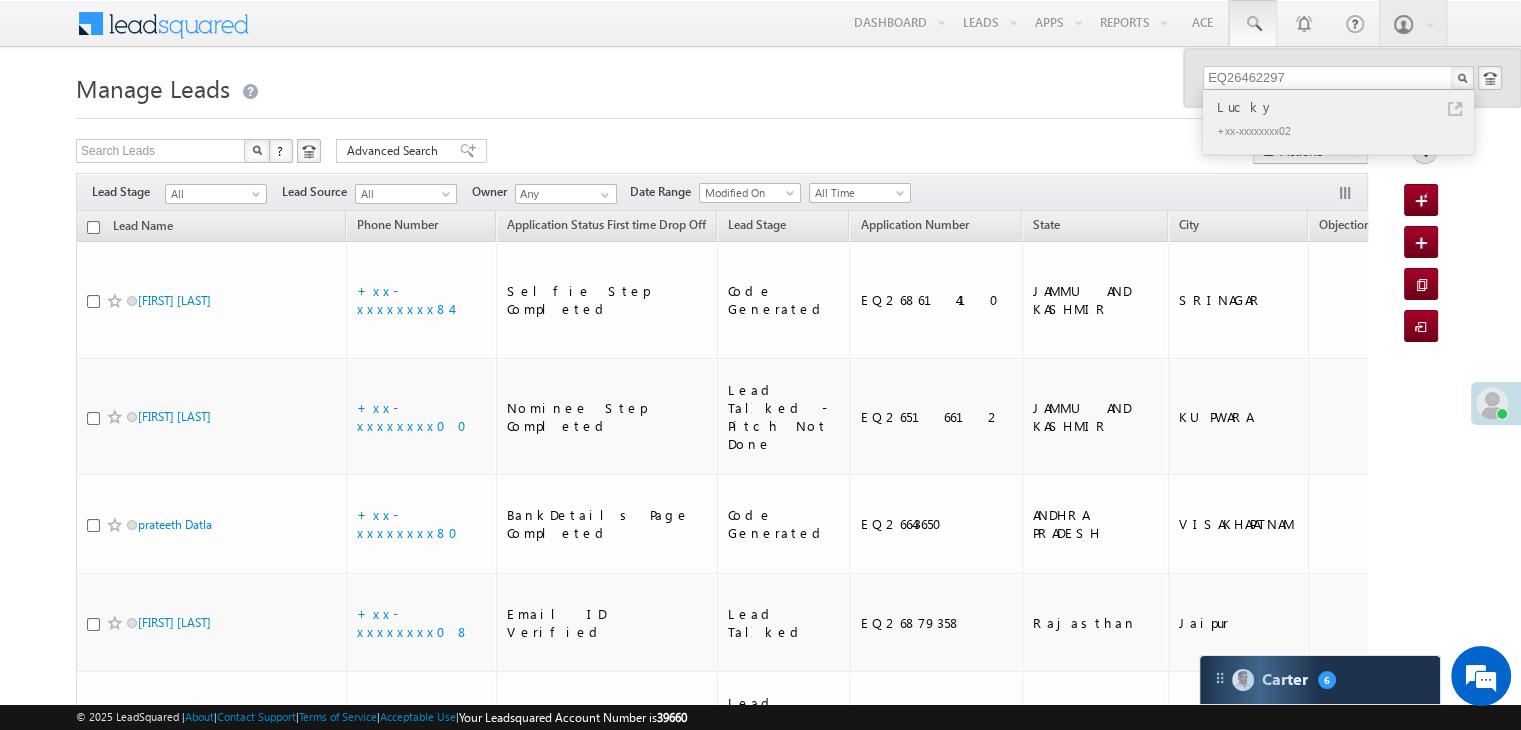 click on "Lucky" at bounding box center (1347, 107) 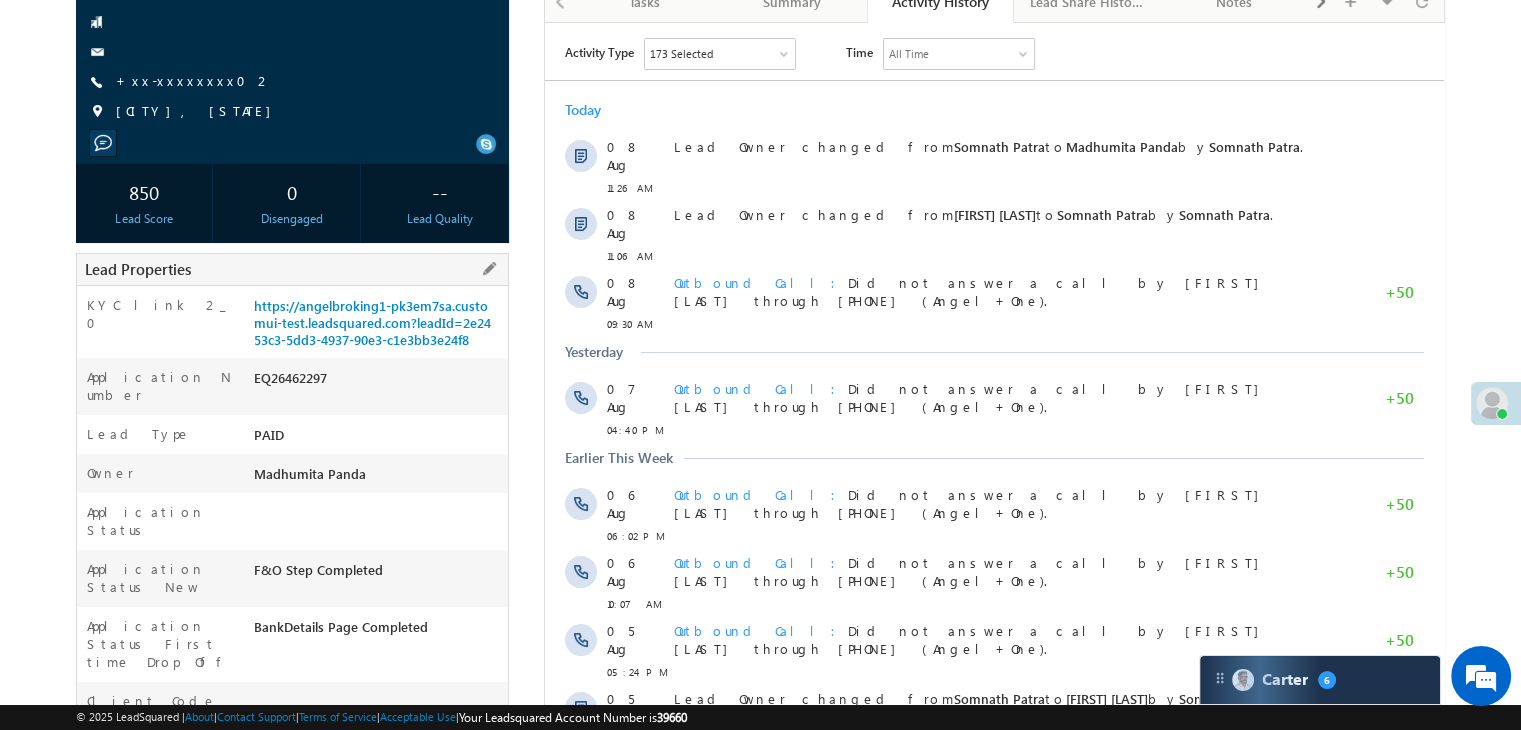 scroll, scrollTop: 200, scrollLeft: 0, axis: vertical 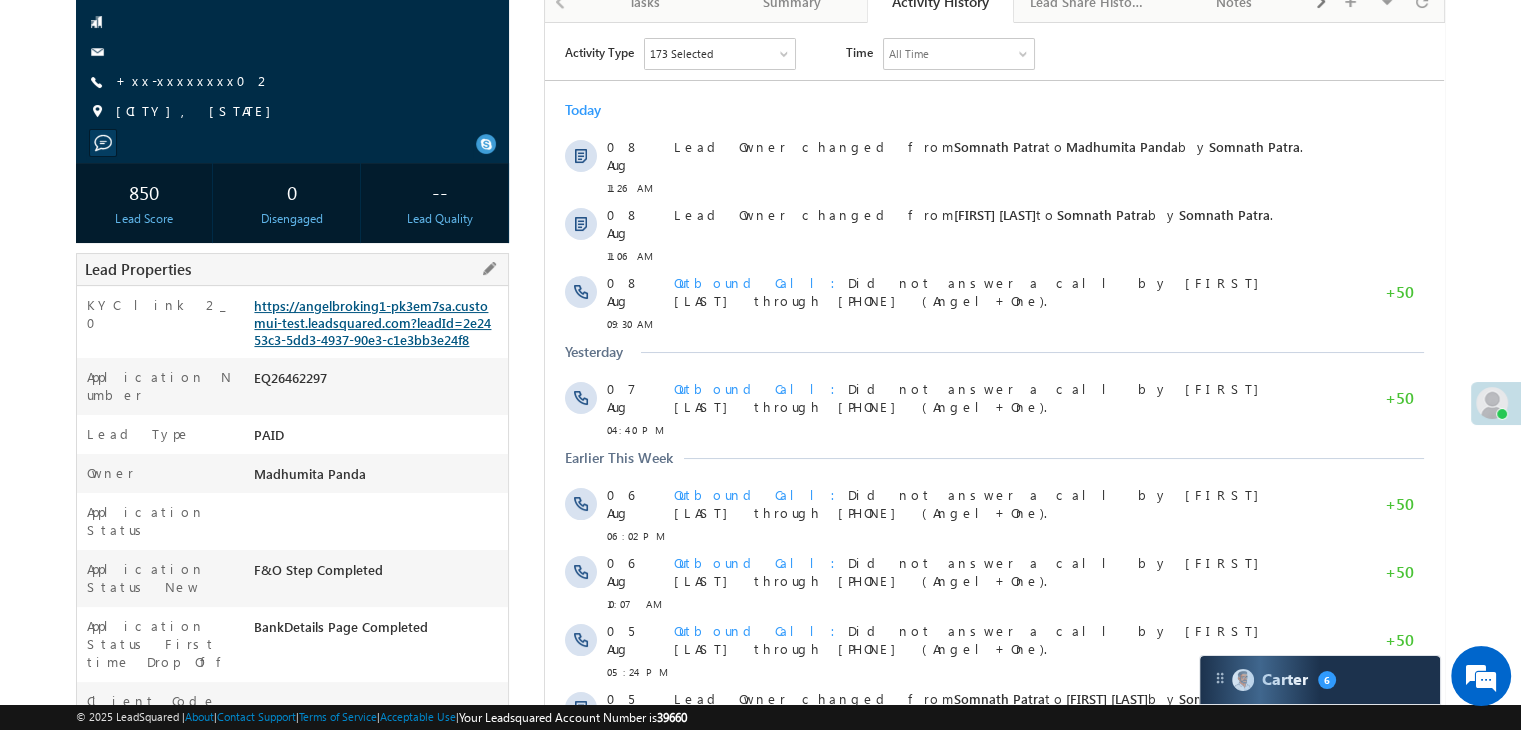 click on "https://angelbroking1-pk3em7sa.customui-test.leadsquared.com?leadId=2e2453c3-5dd3-4937-90e3-c1e3bb3e24f8" at bounding box center (372, 322) 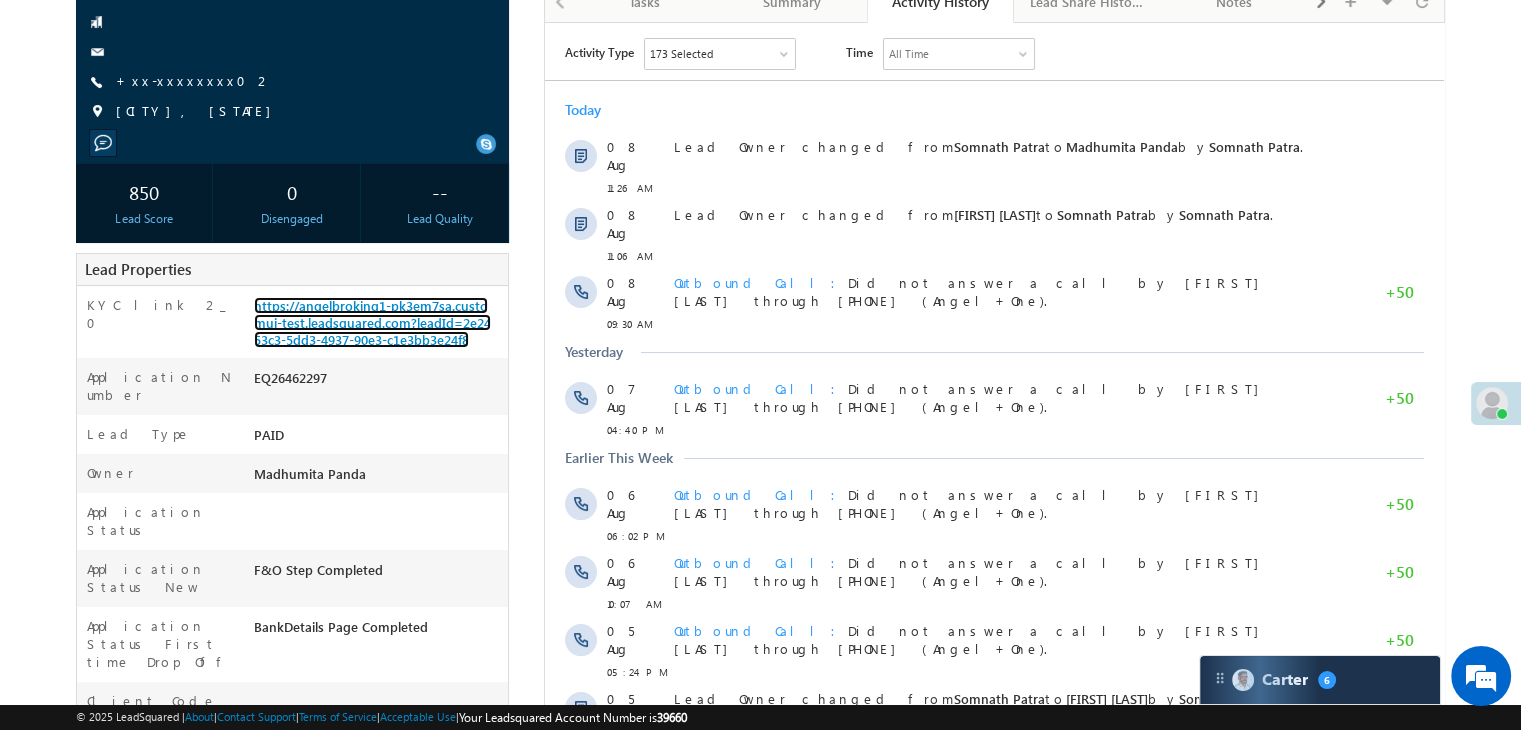 scroll, scrollTop: 0, scrollLeft: 0, axis: both 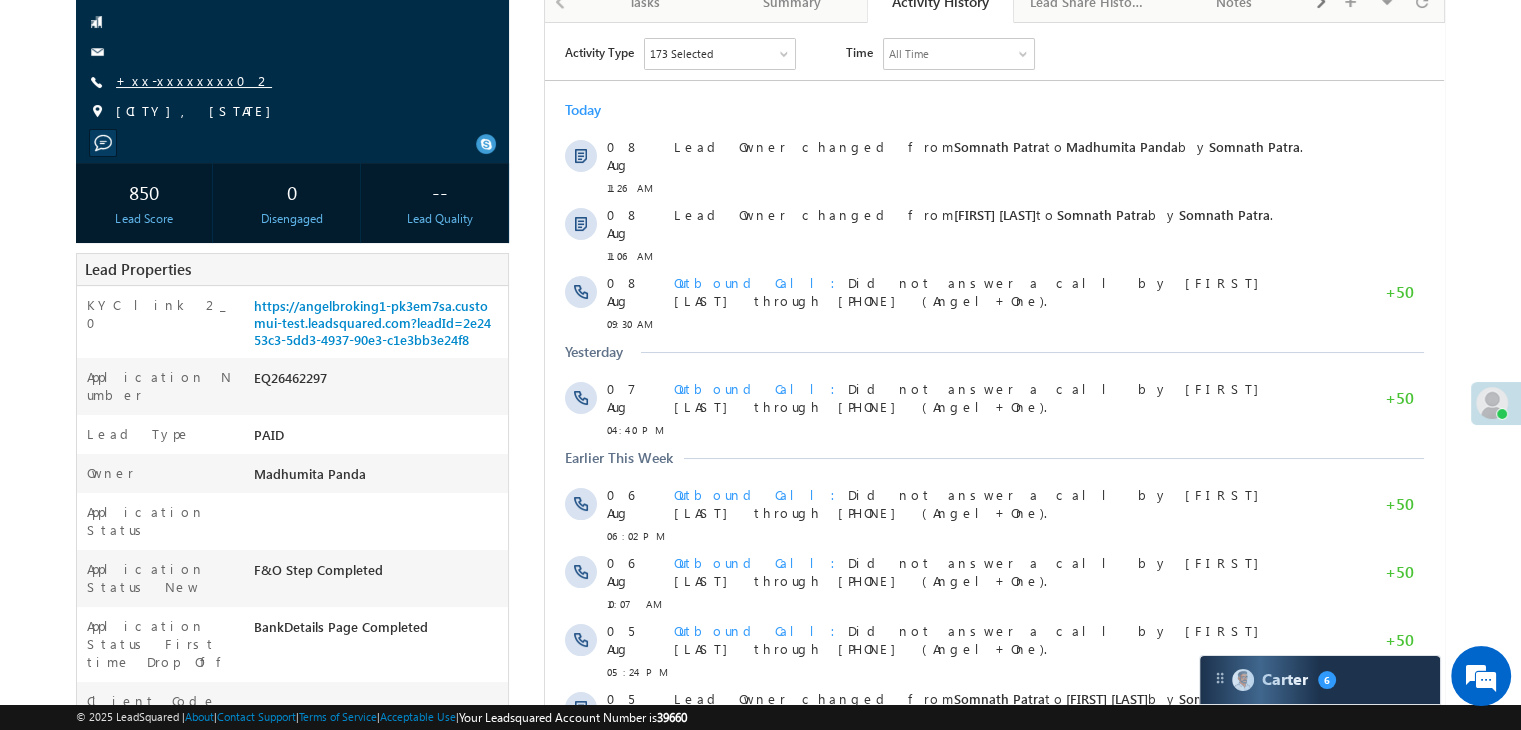 click on "+xx-xxxxxxxx02" at bounding box center (194, 80) 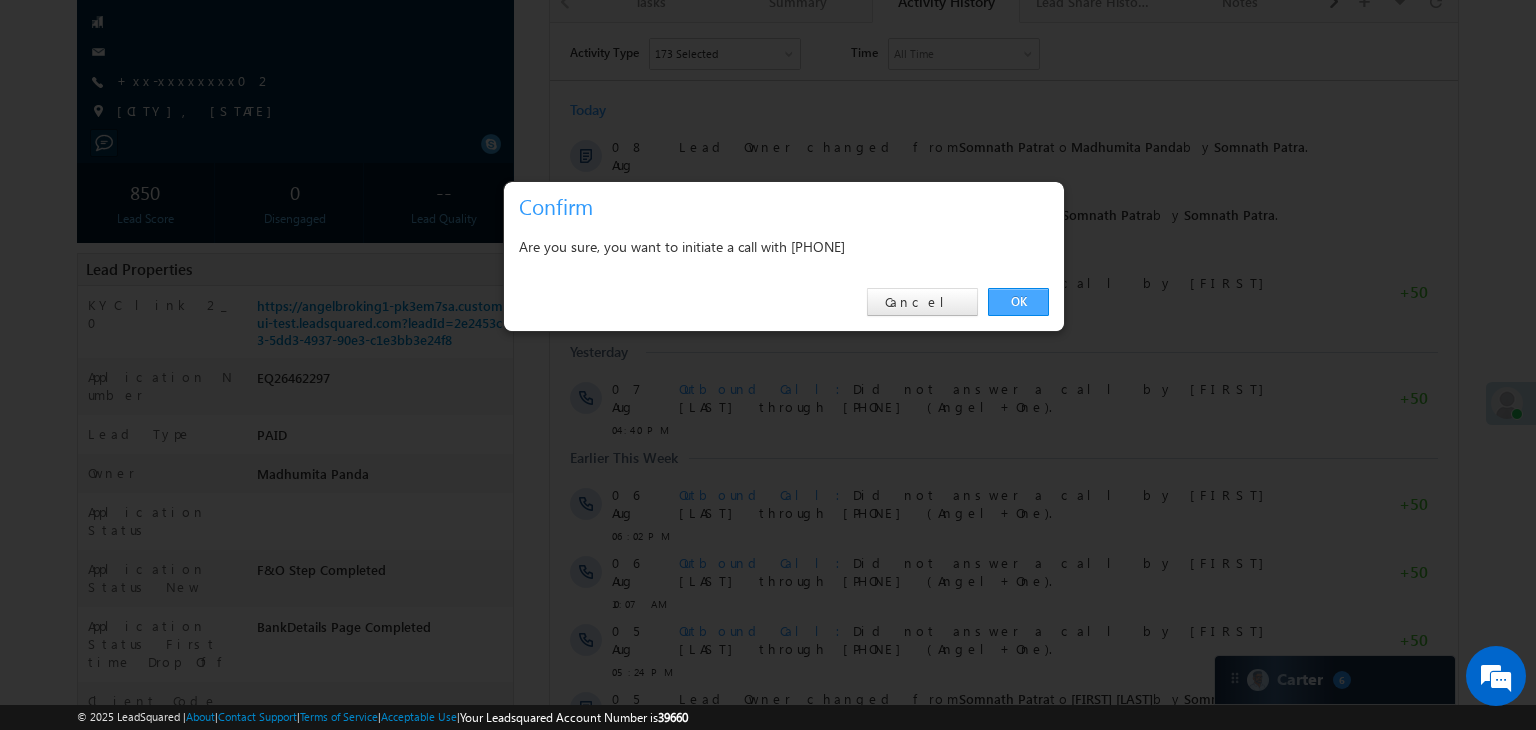 click on "OK" at bounding box center [1018, 302] 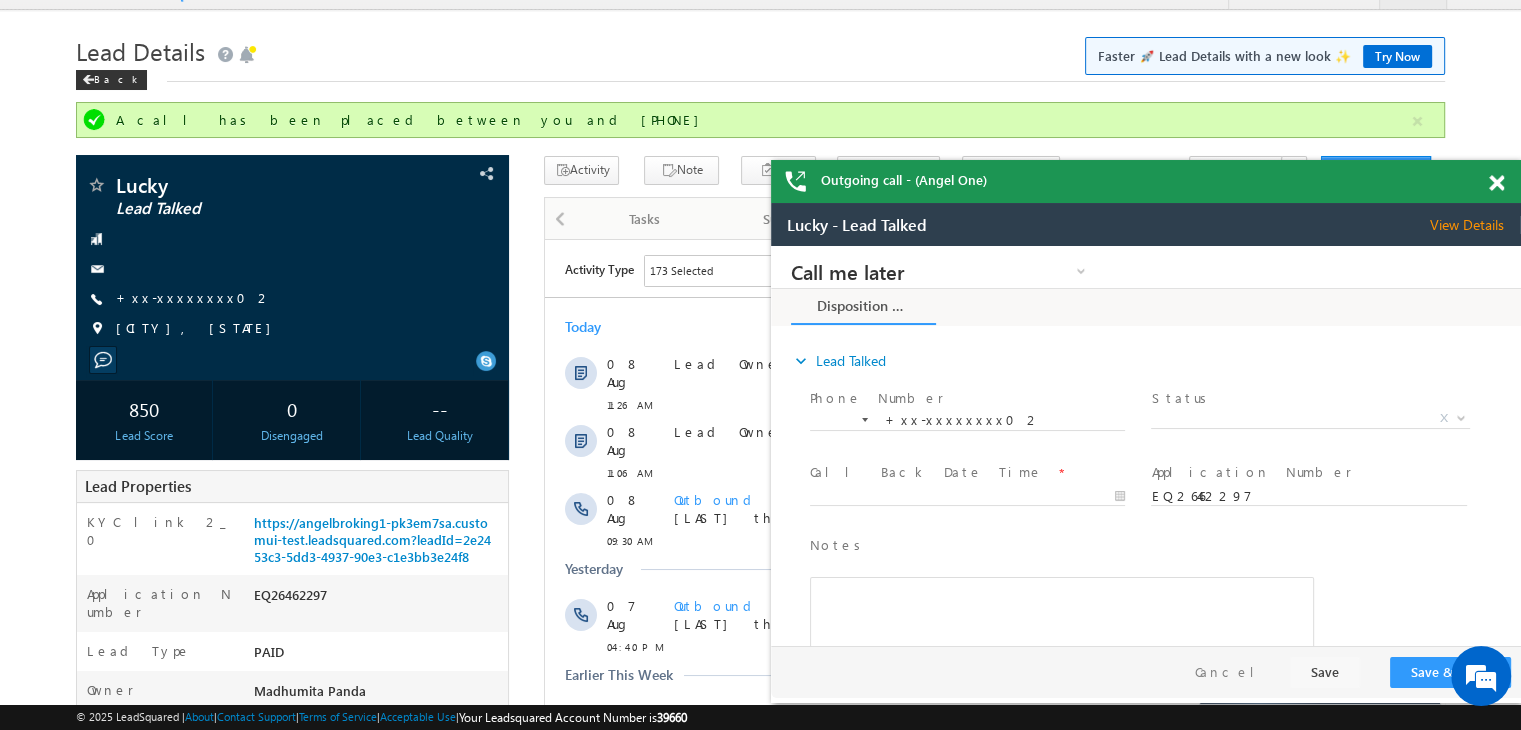 scroll, scrollTop: 0, scrollLeft: 0, axis: both 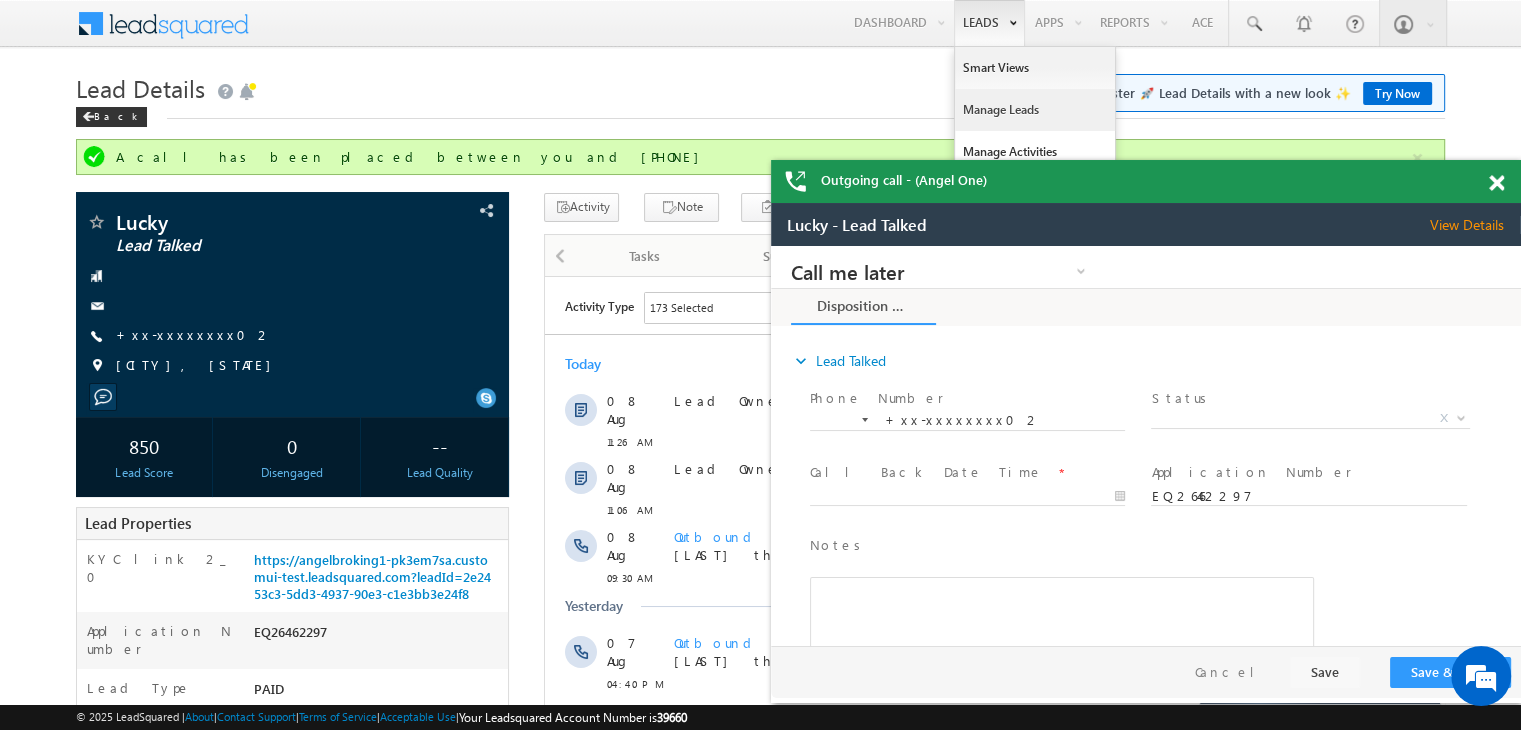 click on "Manage Leads" at bounding box center [1035, 110] 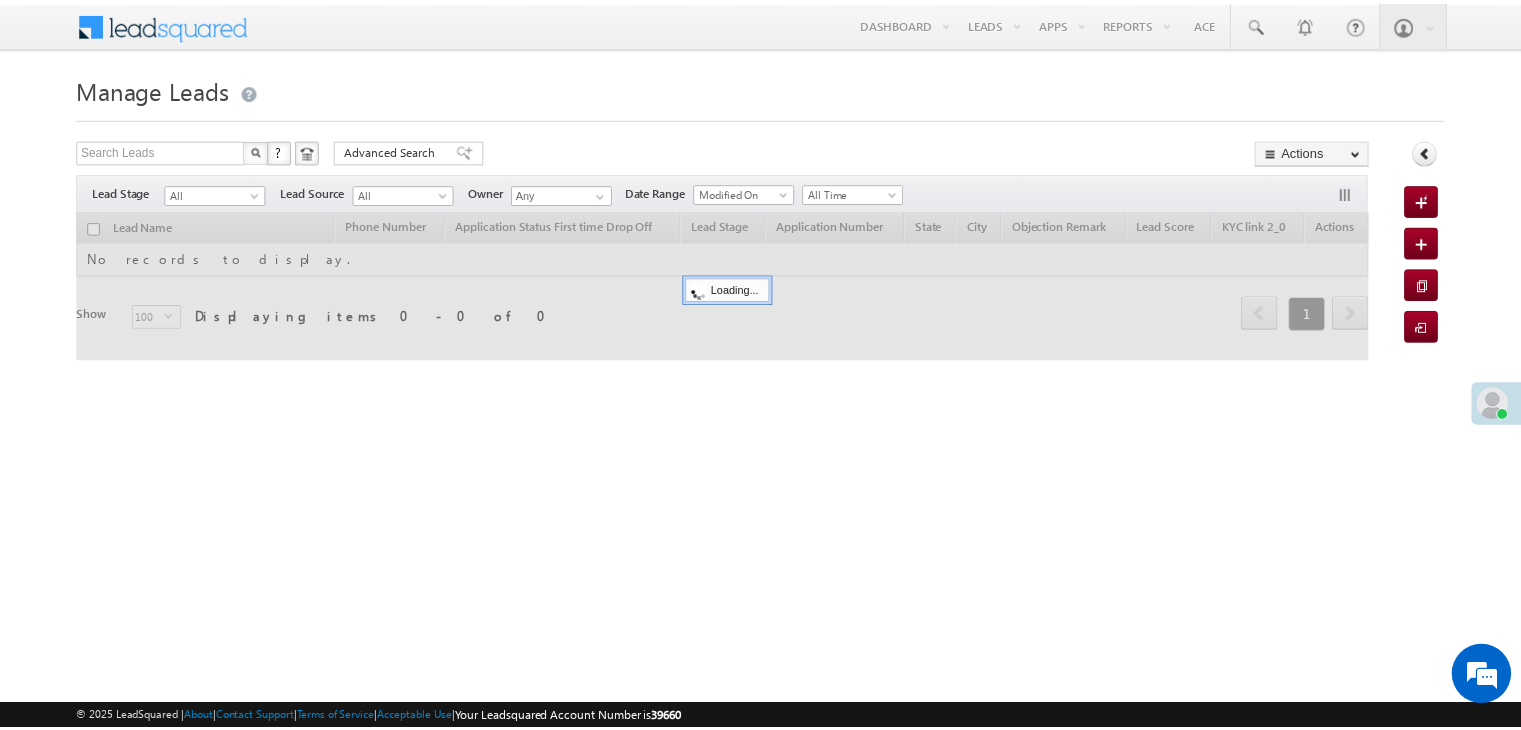 scroll, scrollTop: 0, scrollLeft: 0, axis: both 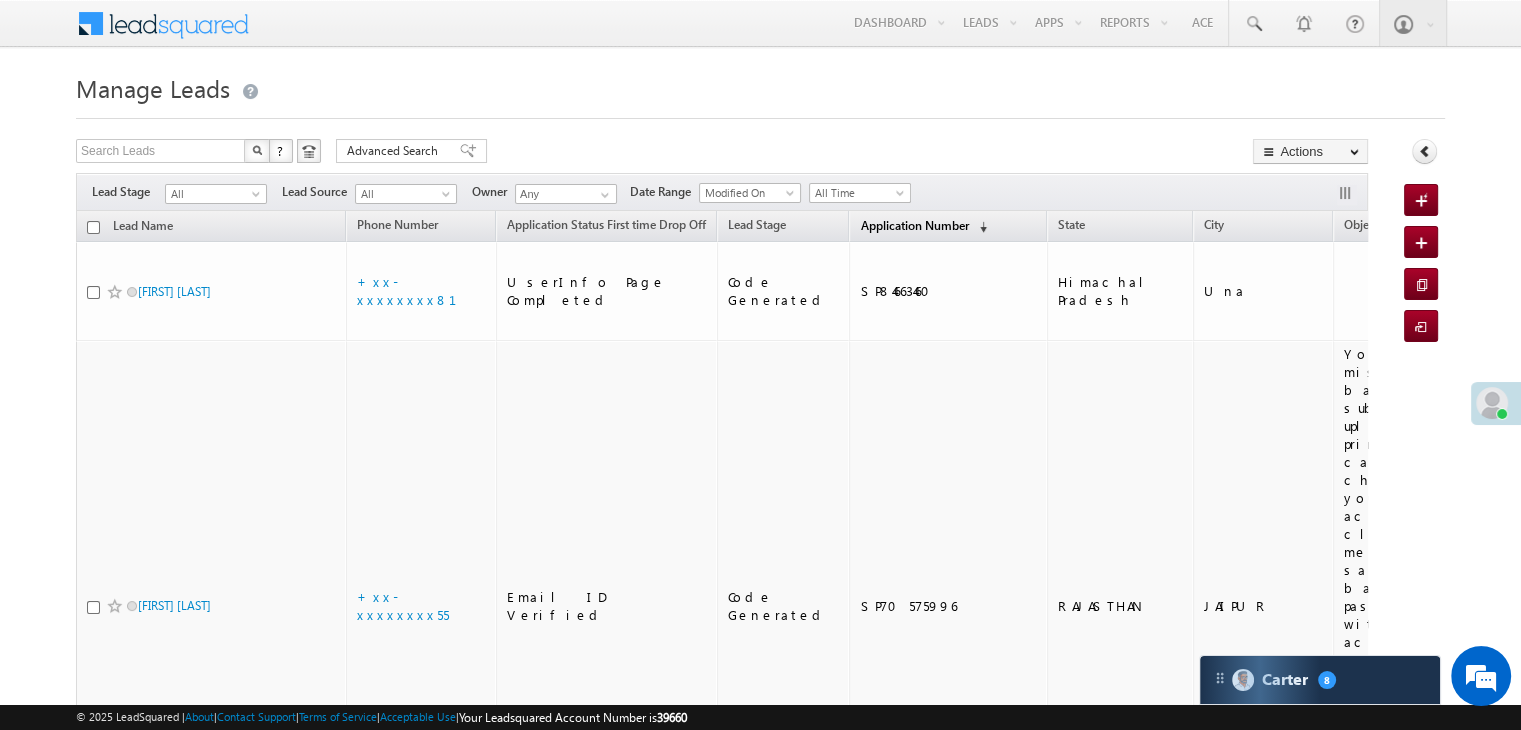 click on "Application Number" at bounding box center (914, 225) 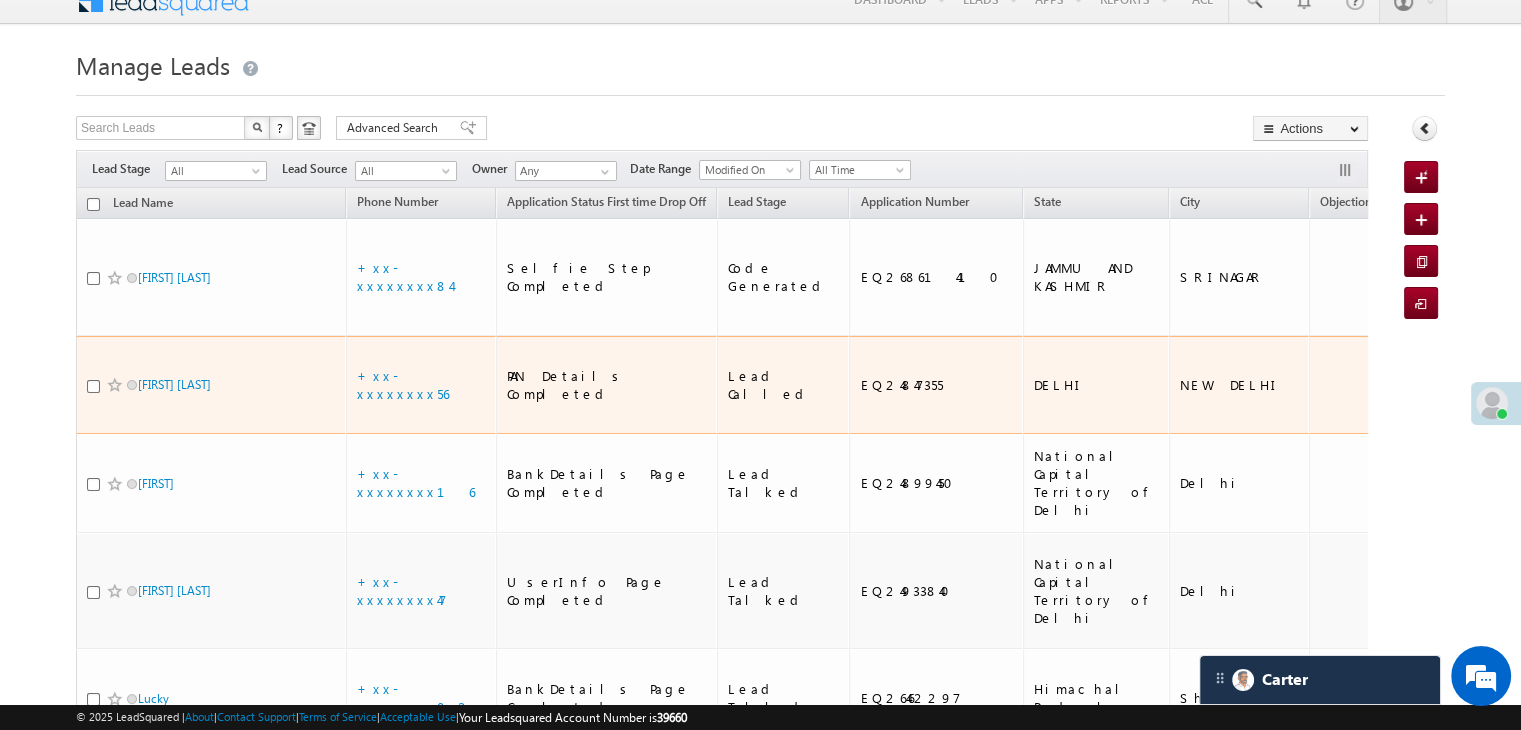 scroll, scrollTop: 0, scrollLeft: 0, axis: both 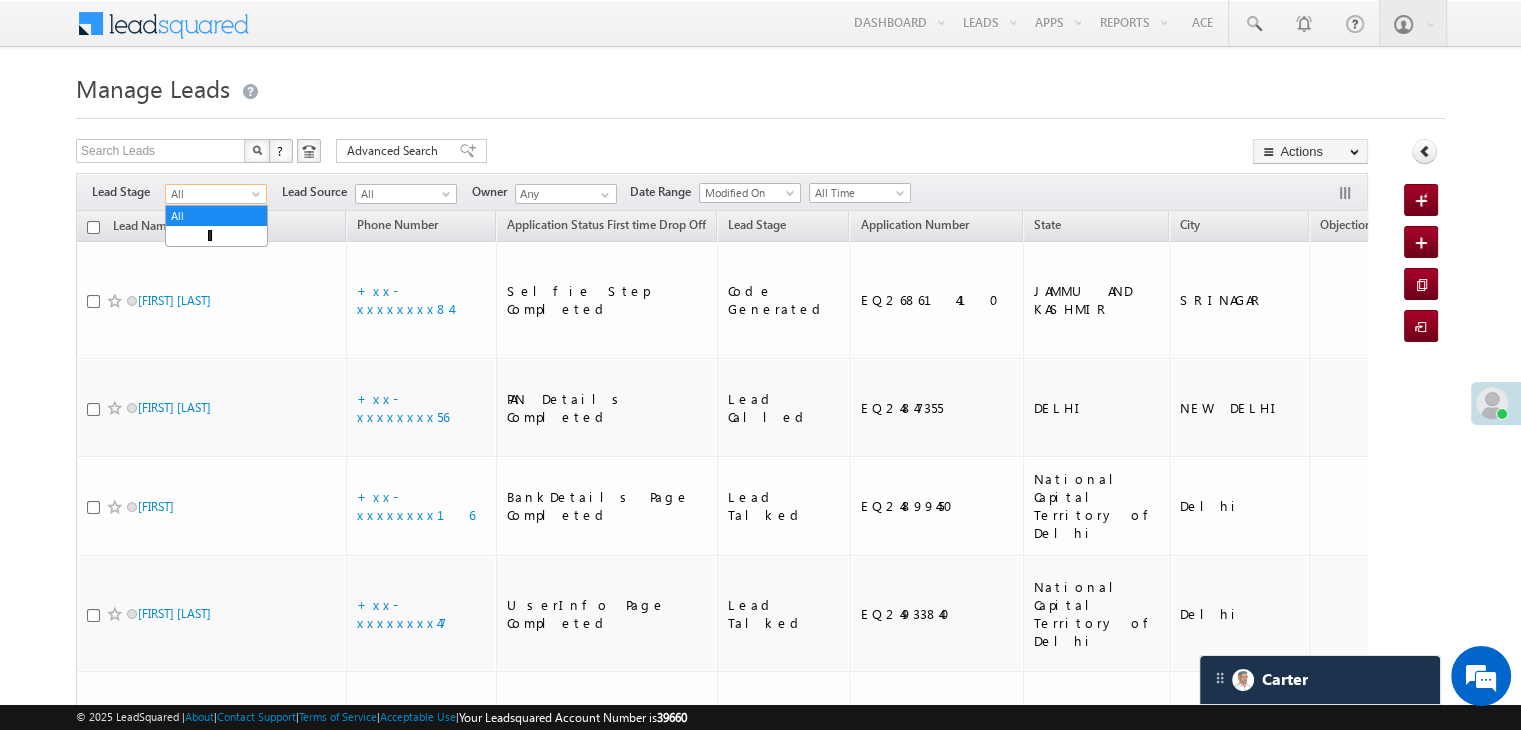 click at bounding box center [258, 198] 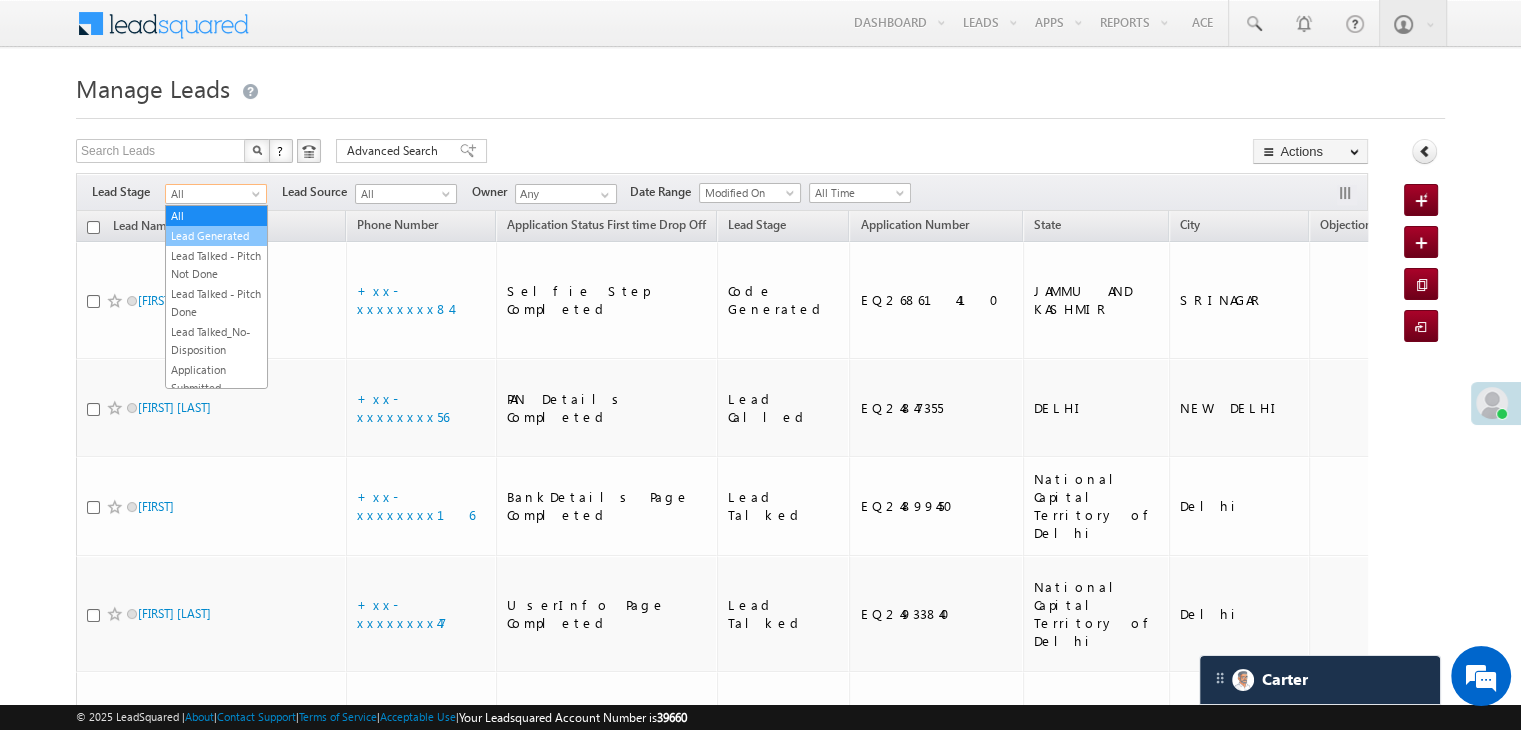 click on "Lead Generated" at bounding box center [216, 236] 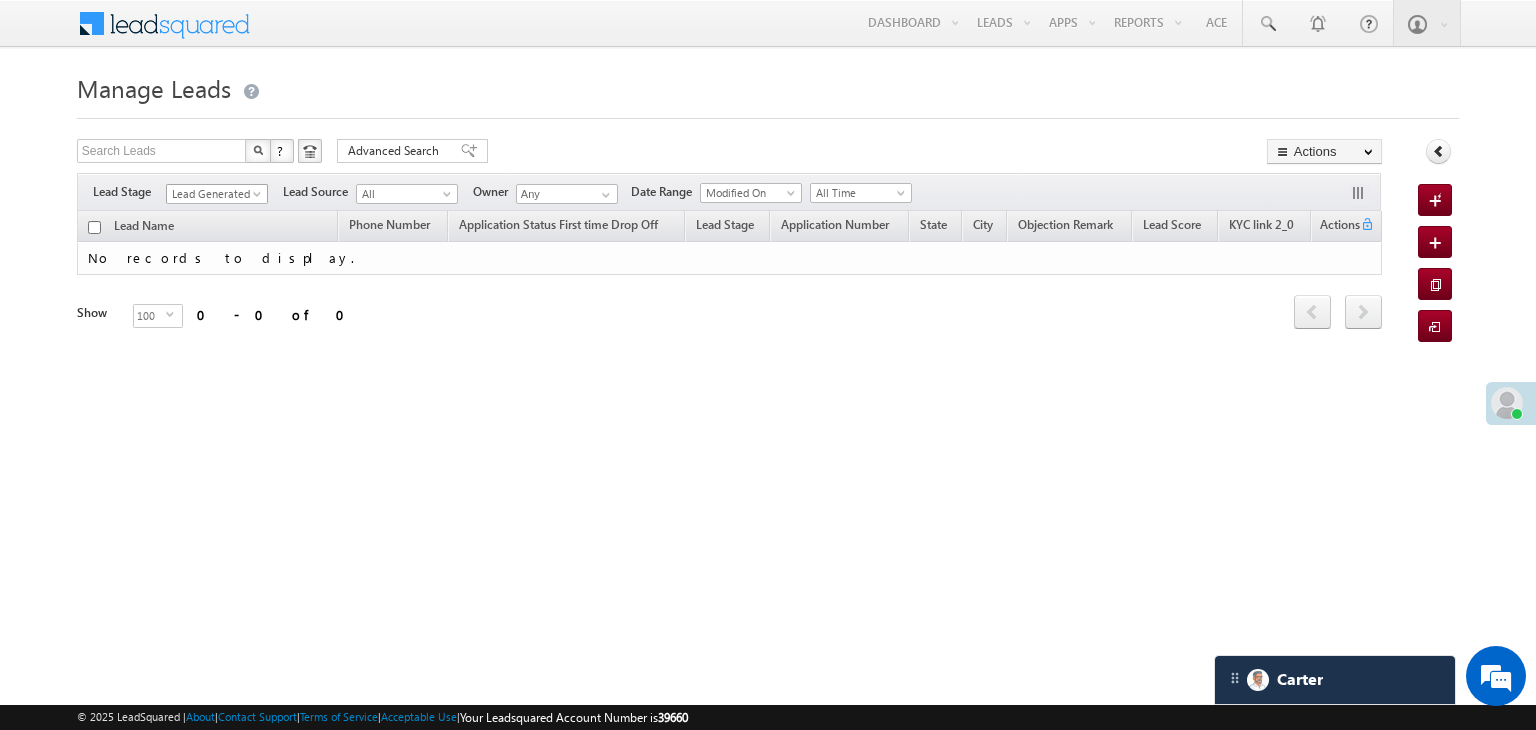 click on "Lead Generated" at bounding box center (214, 194) 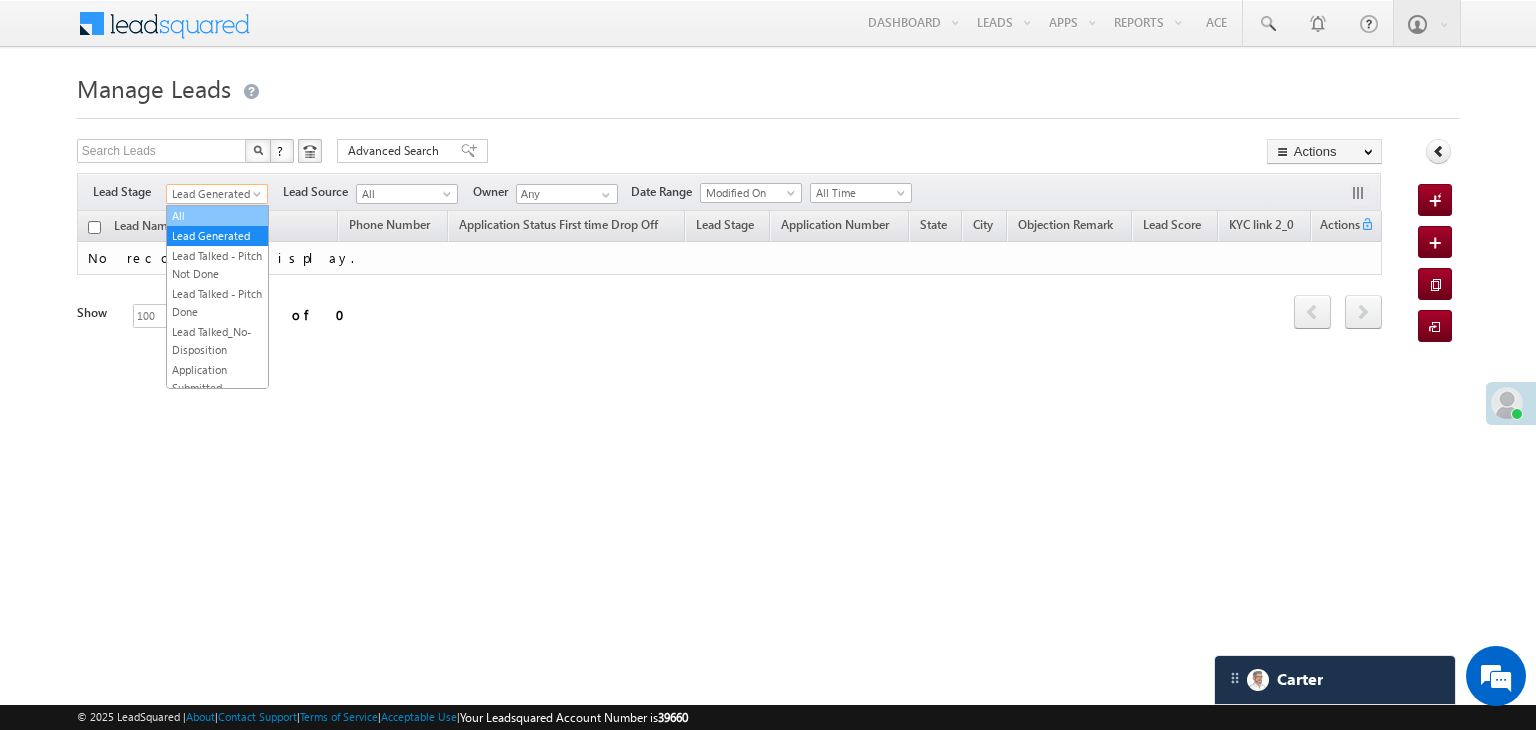 click on "All" at bounding box center (217, 216) 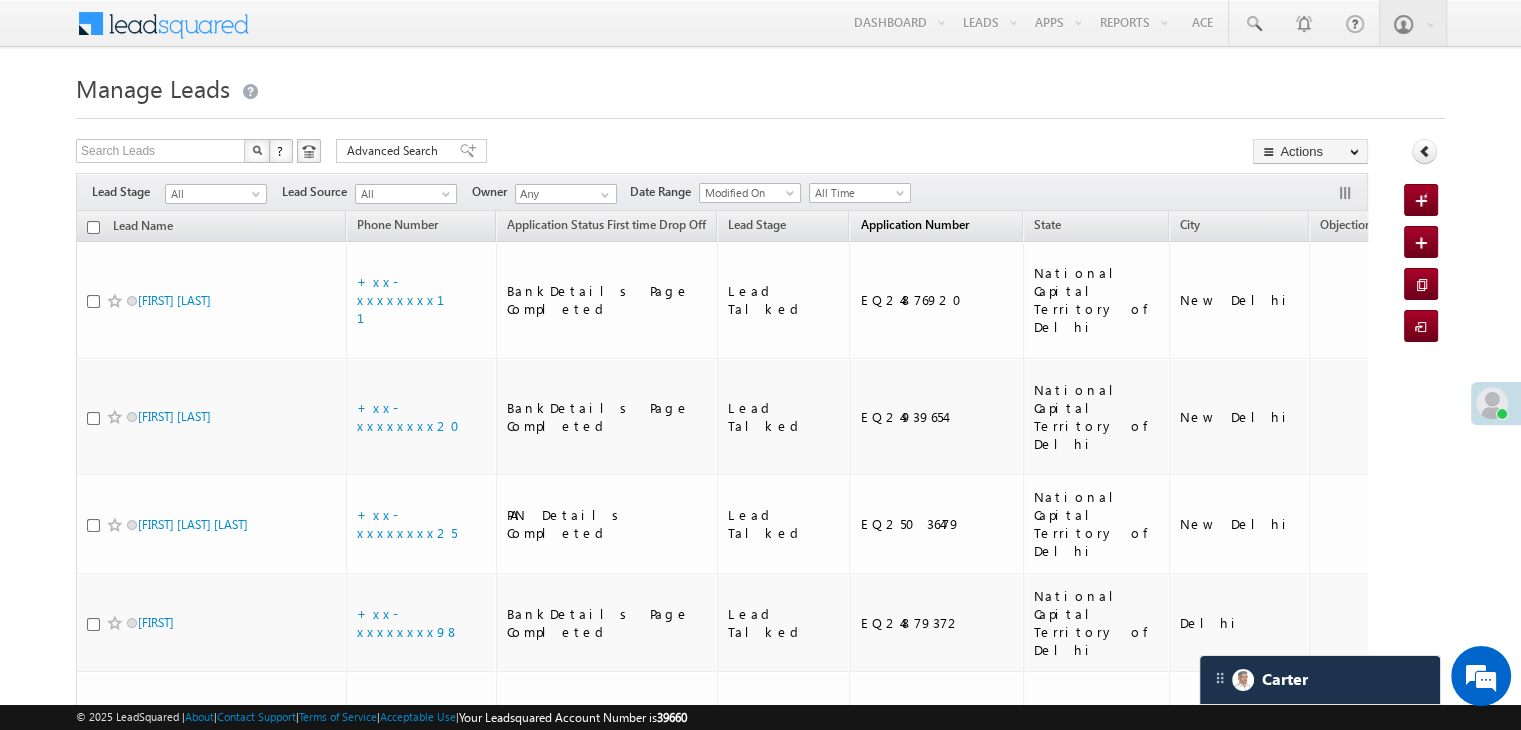 click on "Application Number" at bounding box center (914, 224) 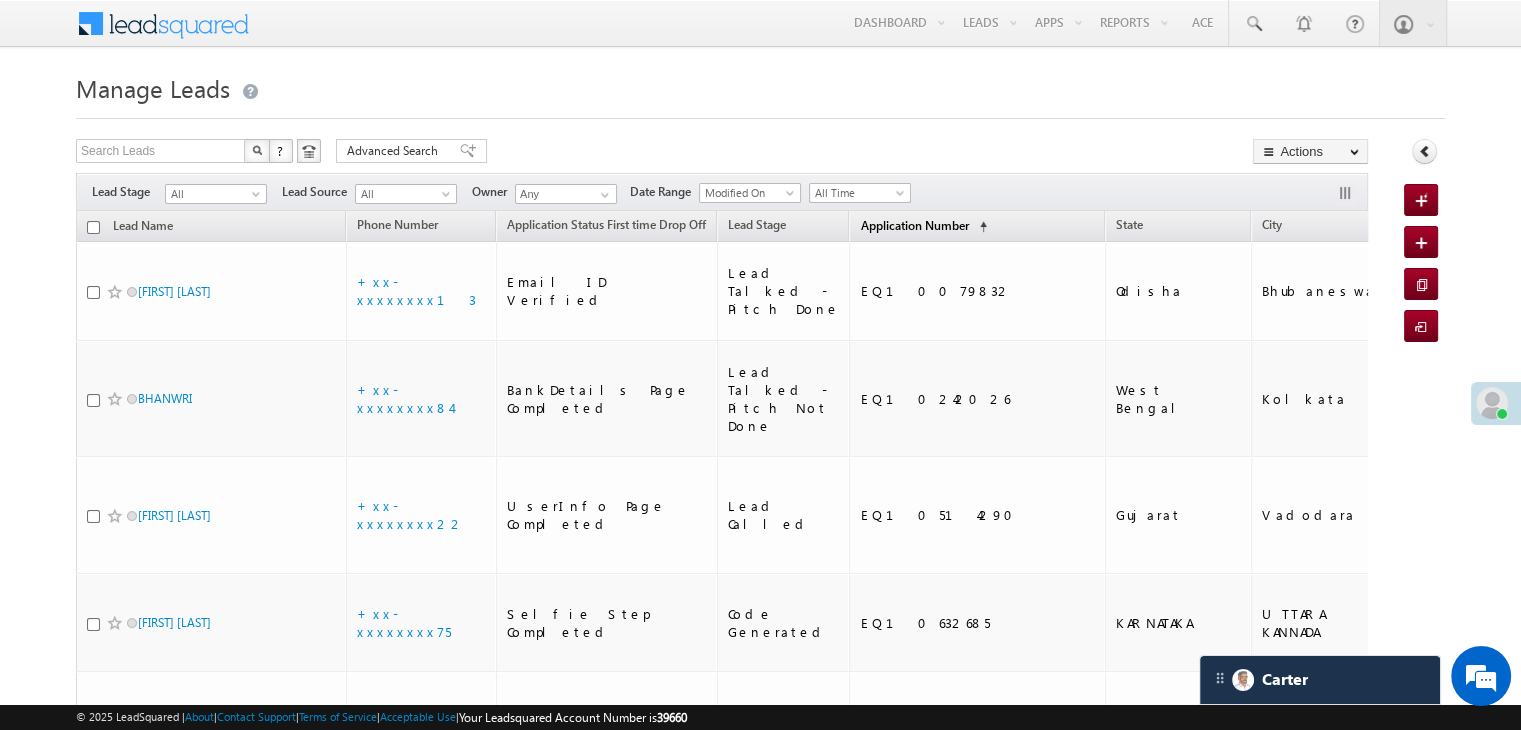 click on "Application Number" at bounding box center [914, 225] 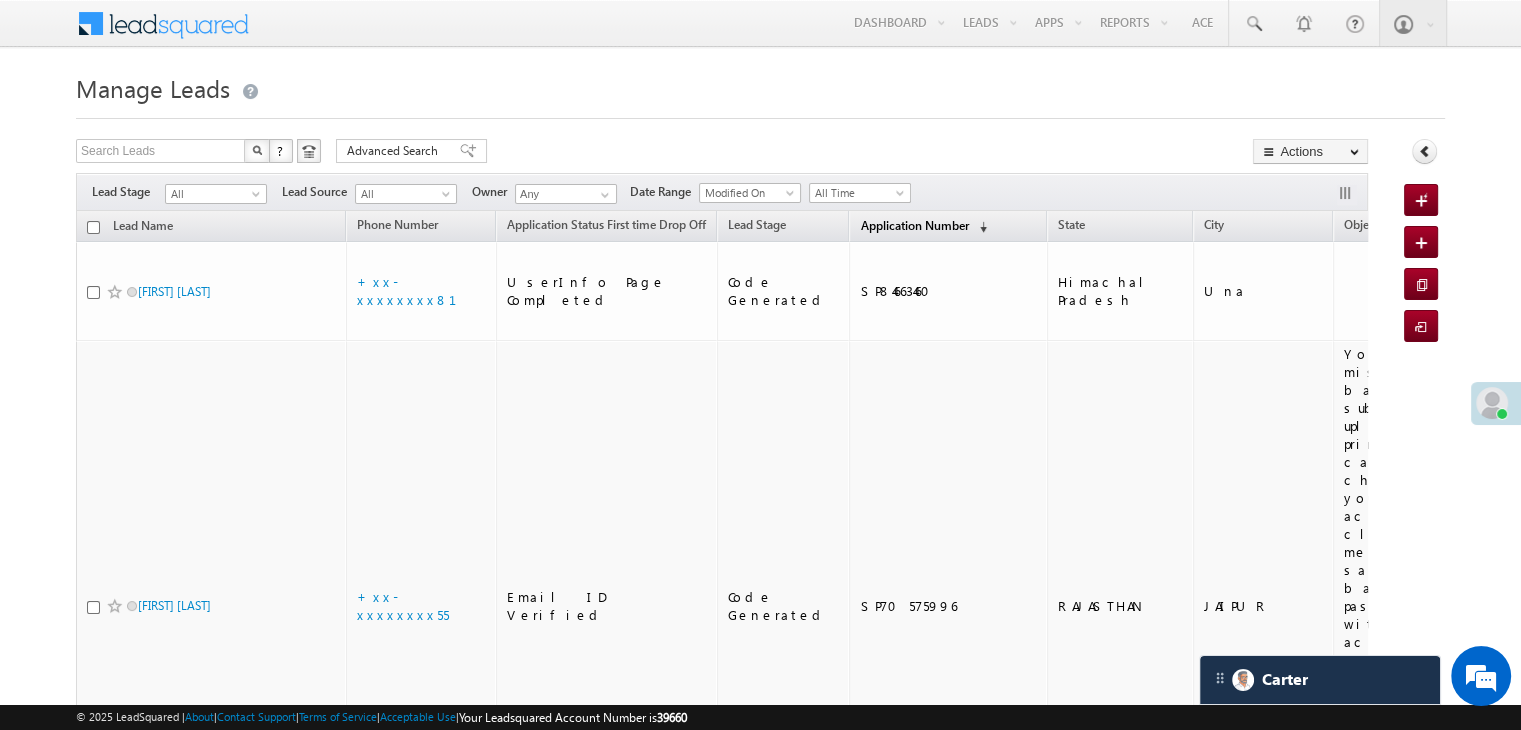 click on "Application Number" at bounding box center (914, 225) 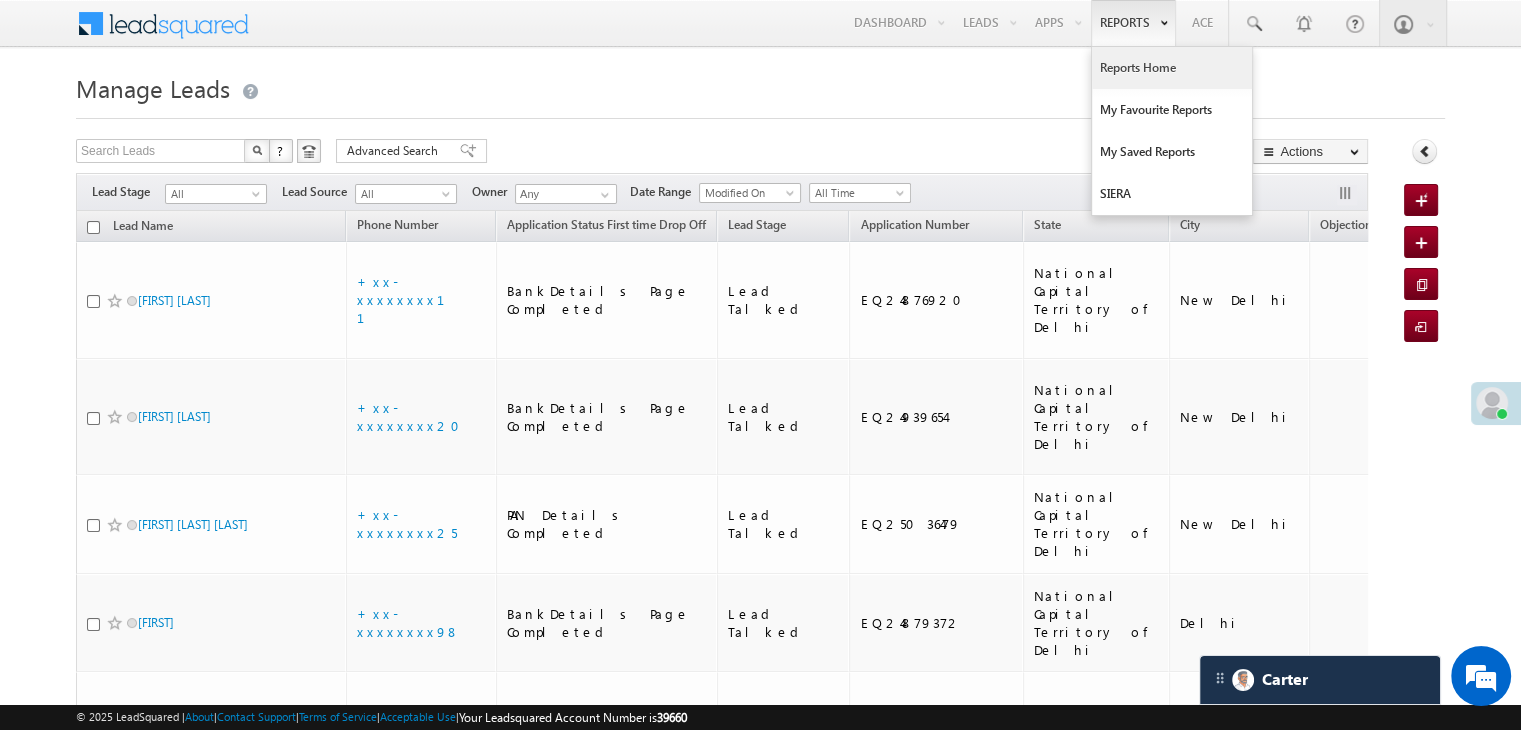 click on "Reports Home" at bounding box center [1172, 68] 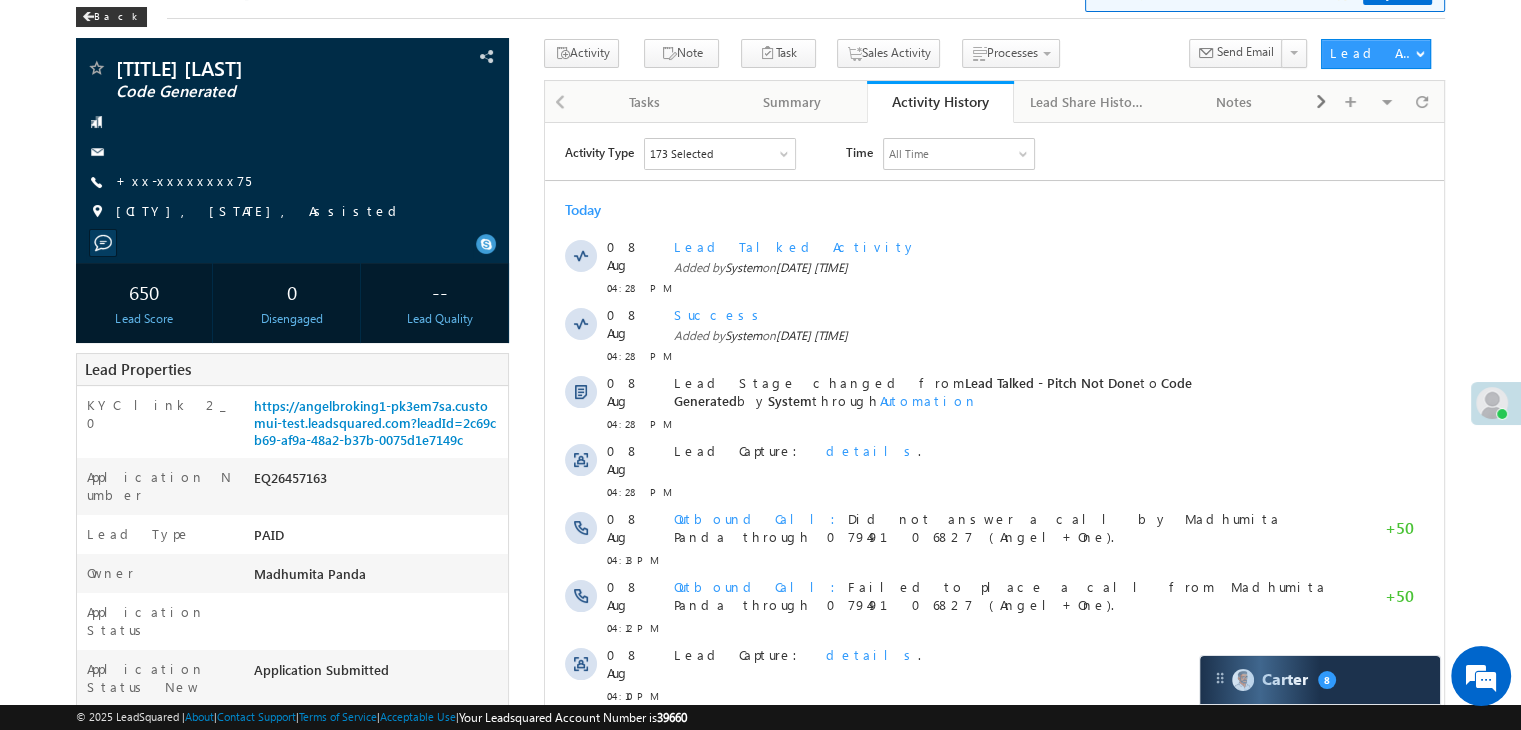 scroll, scrollTop: 0, scrollLeft: 0, axis: both 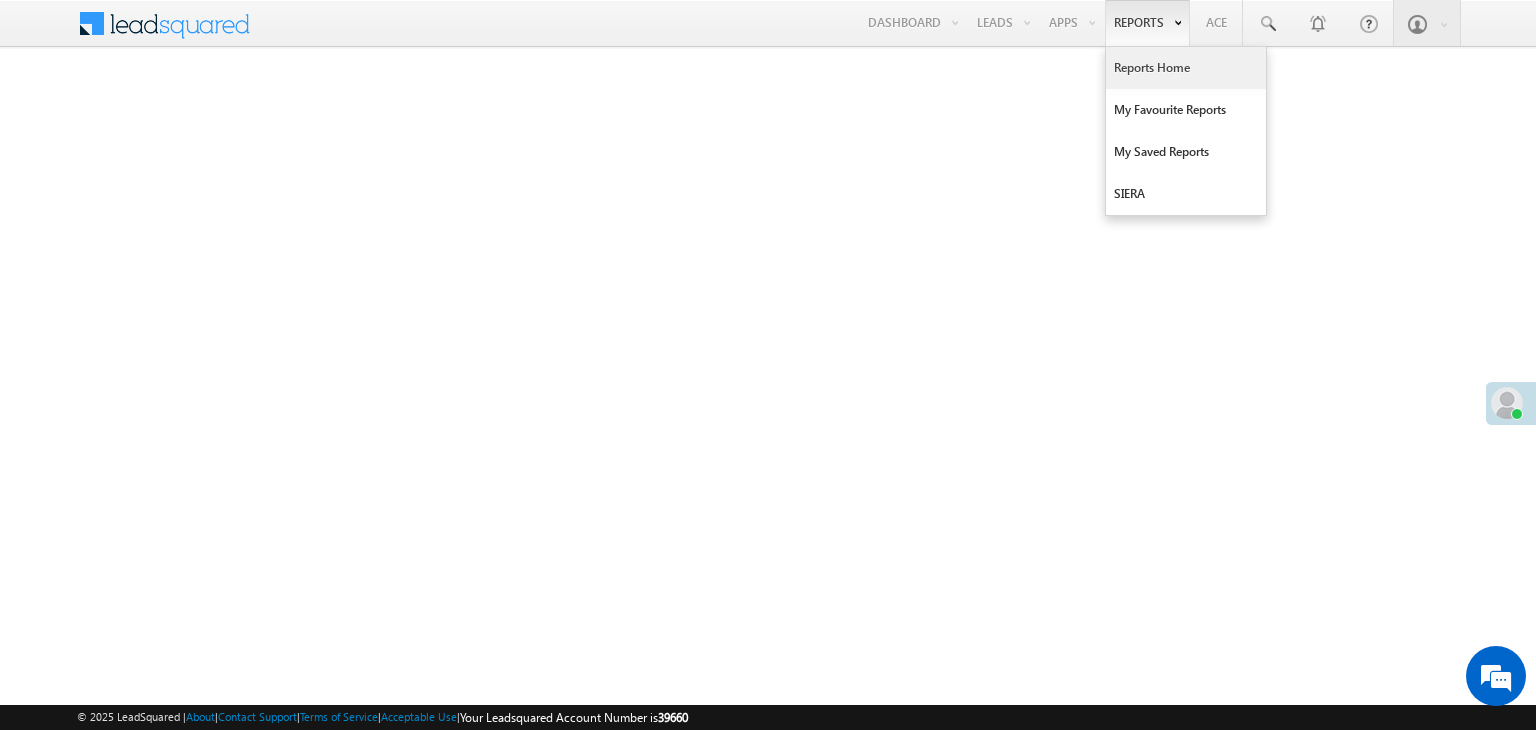 click on "Reports Home" at bounding box center (1186, 68) 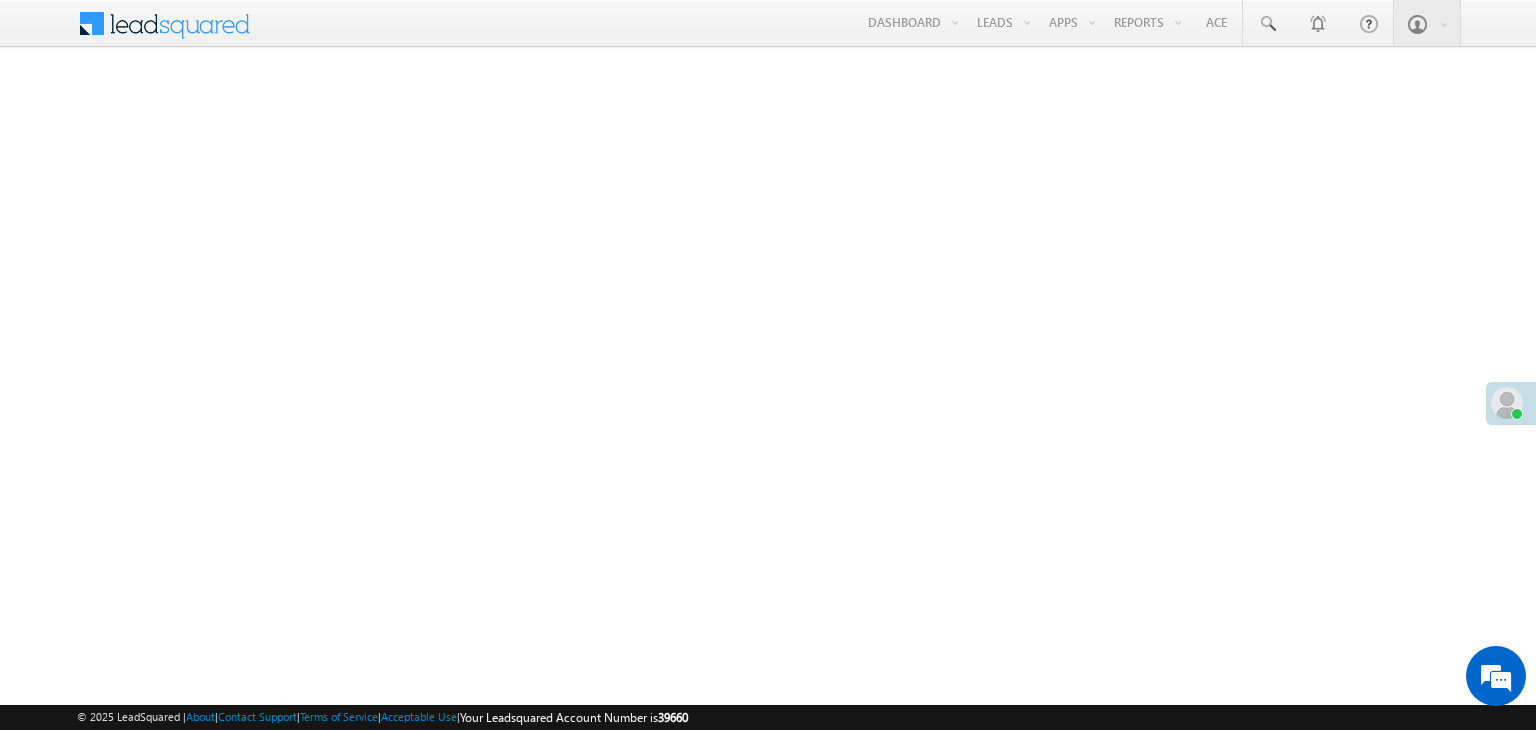 scroll, scrollTop: 0, scrollLeft: 0, axis: both 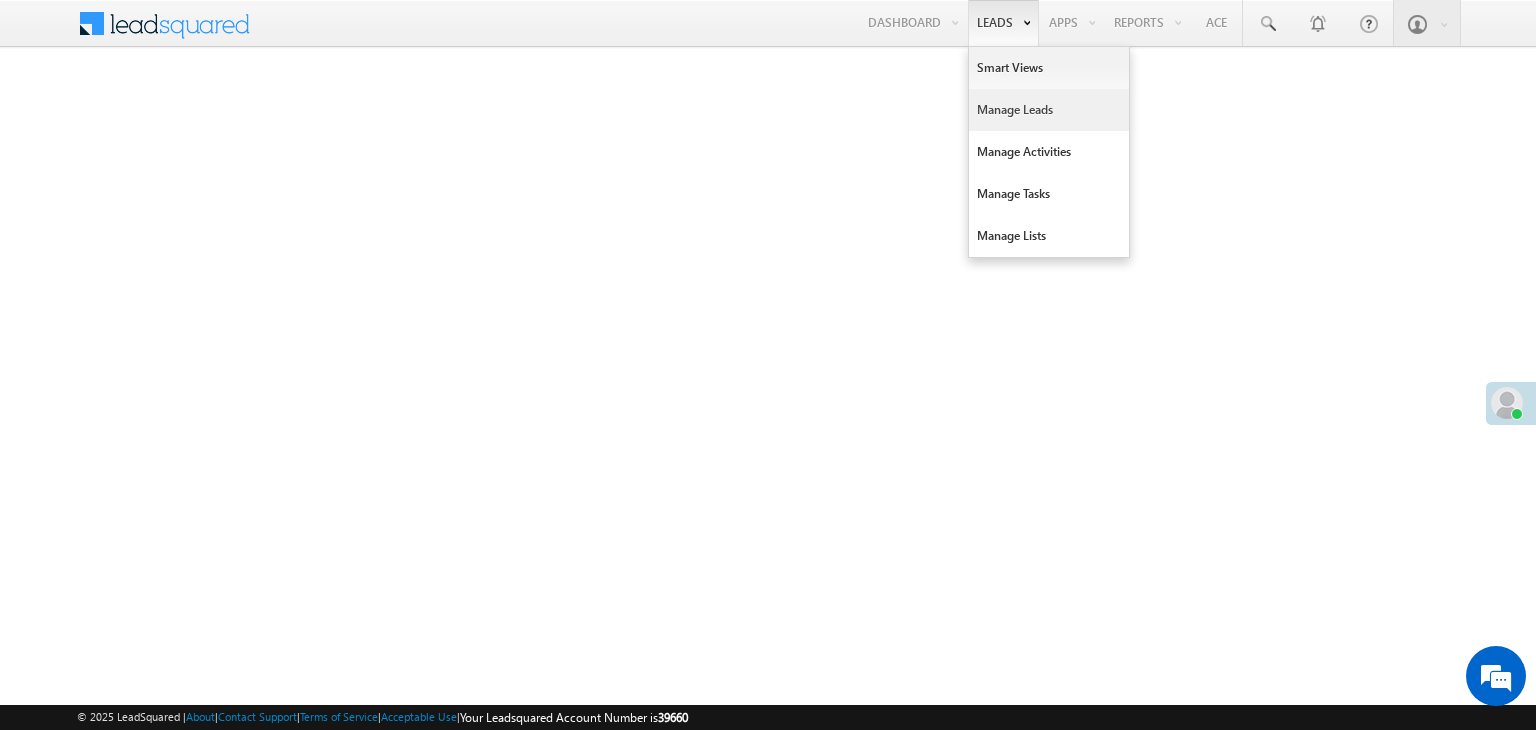 click on "Manage Leads" at bounding box center [1049, 110] 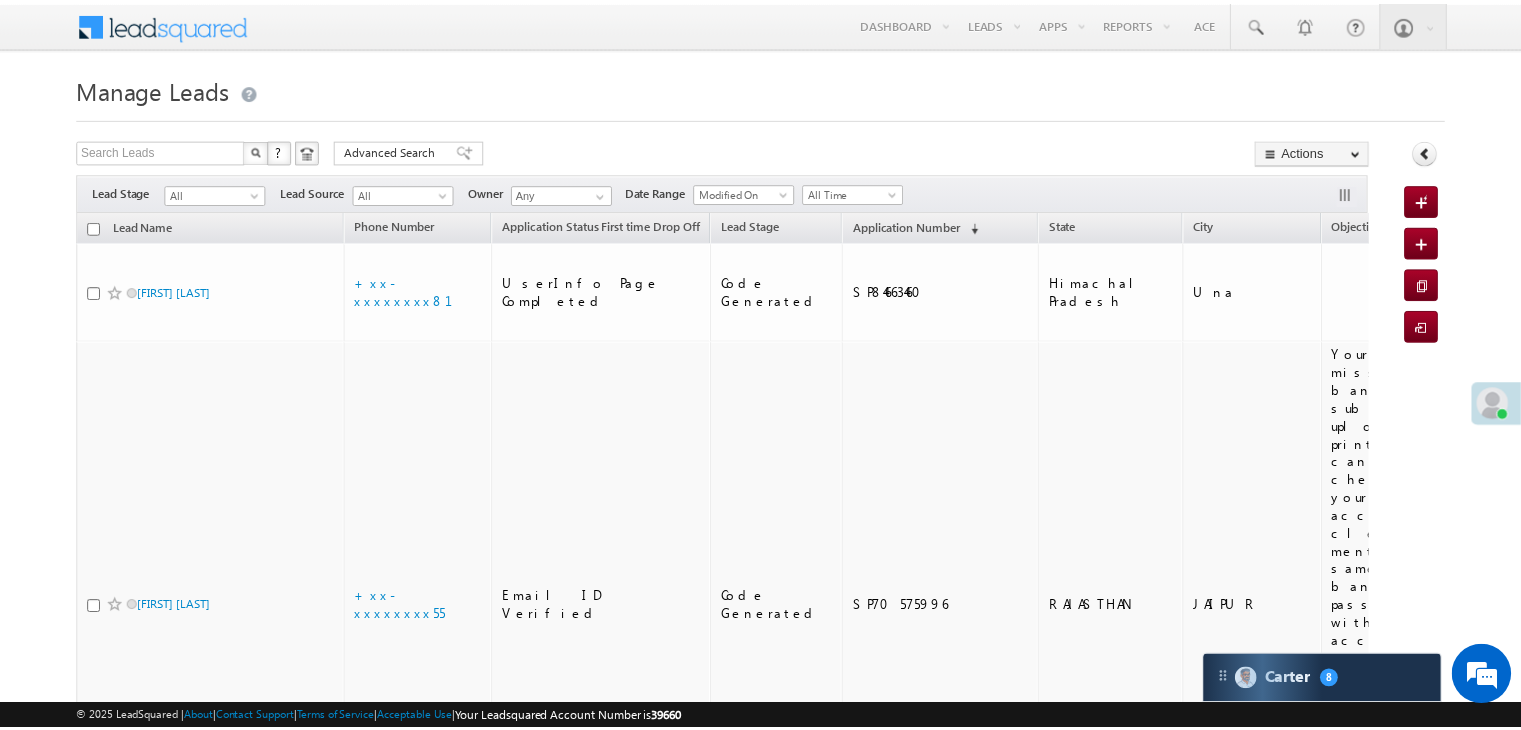 scroll, scrollTop: 0, scrollLeft: 0, axis: both 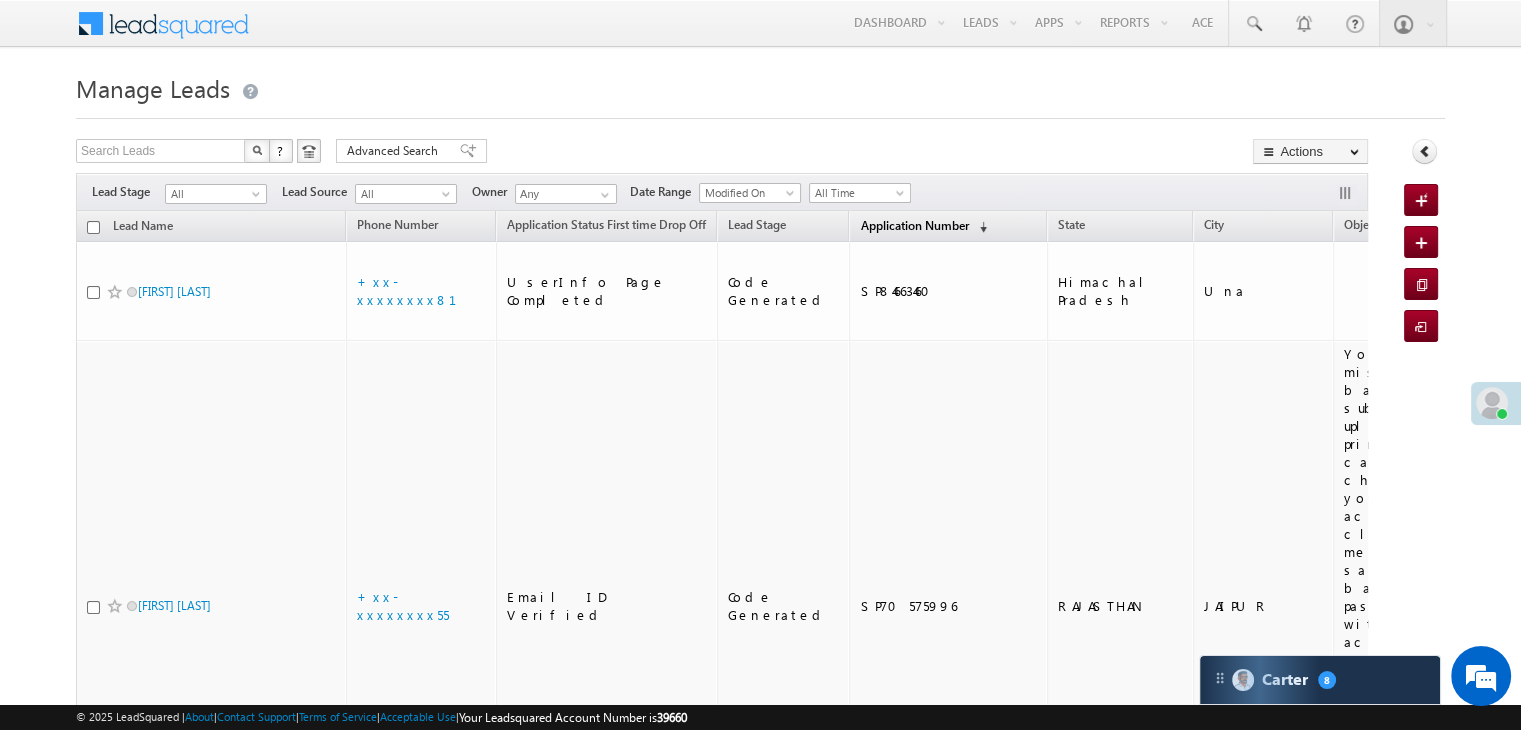 click on "Application Number" at bounding box center [914, 225] 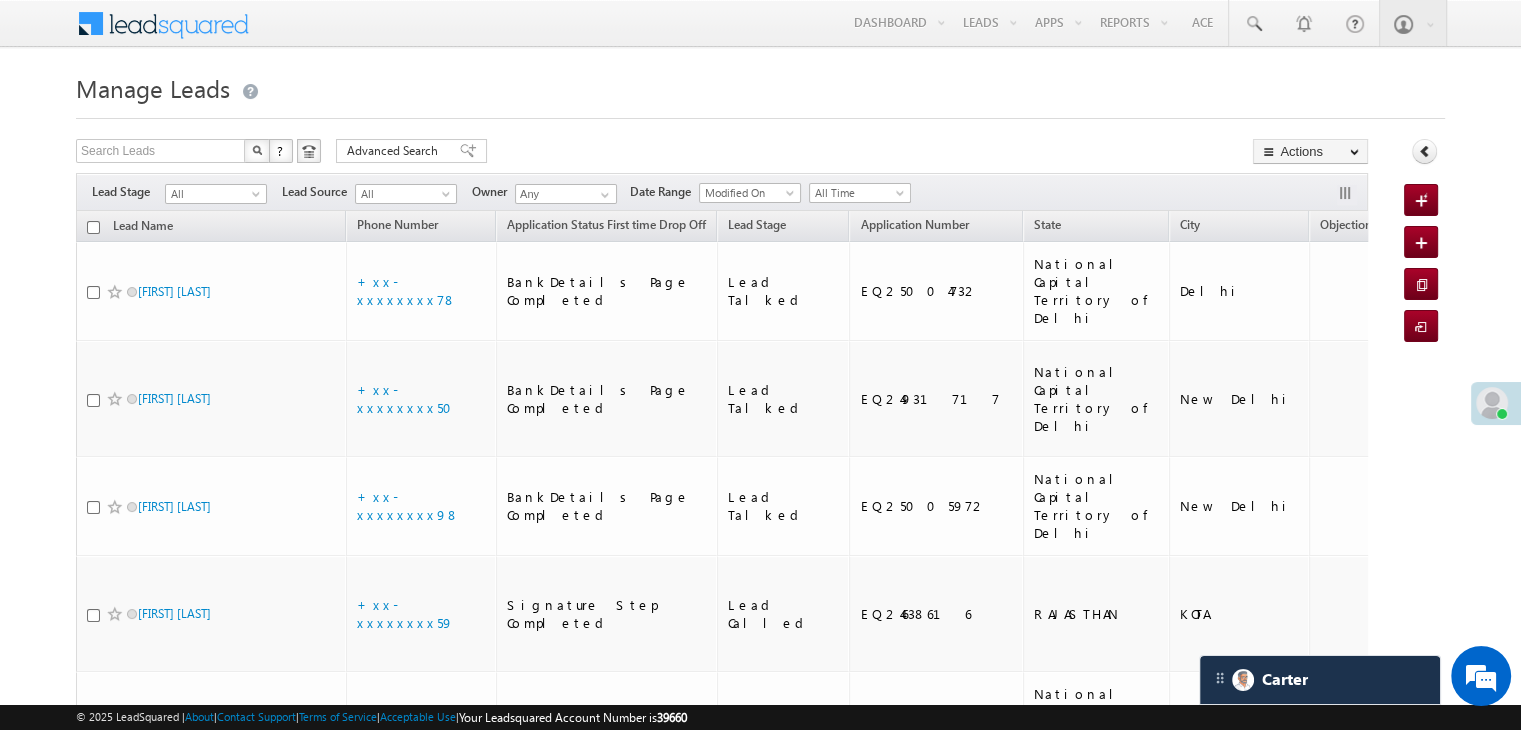 scroll, scrollTop: 0, scrollLeft: 0, axis: both 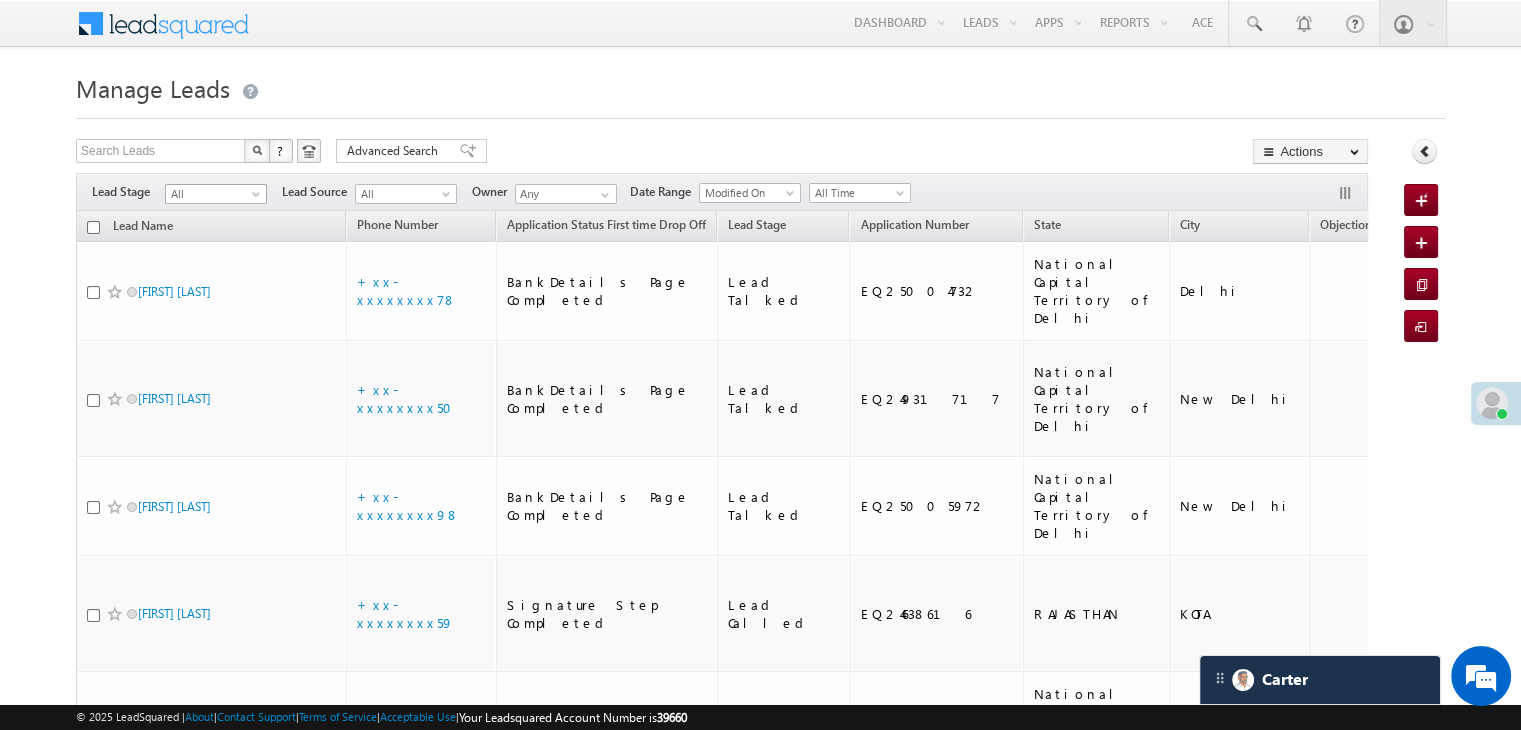 click at bounding box center [258, 198] 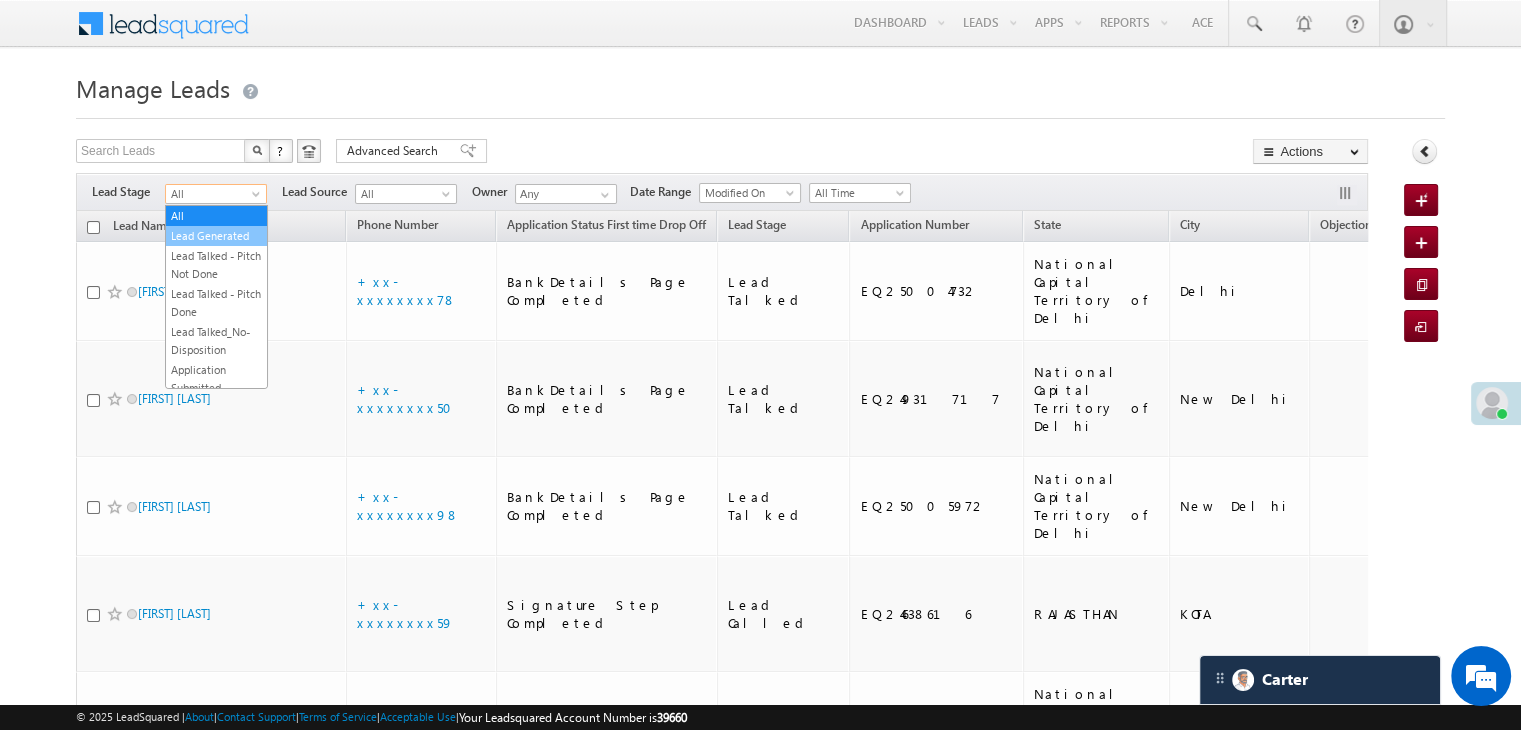 click on "Lead Generated" at bounding box center (216, 236) 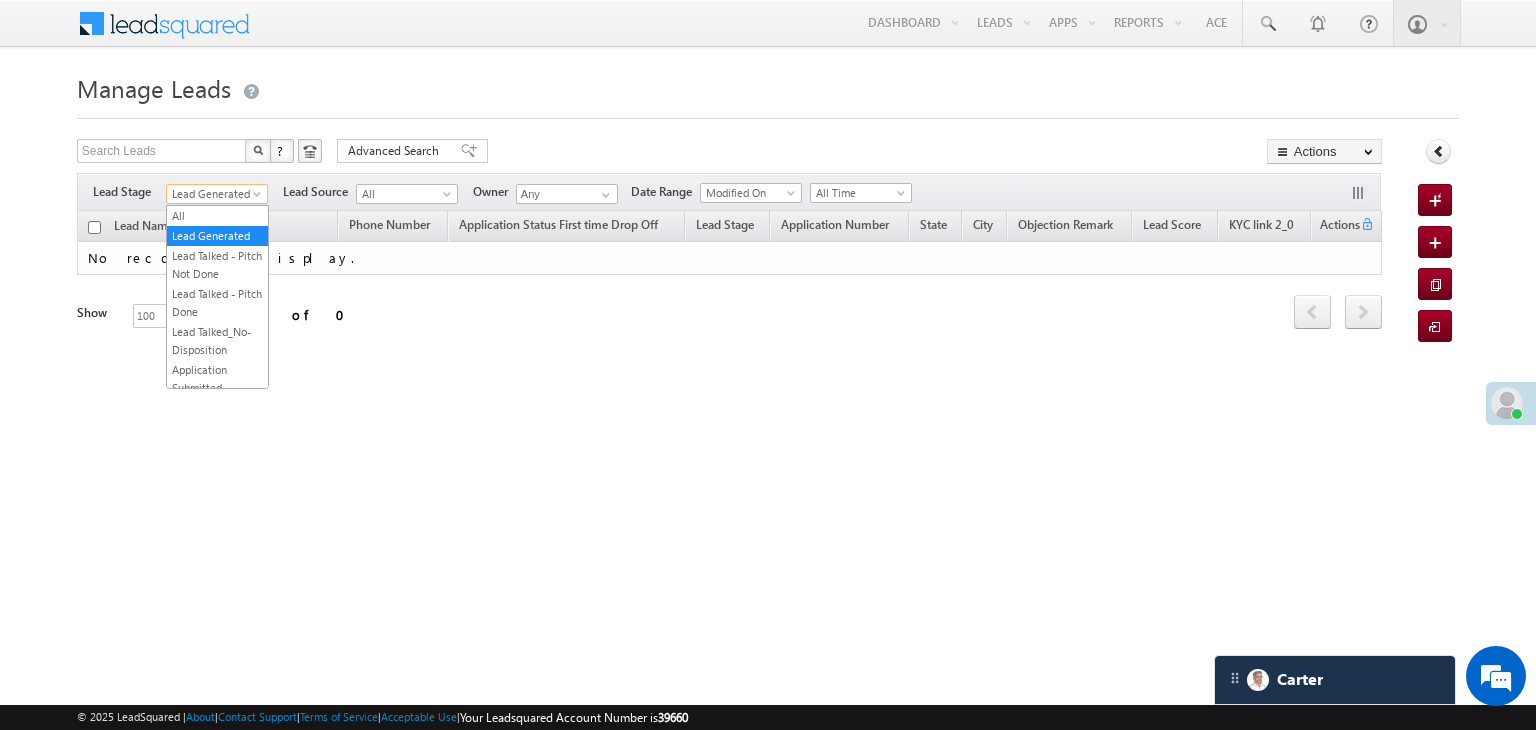 click on "Lead Generated" at bounding box center (214, 194) 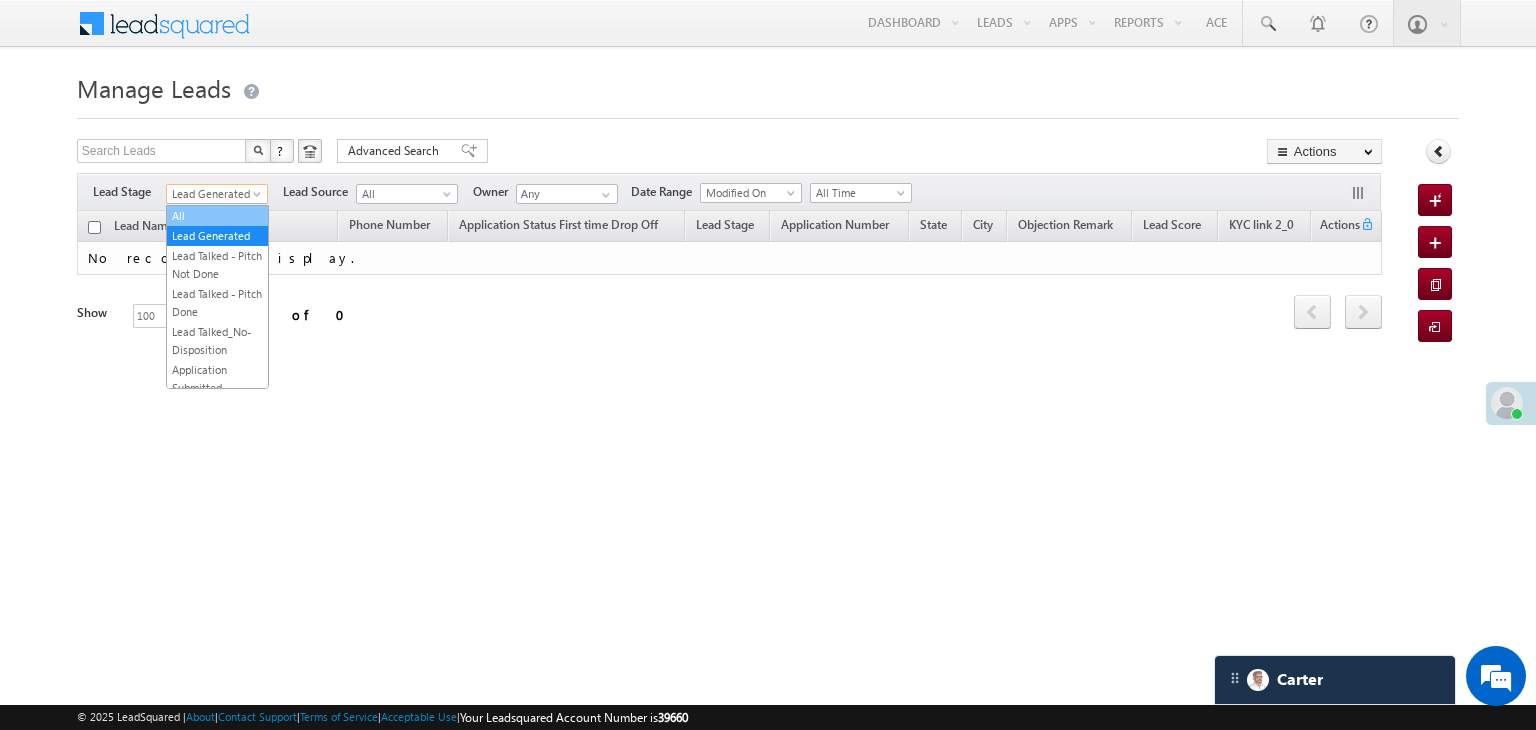 click on "All" at bounding box center (217, 216) 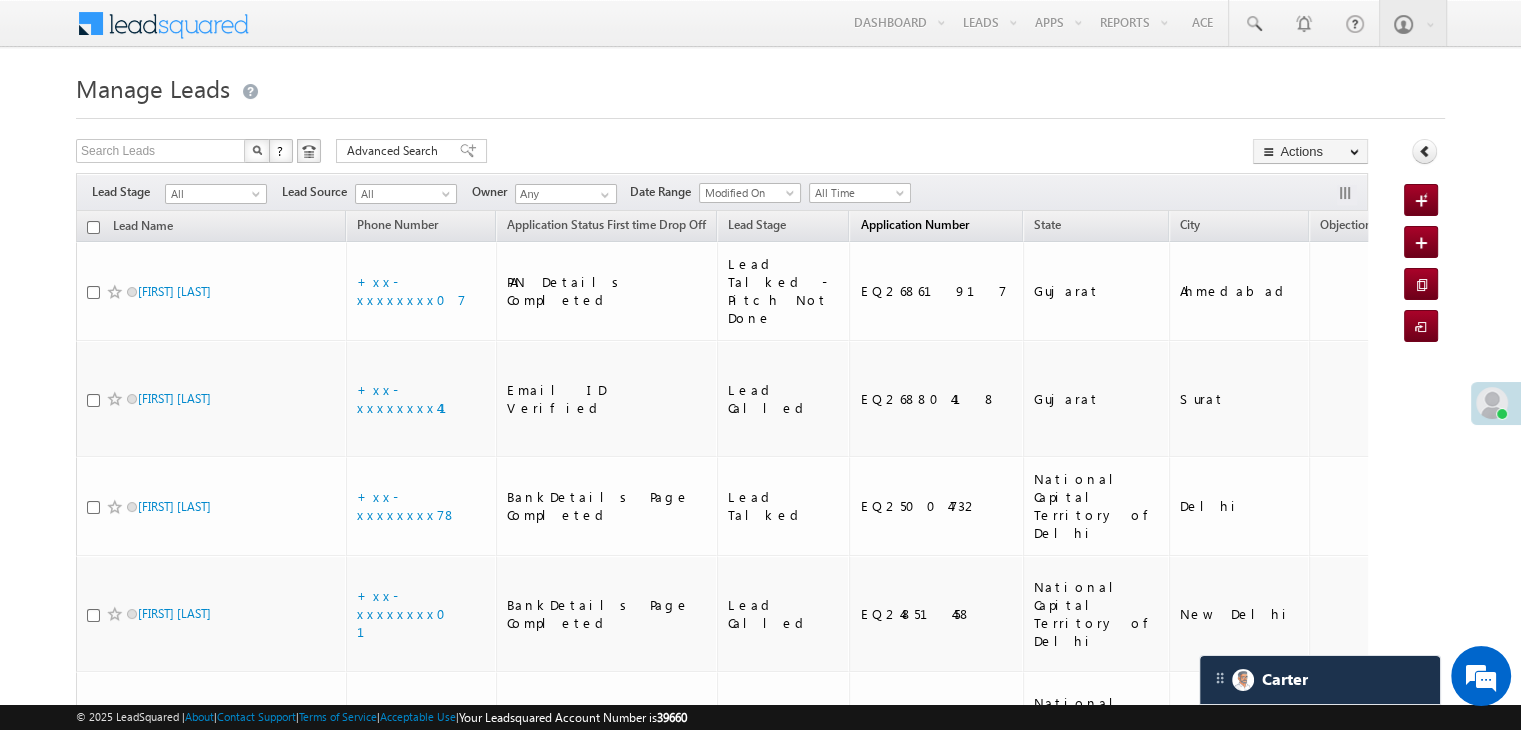 click on "Application Number" at bounding box center (914, 224) 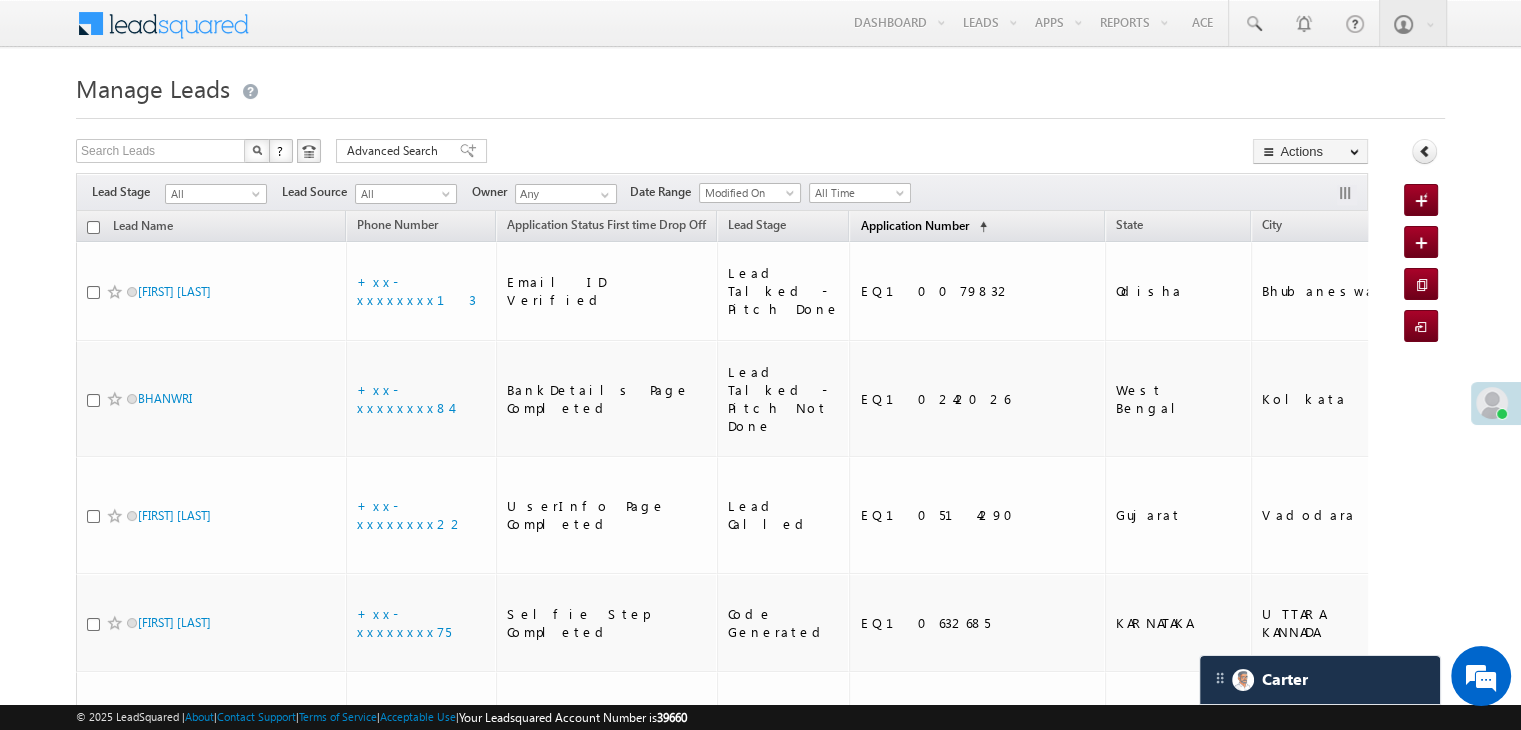 click on "Application Number" at bounding box center (914, 225) 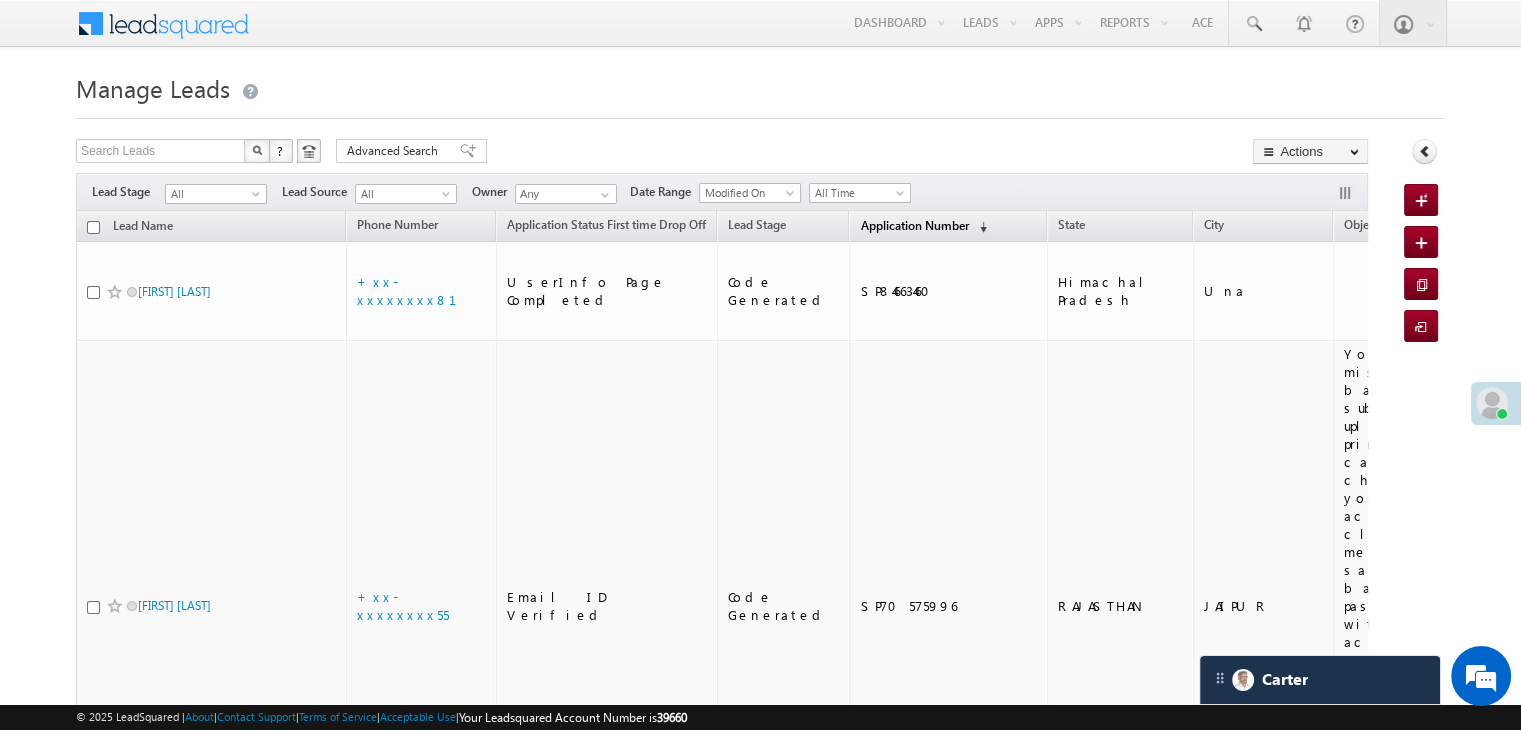 click on "Application Number" at bounding box center [914, 225] 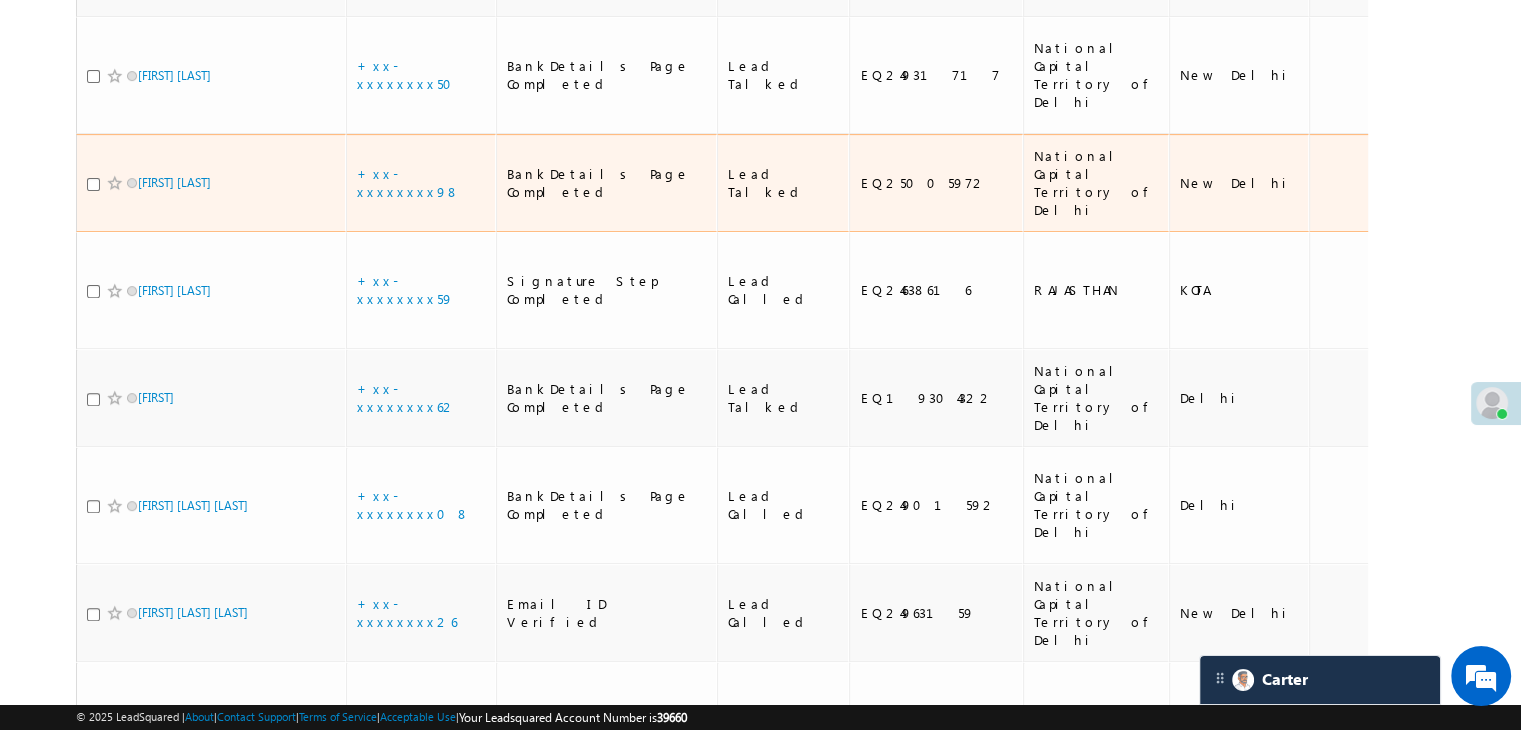 scroll, scrollTop: 700, scrollLeft: 0, axis: vertical 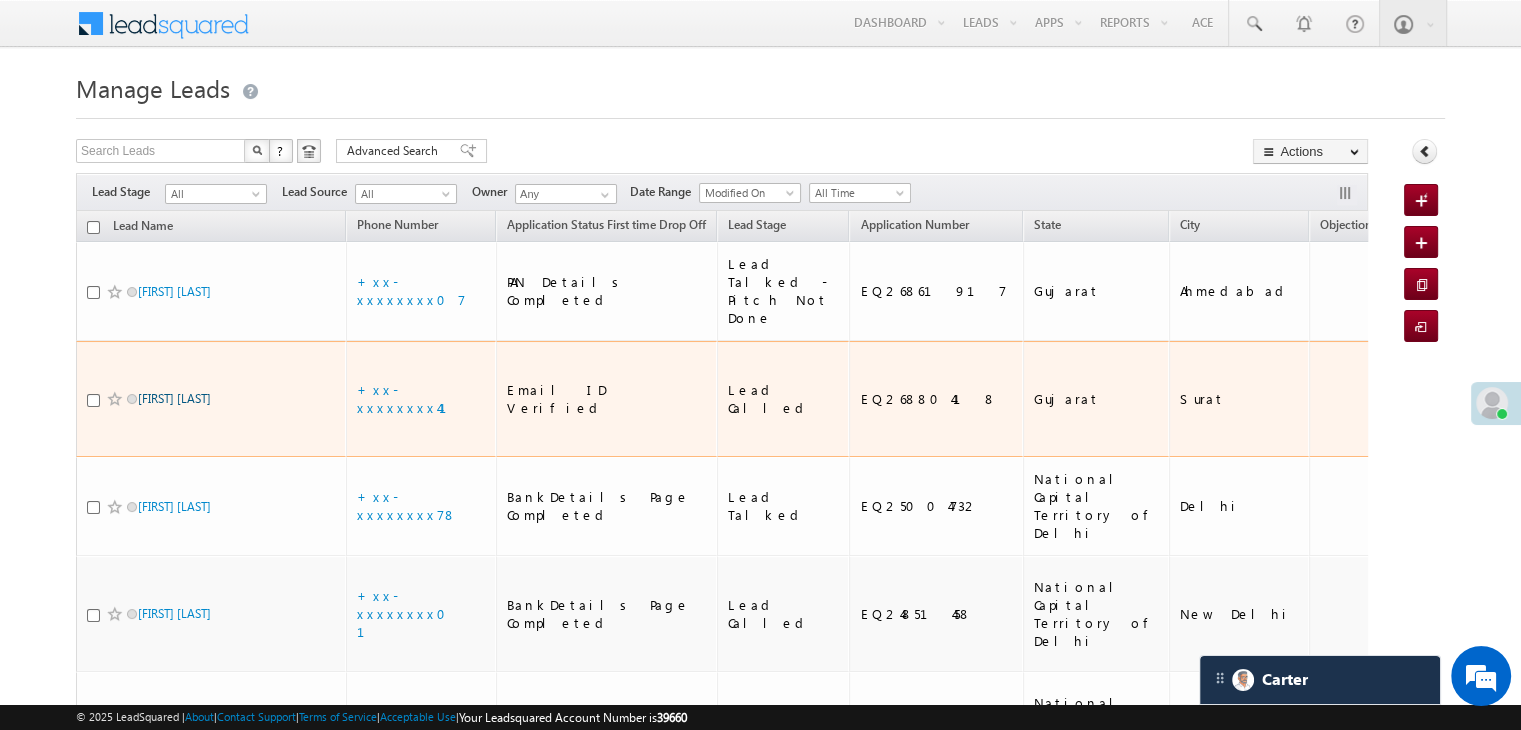 click on "Sakriya Bharat" at bounding box center [174, 398] 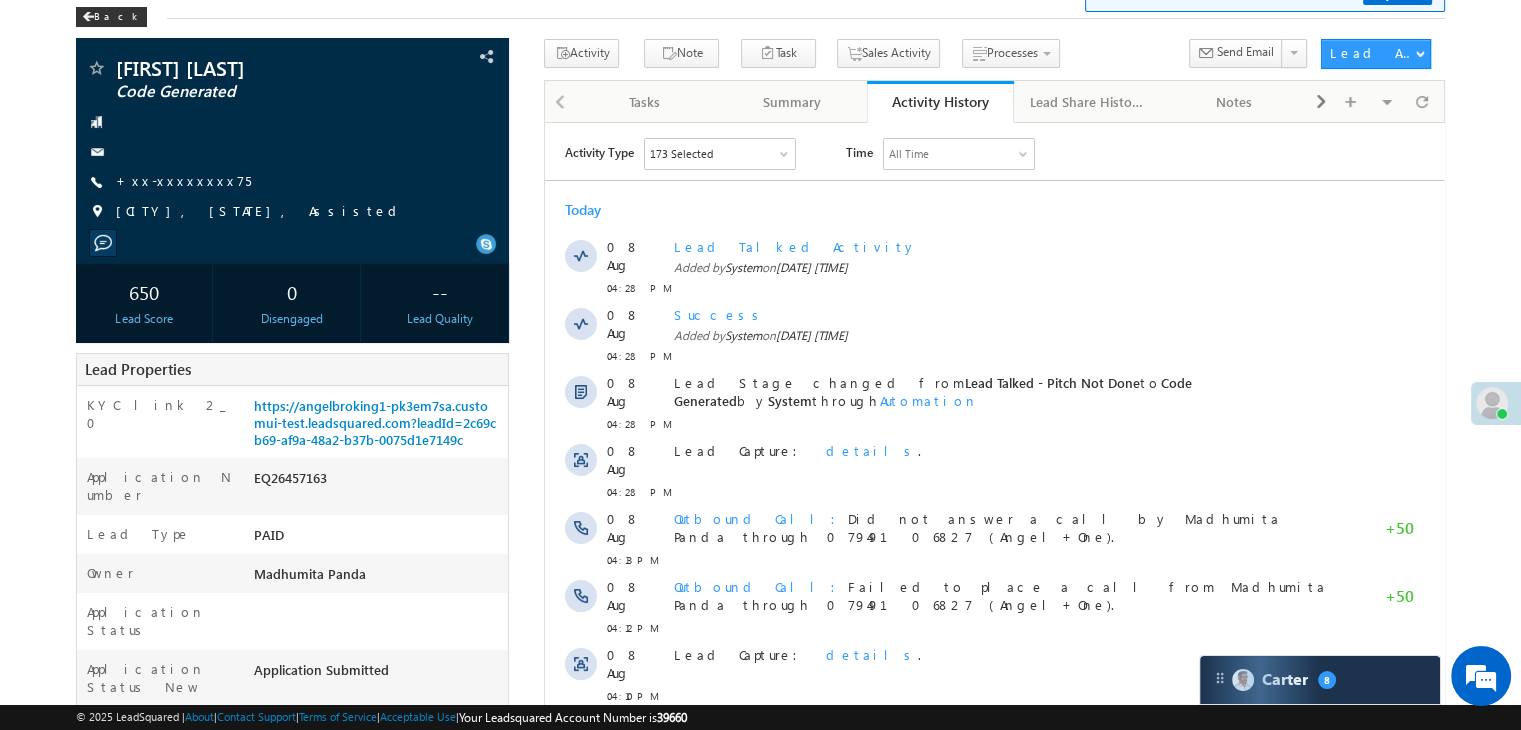scroll, scrollTop: 0, scrollLeft: 0, axis: both 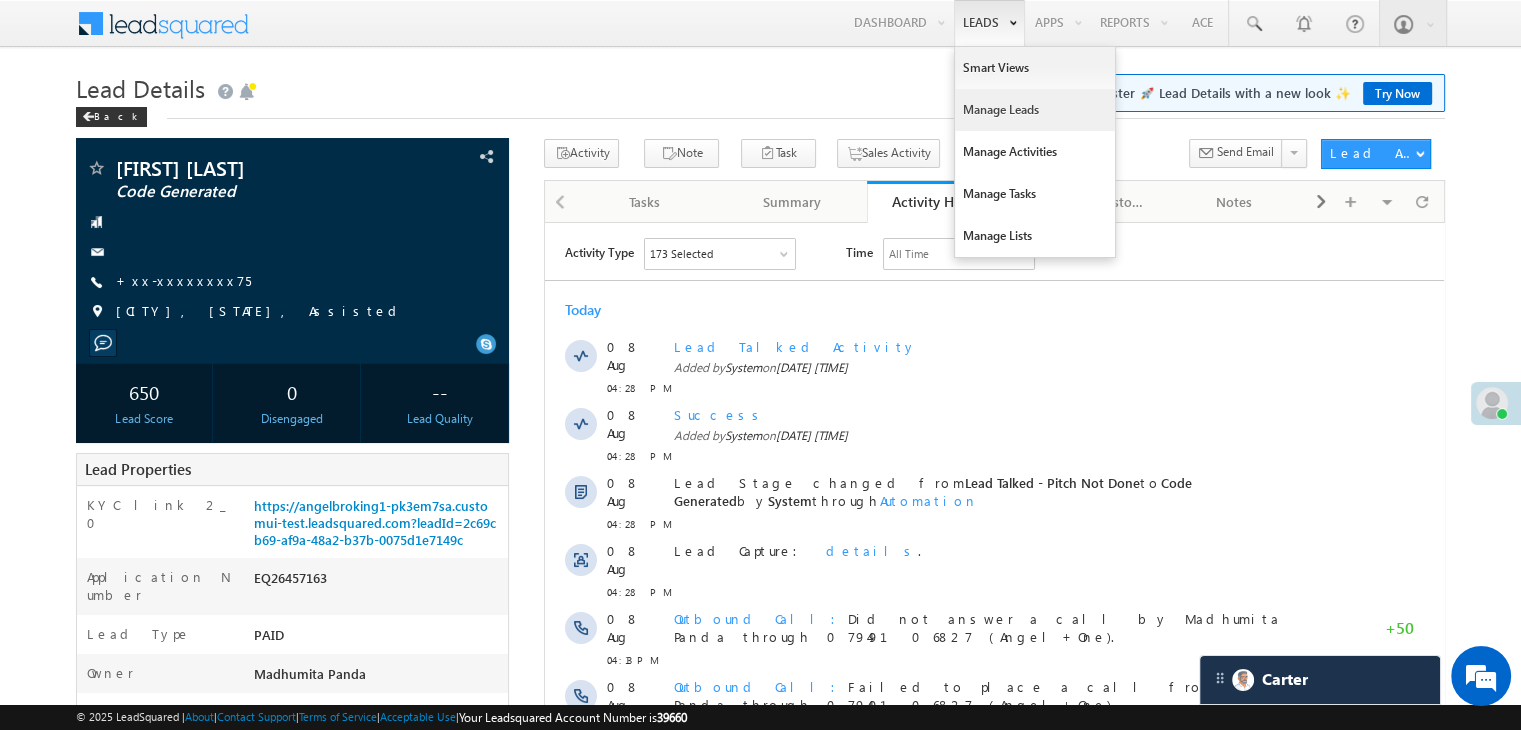 click on "Manage Leads" at bounding box center (1035, 110) 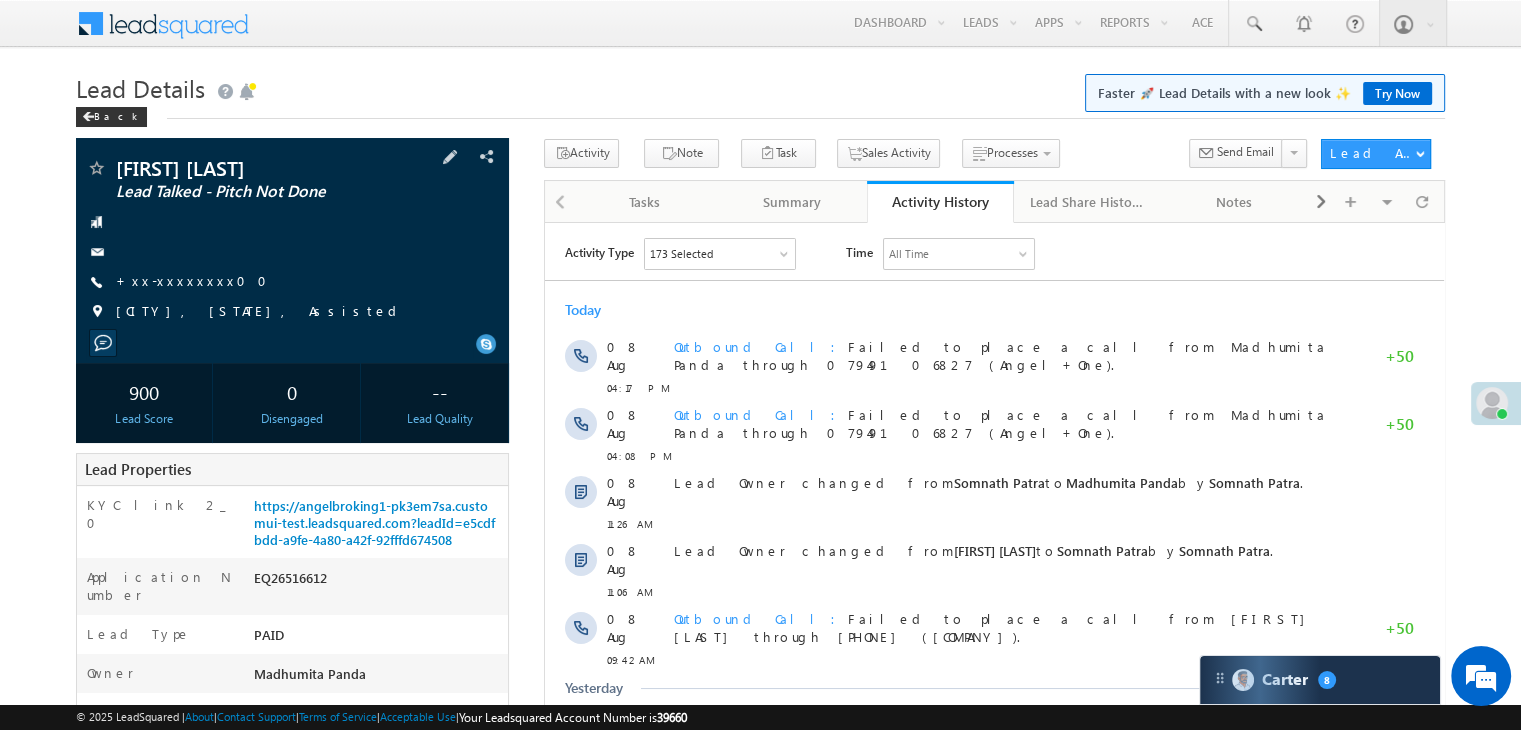 scroll, scrollTop: 300, scrollLeft: 0, axis: vertical 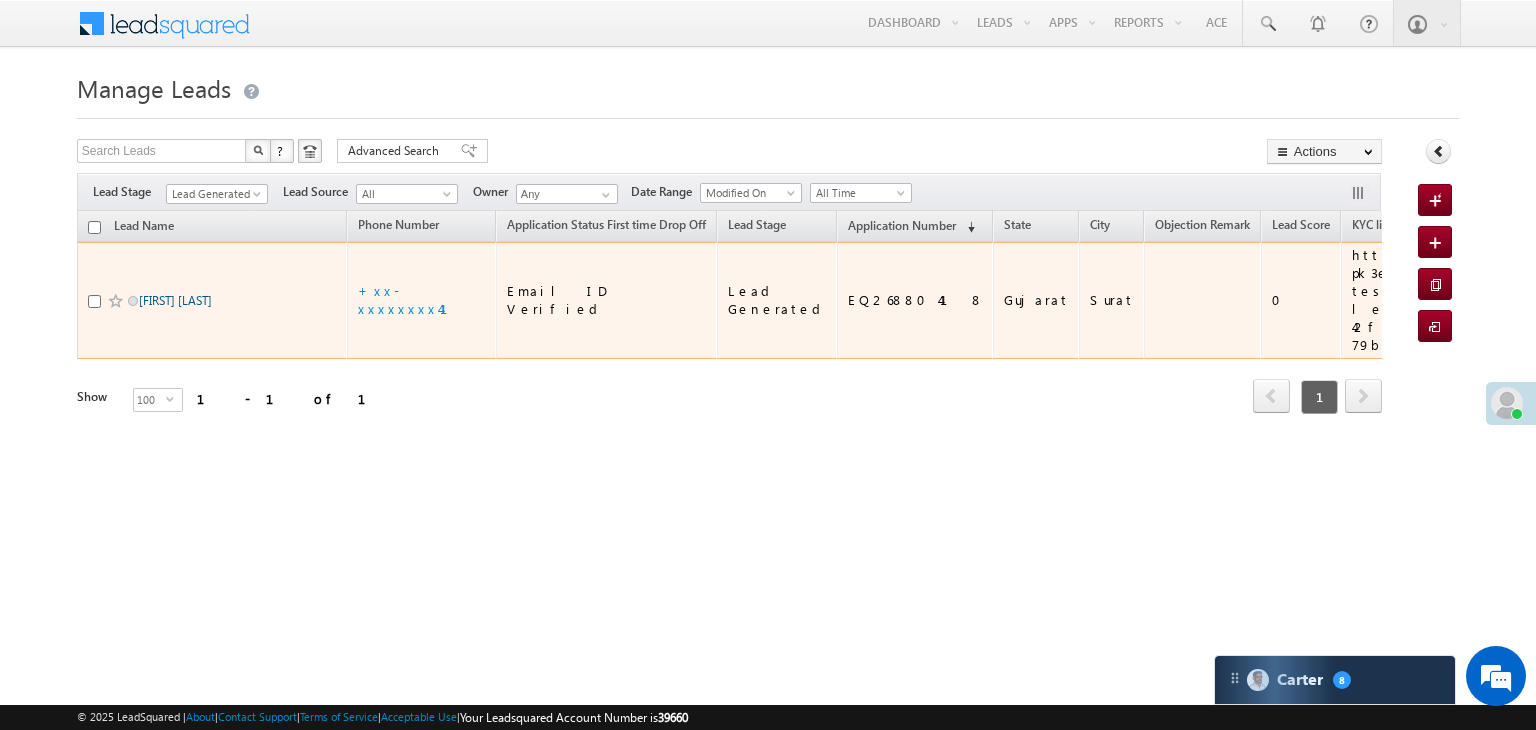 click on "[PERSON]" at bounding box center [175, 300] 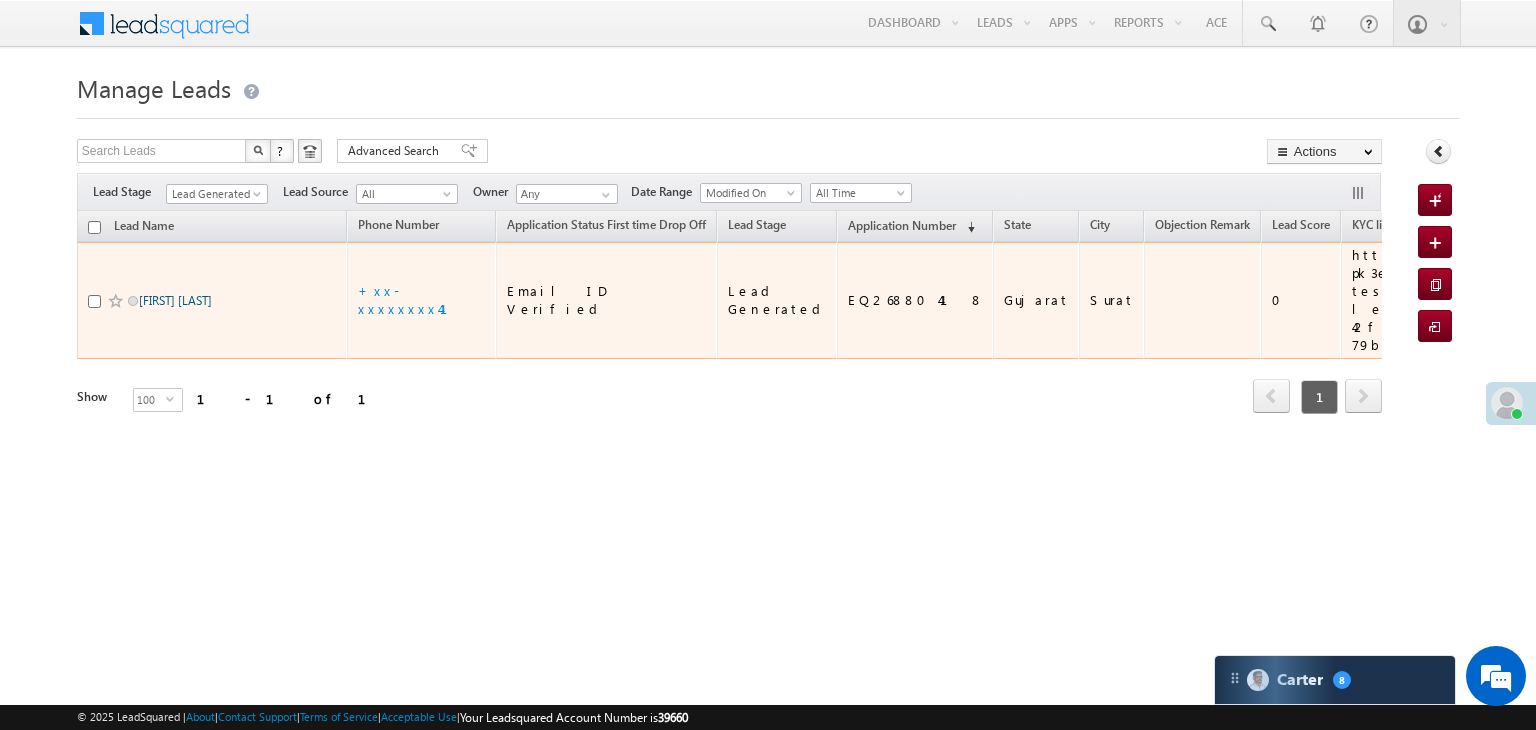 click on "[PERSON]" at bounding box center (175, 300) 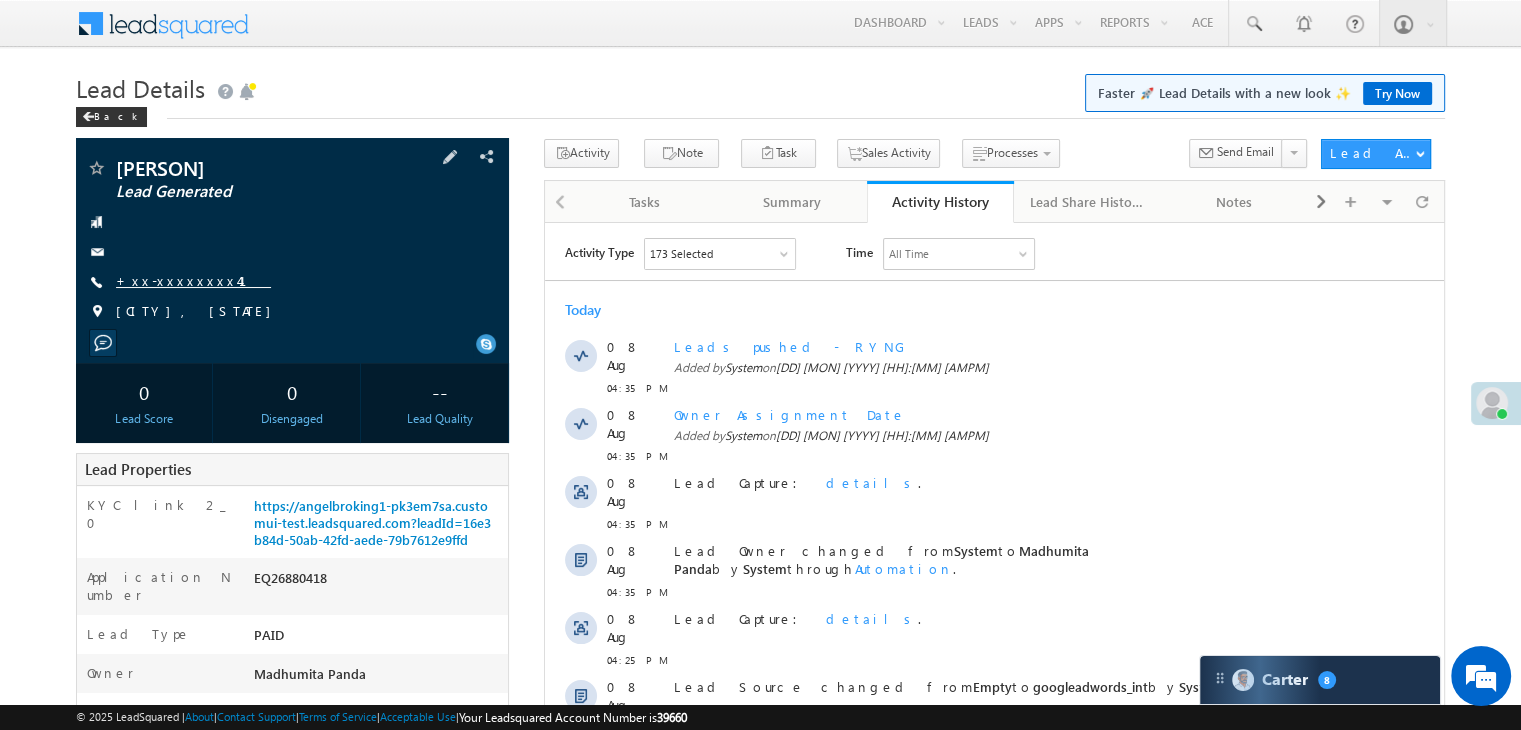 scroll, scrollTop: 0, scrollLeft: 0, axis: both 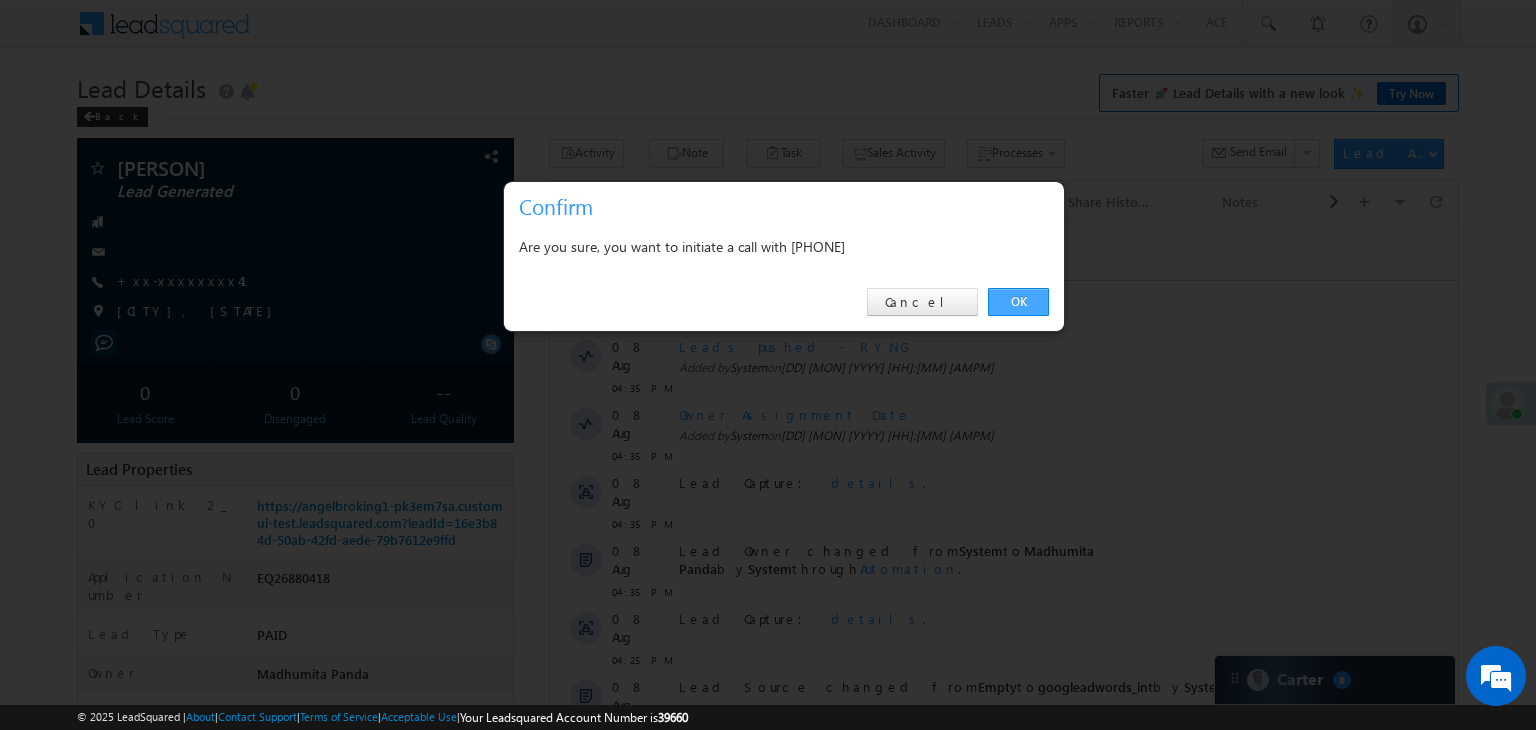 drag, startPoint x: 1016, startPoint y: 304, endPoint x: 457, endPoint y: 81, distance: 601.83887 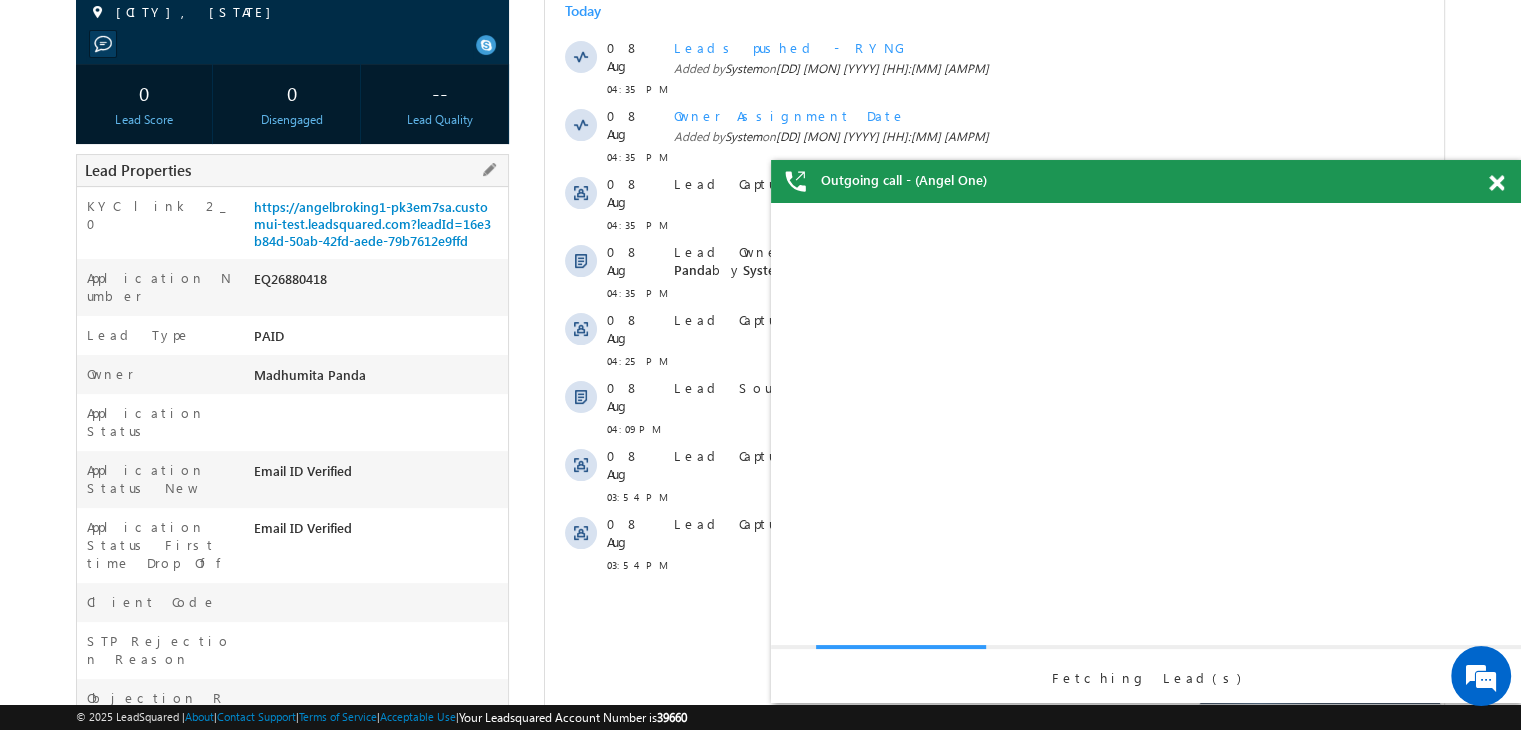 scroll, scrollTop: 0, scrollLeft: 0, axis: both 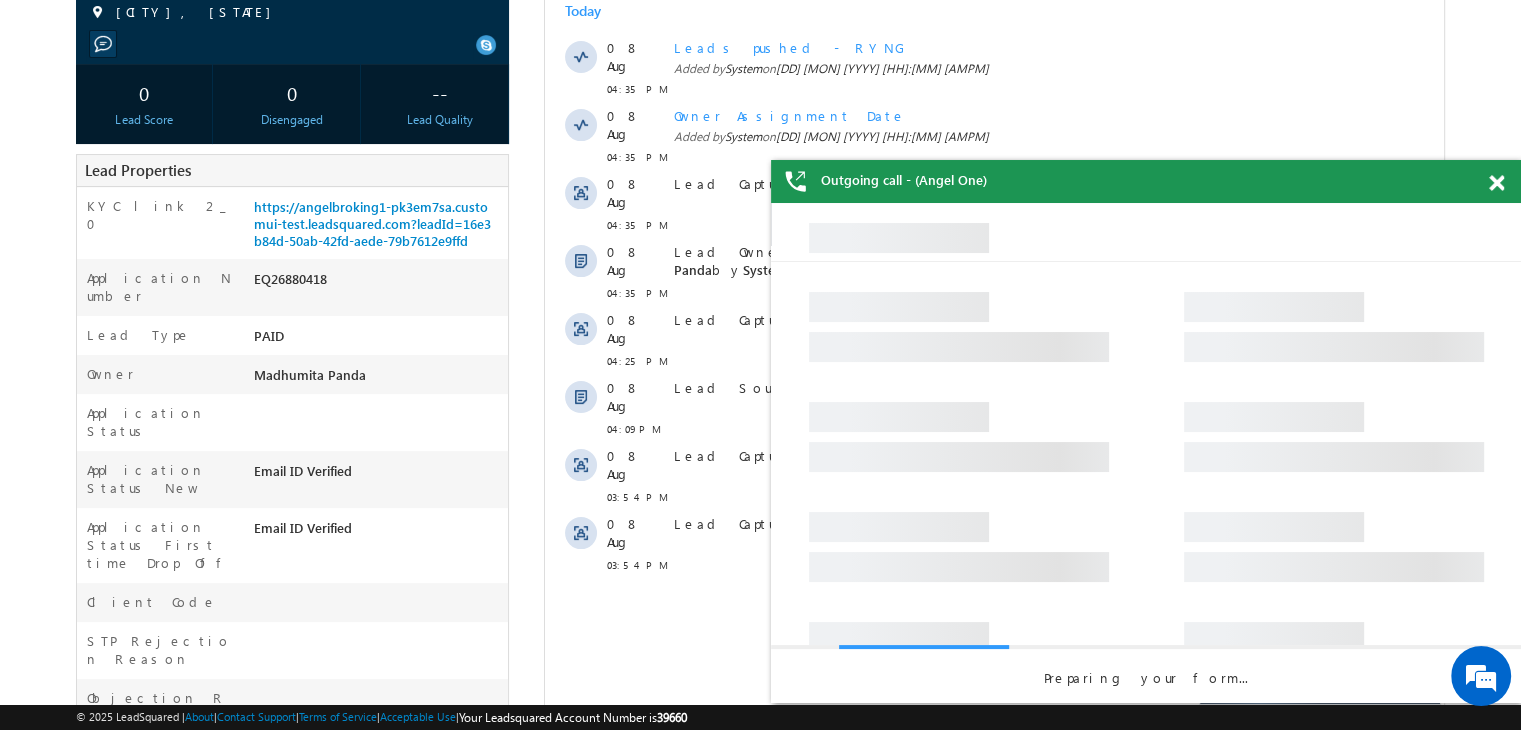 click at bounding box center (1496, 183) 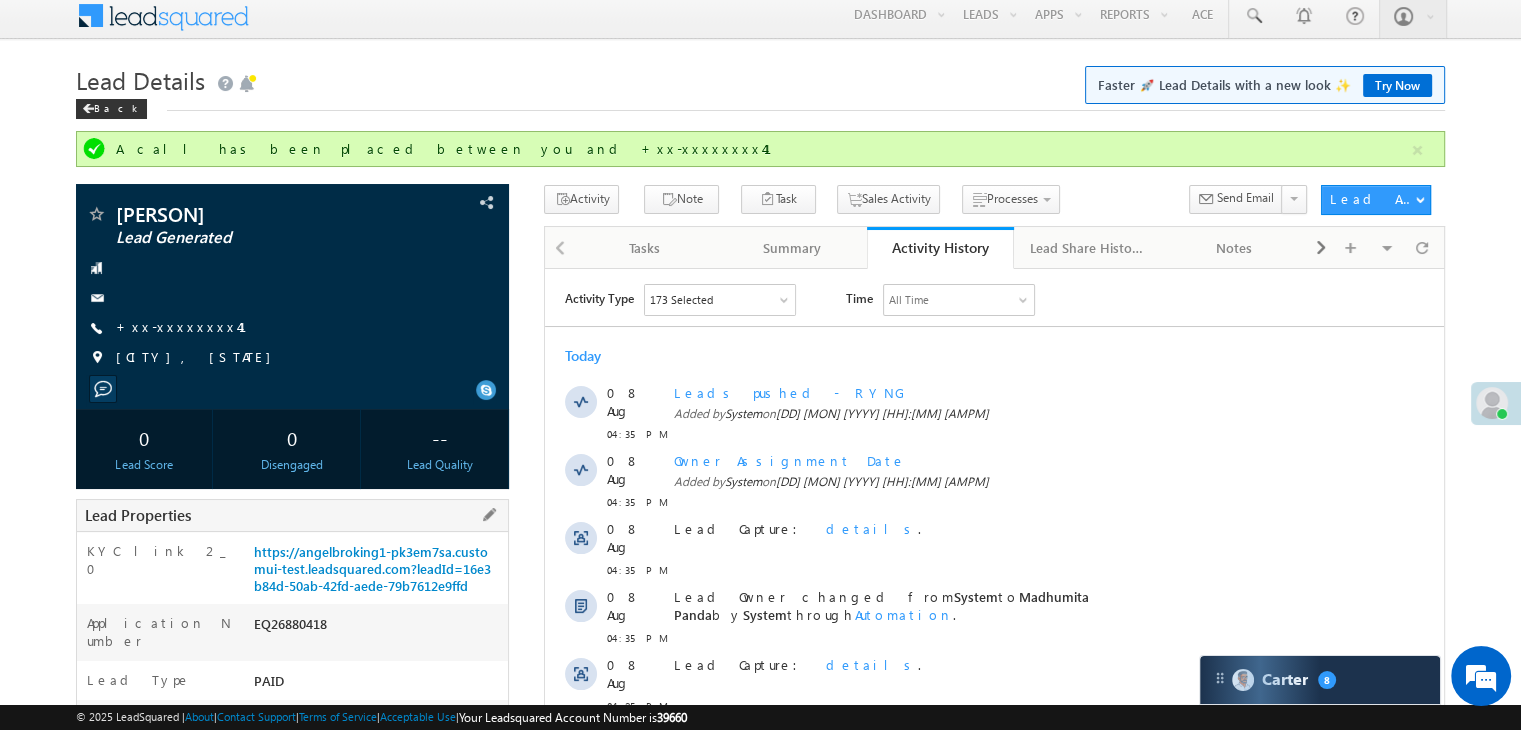 scroll, scrollTop: 0, scrollLeft: 0, axis: both 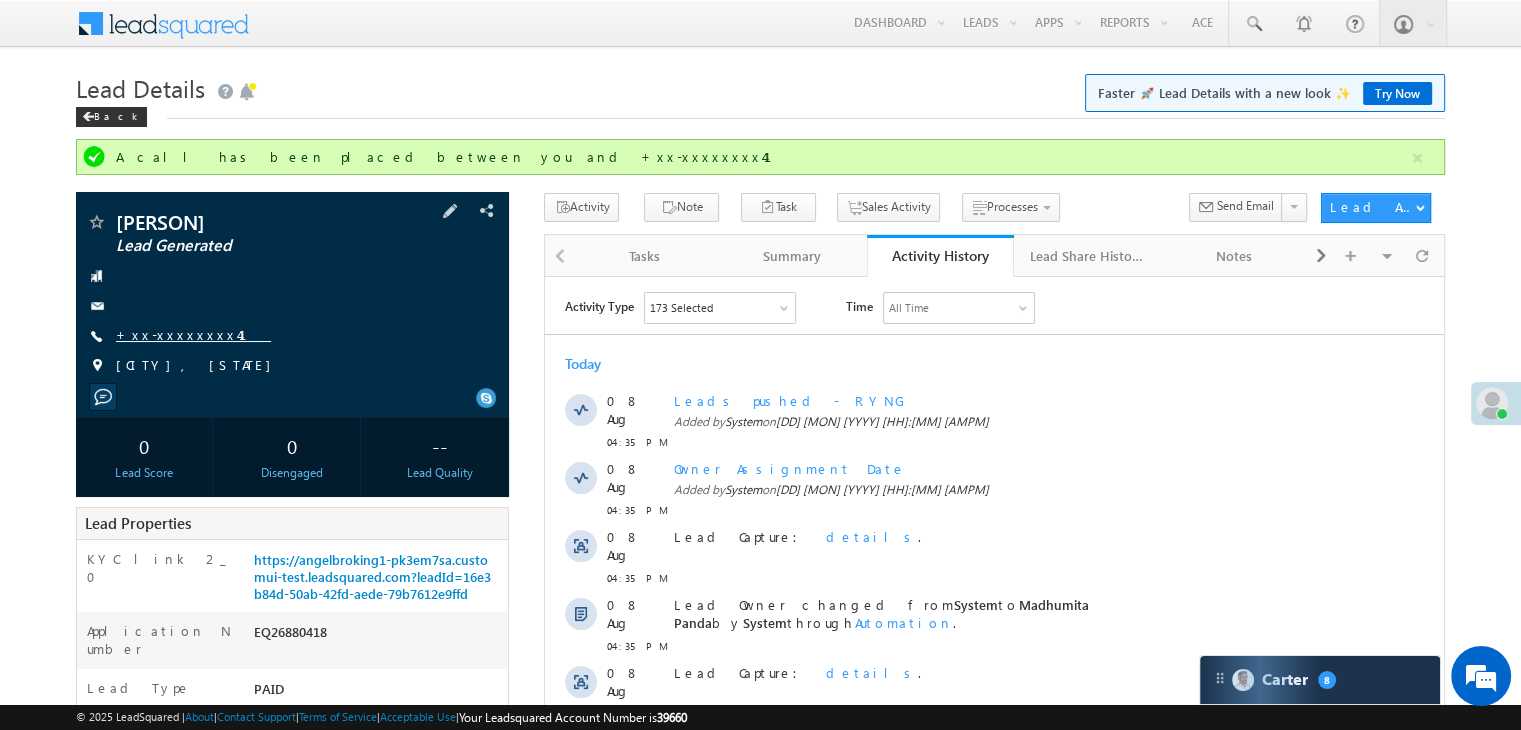 click on "+xx-xxxxxxxx41" at bounding box center (193, 334) 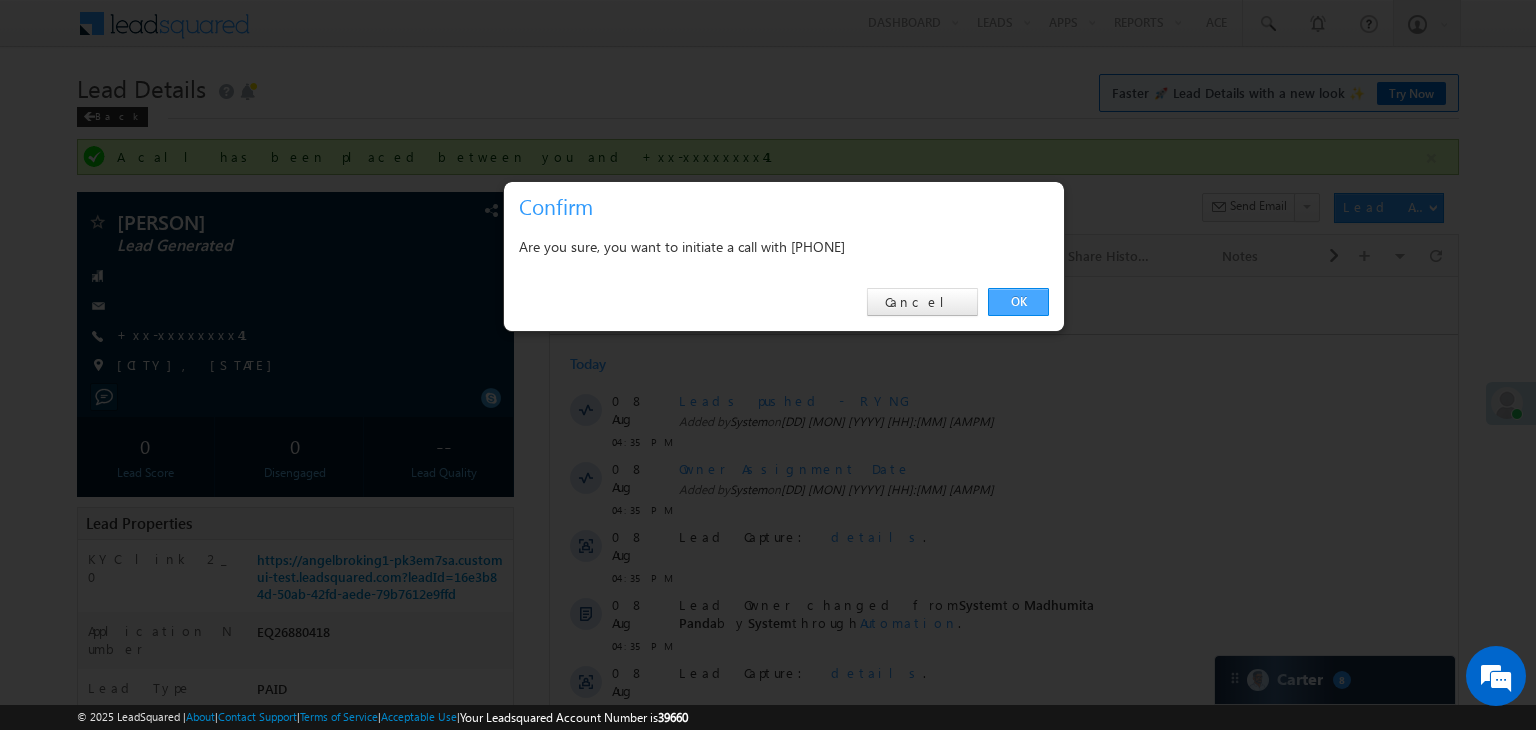 click on "OK" at bounding box center (1018, 302) 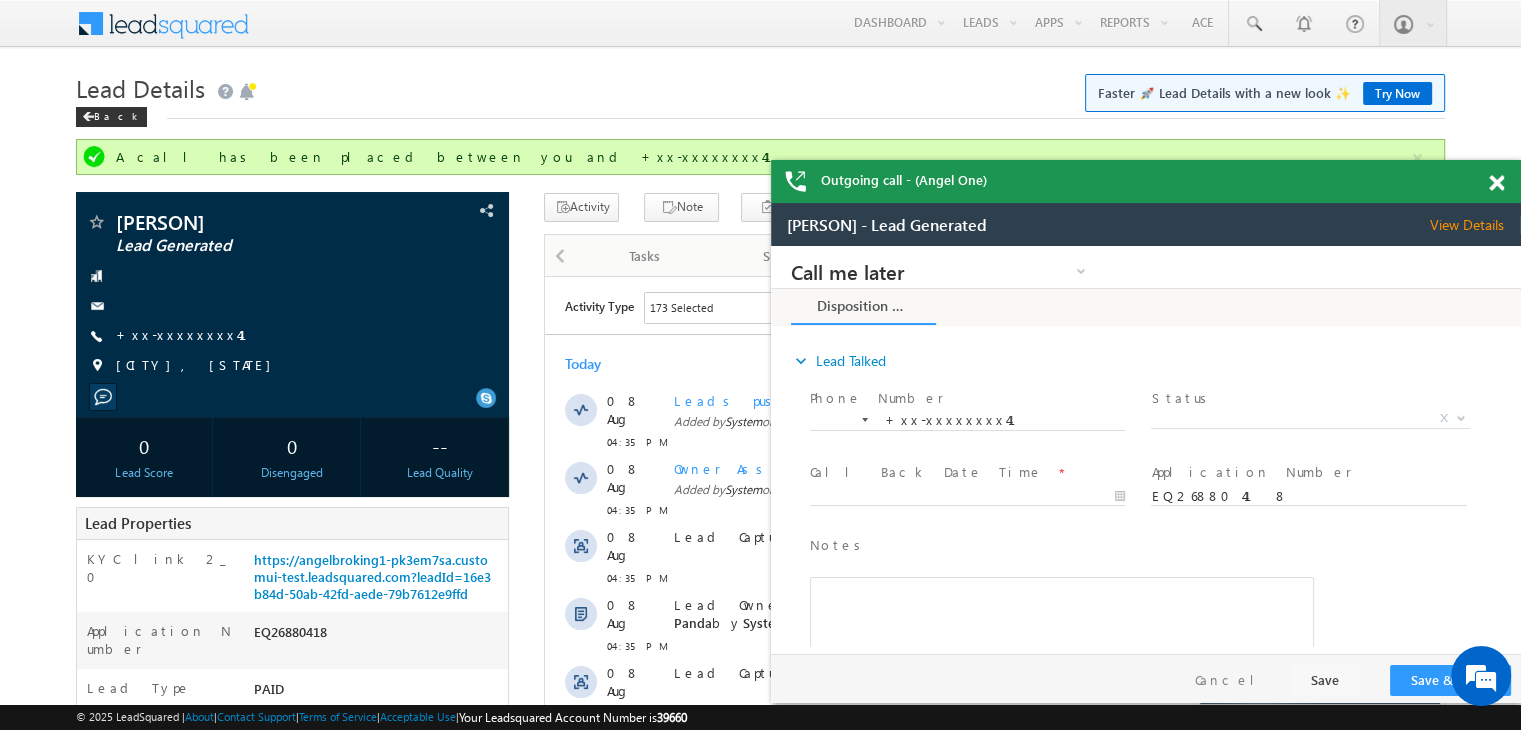 scroll, scrollTop: 0, scrollLeft: 0, axis: both 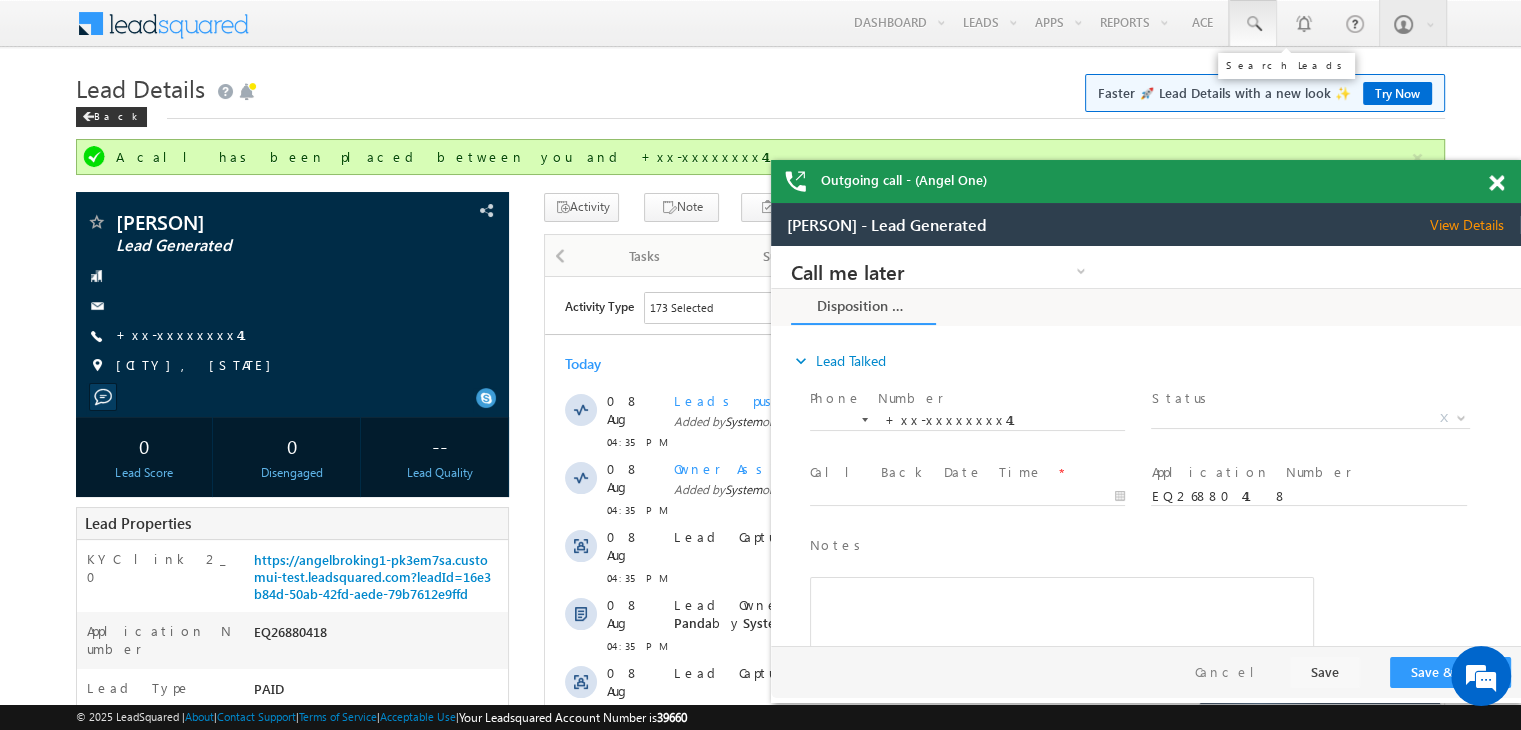 click at bounding box center (1253, 24) 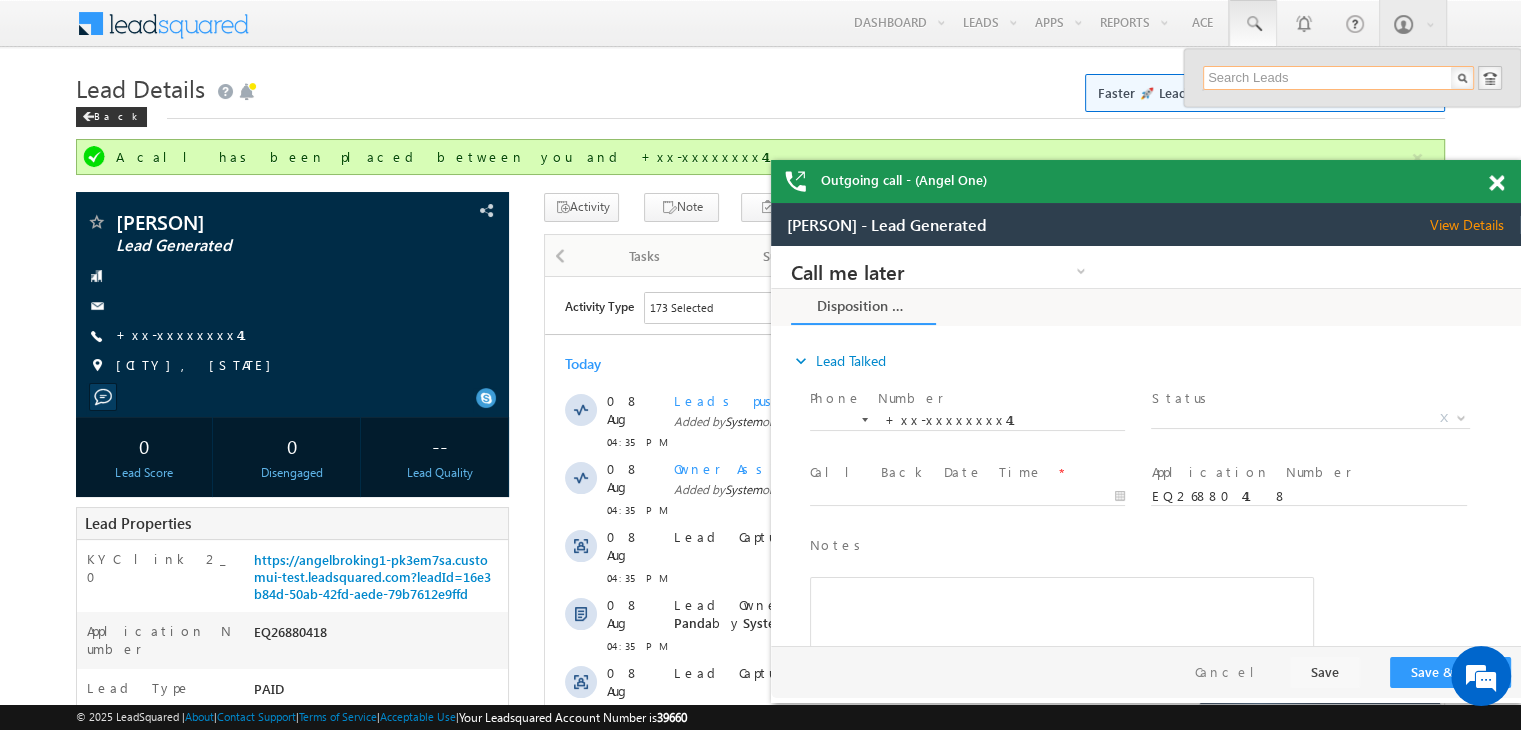 paste on "7096389807" 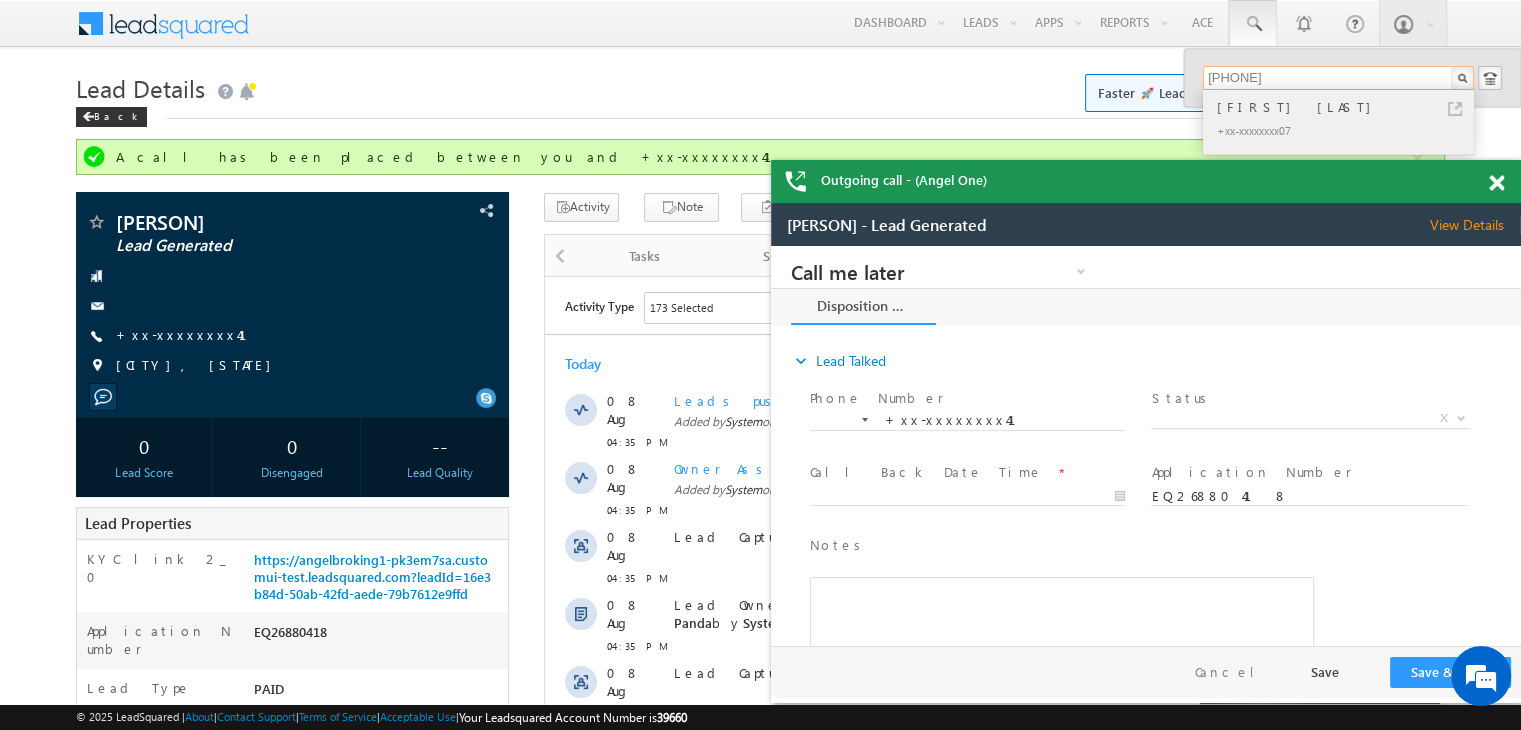 type on "7096389807" 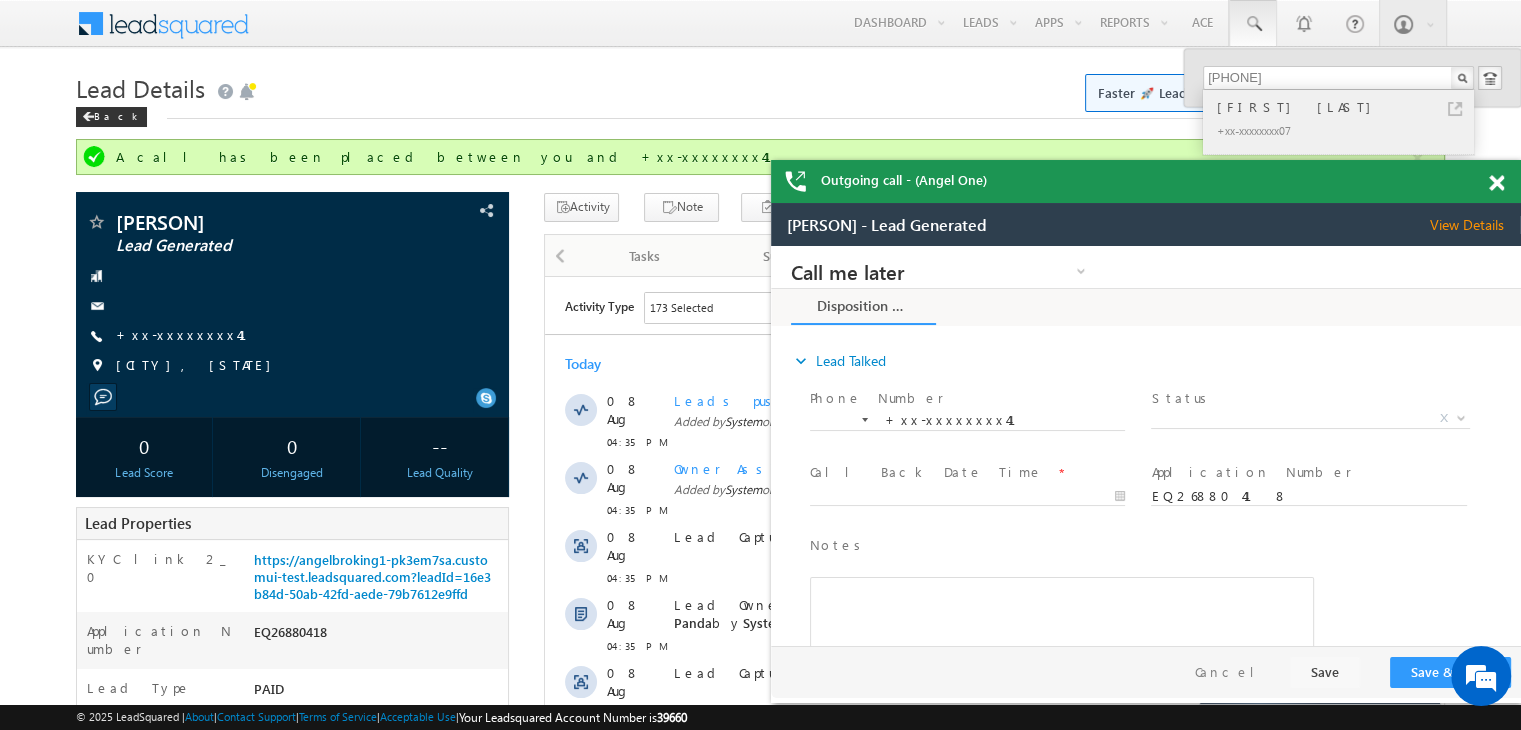 click on "[LAST] [FIRST]" at bounding box center [1347, 107] 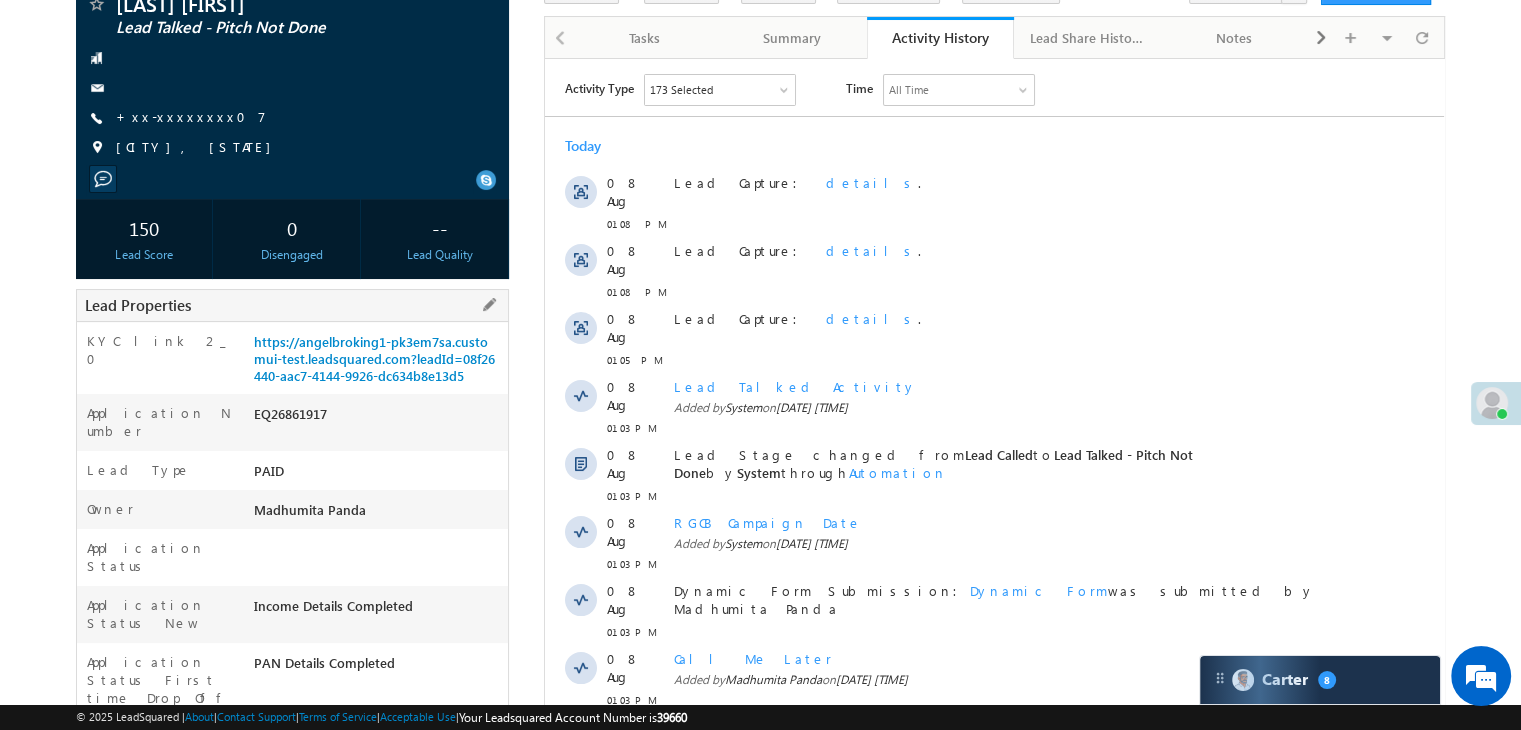 scroll, scrollTop: 200, scrollLeft: 0, axis: vertical 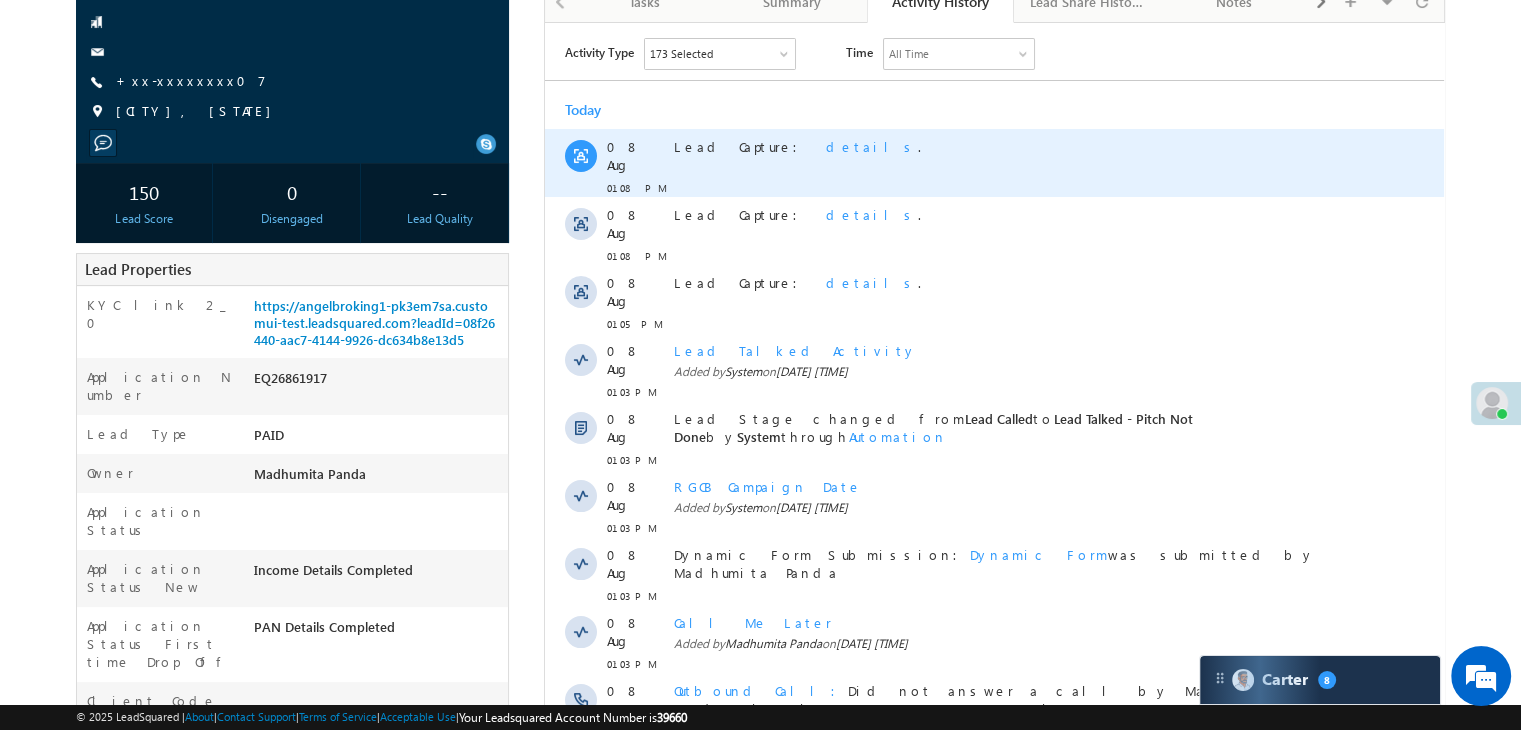 drag, startPoint x: 918, startPoint y: 346, endPoint x: 1085, endPoint y: 158, distance: 251.46173 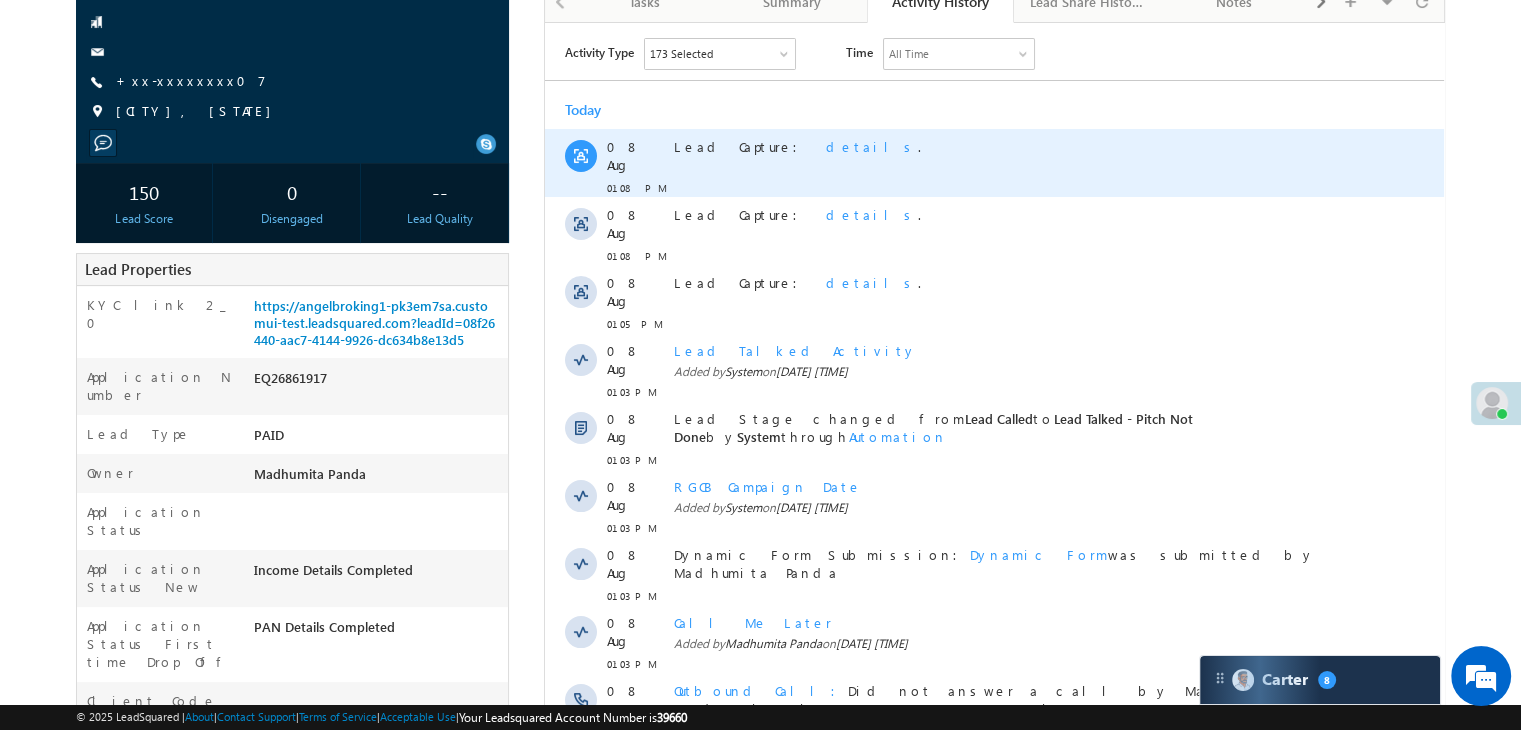 click on "Lead Capture:
details ." at bounding box center (1003, 162) 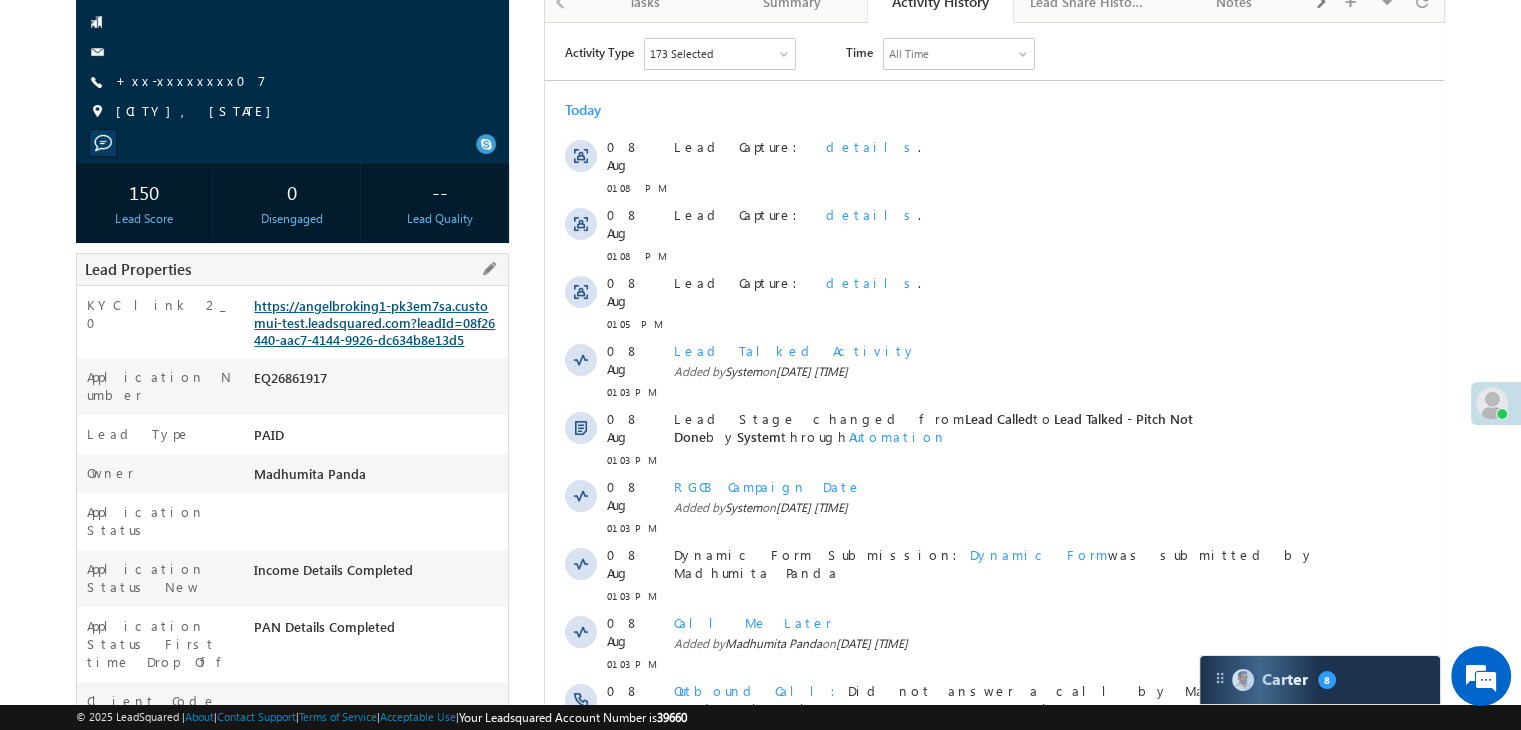 click on "https://angelbroking1-pk3em7sa.customui-test.leadsquared.com?leadId=08f26440-aac7-4144-9926-dc634b8e13d5" at bounding box center [374, 322] 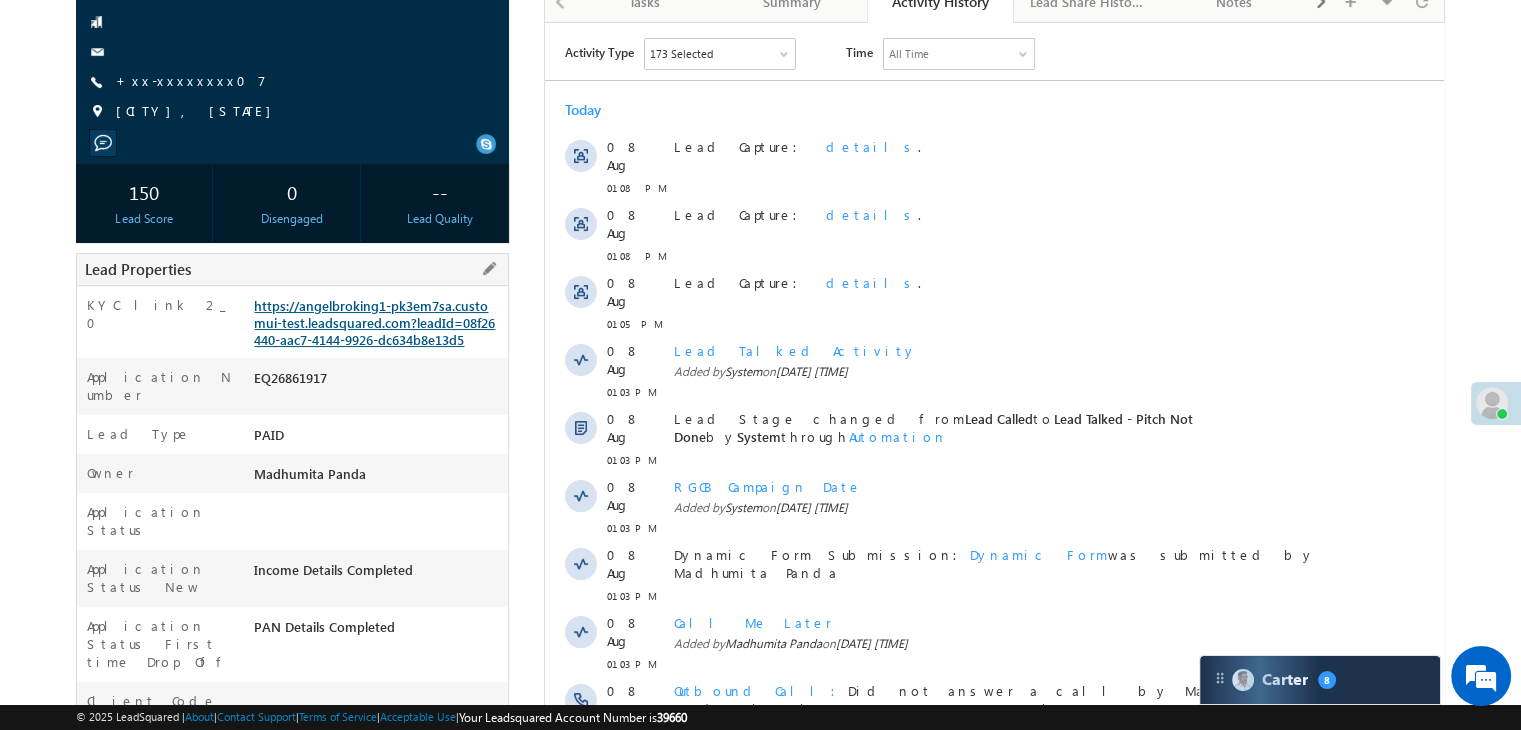 scroll, scrollTop: 0, scrollLeft: 0, axis: both 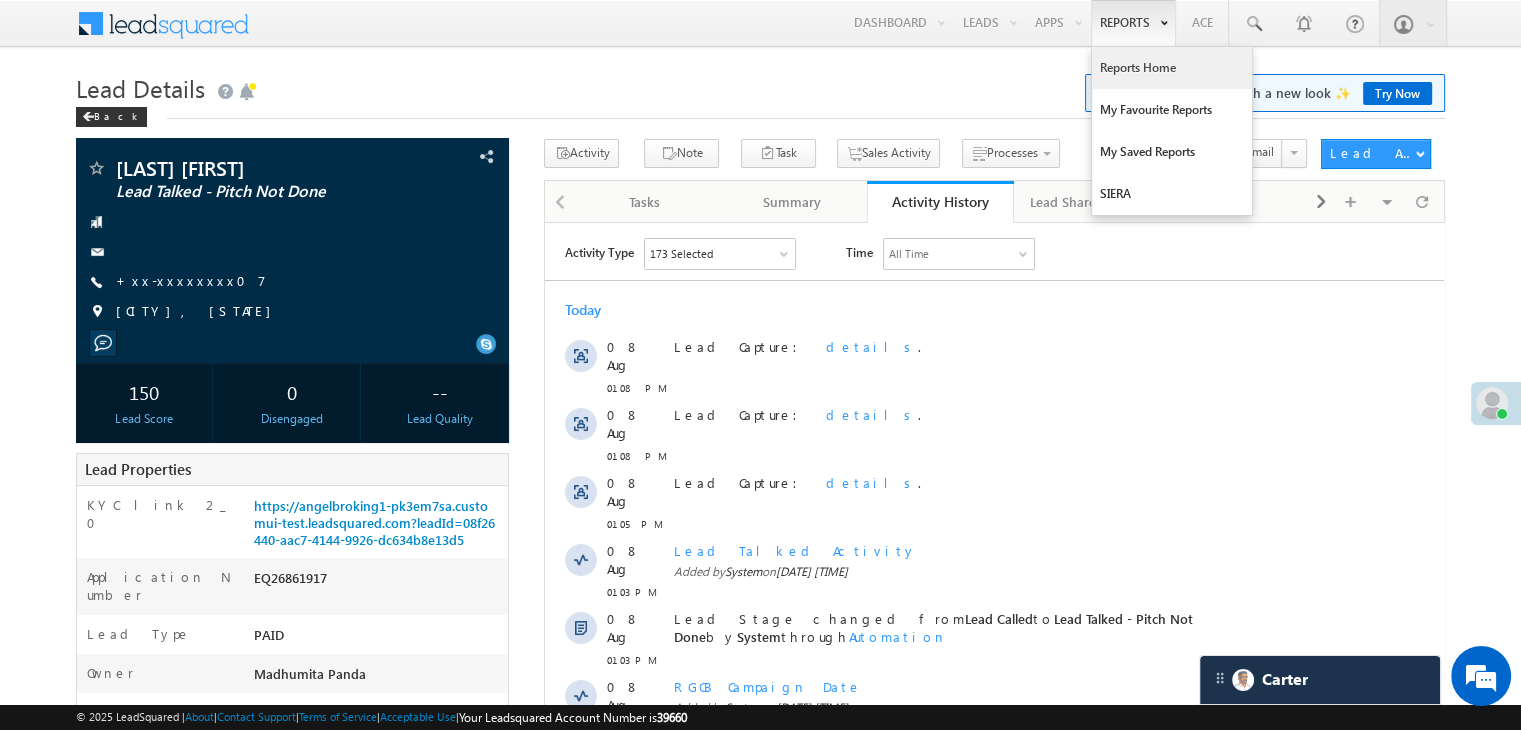 click on "Reports Home" at bounding box center (1172, 68) 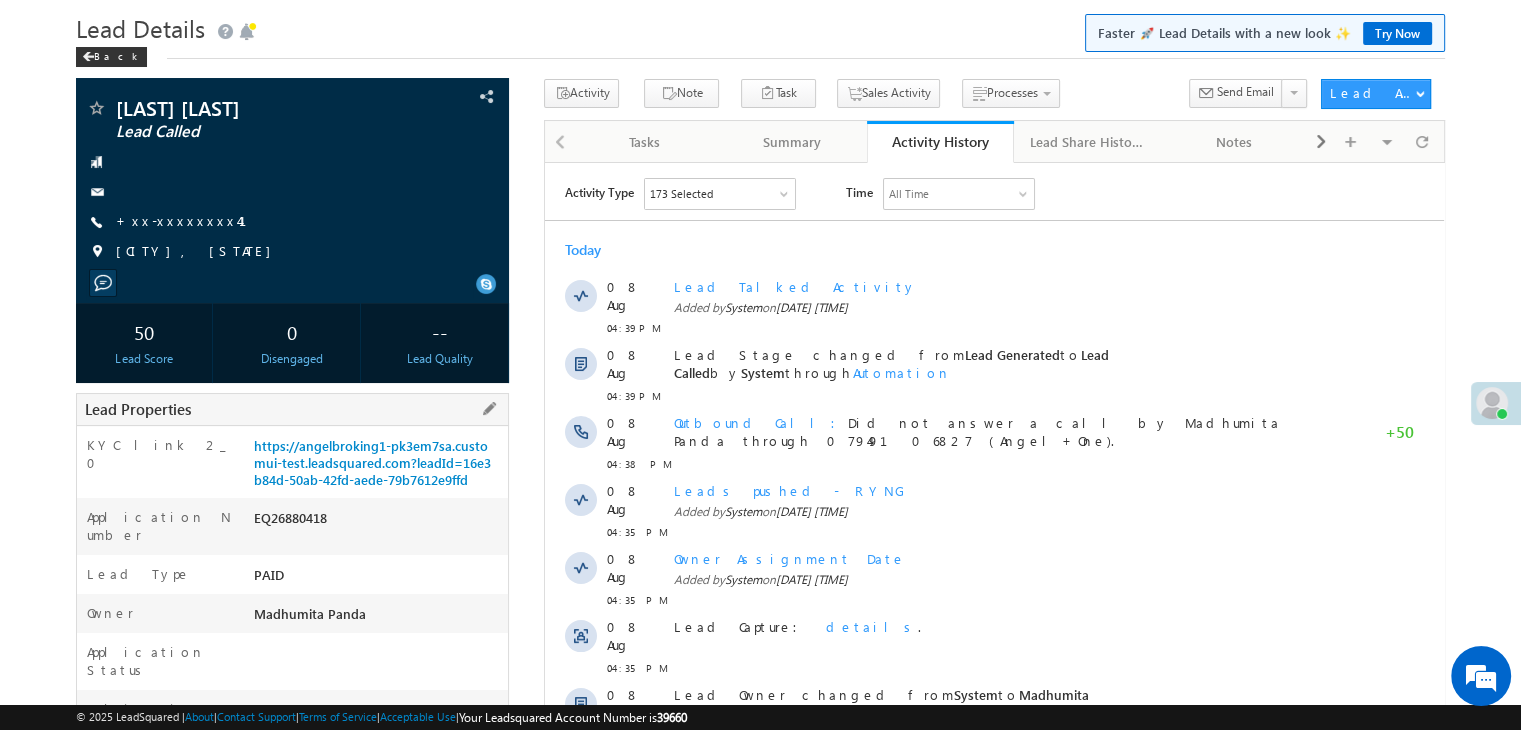scroll, scrollTop: 200, scrollLeft: 0, axis: vertical 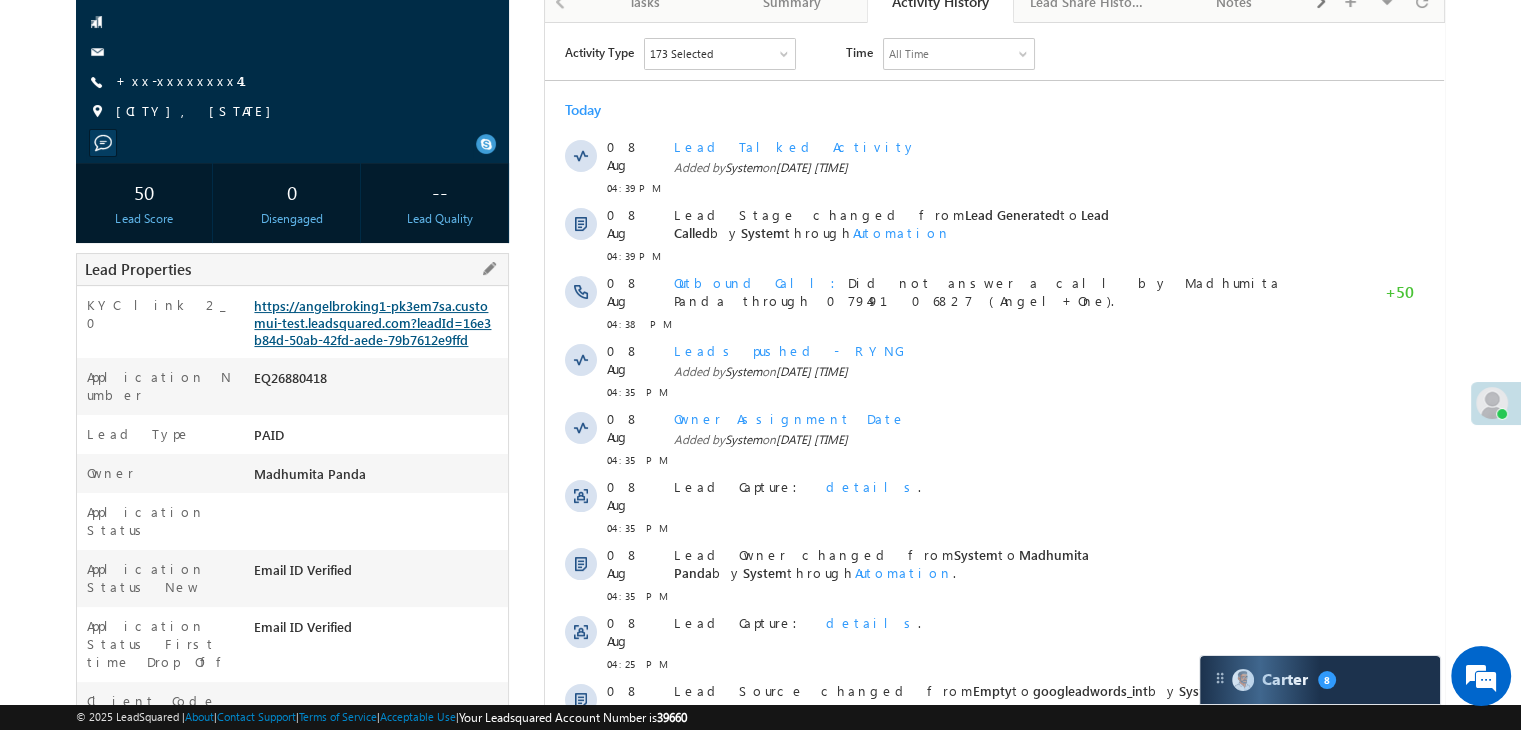 click on "https://angelbroking1-pk3em7sa.customui-test.leadsquared.com?leadId=16e3b84d-50ab-42fd-aede-79b7612e9ffd" at bounding box center [372, 322] 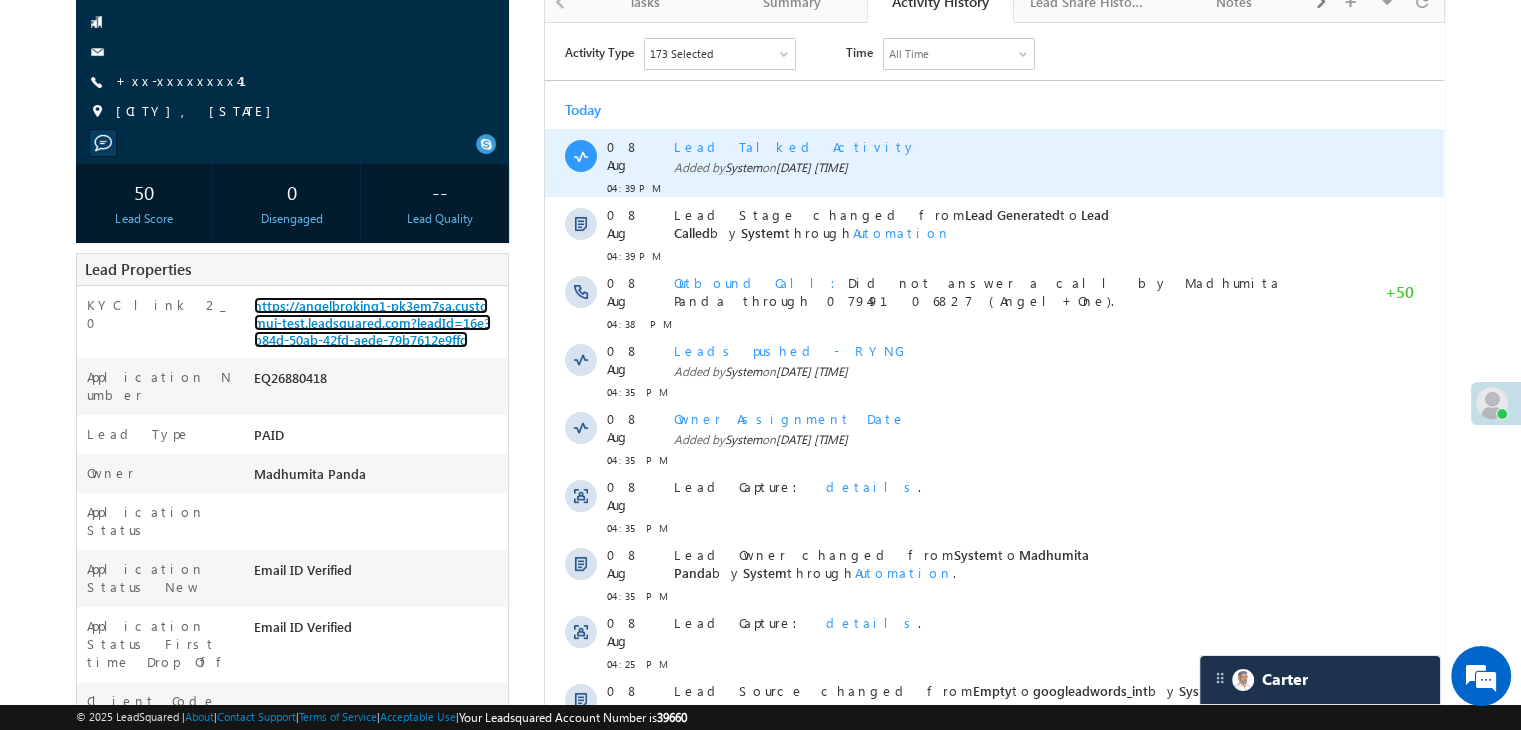 scroll, scrollTop: 0, scrollLeft: 0, axis: both 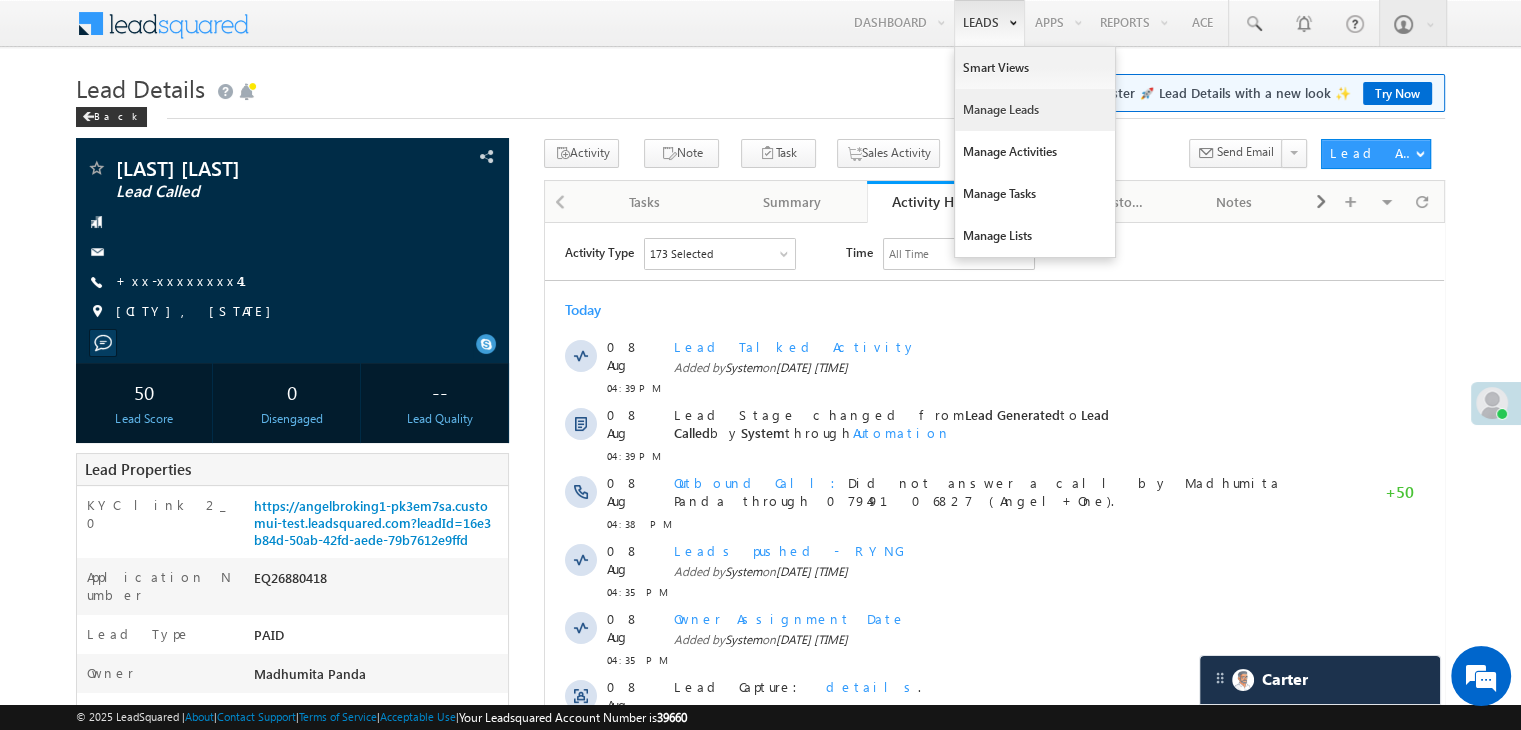 click on "Manage Leads" at bounding box center [1035, 110] 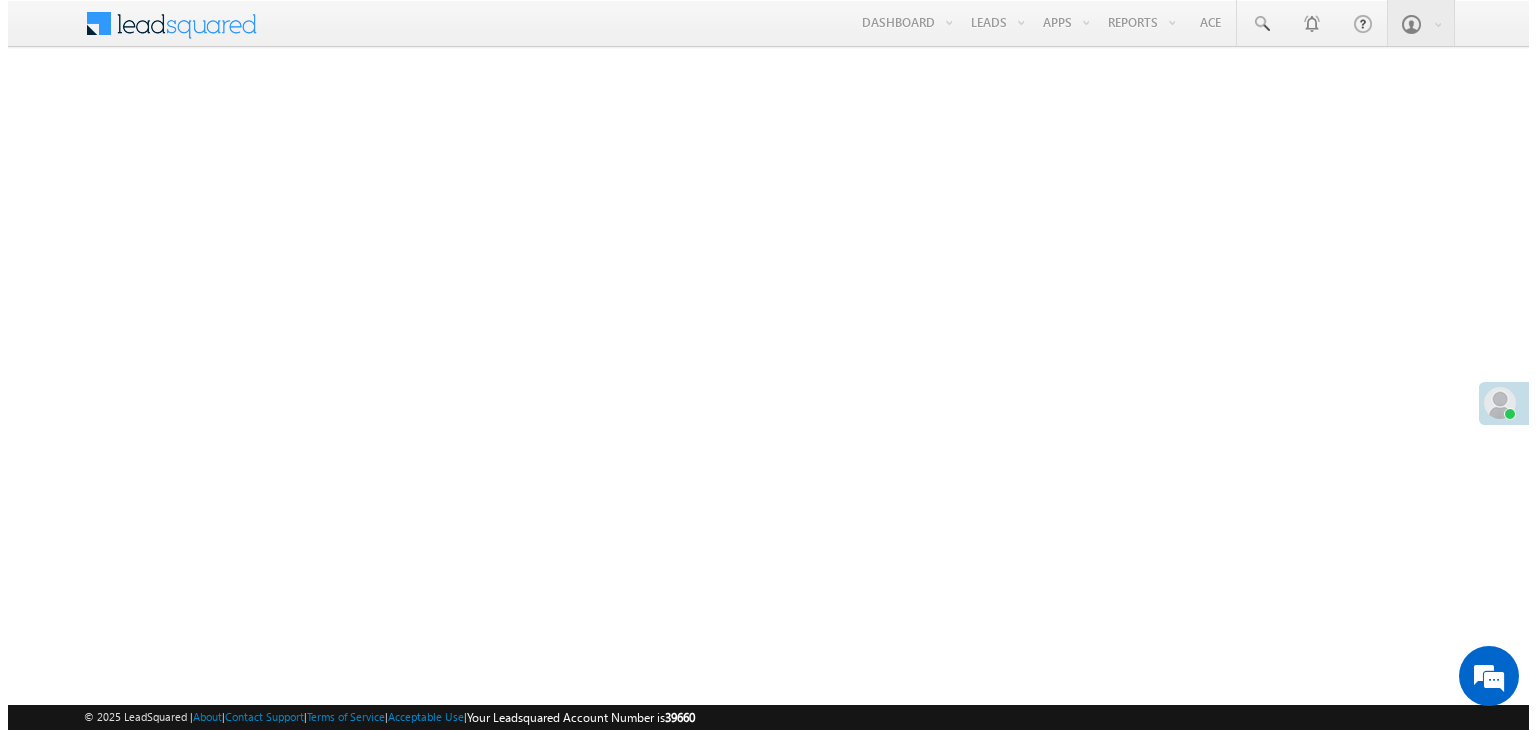 scroll, scrollTop: 0, scrollLeft: 0, axis: both 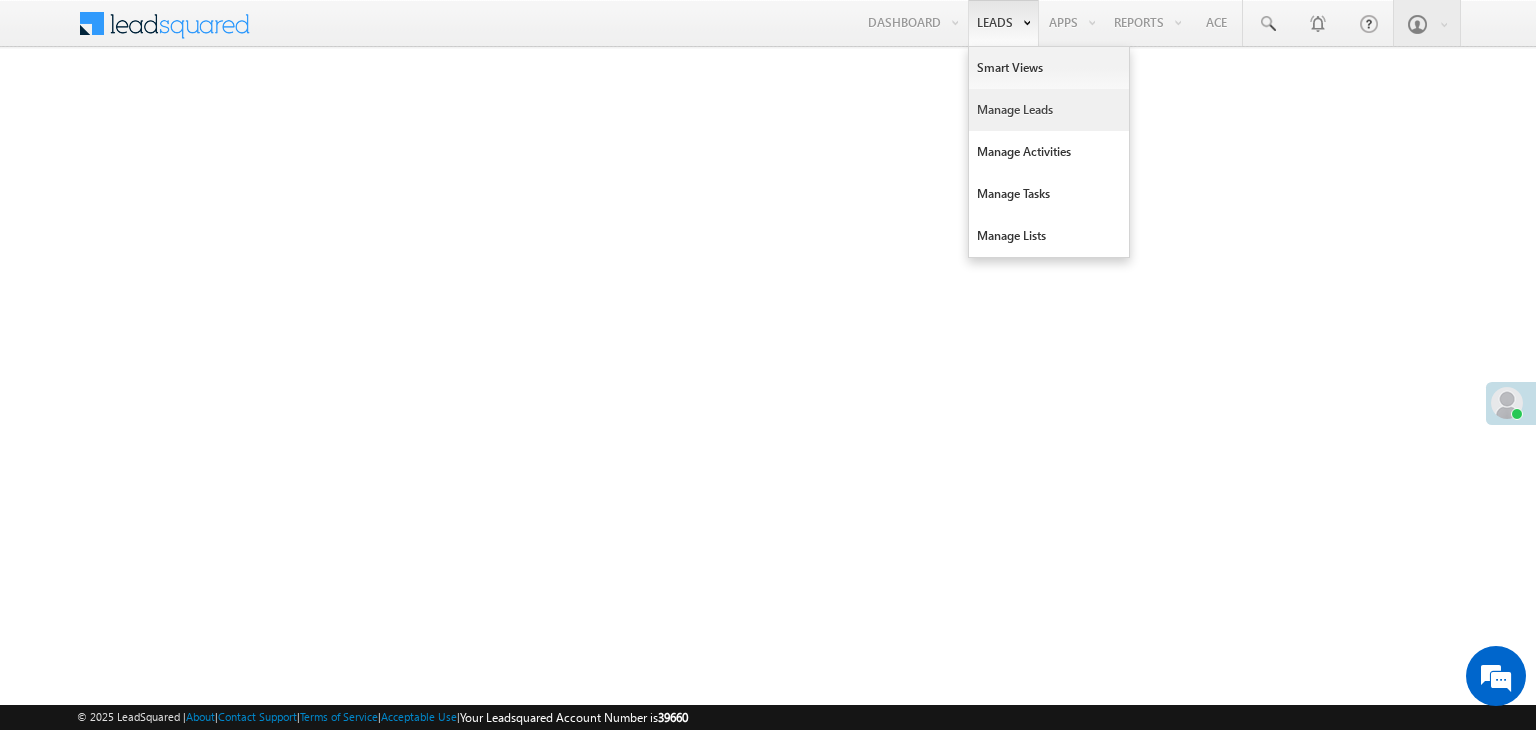 click on "Manage Leads" at bounding box center [1049, 110] 